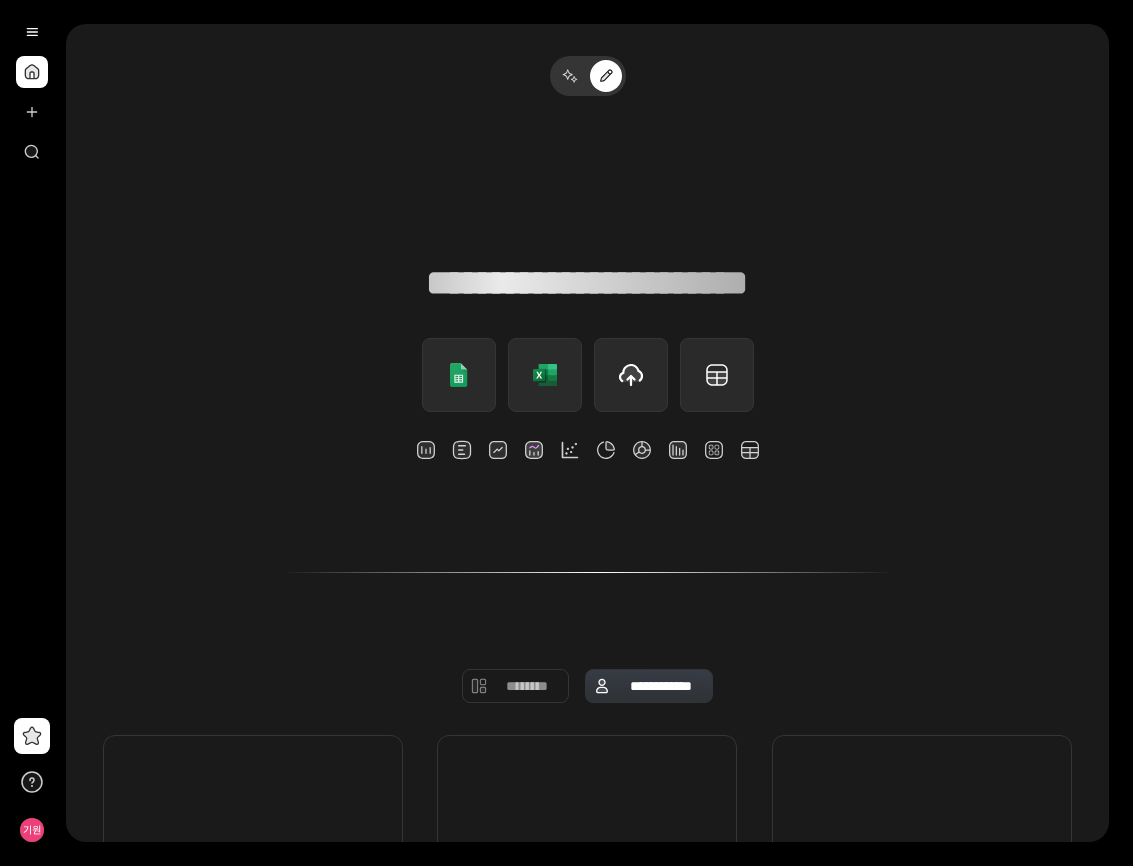 scroll, scrollTop: 0, scrollLeft: 0, axis: both 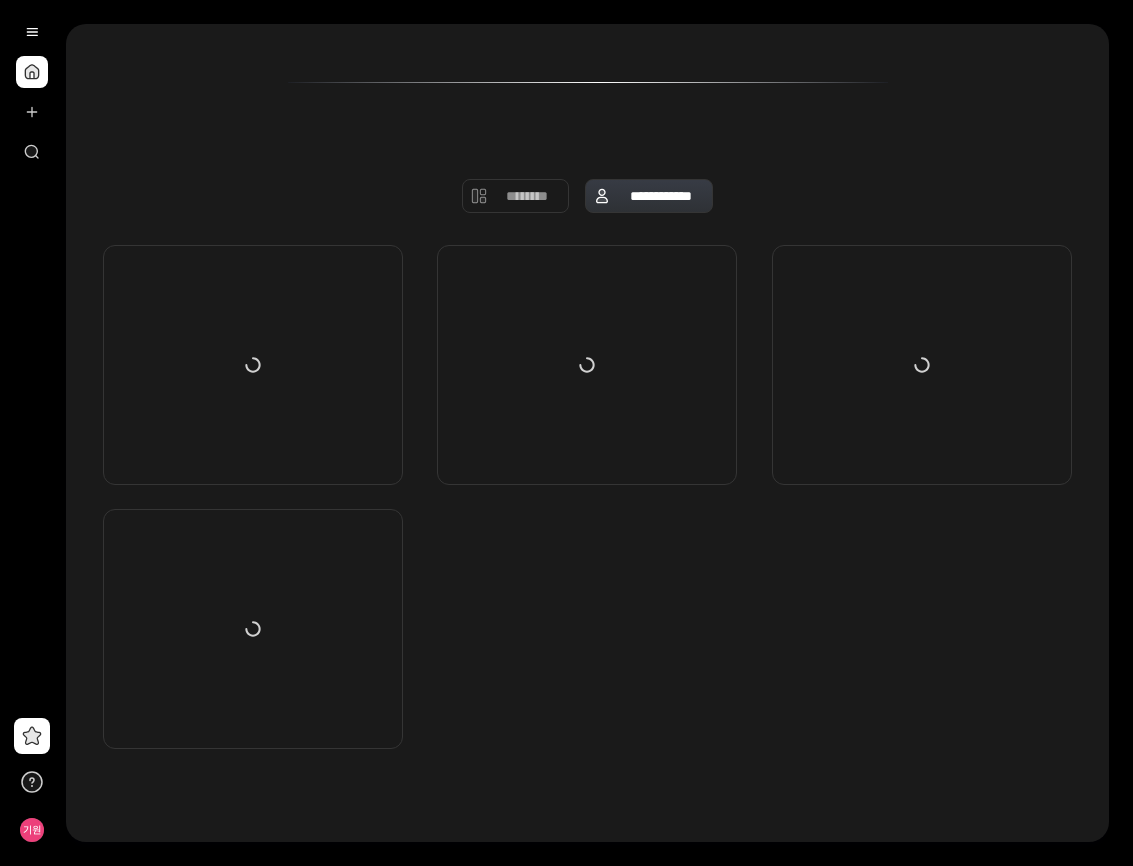 click at bounding box center (587, 497) 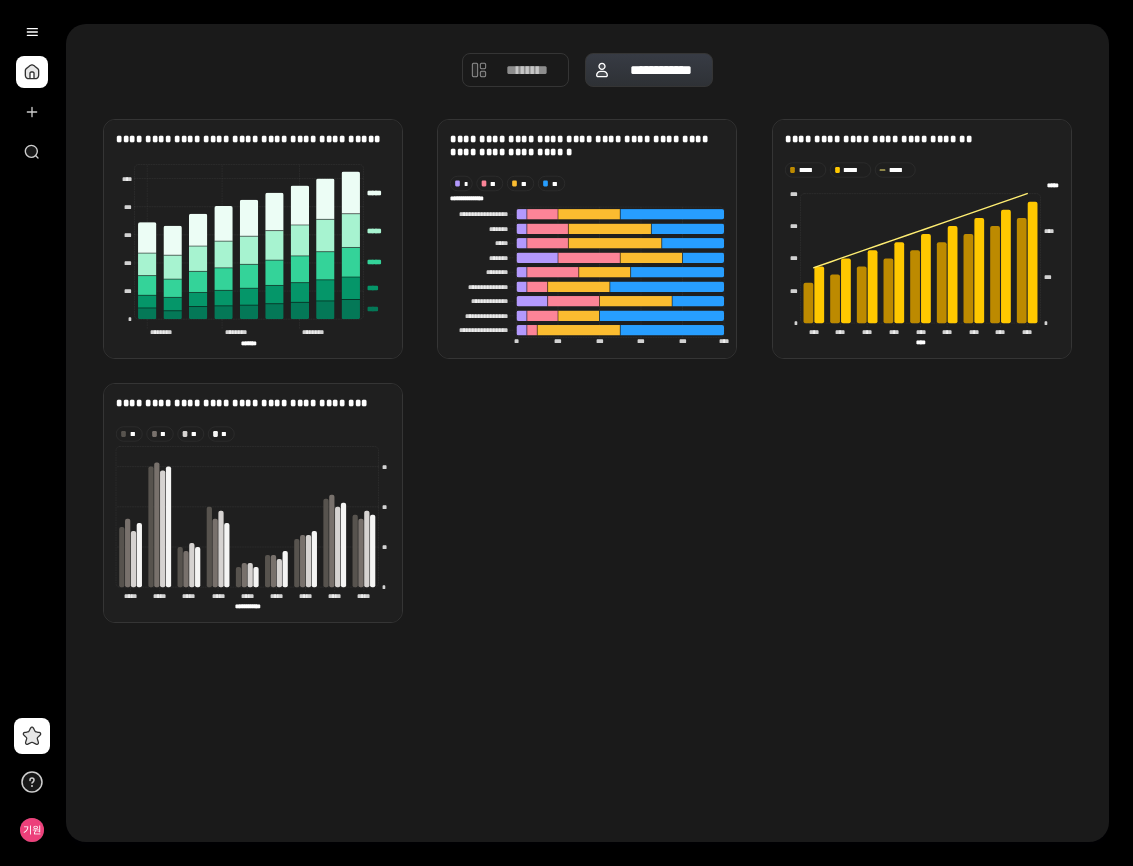 scroll, scrollTop: 637, scrollLeft: 0, axis: vertical 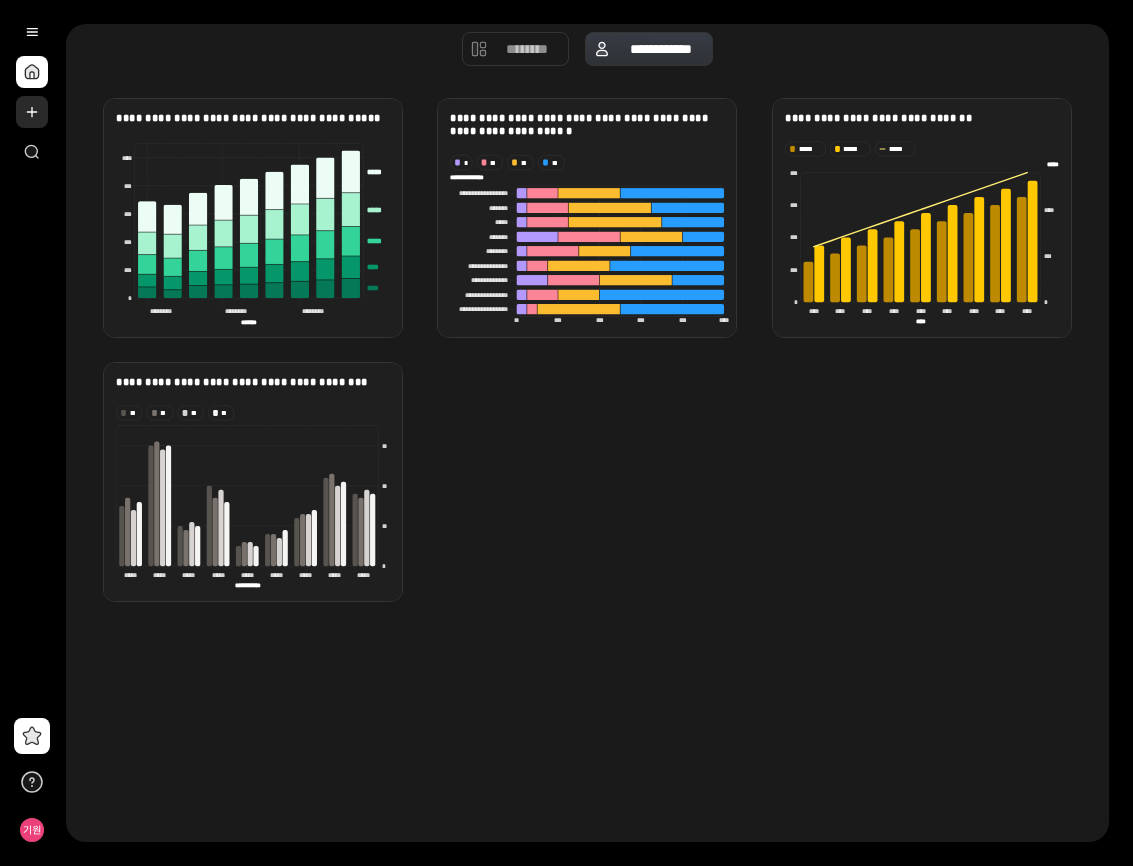 click at bounding box center [32, 112] 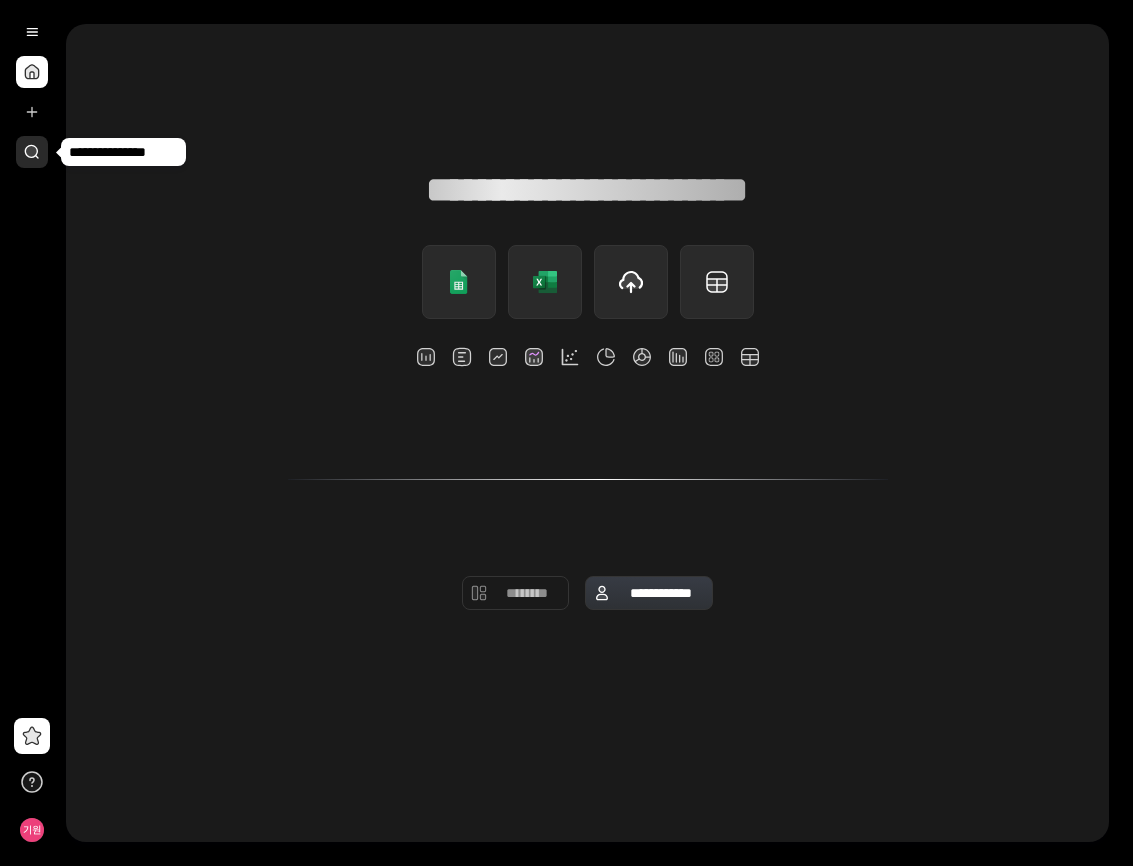 scroll, scrollTop: 637, scrollLeft: 0, axis: vertical 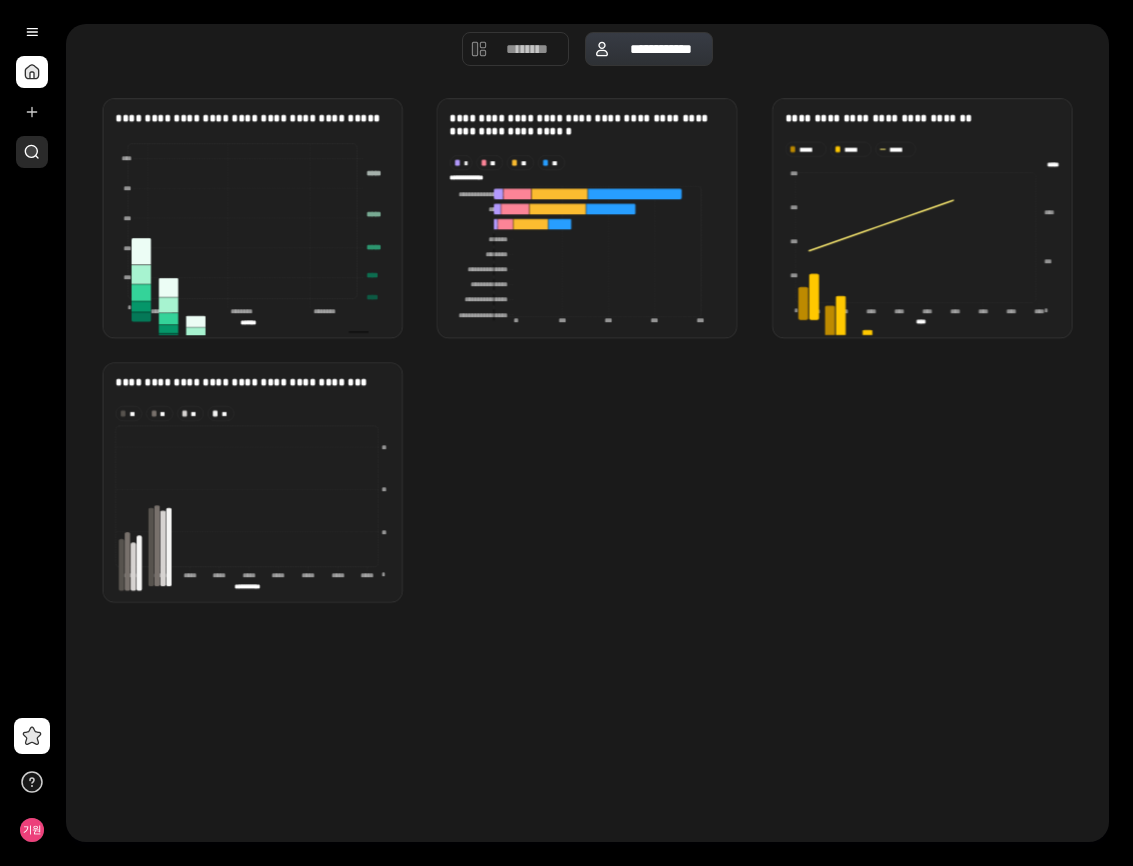 click at bounding box center (32, 152) 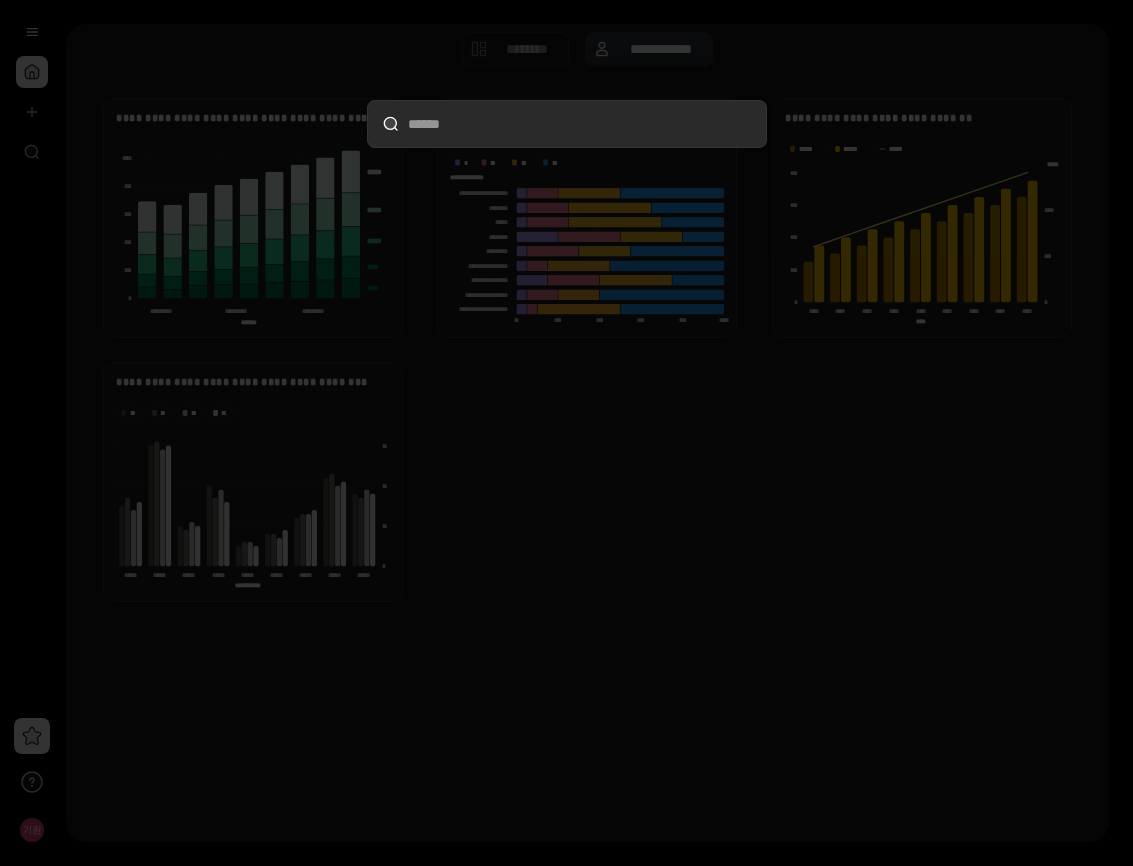 click at bounding box center (566, 433) 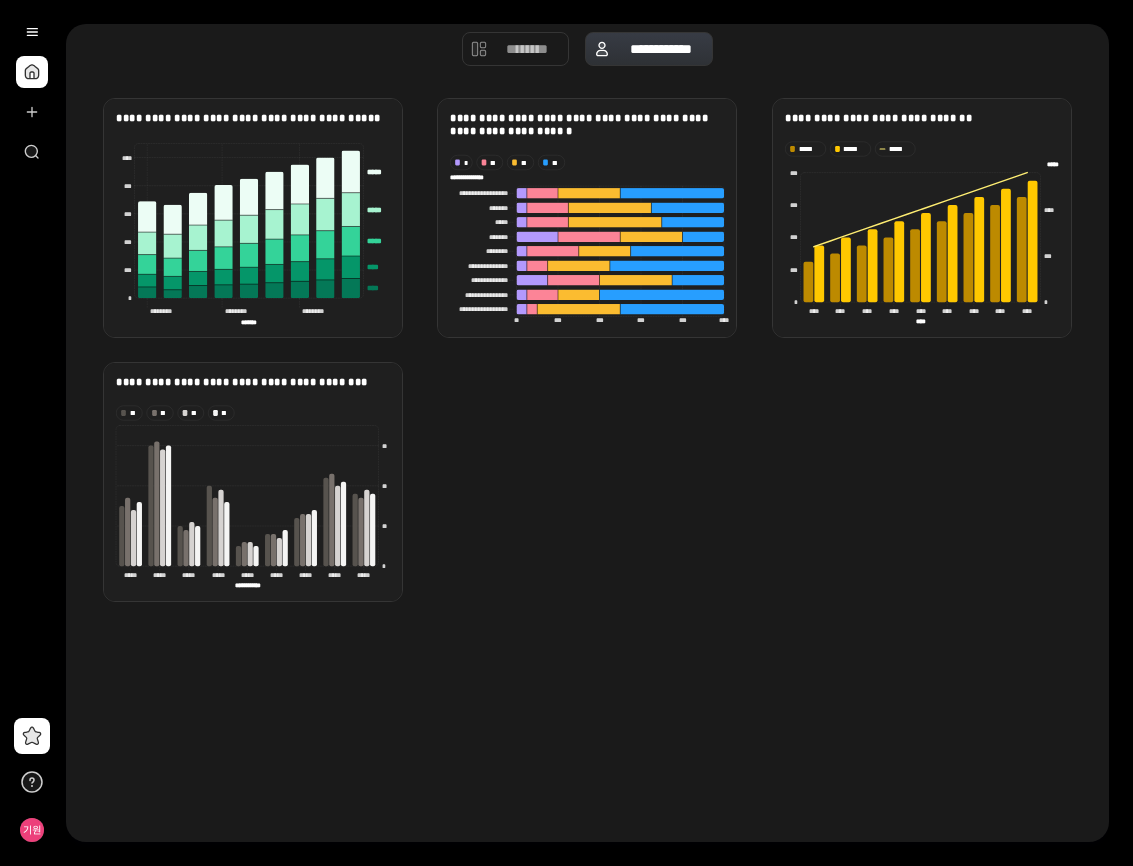 click at bounding box center [32, 92] 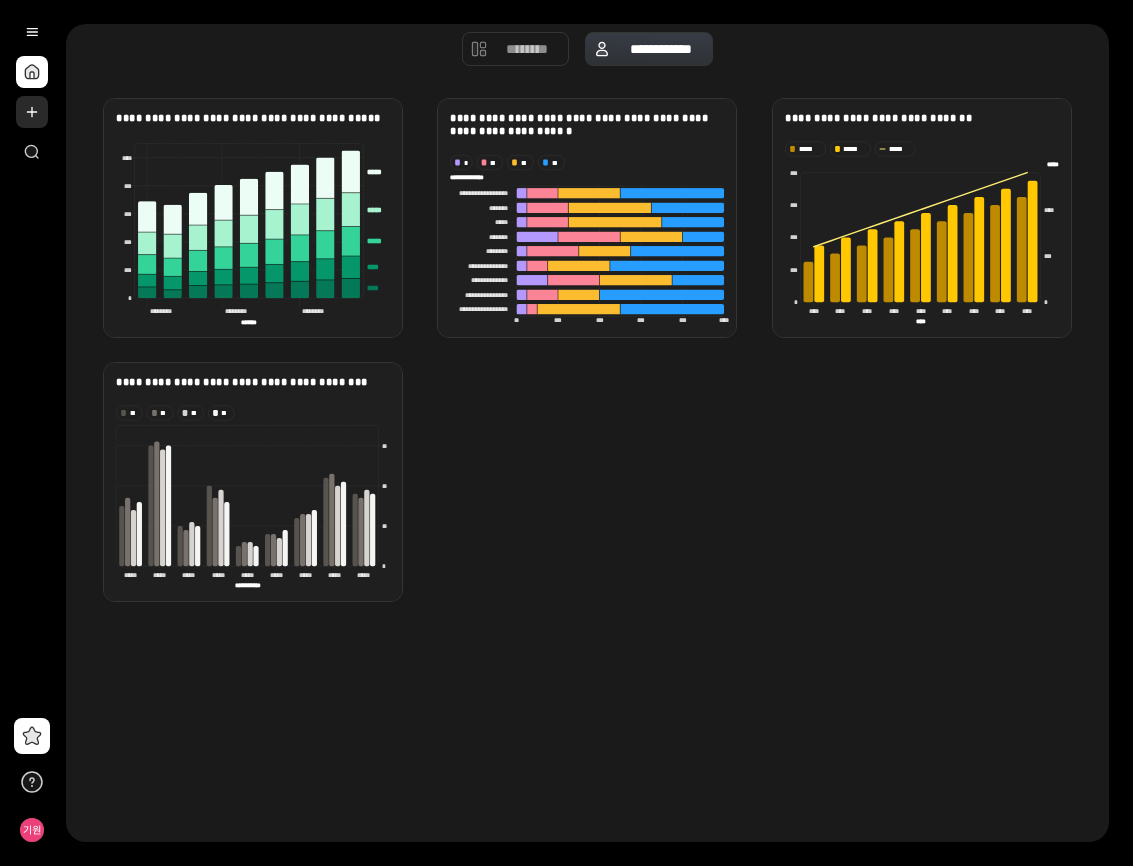 click at bounding box center [32, 112] 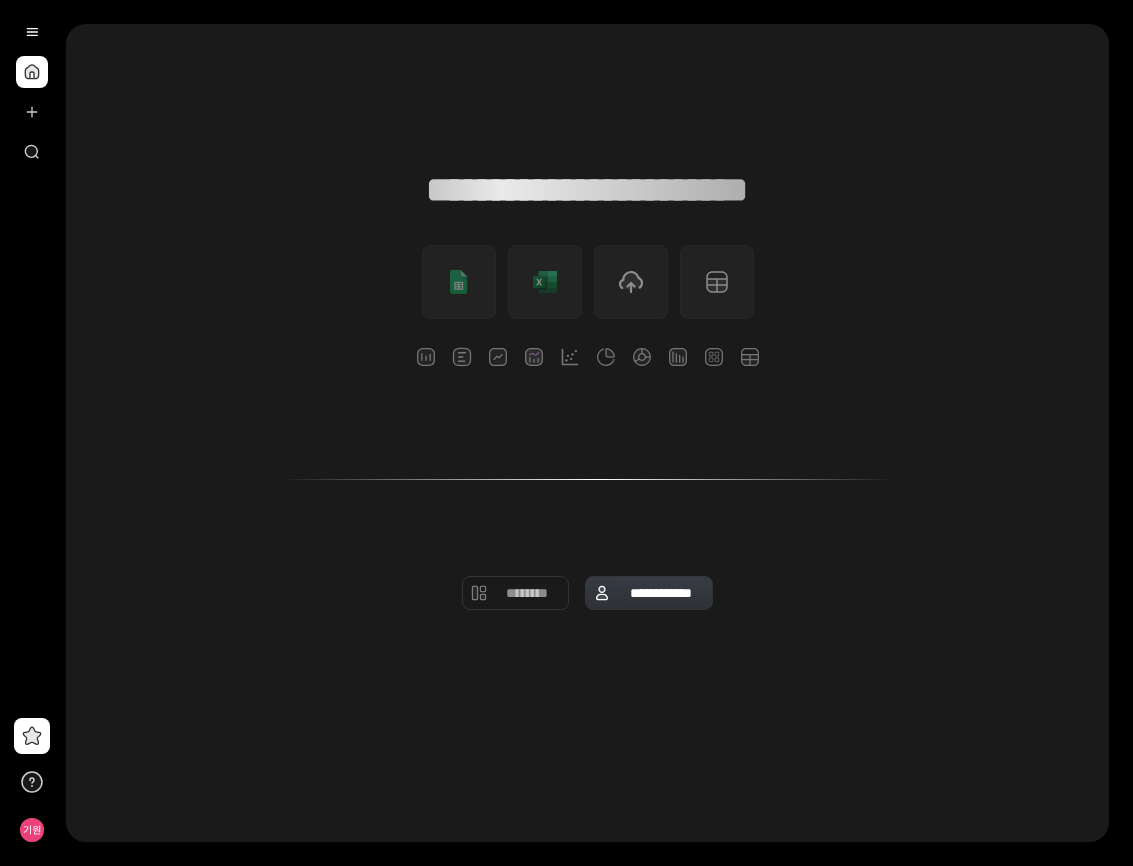scroll, scrollTop: 93, scrollLeft: 0, axis: vertical 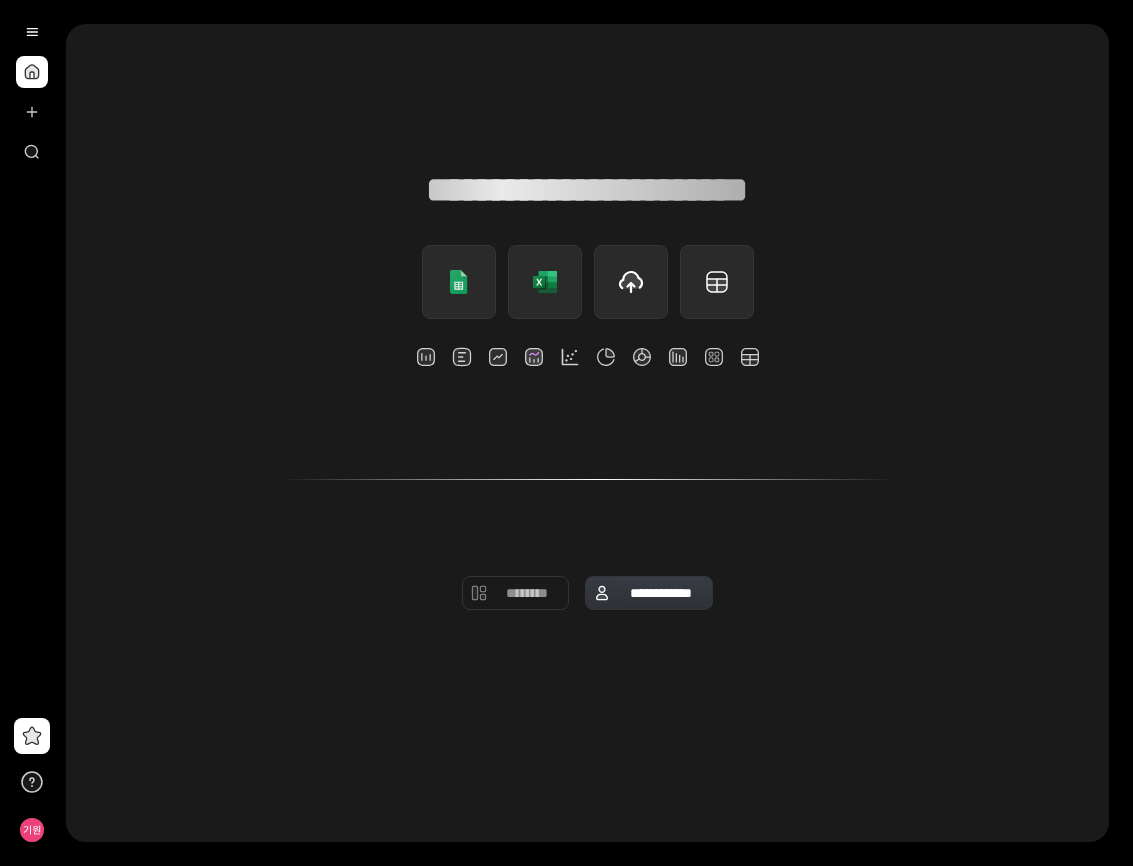click on "**********" at bounding box center [587, 894] 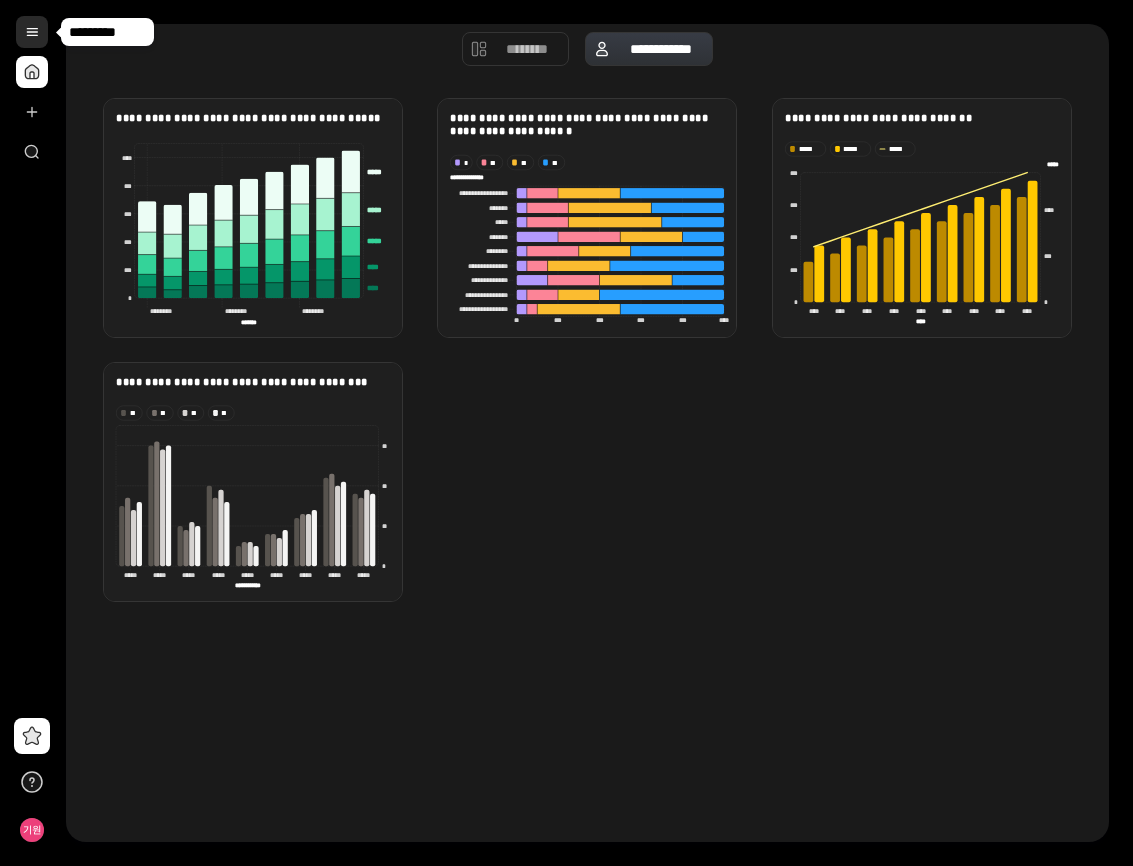 click at bounding box center [32, 32] 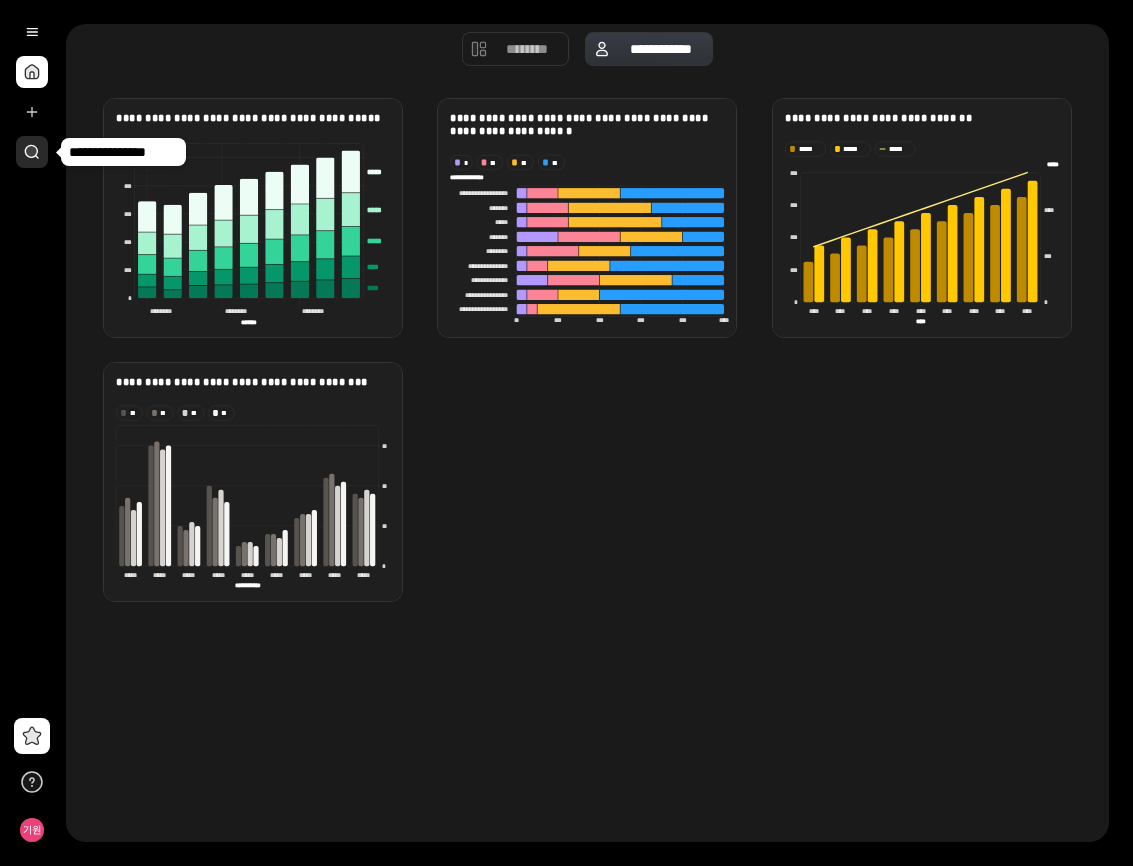 click at bounding box center (32, 152) 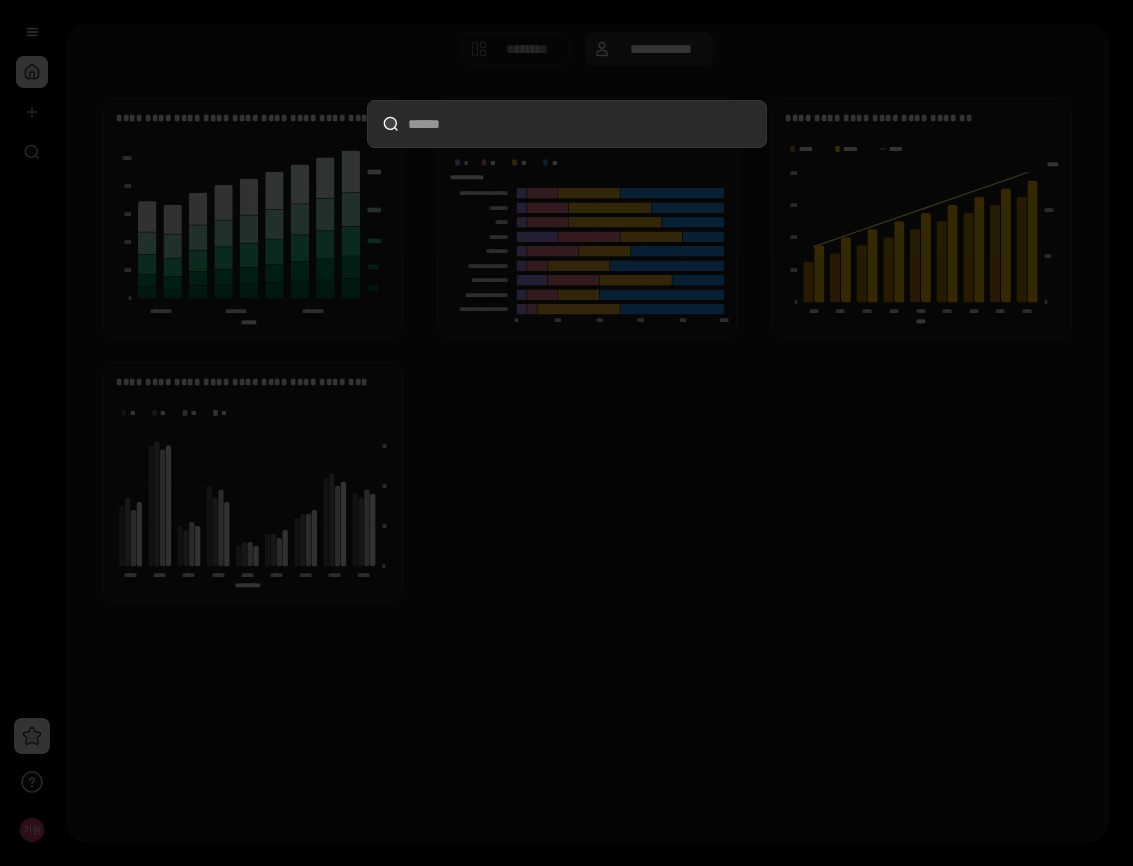 click at bounding box center (566, 433) 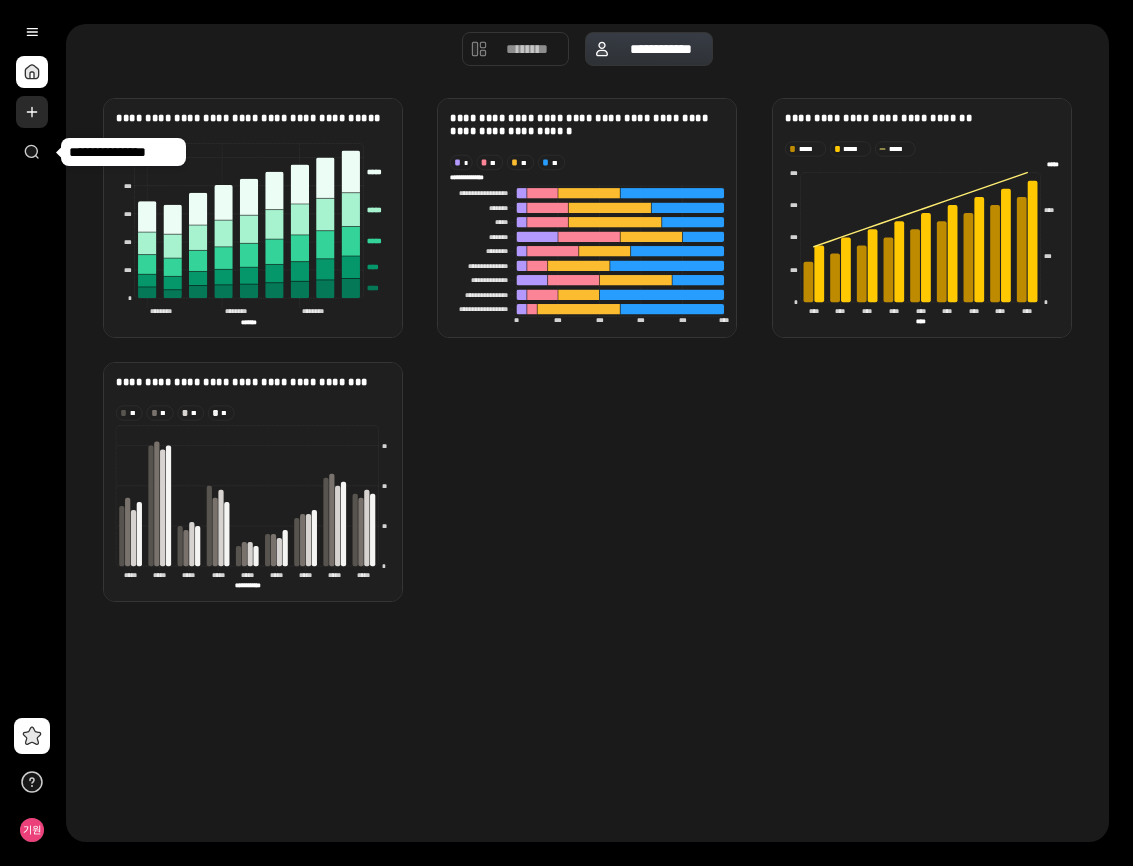 click at bounding box center [32, 112] 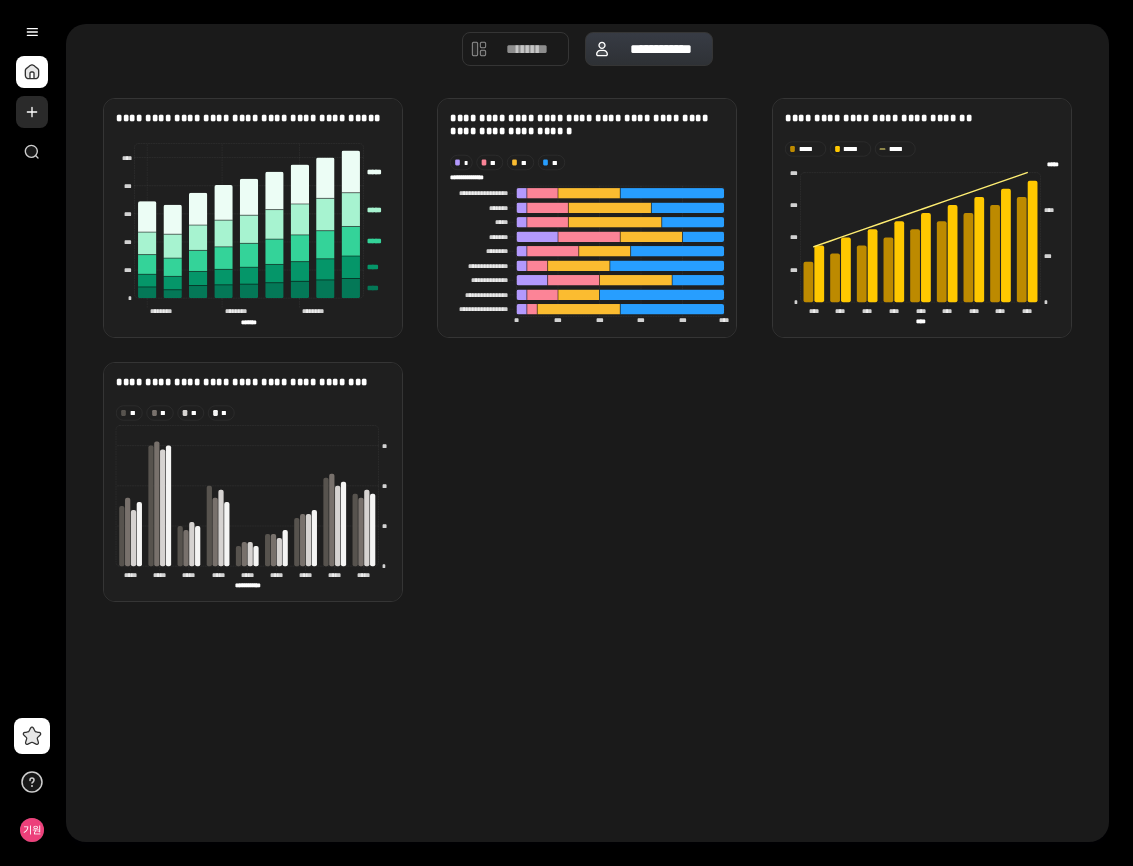 scroll, scrollTop: 93, scrollLeft: 0, axis: vertical 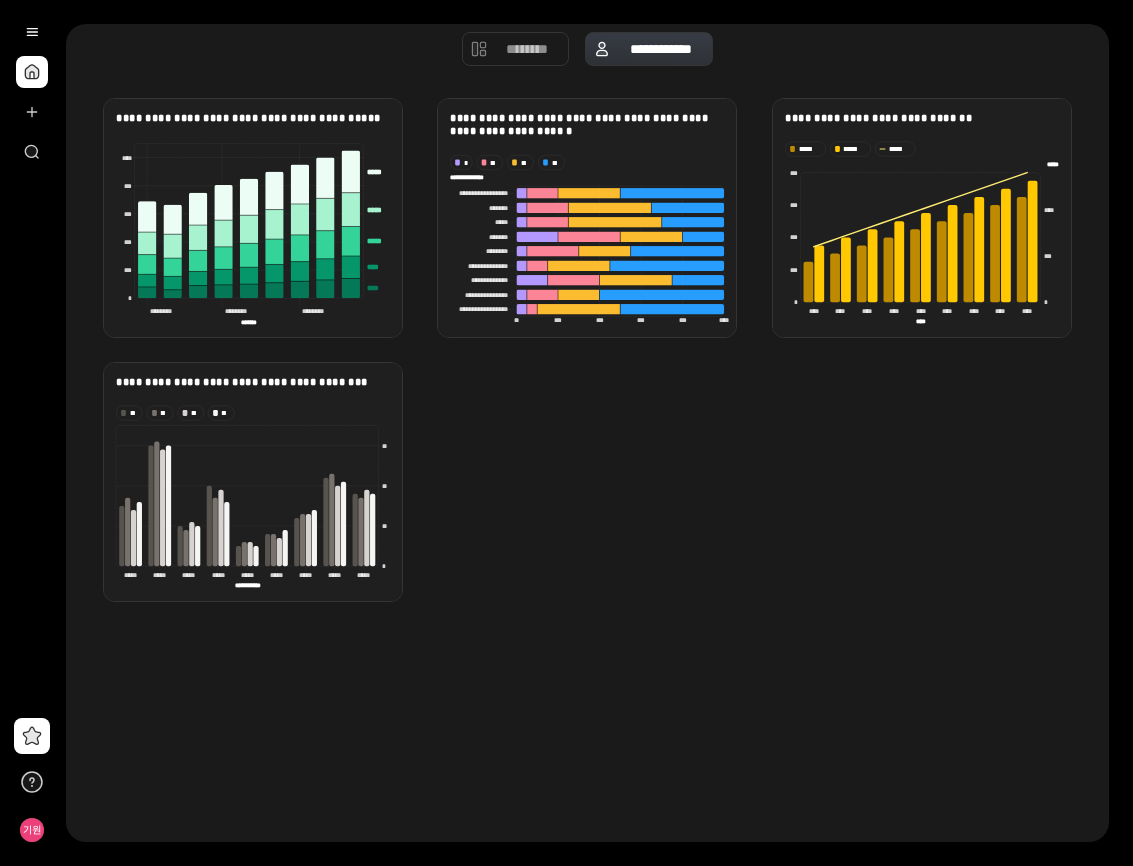 click on "**********" at bounding box center [587, 345] 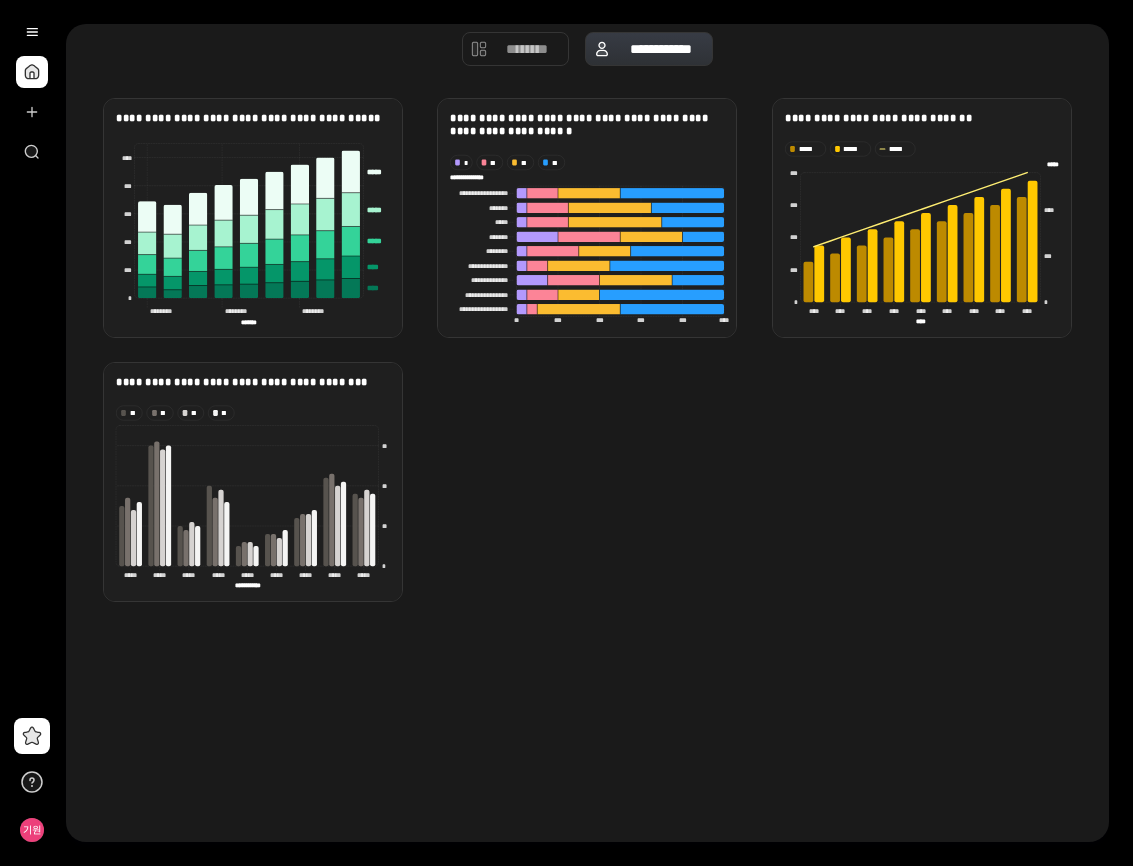scroll, scrollTop: 15, scrollLeft: 0, axis: vertical 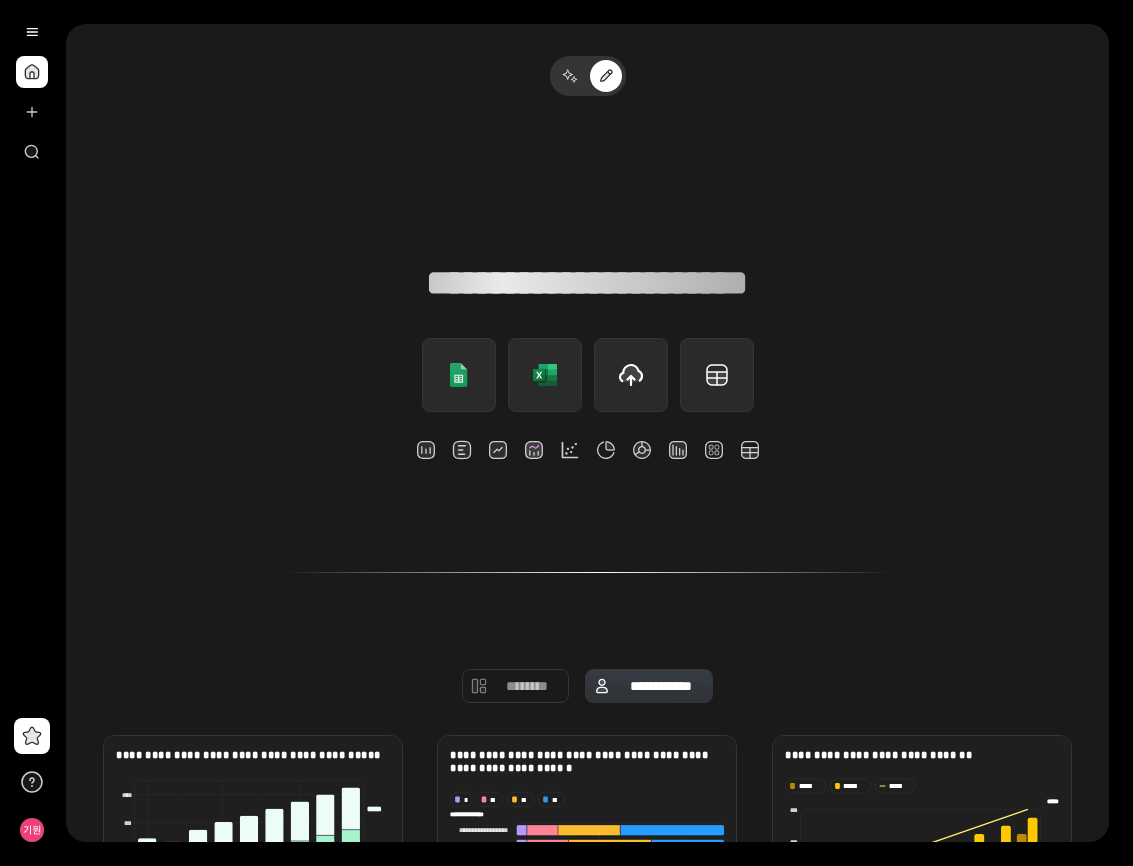 click on "**********" at bounding box center [587, 751] 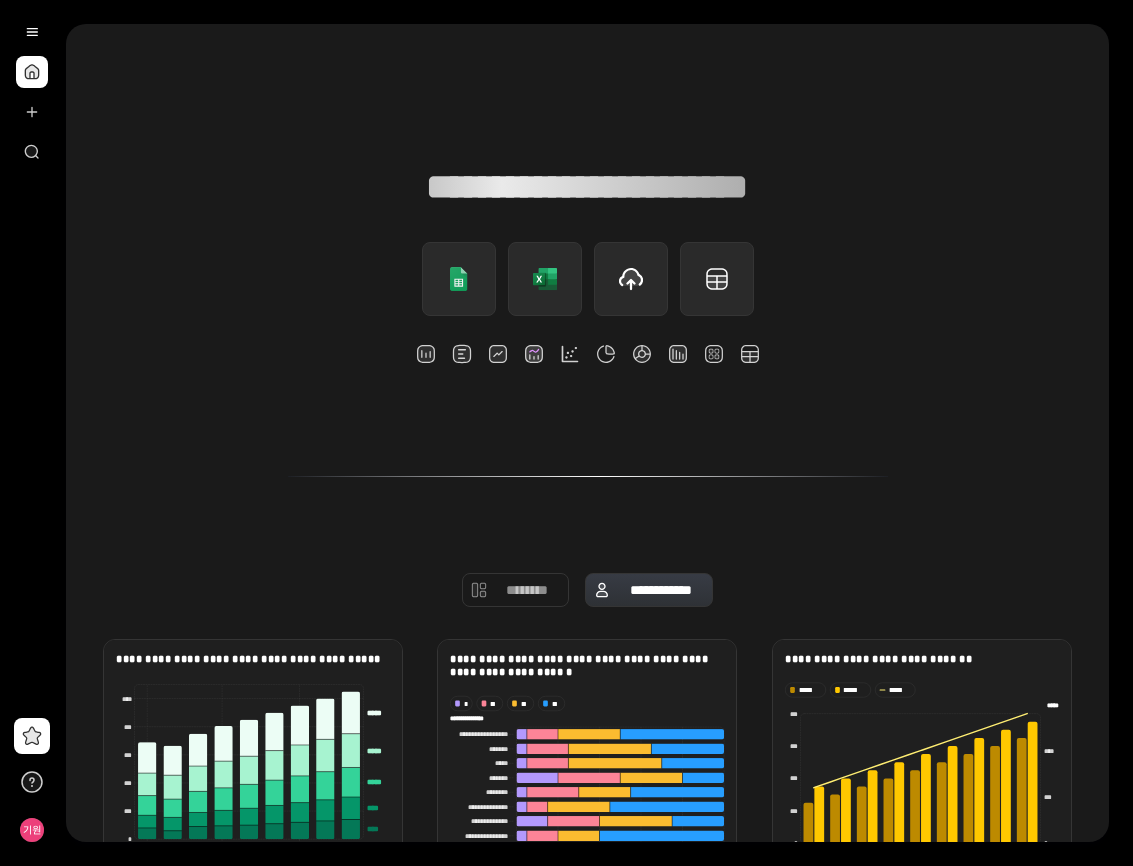 scroll, scrollTop: 609, scrollLeft: 0, axis: vertical 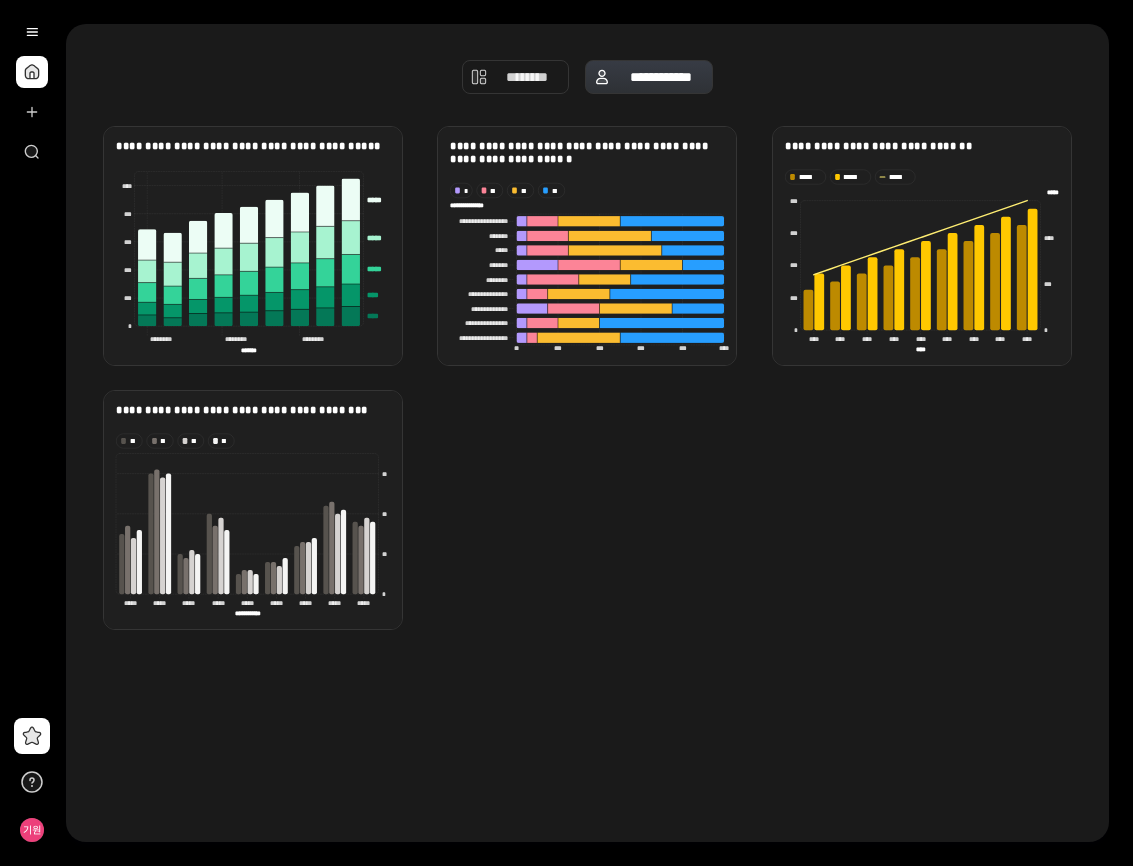 click on "********" at bounding box center (527, 77) 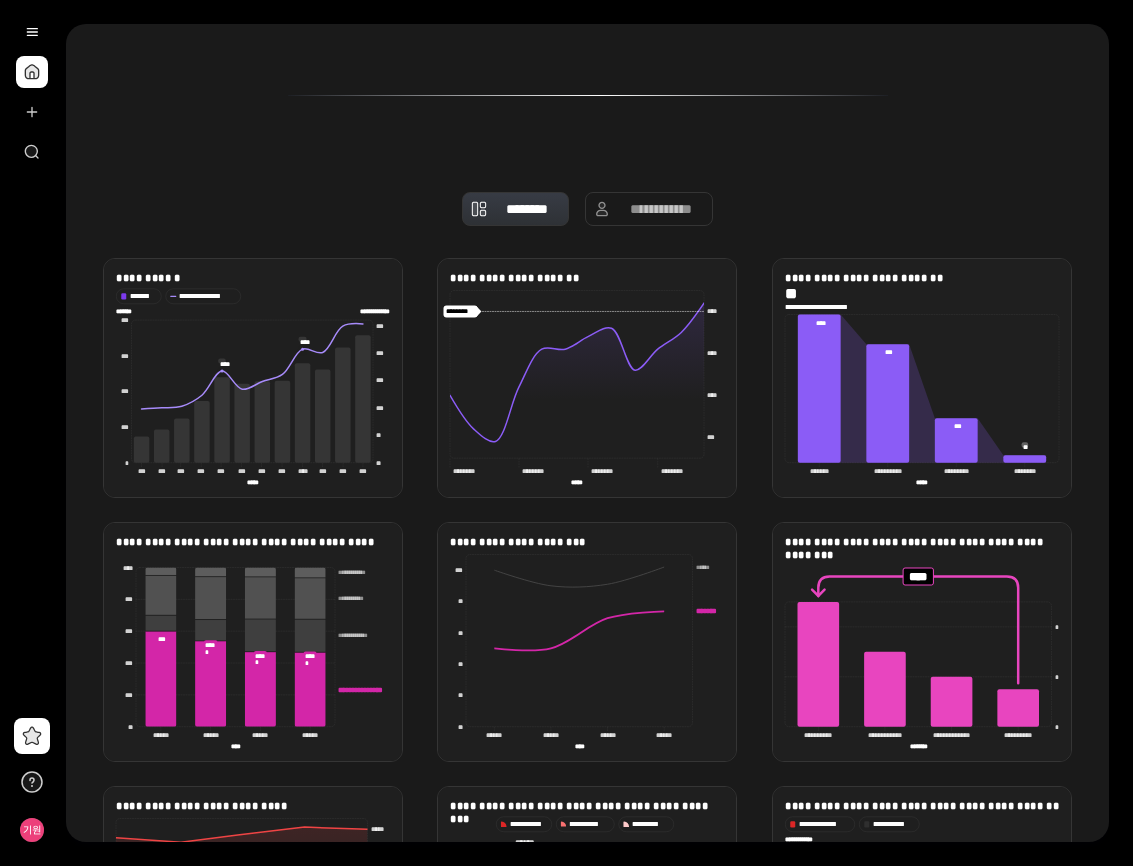 scroll, scrollTop: 0, scrollLeft: 0, axis: both 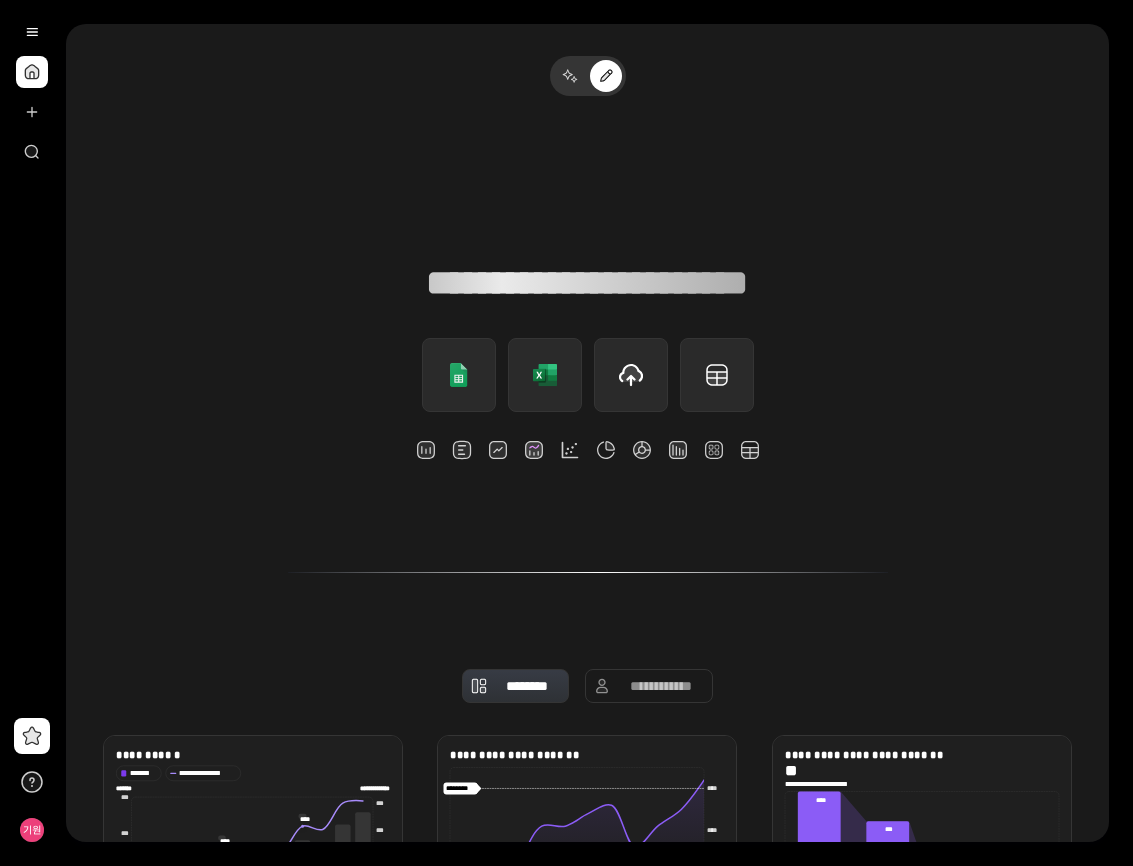 click on "**********" at bounding box center (587, 283) 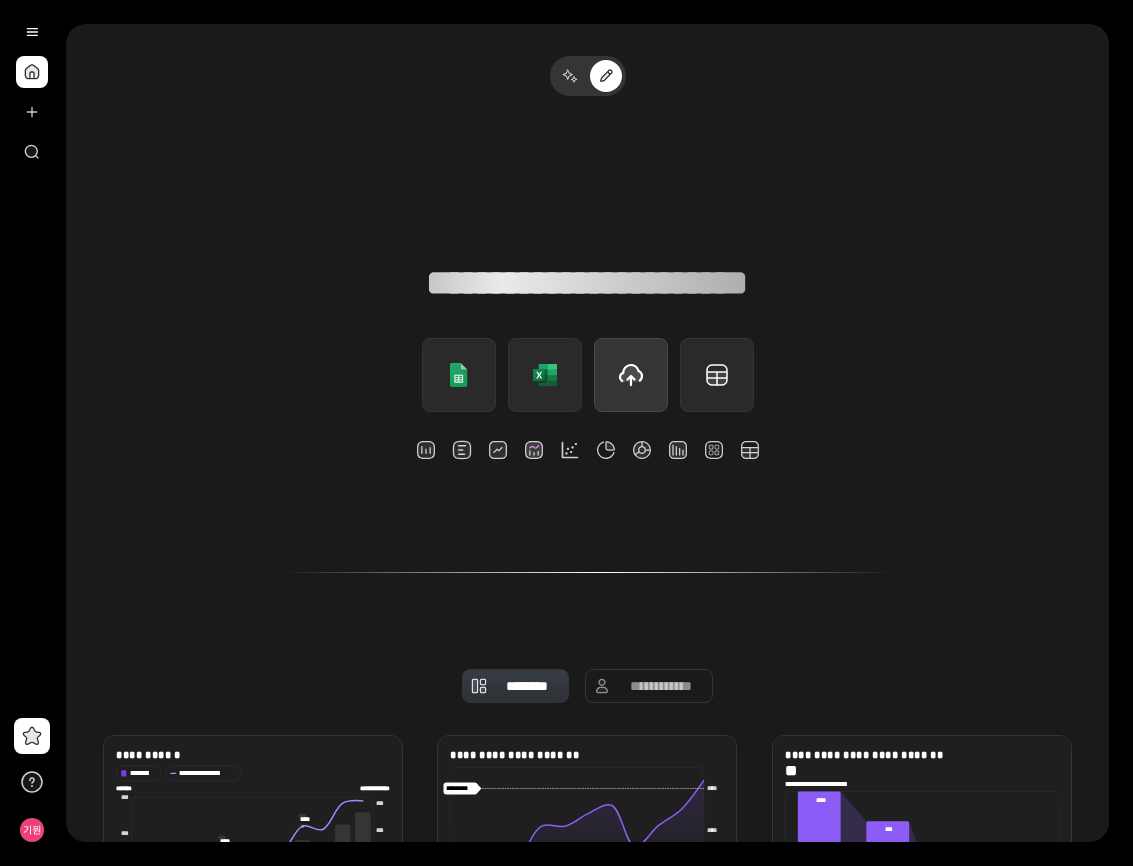 click 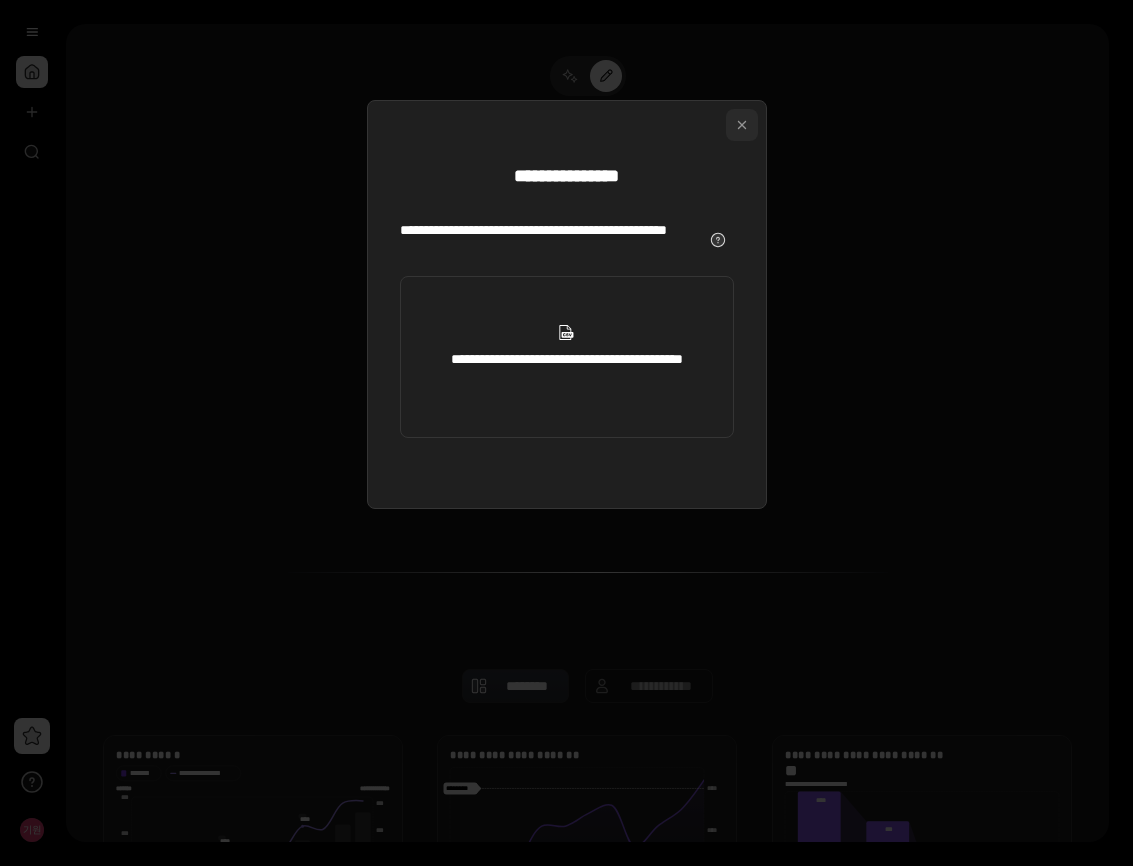 click at bounding box center [742, 125] 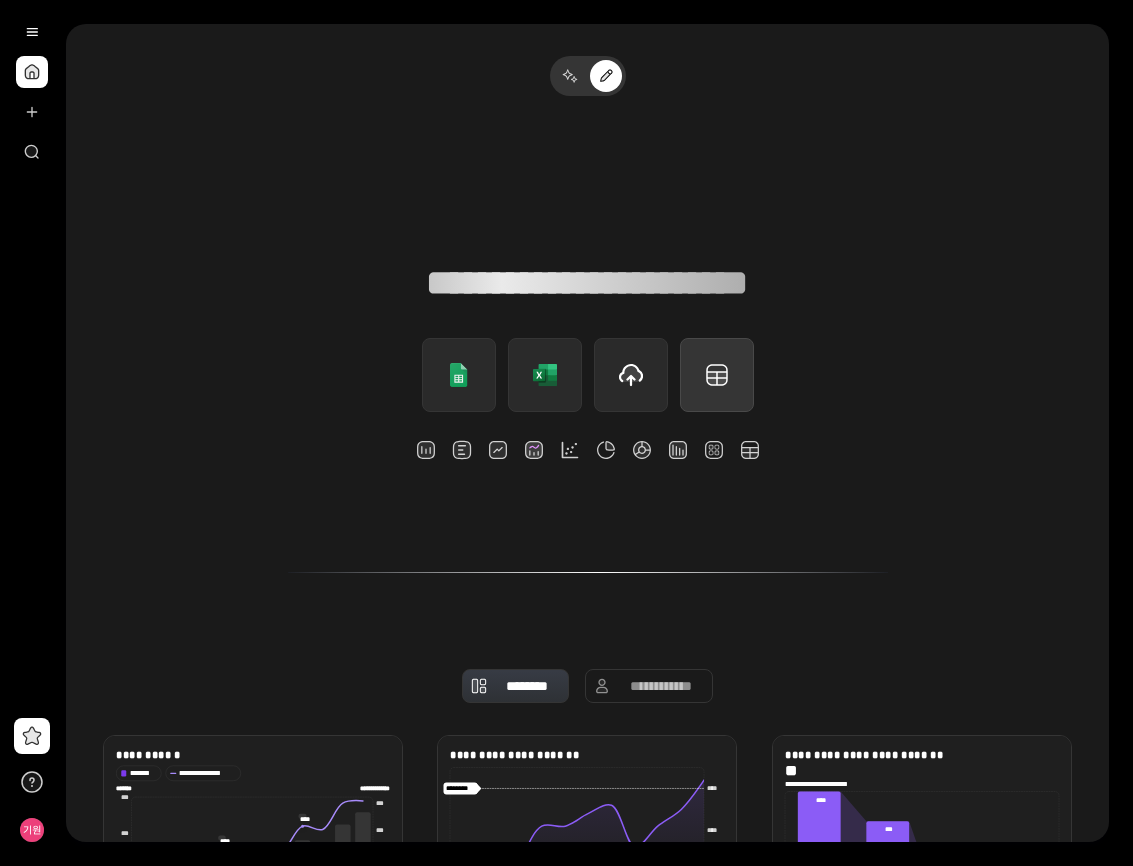 click on "**********" at bounding box center (717, 375) 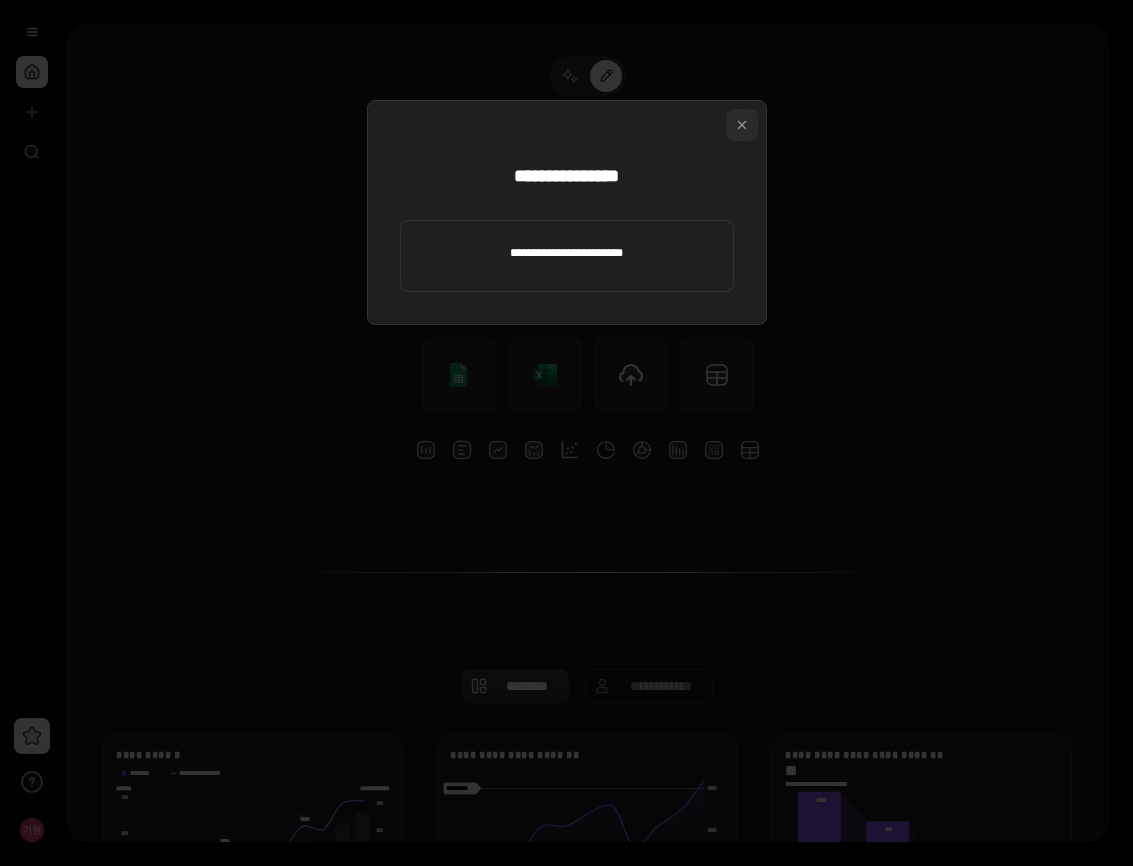 click at bounding box center [742, 125] 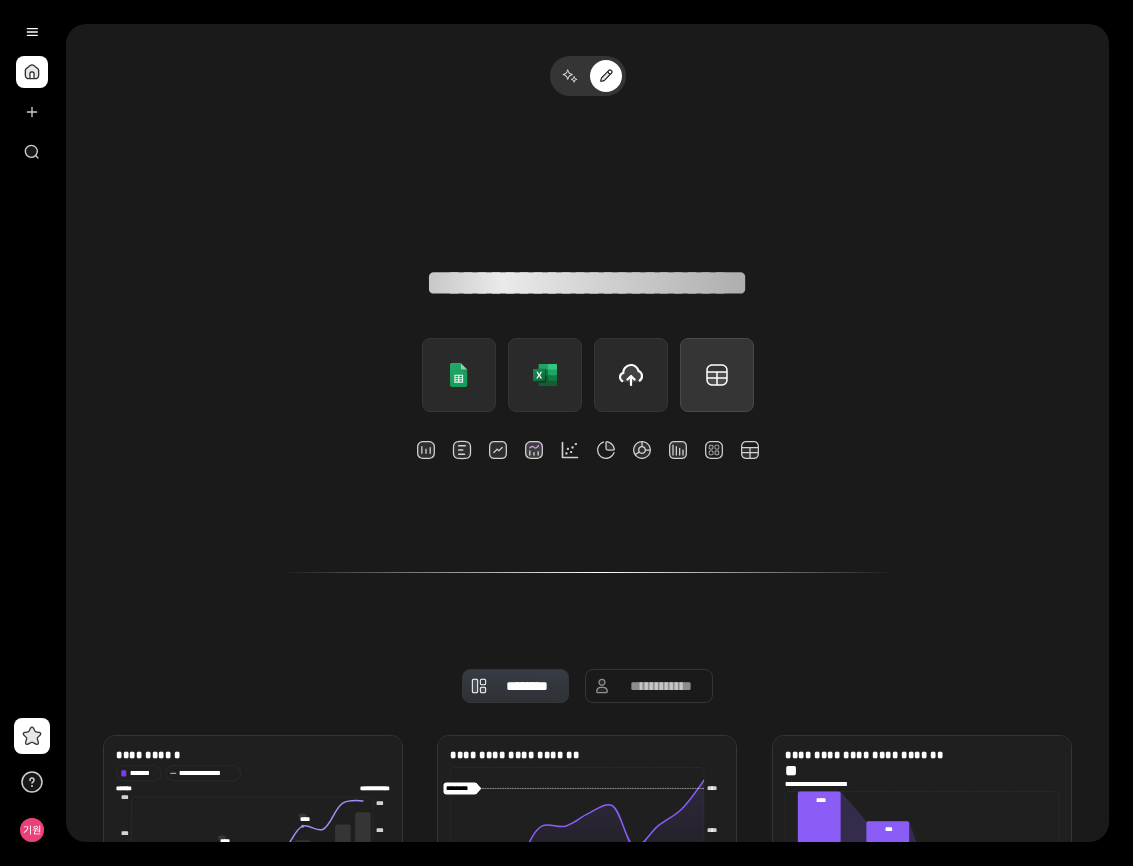 type 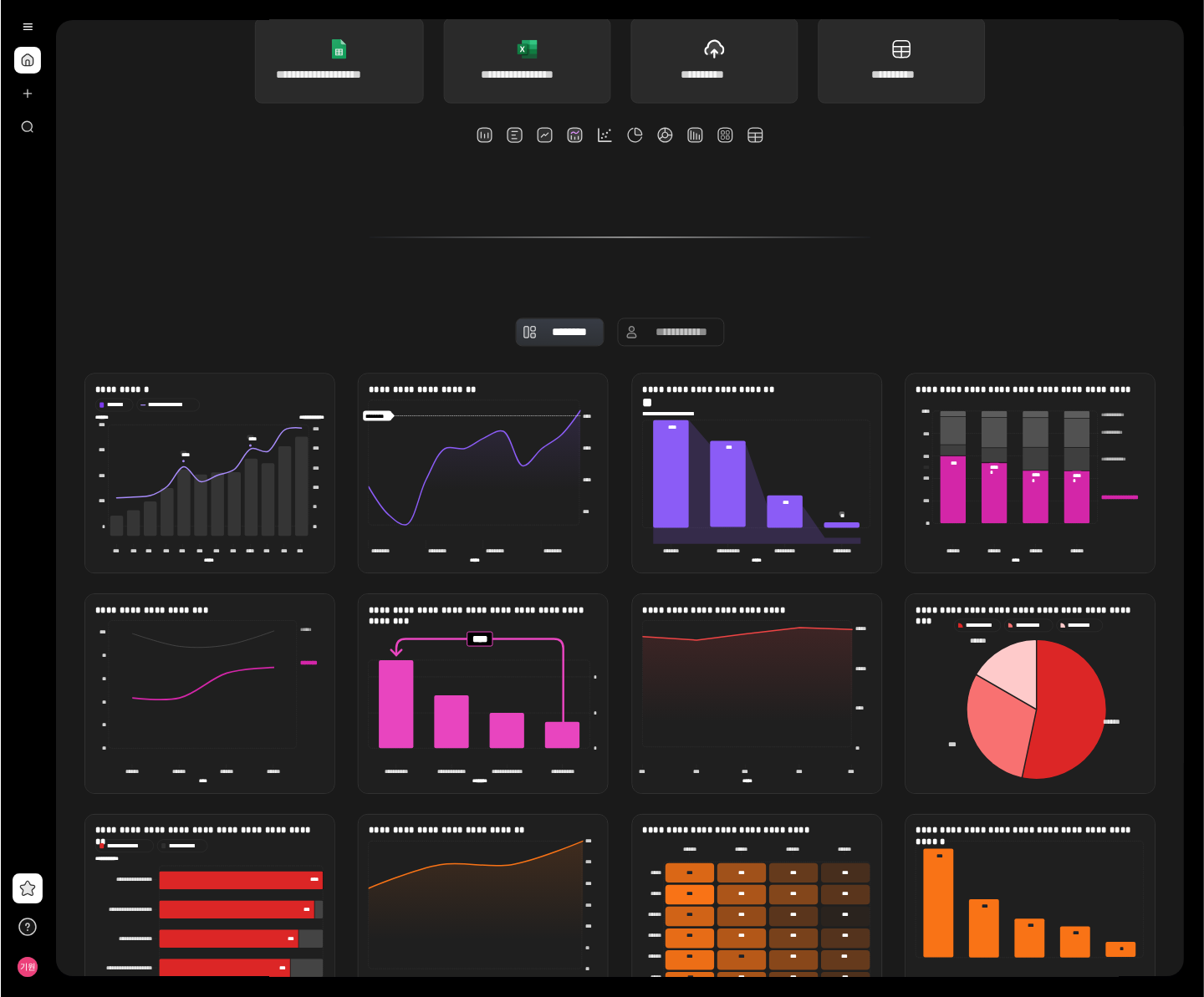 scroll, scrollTop: 0, scrollLeft: 0, axis: both 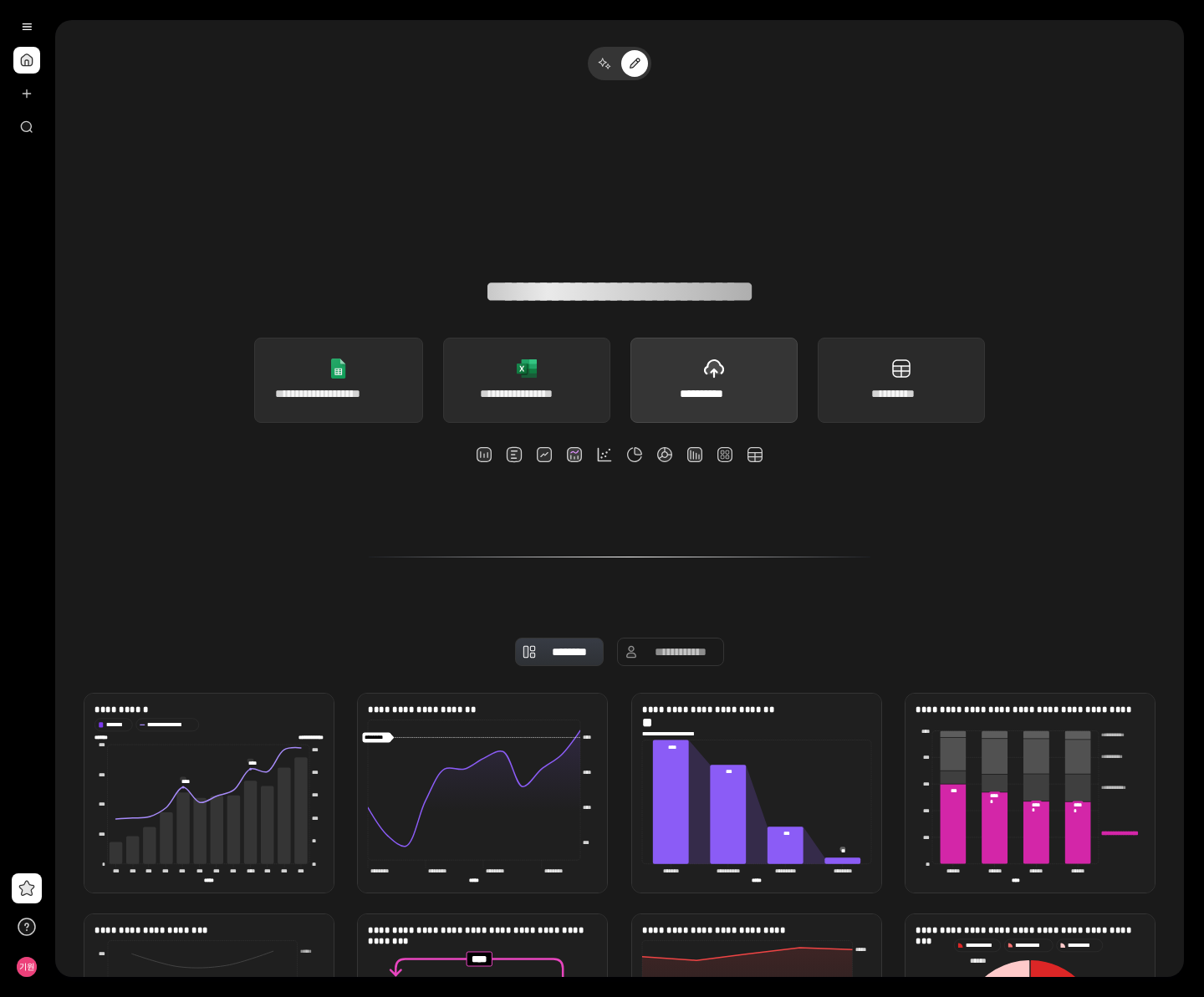 click on "**********" at bounding box center [713, 394] 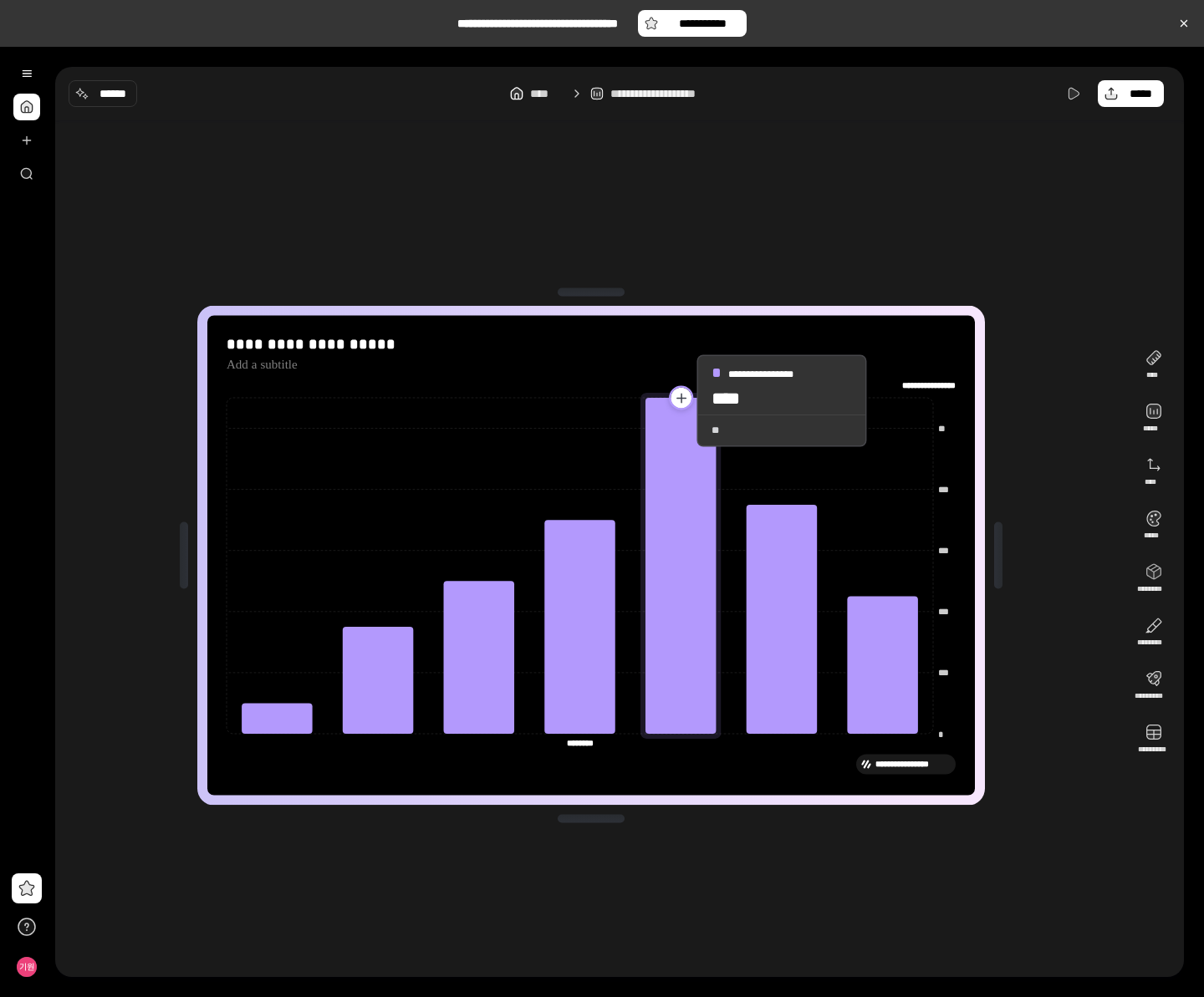 click 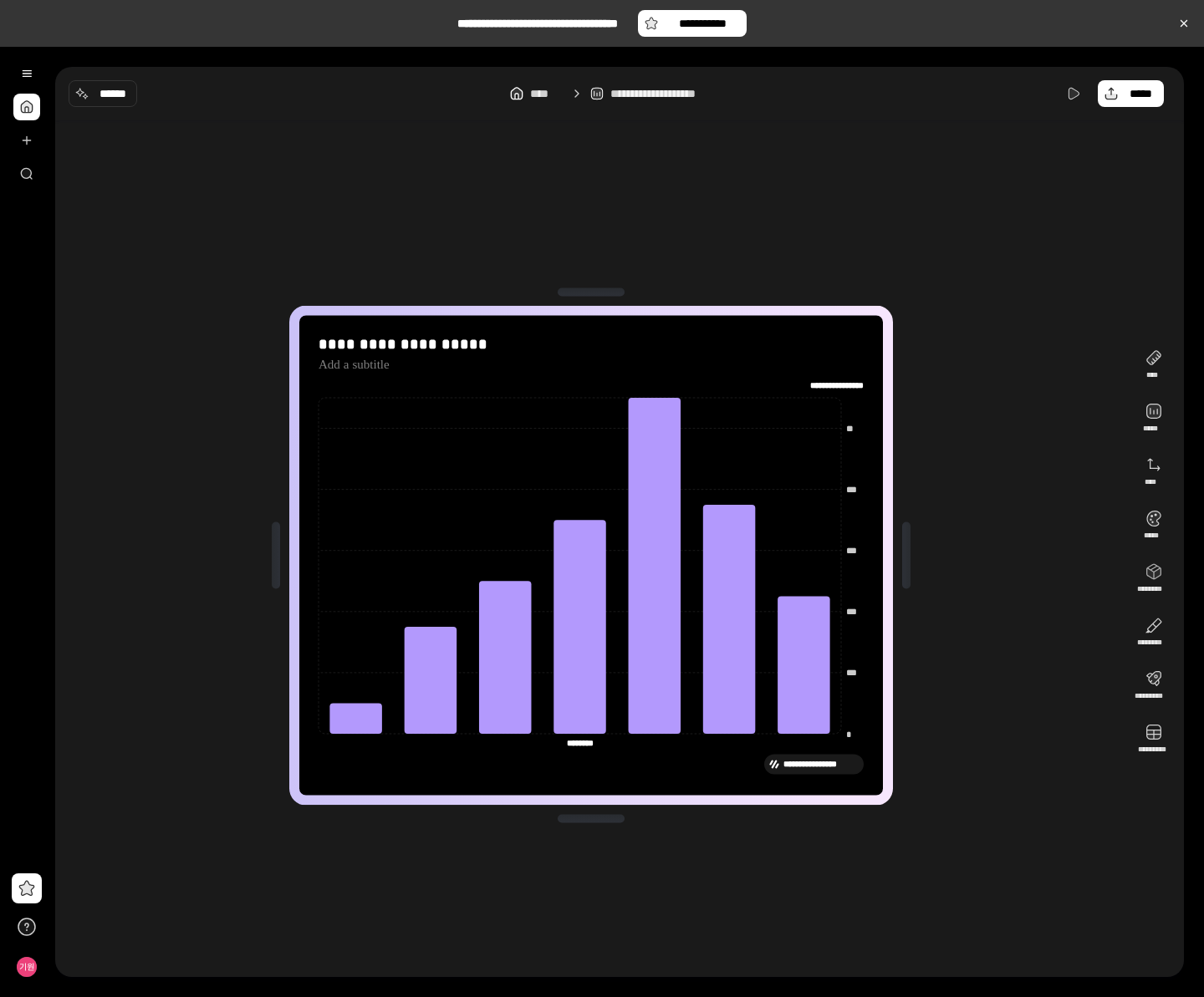 click at bounding box center [906, 556] 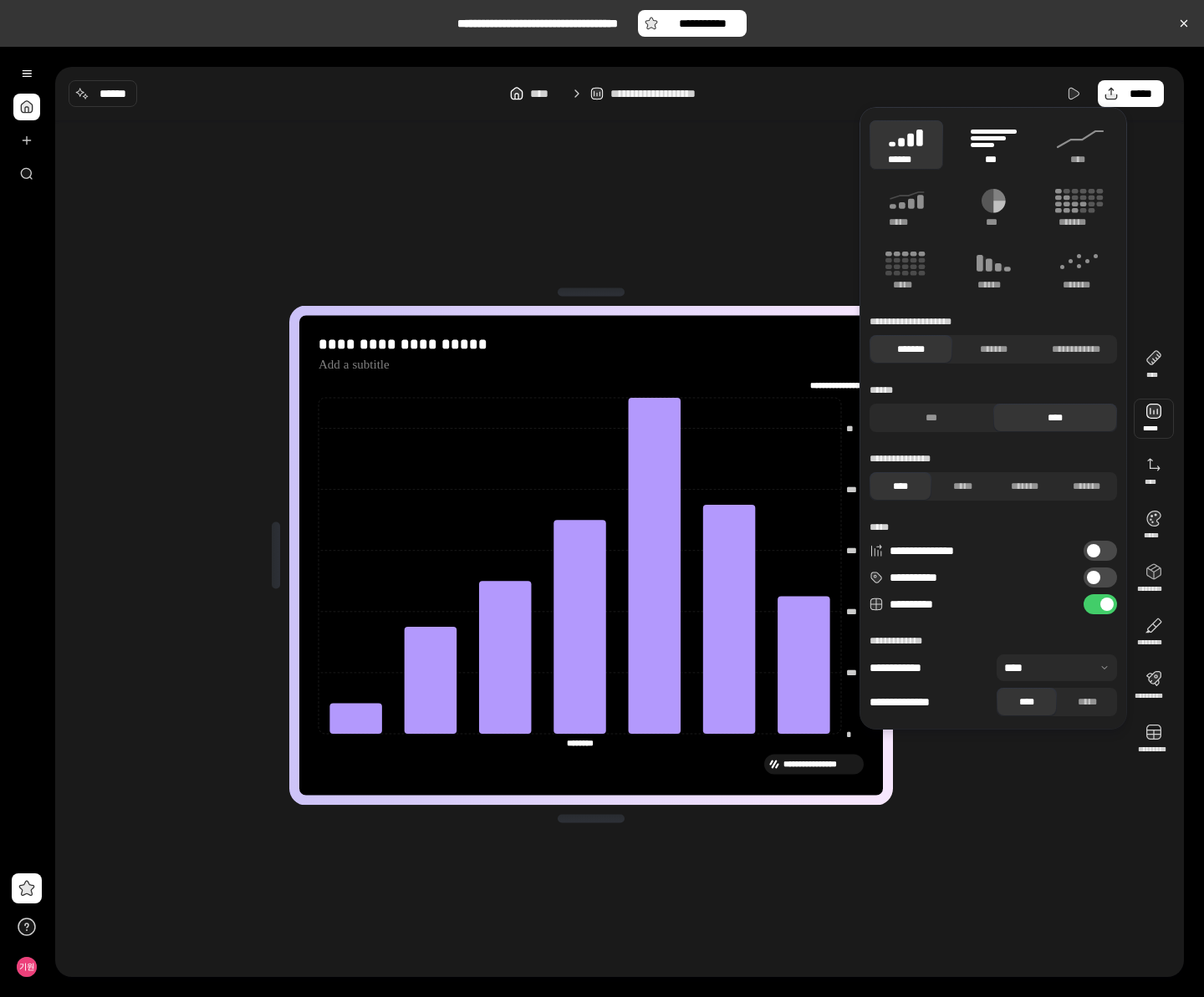 click 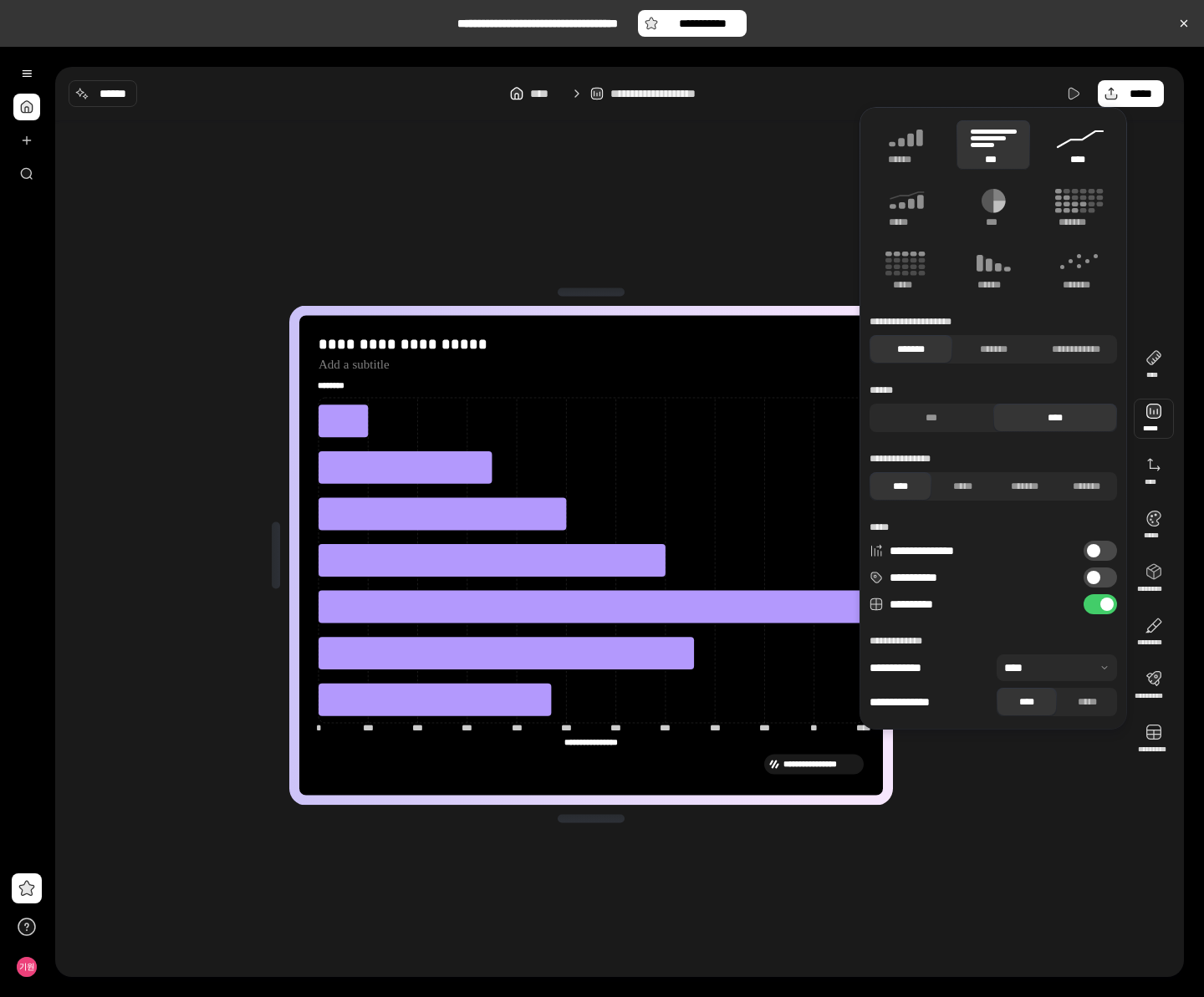 click on "****" at bounding box center [1080, 160] 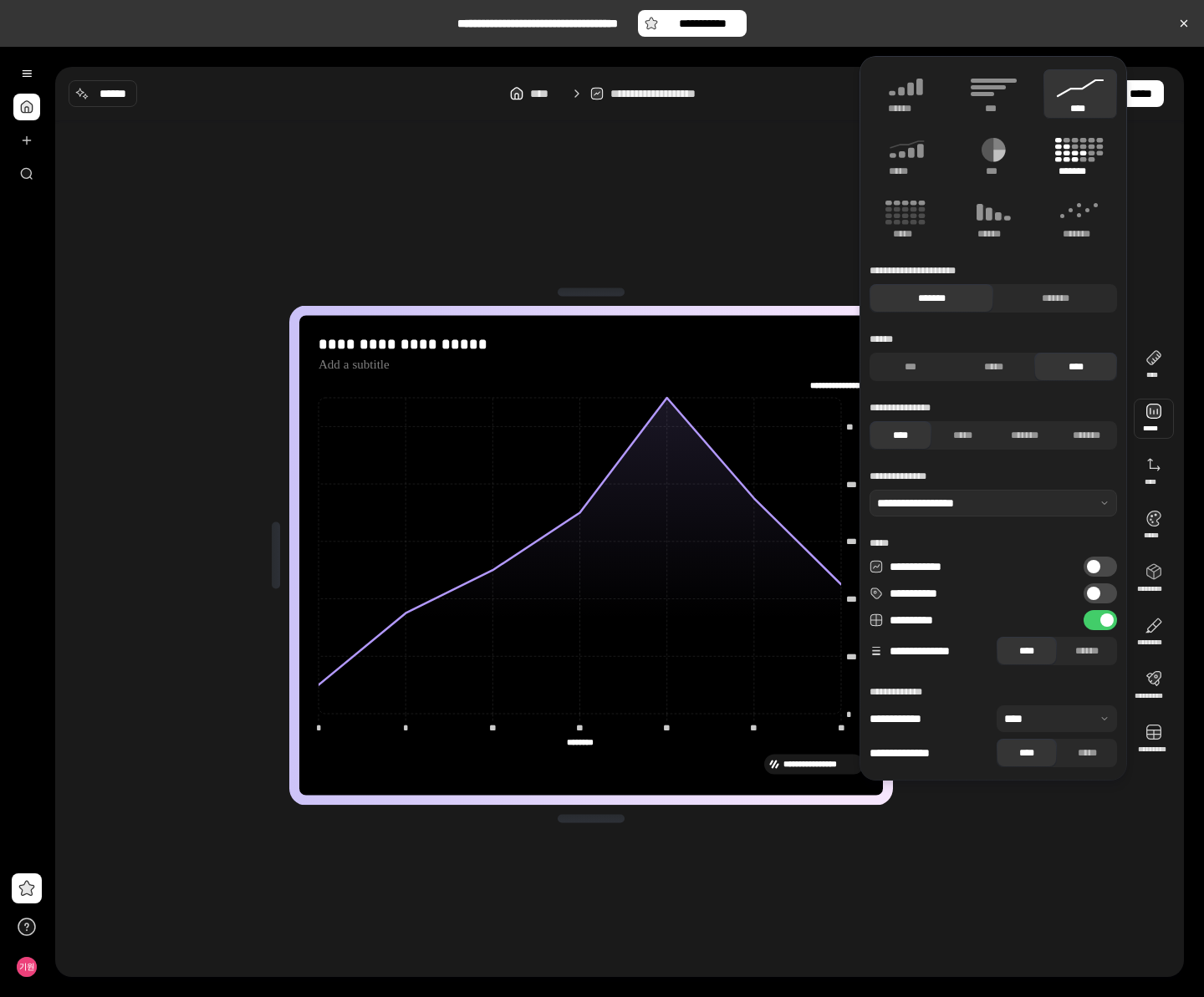 click on "*******" at bounding box center [1080, 171] 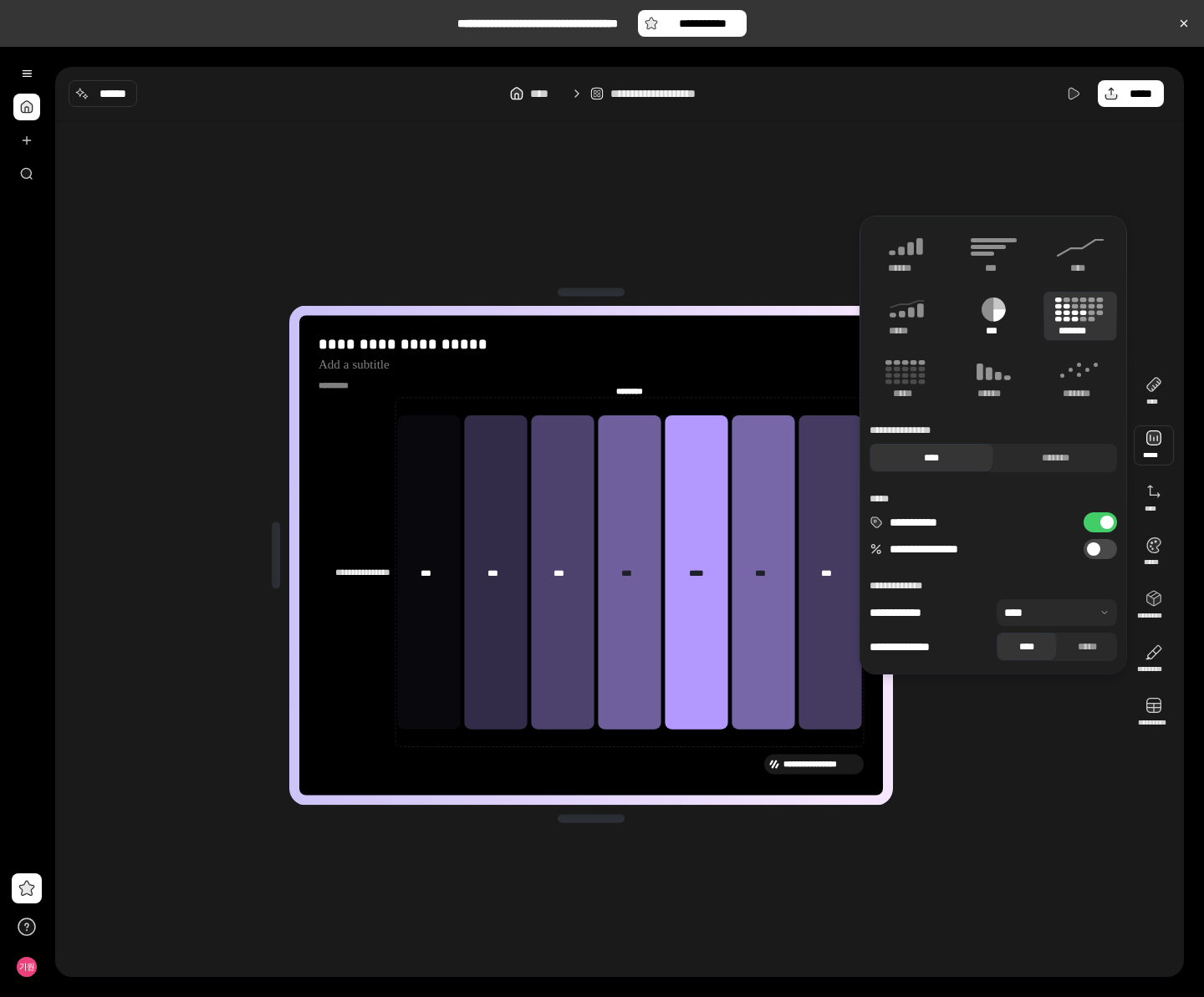 click on "***" at bounding box center [993, 316] 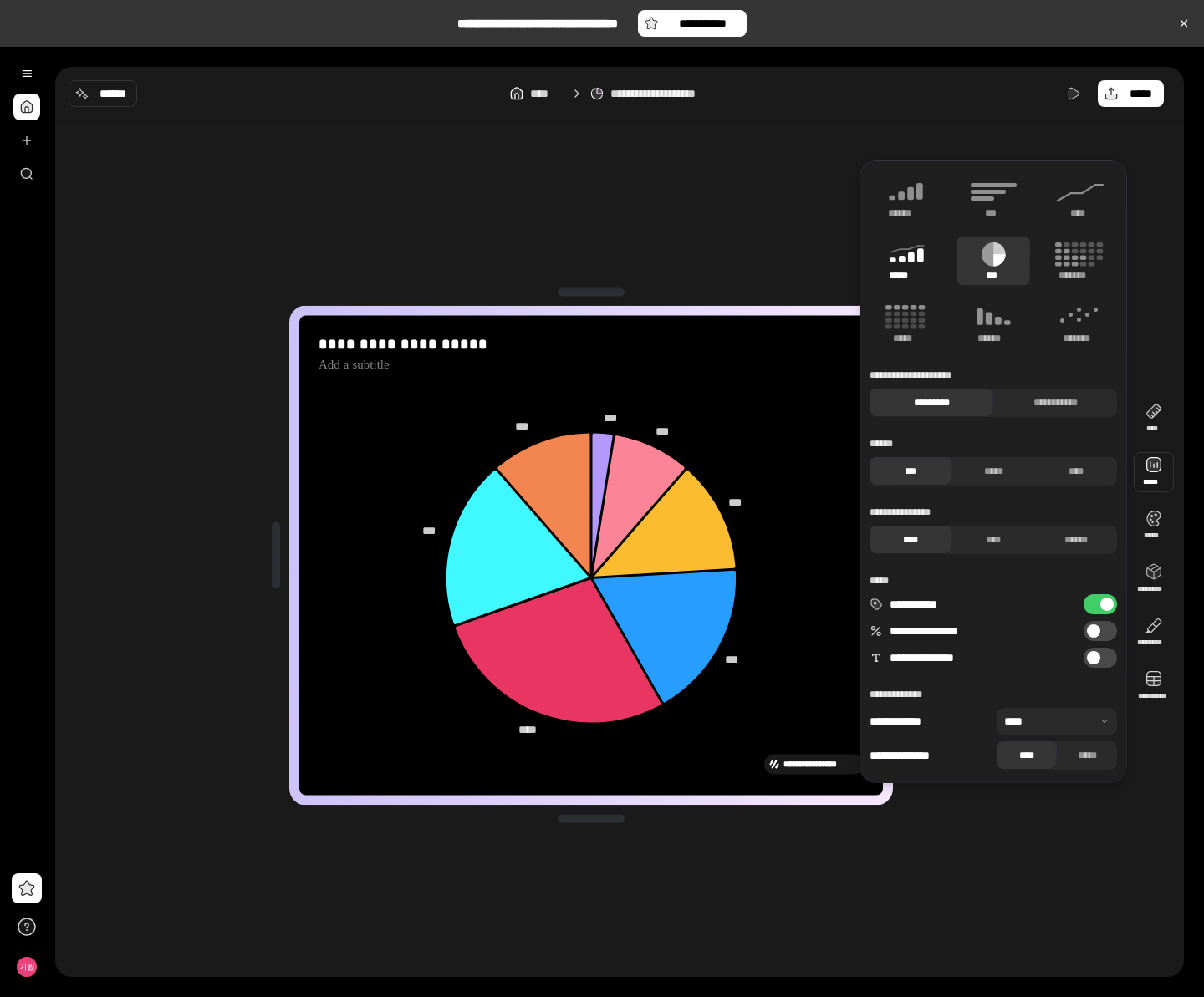 click 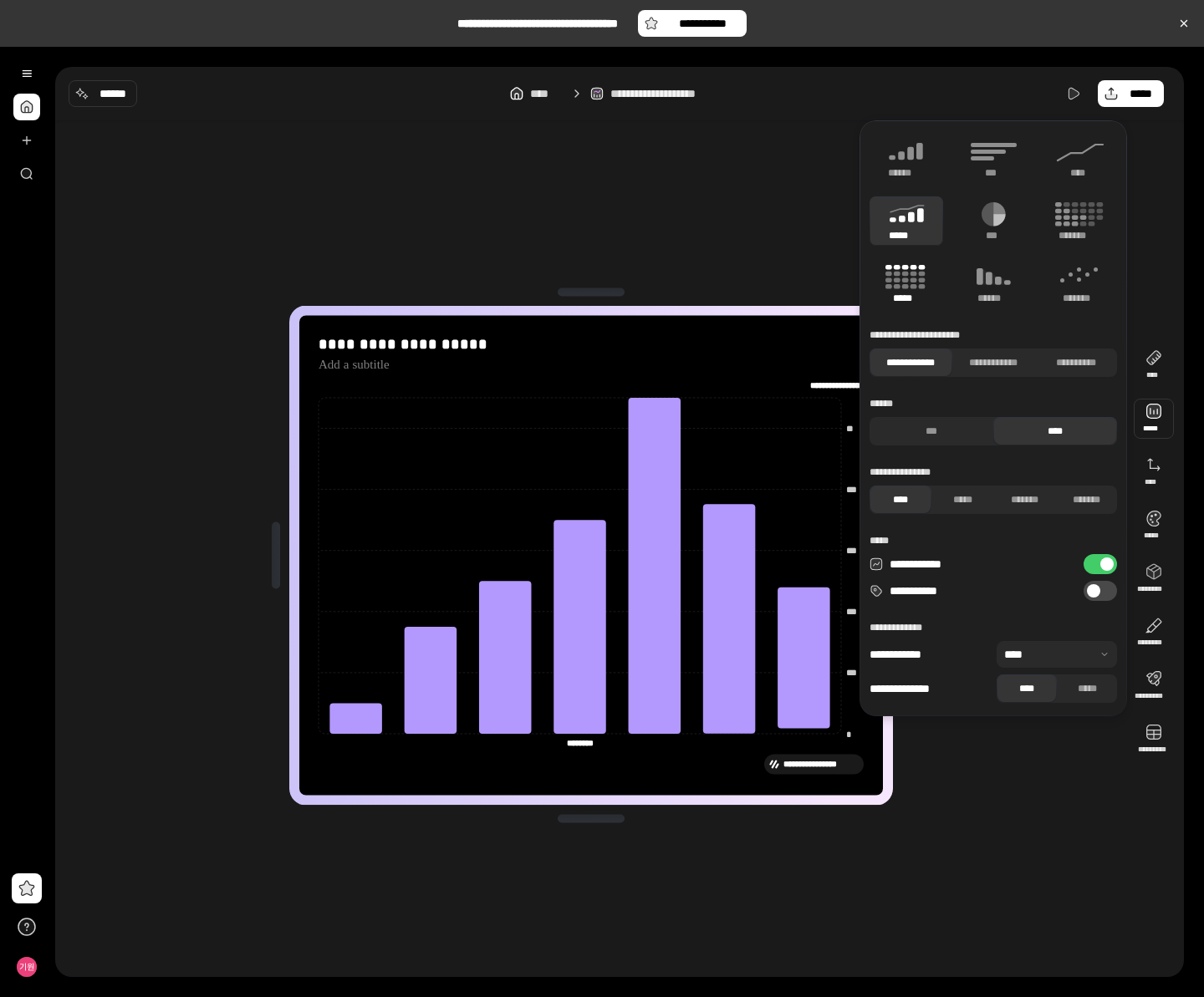 click 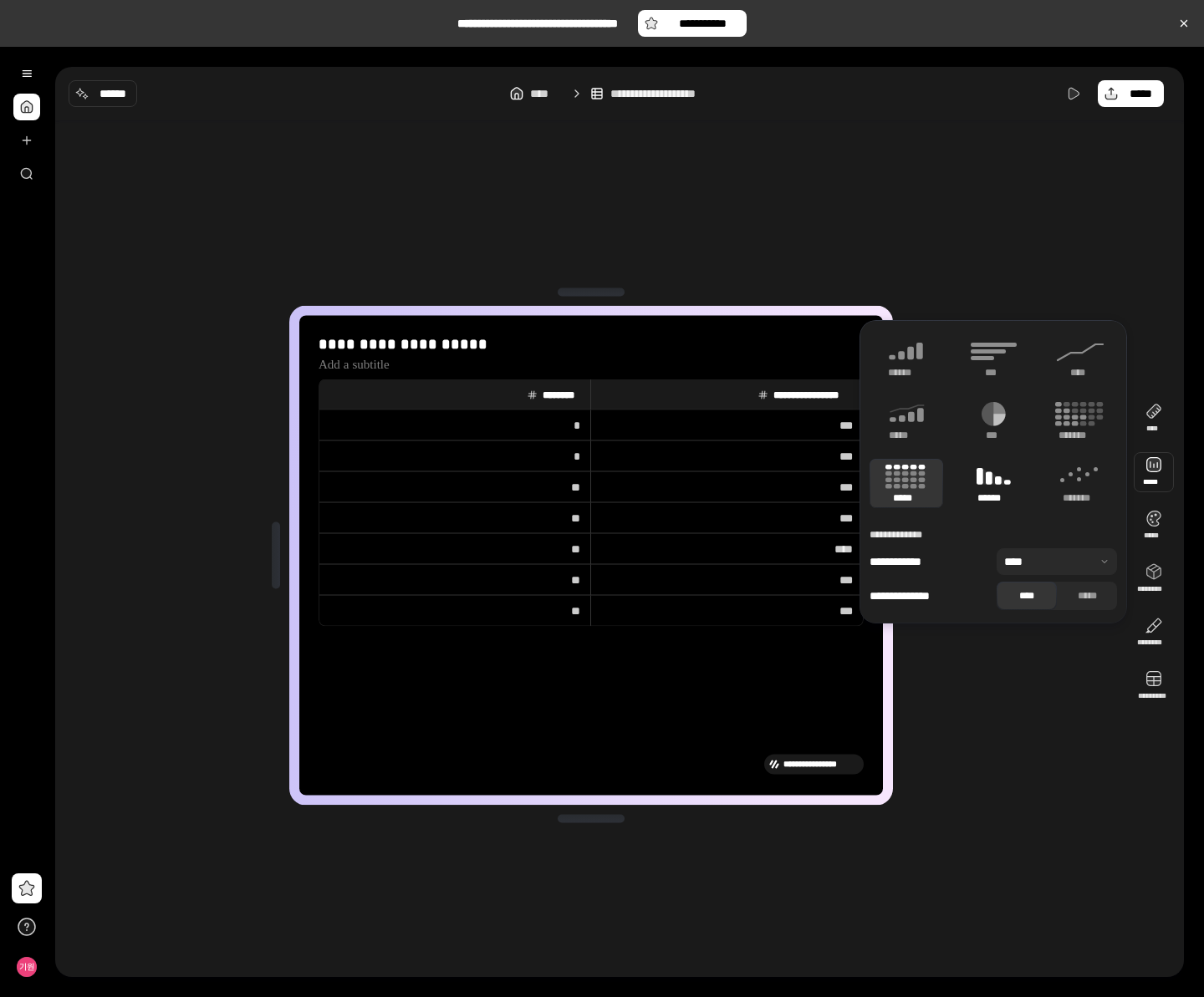 click on "******" at bounding box center [993, 498] 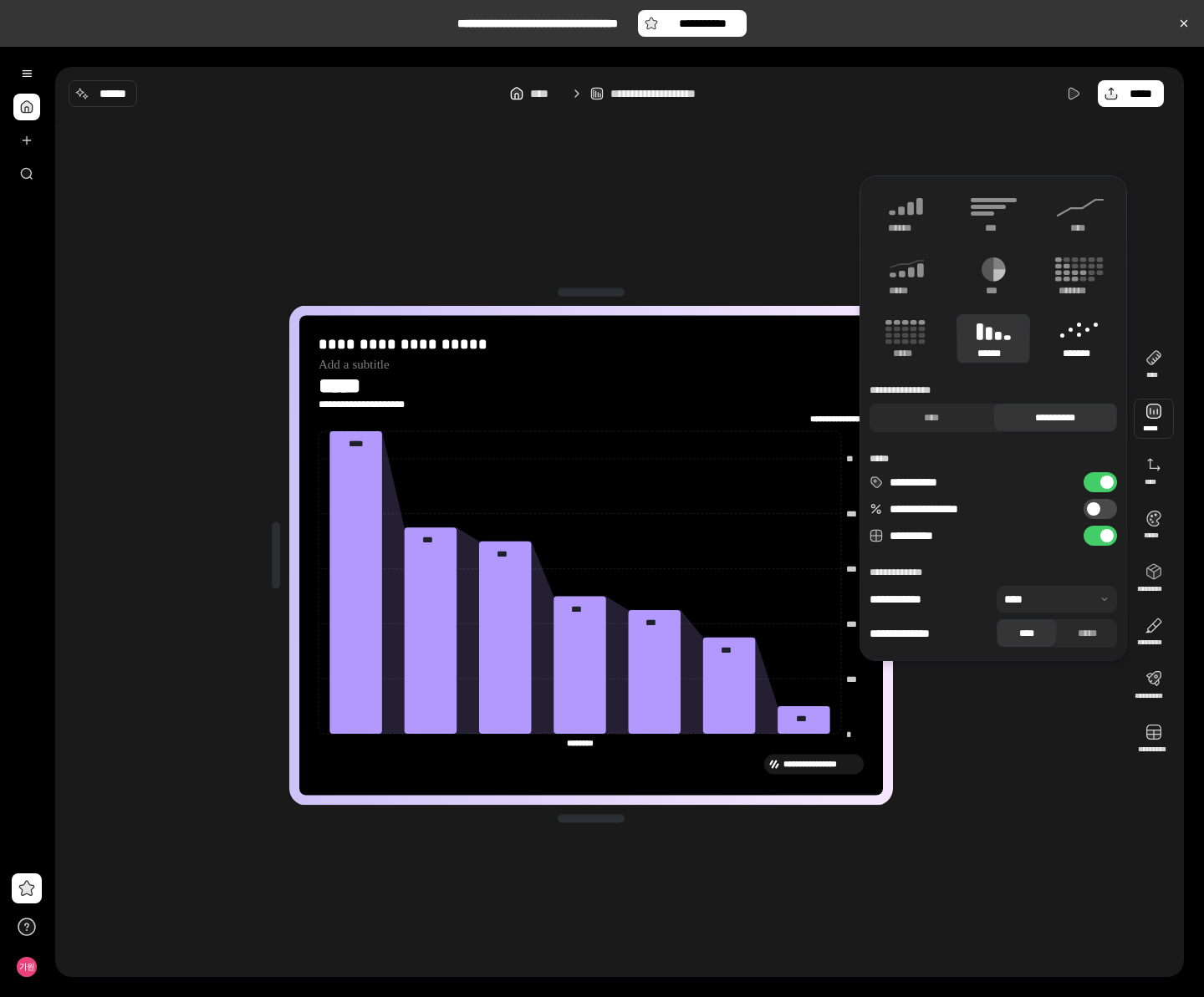 click 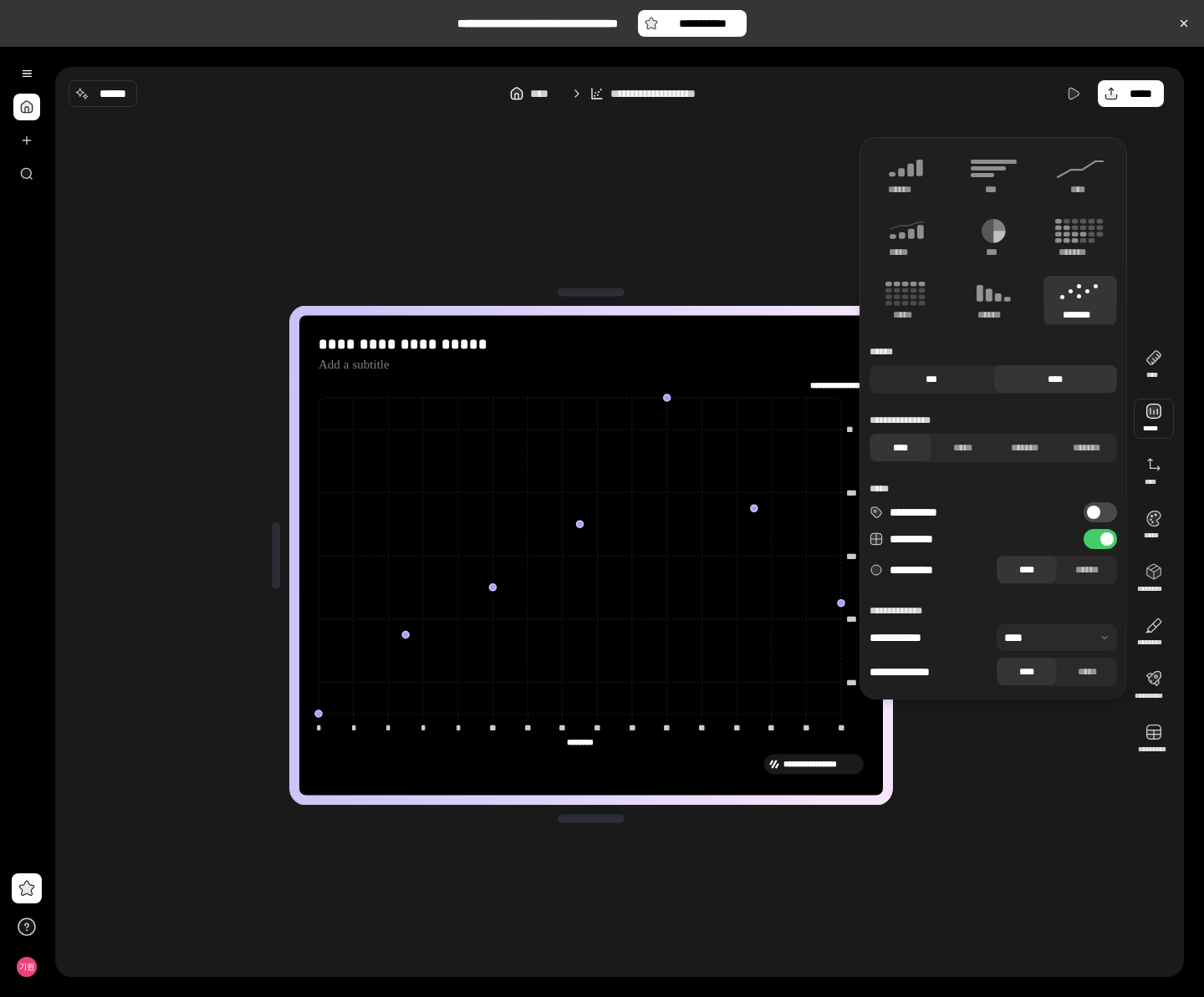 click on "***" at bounding box center [931, 379] 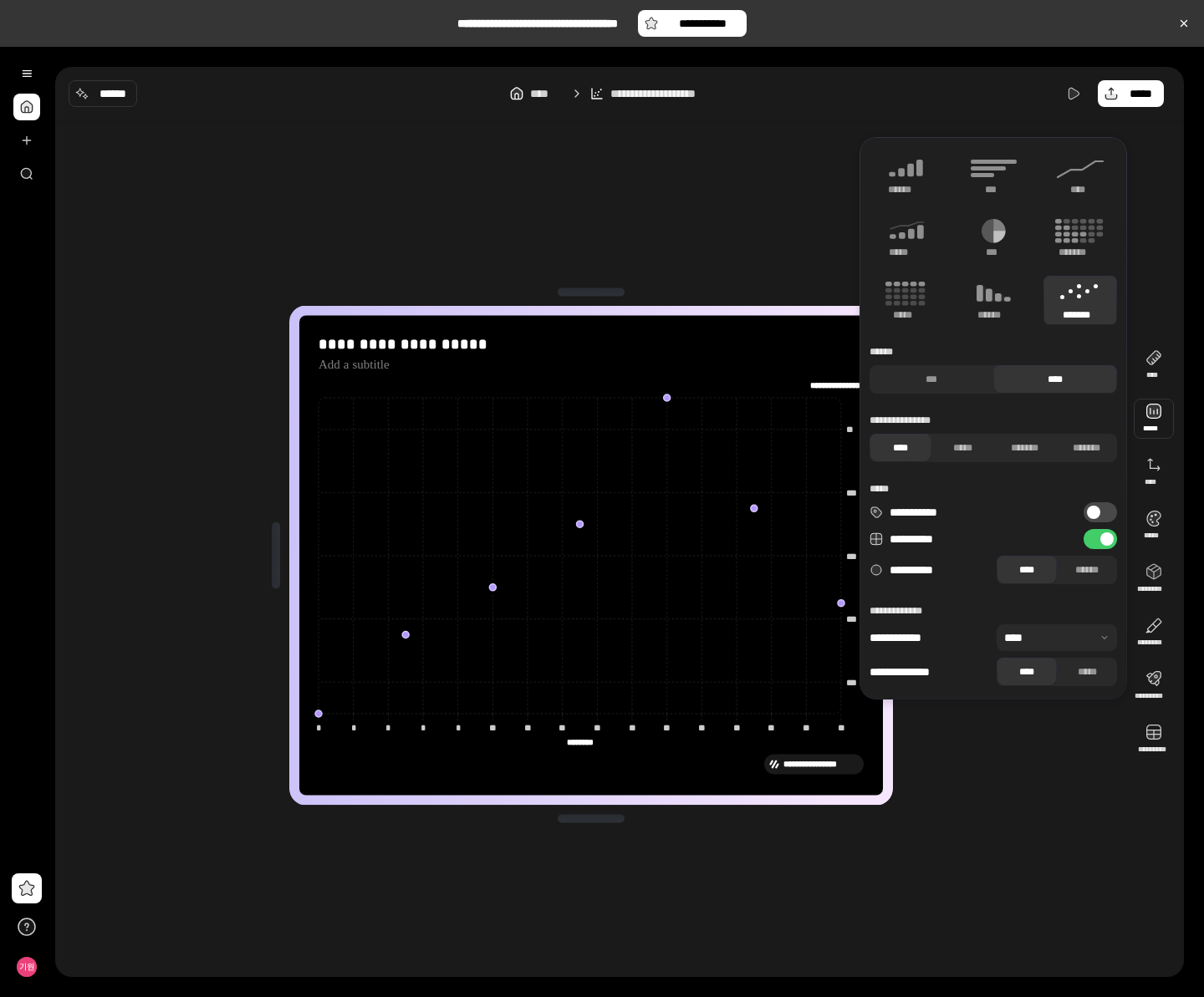 click on "****" at bounding box center [1055, 379] 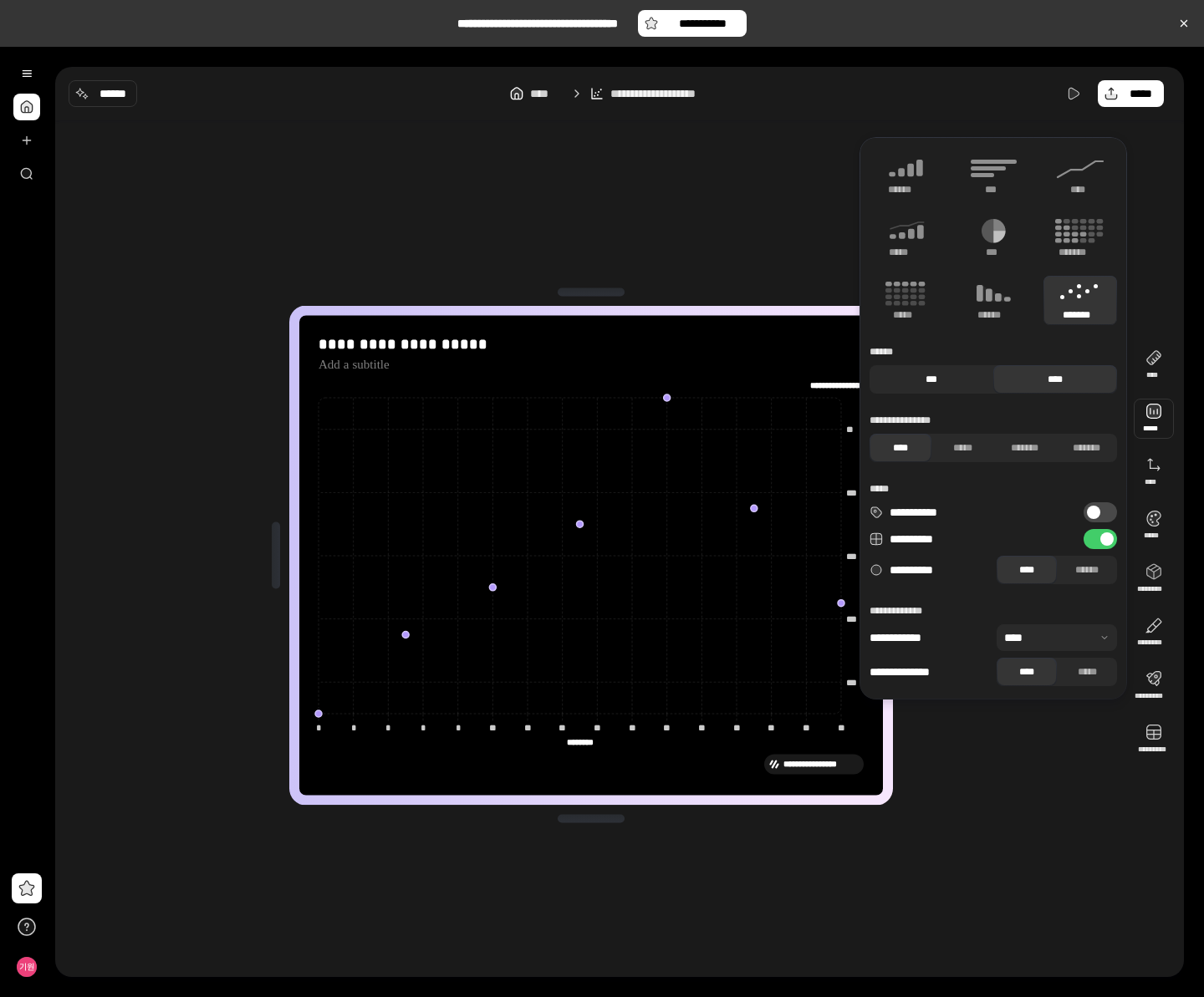 click on "***" at bounding box center [931, 379] 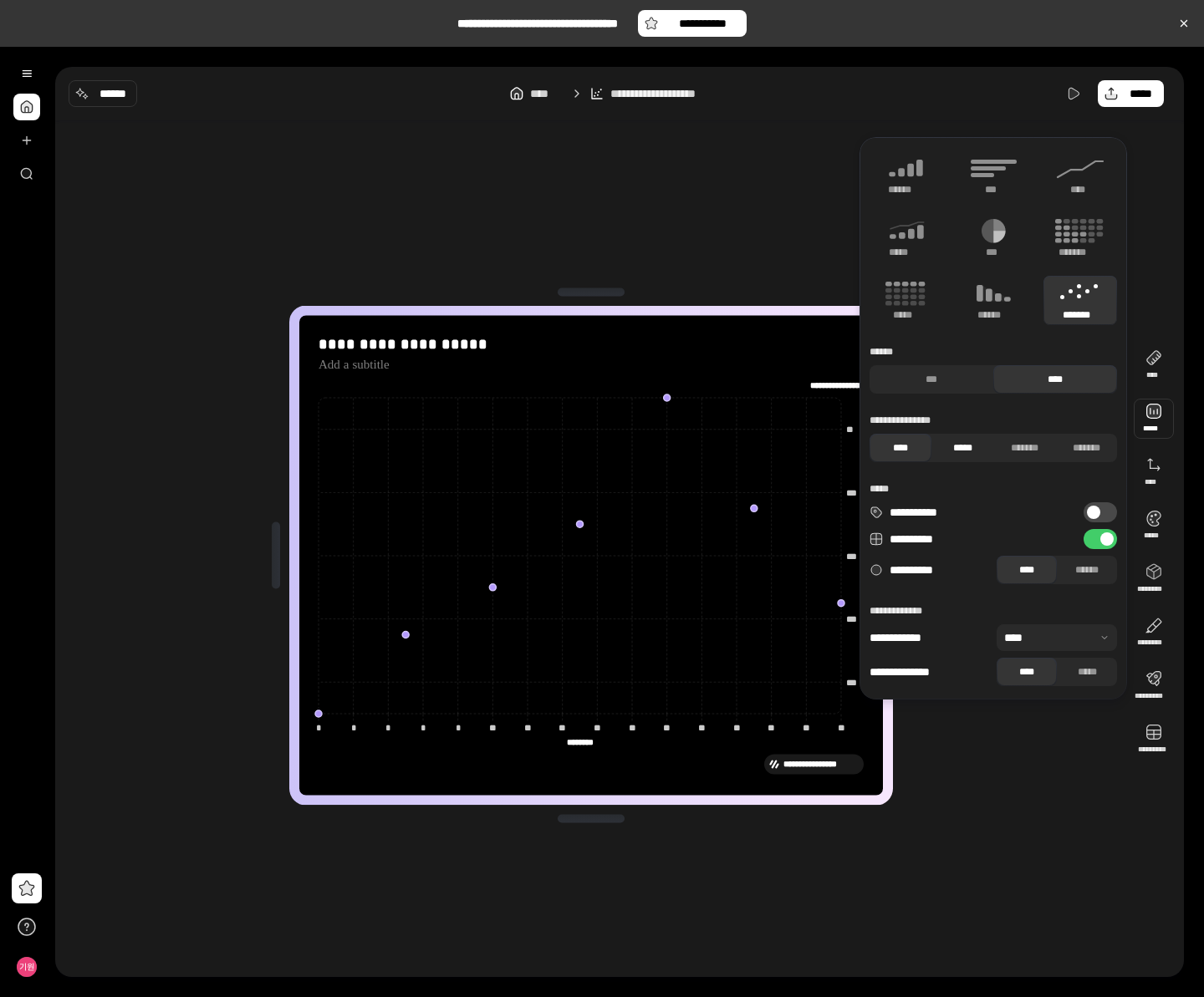 click on "*****" at bounding box center [962, 448] 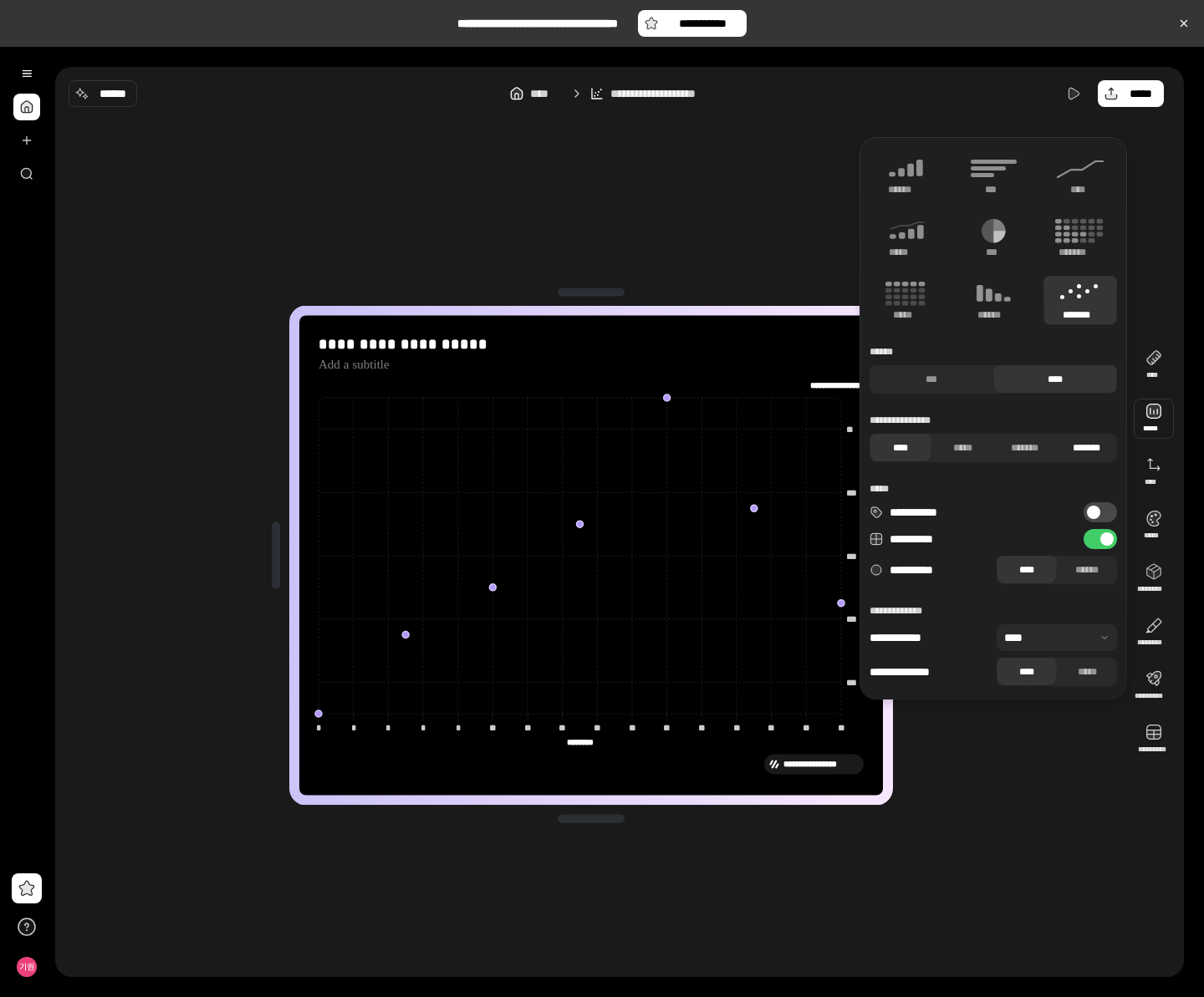 click on "*******" at bounding box center (1086, 448) 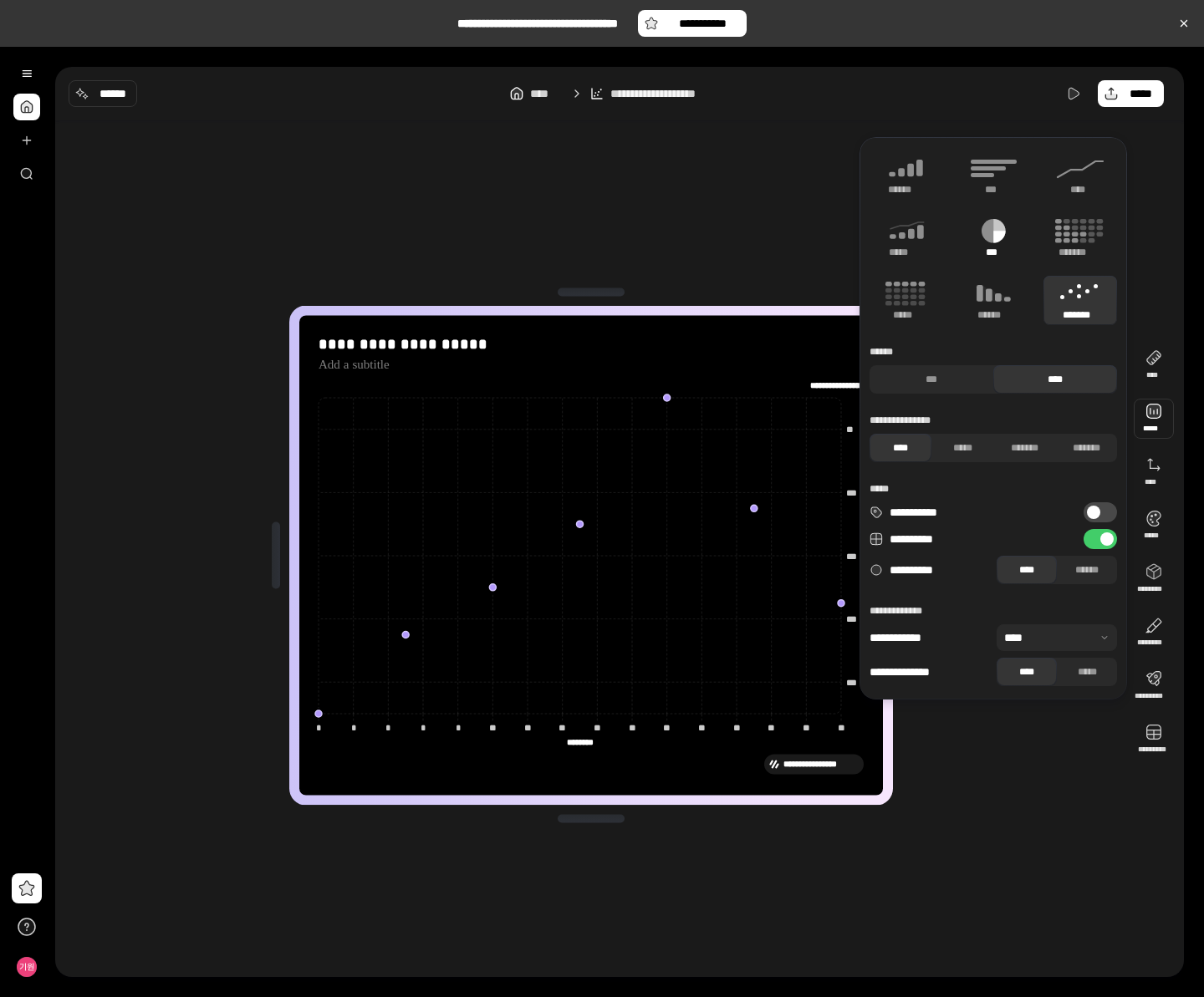 click 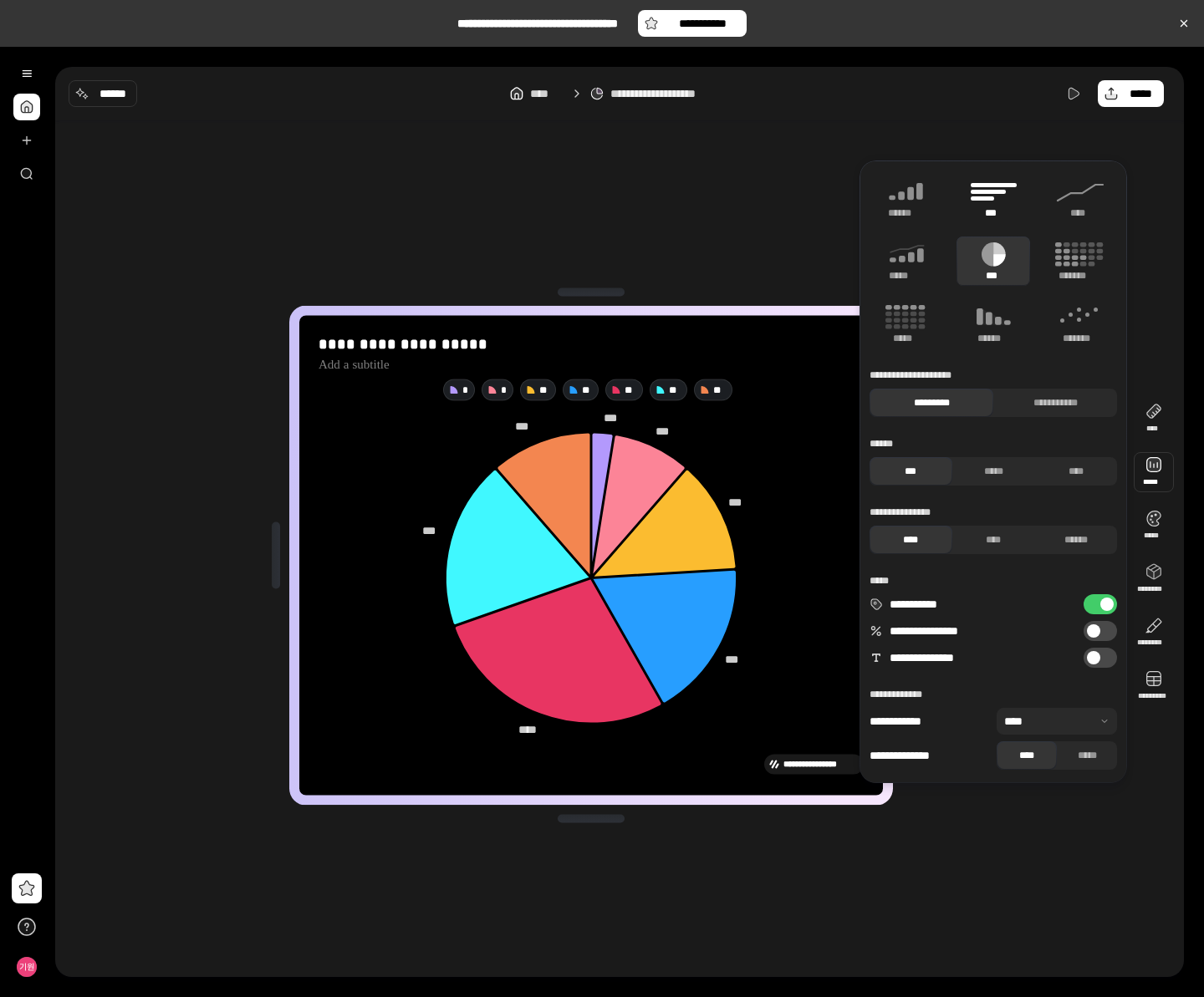 click 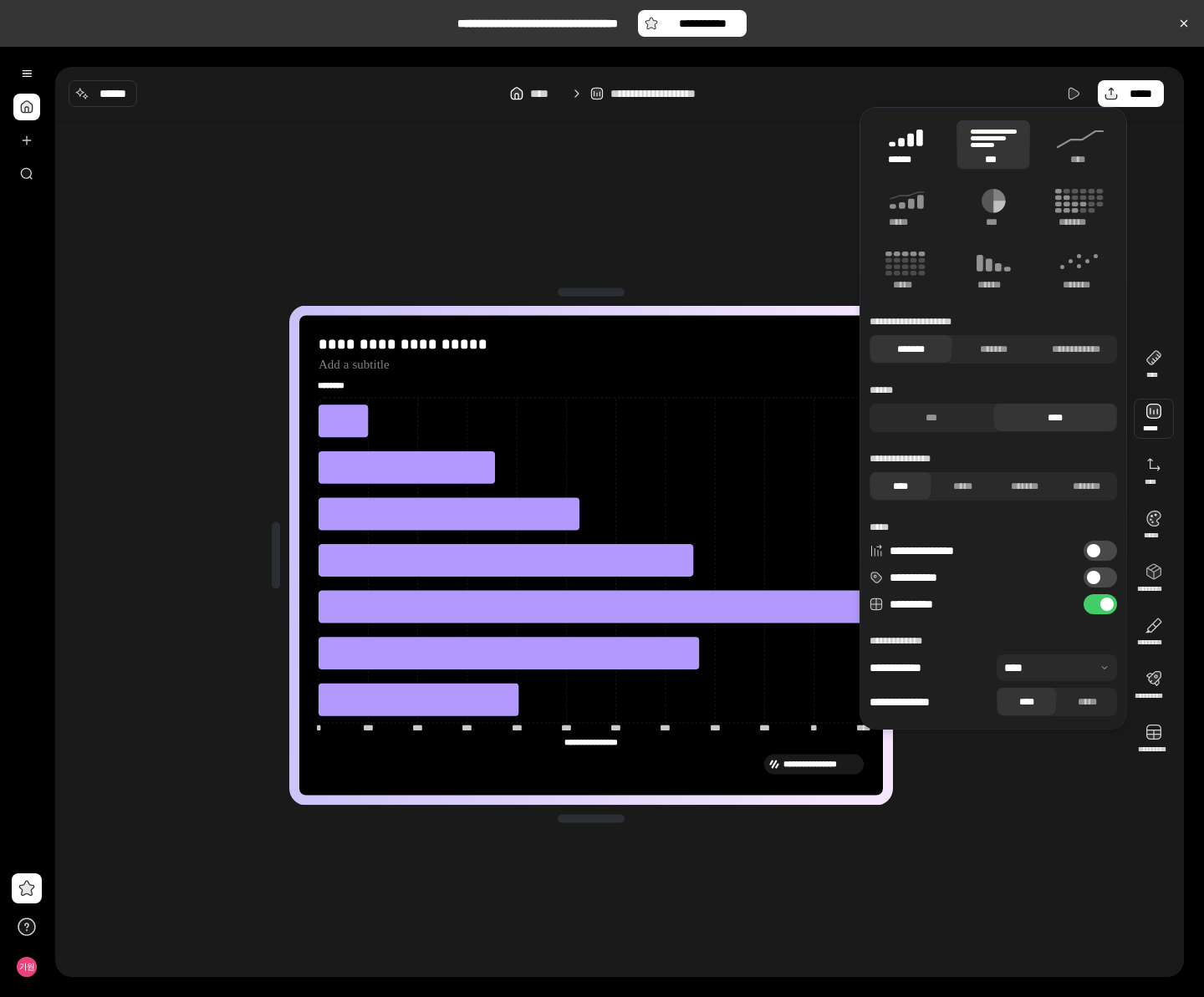 click 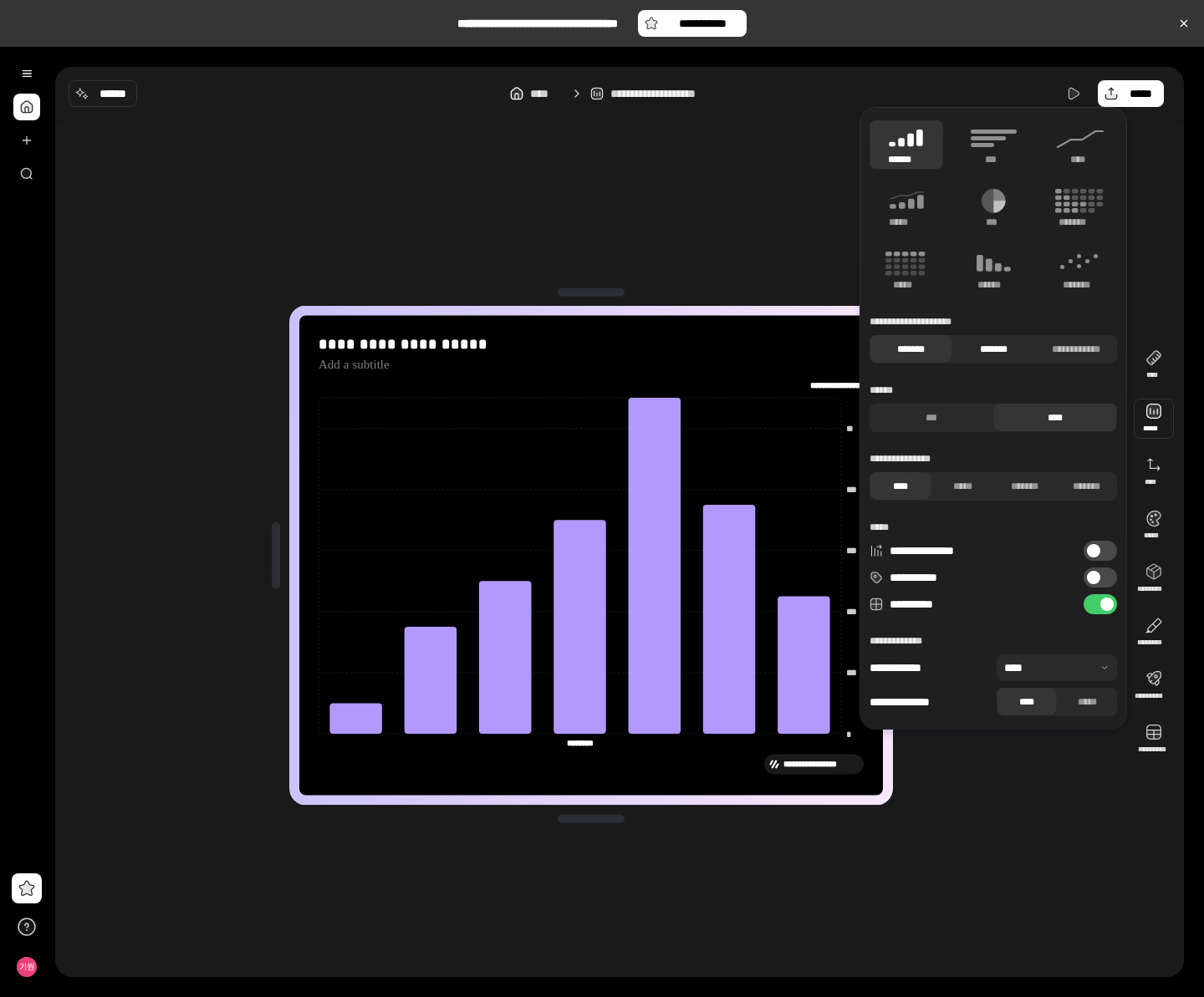 click on "*******" at bounding box center [993, 349] 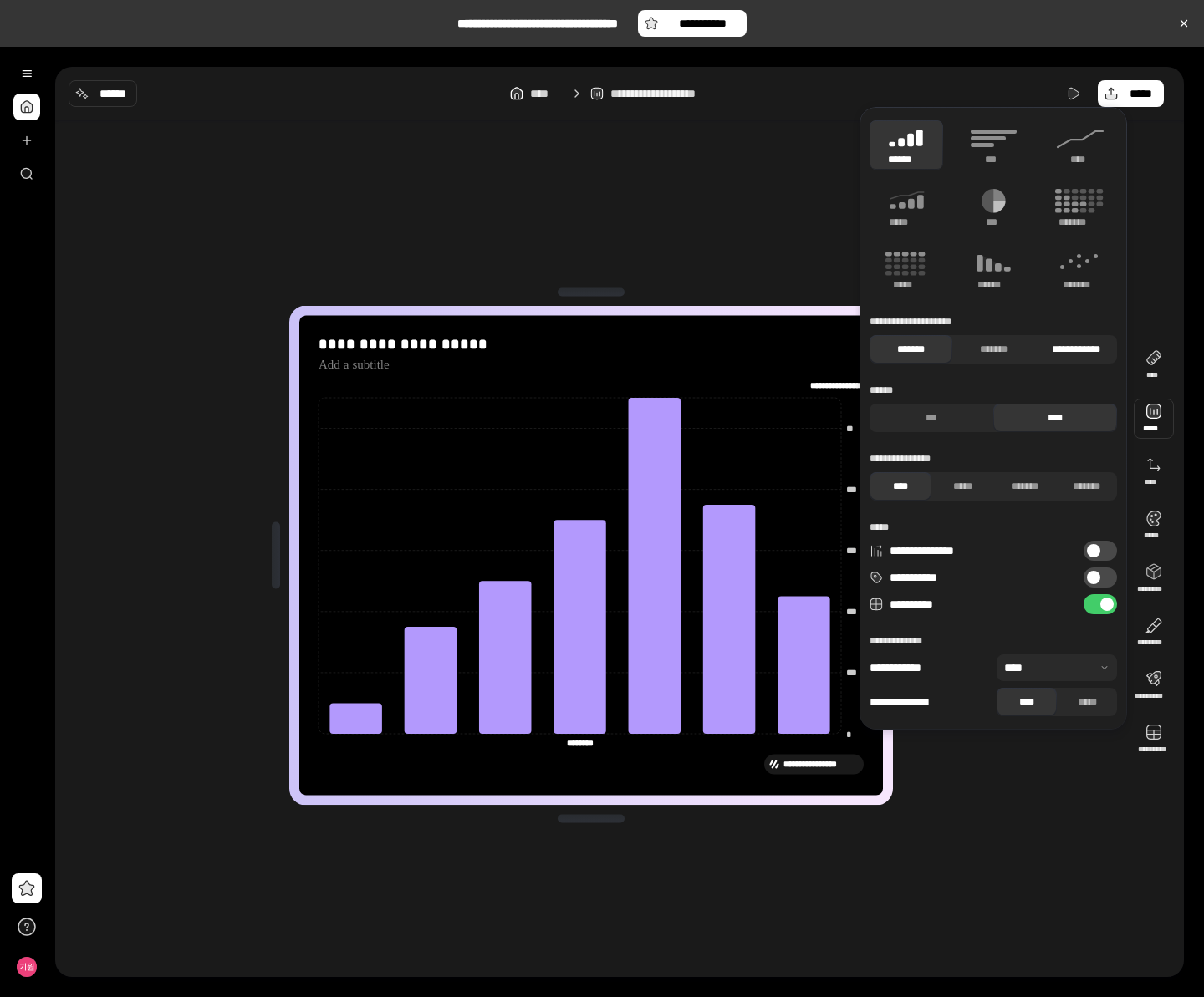 click on "**********" at bounding box center [1075, 349] 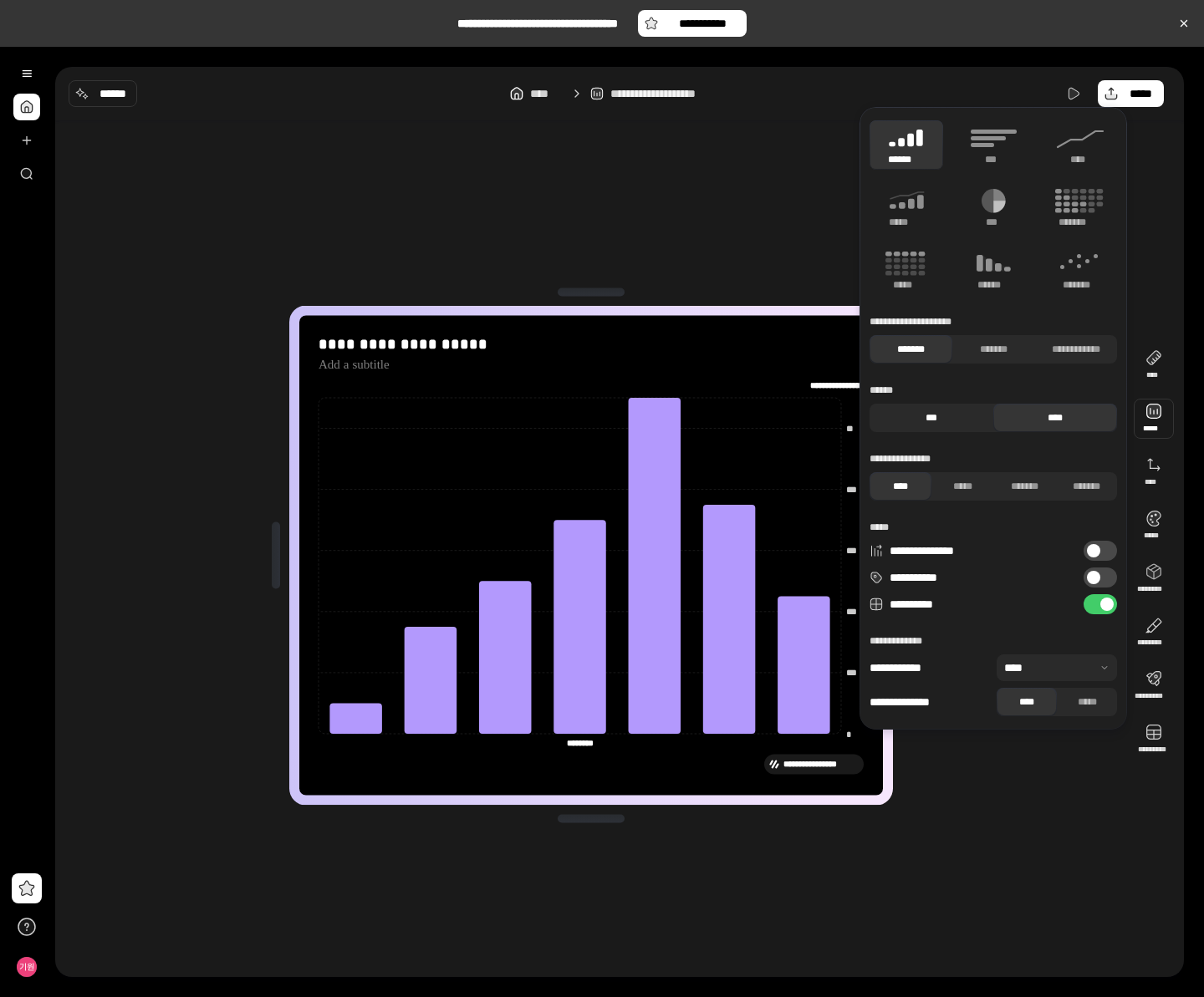 click on "***" at bounding box center (931, 418) 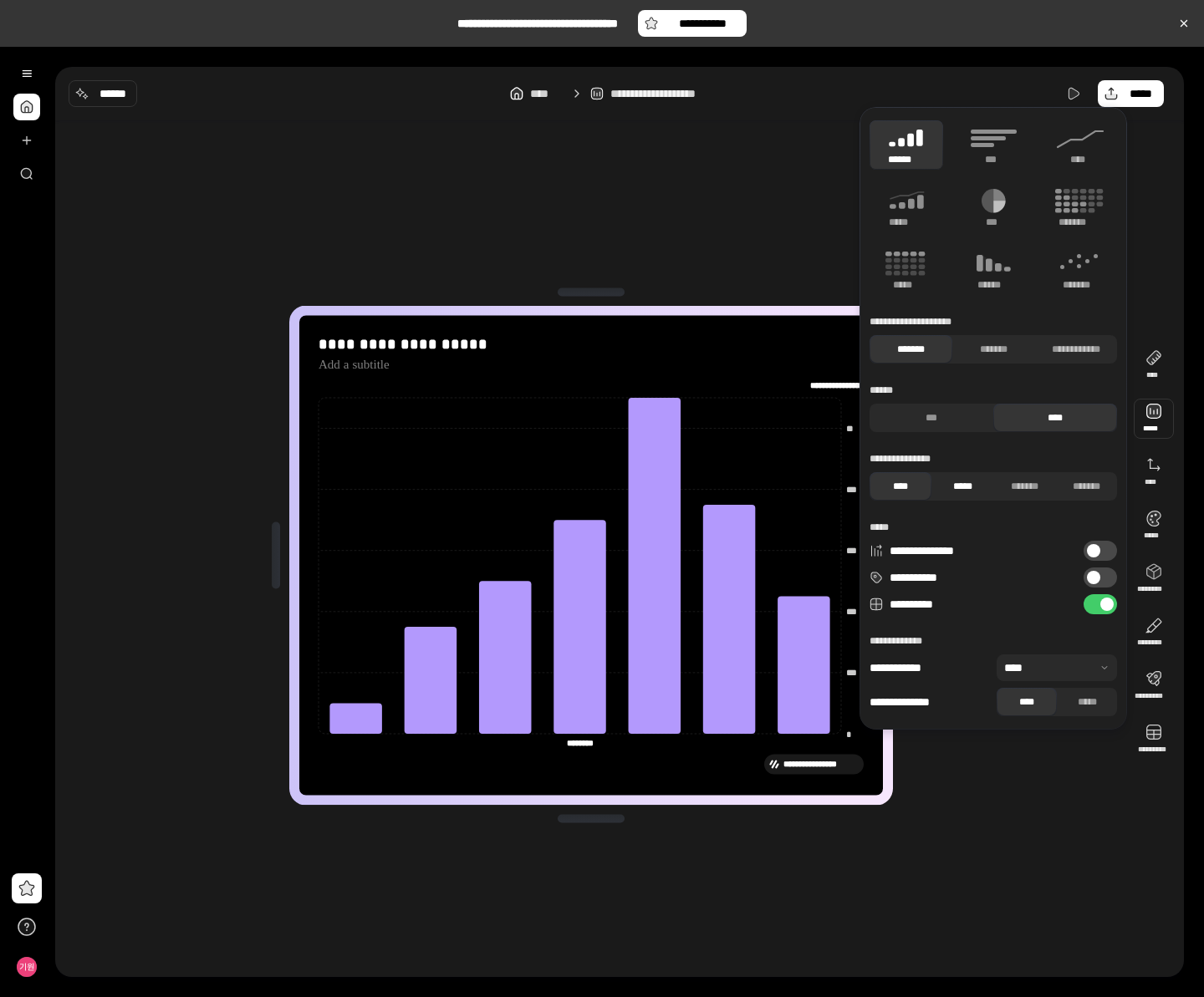 click on "*****" at bounding box center [962, 486] 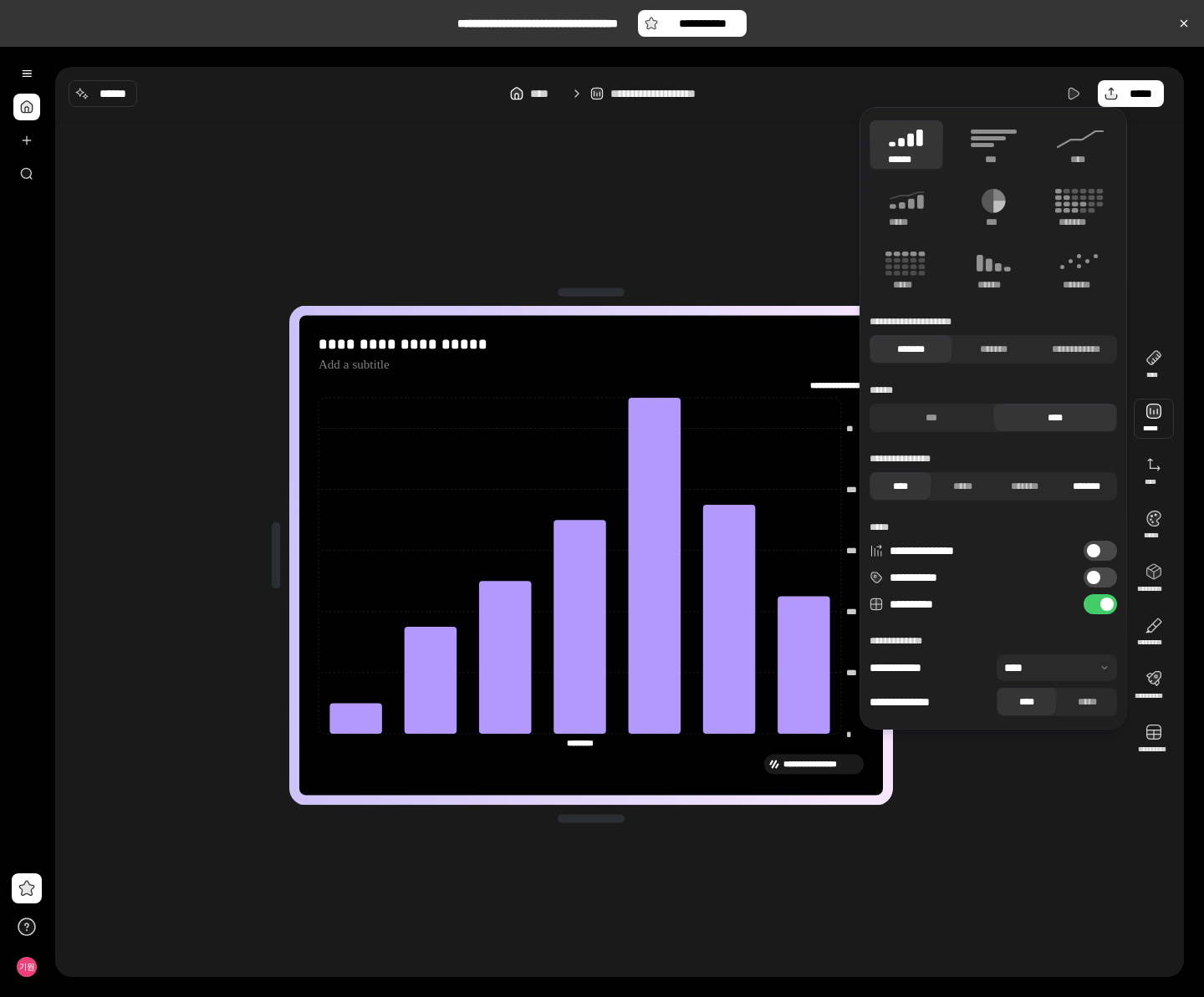 click on "*******" at bounding box center [1086, 486] 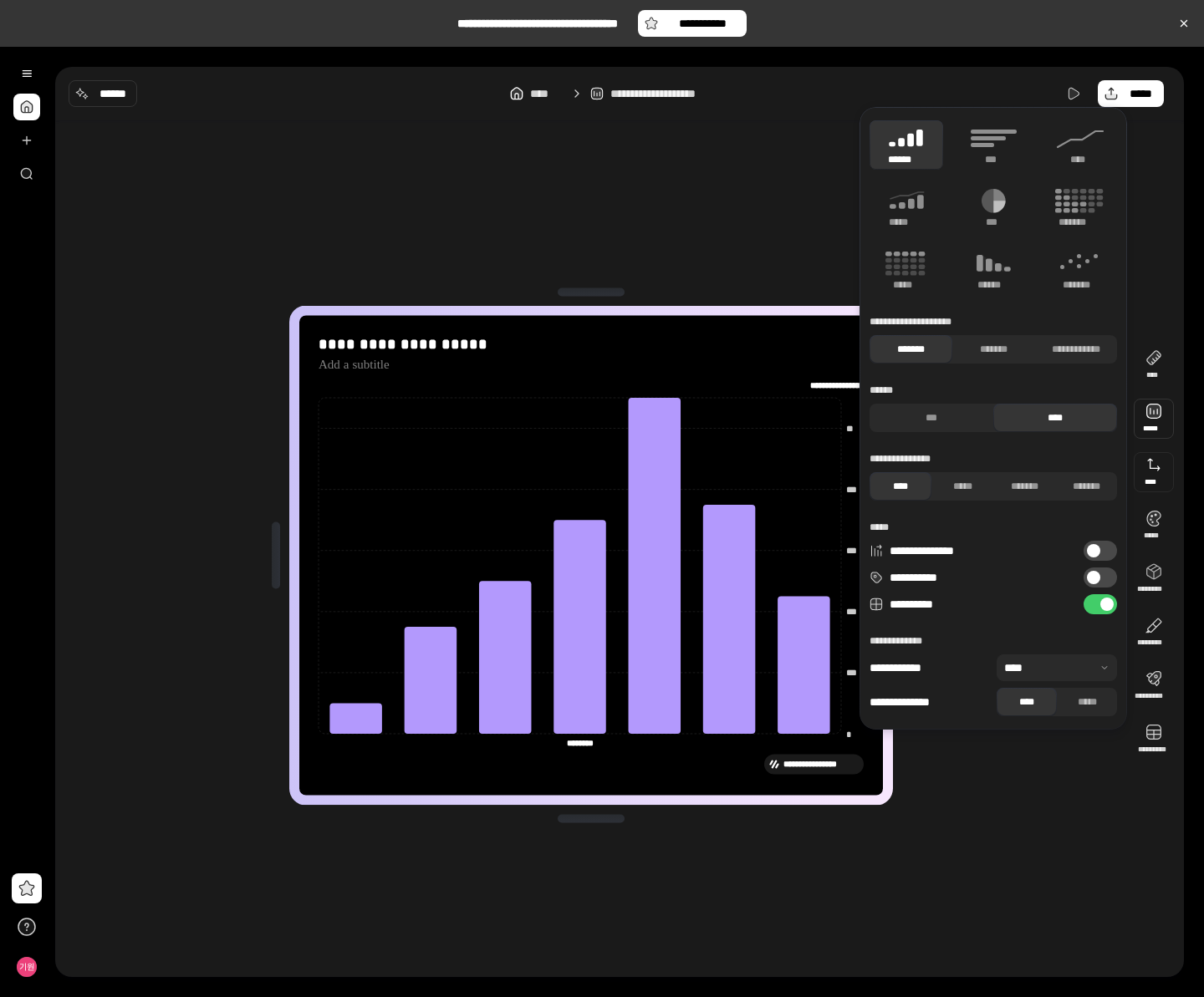 click at bounding box center [1154, 472] 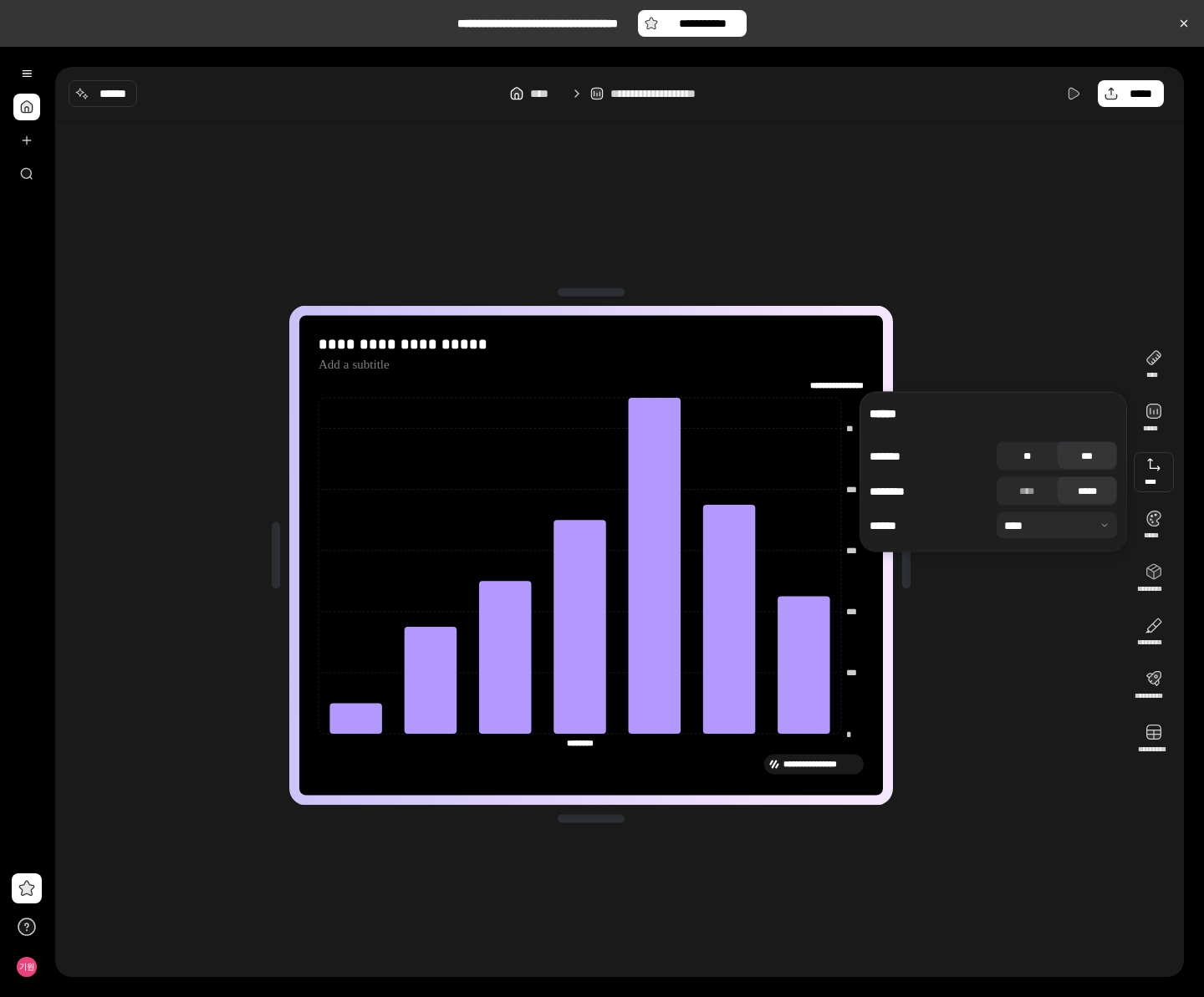 click on "**" at bounding box center [1027, 456] 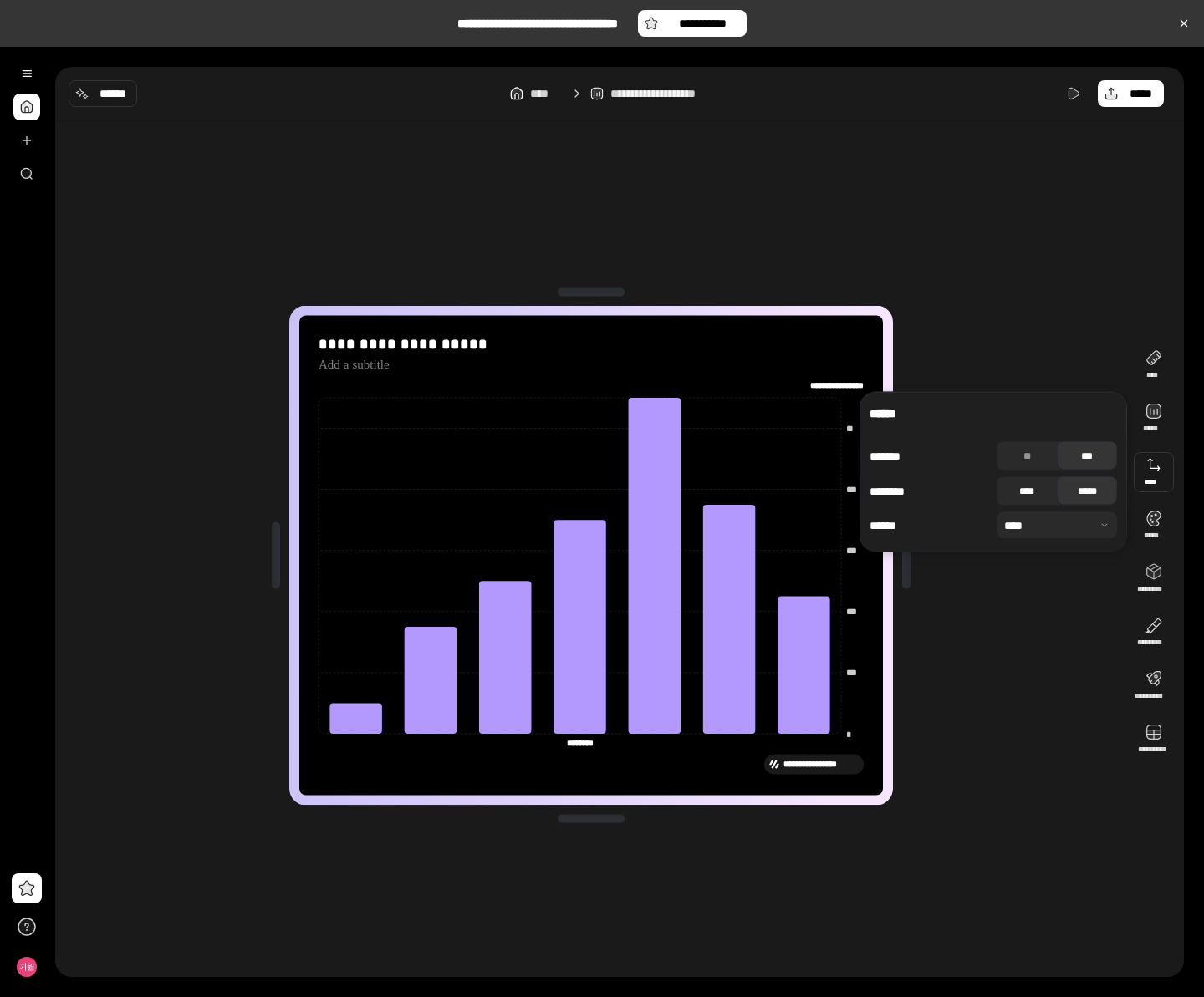click on "****" at bounding box center [1027, 491] 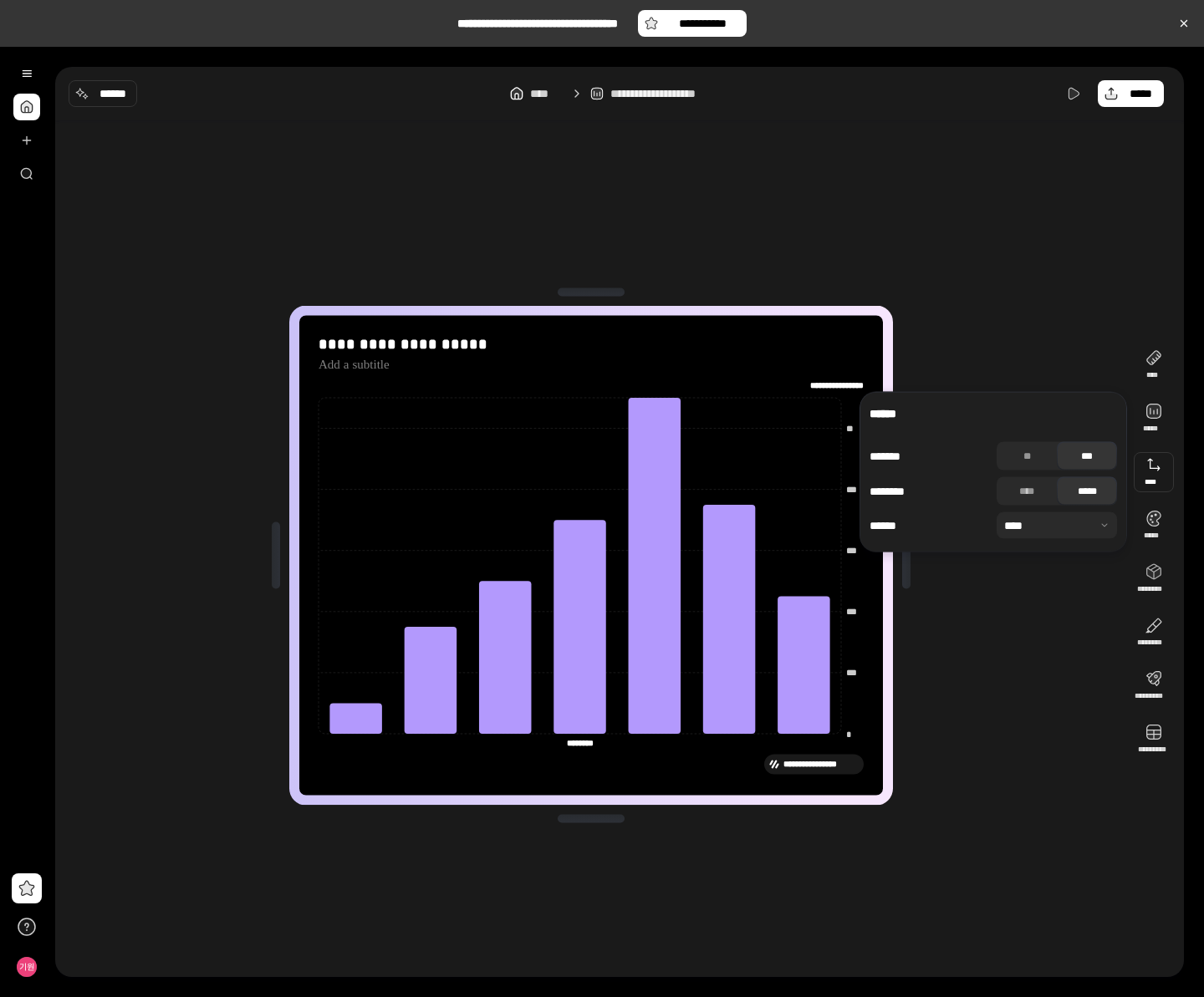 click at bounding box center [1057, 526] 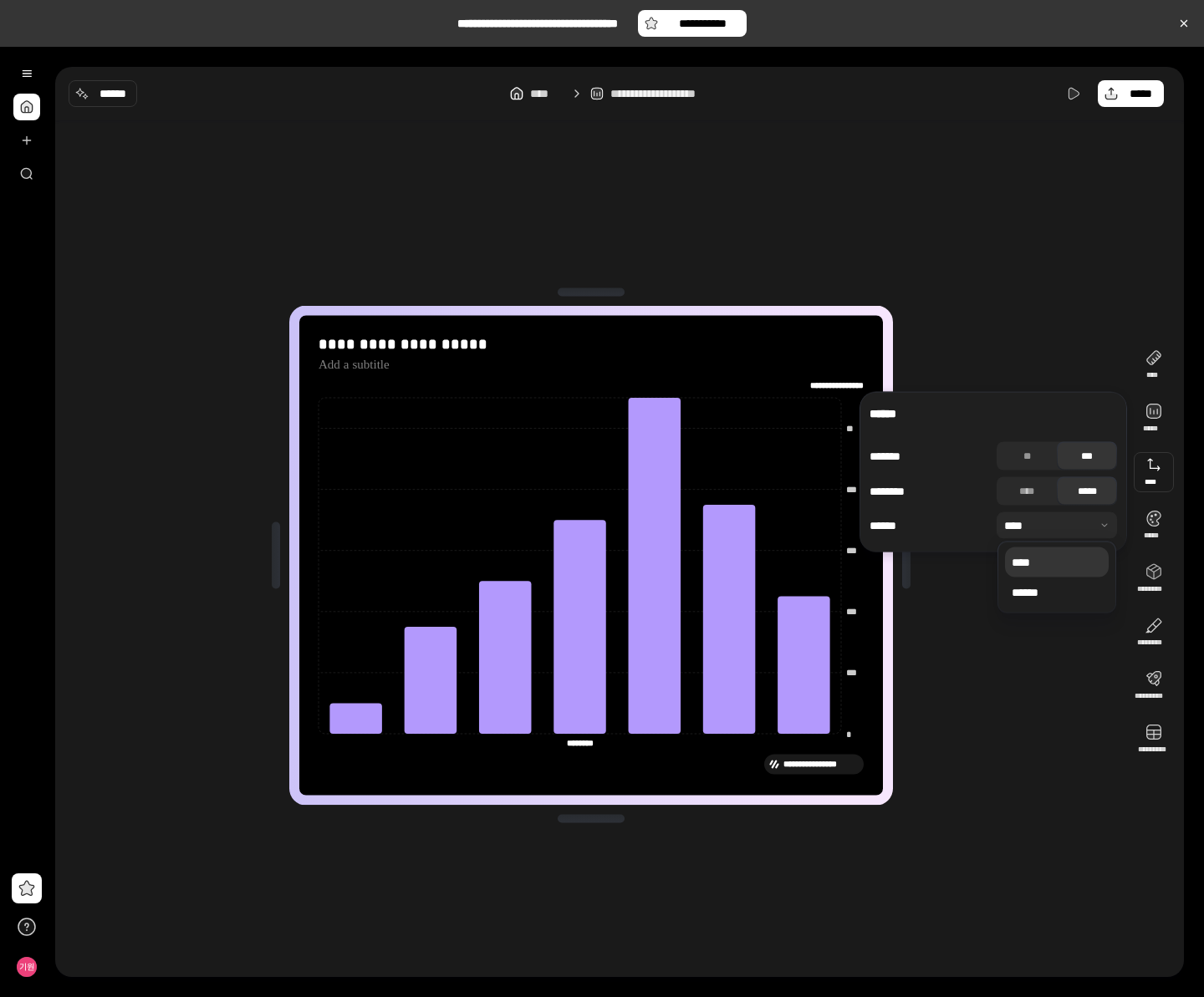 click at bounding box center (1057, 526) 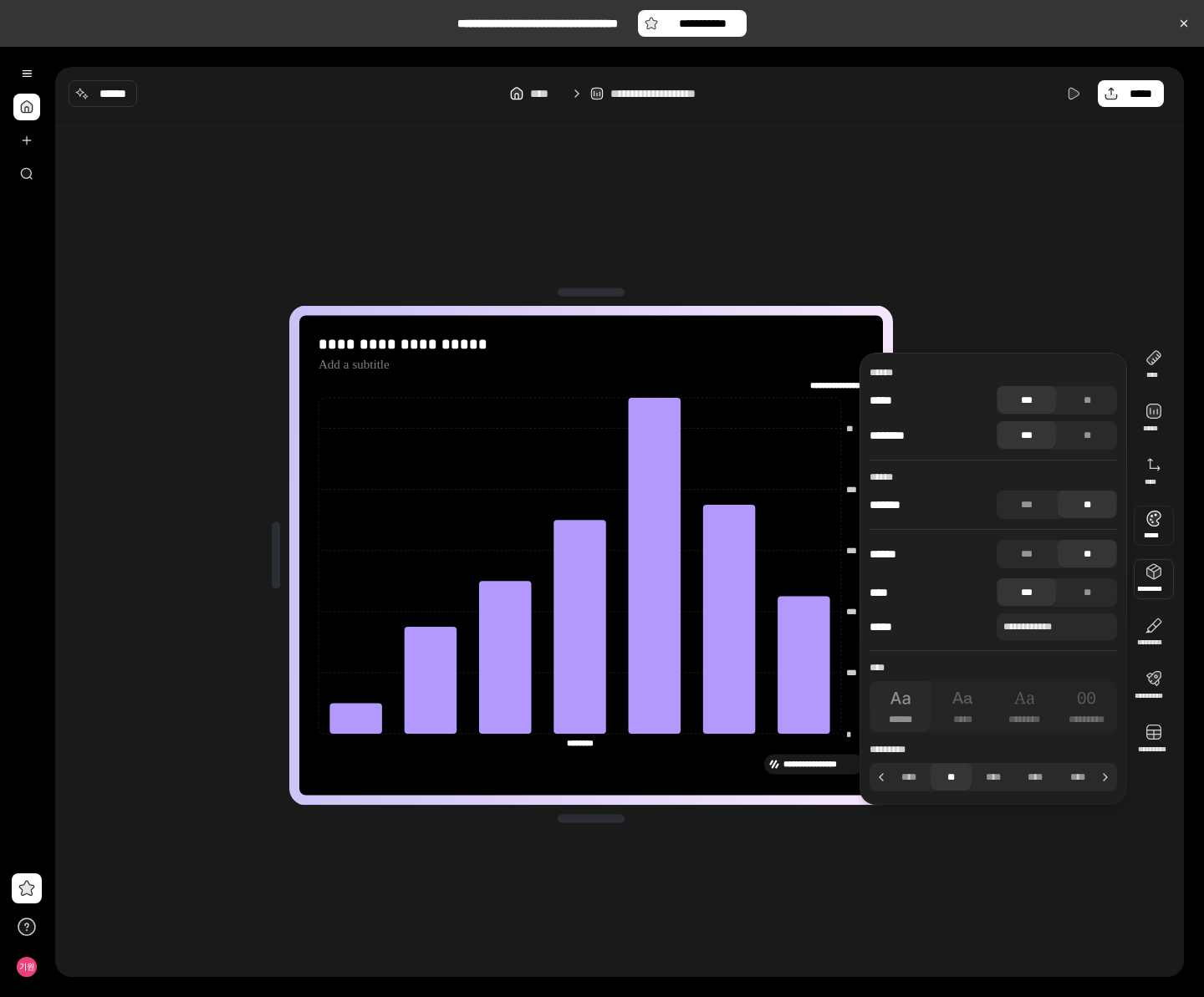 click at bounding box center [1154, 526] 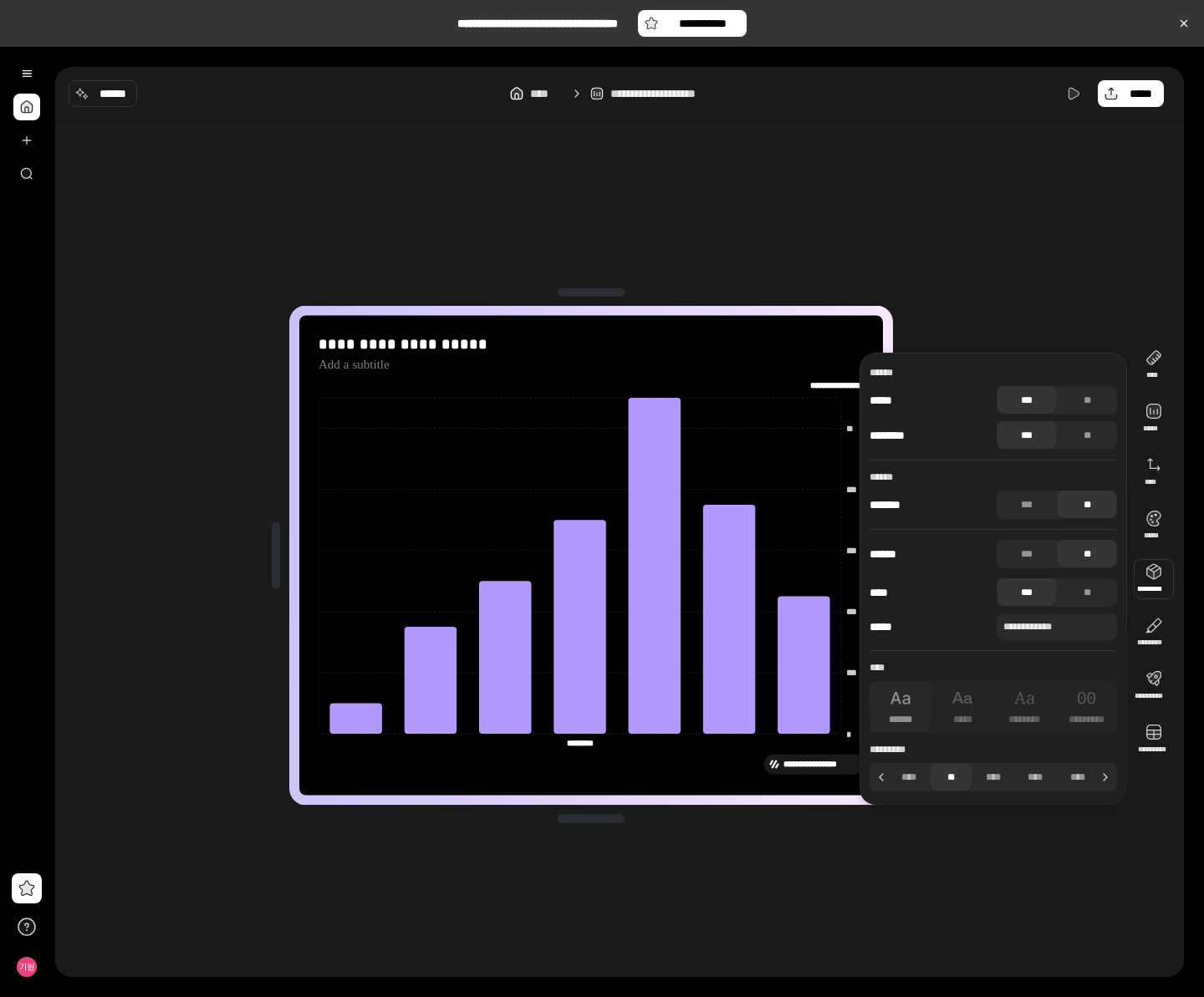 click at bounding box center [1154, 579] 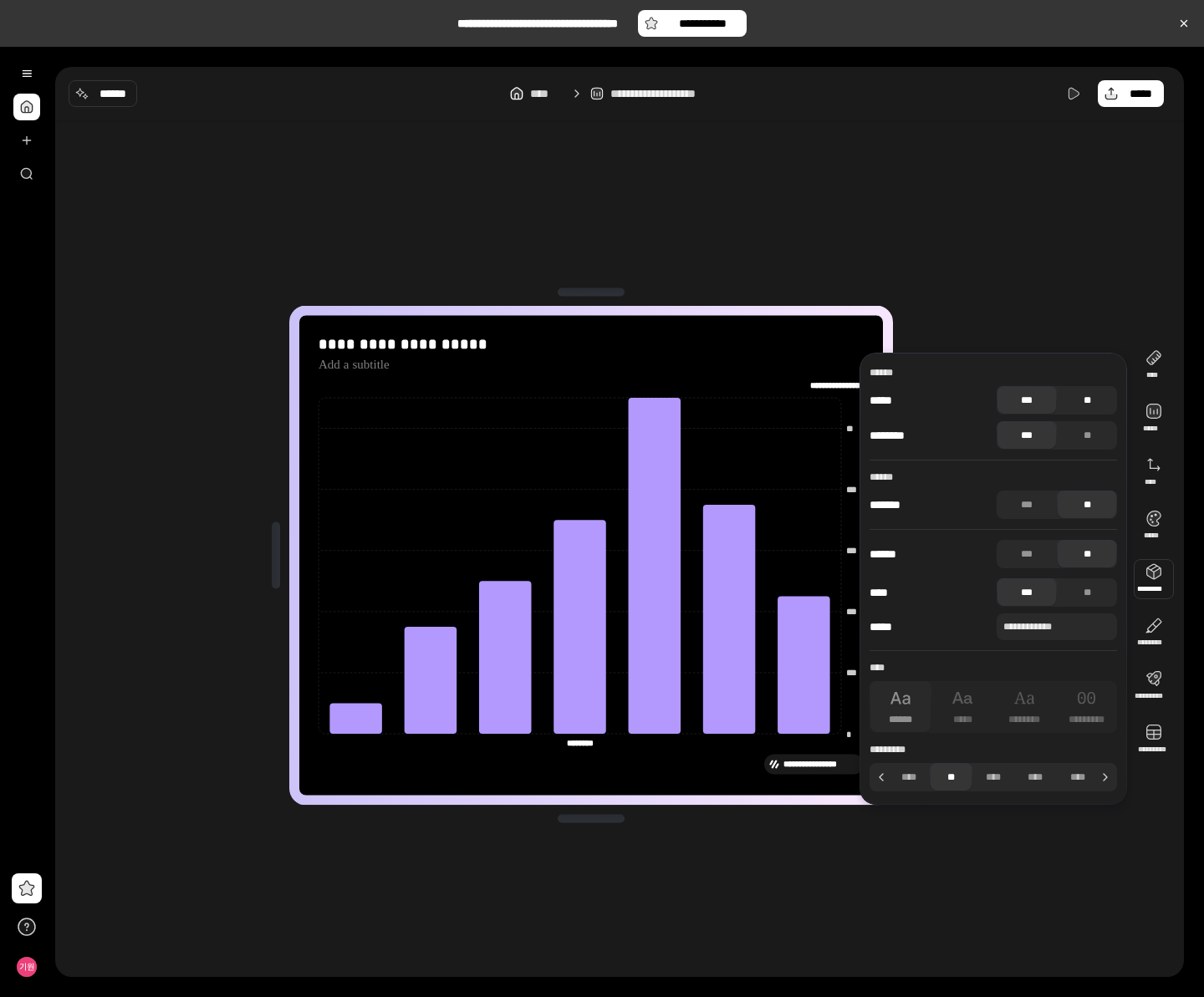 click on "**" at bounding box center (1087, 400) 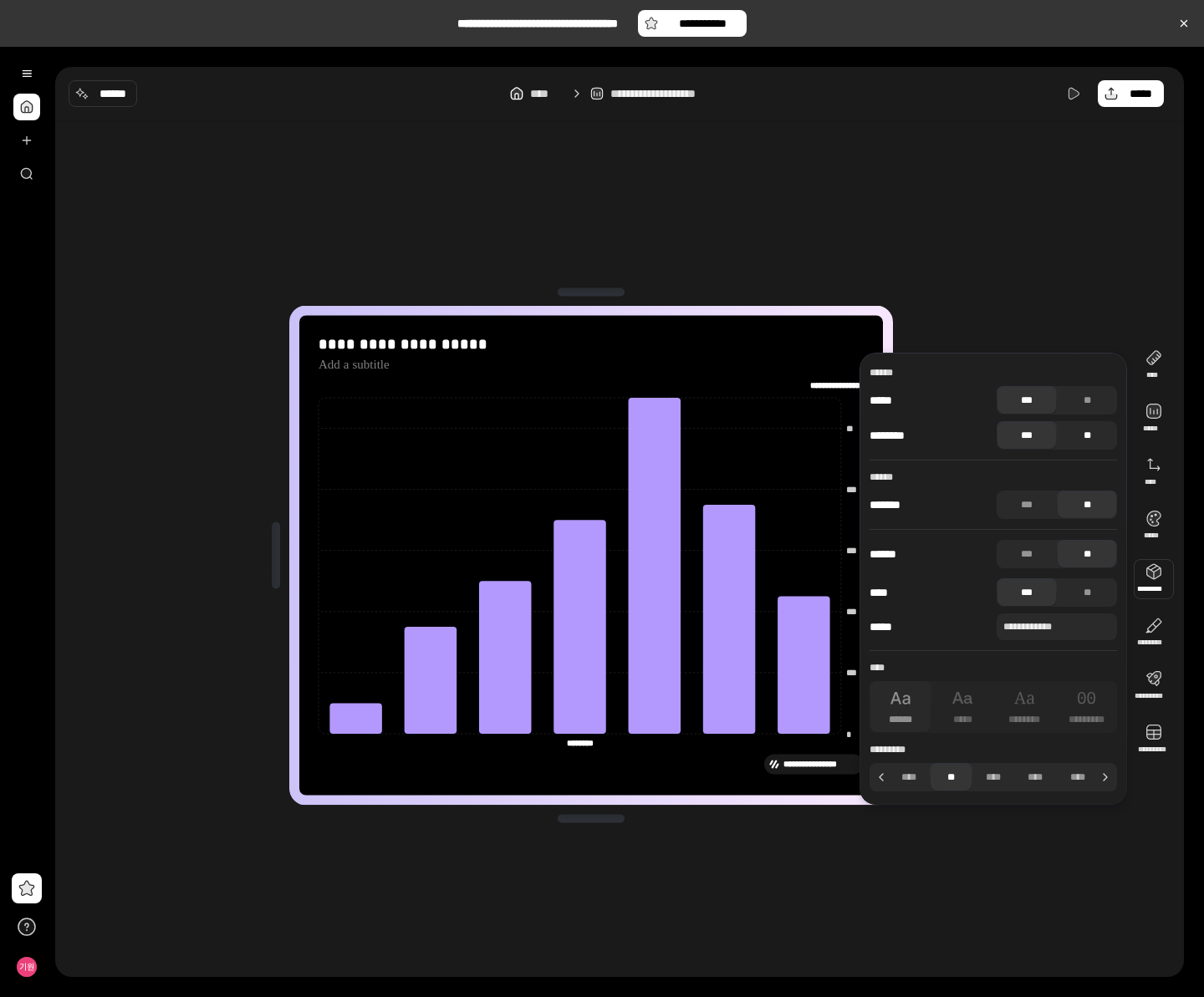 click on "**" at bounding box center (1087, 435) 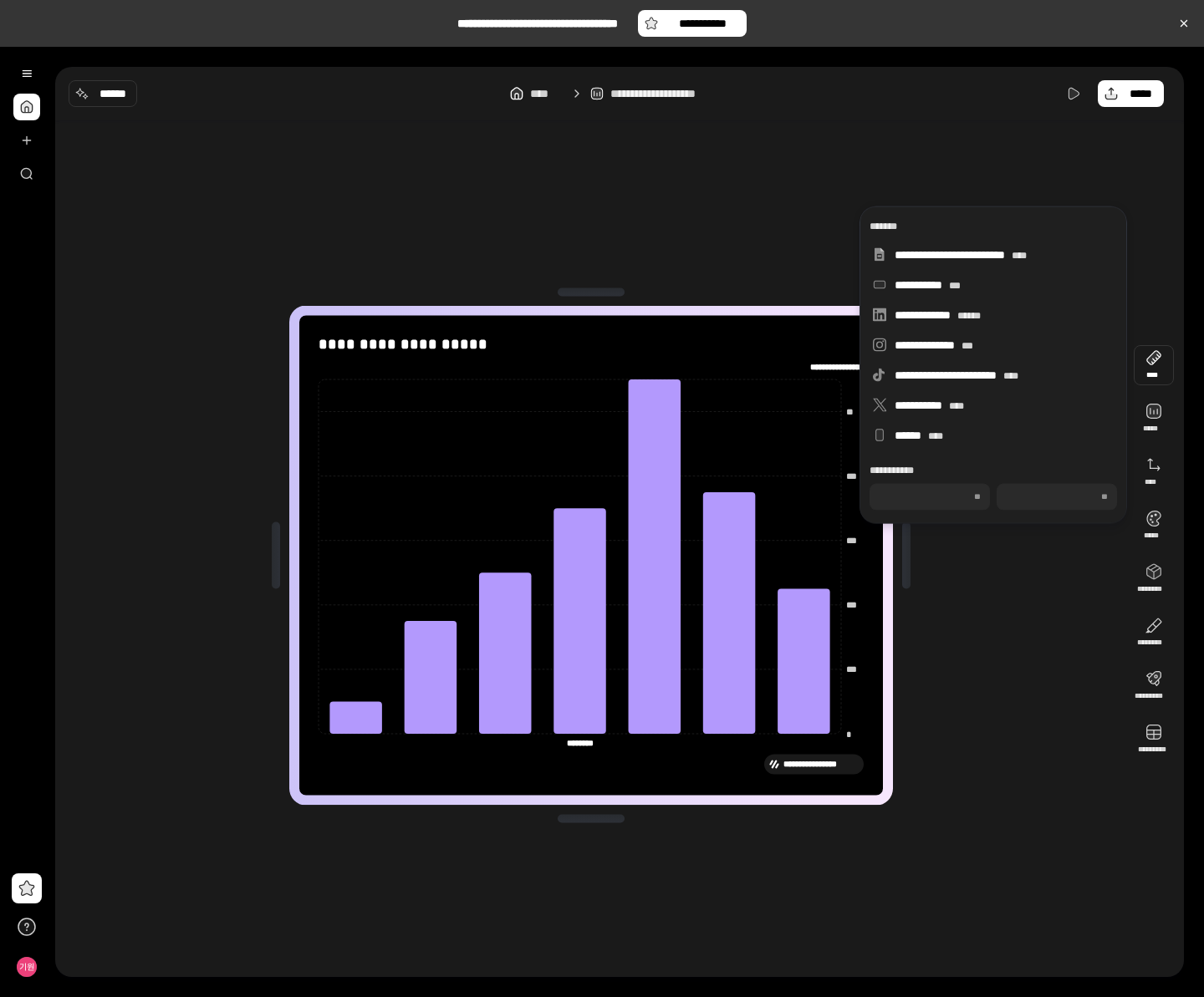 click at bounding box center [1154, 365] 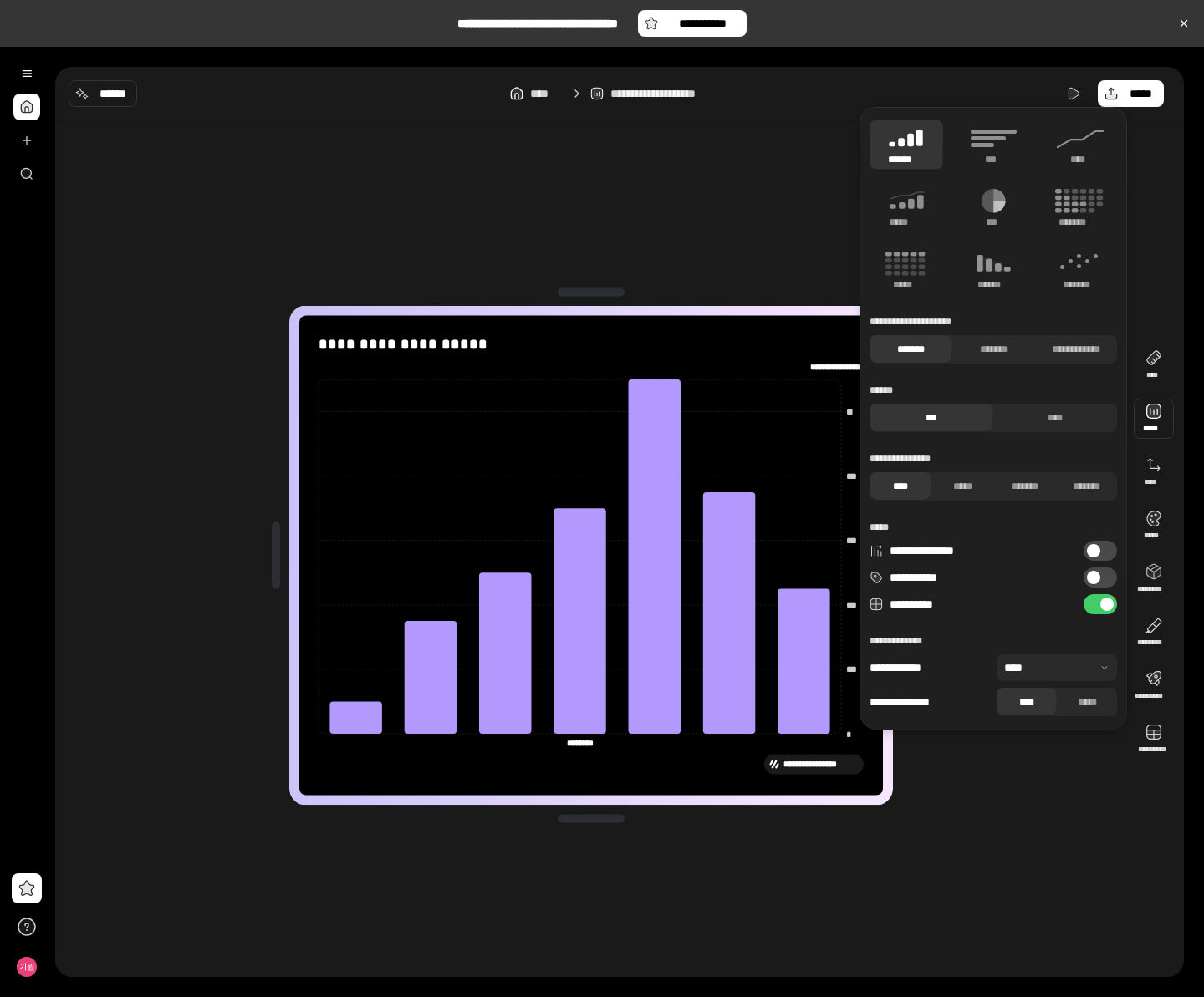 click at bounding box center (1154, 419) 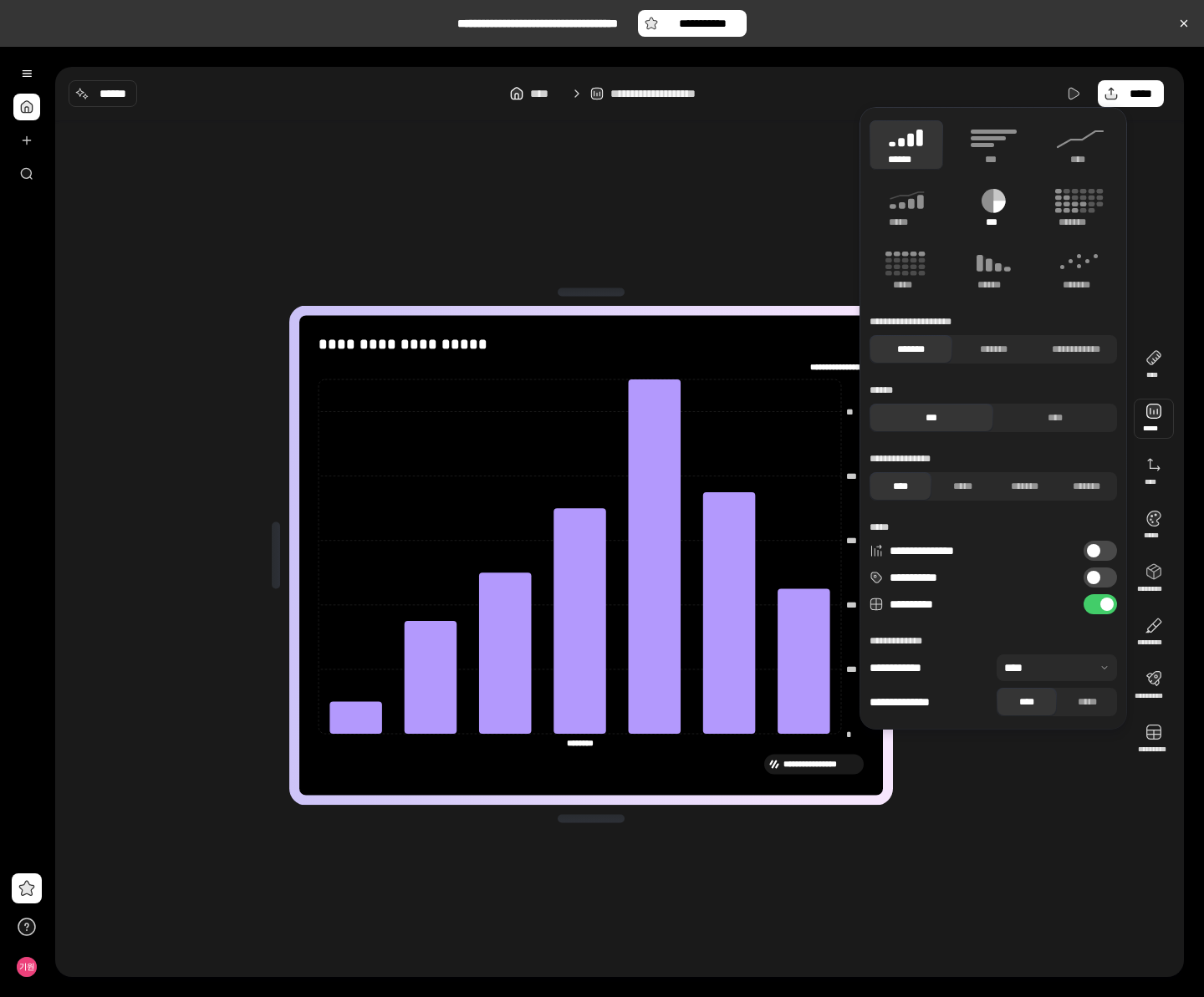 click 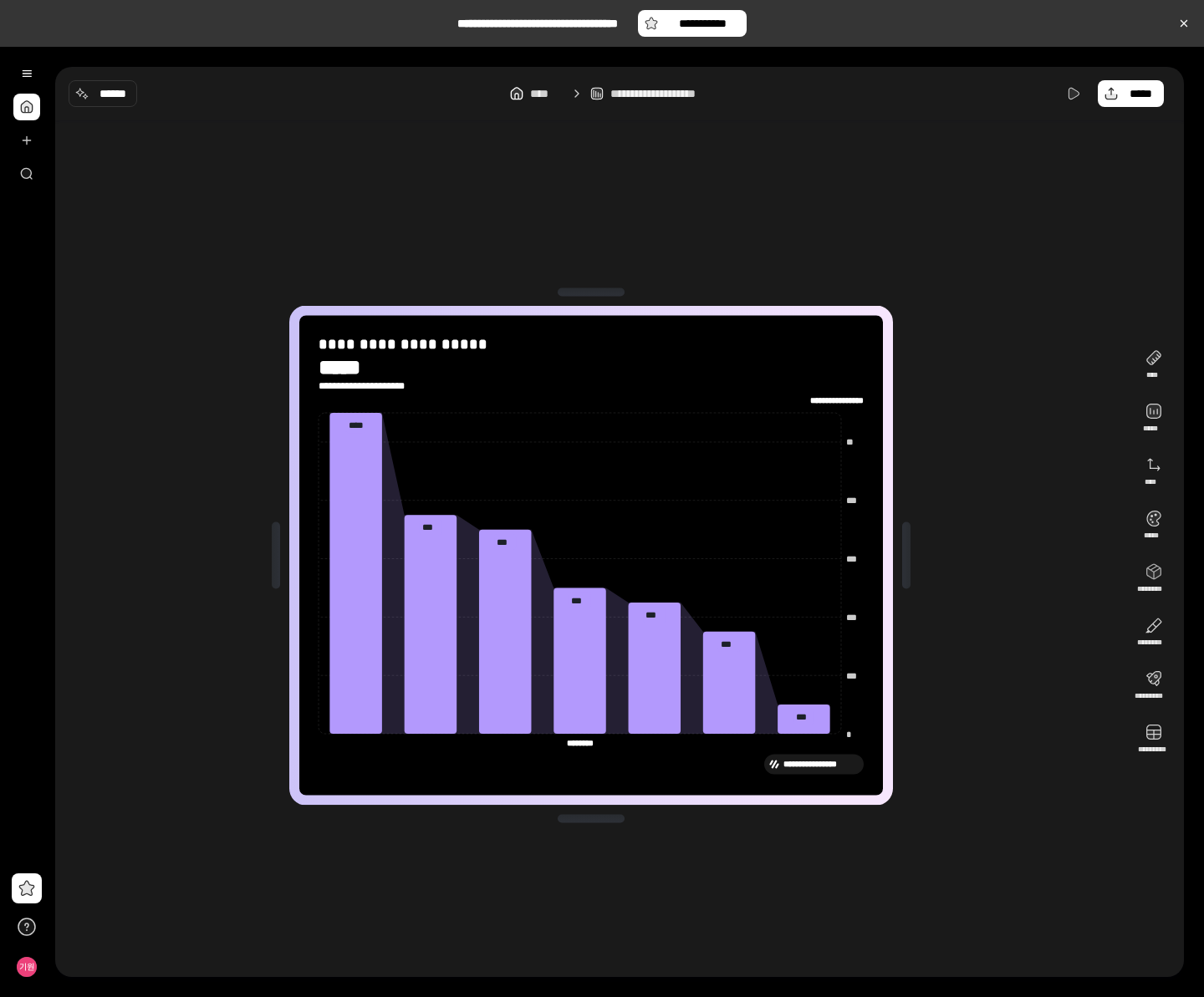 click on "**********" at bounding box center [620, 555] 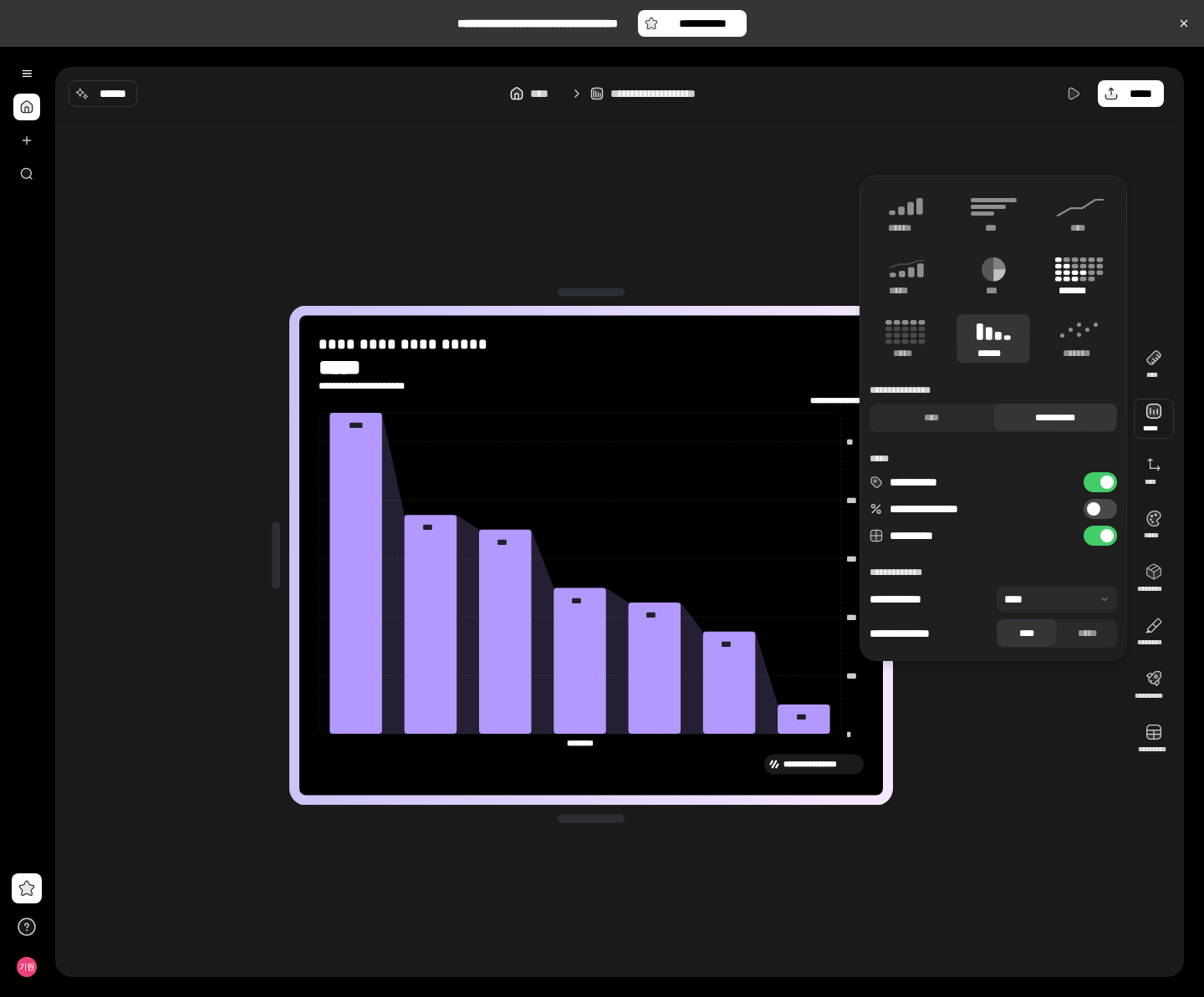 click 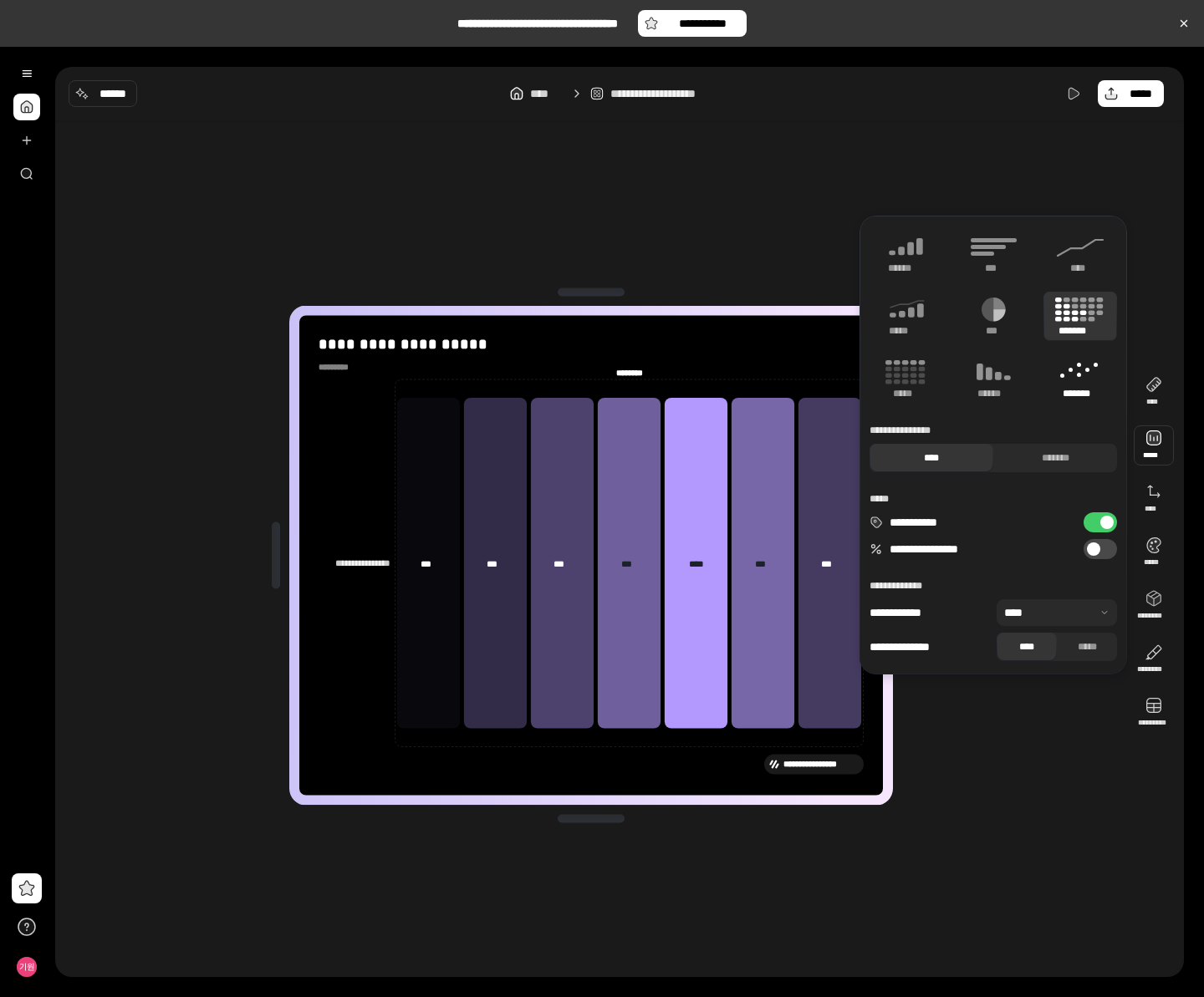 click 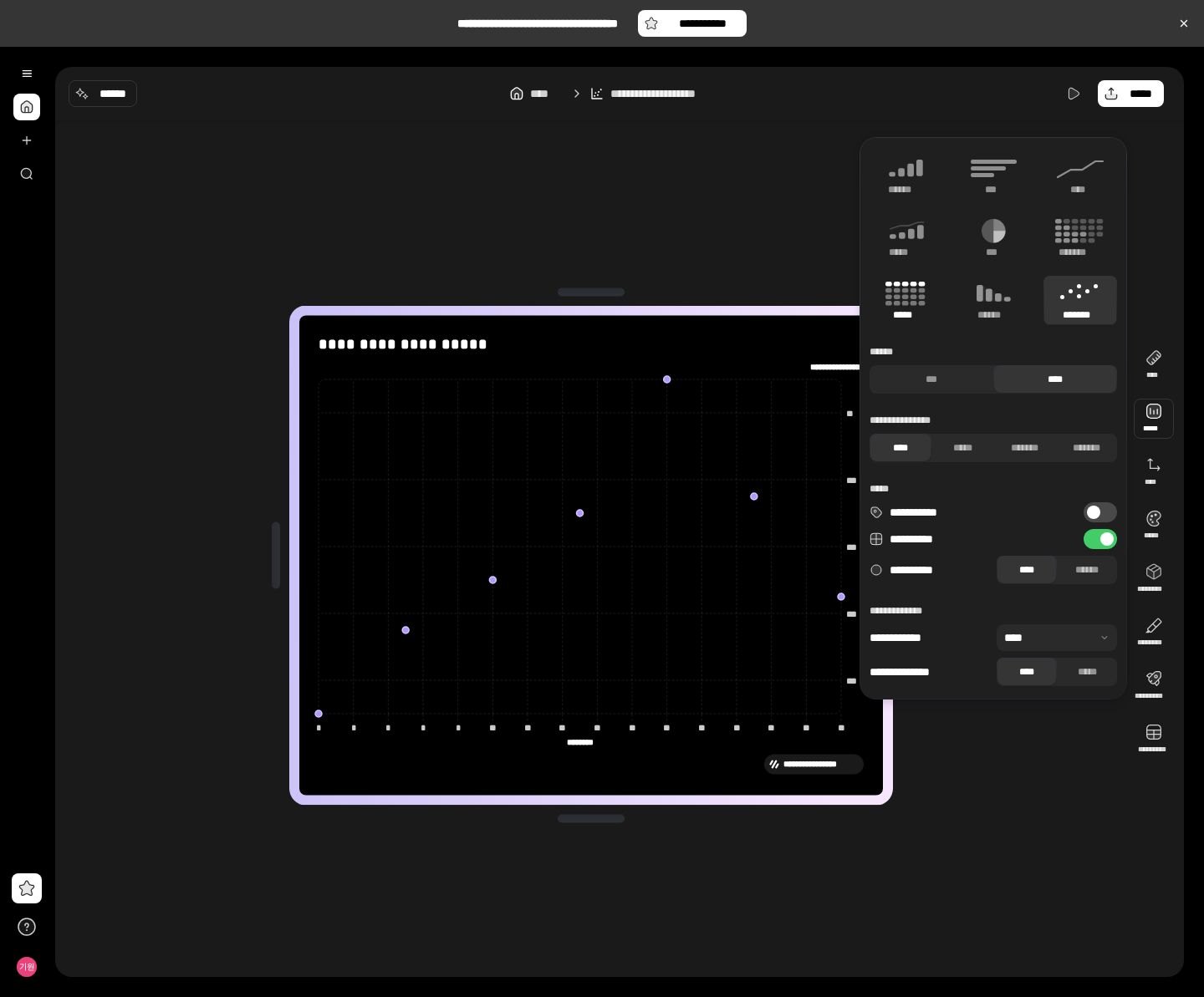 click 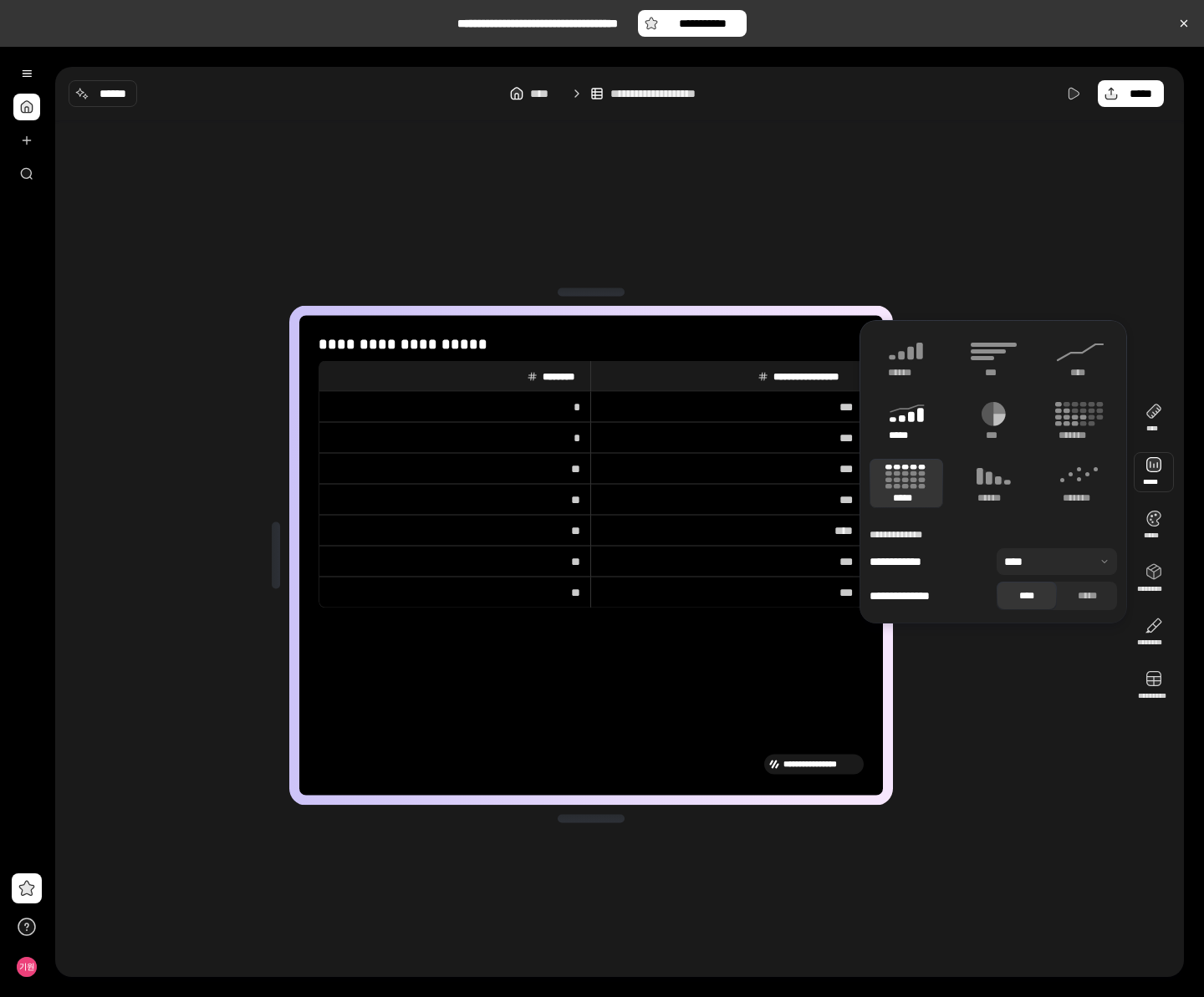 click 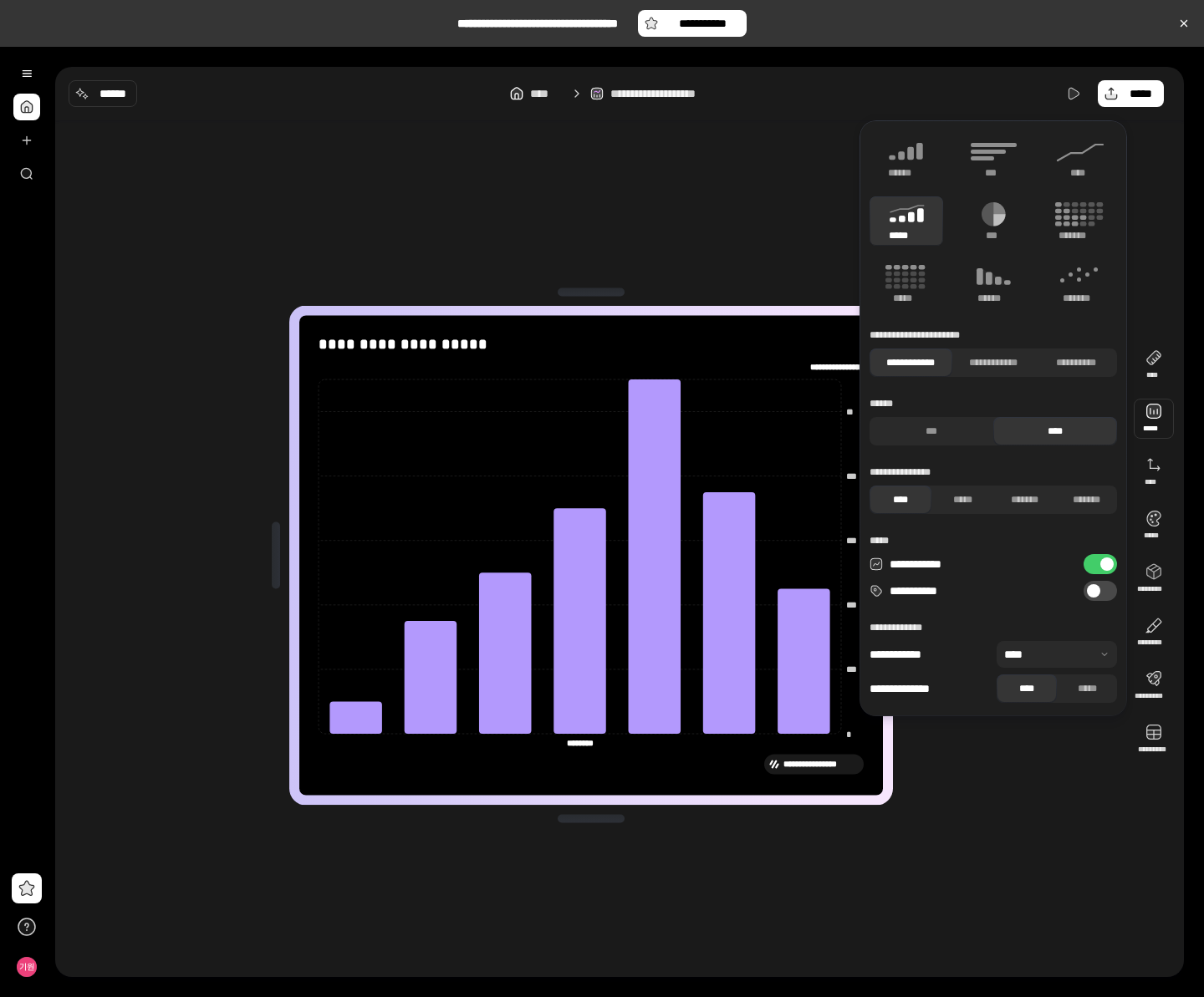click on "**********" at bounding box center [591, 555] 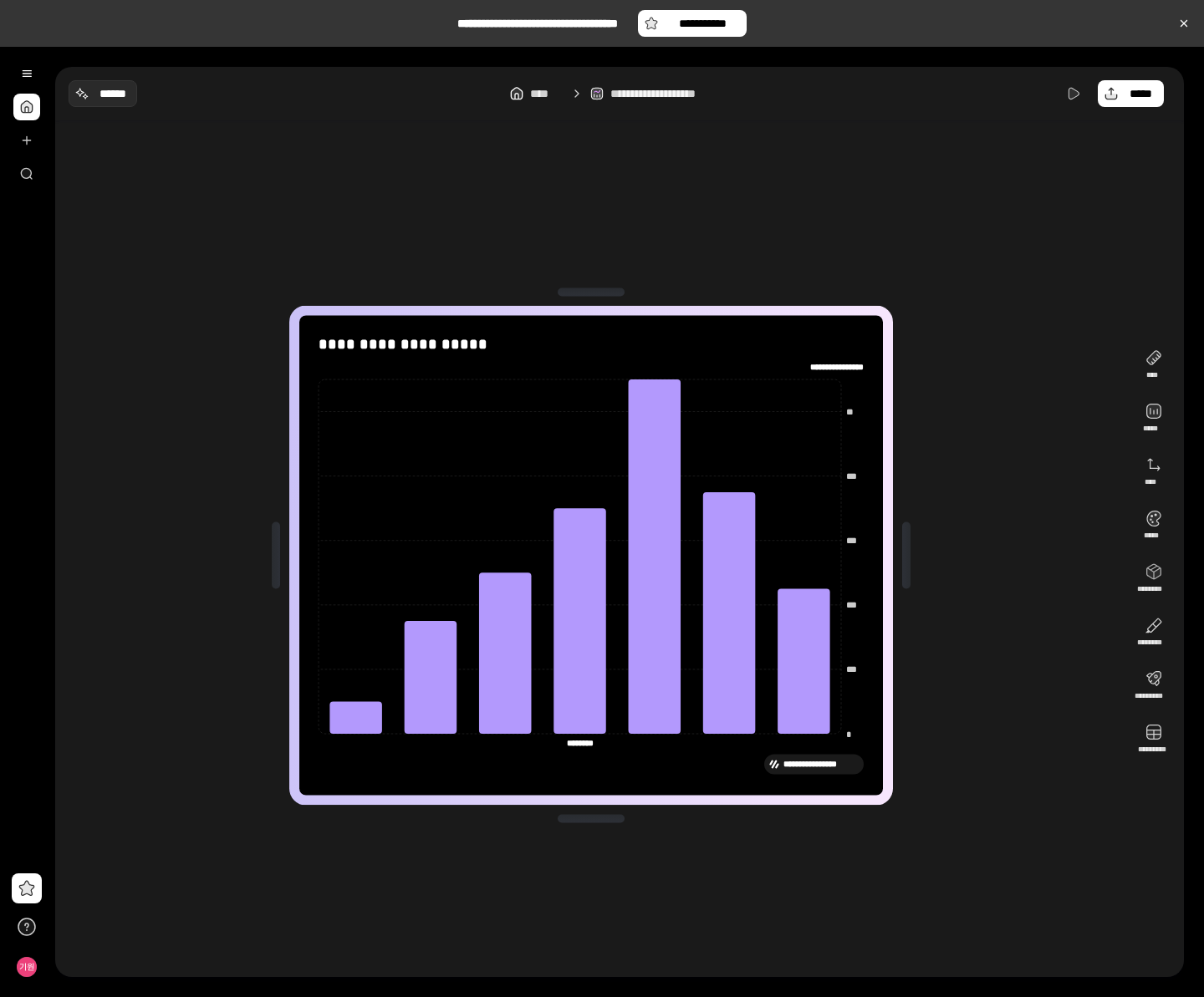 click on "******" at bounding box center [113, 94] 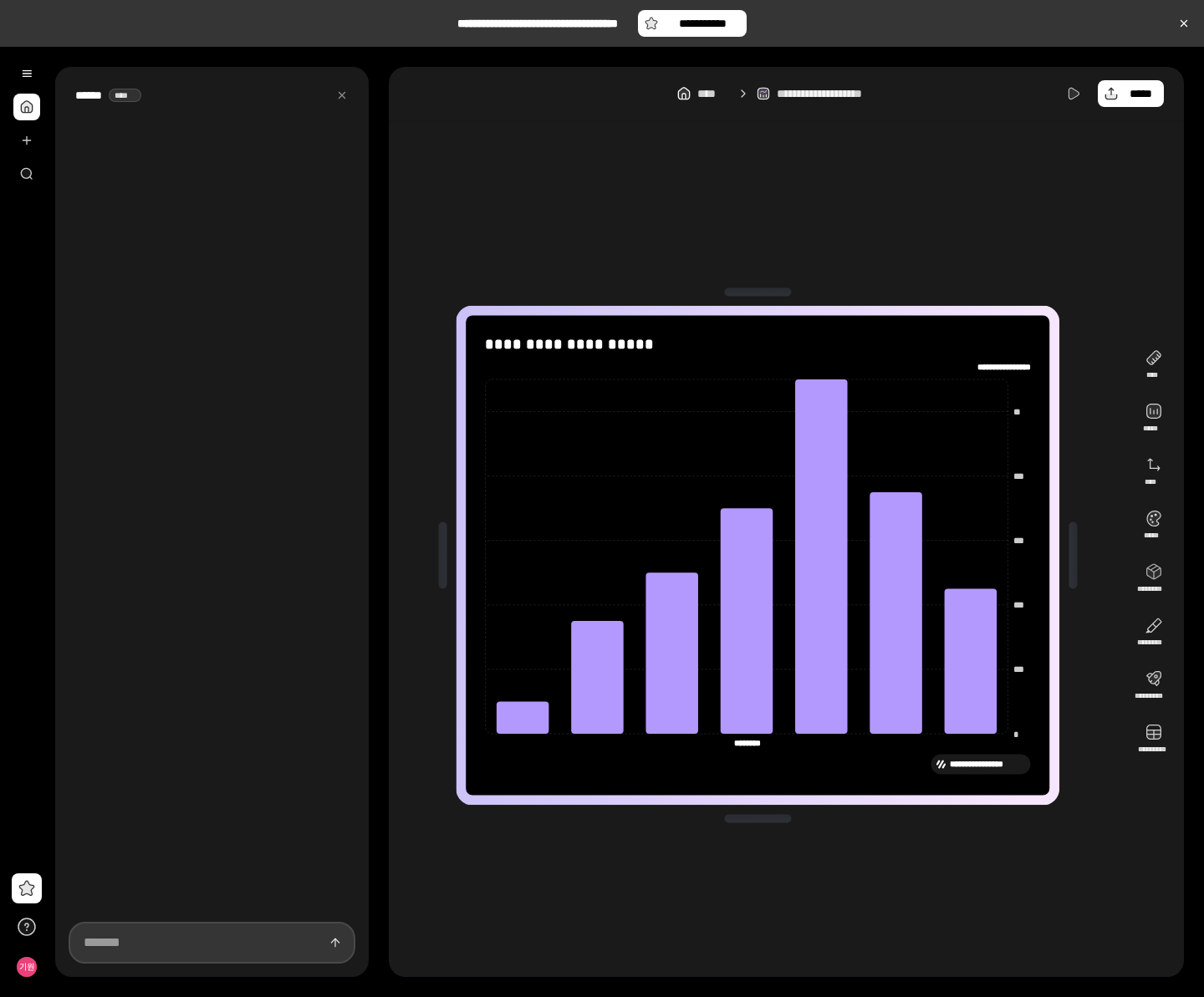click at bounding box center [212, 943] 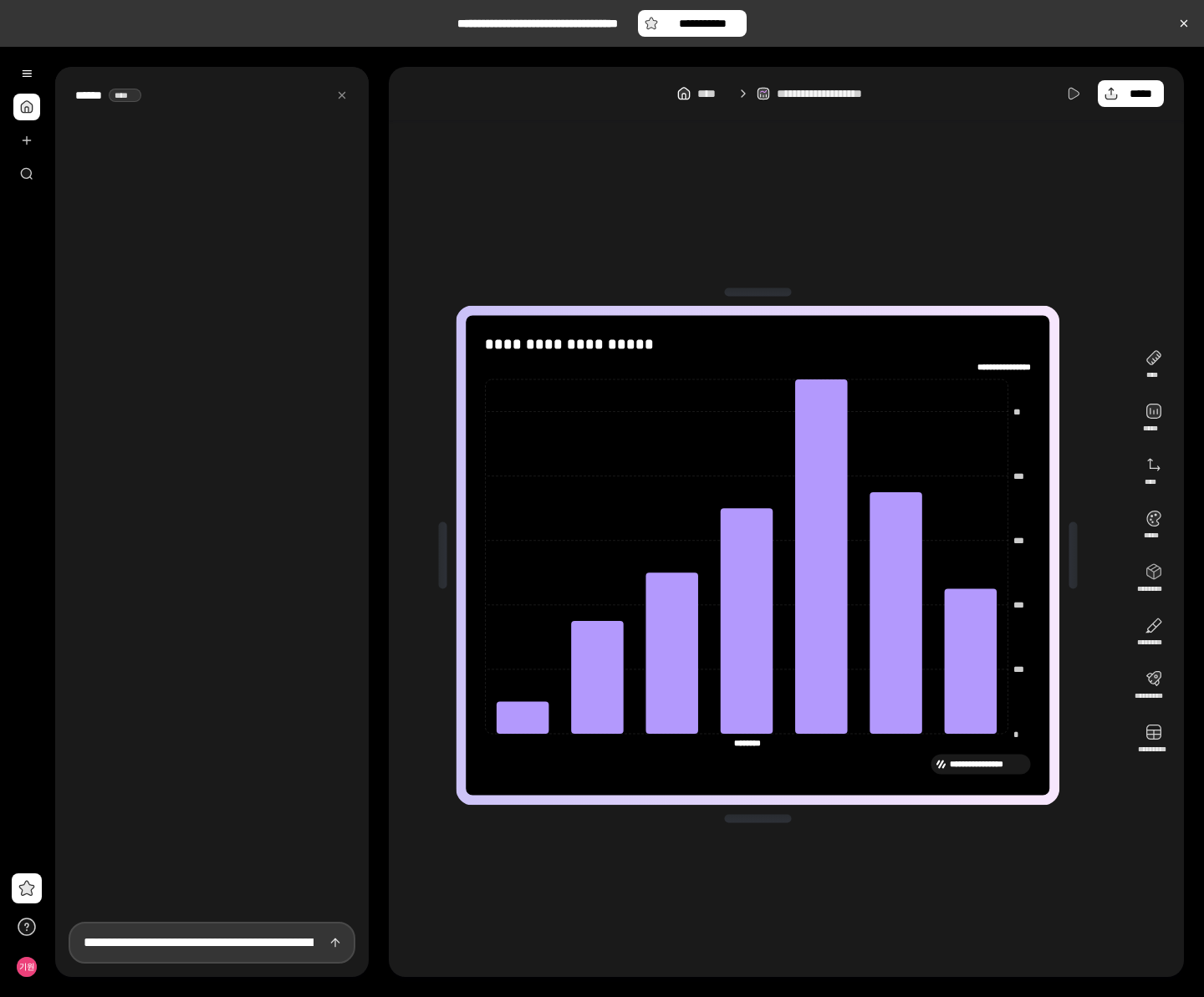 scroll, scrollTop: 0, scrollLeft: 1378, axis: horizontal 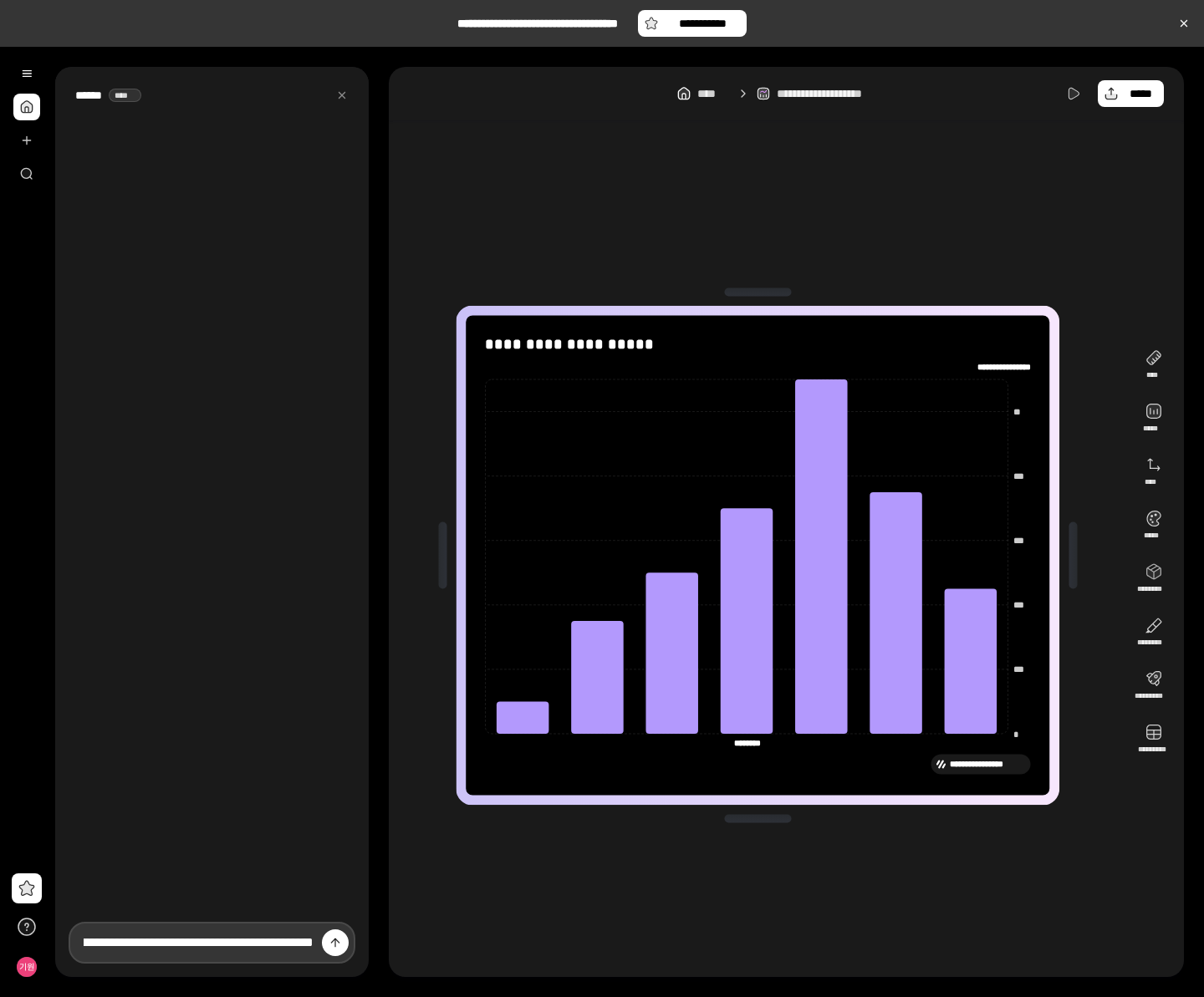type on "**********" 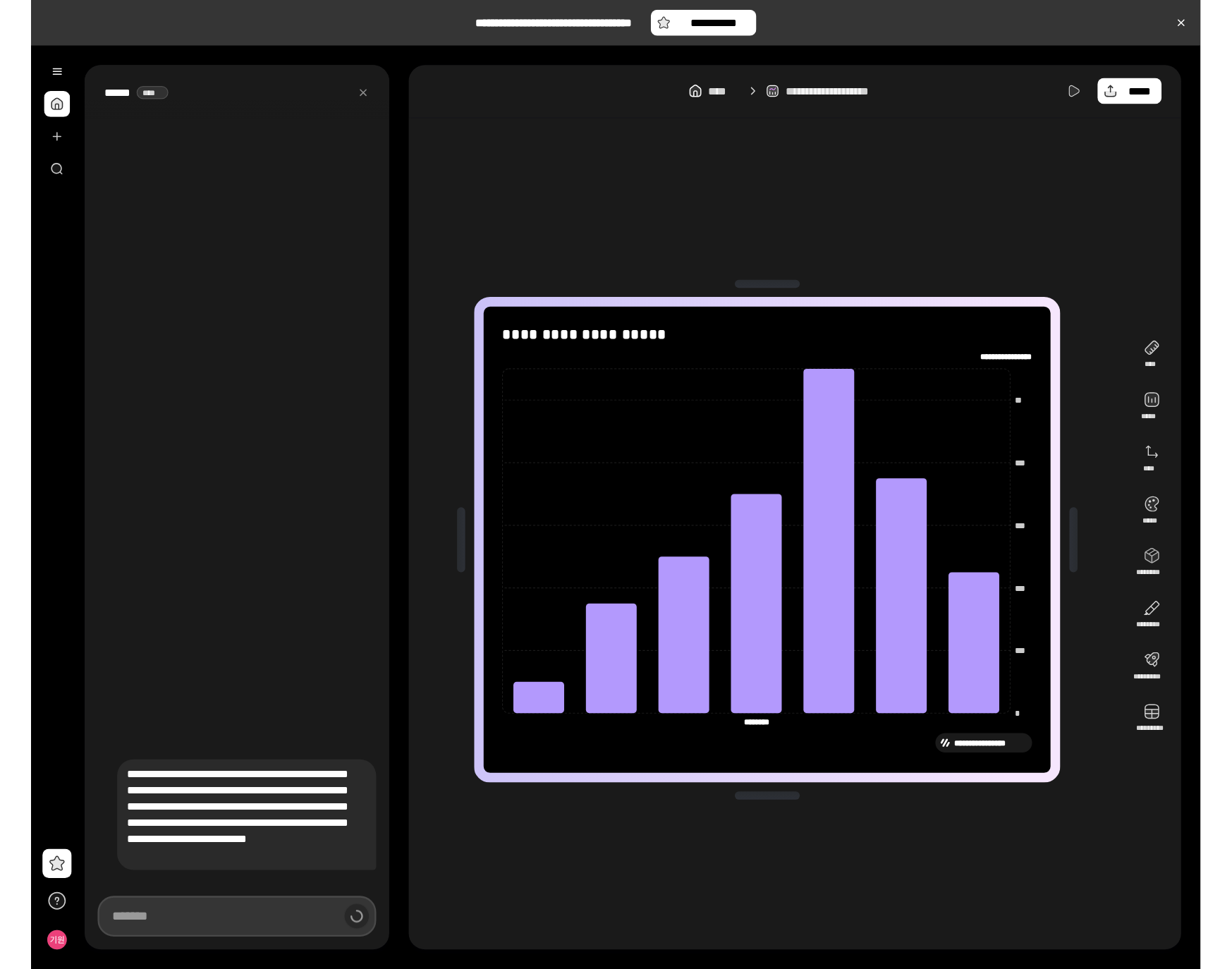 scroll, scrollTop: 0, scrollLeft: 0, axis: both 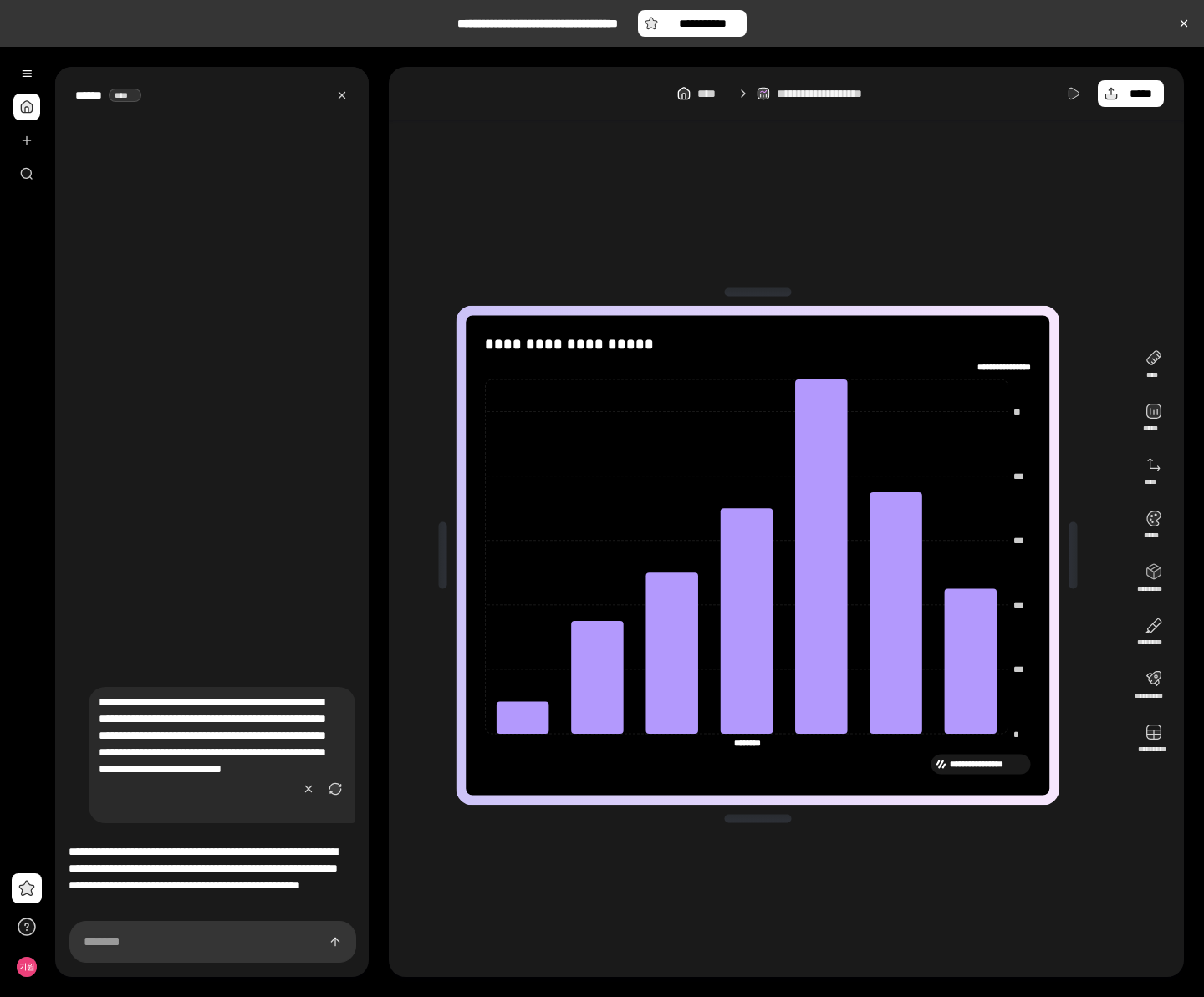 click 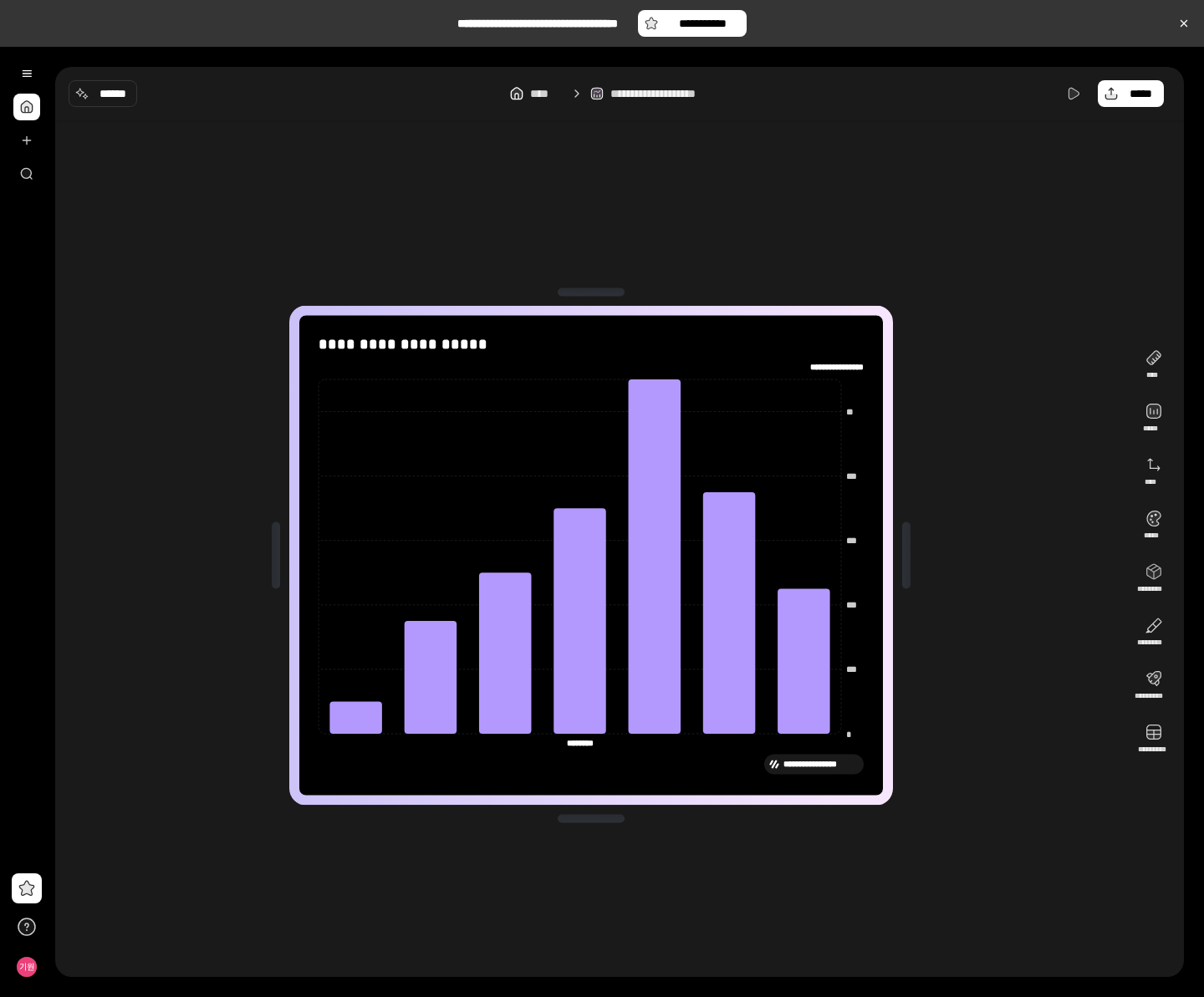 click on "**********" at bounding box center [591, 555] 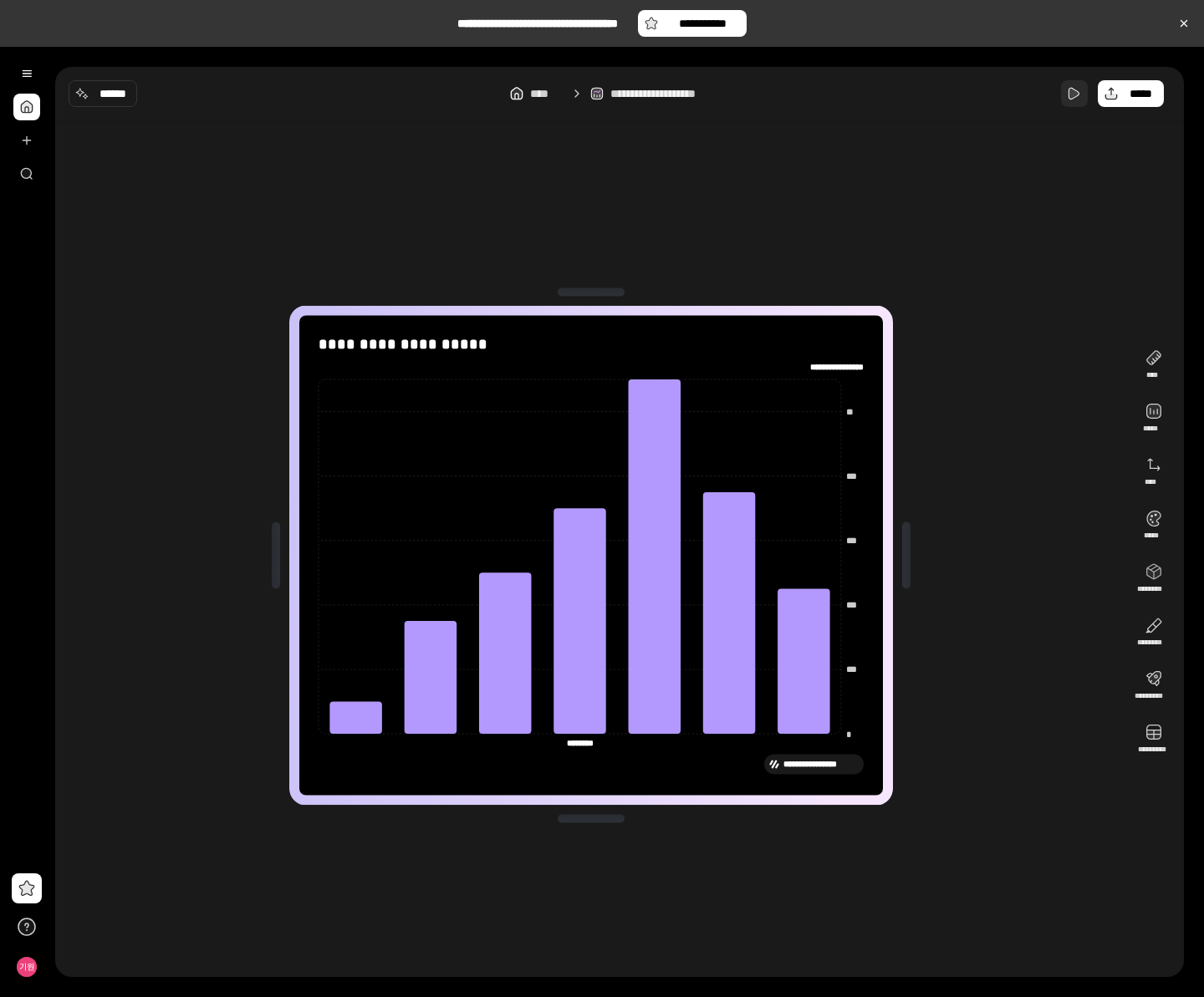 click at bounding box center (1074, 94) 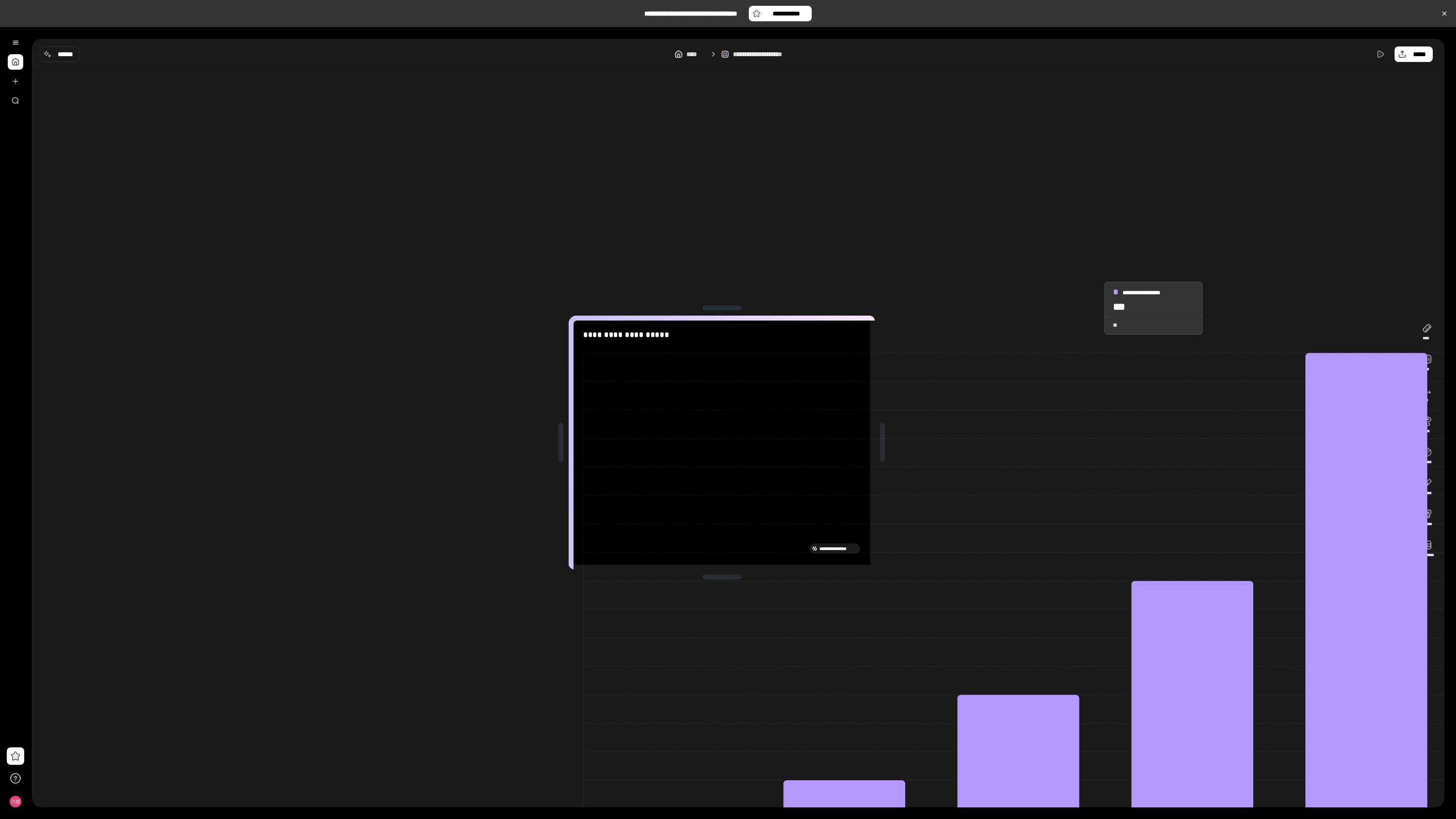 click 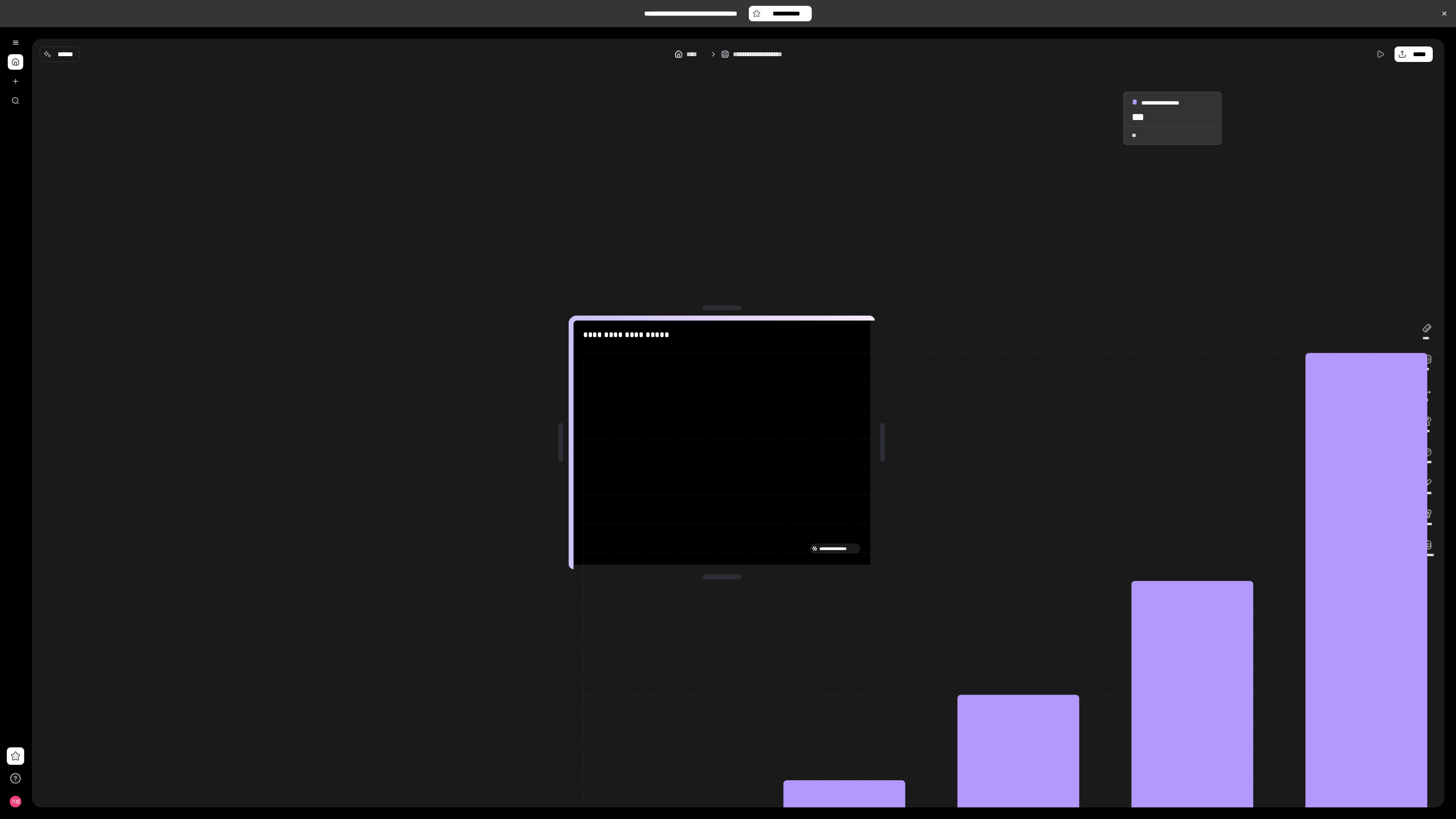 click 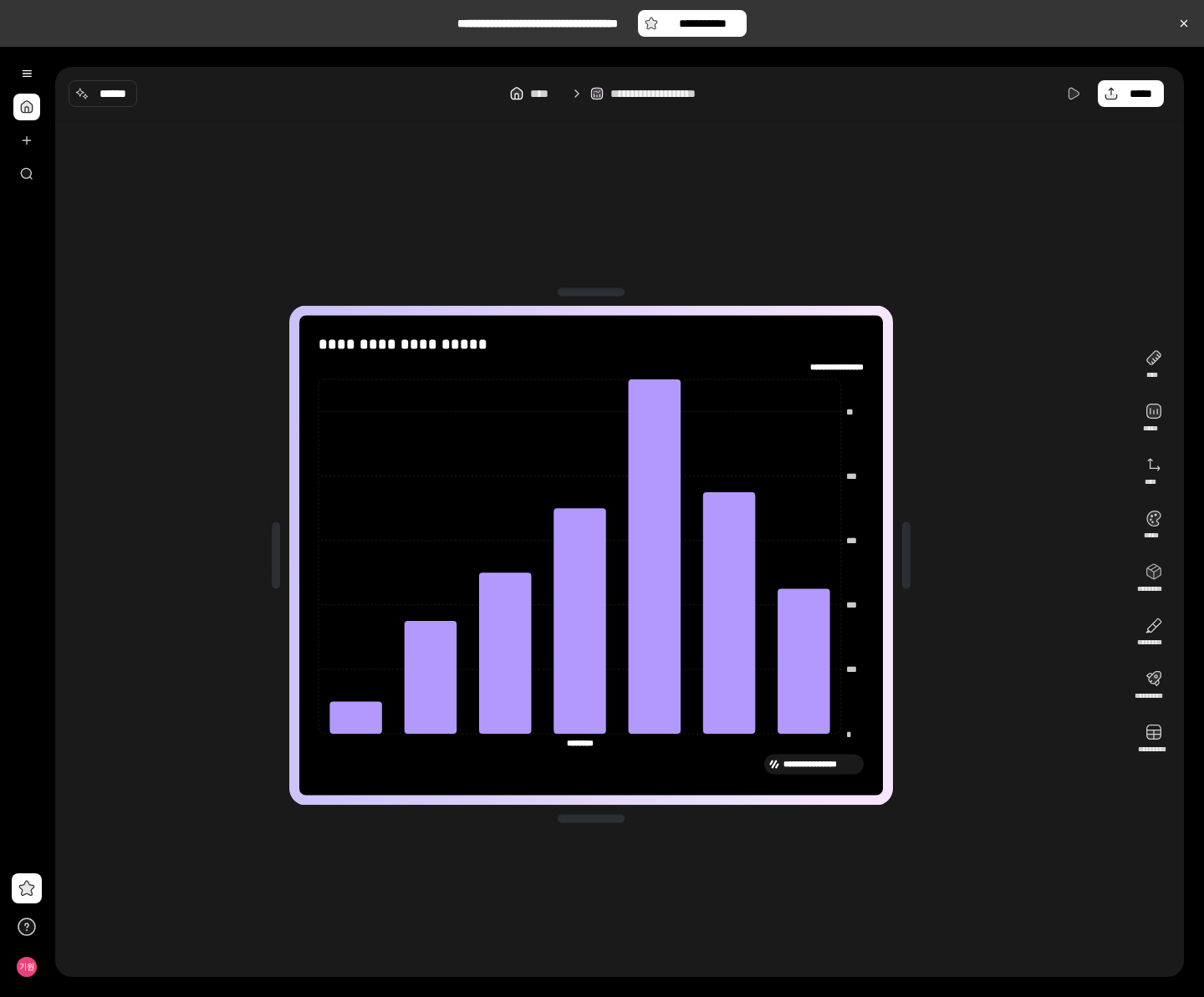 click on "**********" at bounding box center (591, 552) 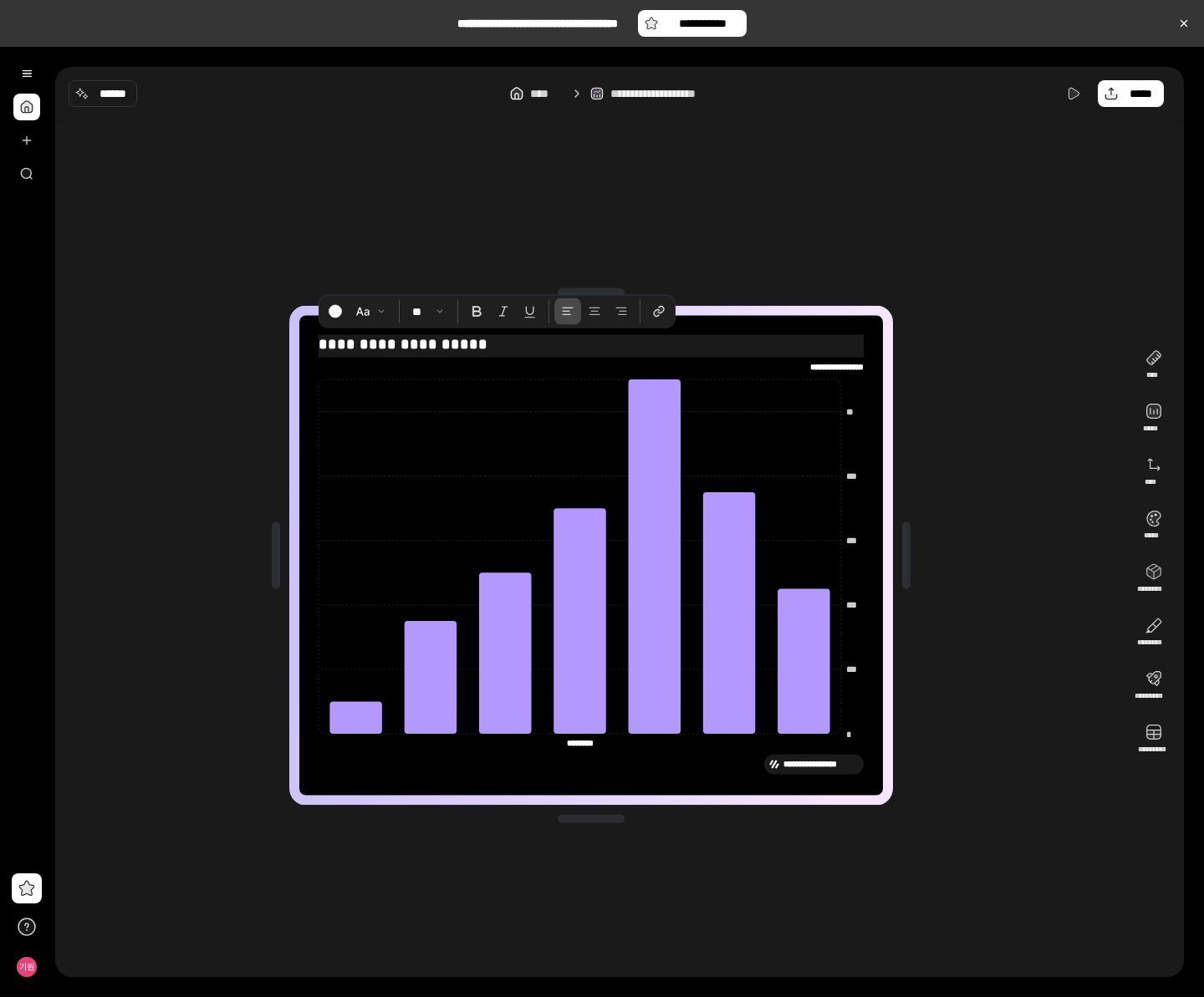 click on "**********" at bounding box center (591, 344) 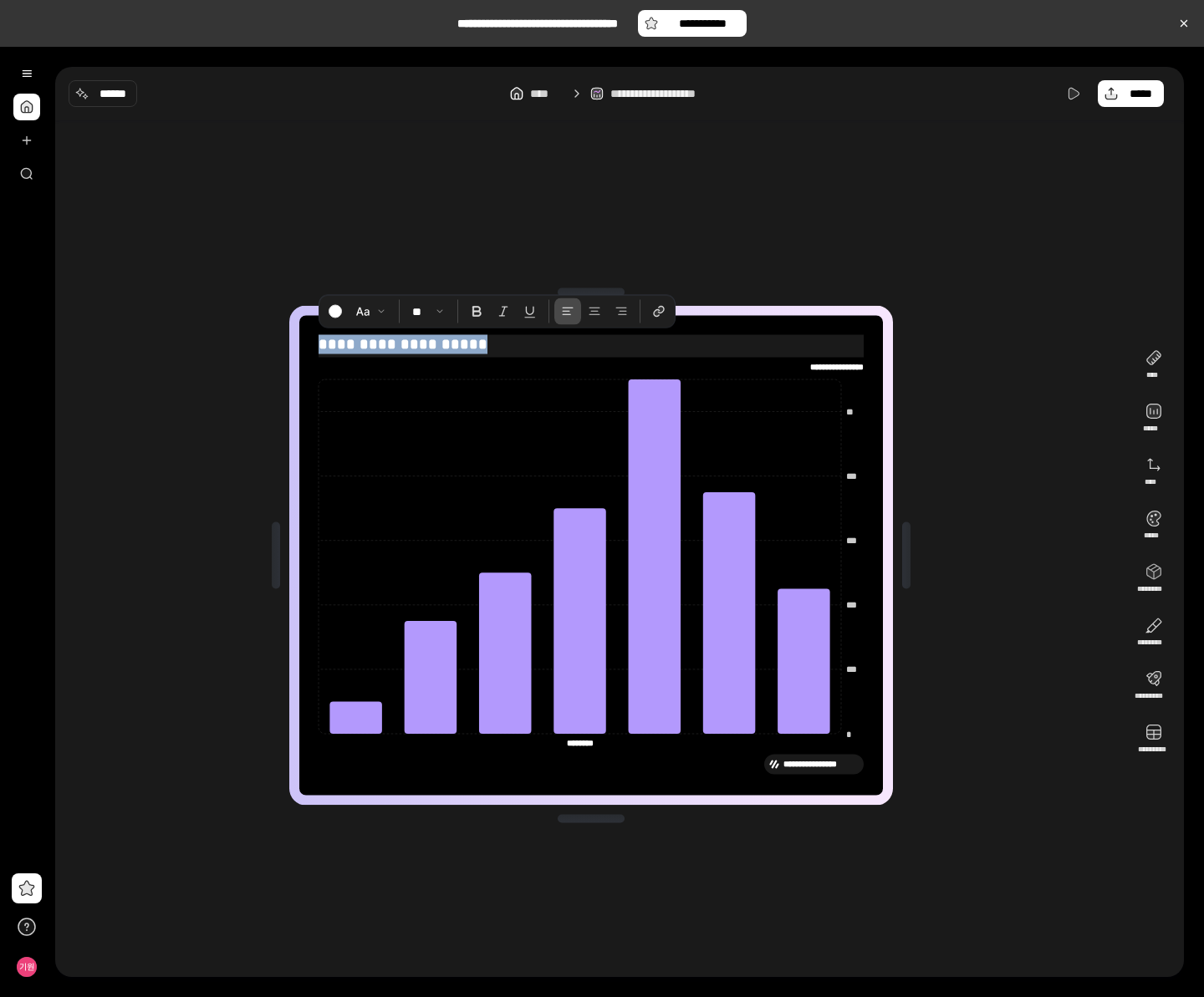 click on "**********" at bounding box center [591, 344] 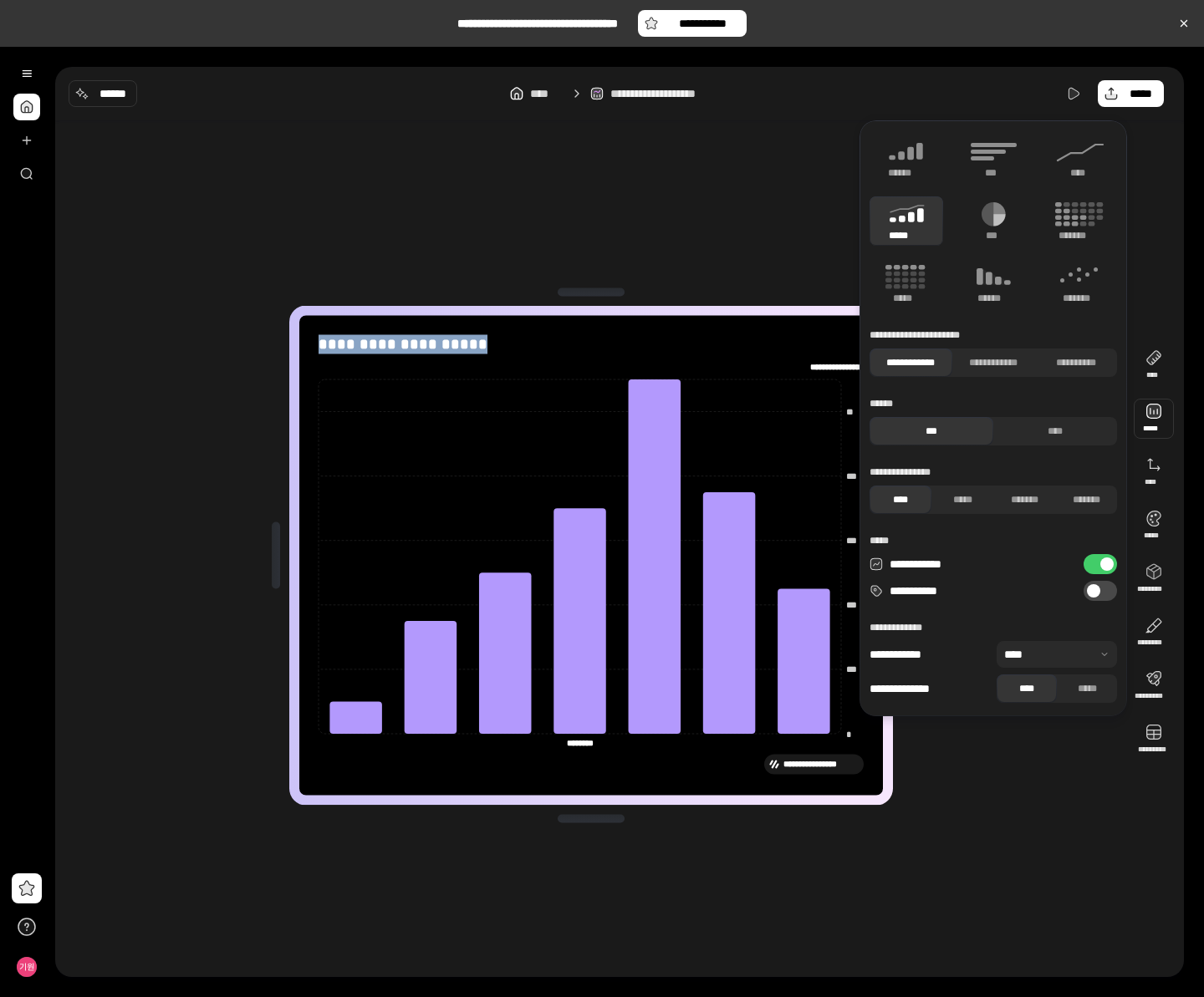 click at bounding box center (1154, 419) 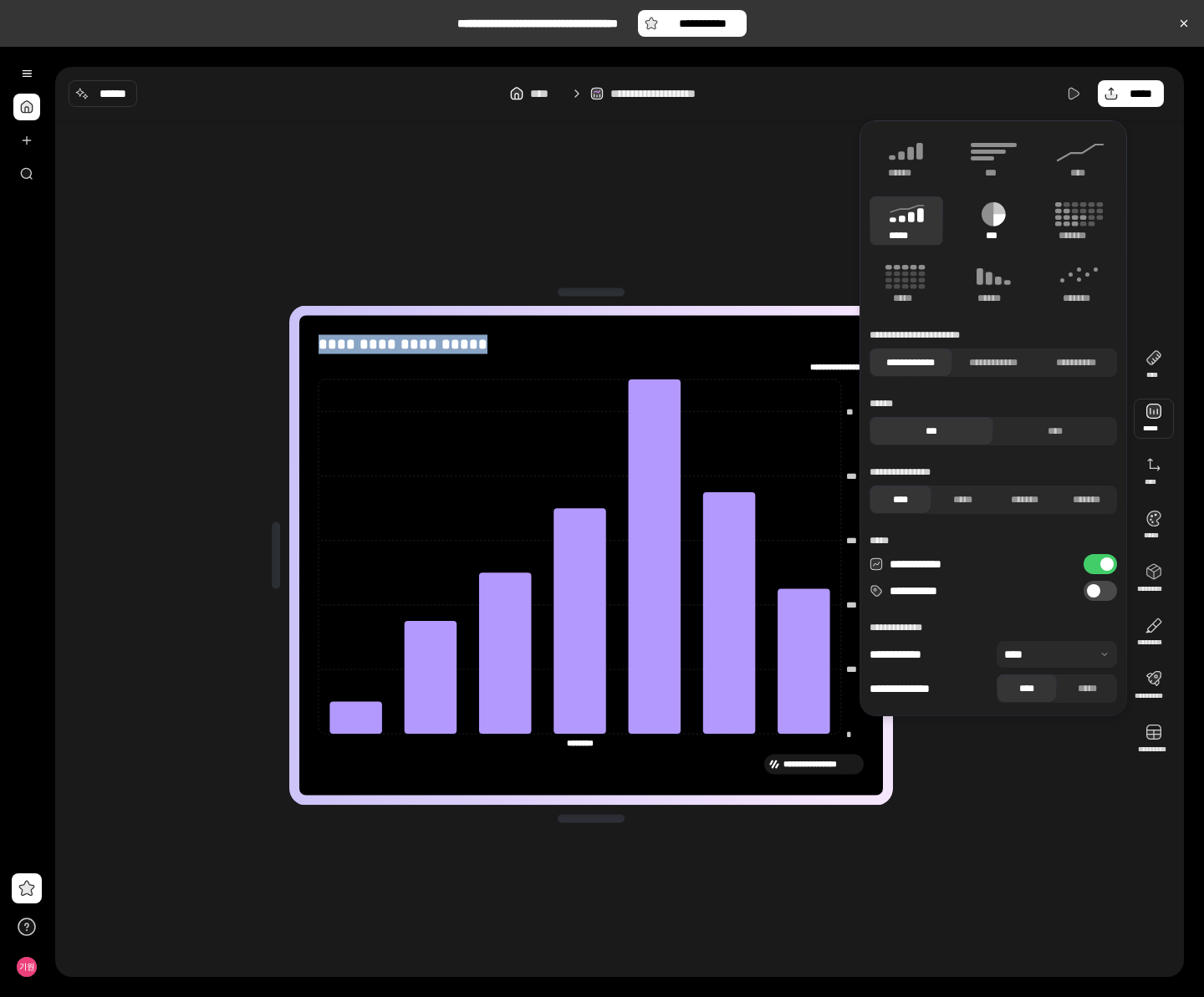 click on "***" at bounding box center (993, 221) 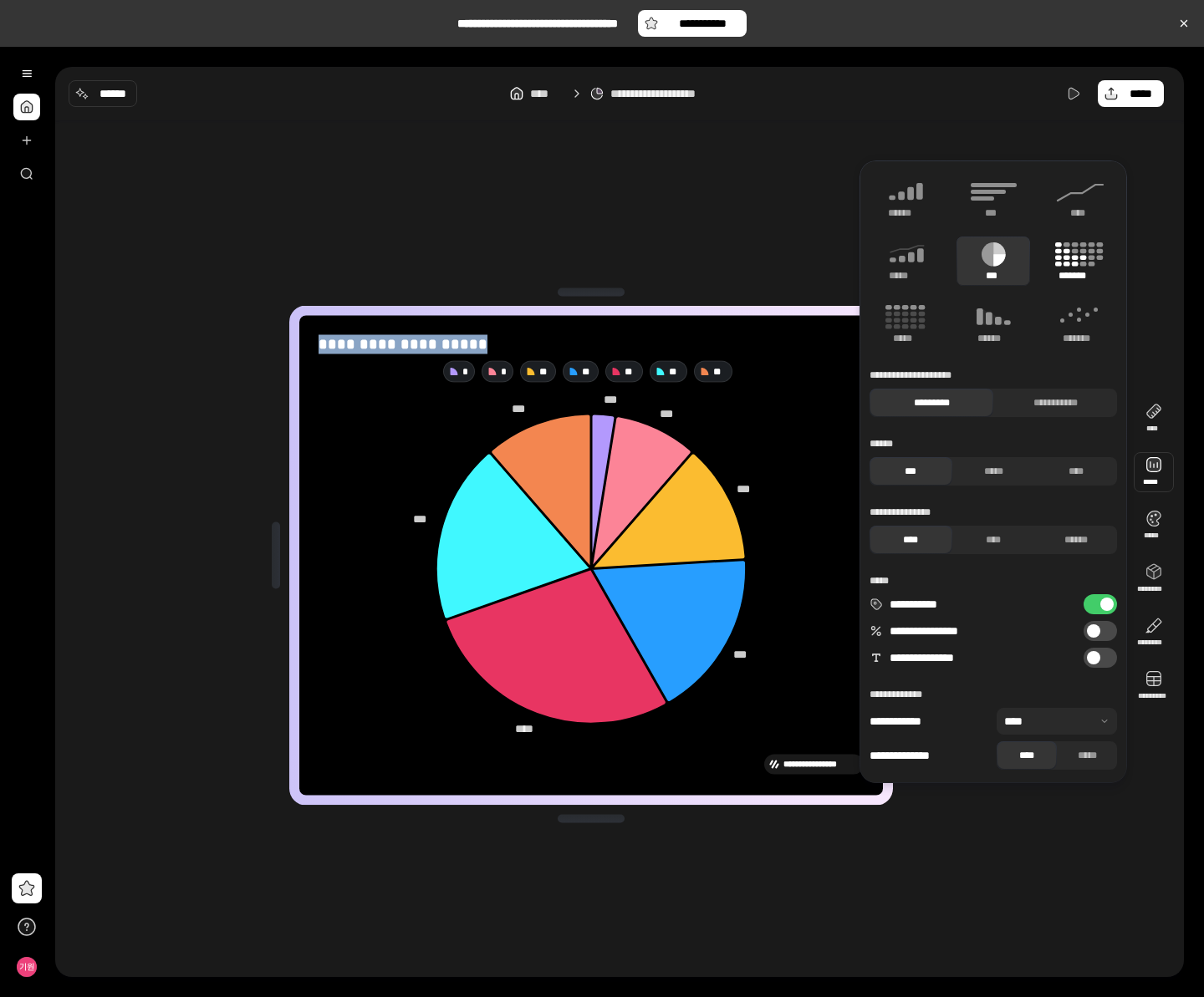 click 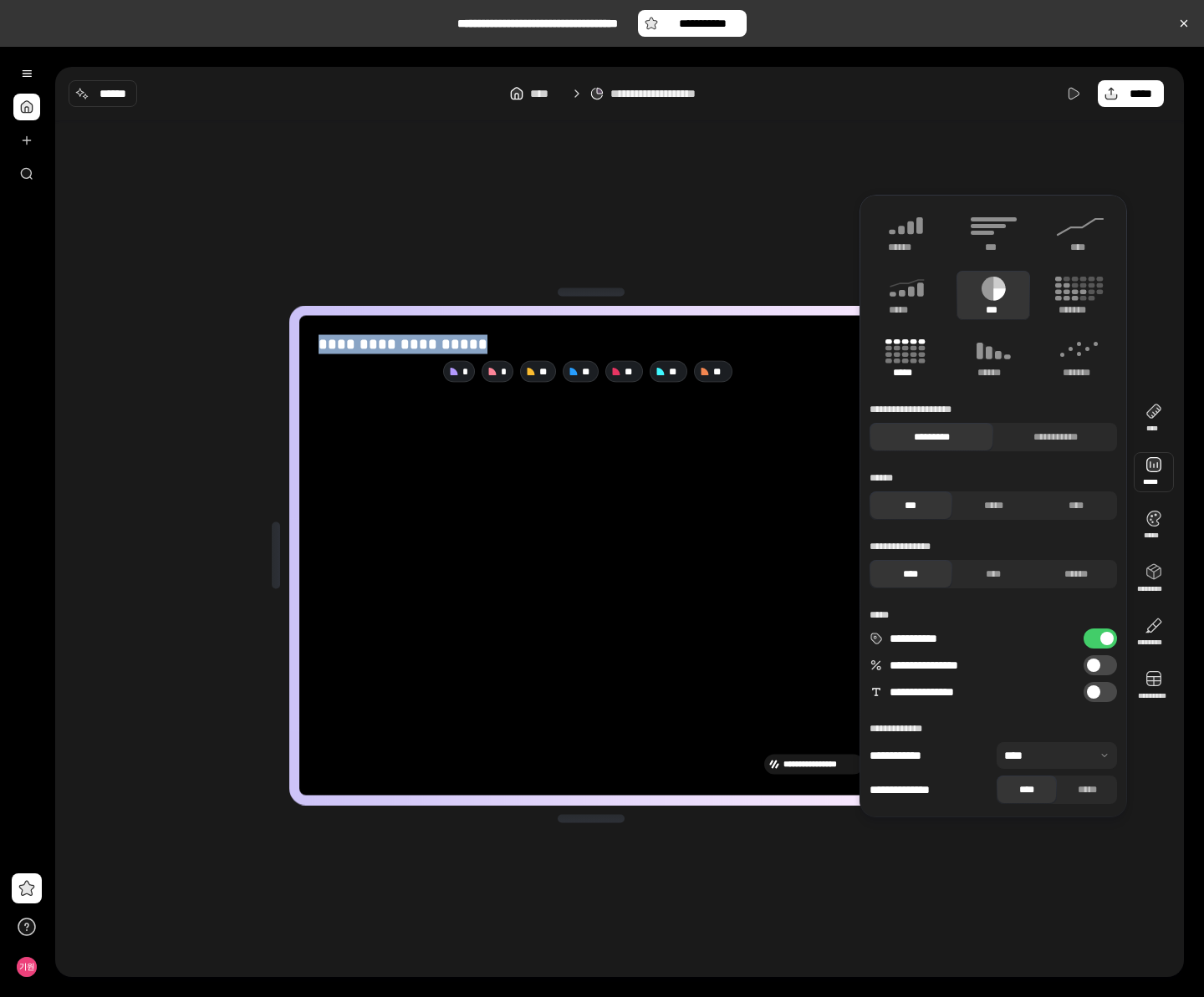 click on "**********" at bounding box center (993, 506) 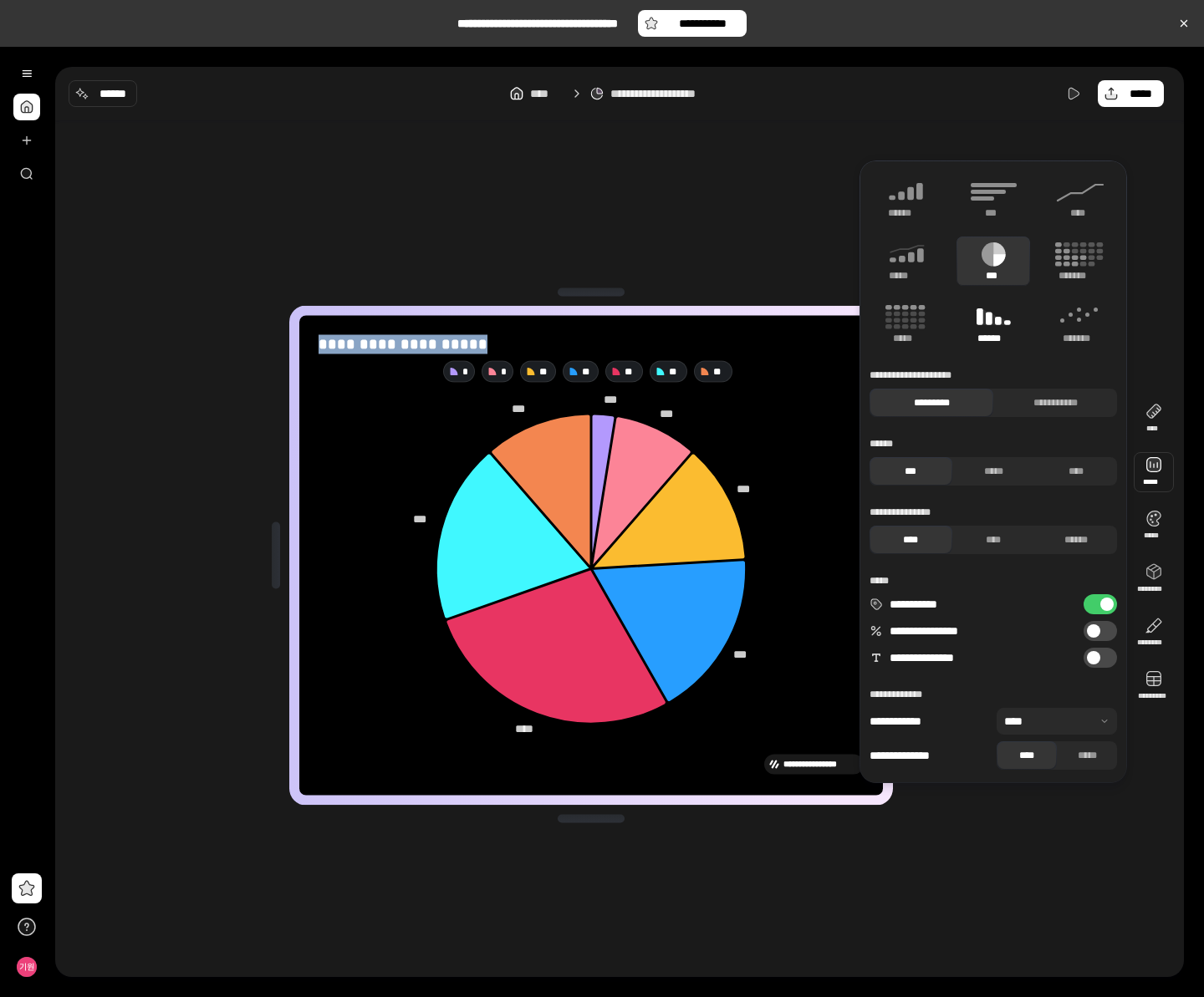 click on "******" at bounding box center (993, 338) 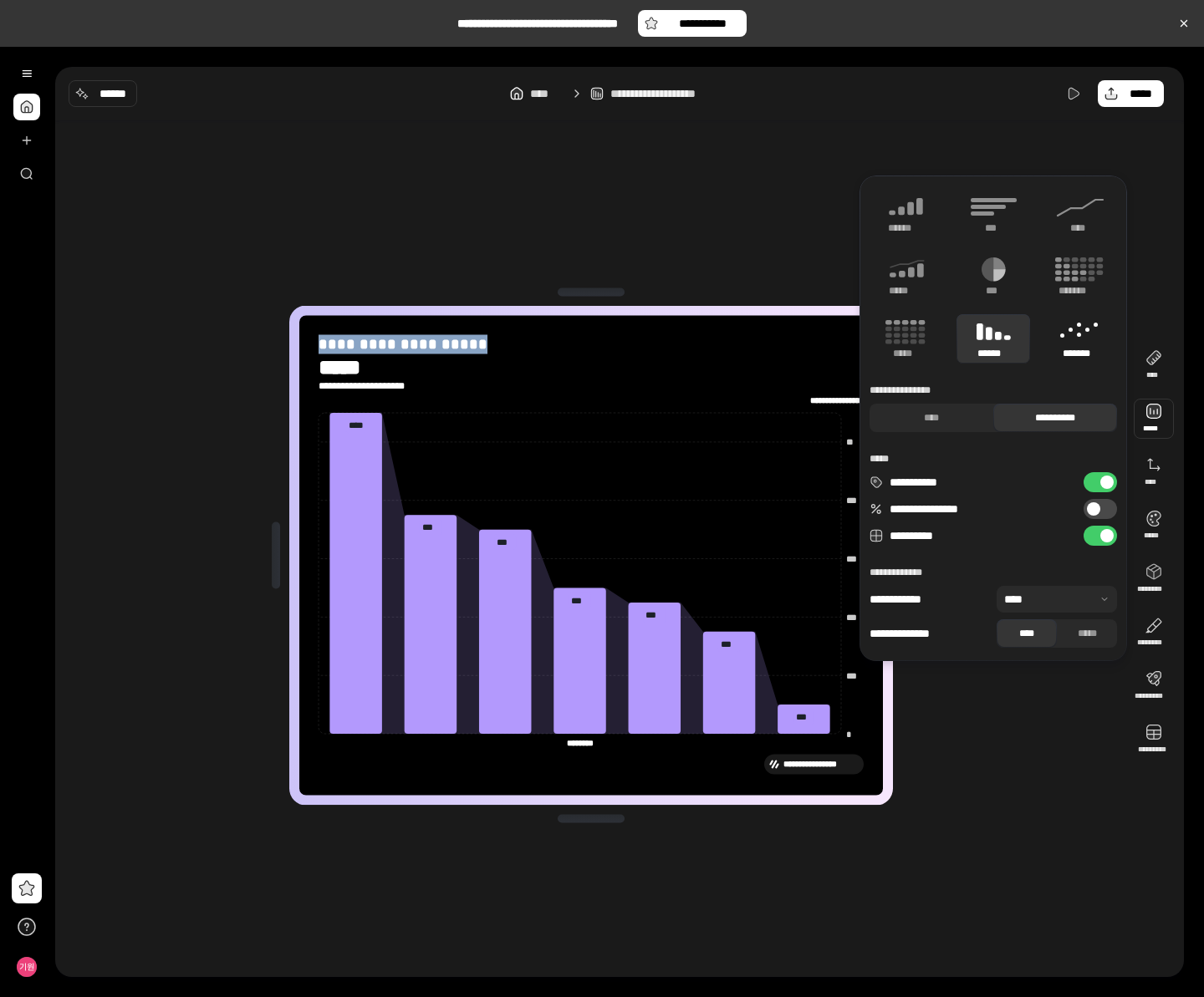 click 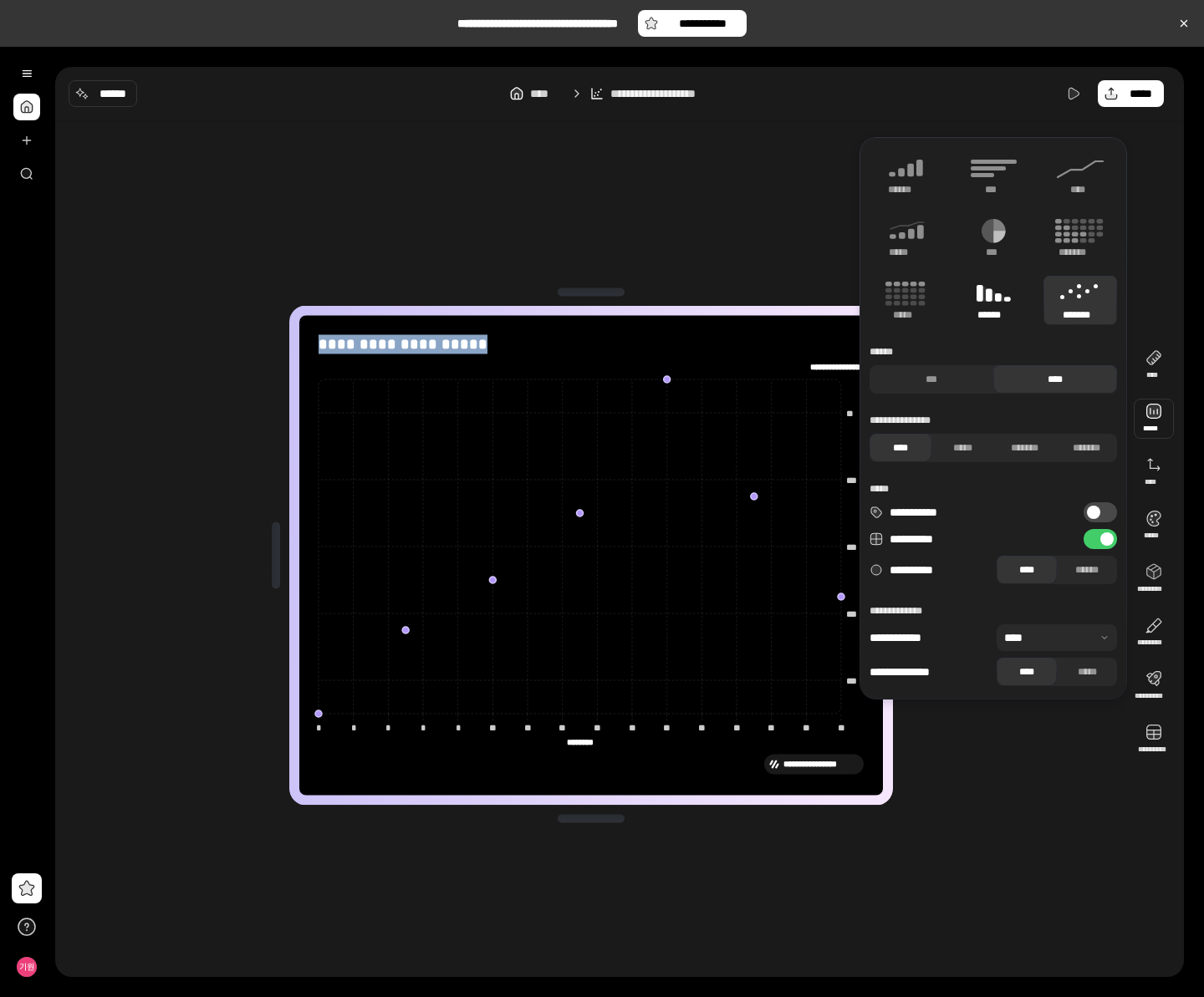 click 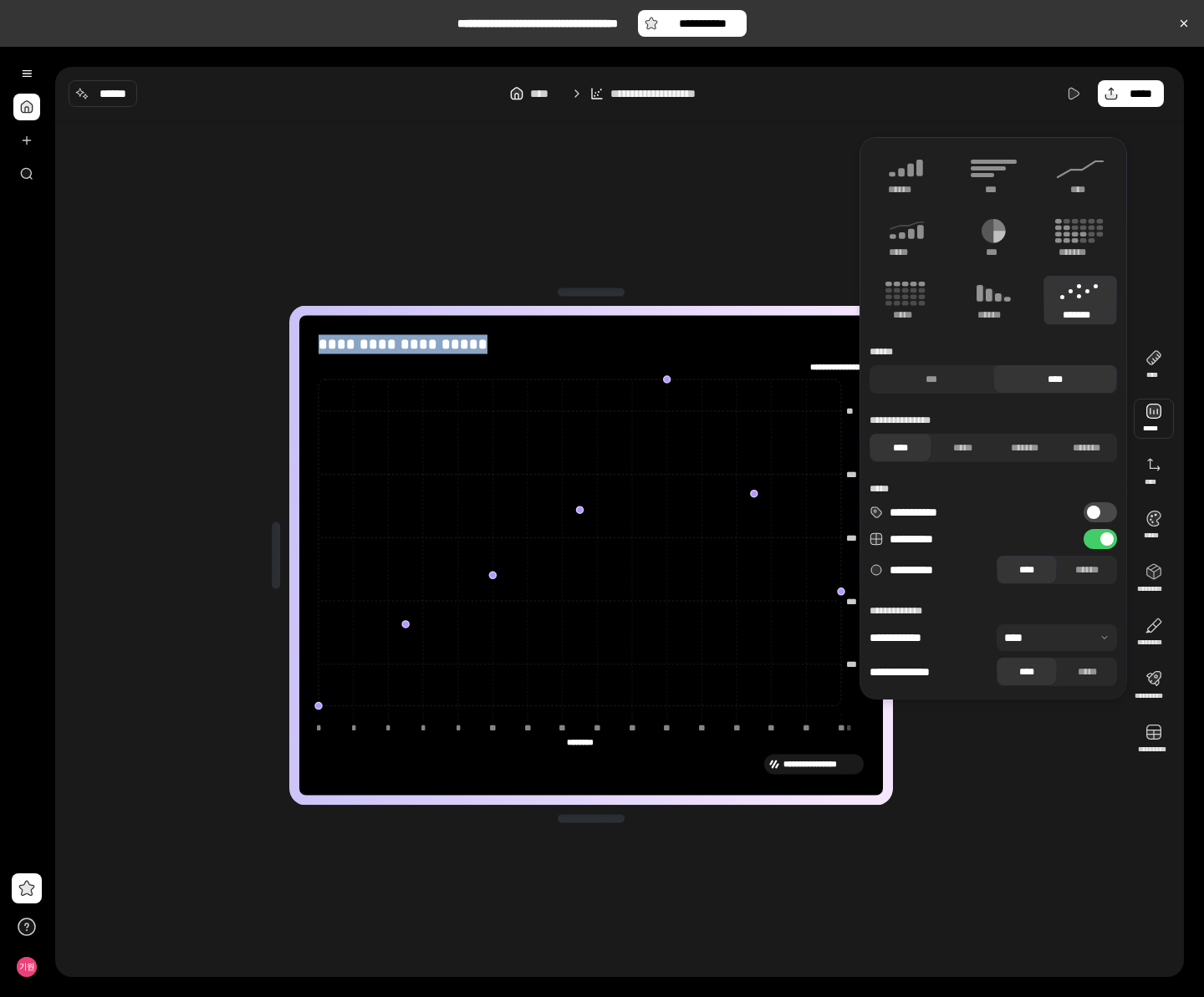 click on "*****" at bounding box center [993, 489] 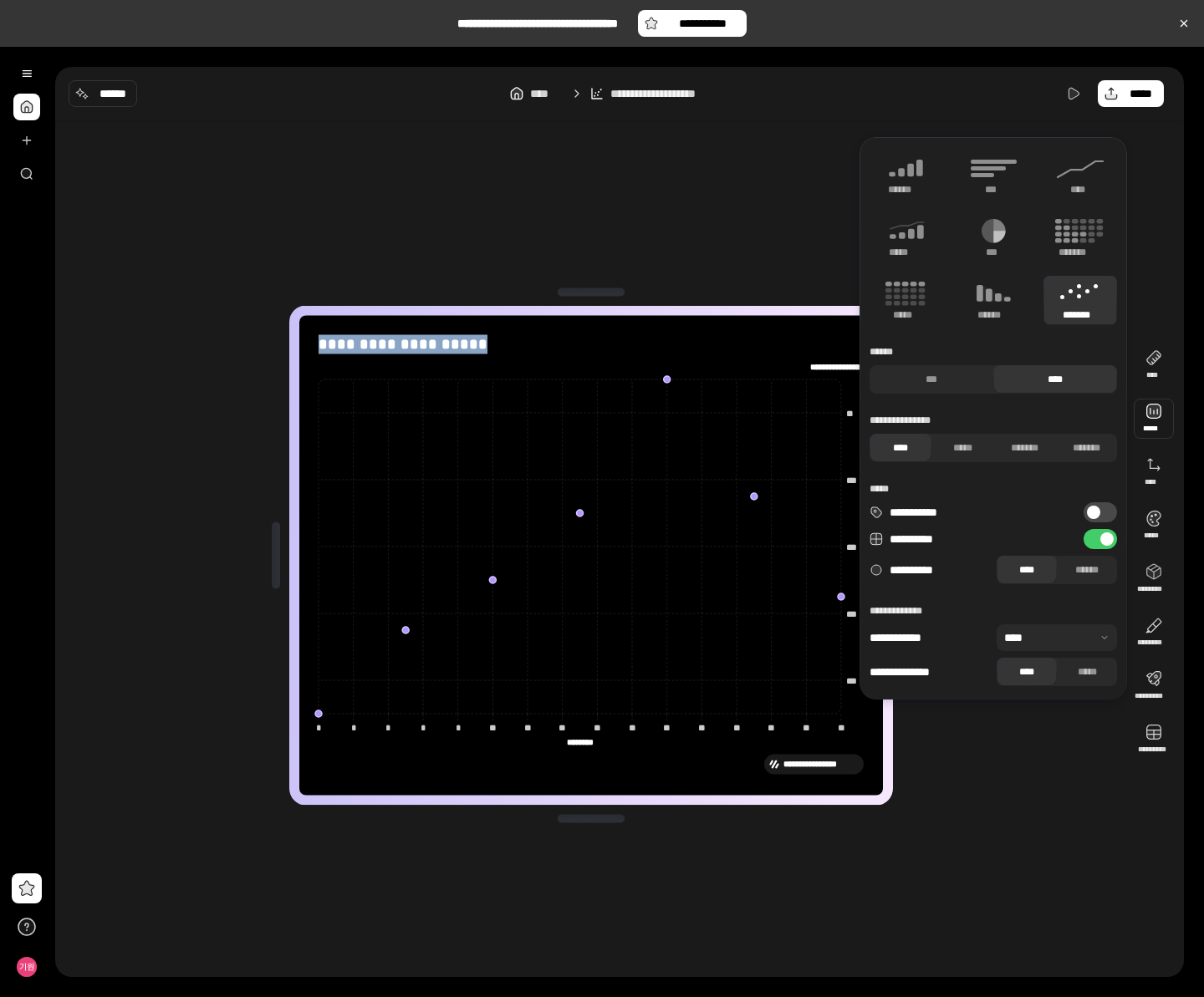 click on "**********" at bounding box center (1100, 512) 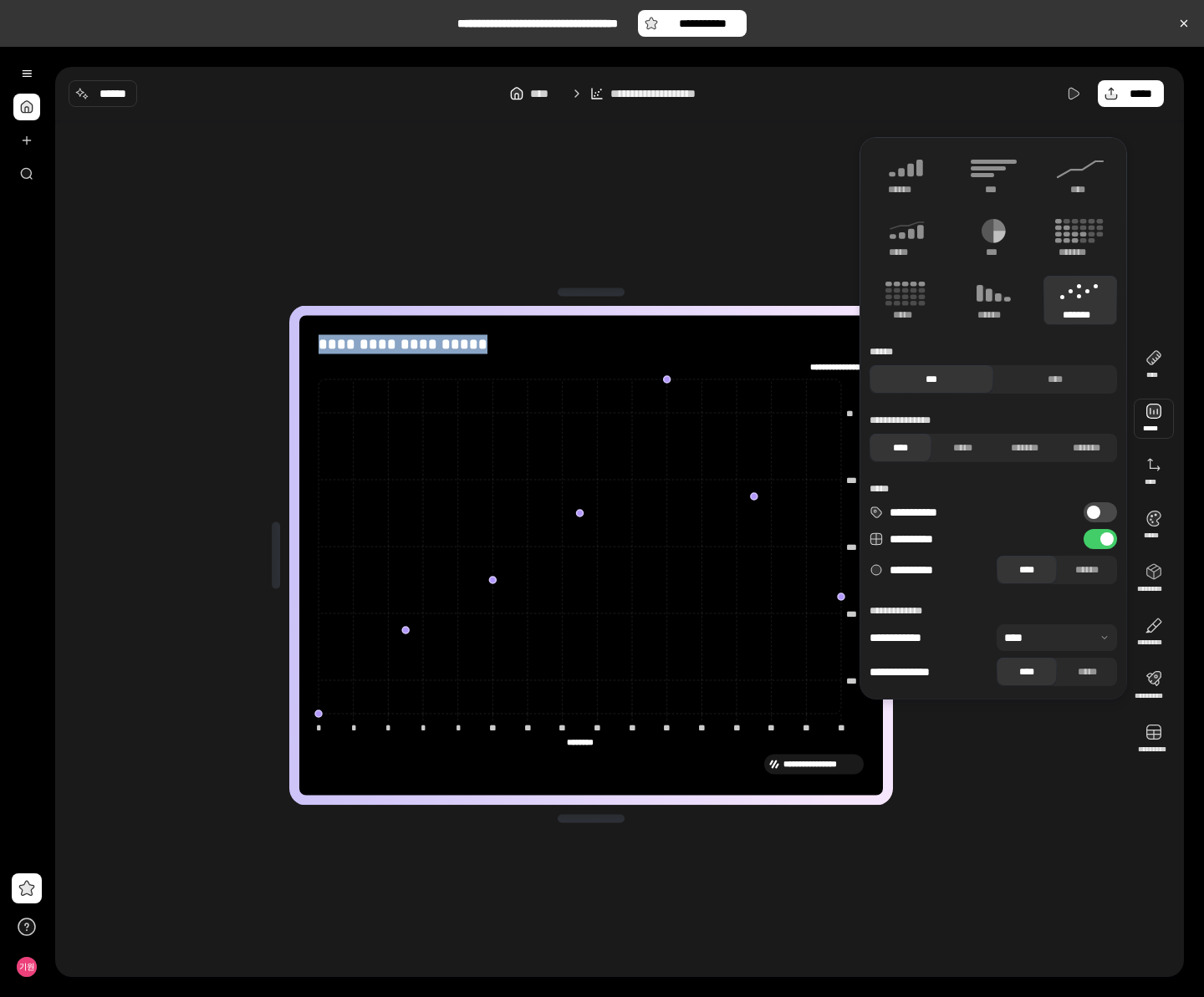 click at bounding box center (1107, 539) 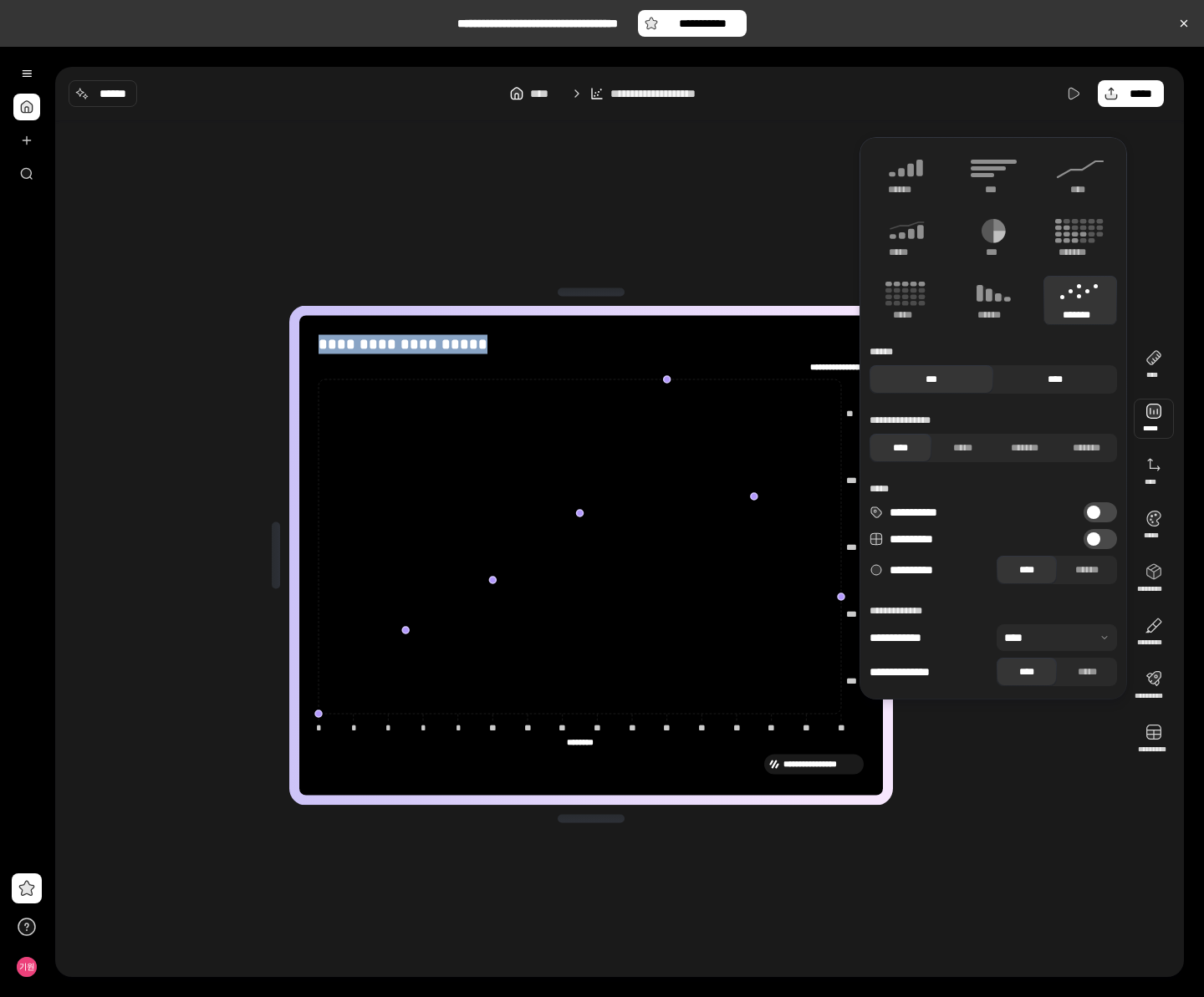 click on "****" at bounding box center (1055, 379) 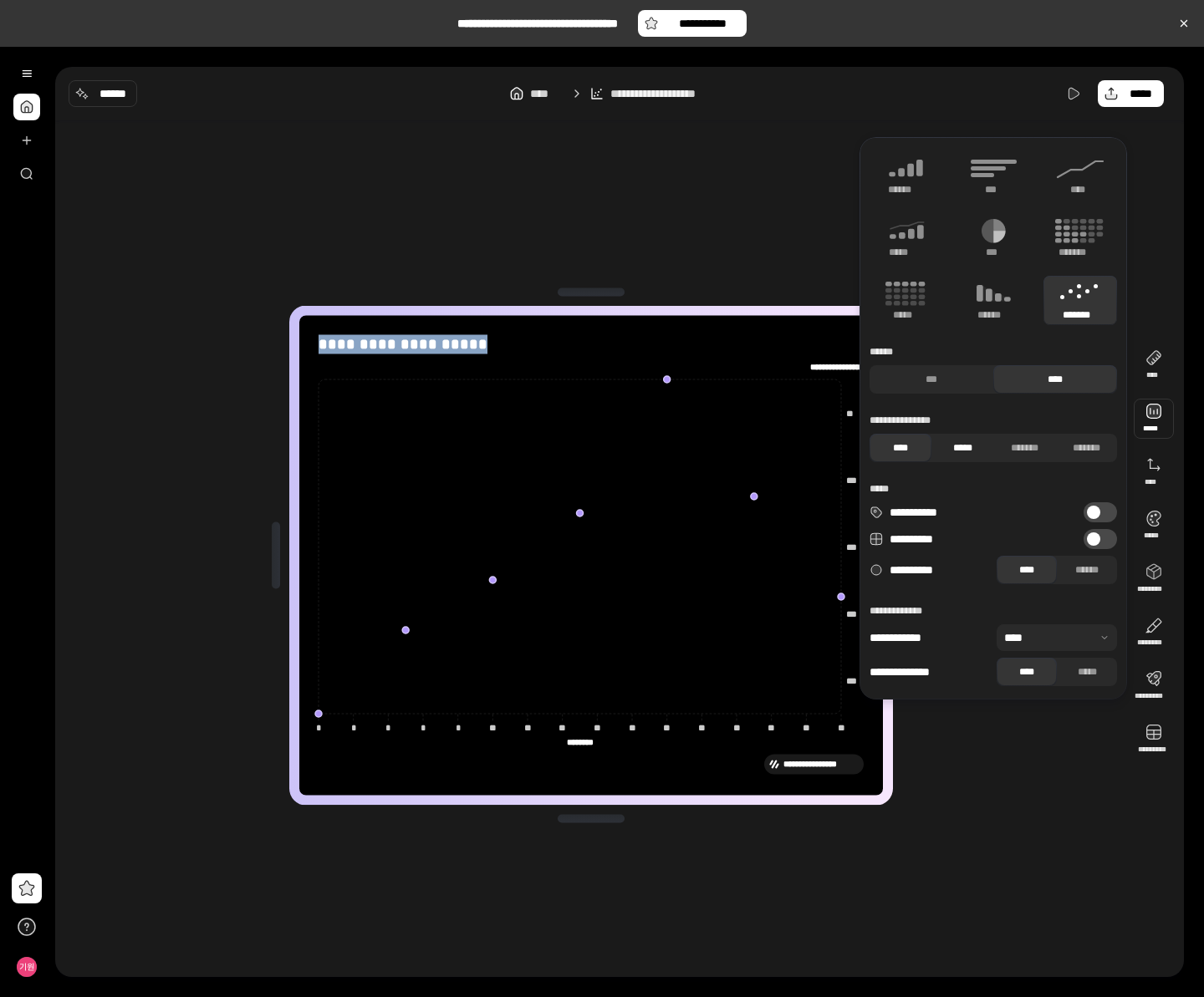 click on "*****" at bounding box center (962, 448) 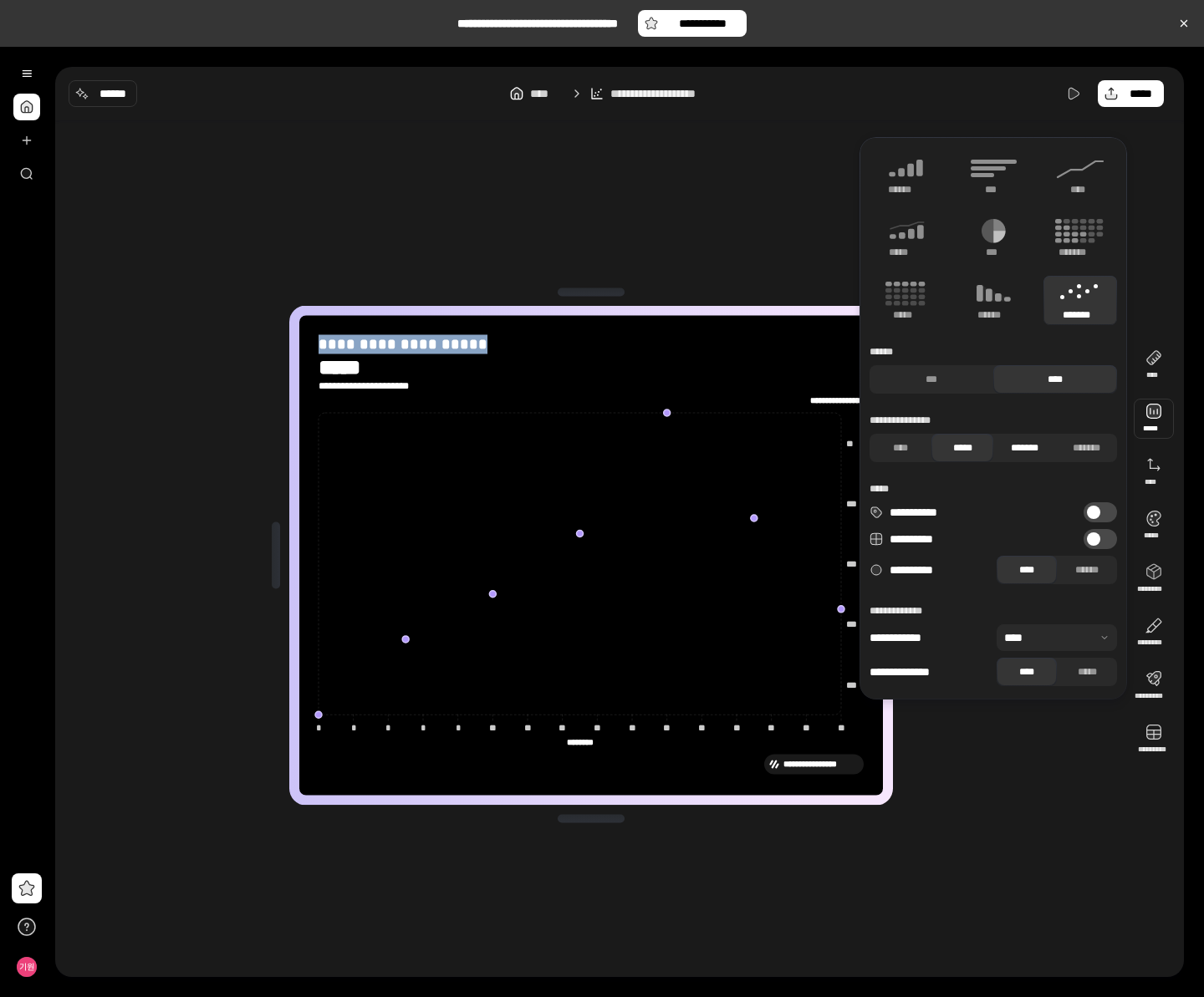 click on "*******" at bounding box center [1024, 448] 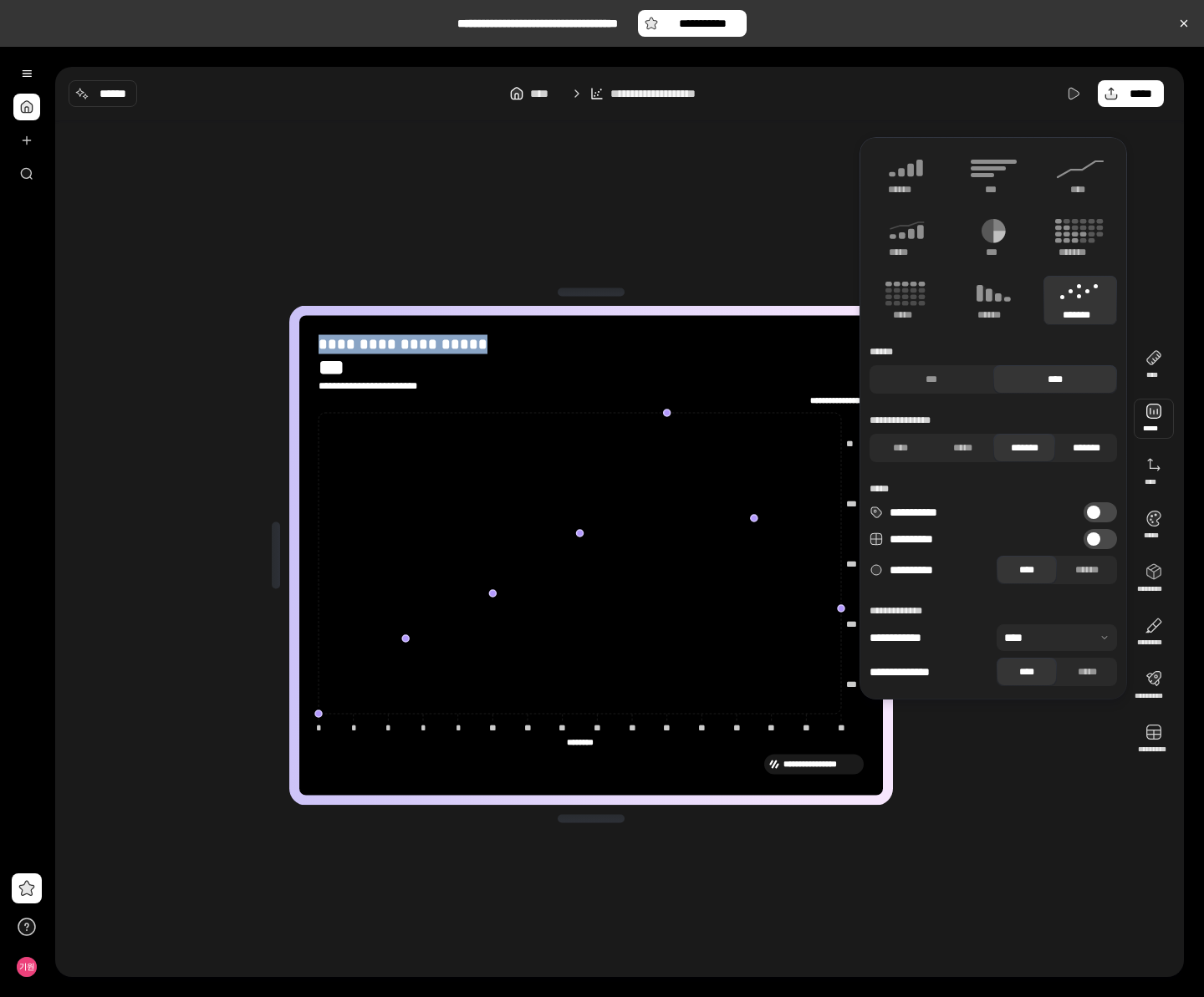 click on "*******" at bounding box center (1086, 448) 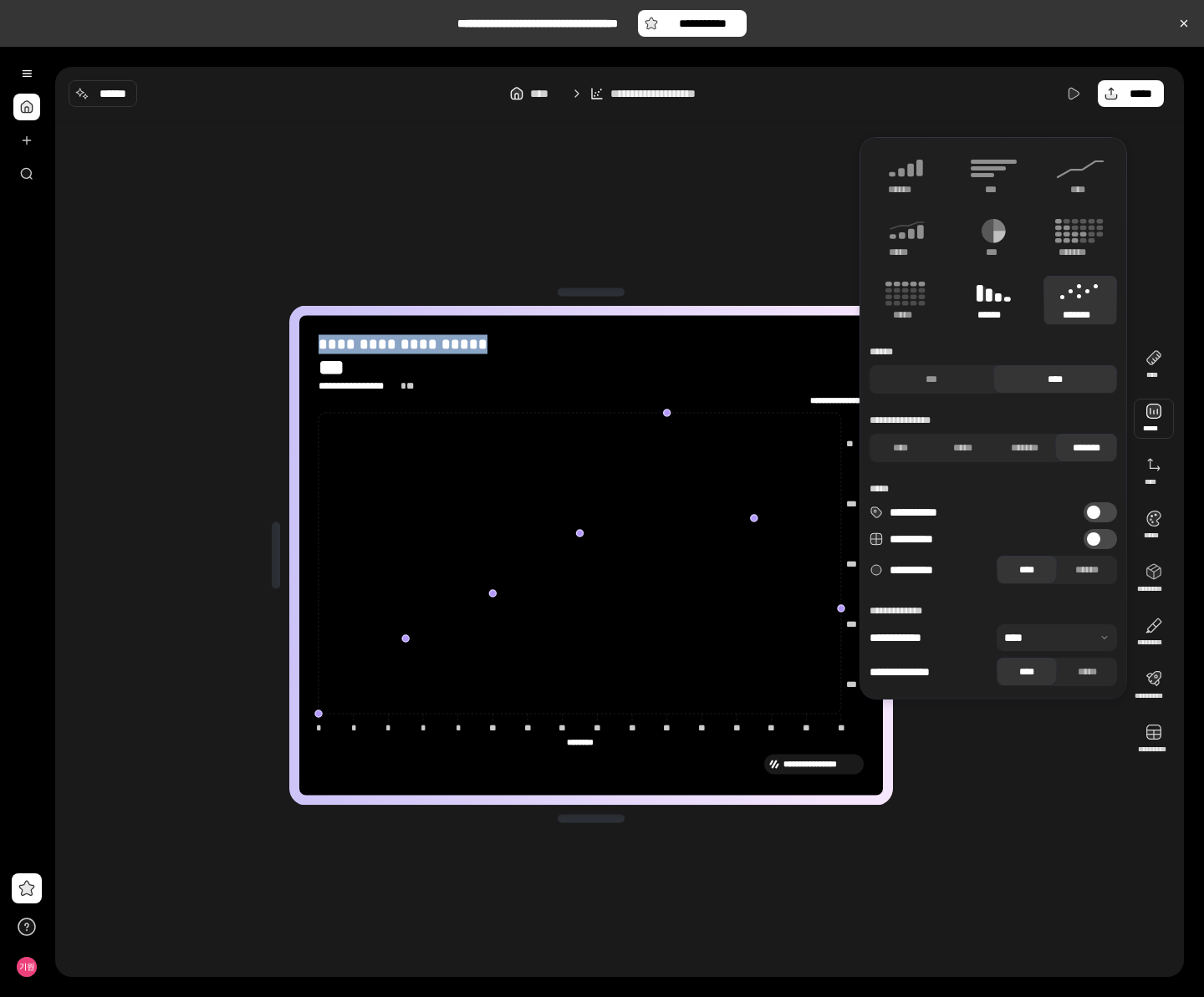 click on "******" at bounding box center [993, 300] 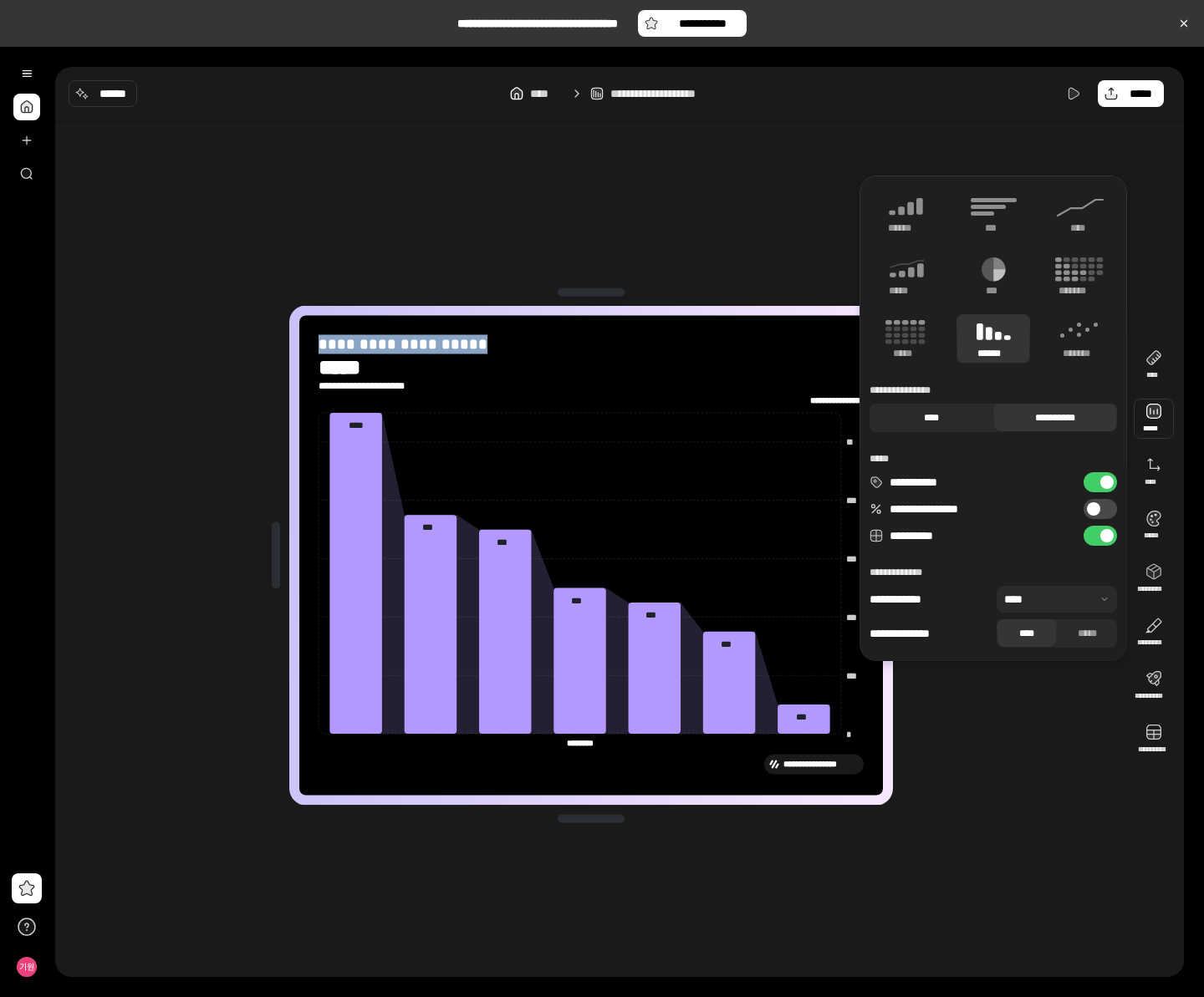 click on "****" at bounding box center [931, 418] 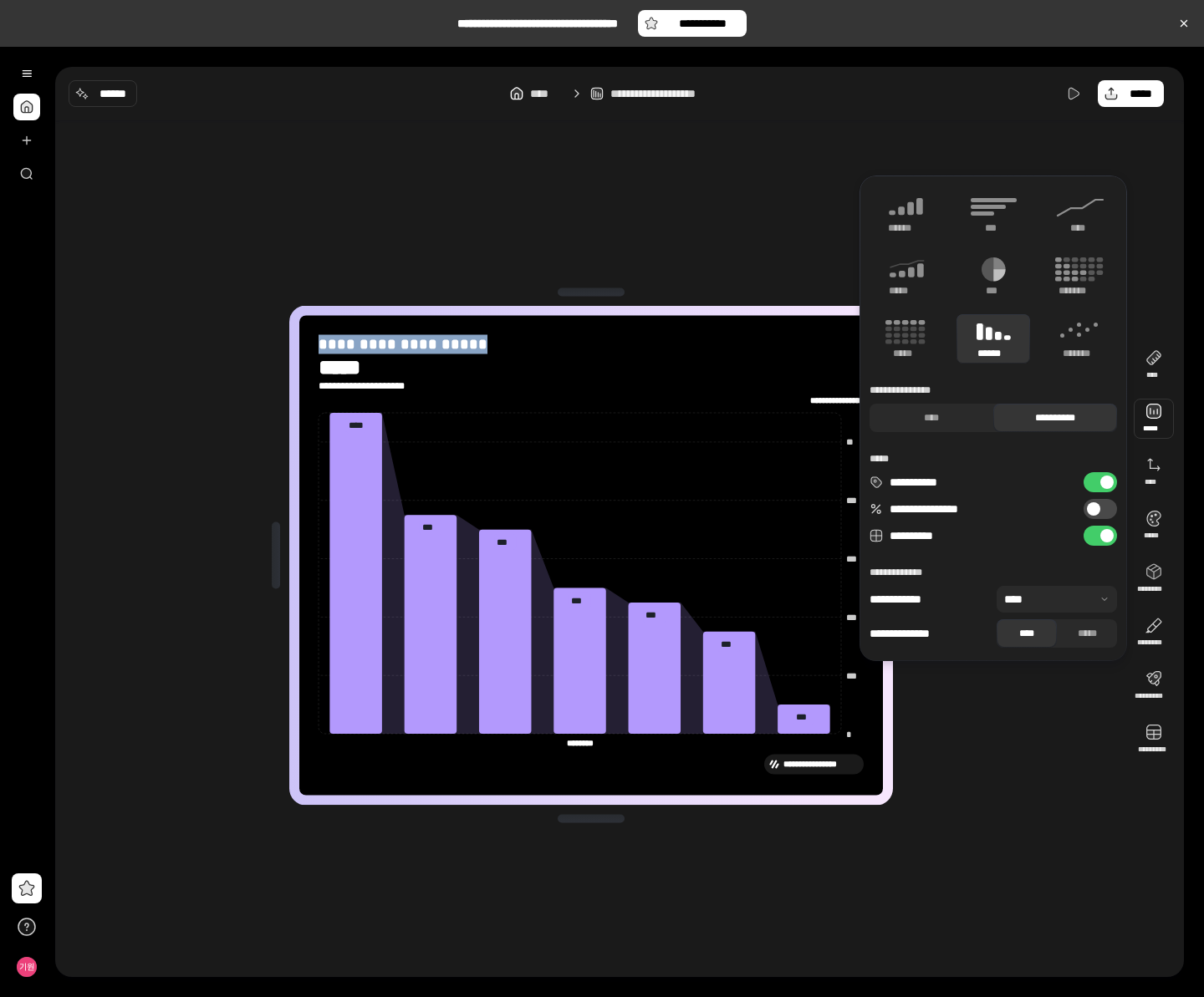 click on "**********" at bounding box center [1100, 509] 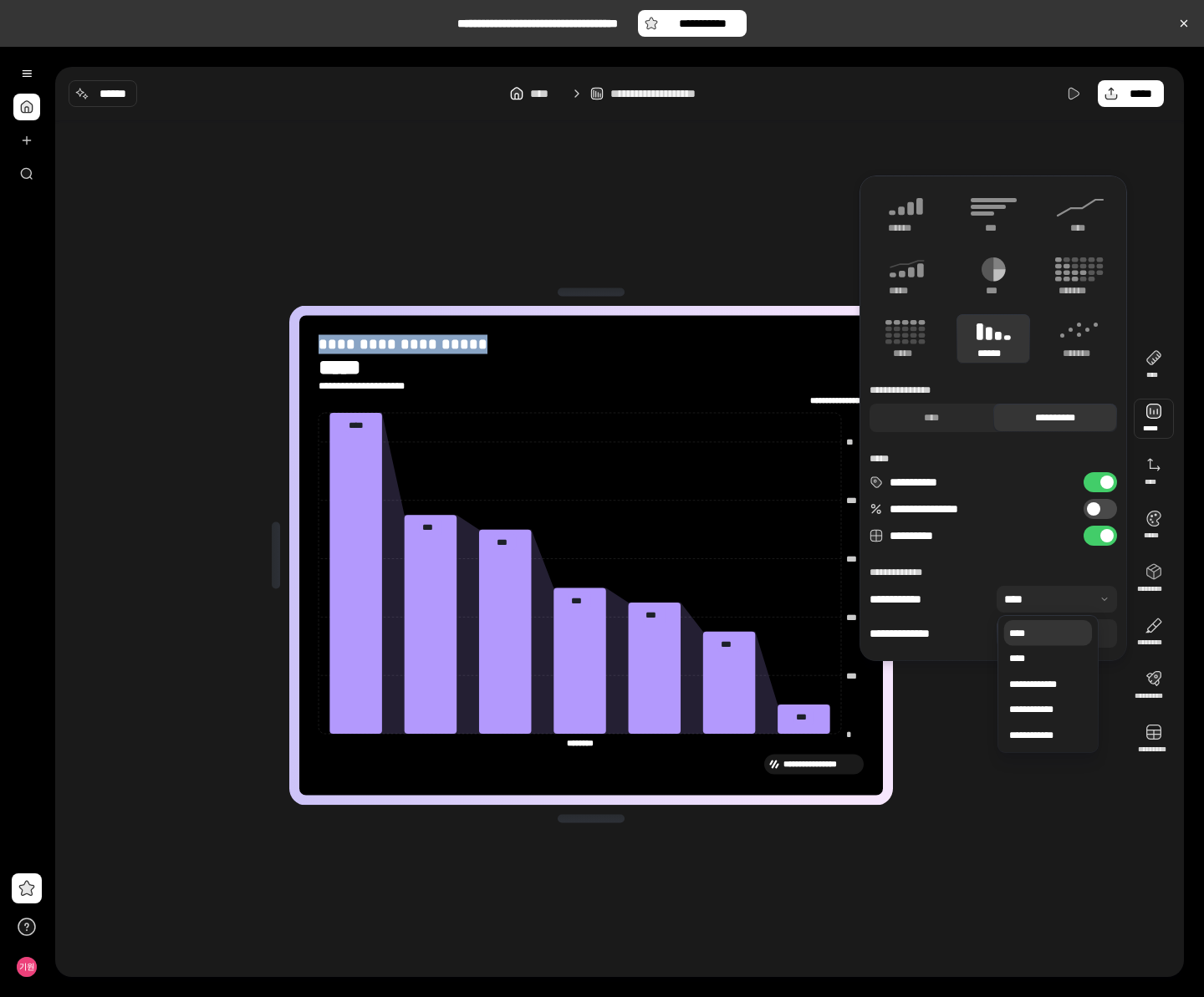 click on "**********" at bounding box center (993, 607) 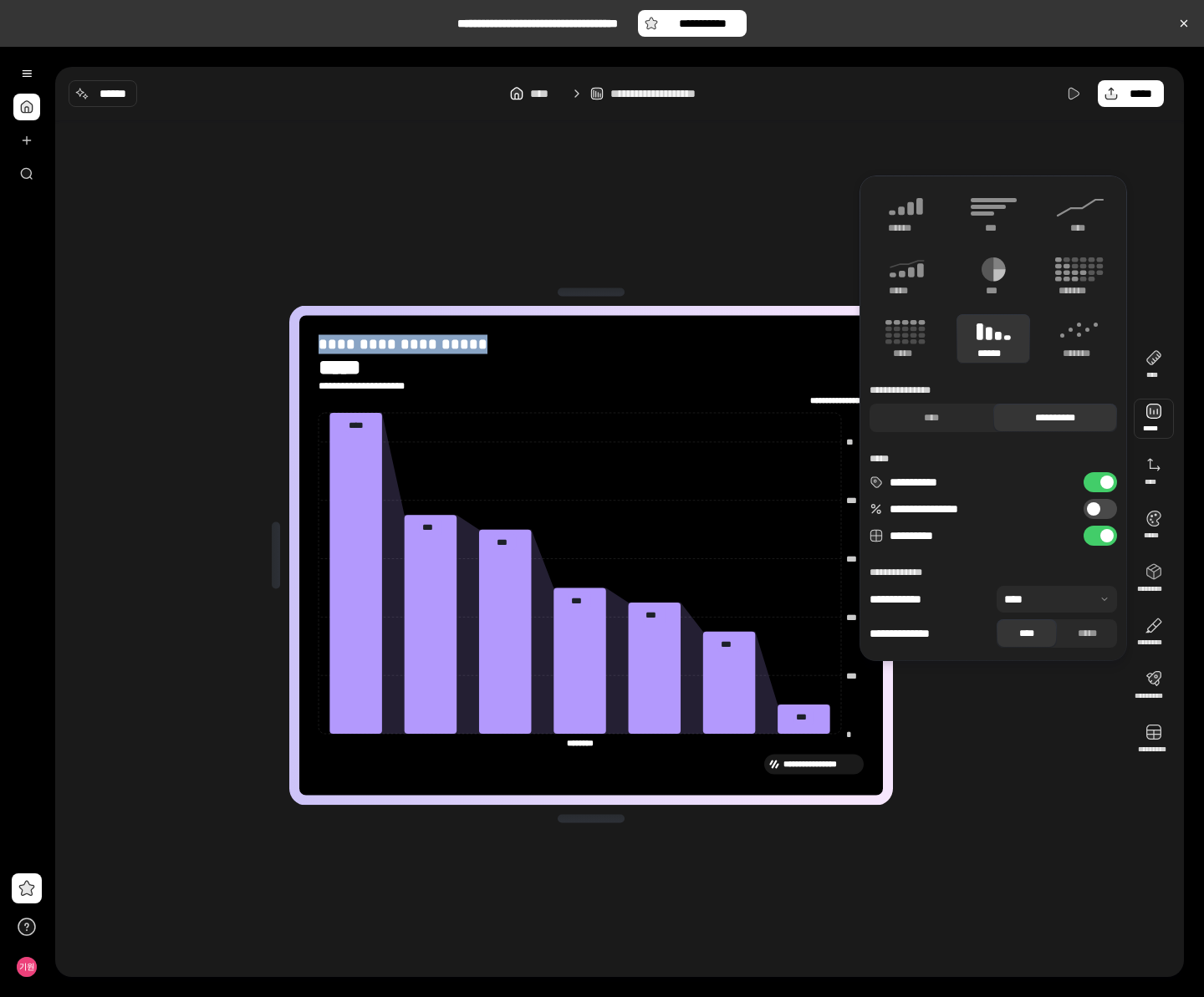 click on "**********" at bounding box center [993, 418] 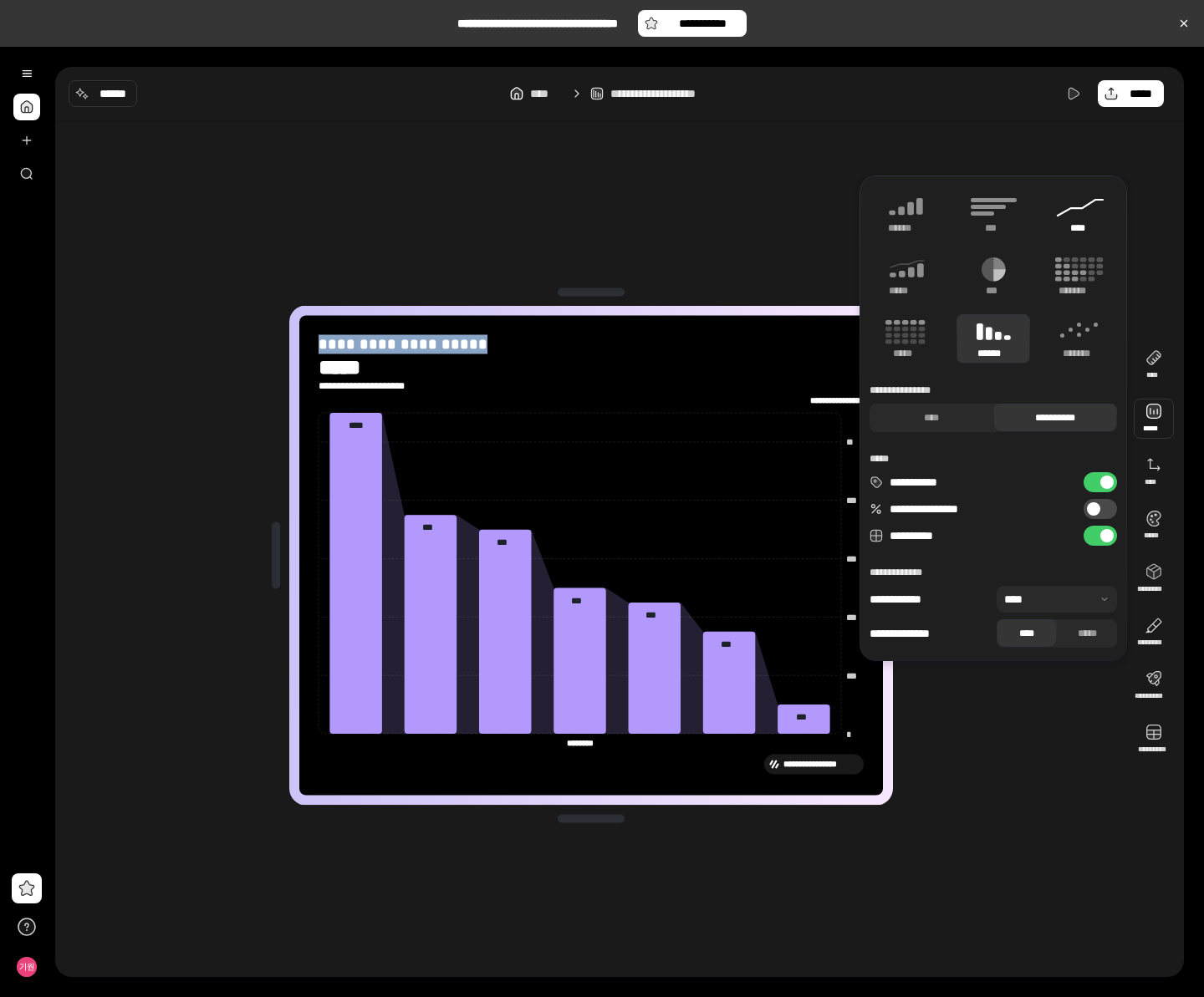 click on "****" at bounding box center (1080, 213) 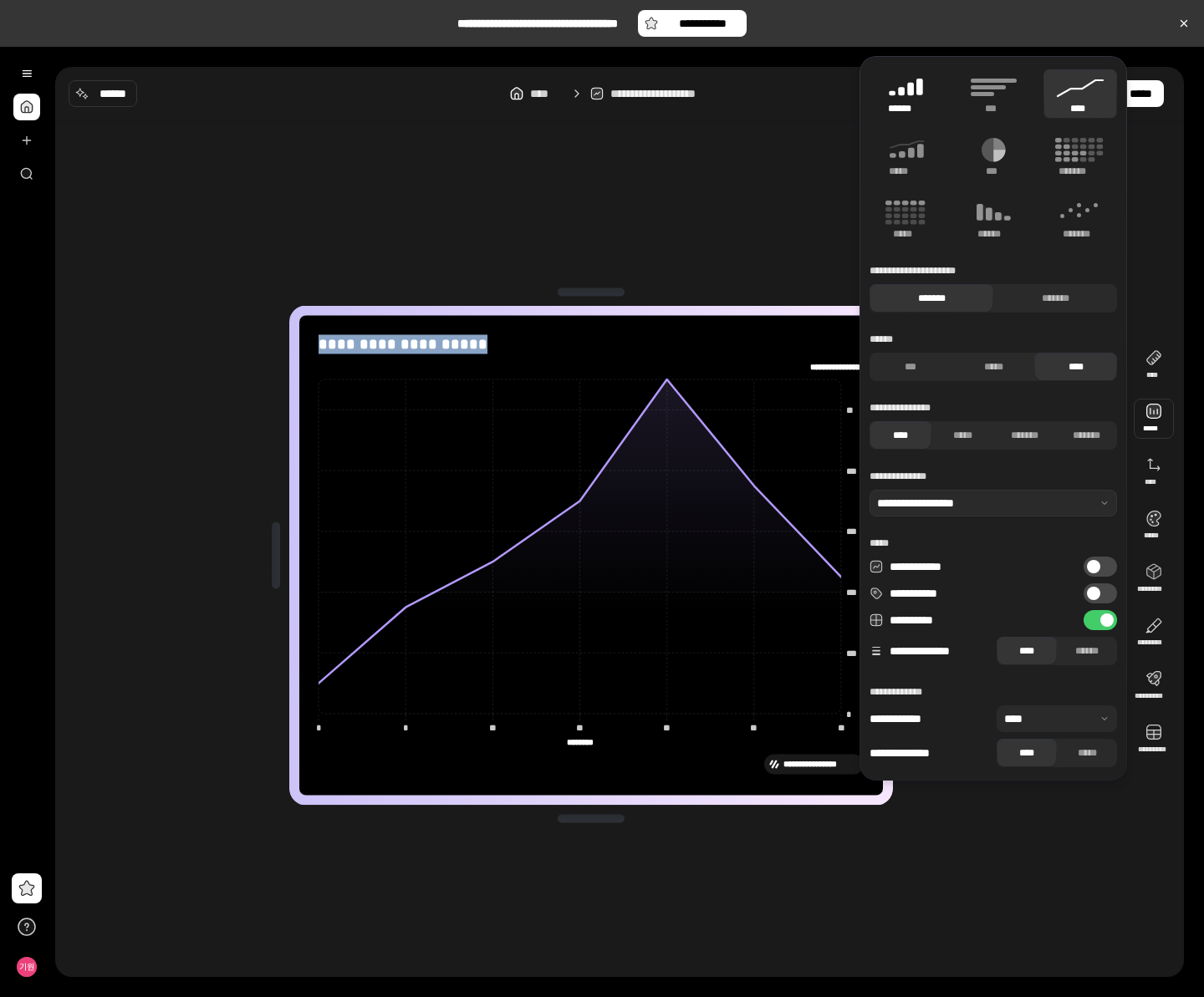 click on "******" at bounding box center [906, 94] 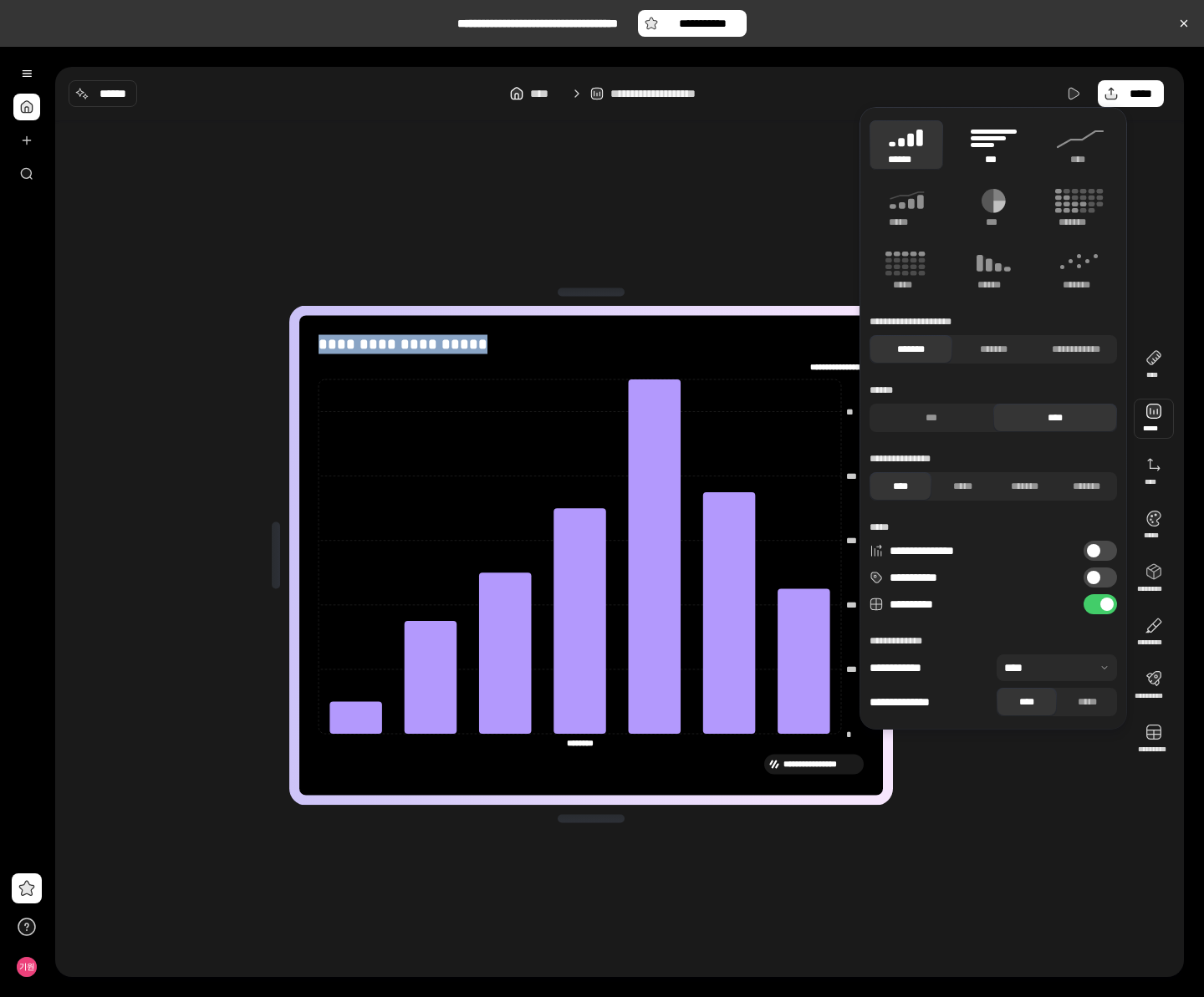 click on "***" at bounding box center (993, 145) 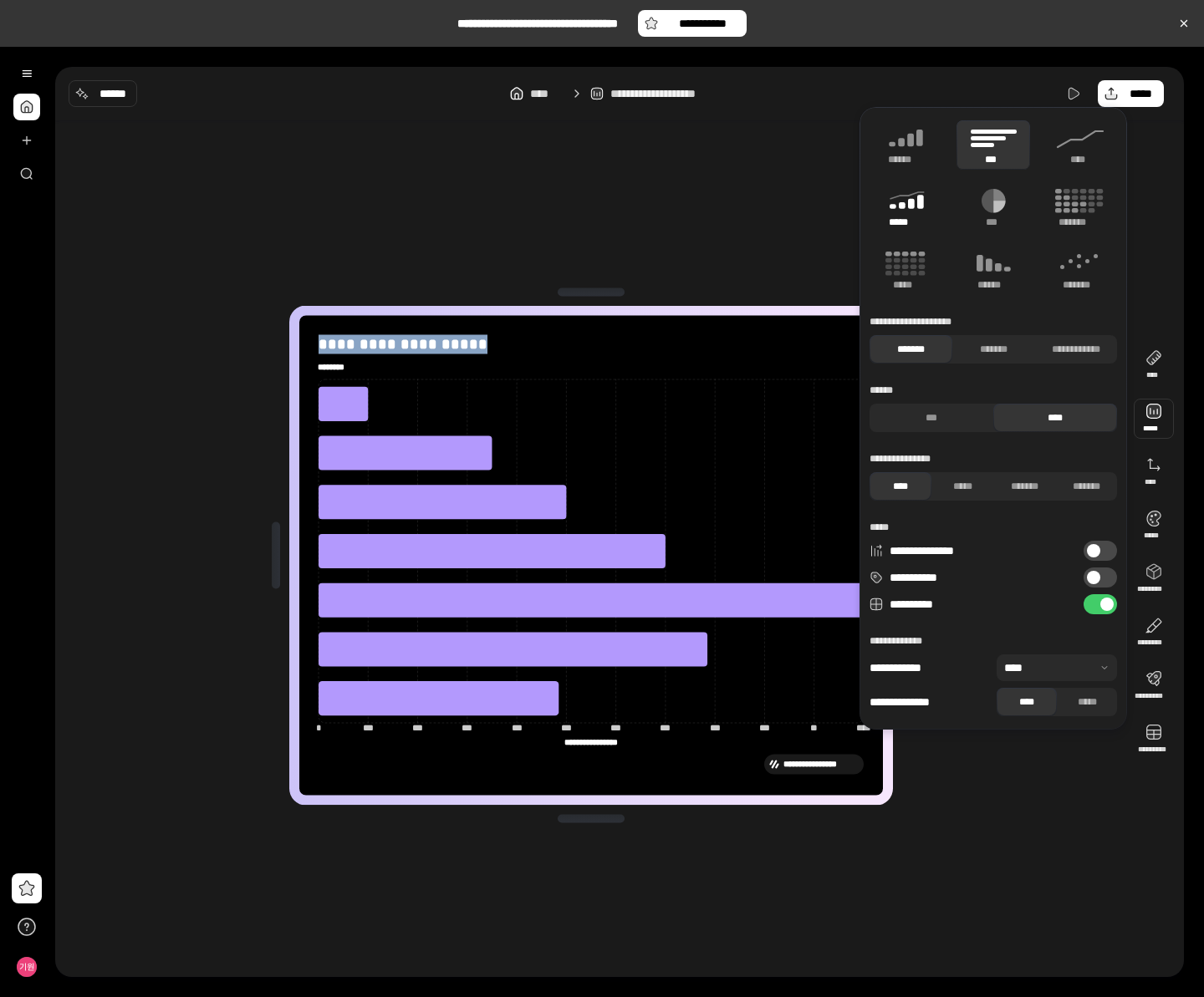 click 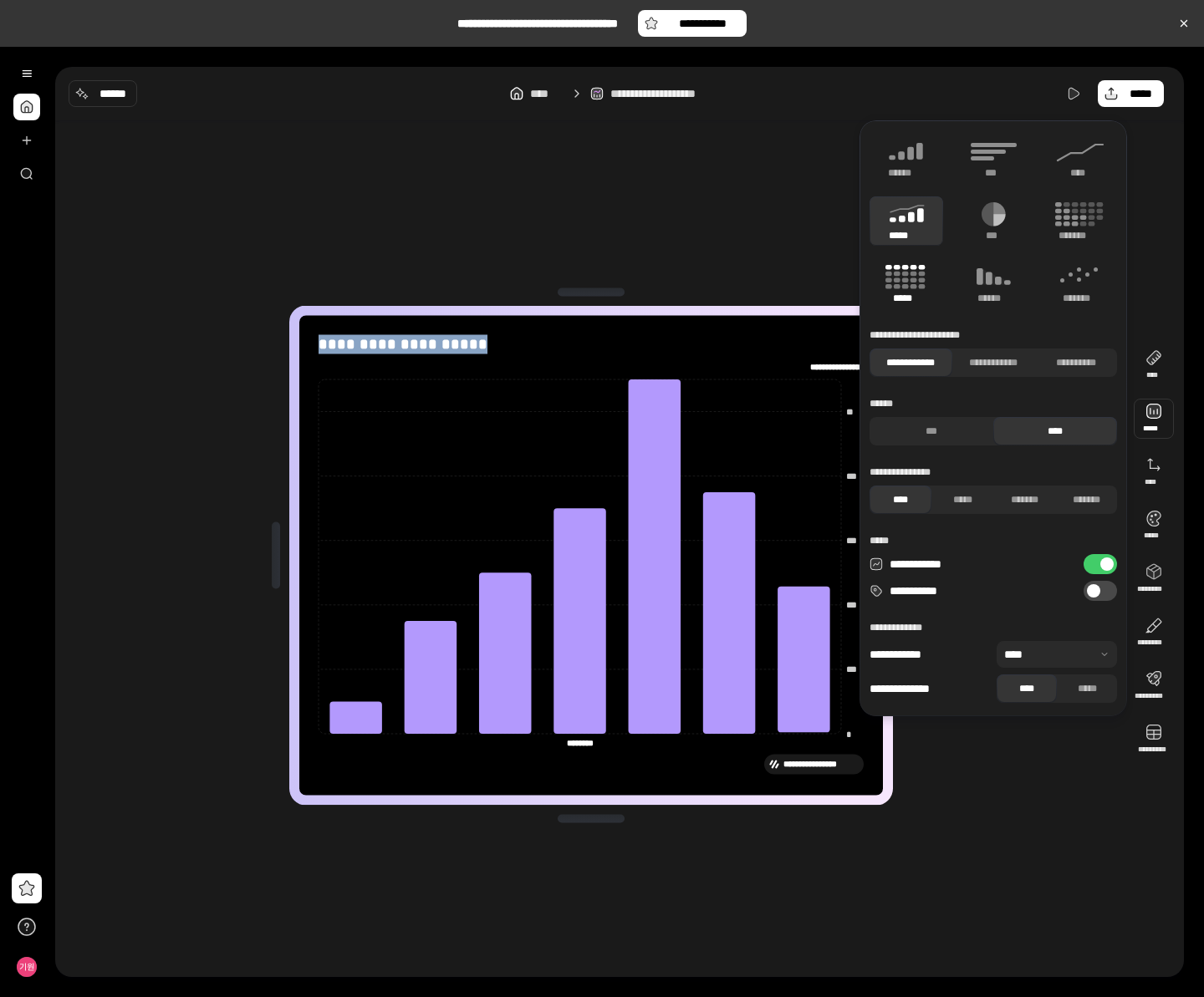 click 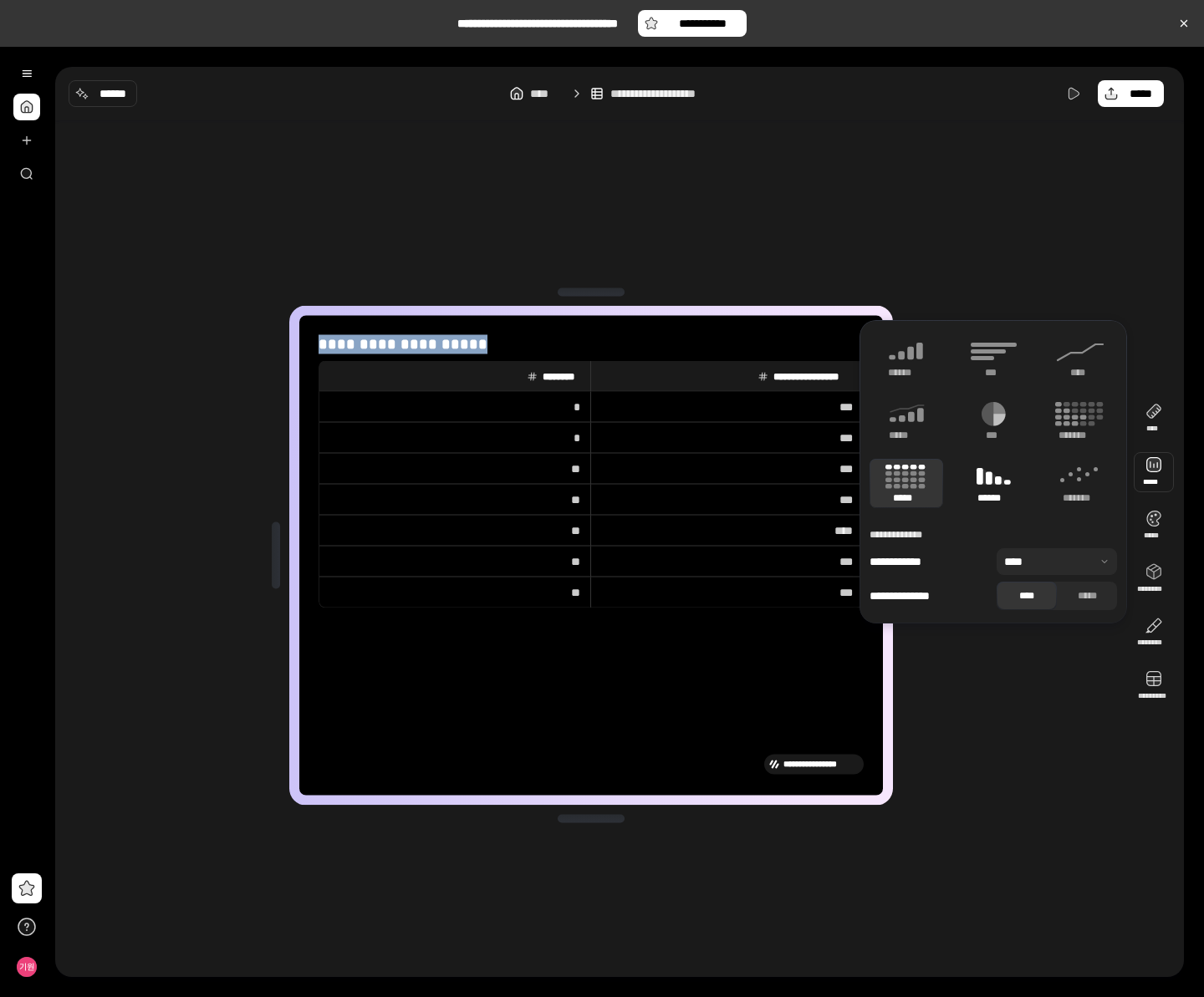click on "******" at bounding box center (993, 483) 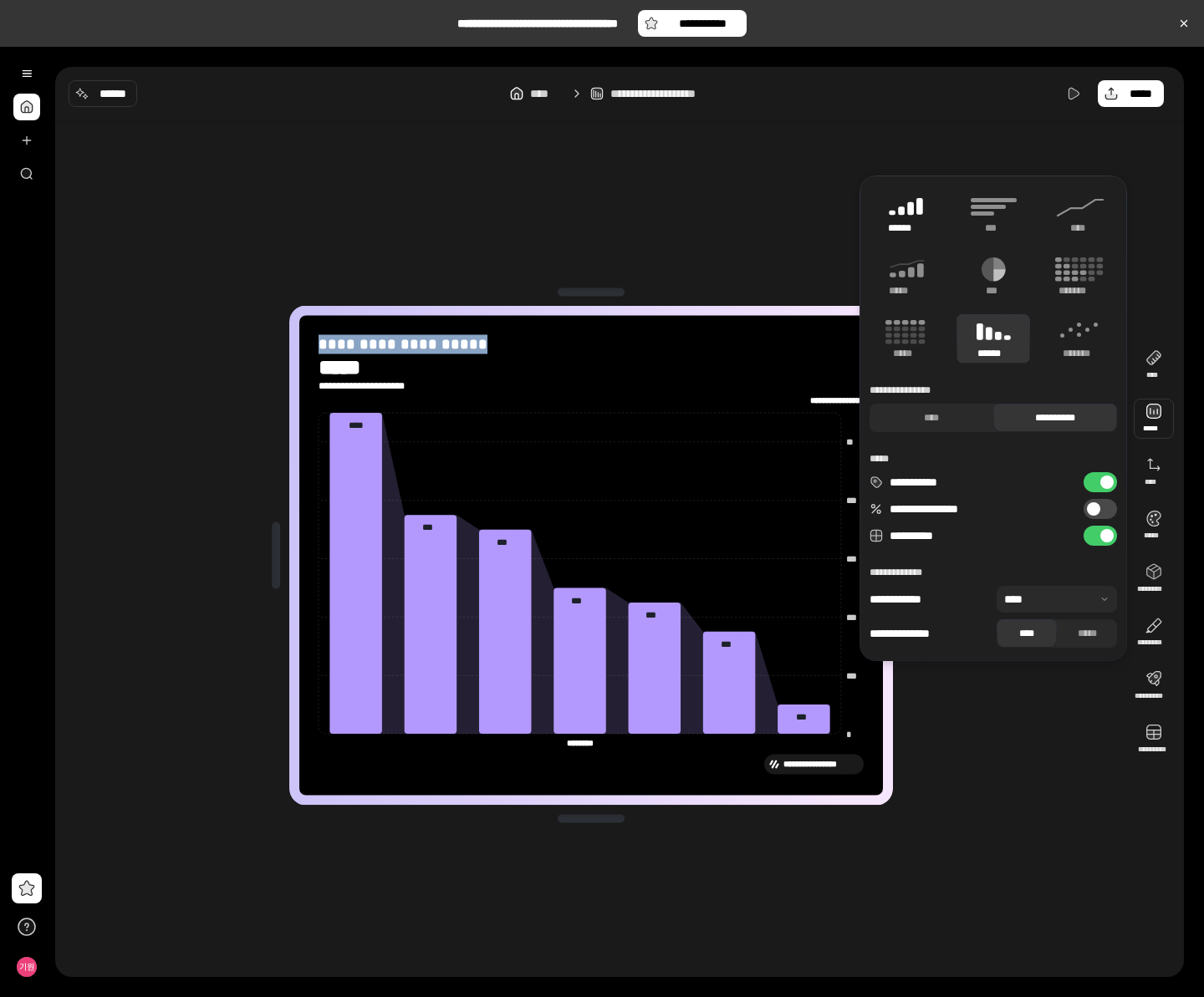 click on "******" at bounding box center (906, 213) 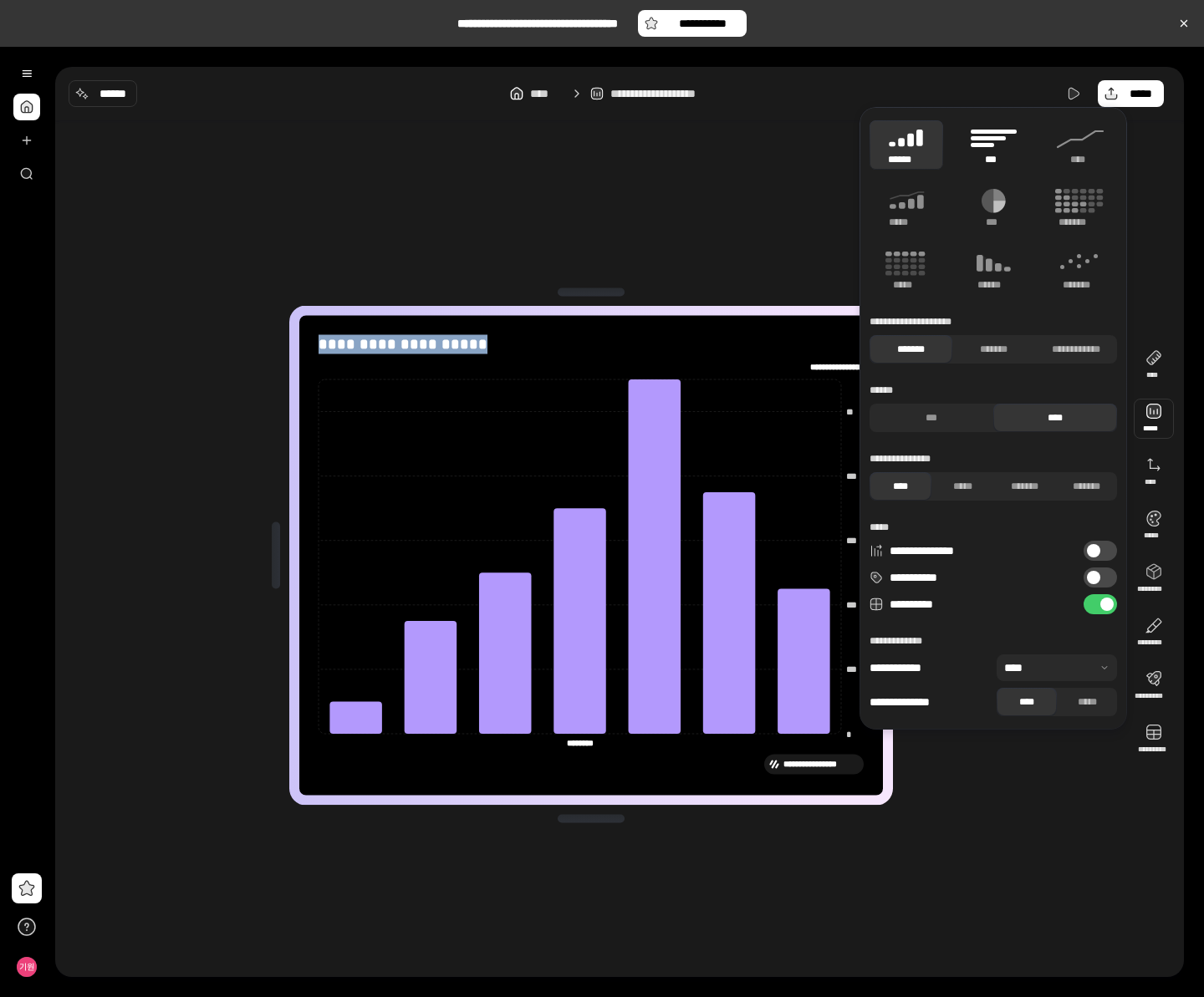 click on "***" at bounding box center [993, 145] 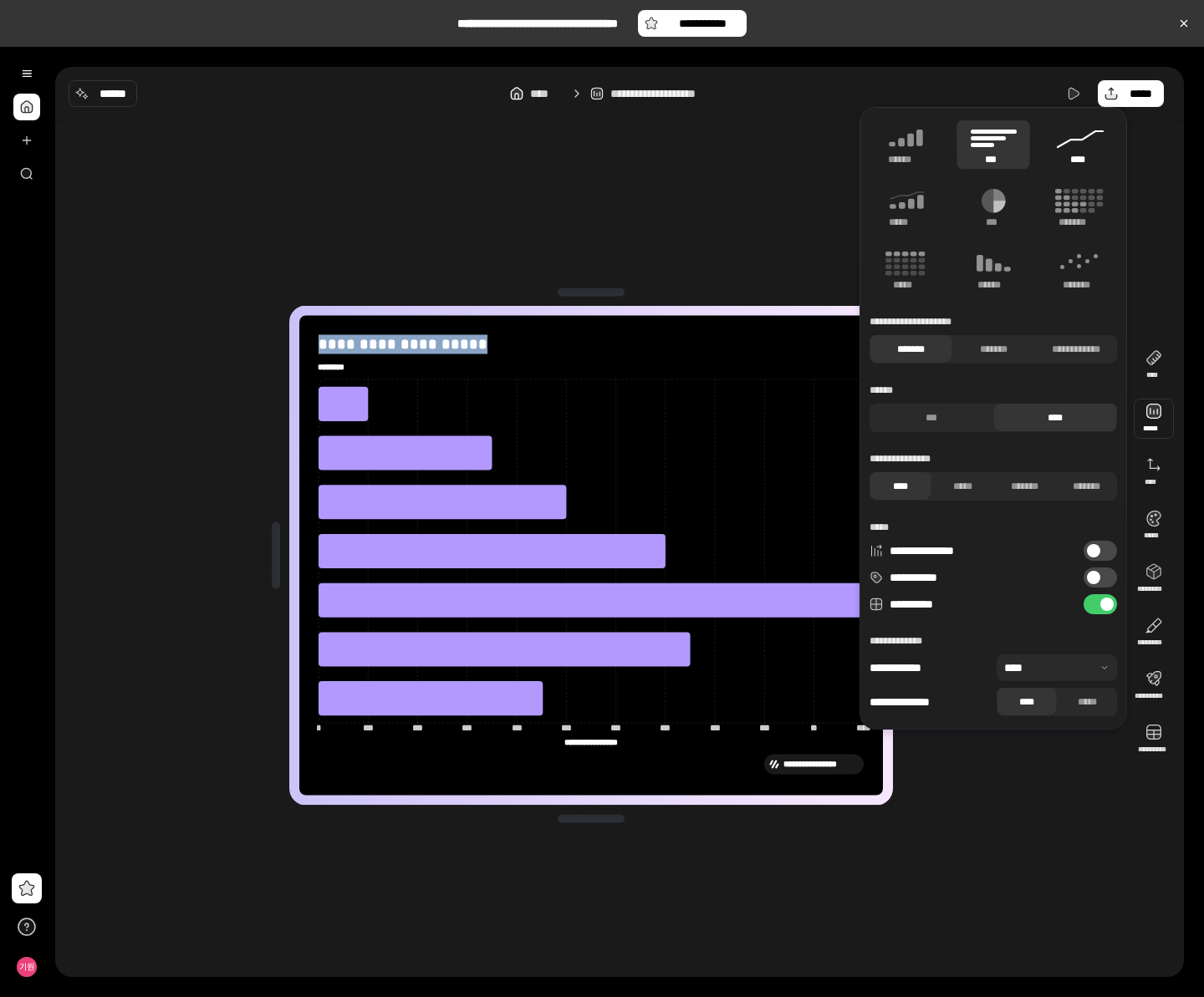 click on "****" at bounding box center (1080, 160) 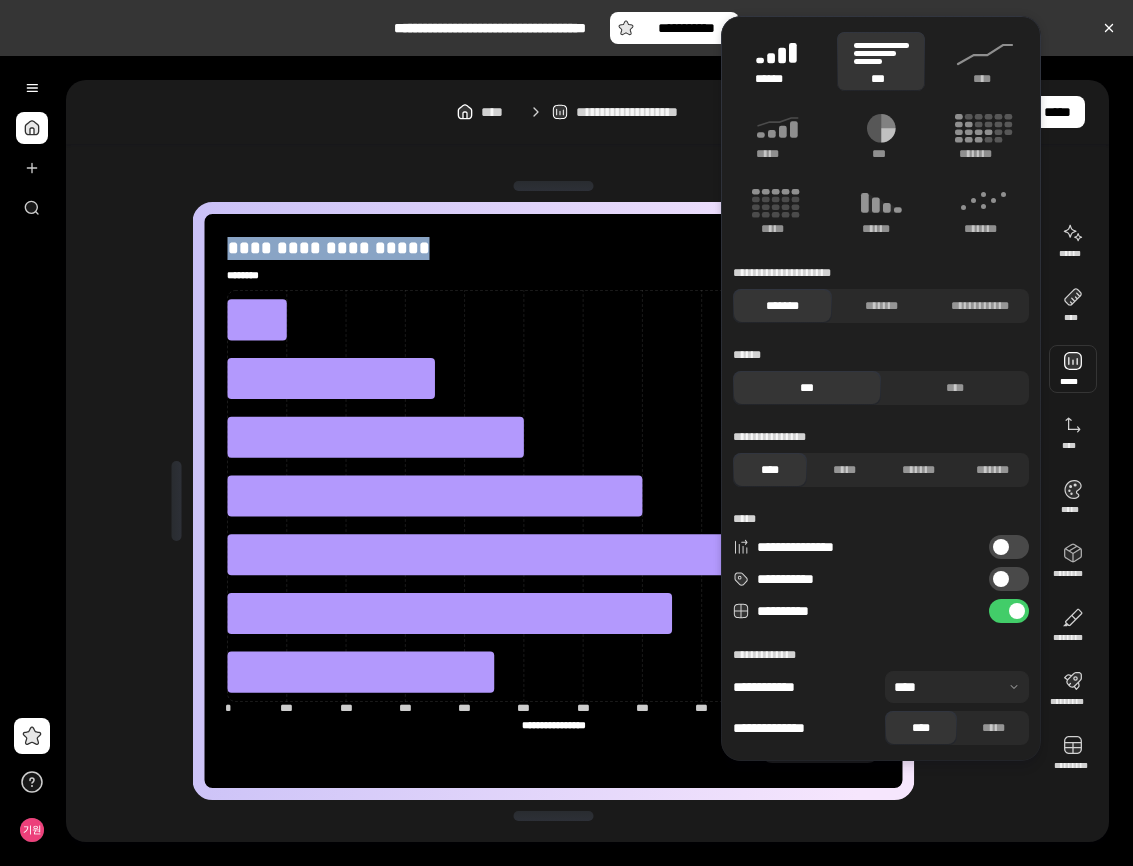 click on "******" at bounding box center [777, 61] 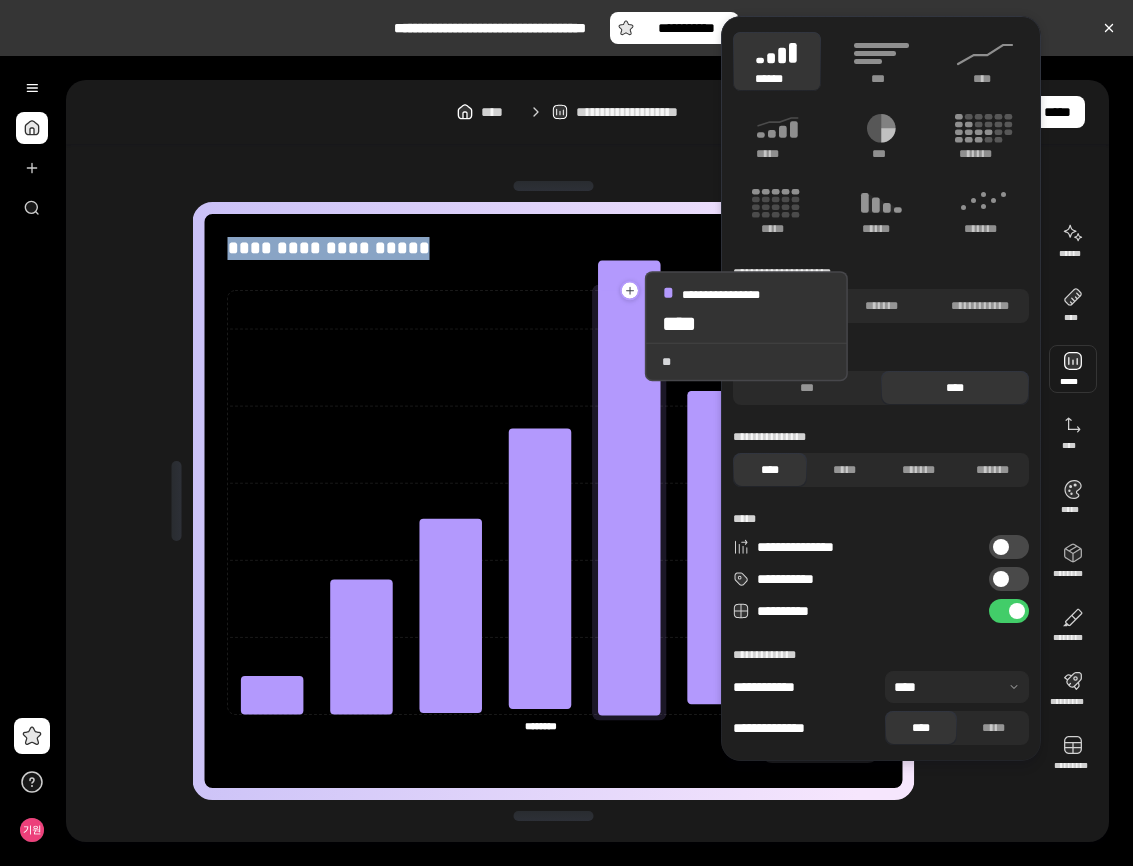 click 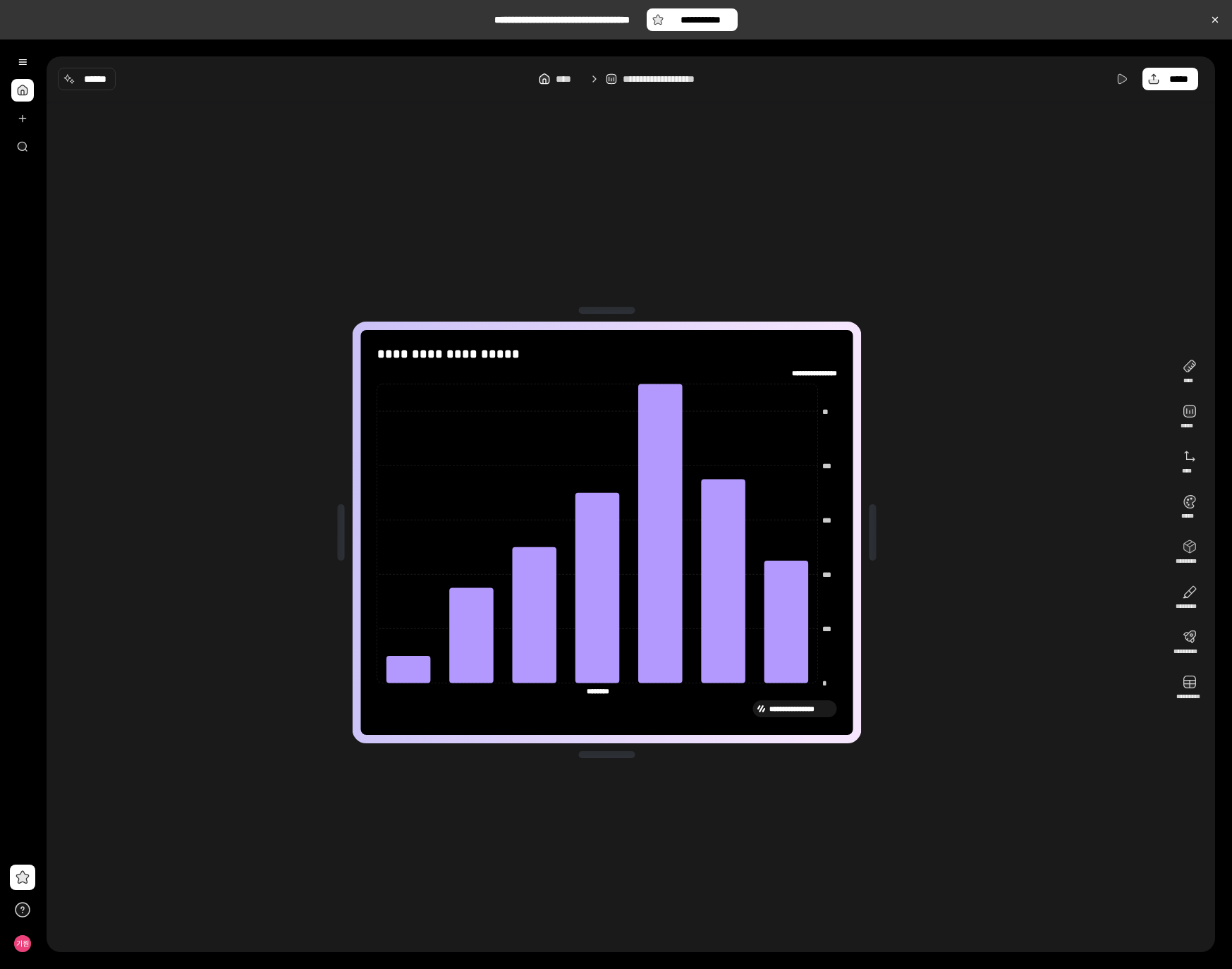 click on "**********" at bounding box center [606, 532] 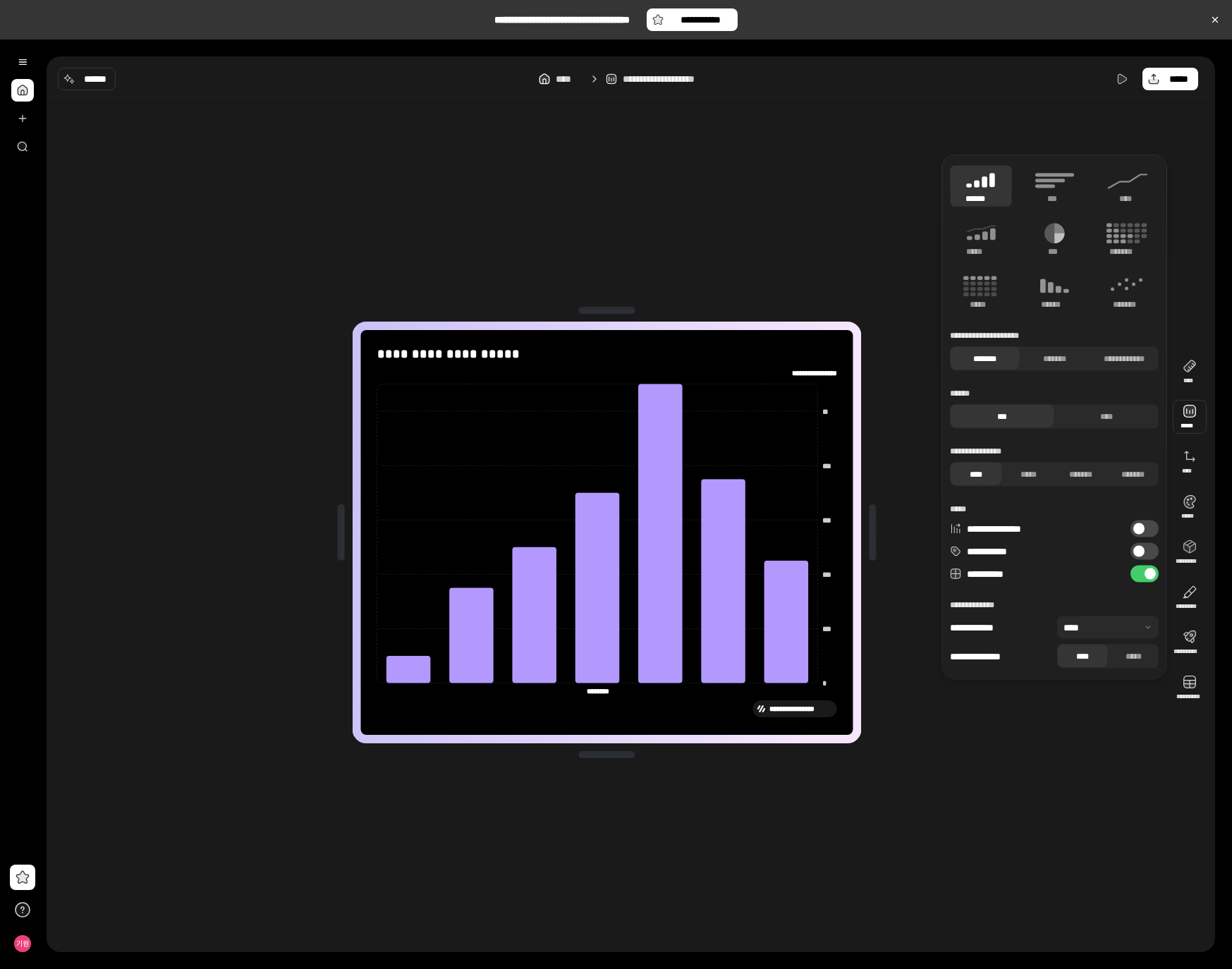 click at bounding box center (1190, 417) 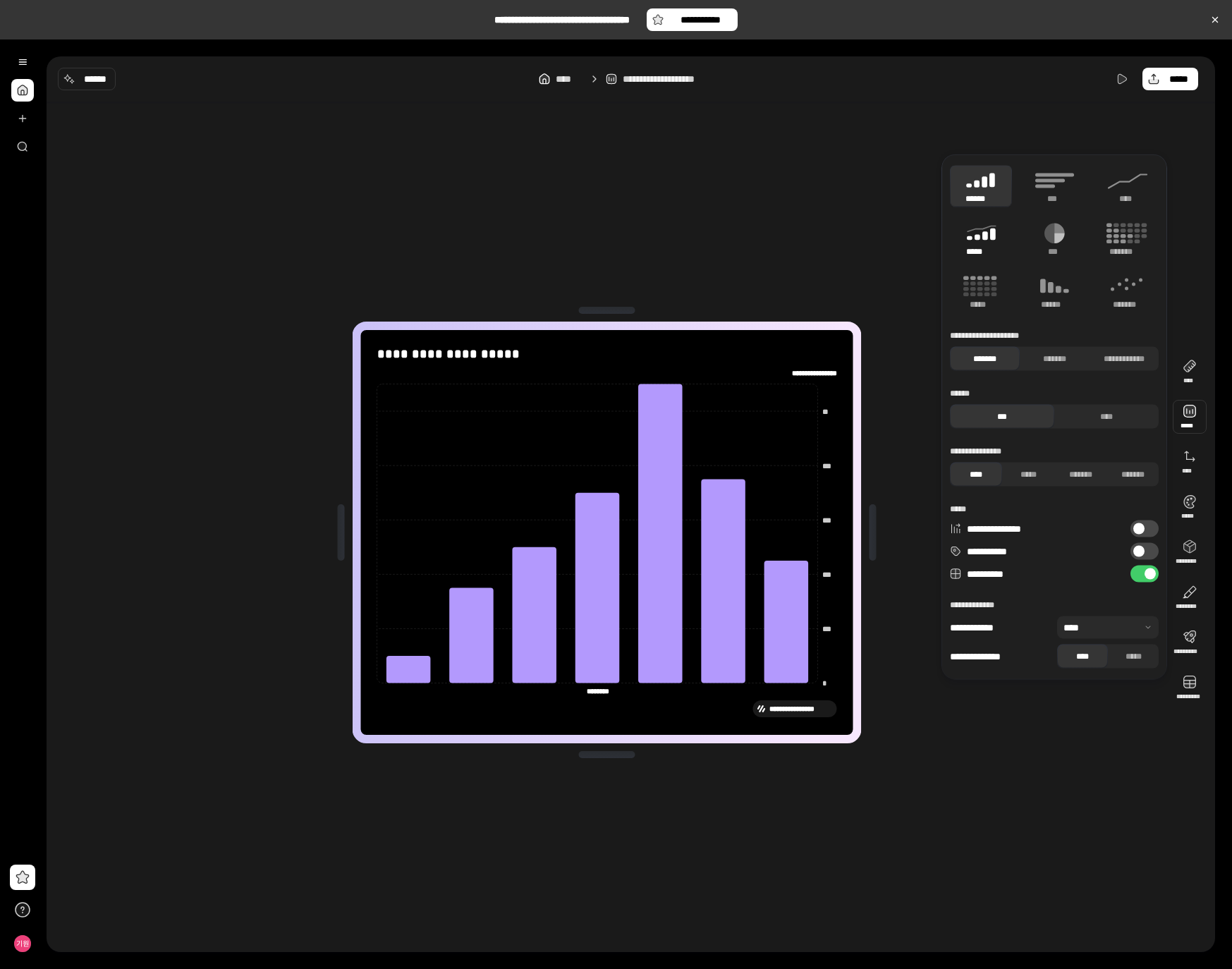 click on "*****" at bounding box center (980, 252) 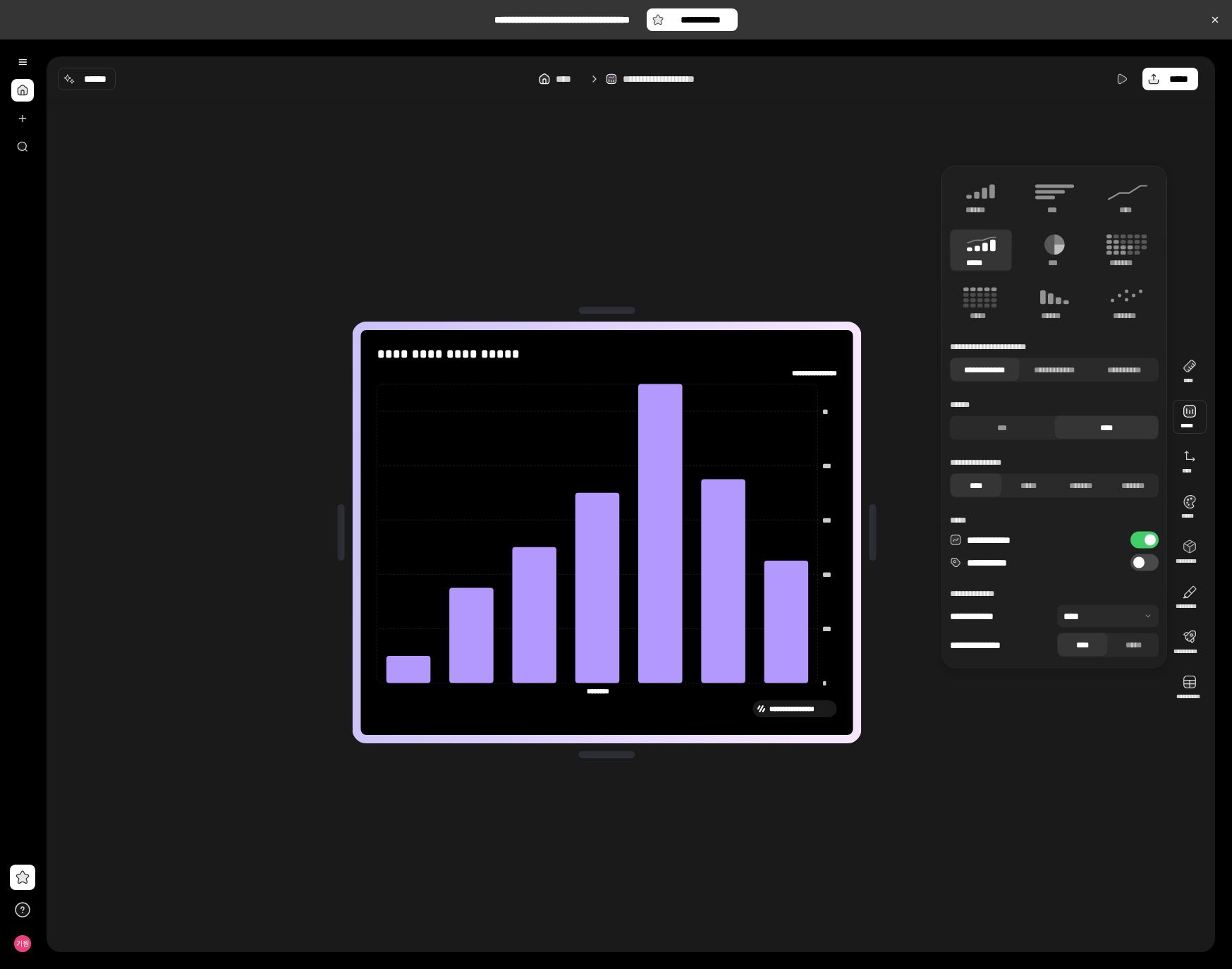 click on "*****" at bounding box center [981, 250] 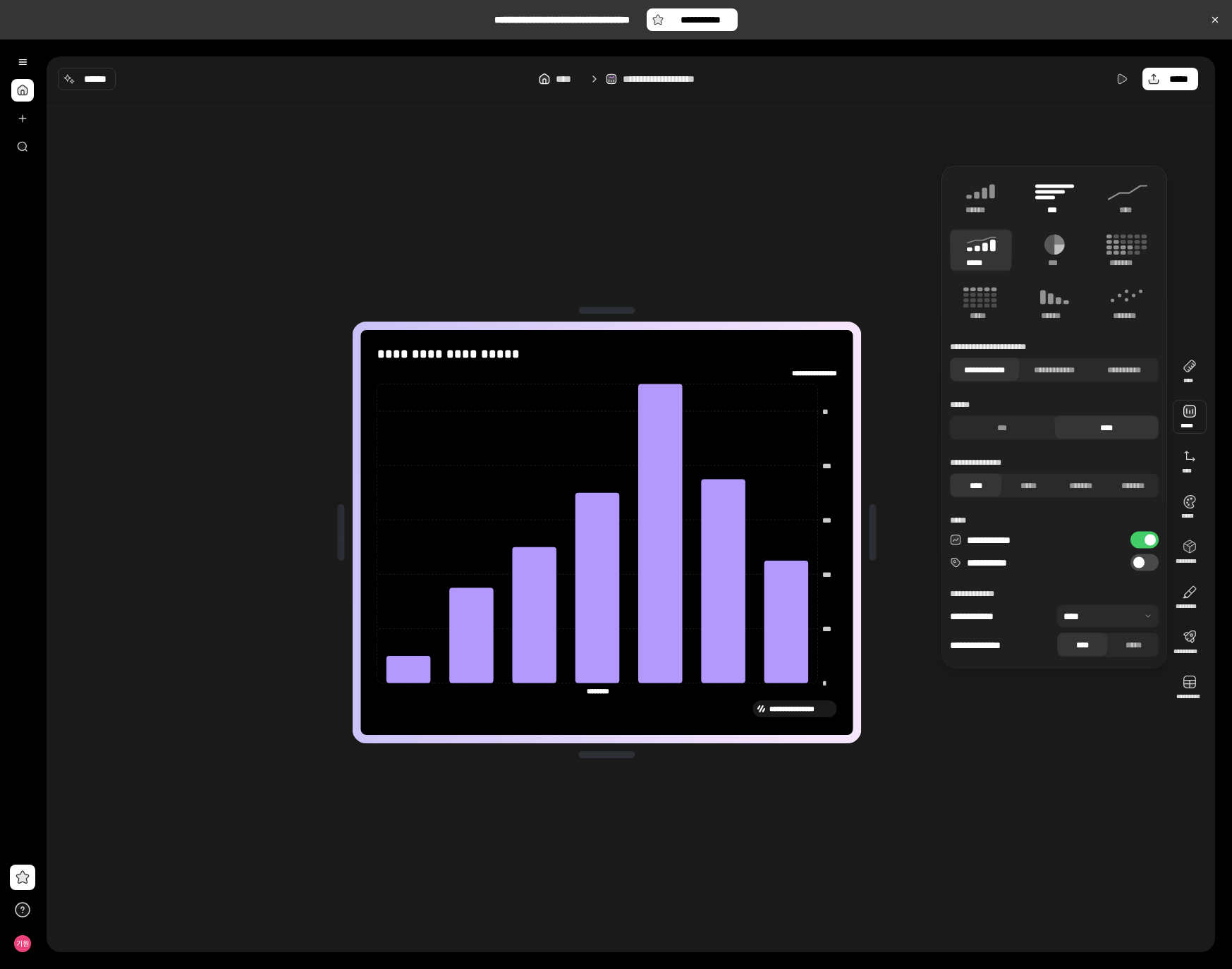 click on "***" at bounding box center (1054, 210) 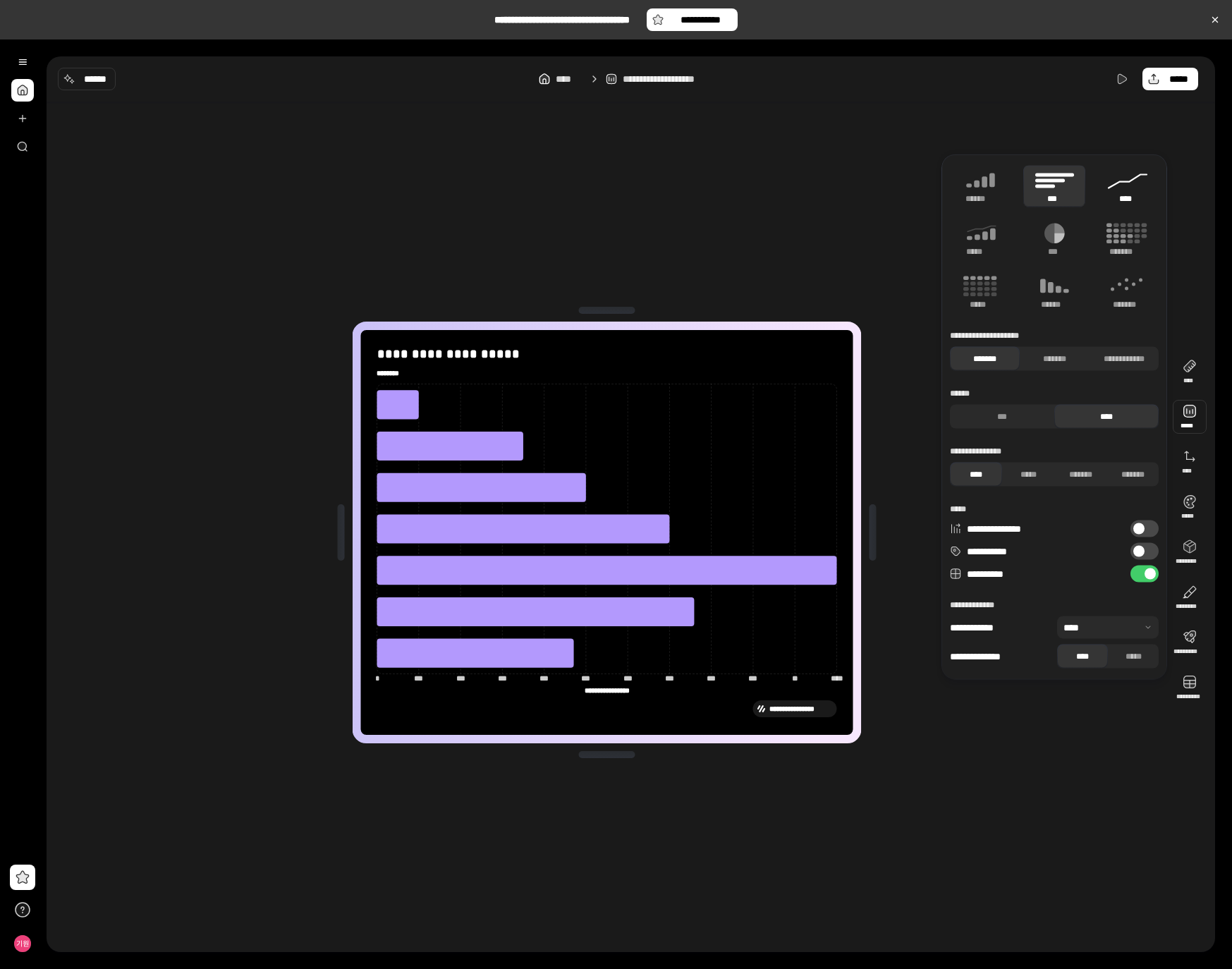 click on "****" at bounding box center [1128, 186] 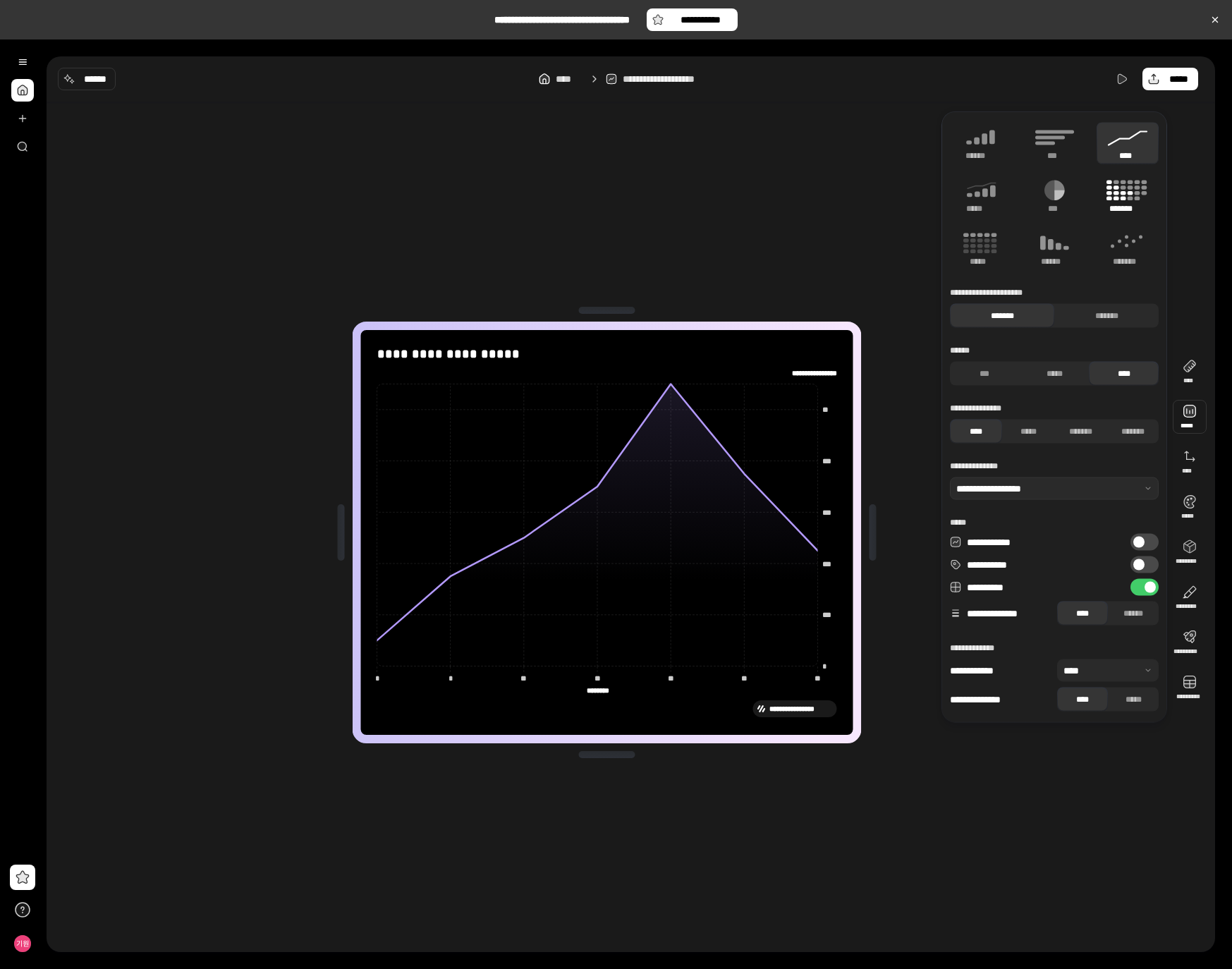 click 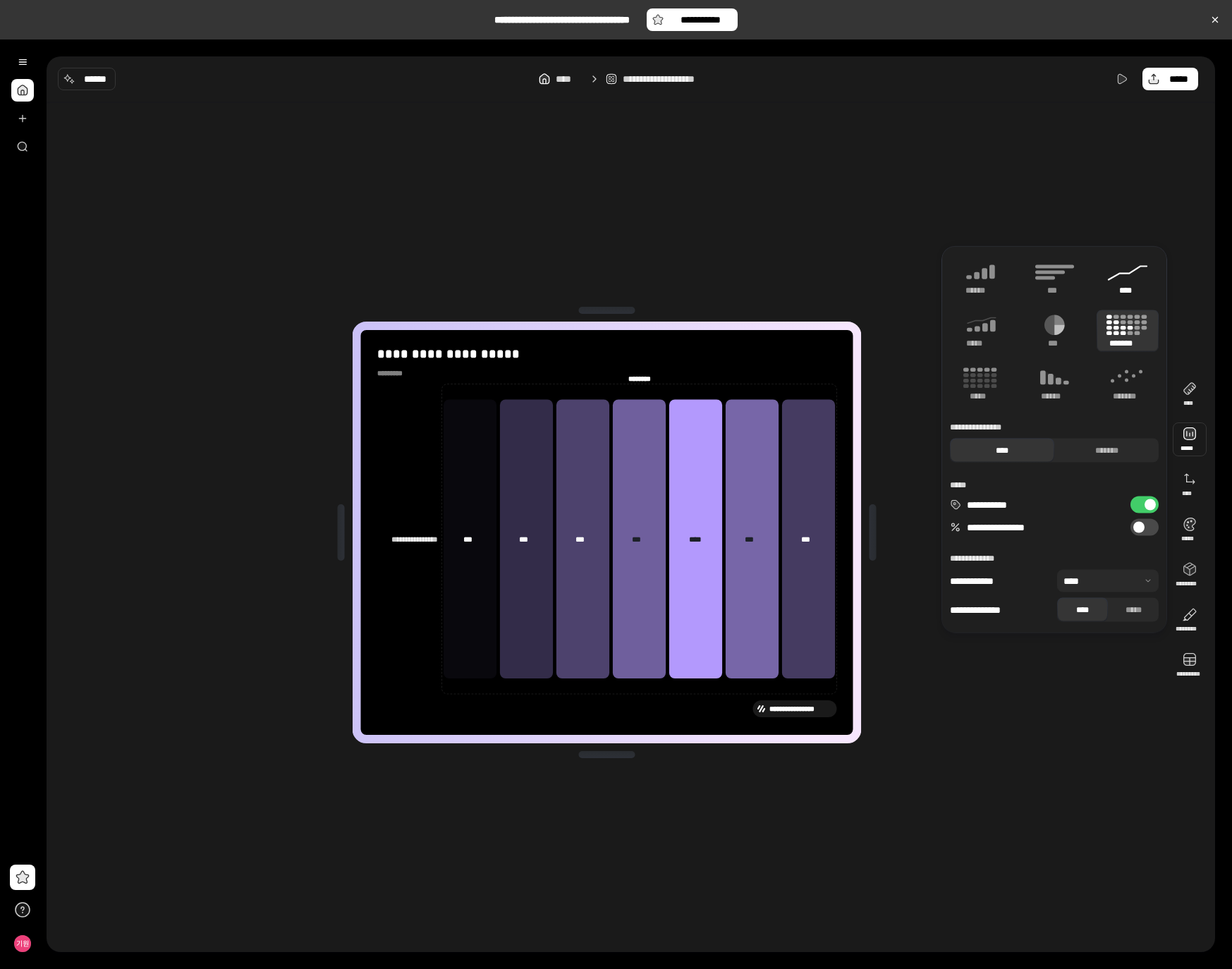 click 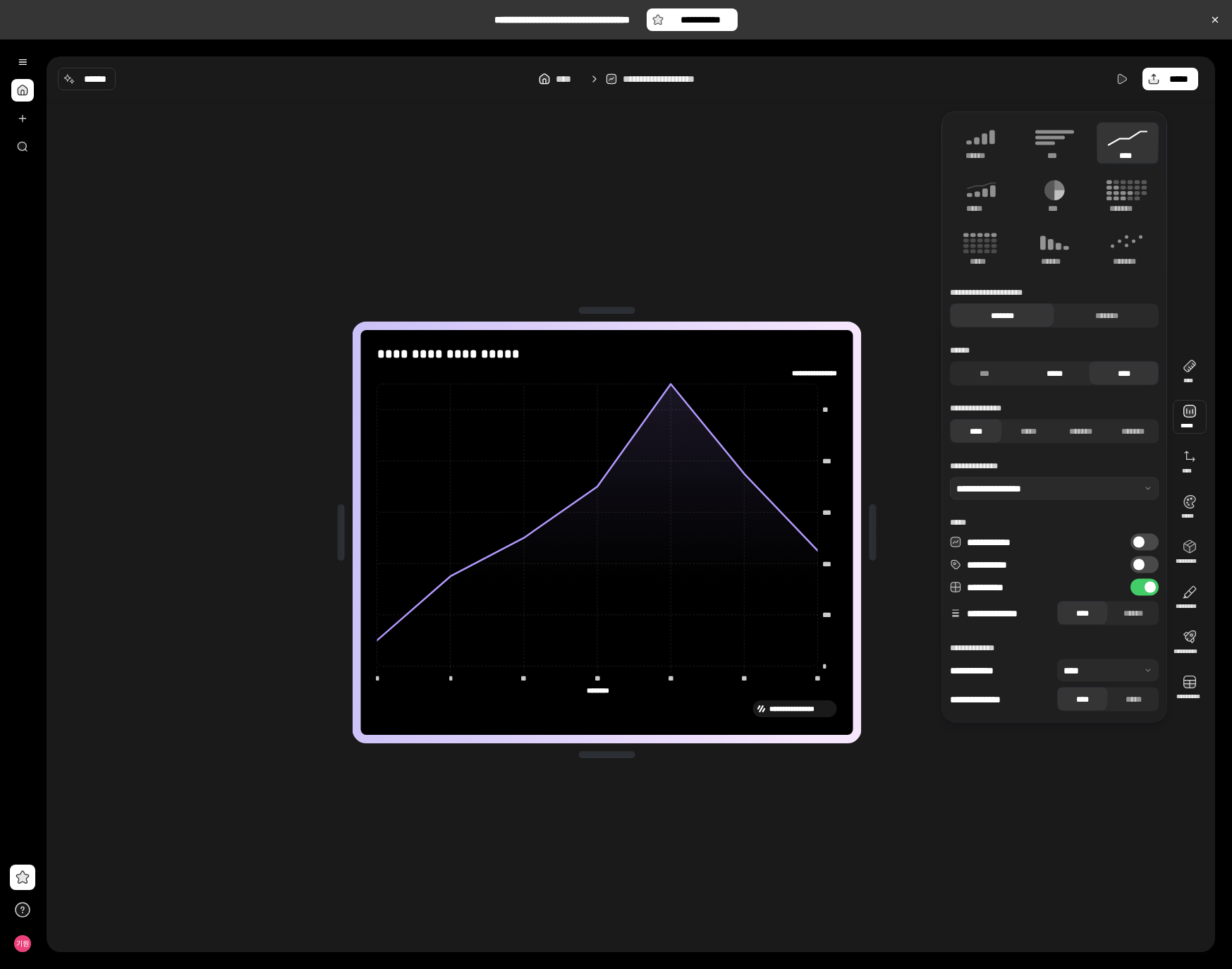 click on "*****" at bounding box center [1054, 374] 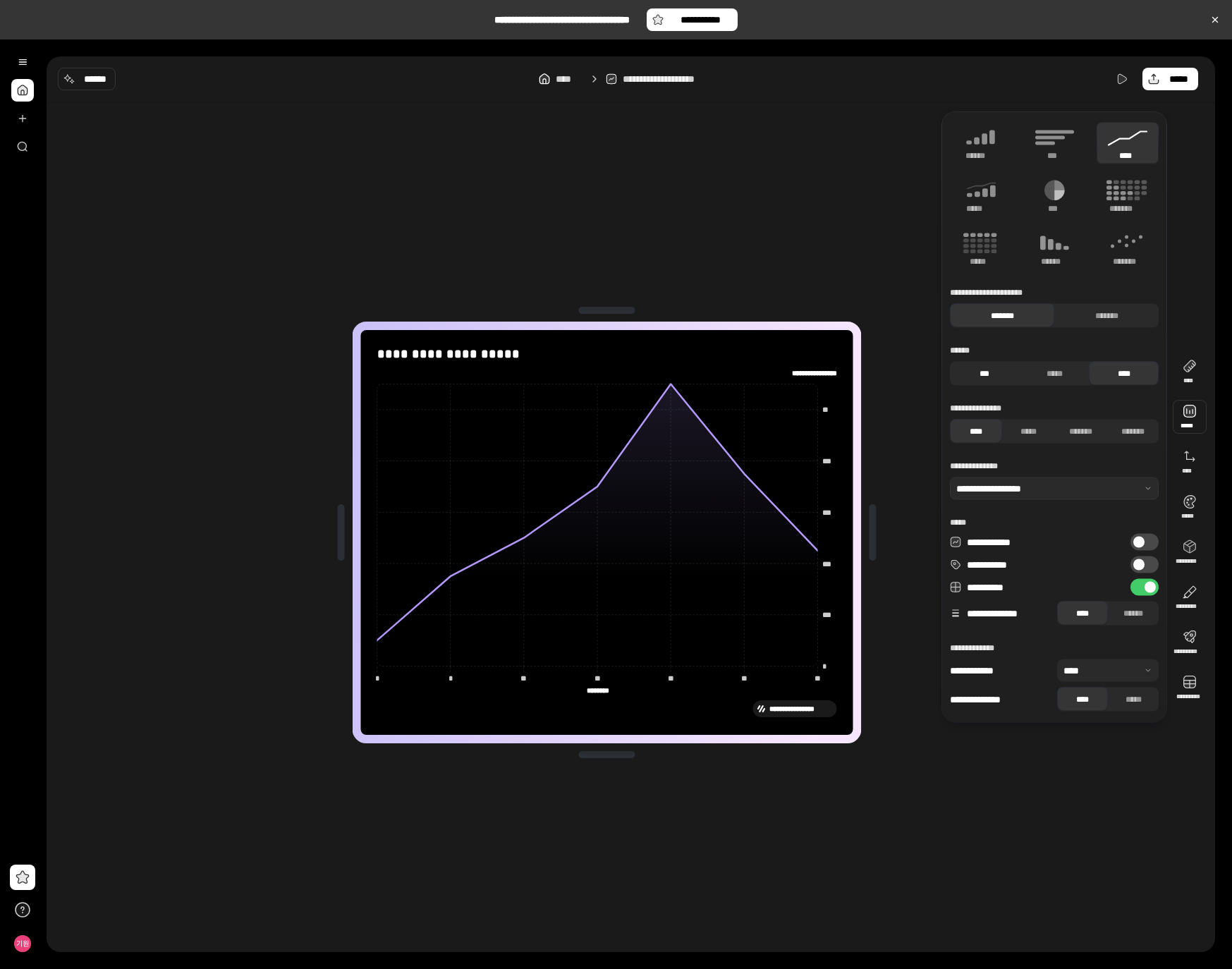 click on "***" at bounding box center (984, 374) 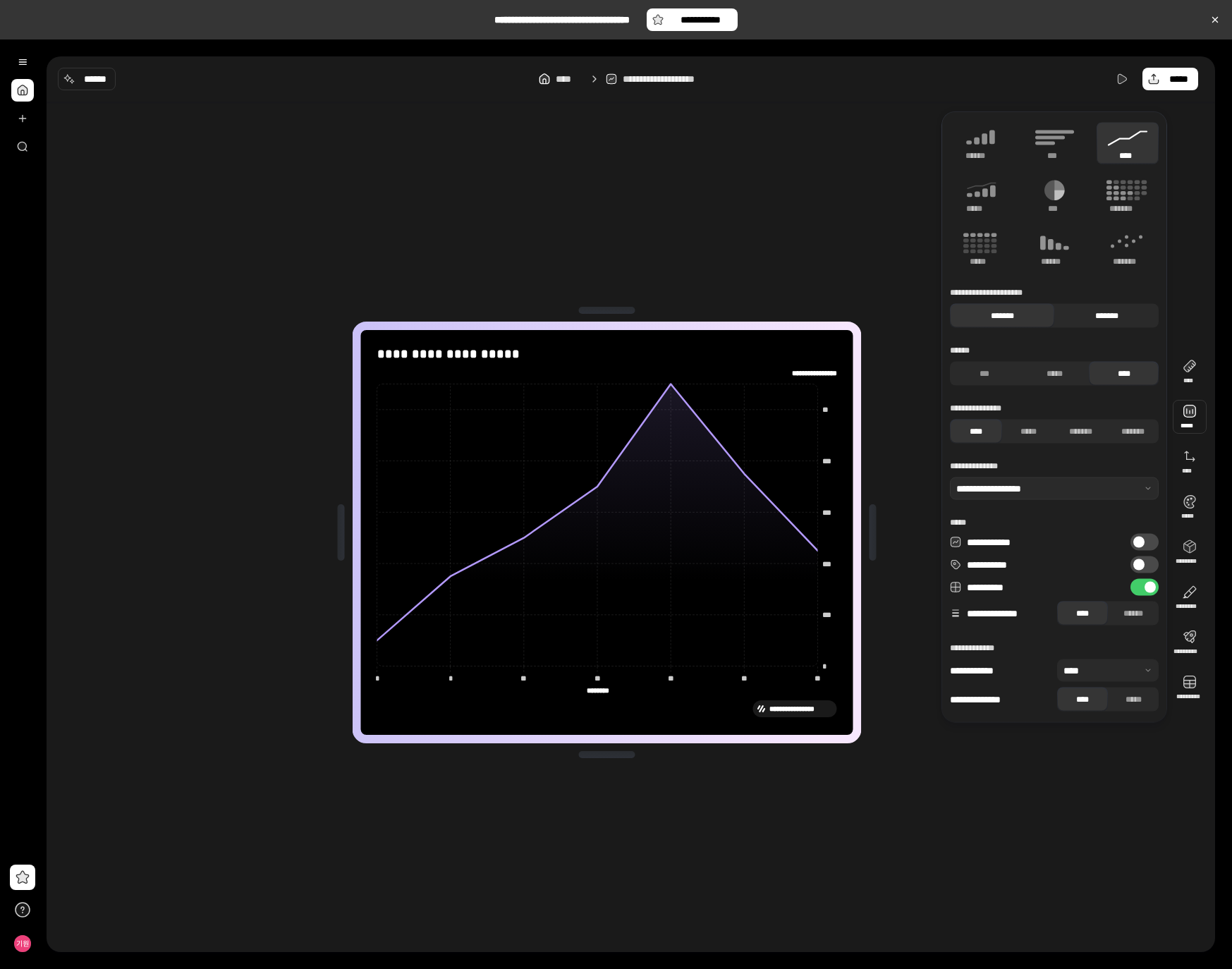 click on "*******" at bounding box center (1106, 316) 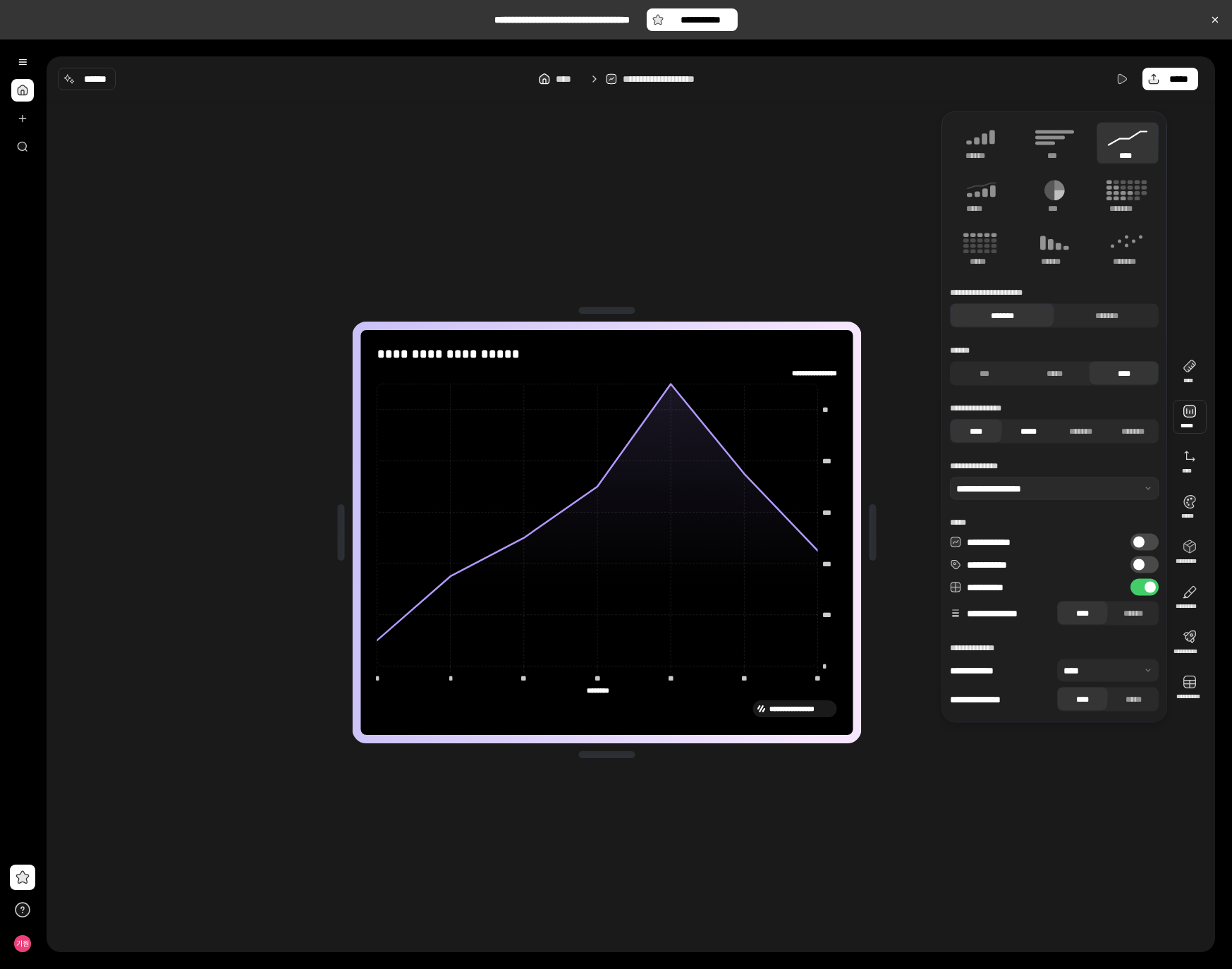 click on "*****" at bounding box center [1028, 432] 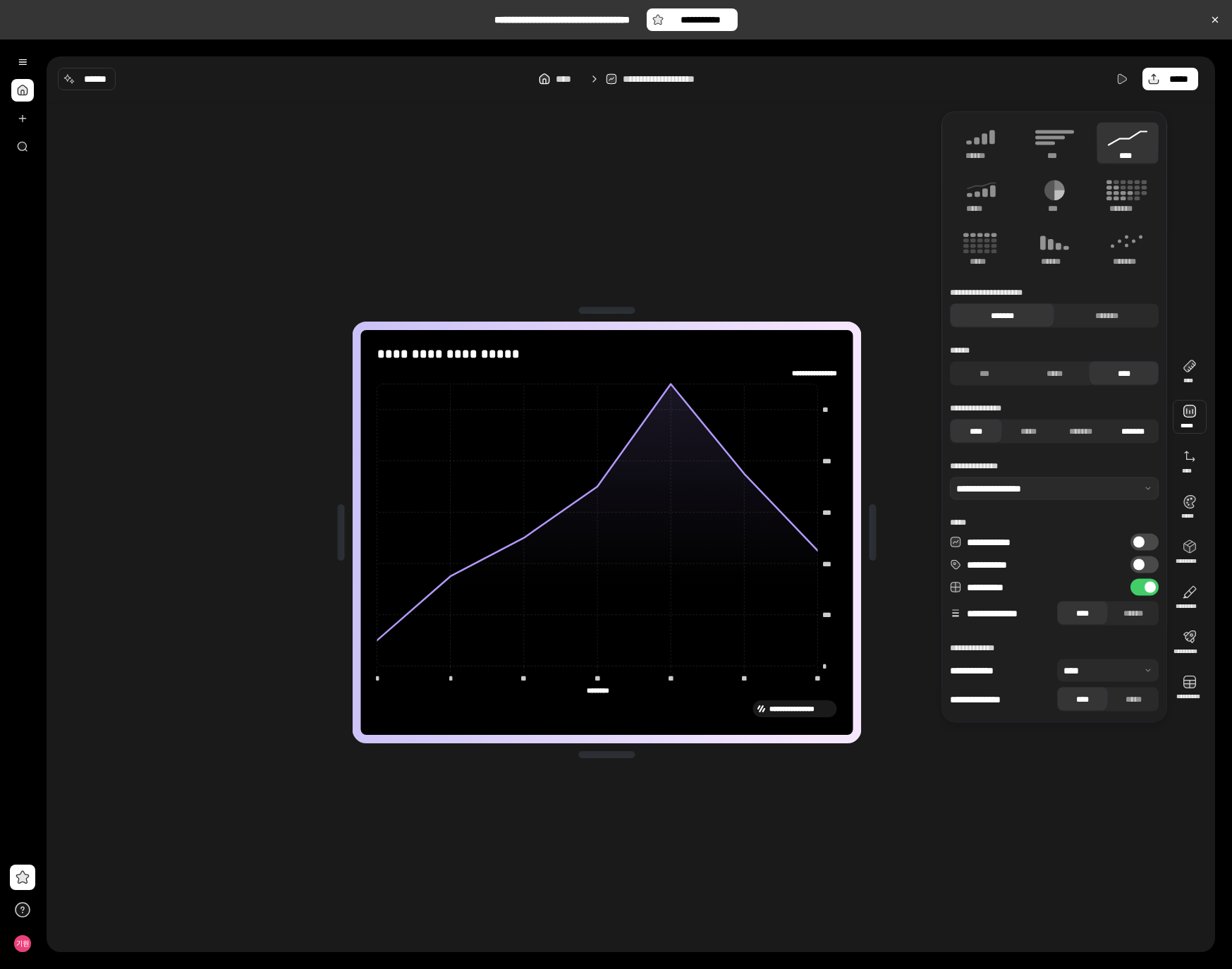 click on "*******" at bounding box center (1133, 432) 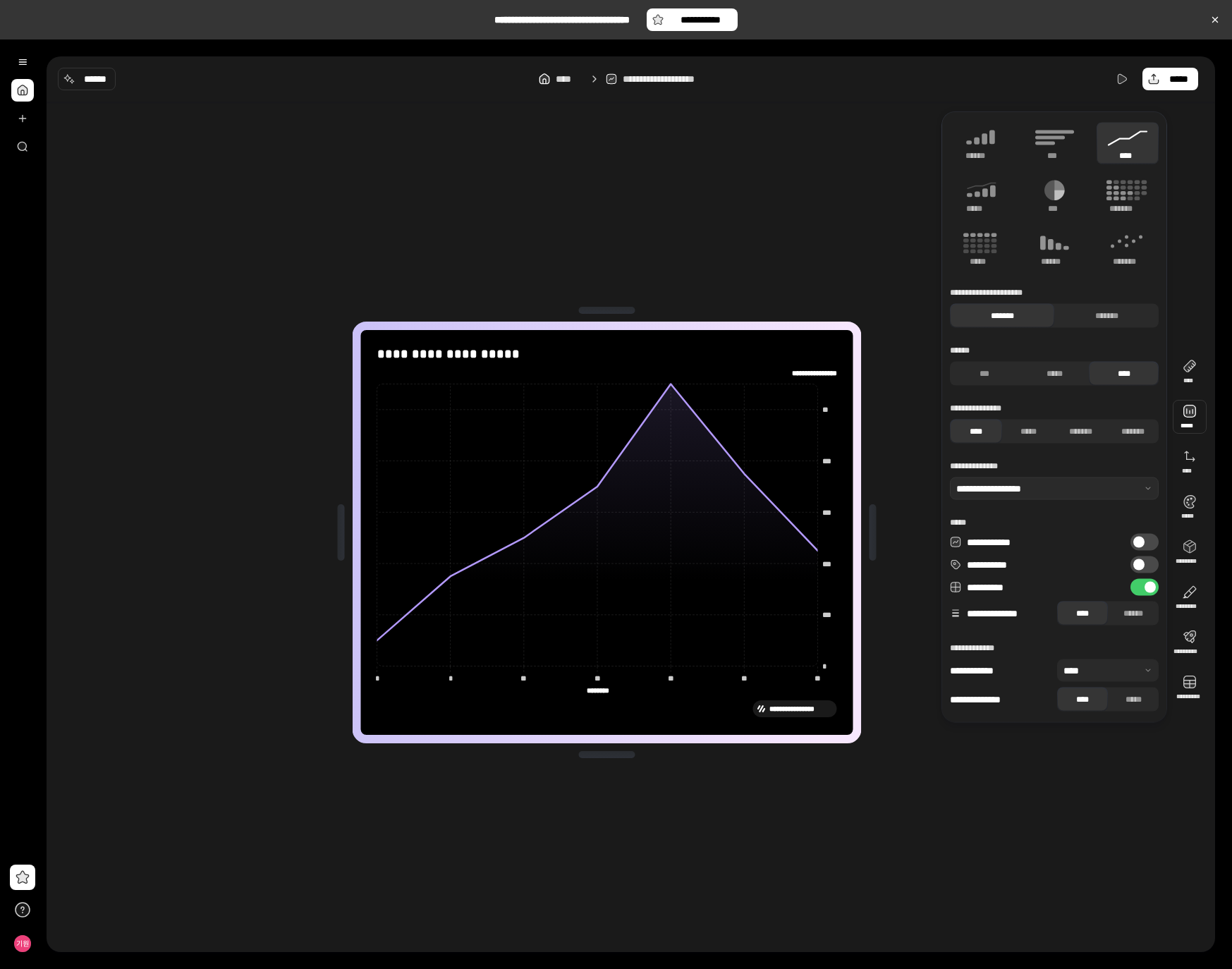 click on "**********" at bounding box center [1145, 542] 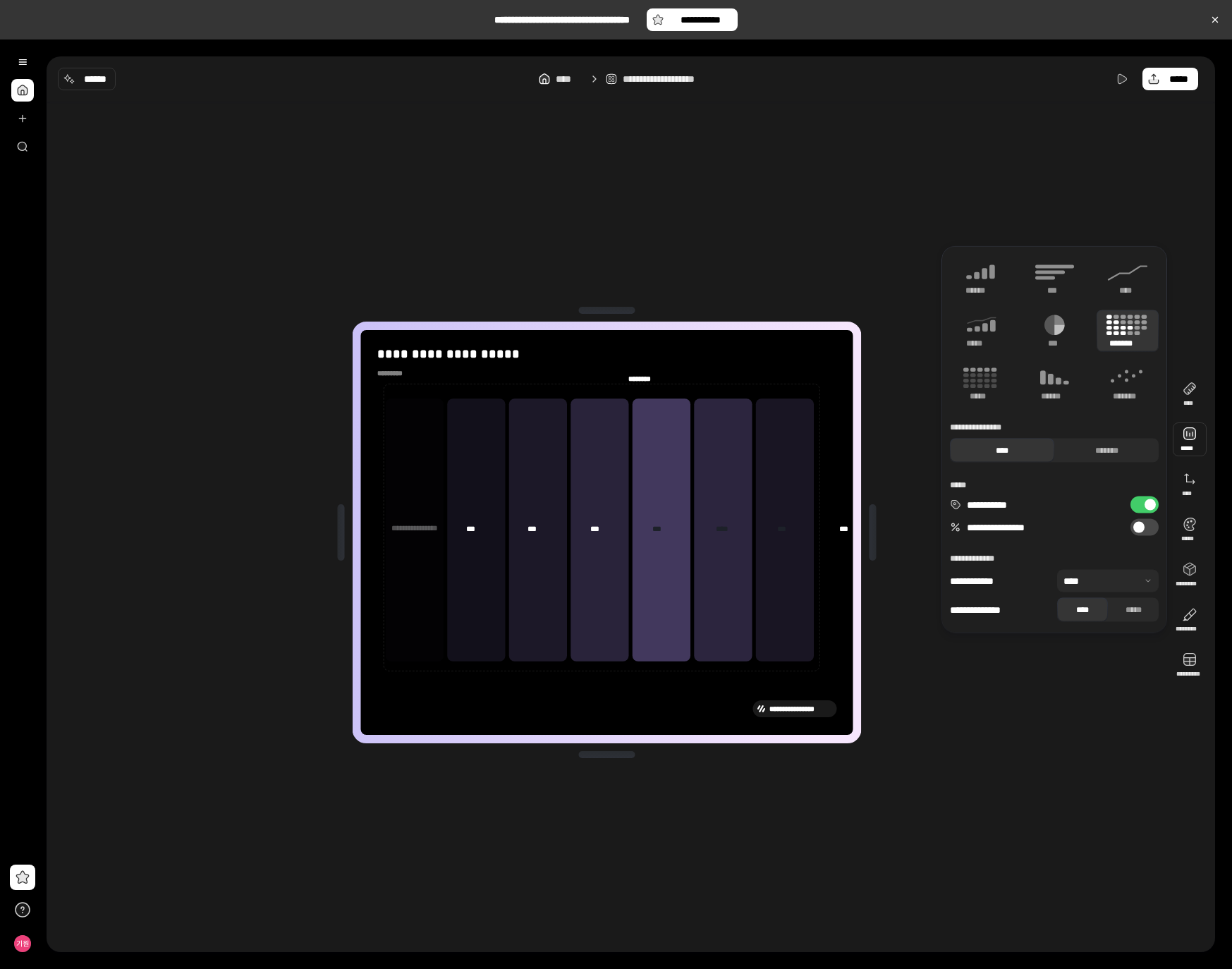 click on "**********" at bounding box center (1054, 439) 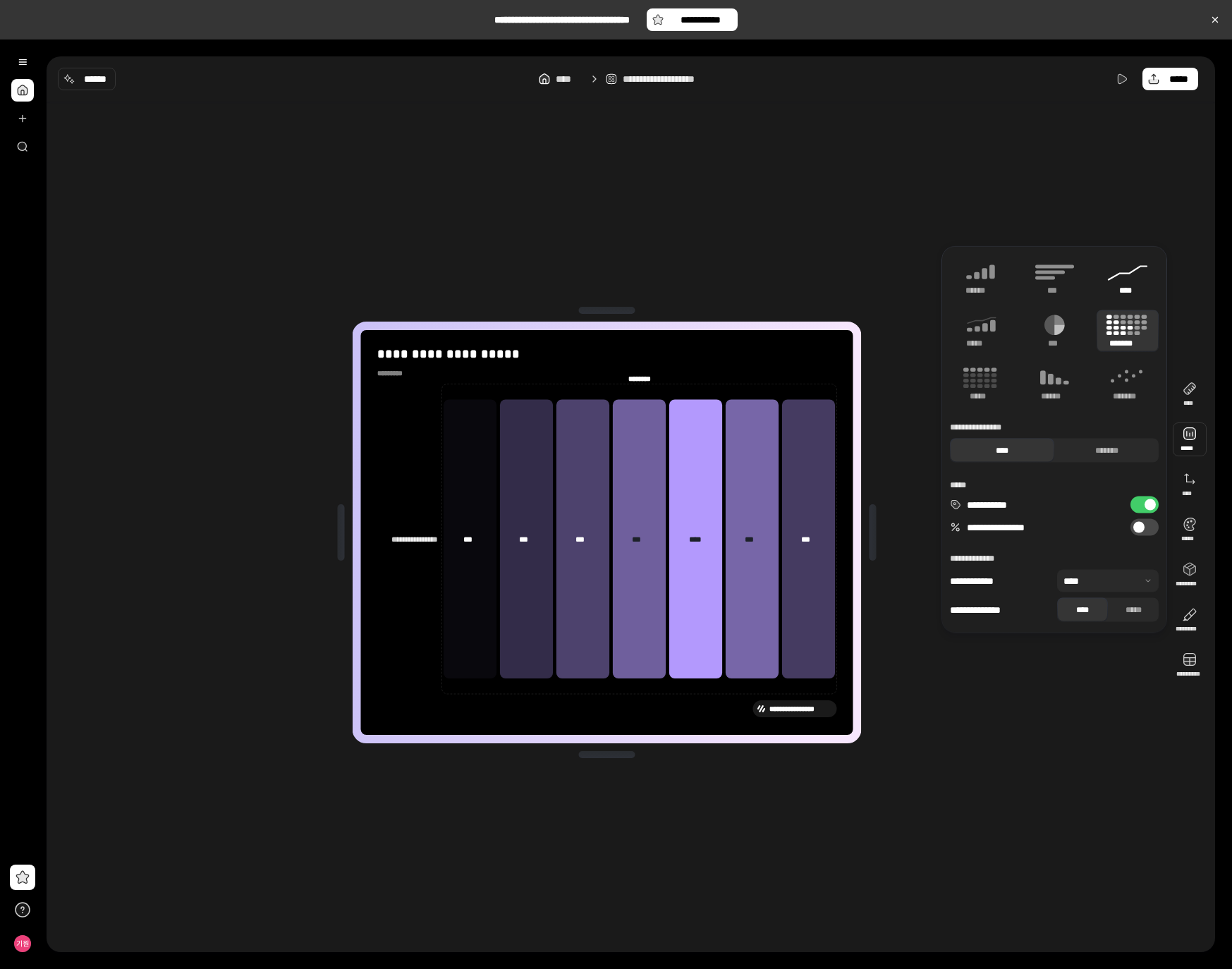 click on "****" at bounding box center (1128, 278) 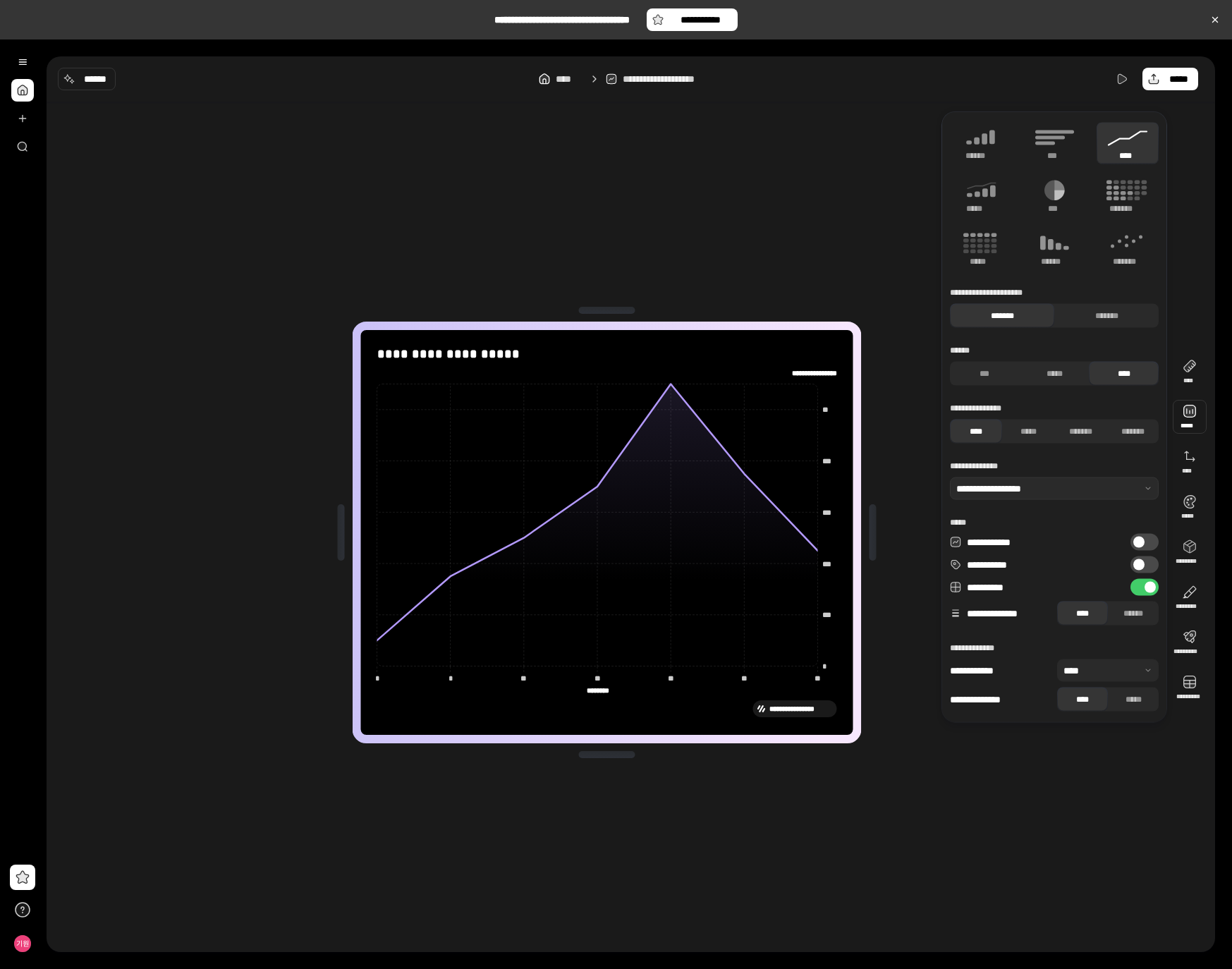 click on "**********" at bounding box center (1145, 542) 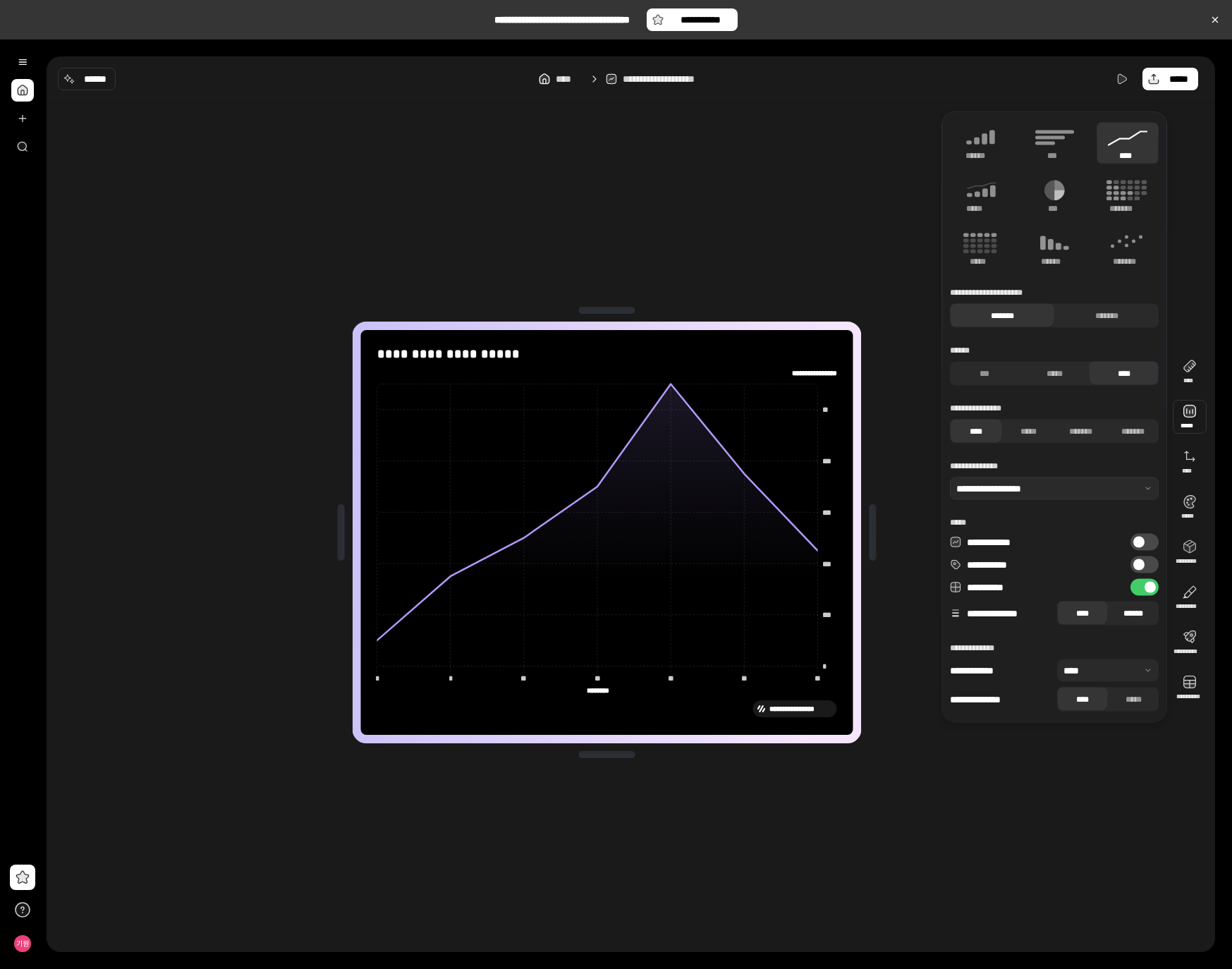 click on "******" at bounding box center [1133, 614] 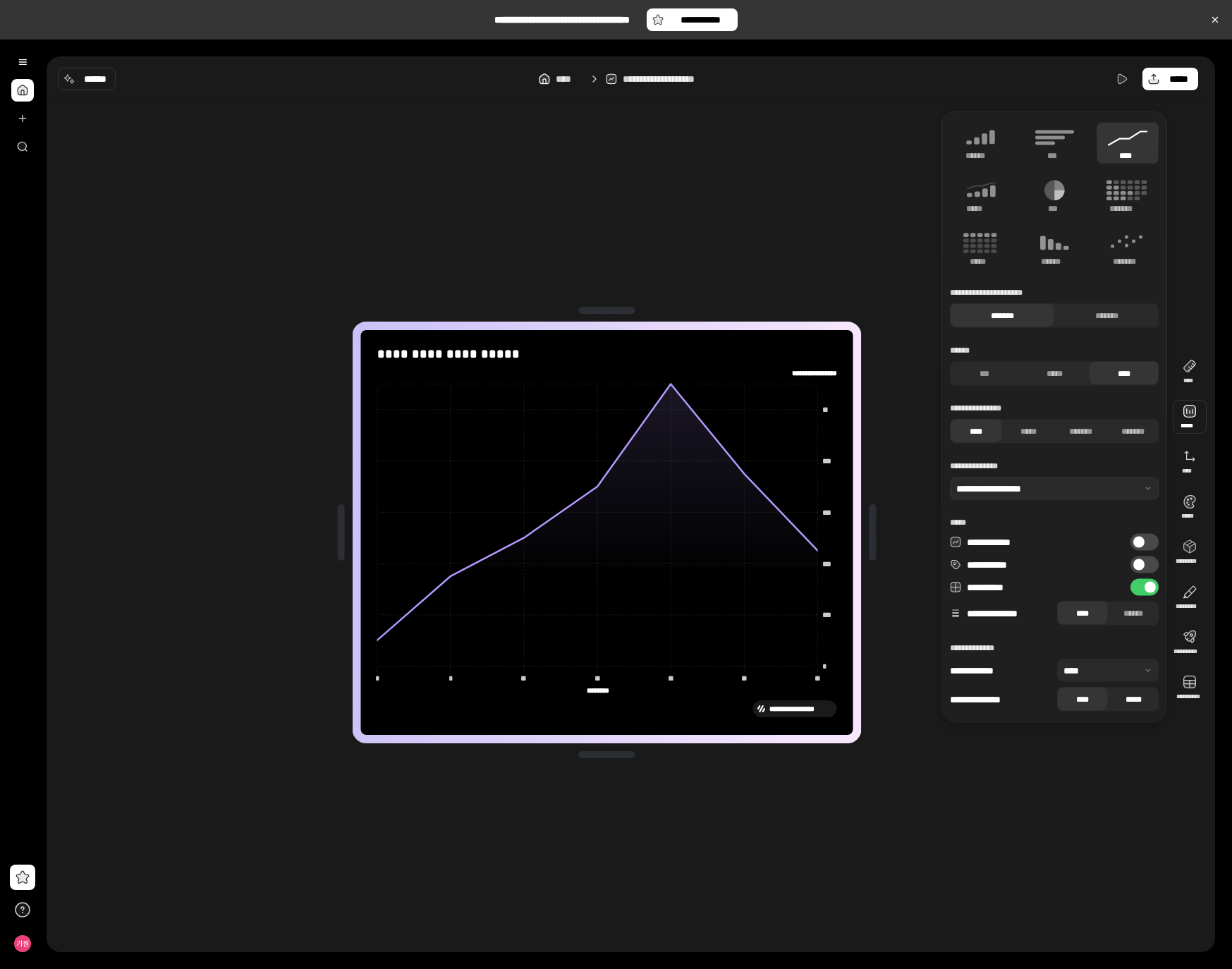click on "*****" at bounding box center [1133, 700] 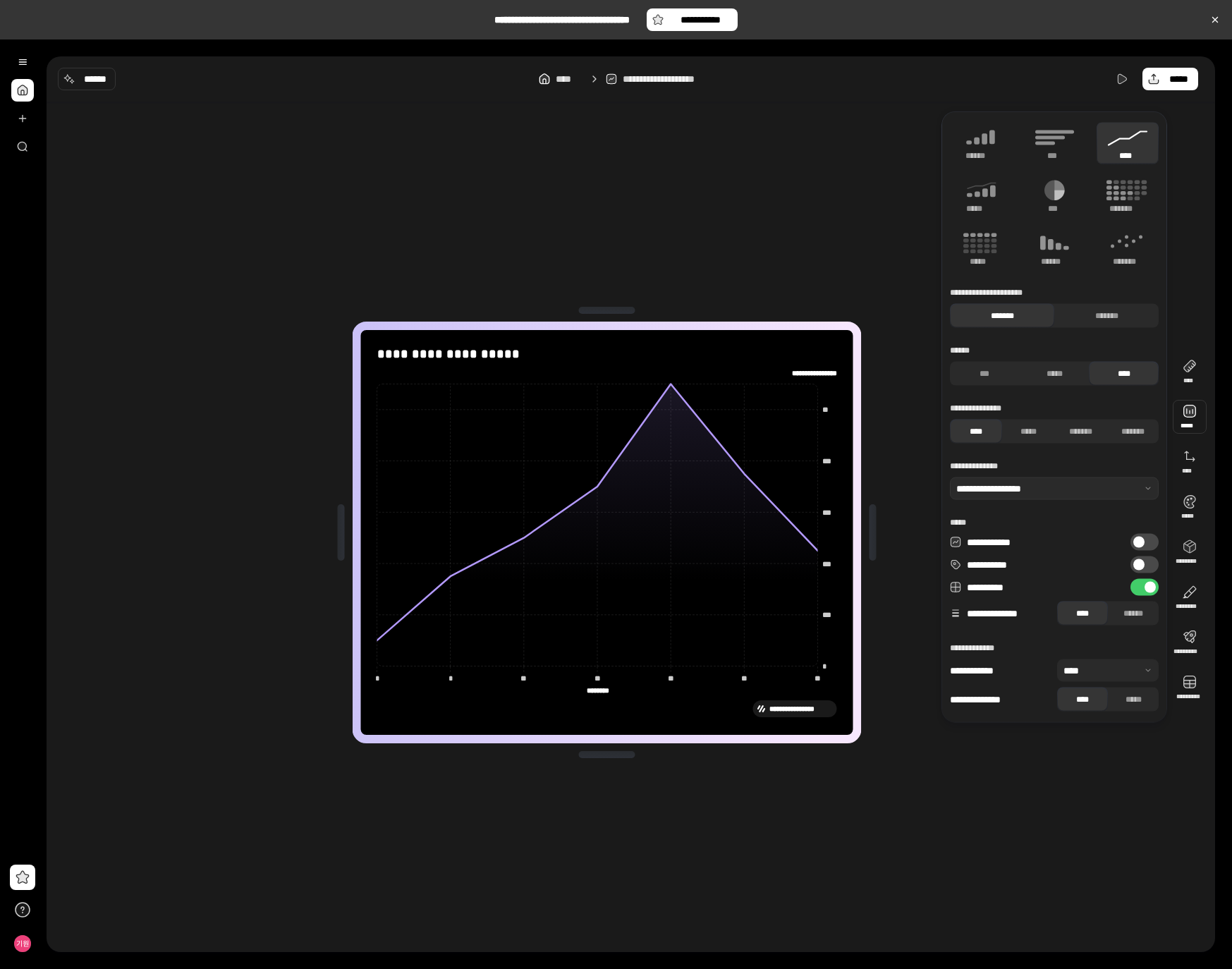 click at bounding box center [1108, 671] 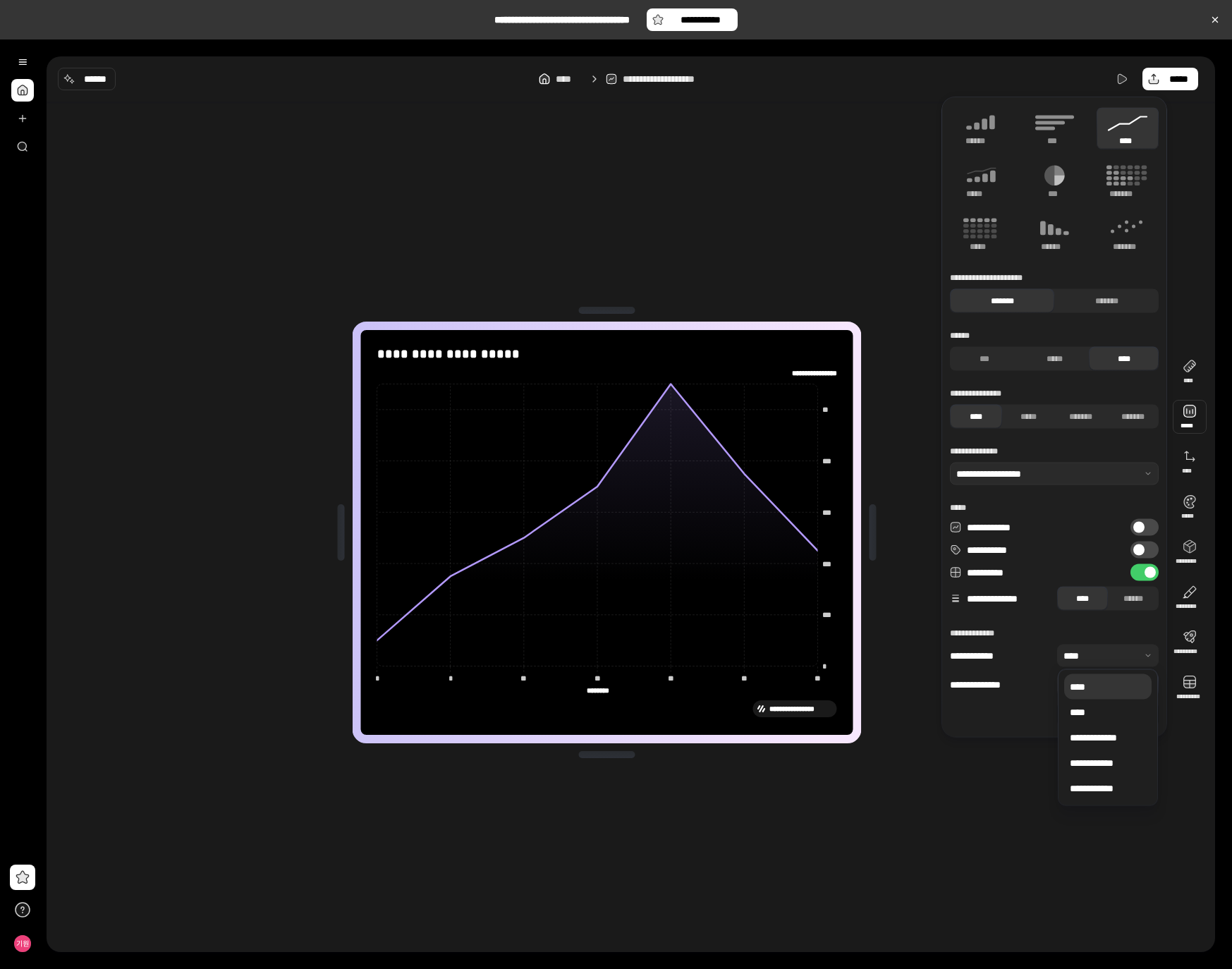 click on "****" at bounding box center (1108, 687) 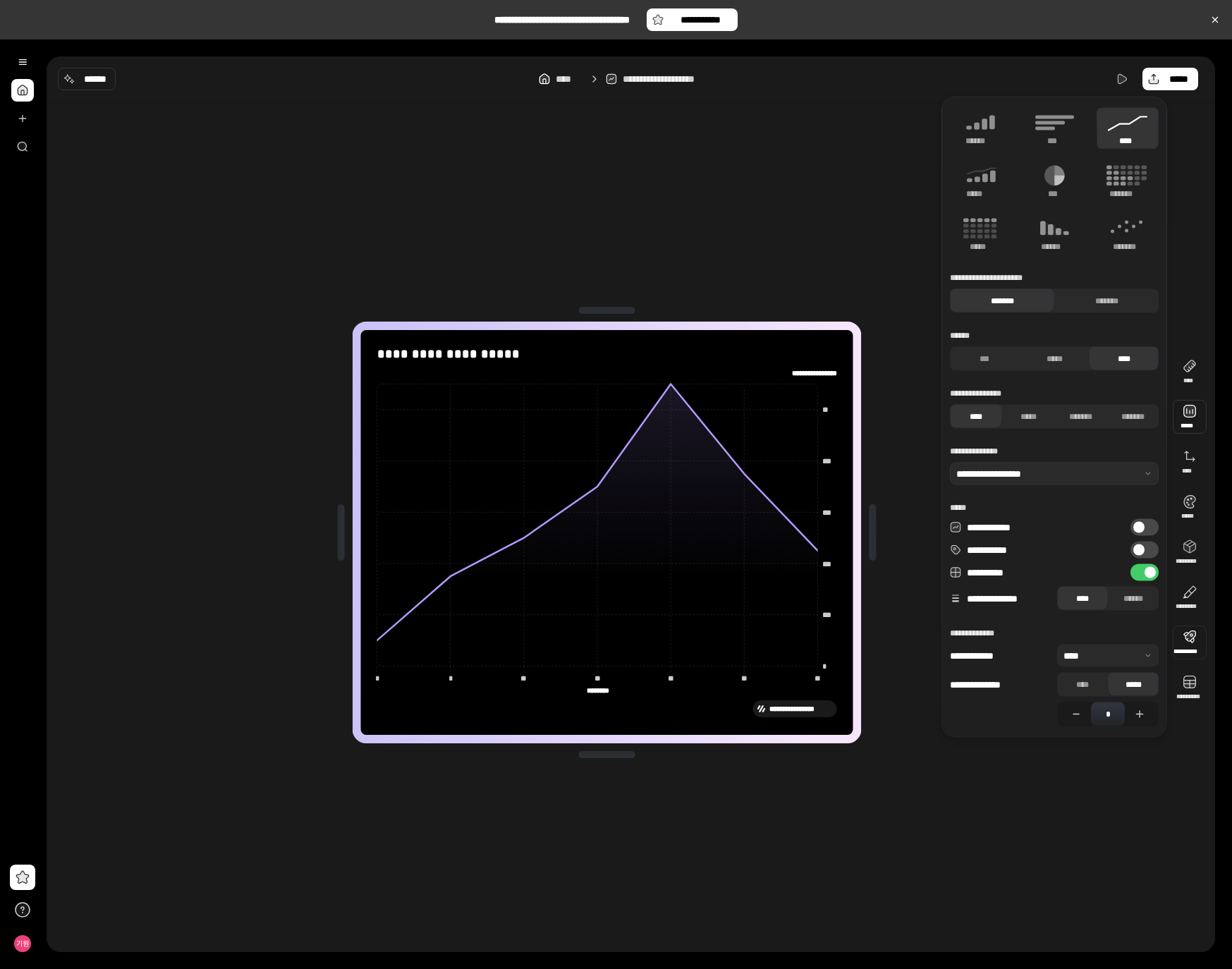 click at bounding box center [1190, 642] 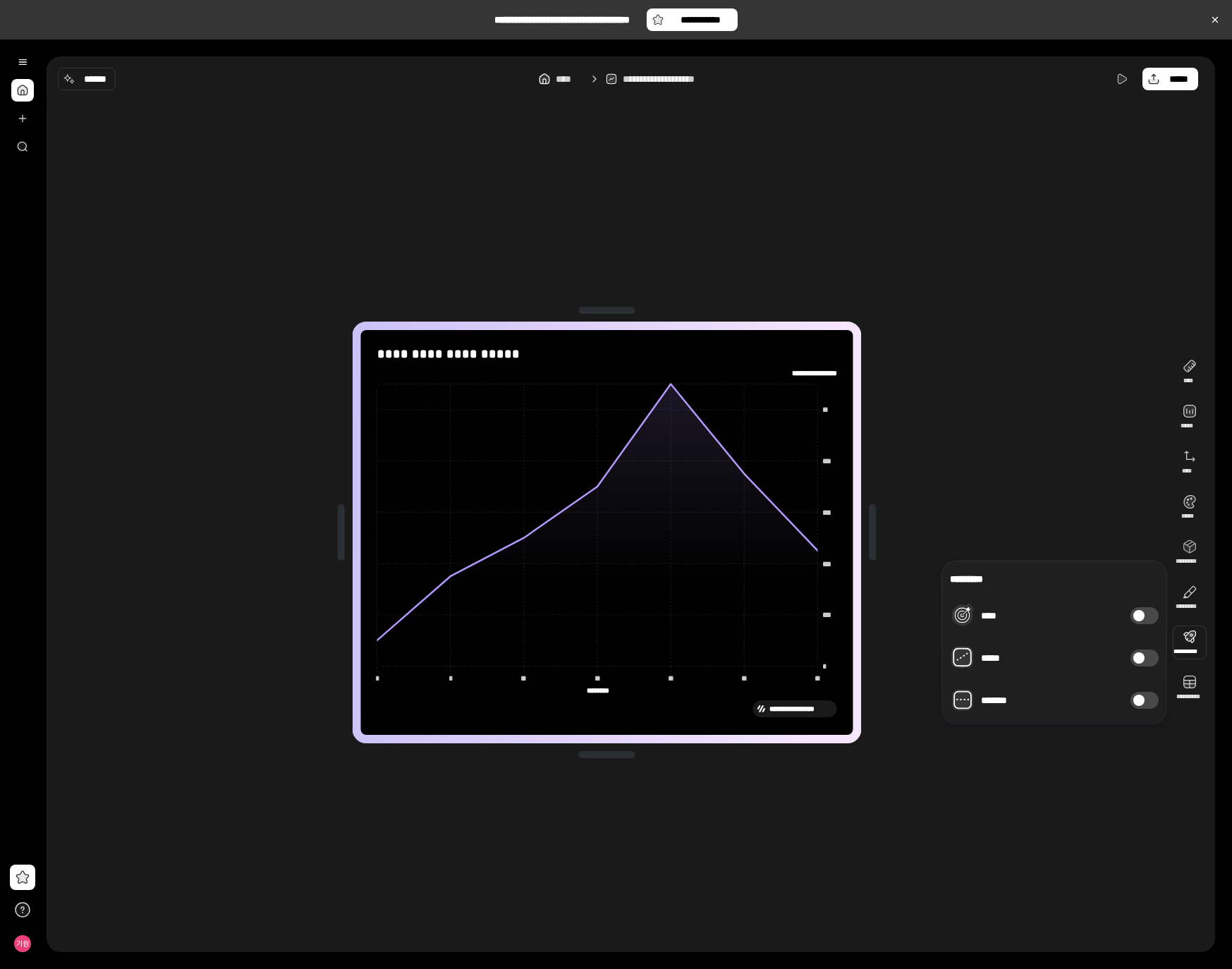 click on "****" at bounding box center (1145, 616) 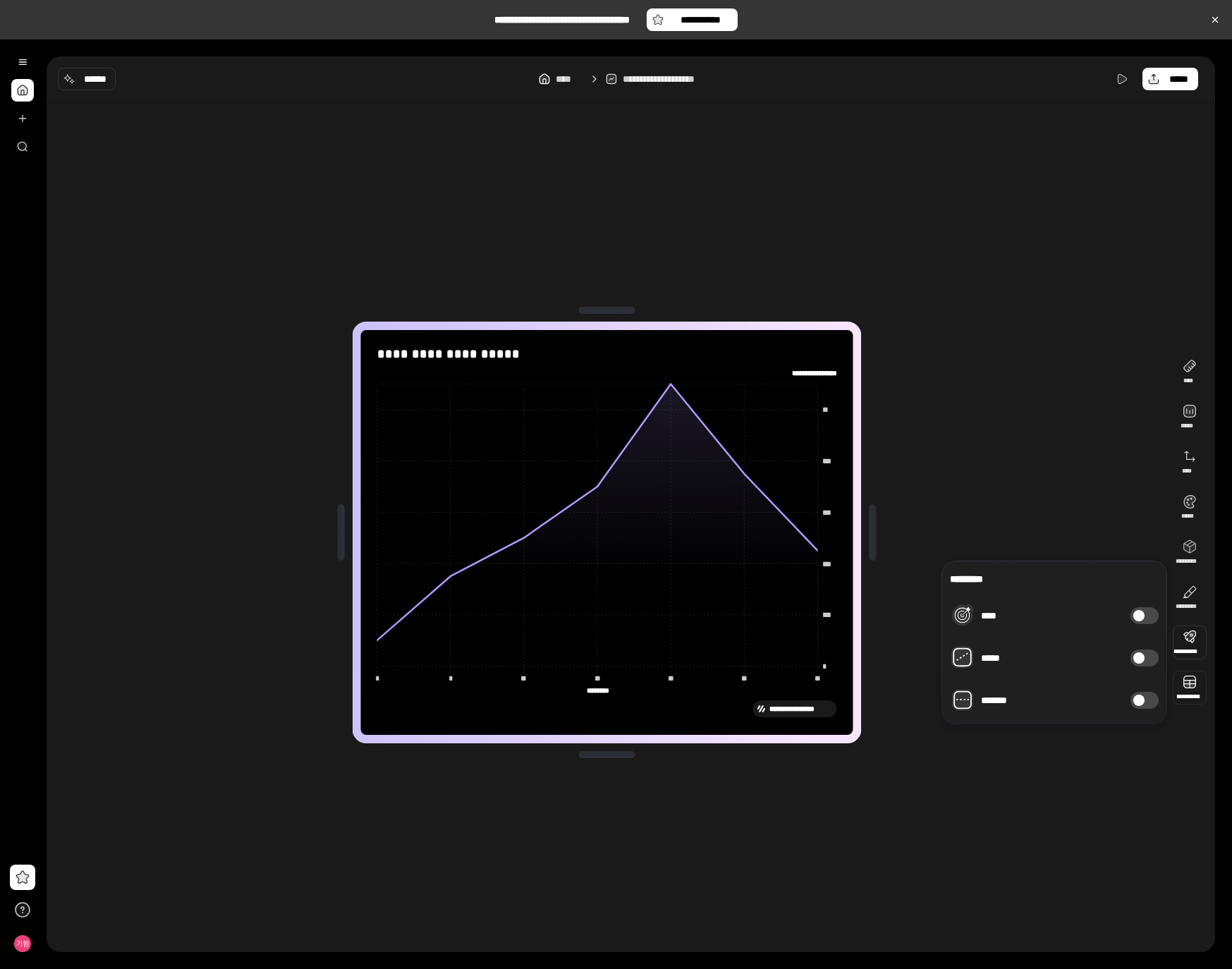 click at bounding box center (1190, 688) 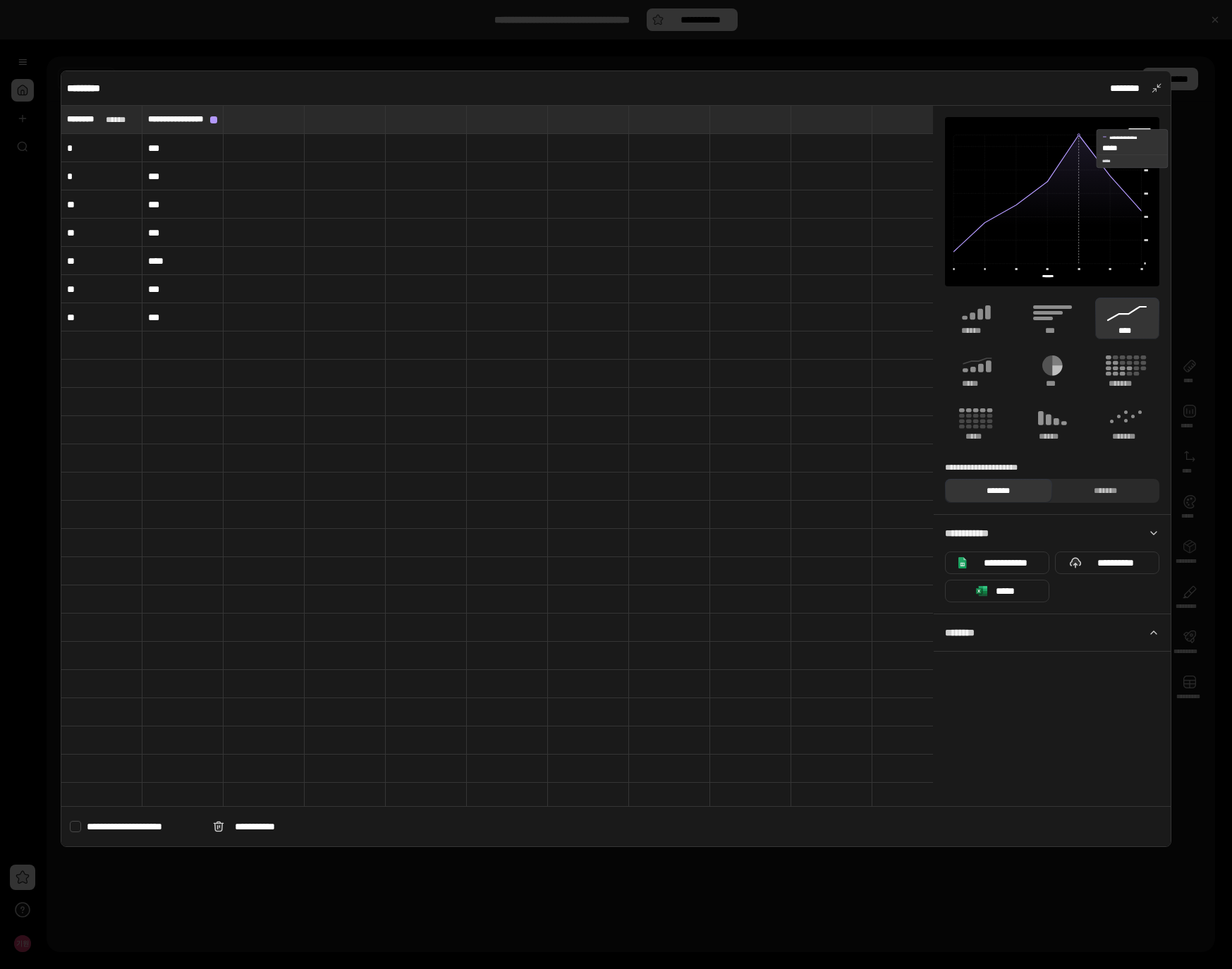 click 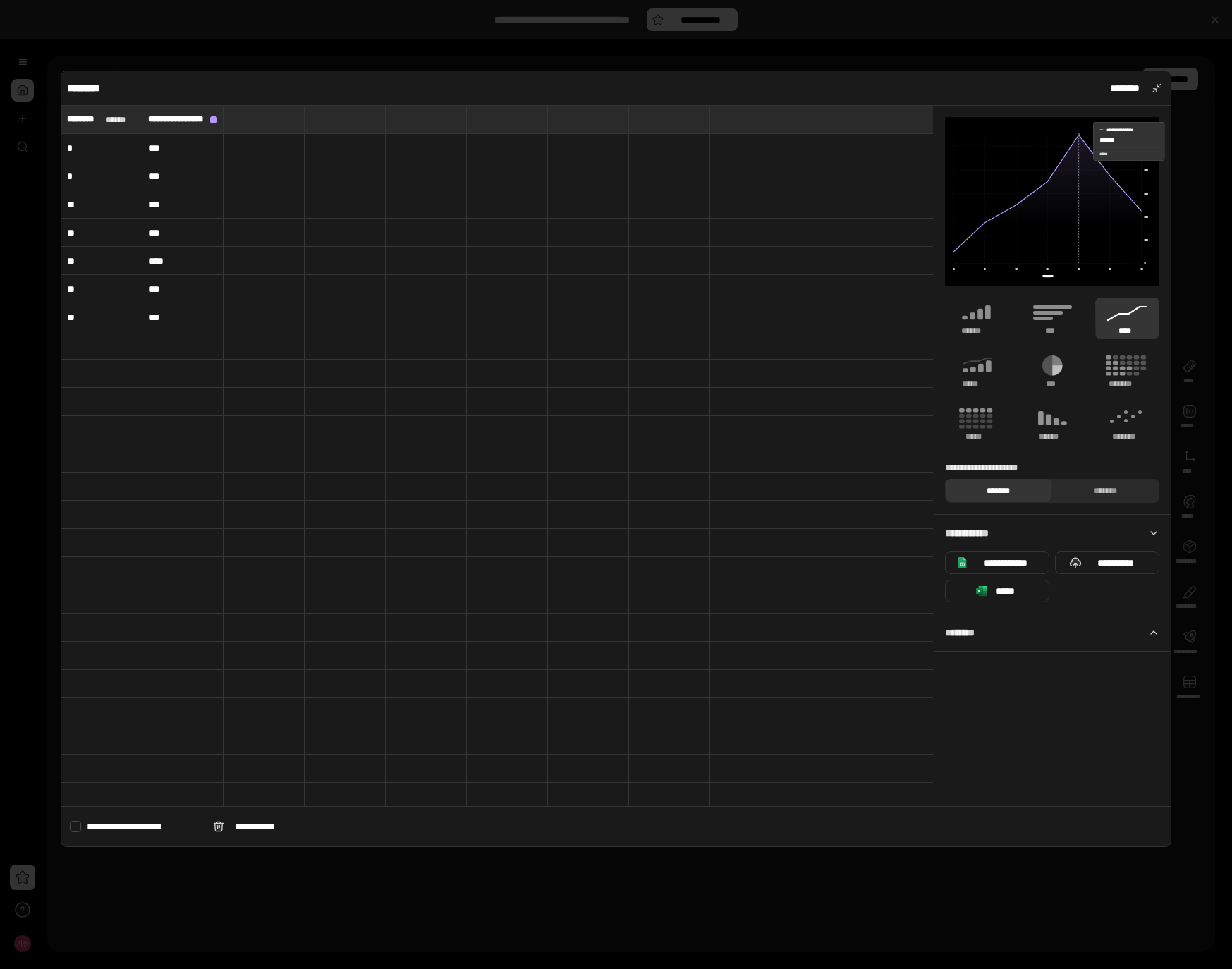 click 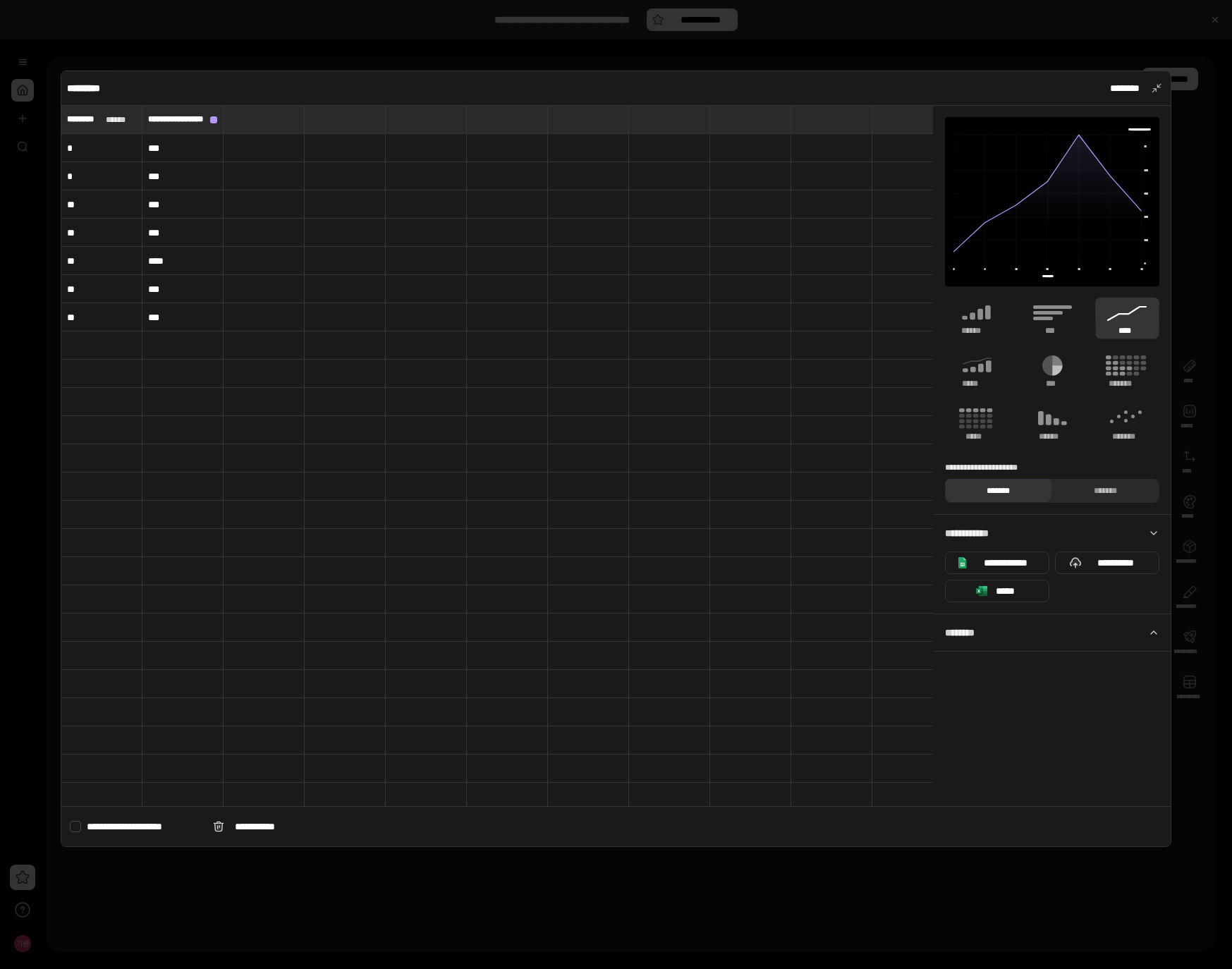 click on "**********" at bounding box center (616, 458) 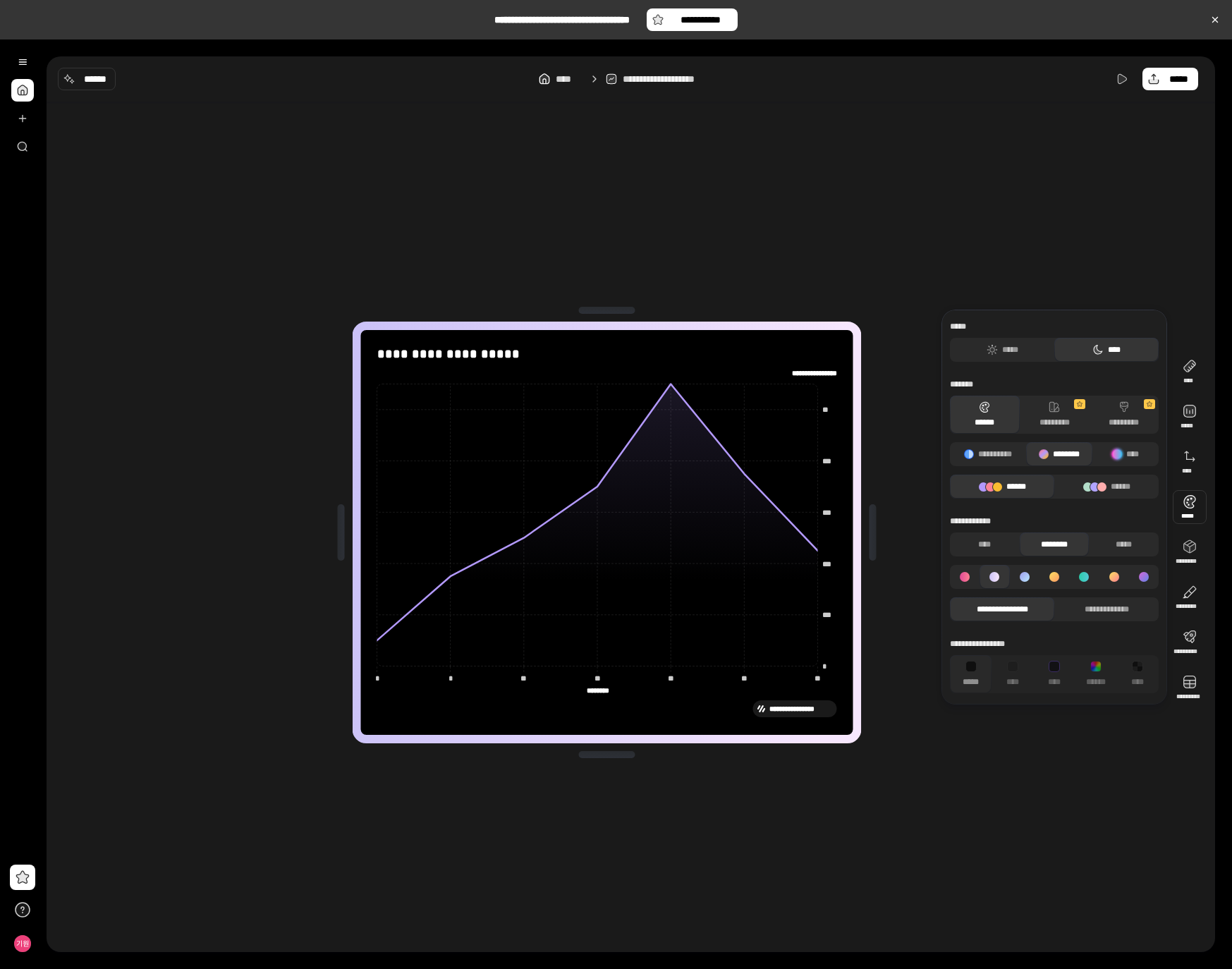 click at bounding box center [1190, 507] 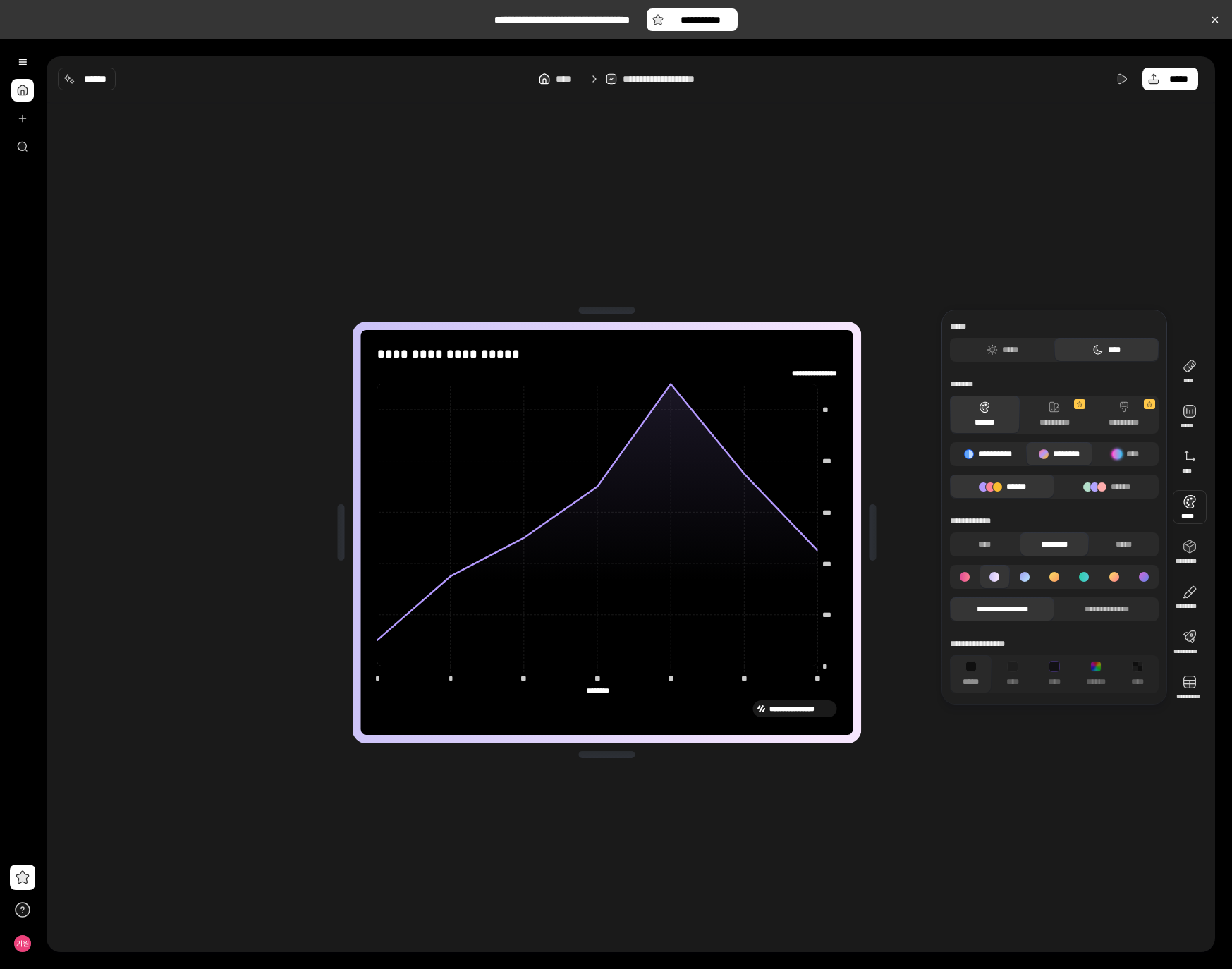 click on "**********" at bounding box center [988, 454] 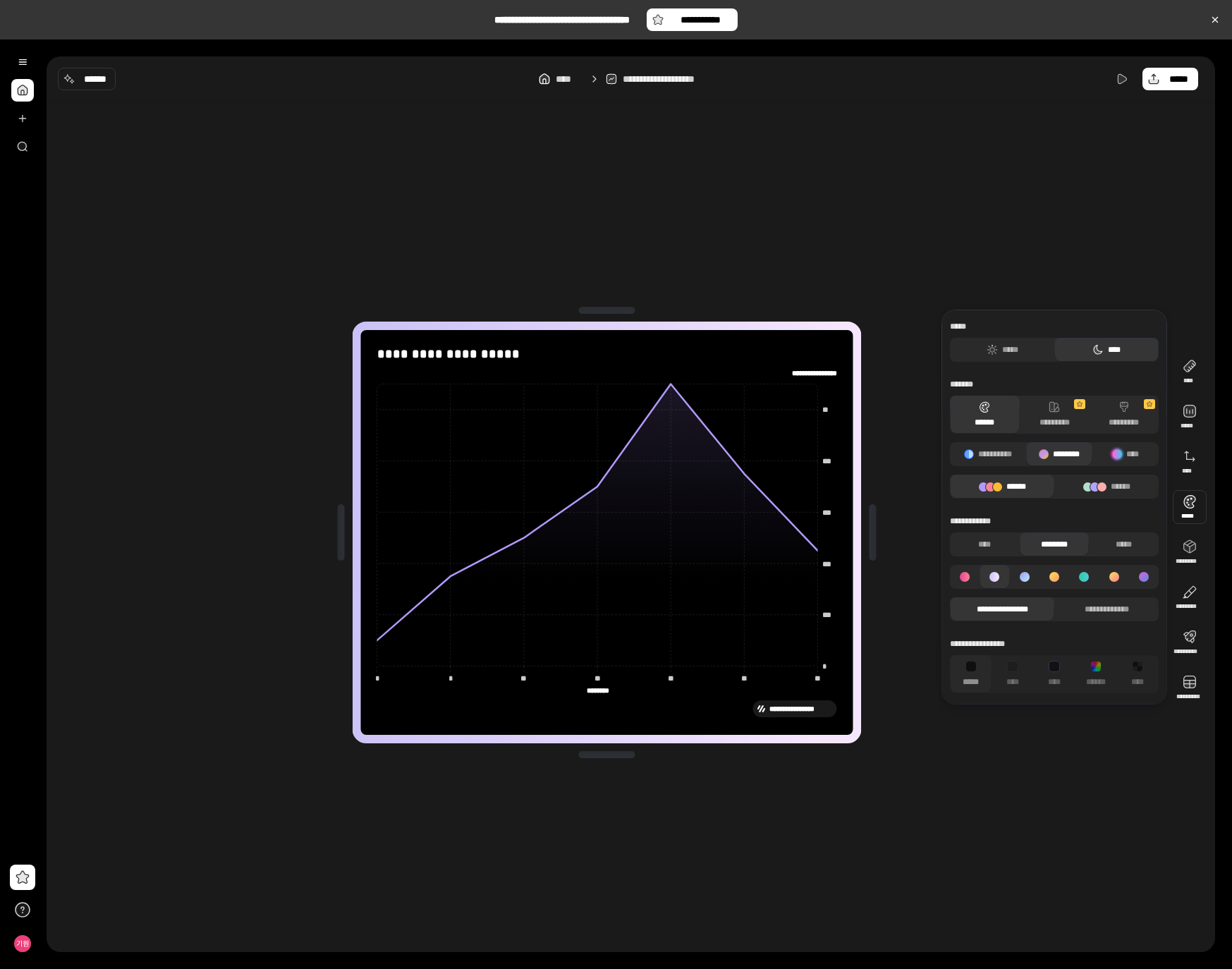 click on "**********" at bounding box center [1054, 439] 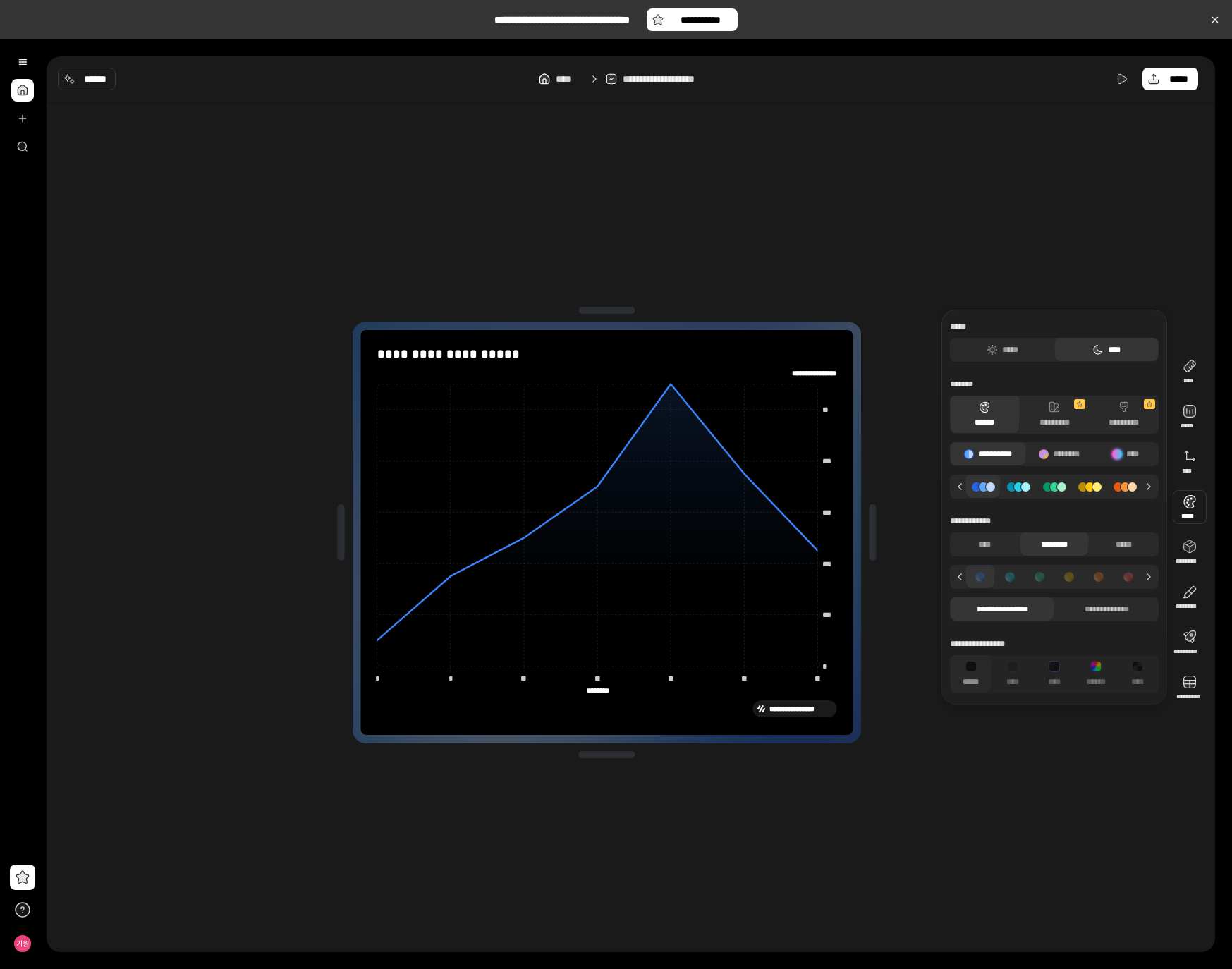 click 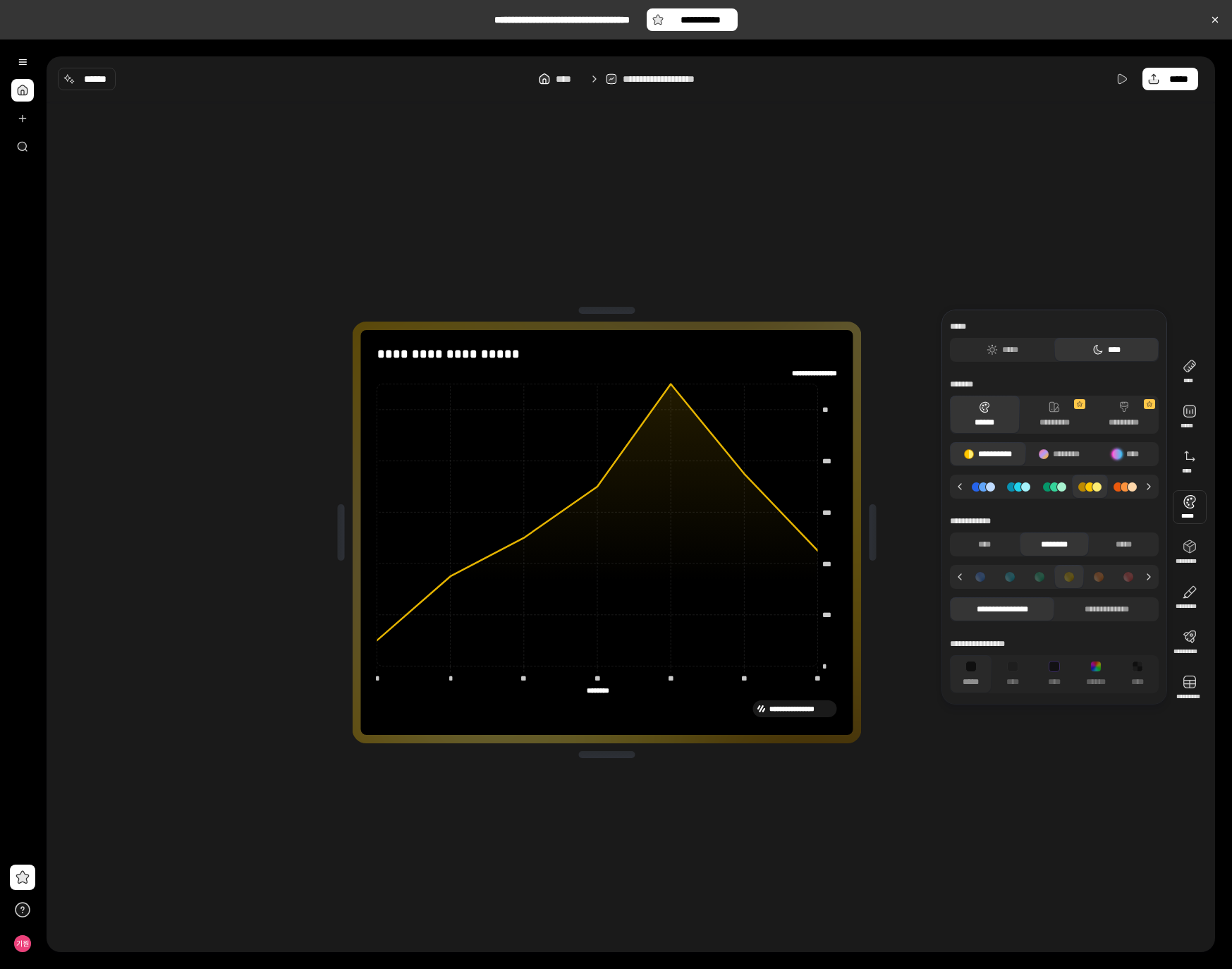click on "**********" at bounding box center (988, 454) 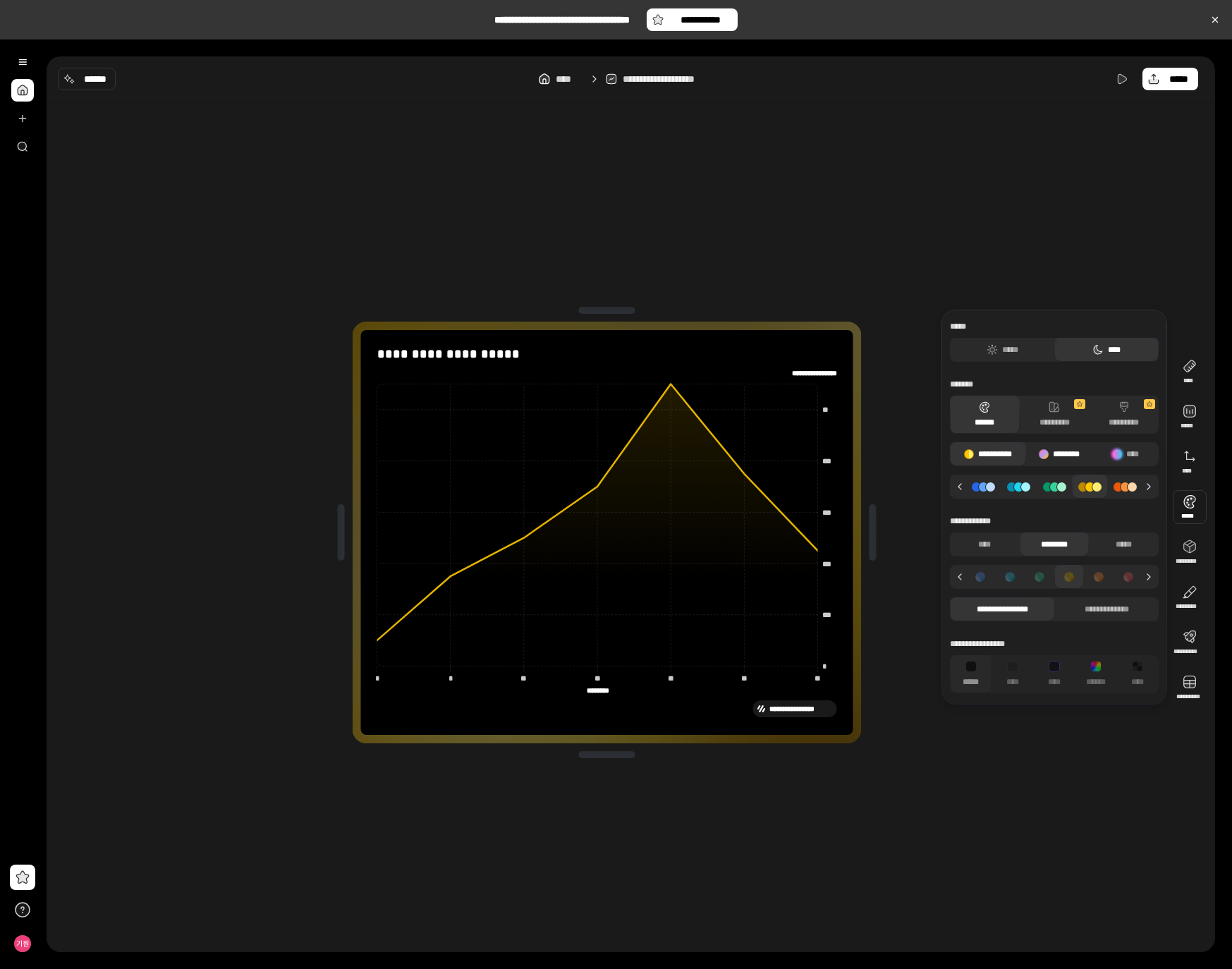 click on "********" at bounding box center (1059, 454) 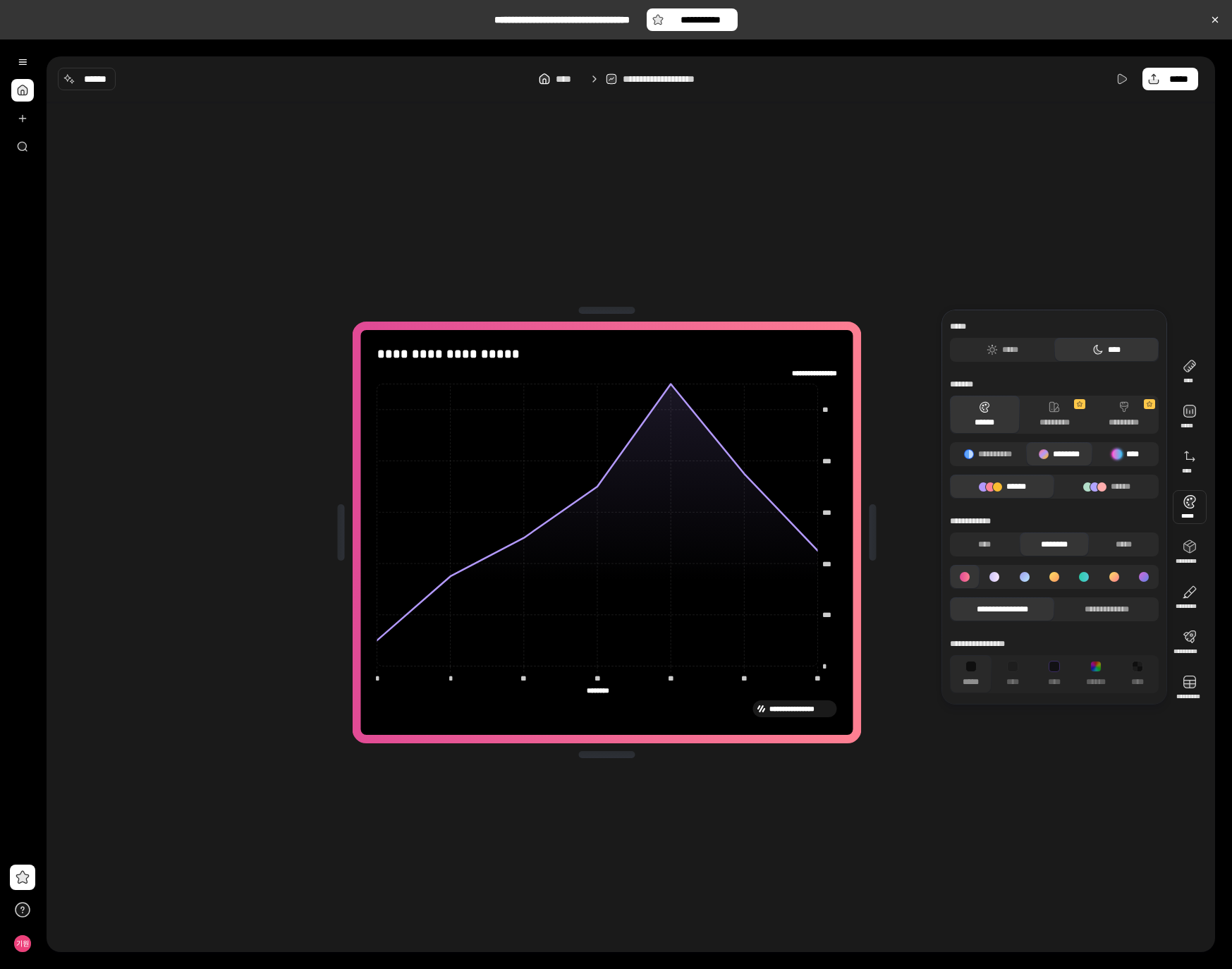 click at bounding box center (1117, 454) 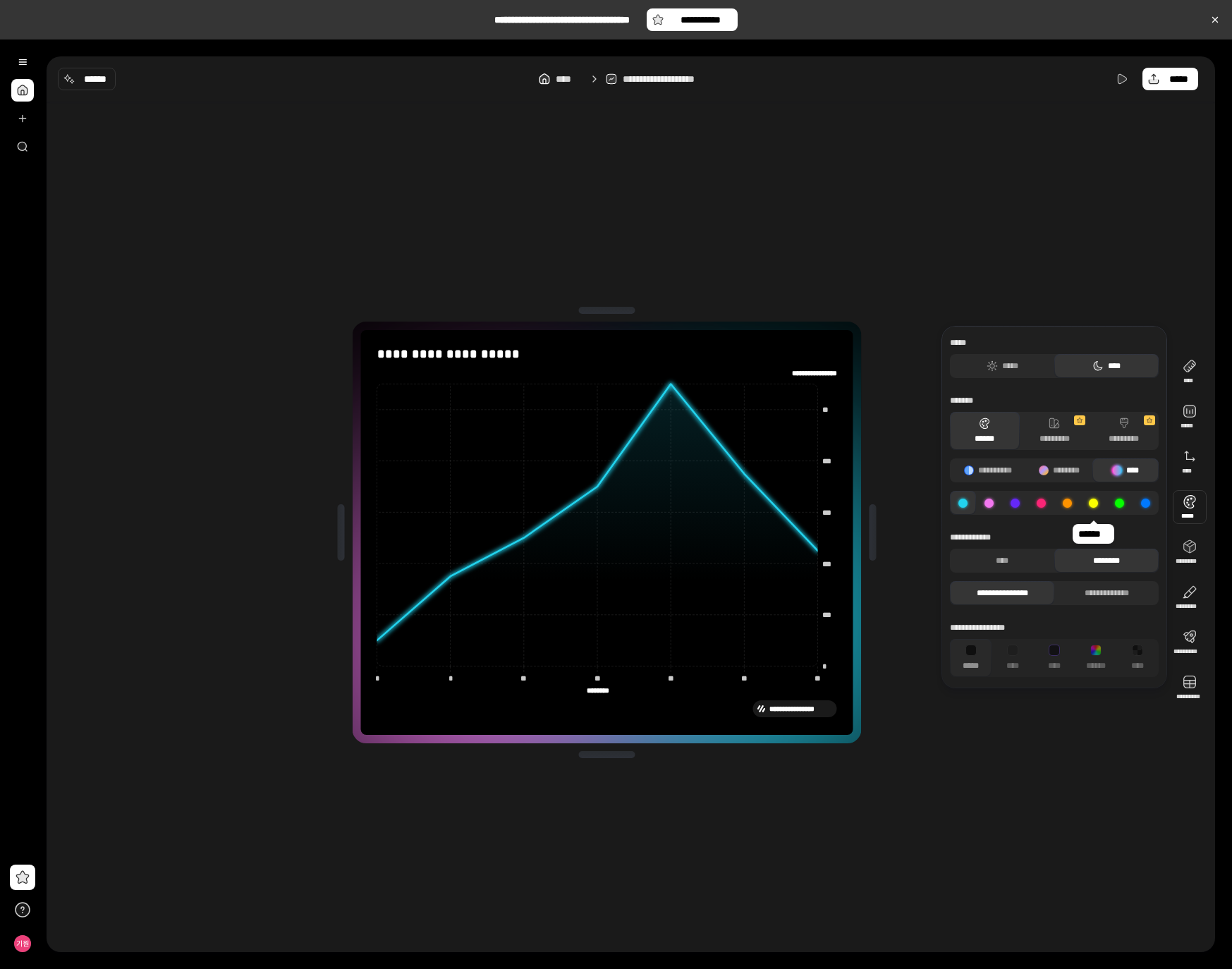 click 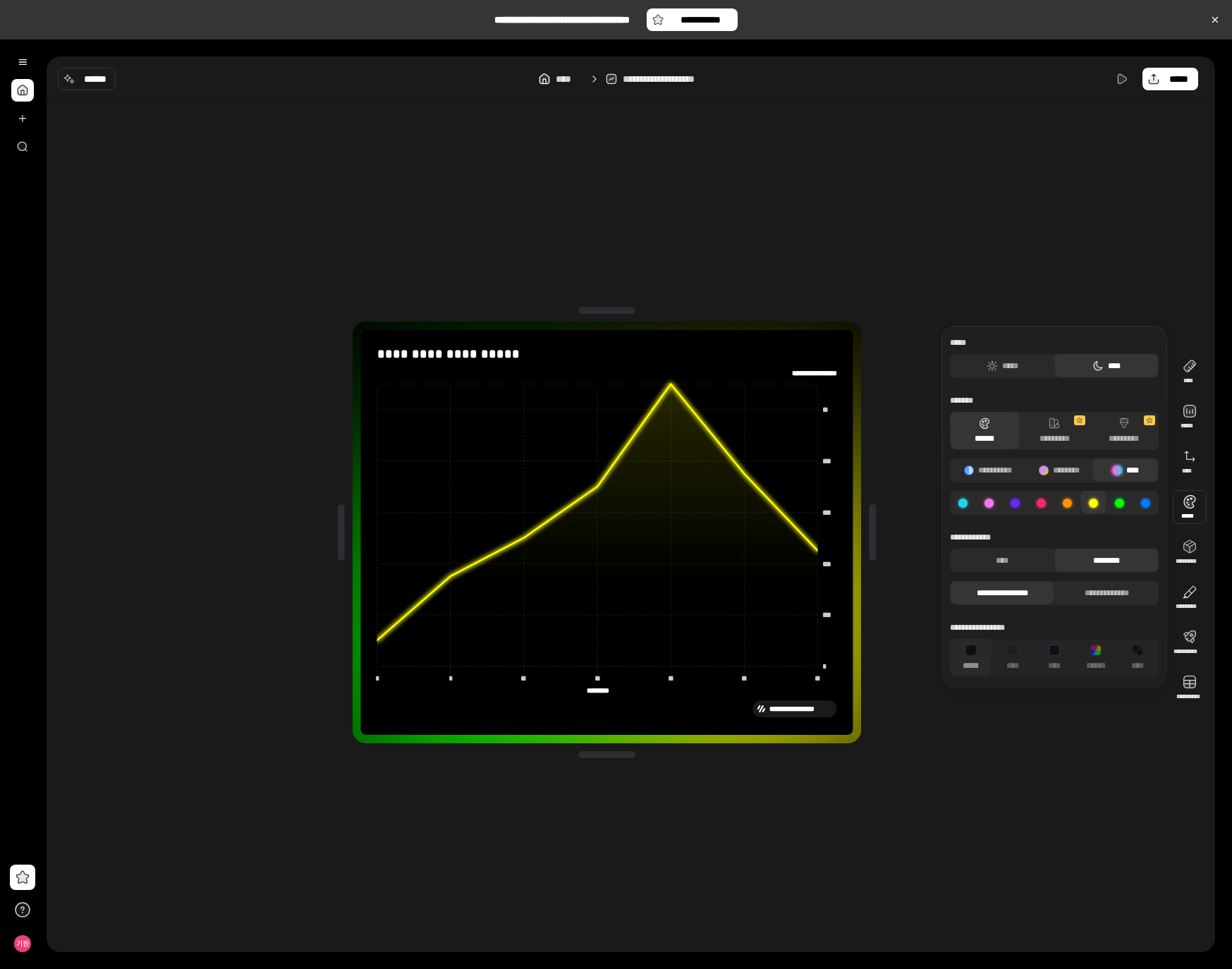 click 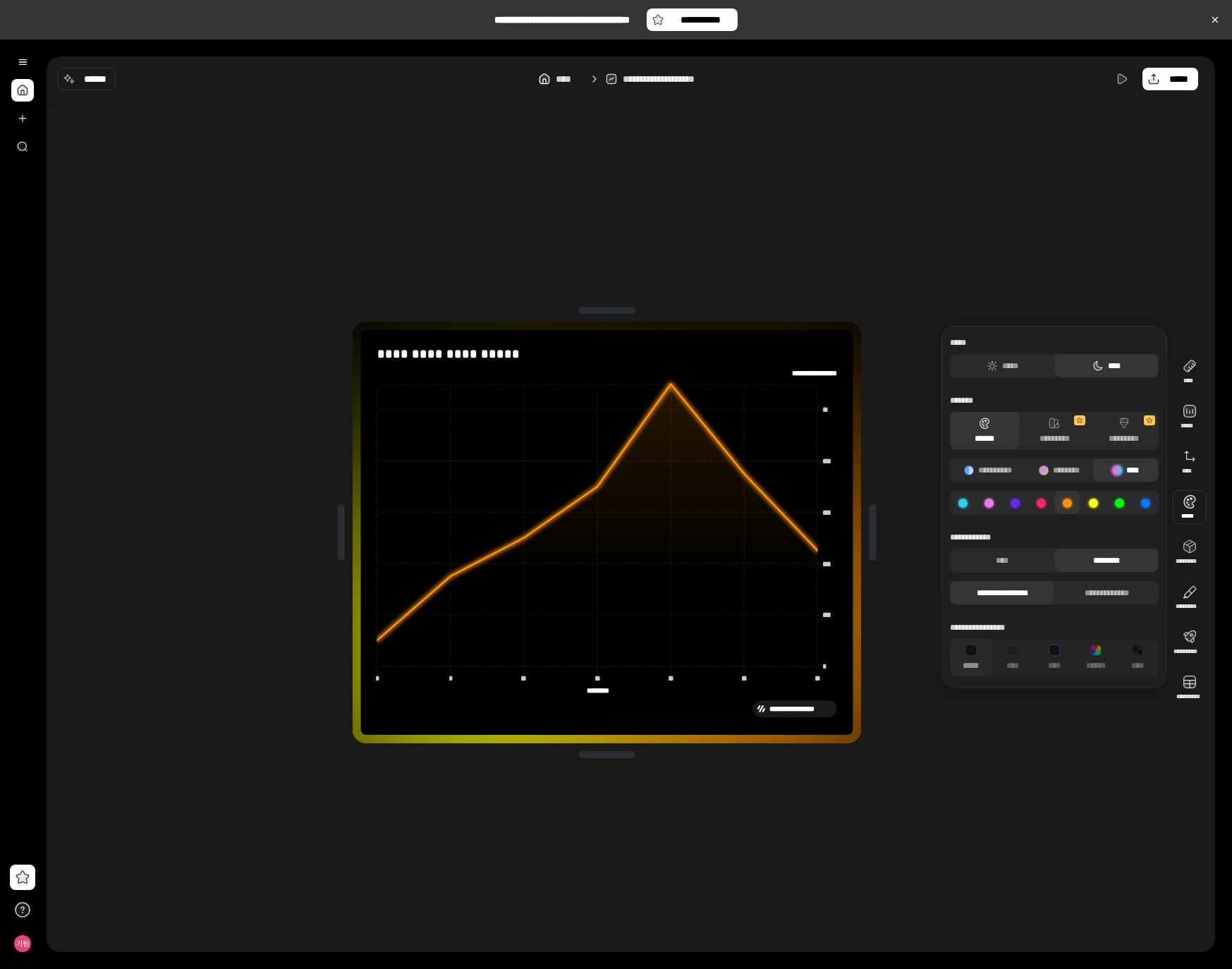 click at bounding box center (1041, 503) 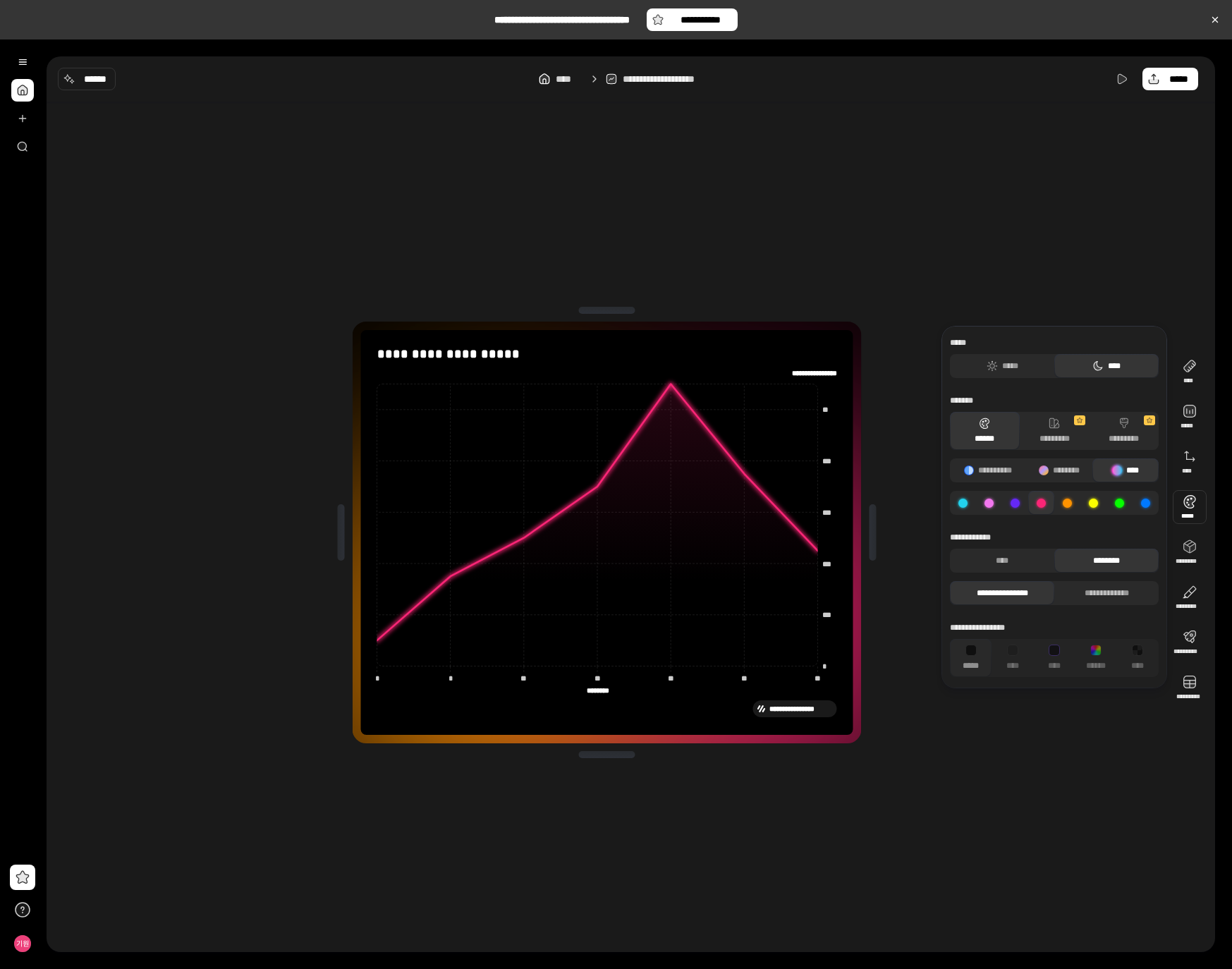 click at bounding box center [1015, 503] 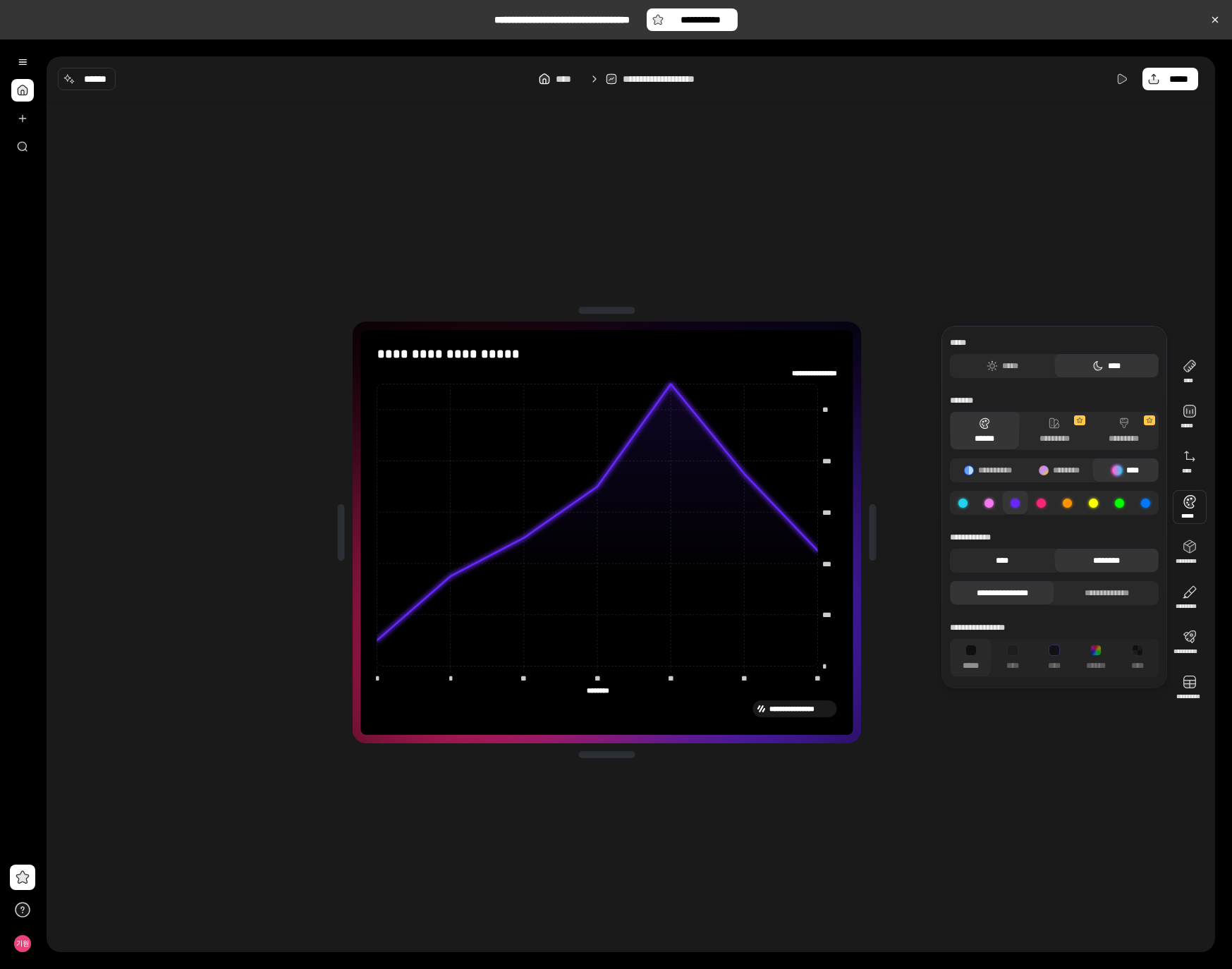 click on "****" at bounding box center [1002, 561] 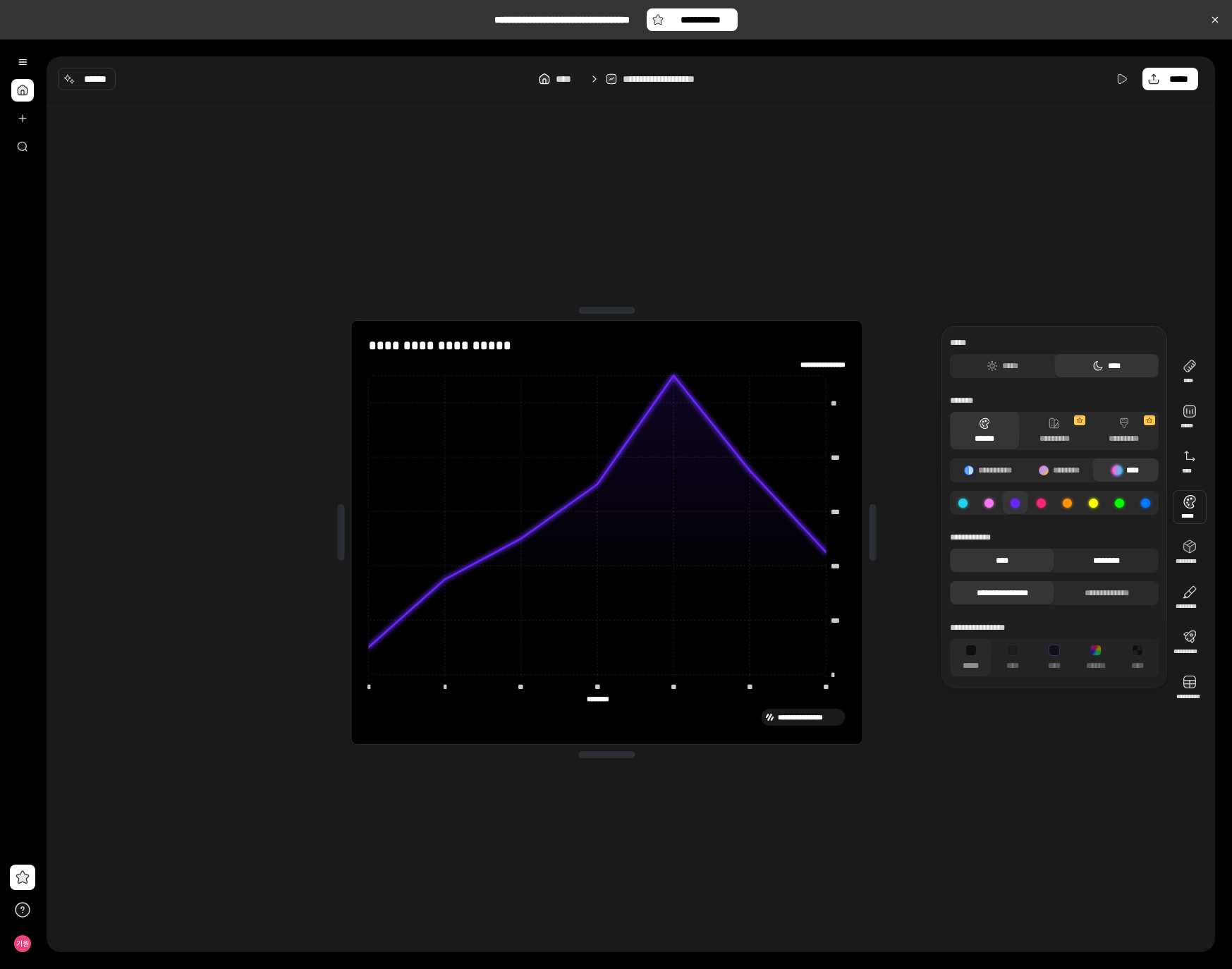 click on "********" at bounding box center [1106, 561] 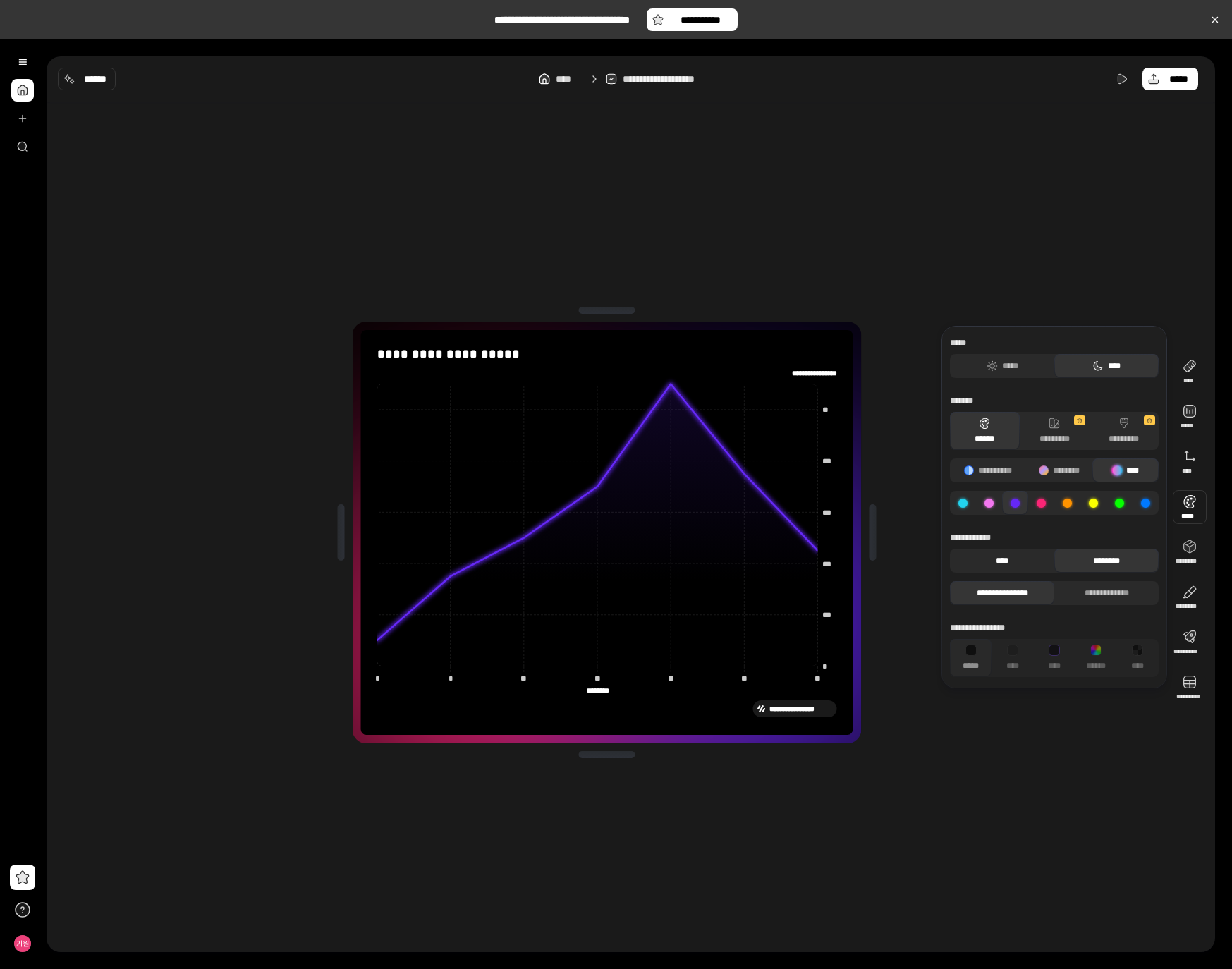 click on "****" at bounding box center (1002, 561) 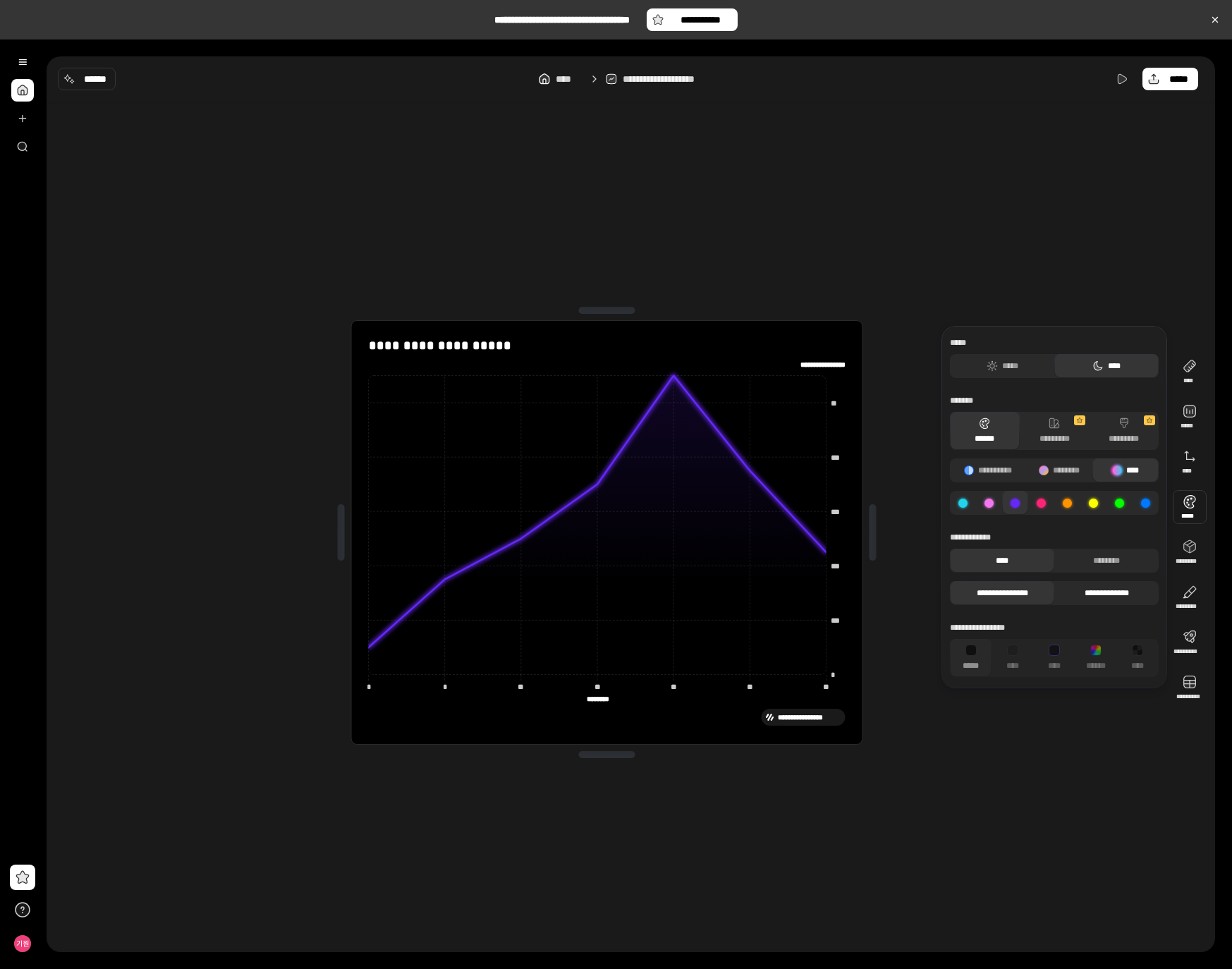 click on "**********" at bounding box center [1106, 593] 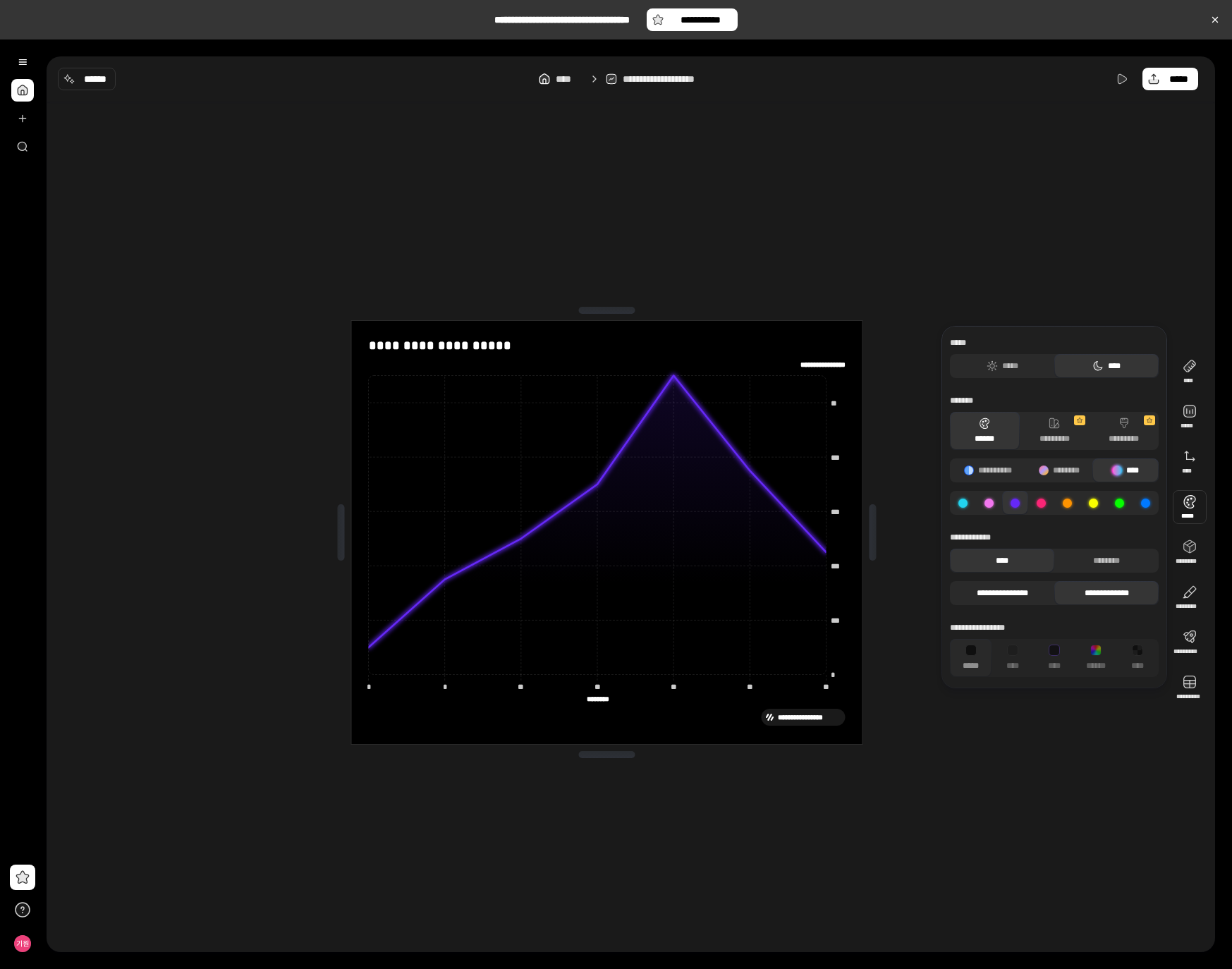 click on "**********" at bounding box center (1002, 593) 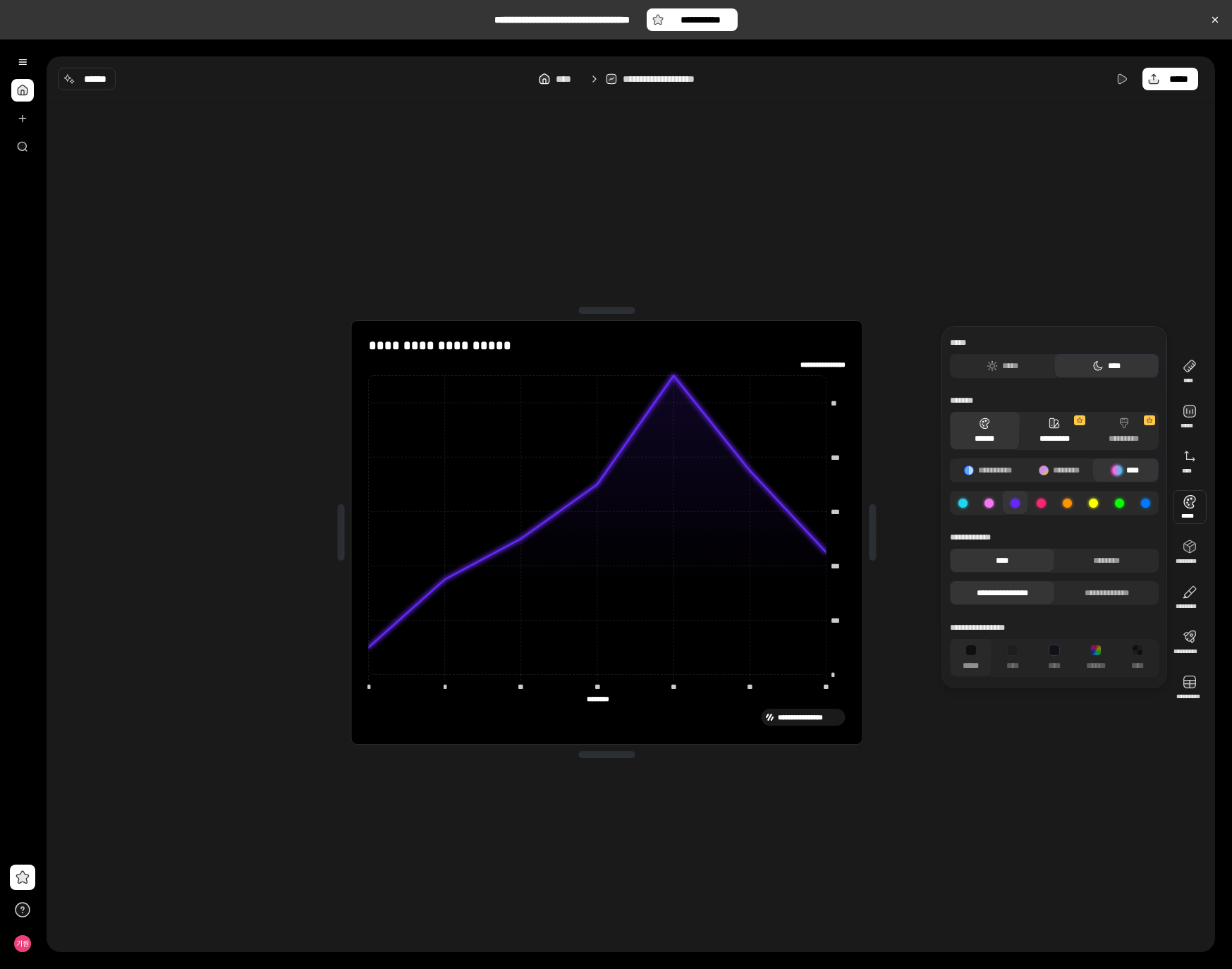 click on "*********" at bounding box center (1054, 431) 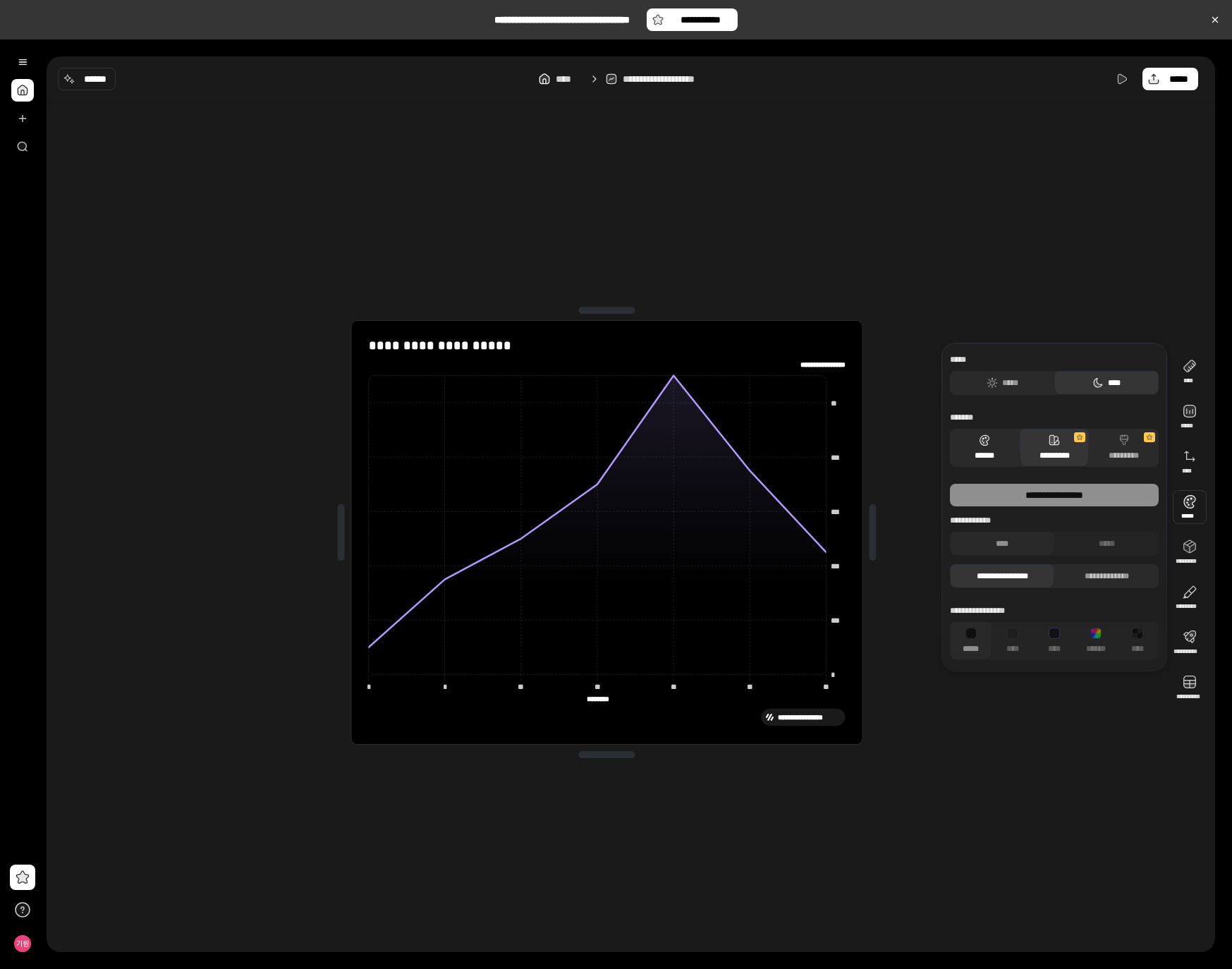 click on "******" at bounding box center (984, 448) 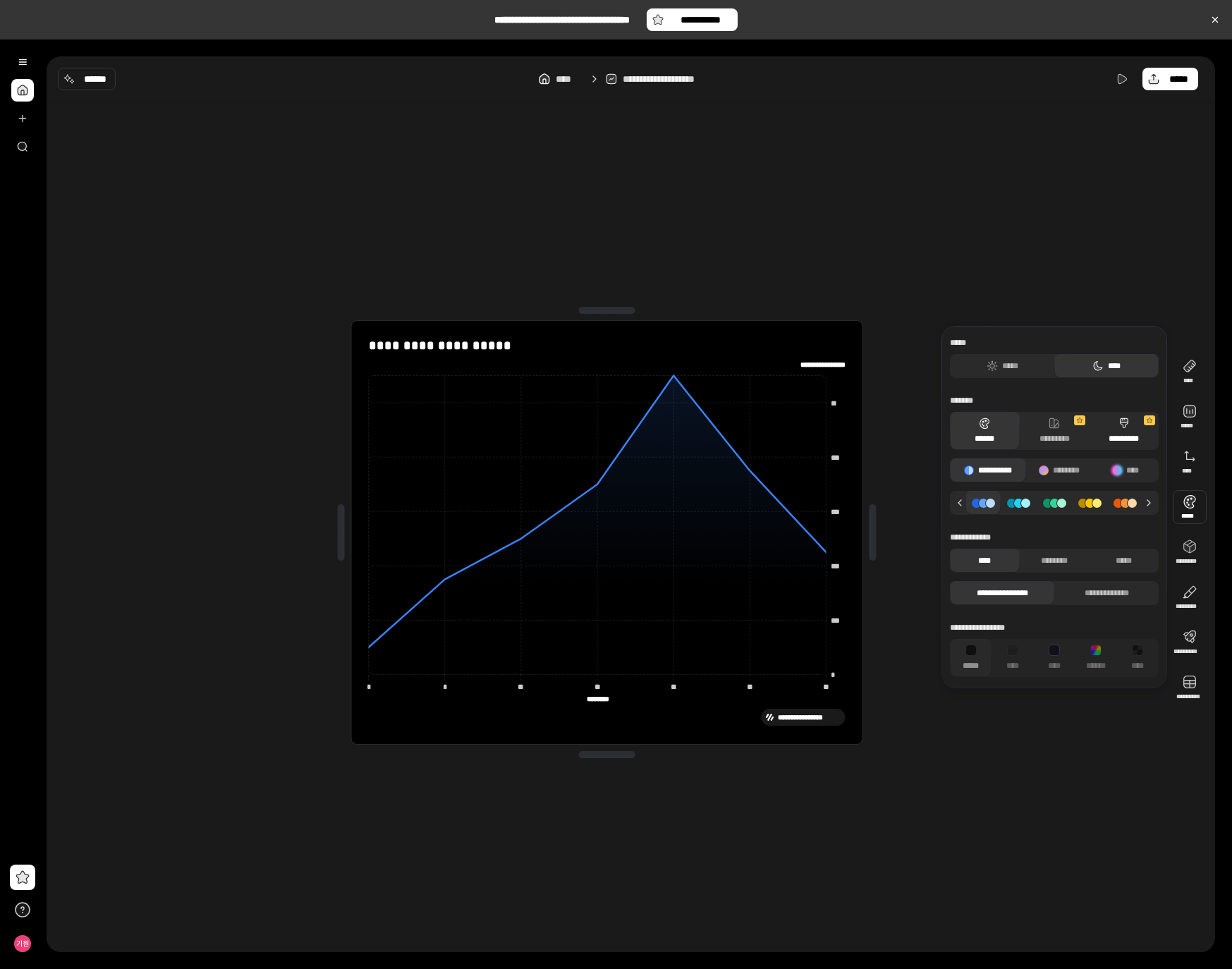 click on "*********" at bounding box center (1123, 431) 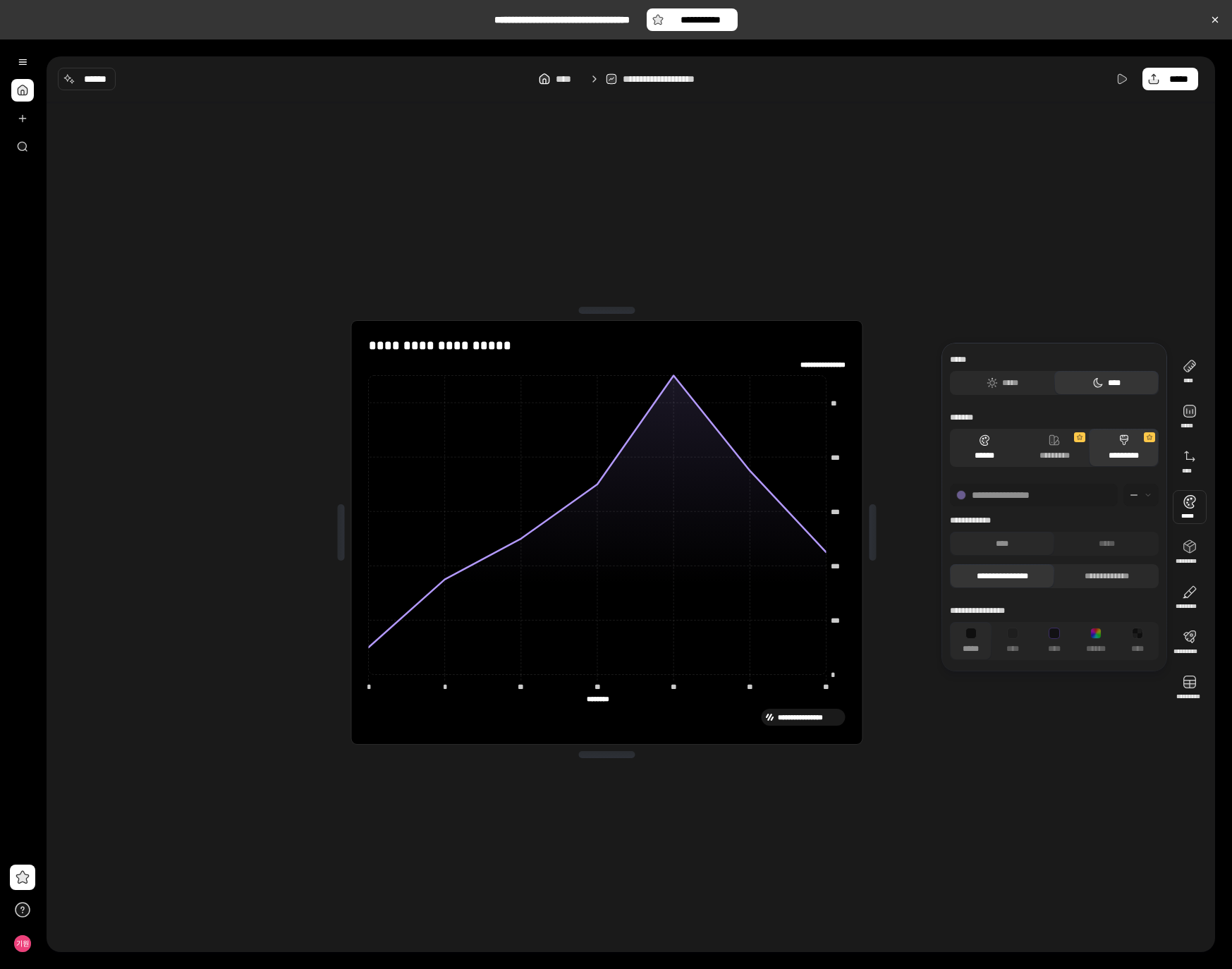 click on "******" at bounding box center [984, 448] 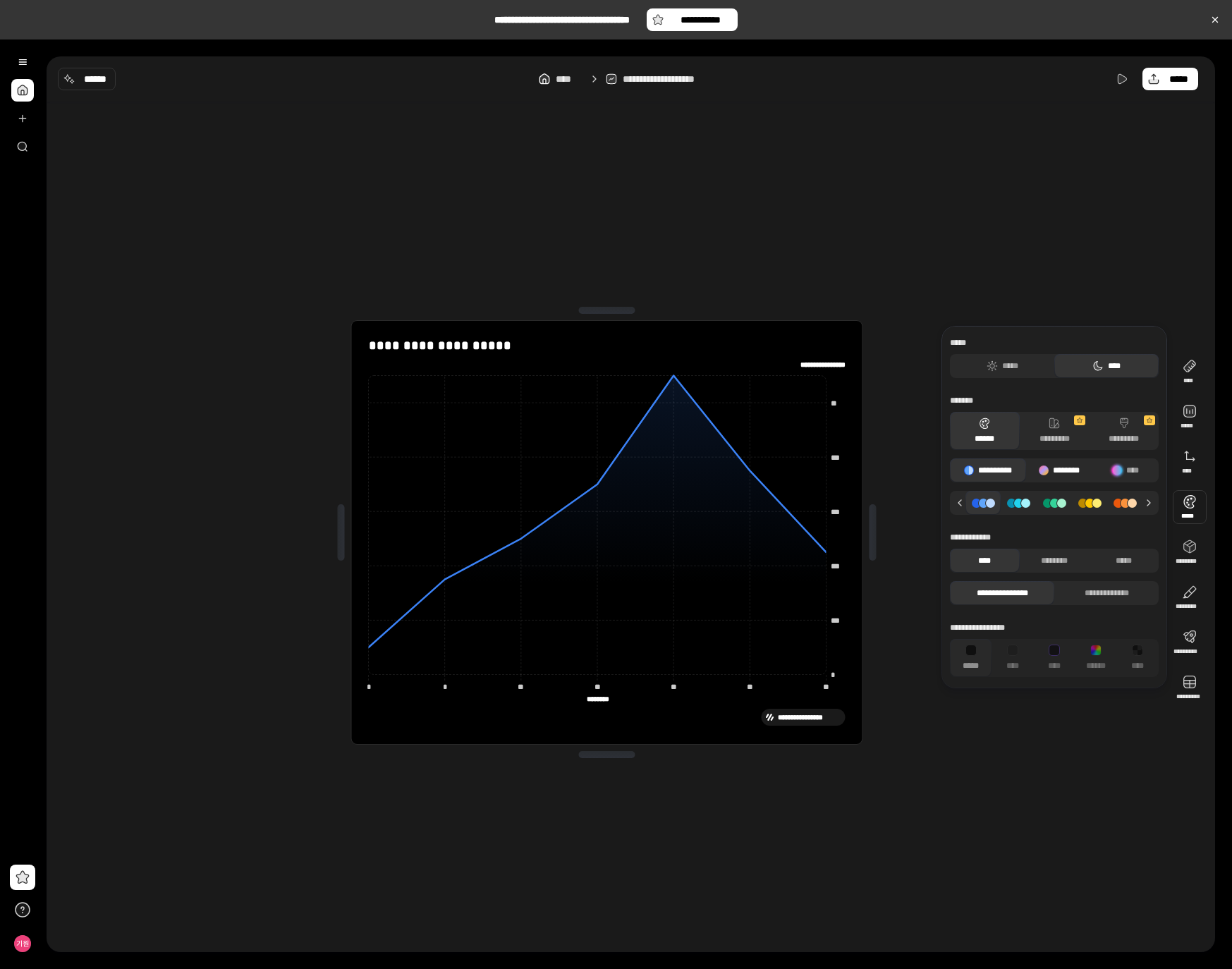 click on "********" at bounding box center (1059, 470) 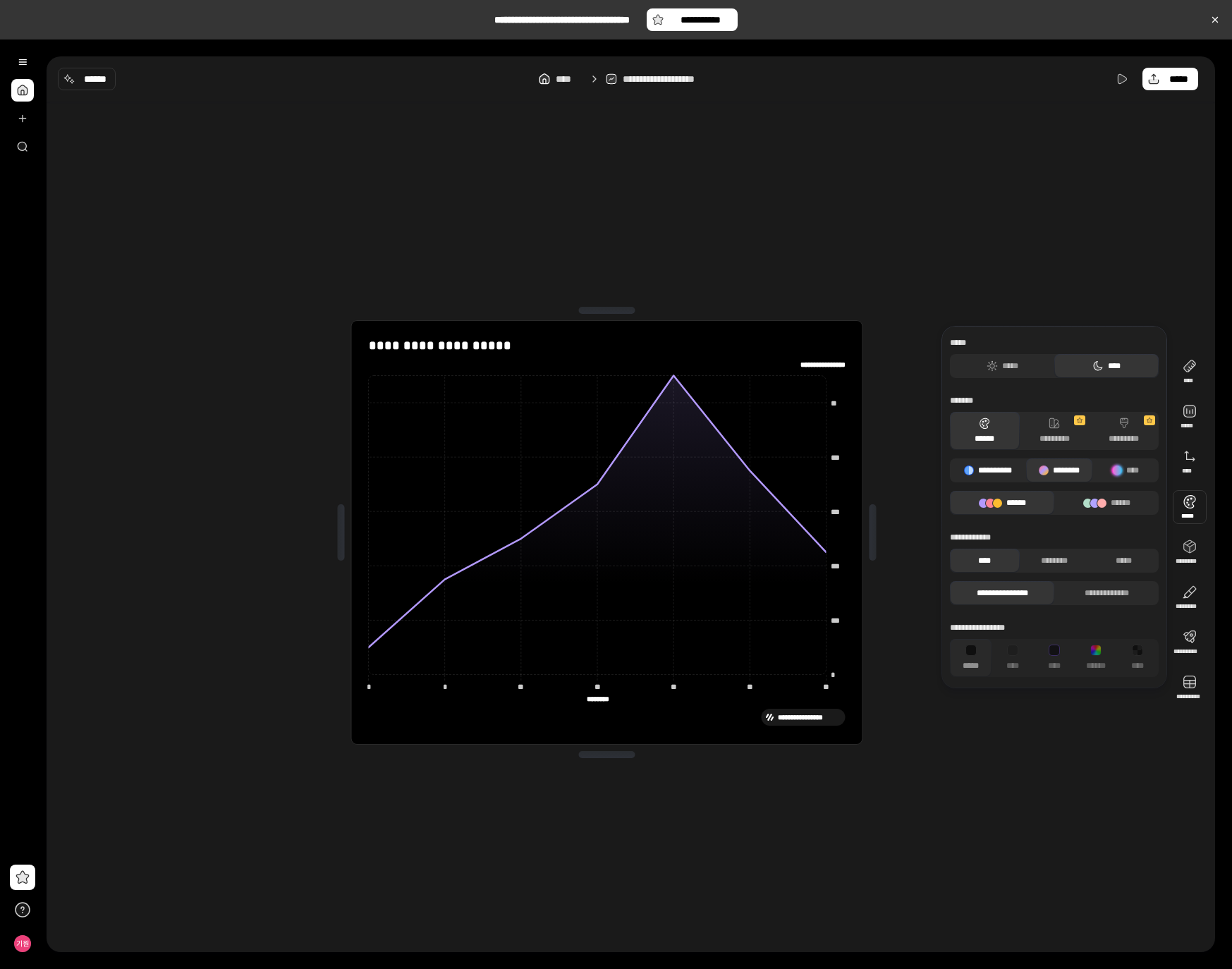 click on "**********" at bounding box center (988, 470) 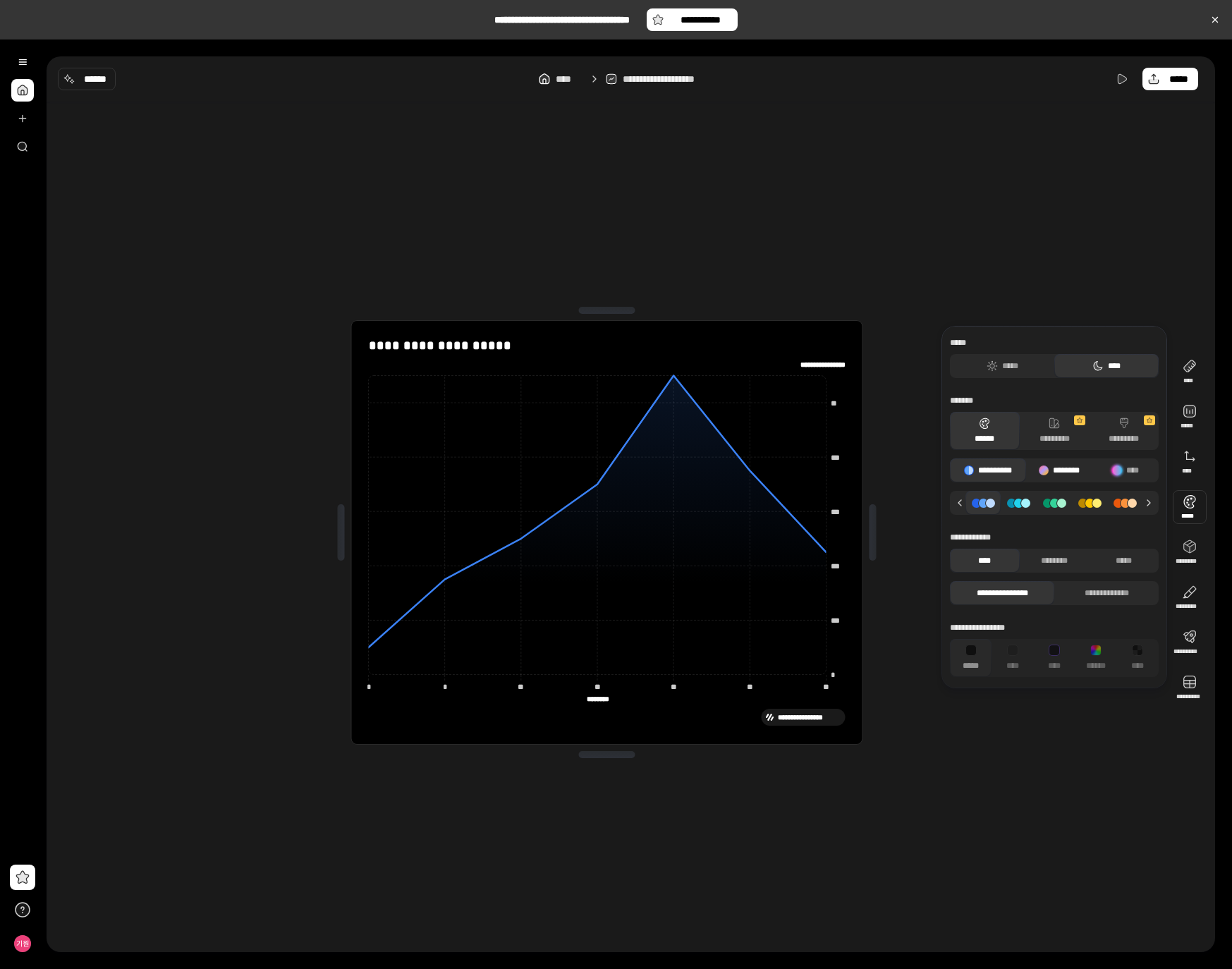 click on "********" at bounding box center [1059, 470] 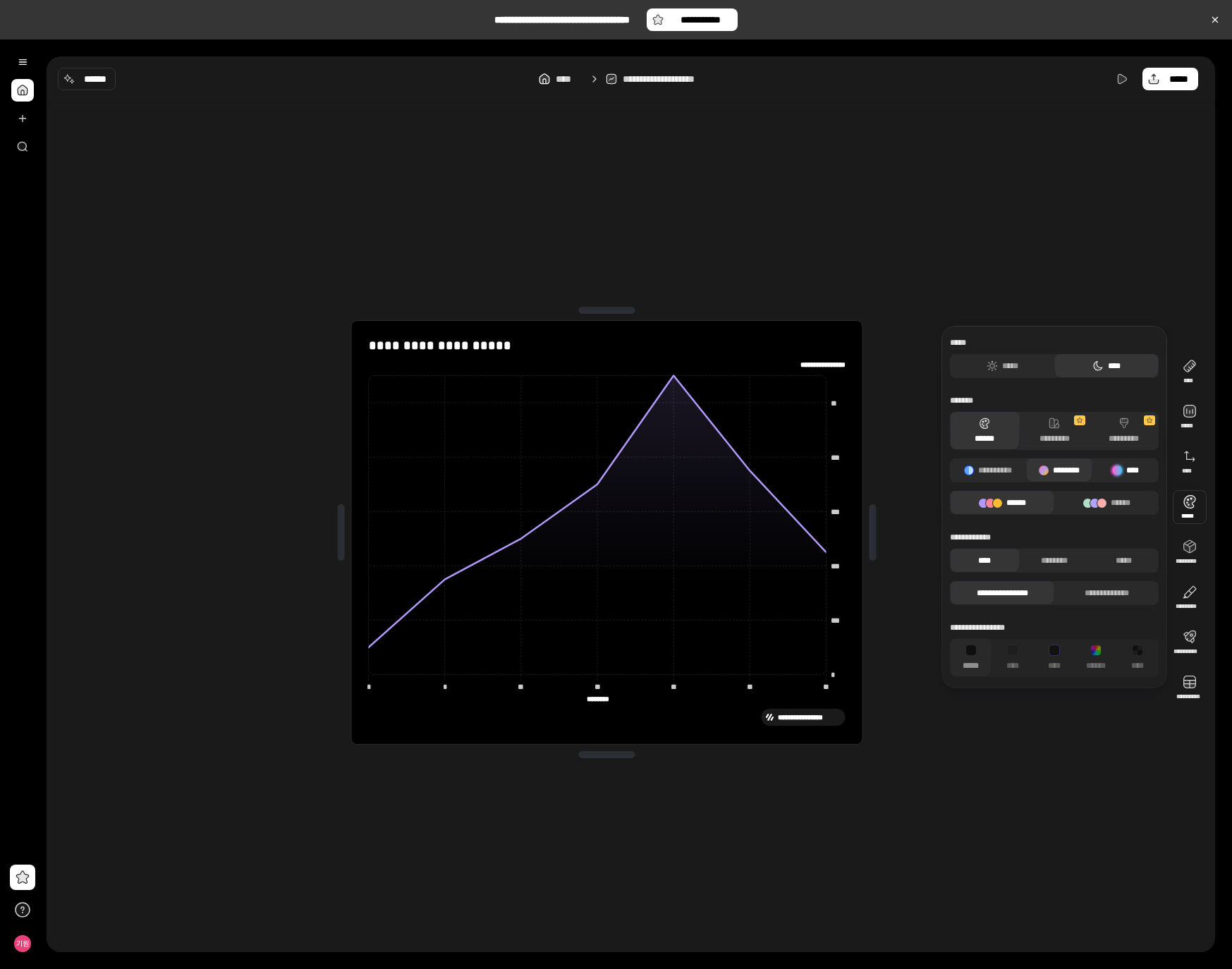 click on "****" at bounding box center (1126, 470) 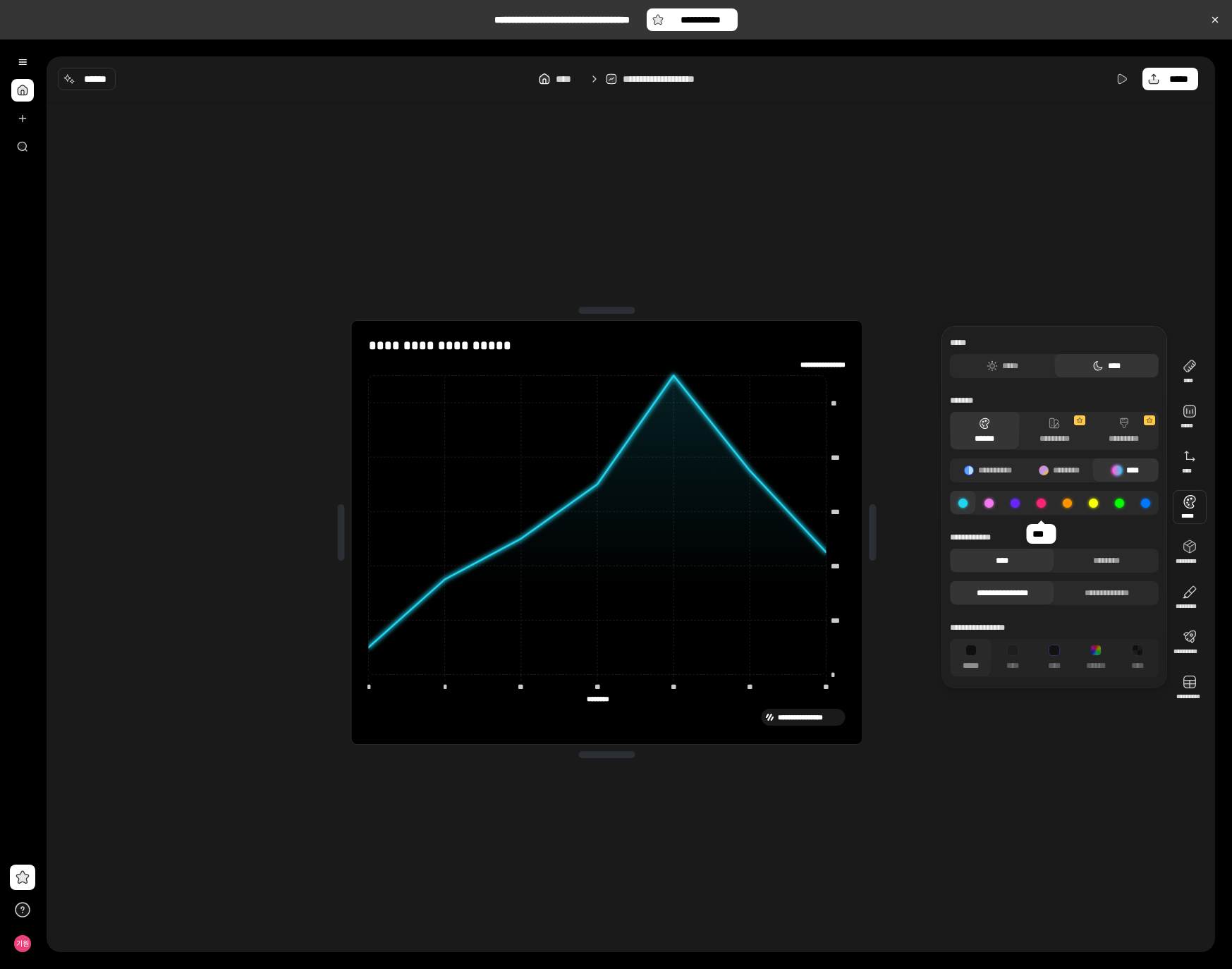 click at bounding box center (1041, 503) 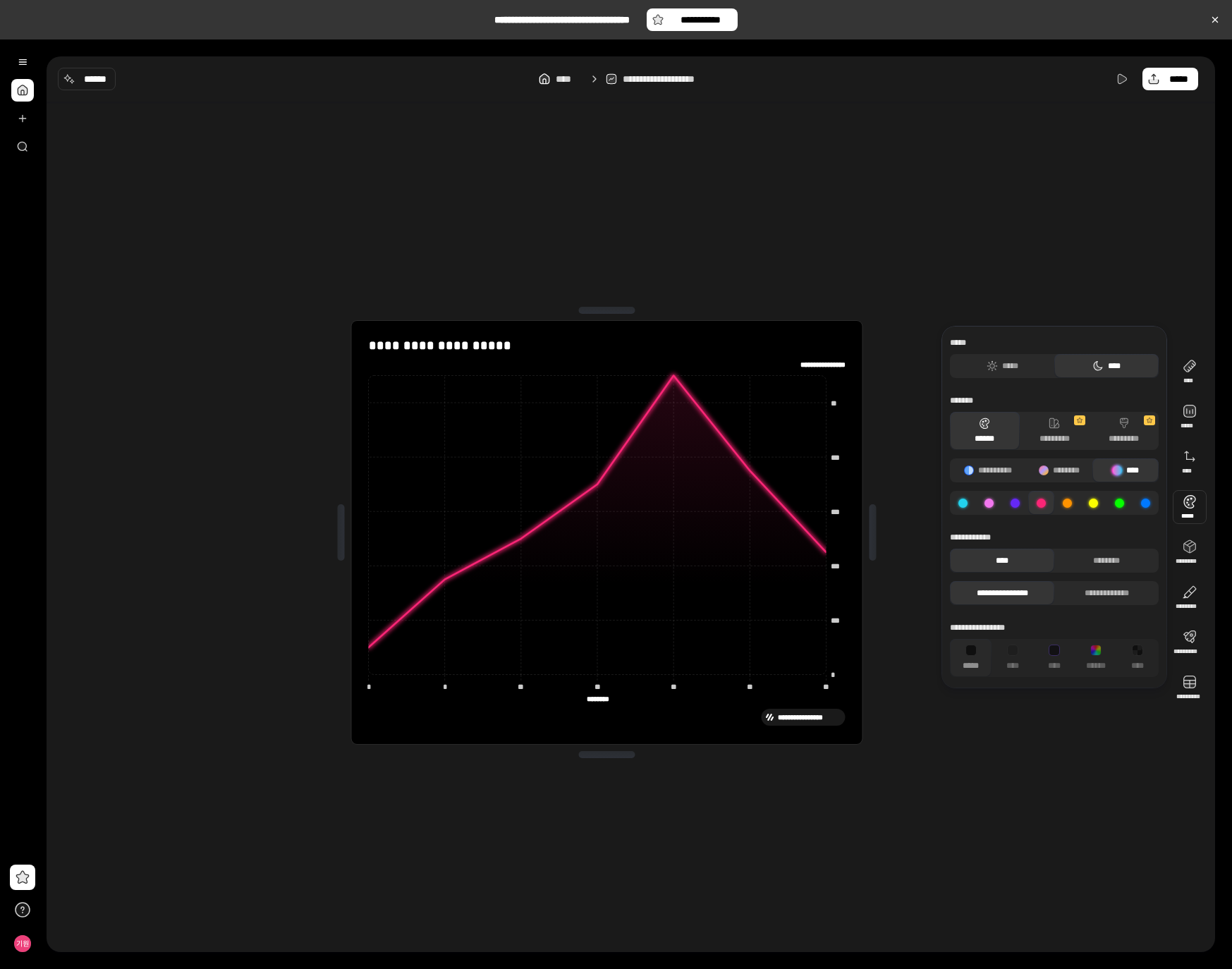click at bounding box center [1015, 503] 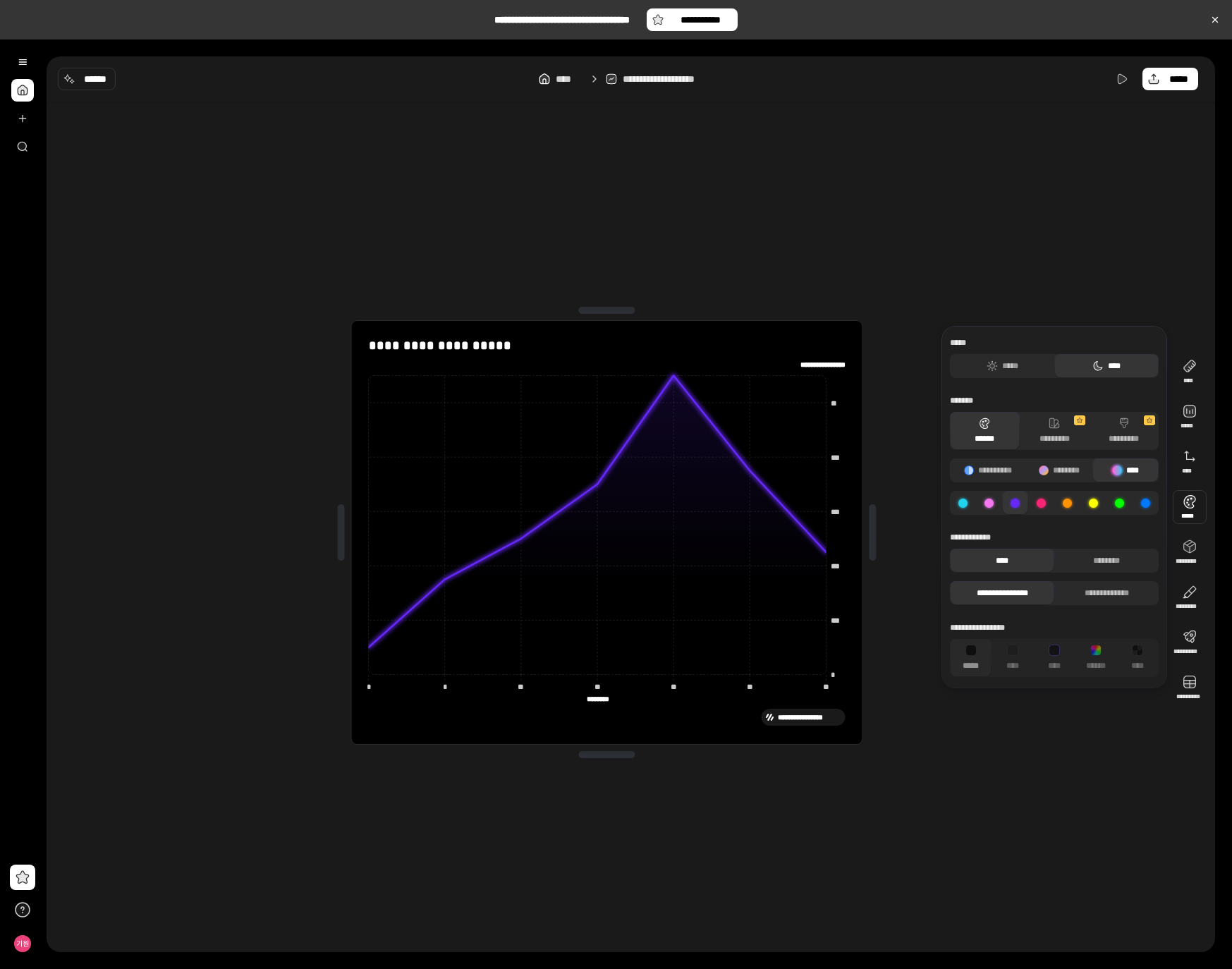 click 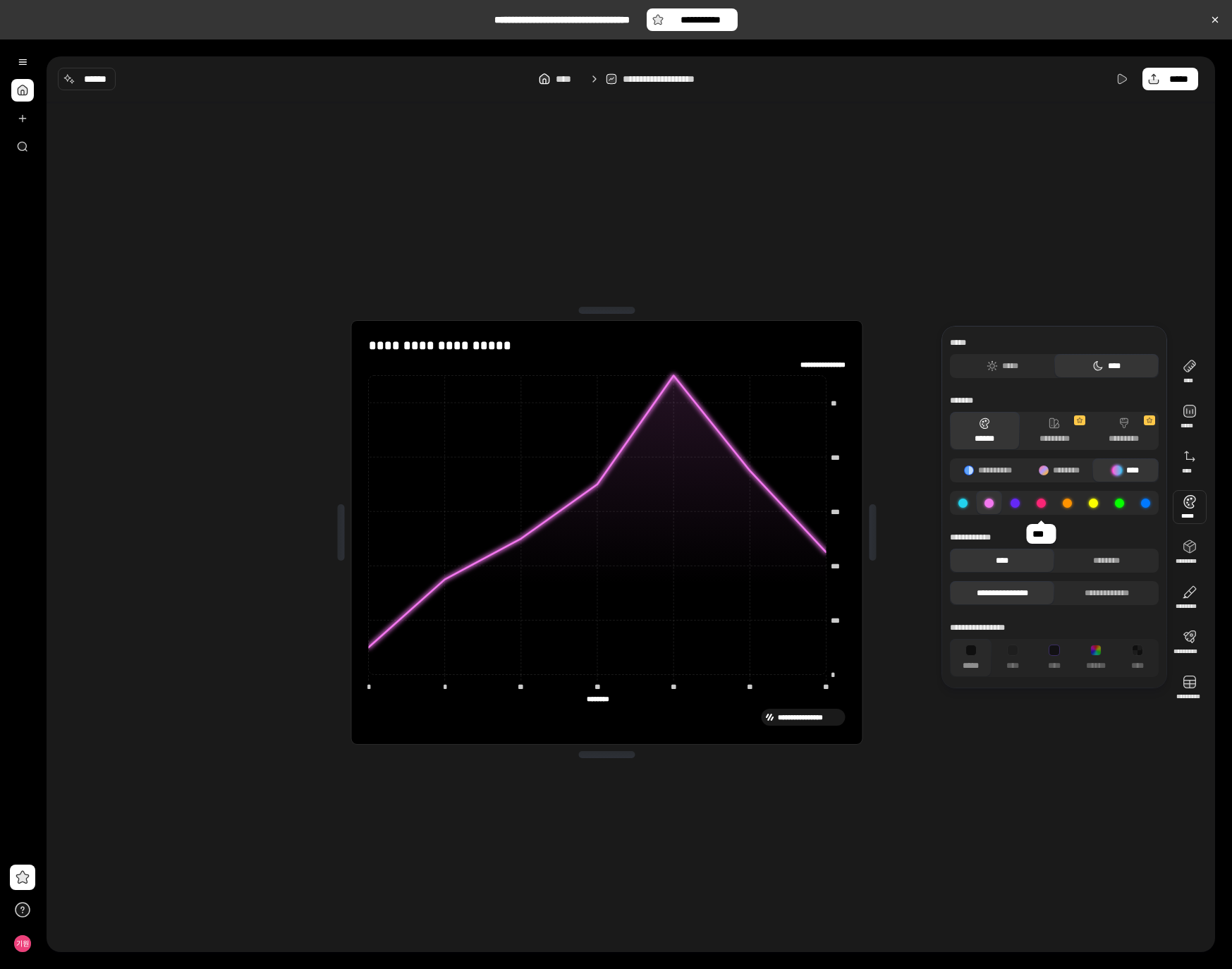 click at bounding box center [1041, 503] 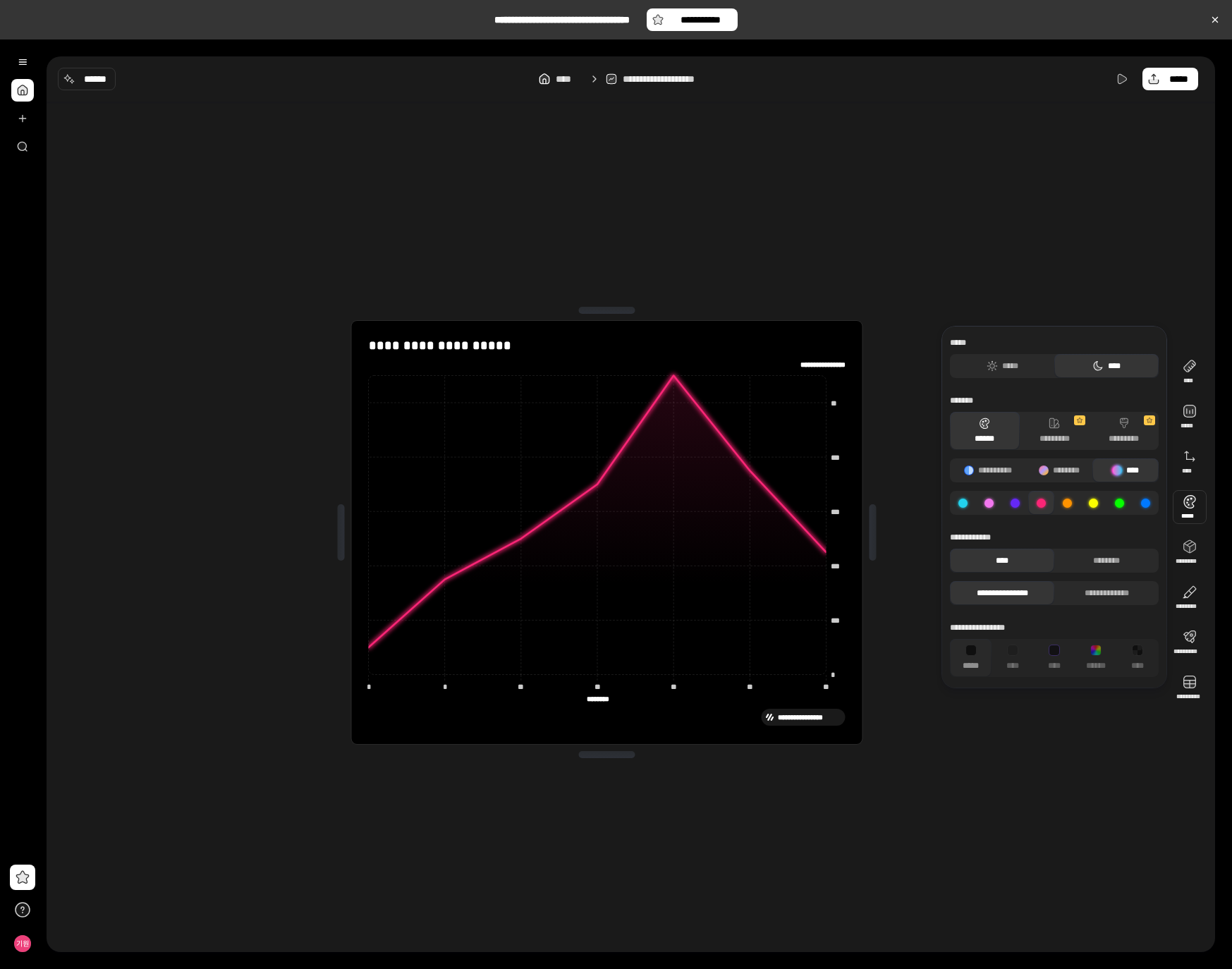 click 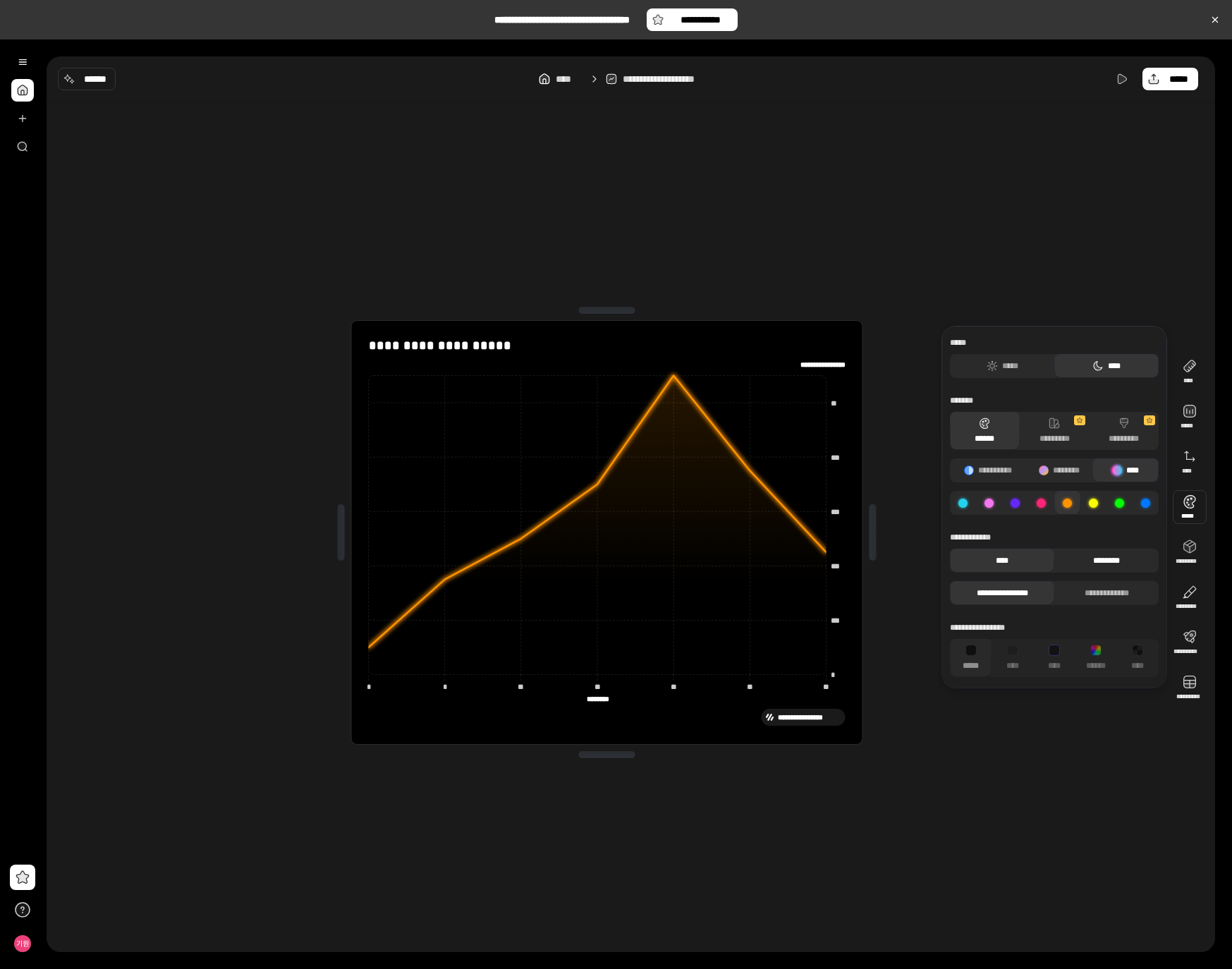 click on "********" at bounding box center (1106, 561) 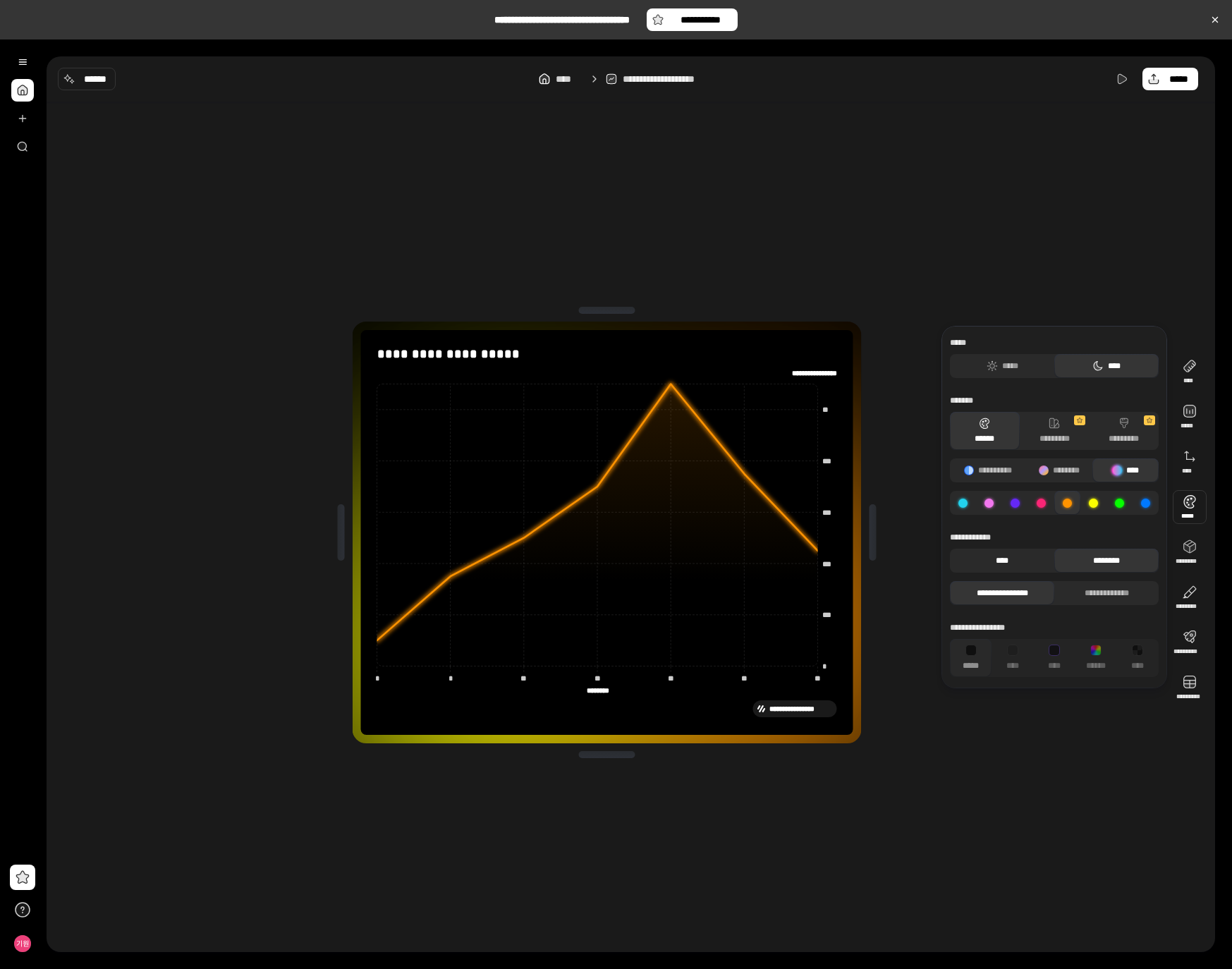 click on "****" at bounding box center [1002, 561] 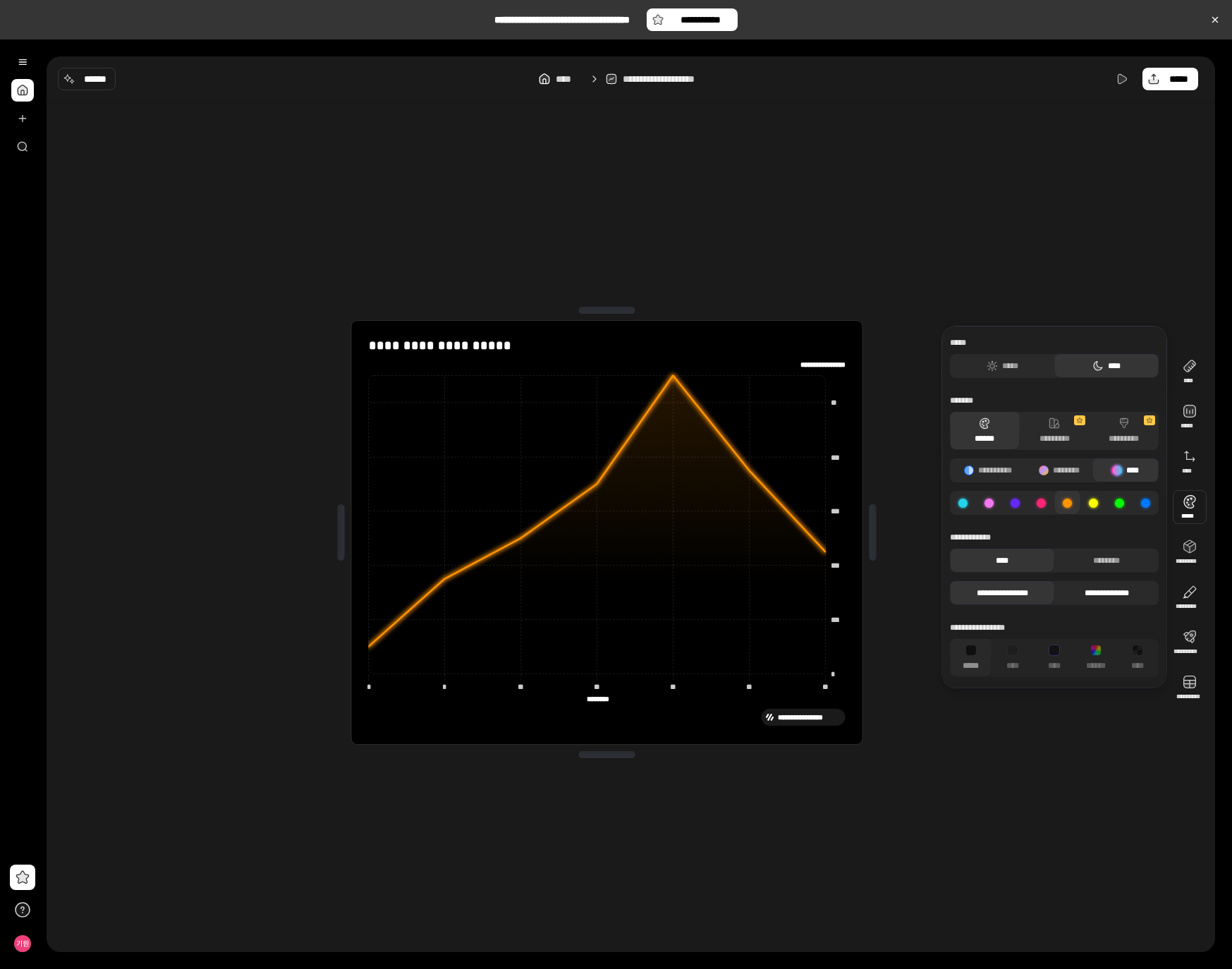 click on "**********" at bounding box center (1106, 593) 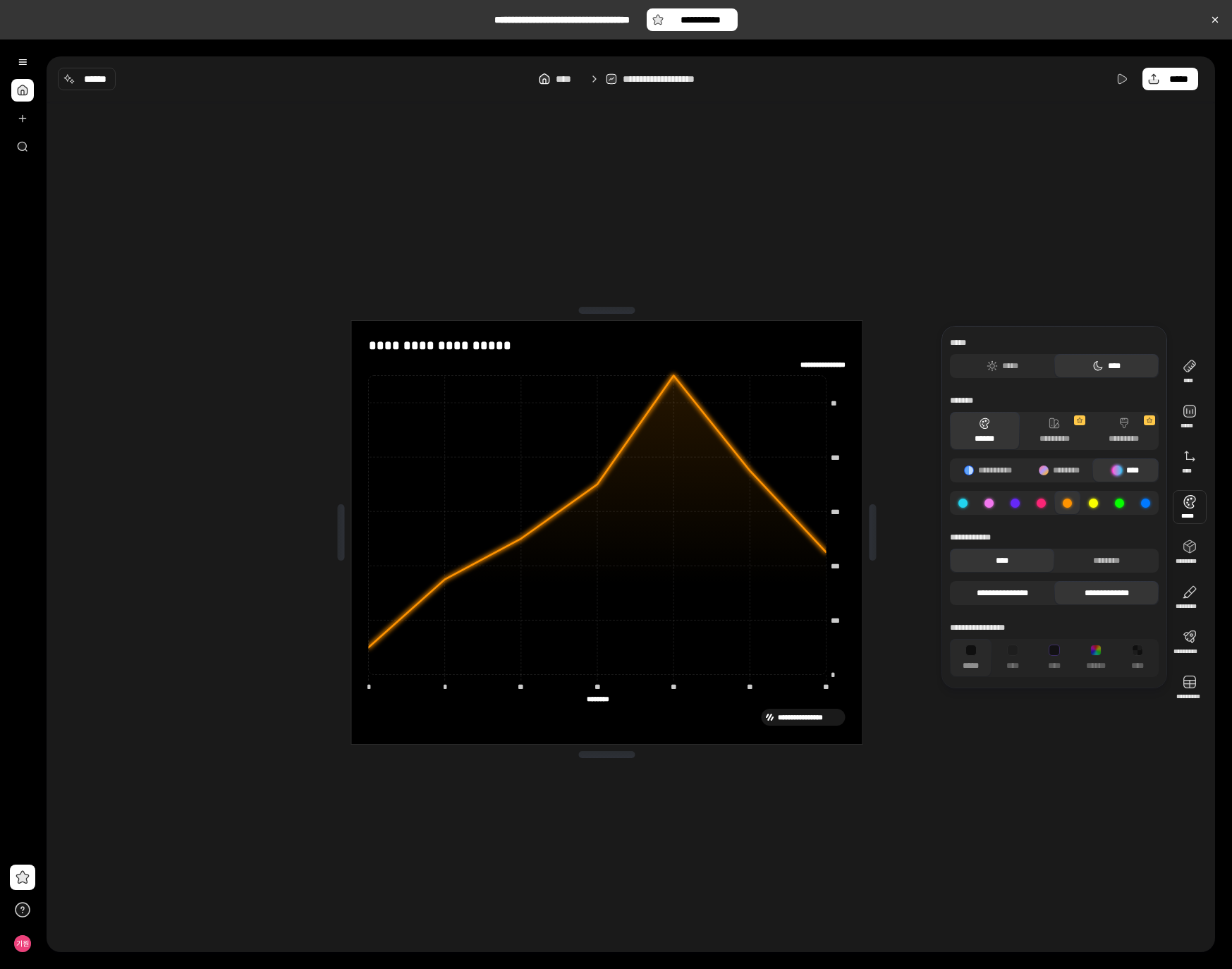 click on "**********" at bounding box center (1002, 593) 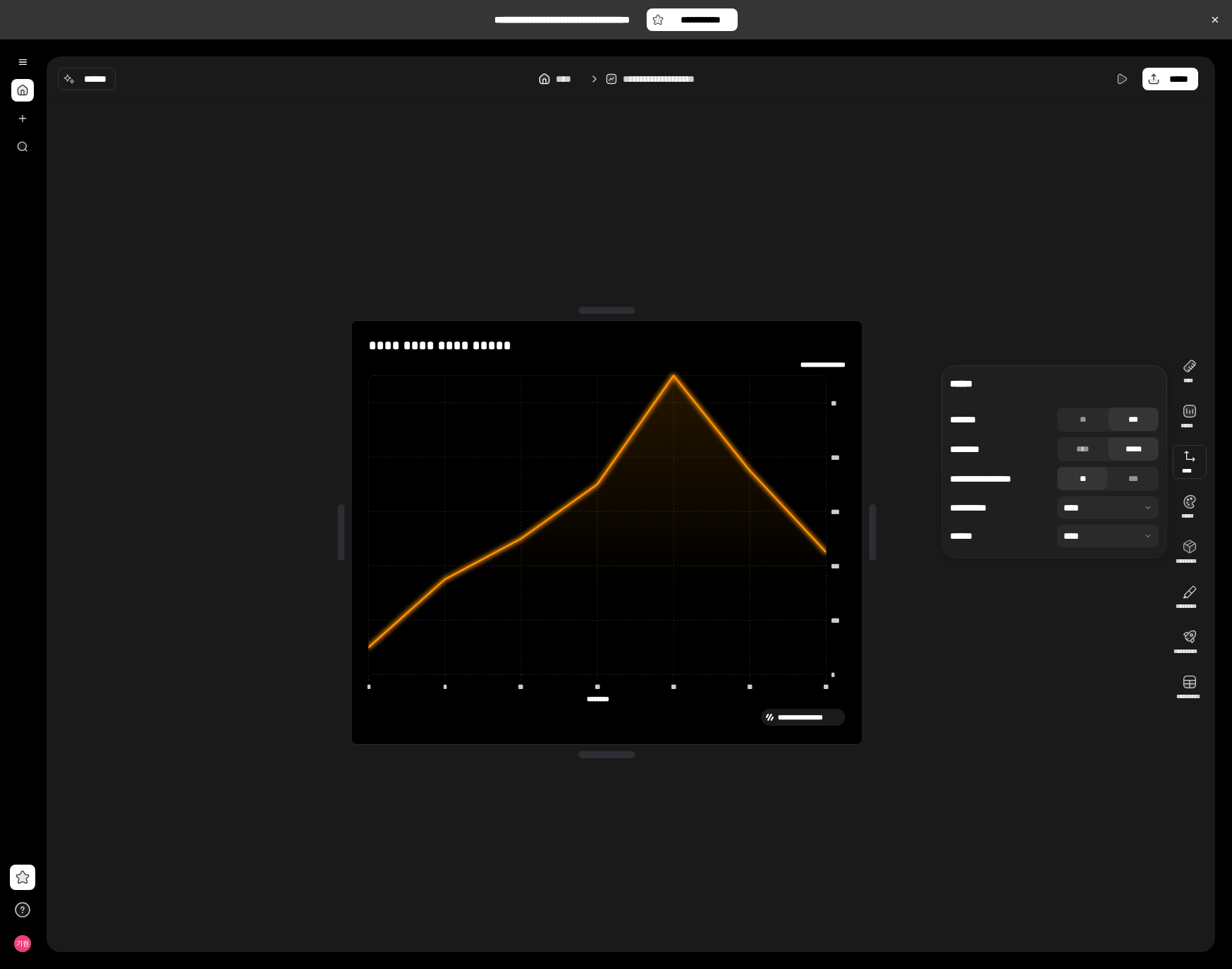 click at bounding box center (1190, 462) 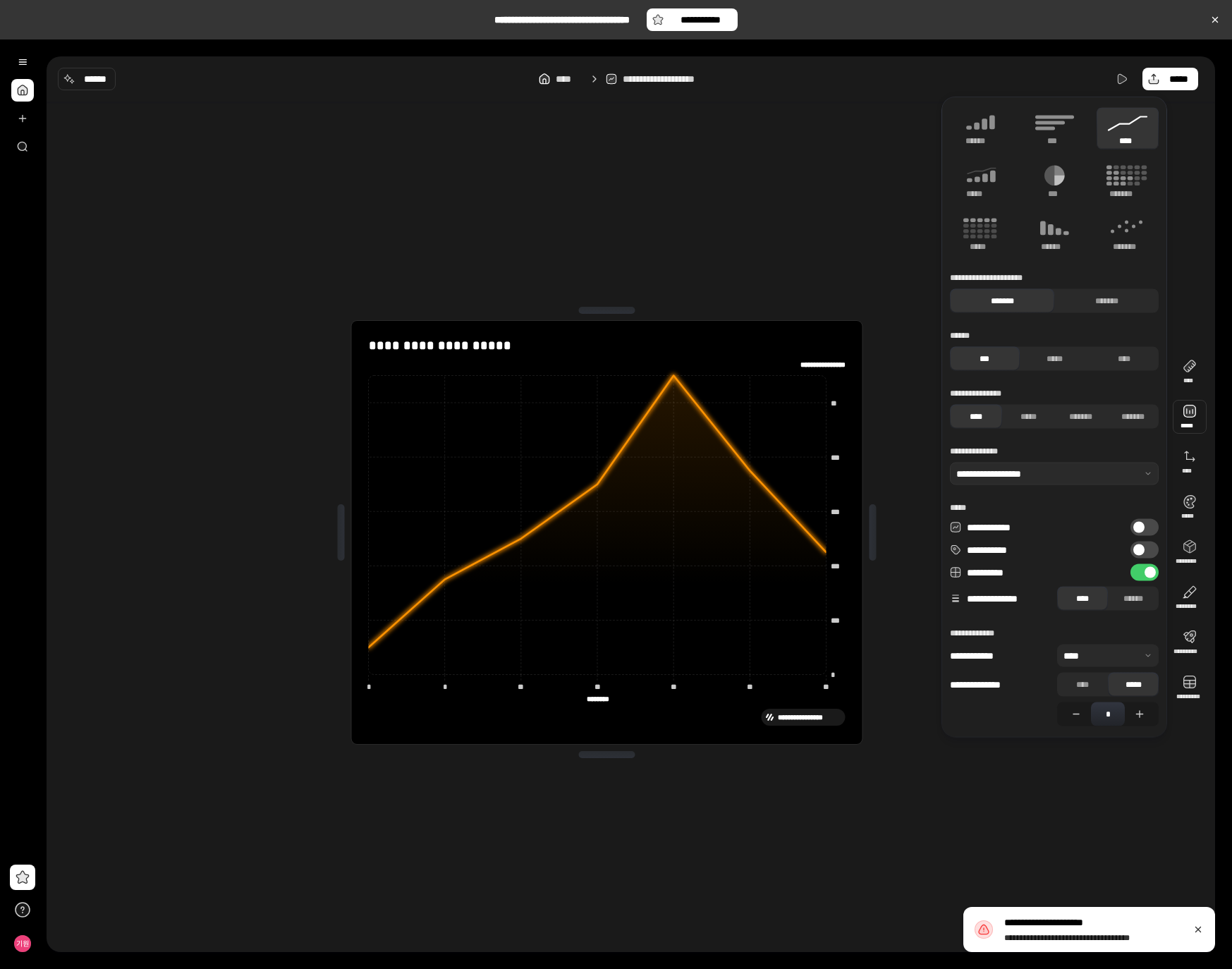 click at bounding box center [1190, 417] 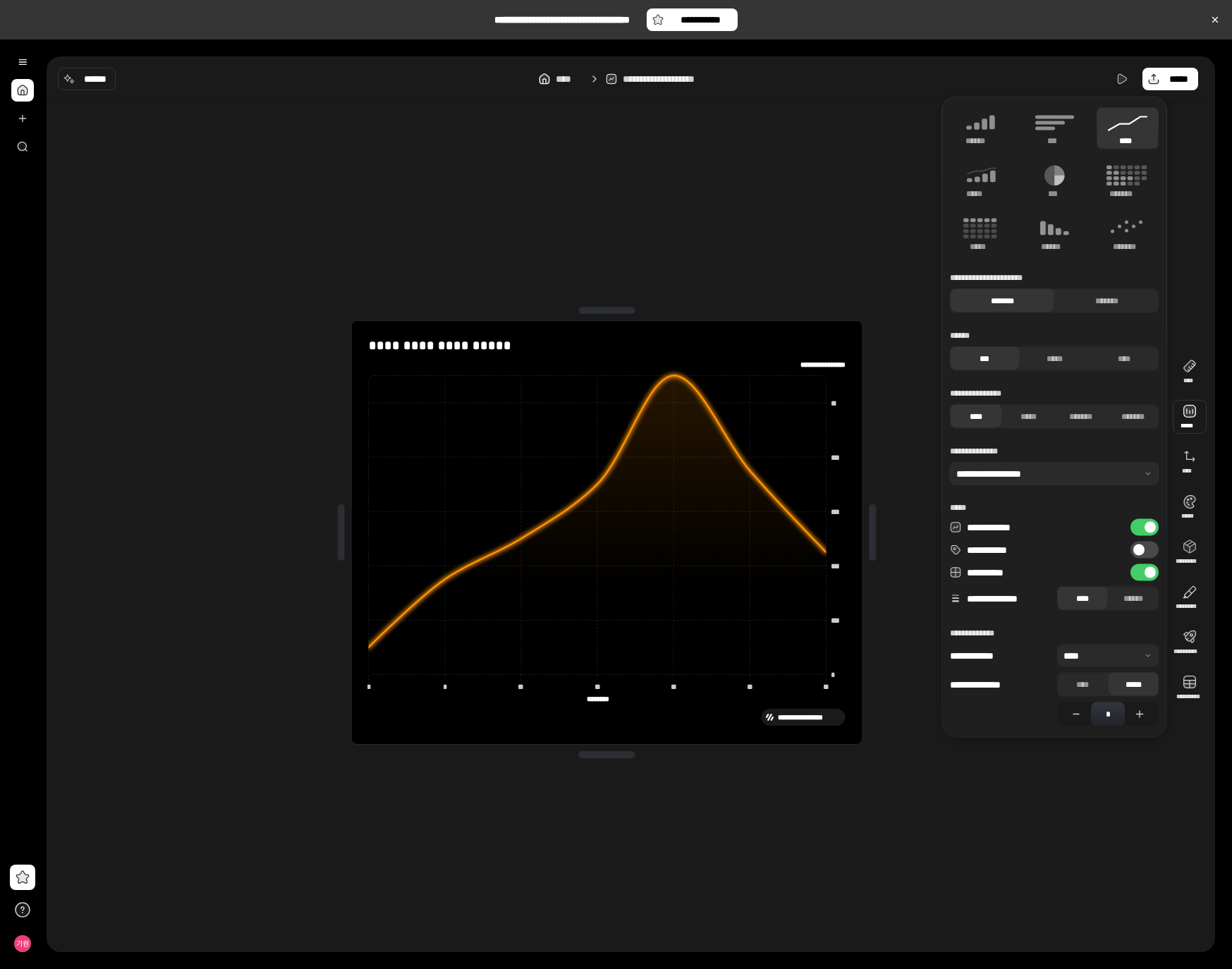 click at bounding box center [1139, 550] 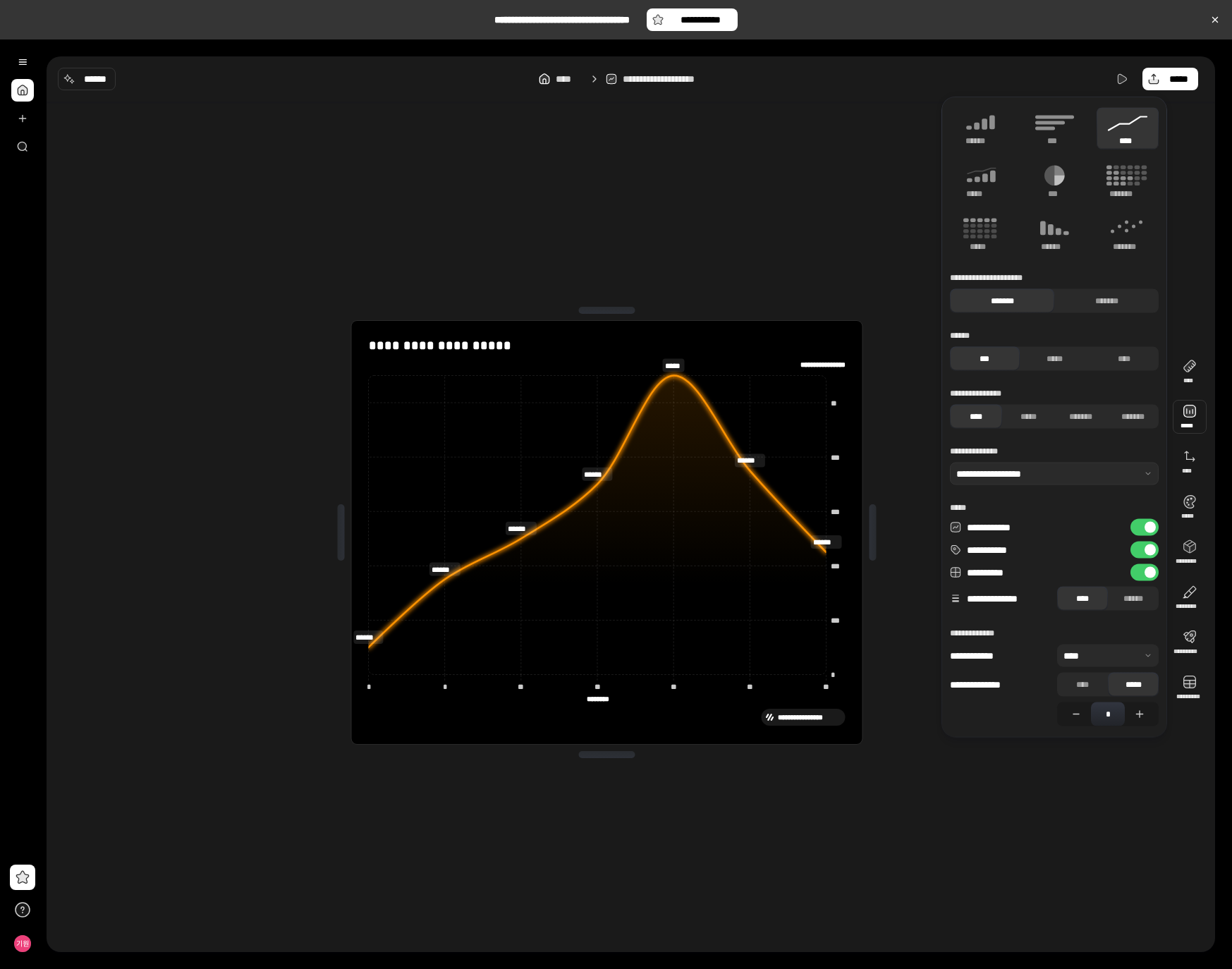 click on "**********" at bounding box center (1145, 550) 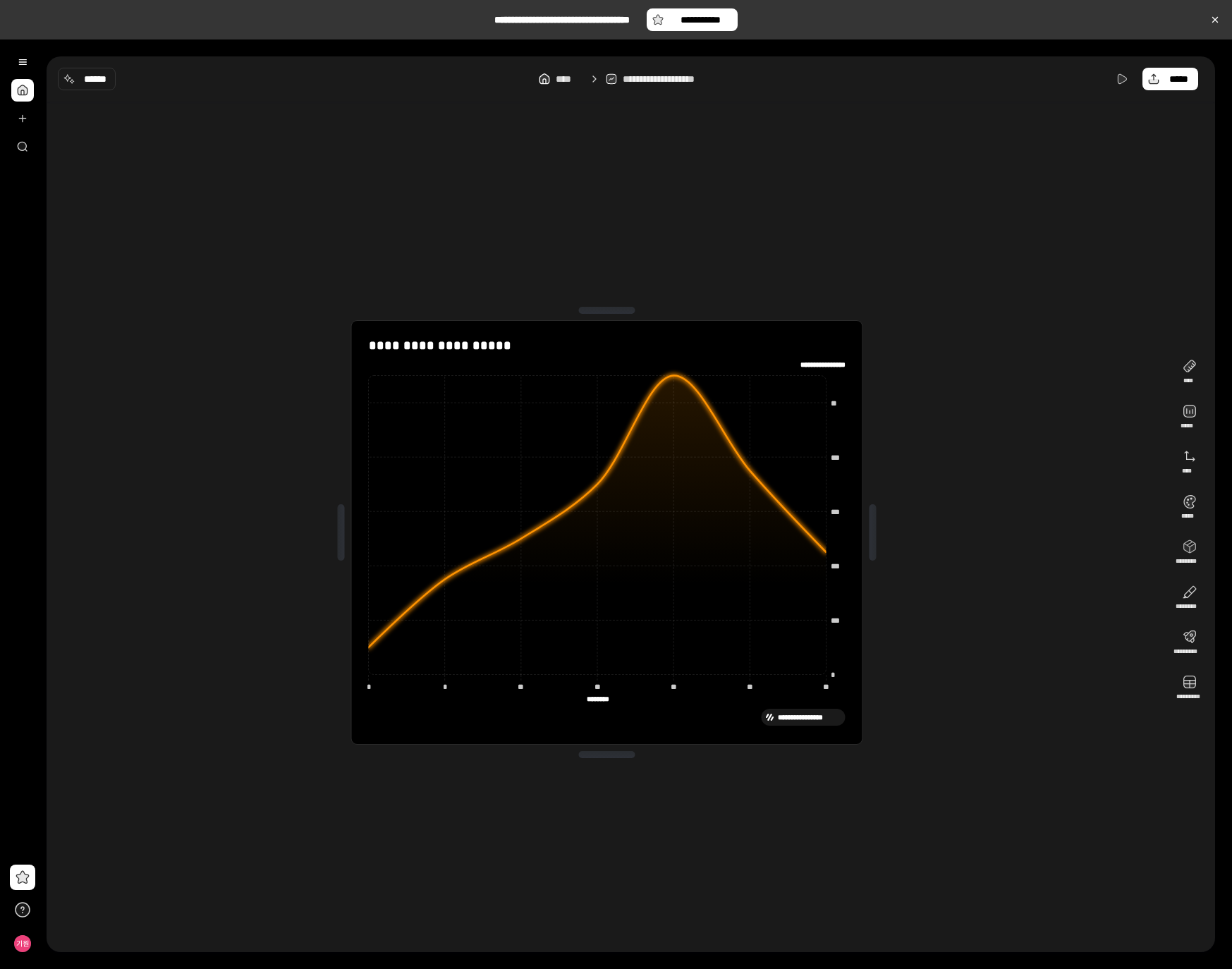 click on "**********" at bounding box center [809, 717] 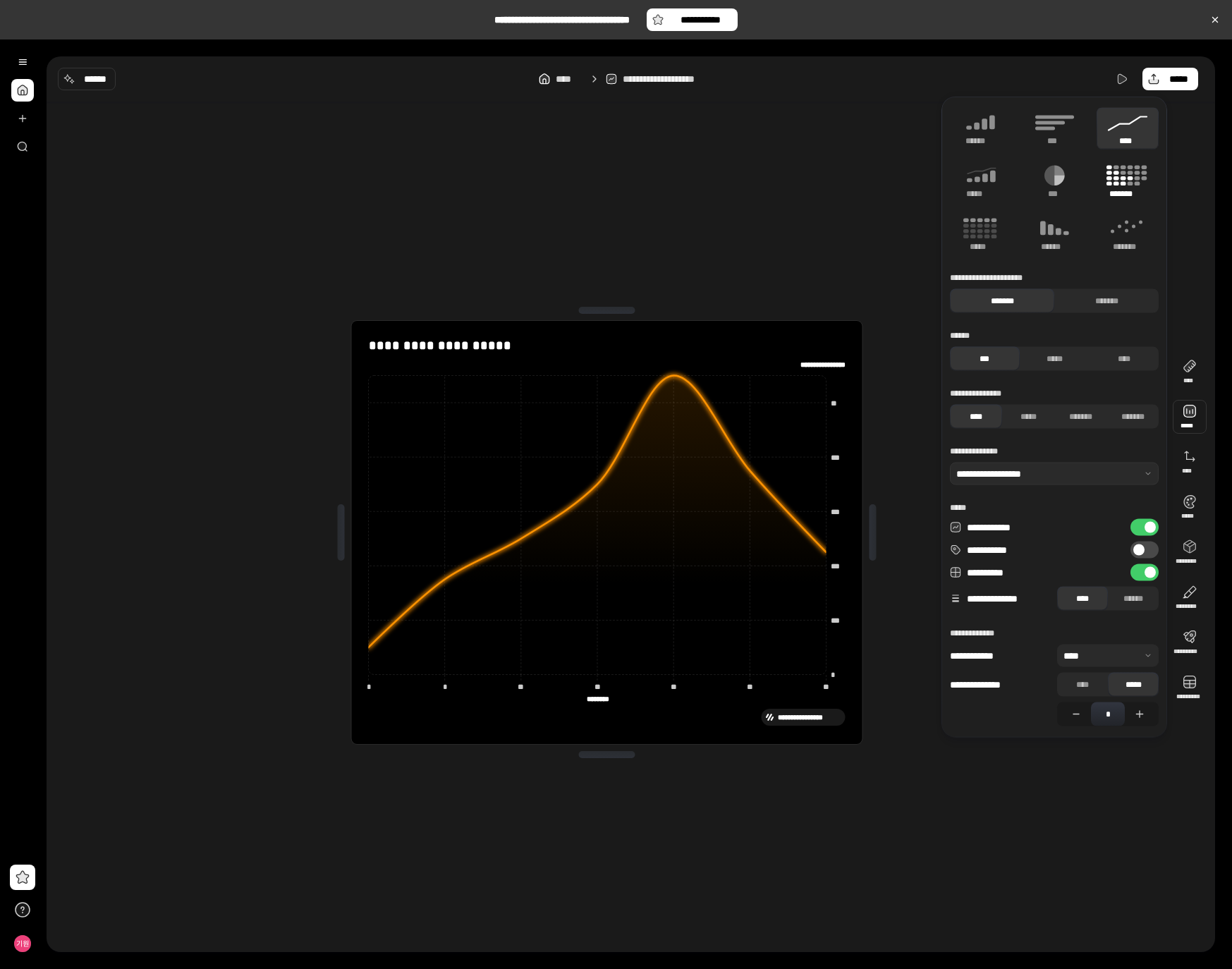click on "*******" at bounding box center (1128, 194) 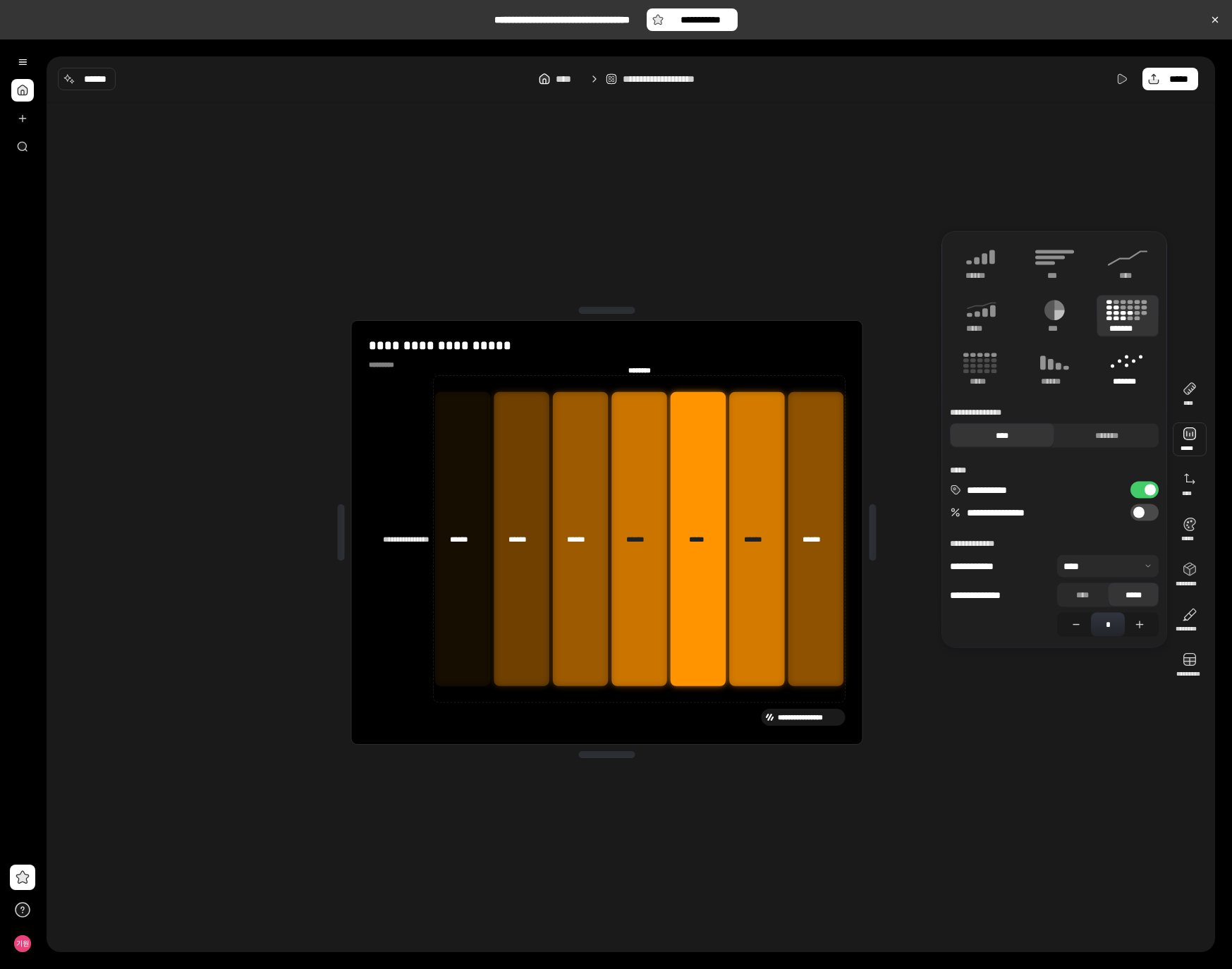 click 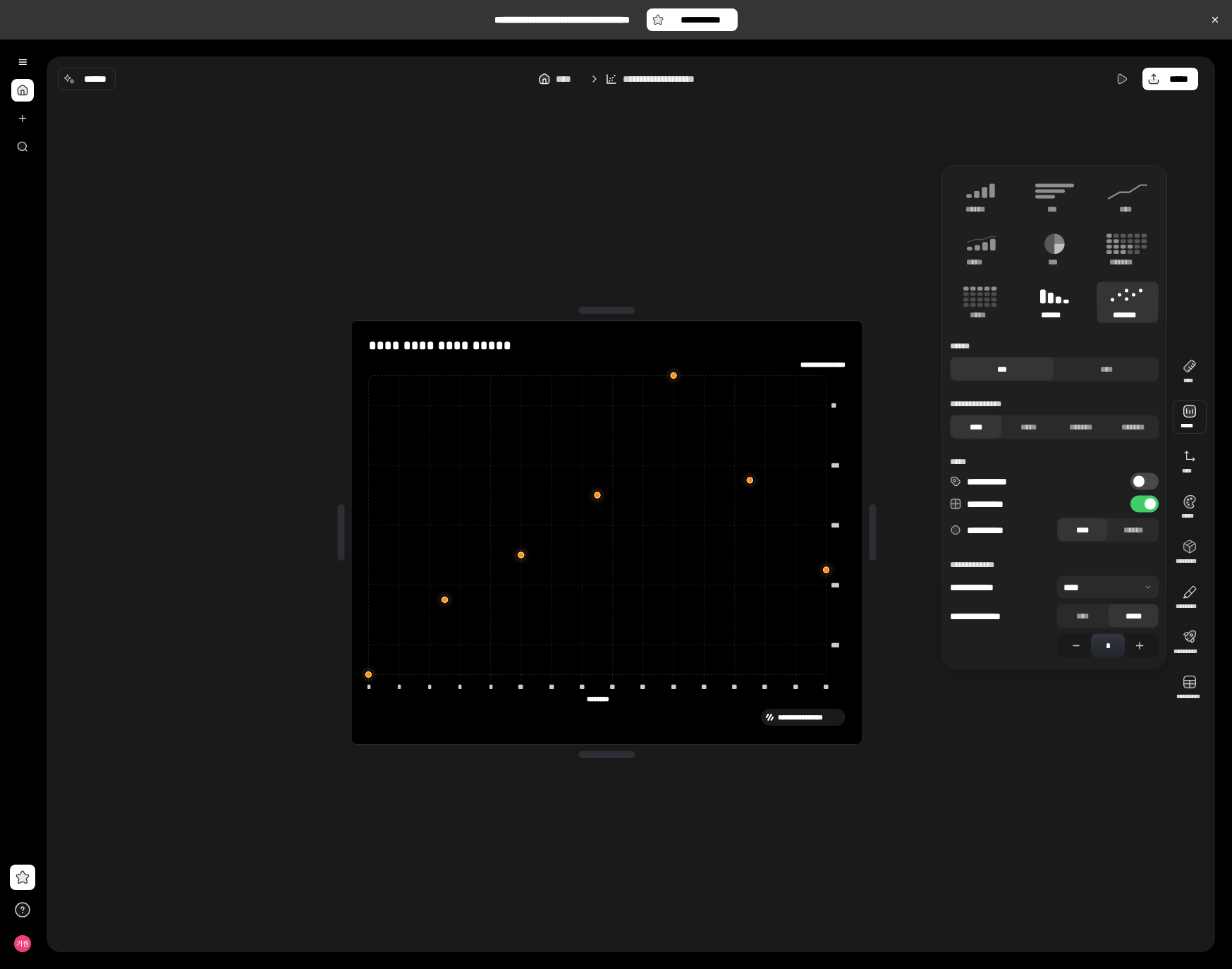 click on "******" at bounding box center (1054, 315) 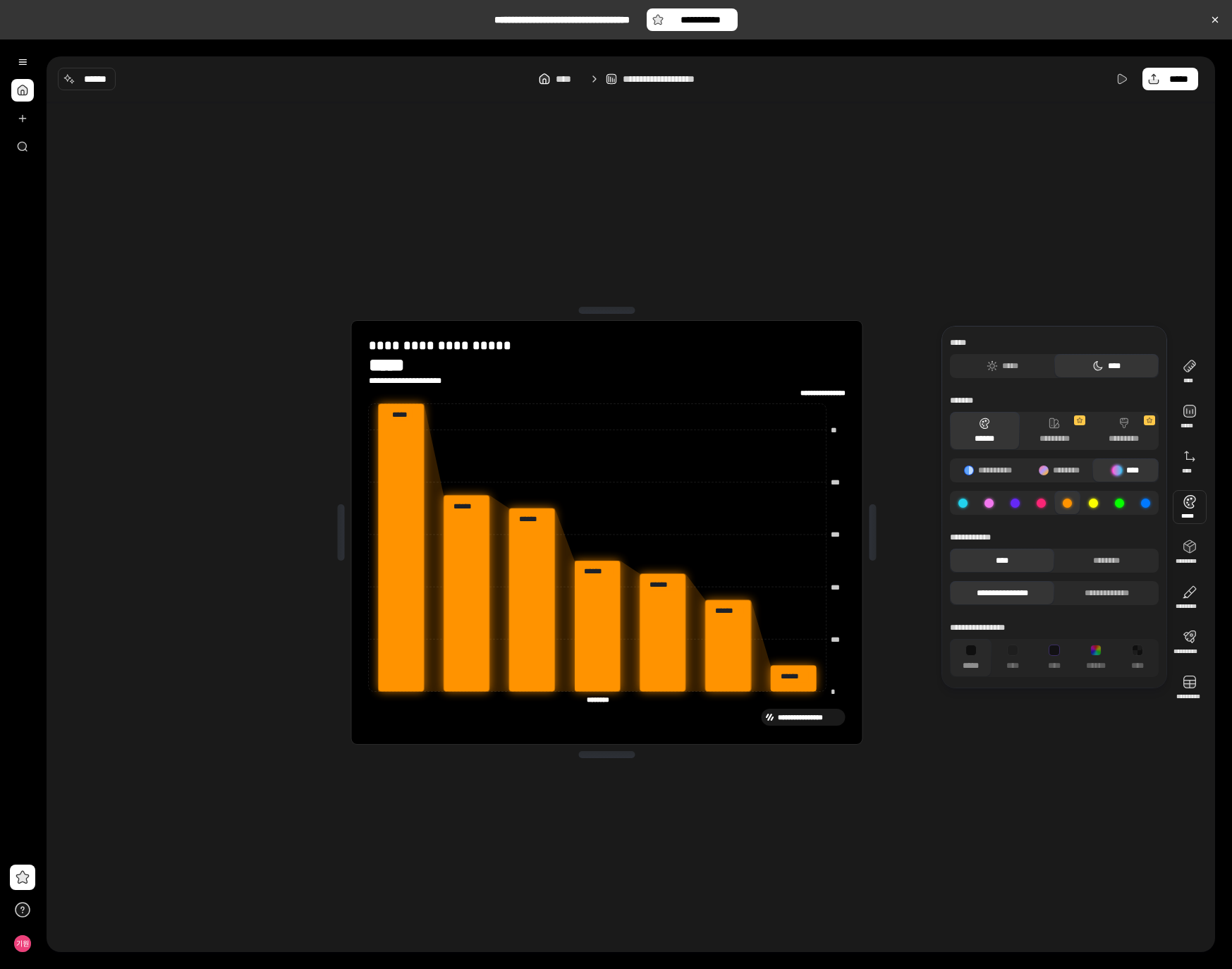 click at bounding box center (1190, 507) 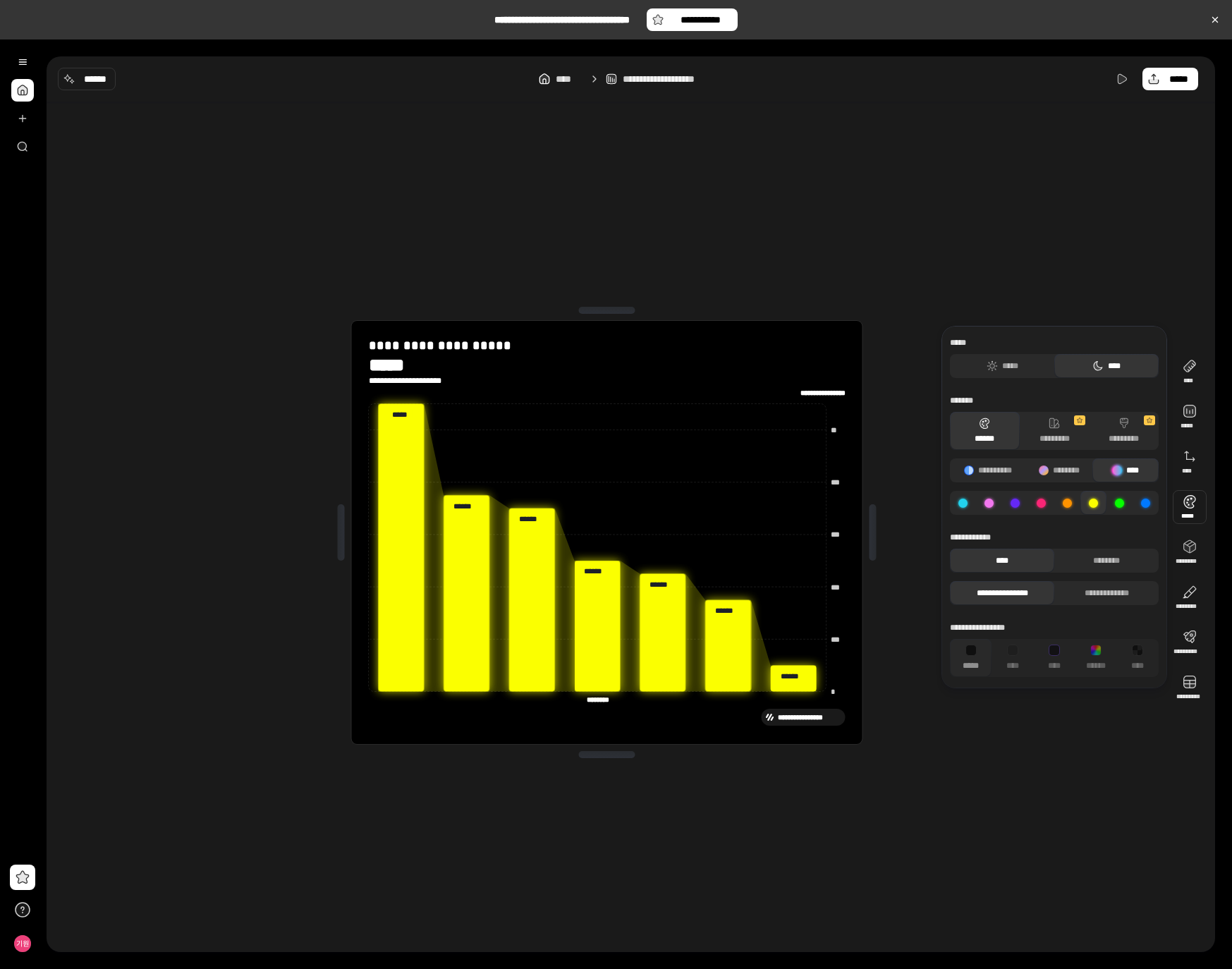 click at bounding box center (1119, 503) 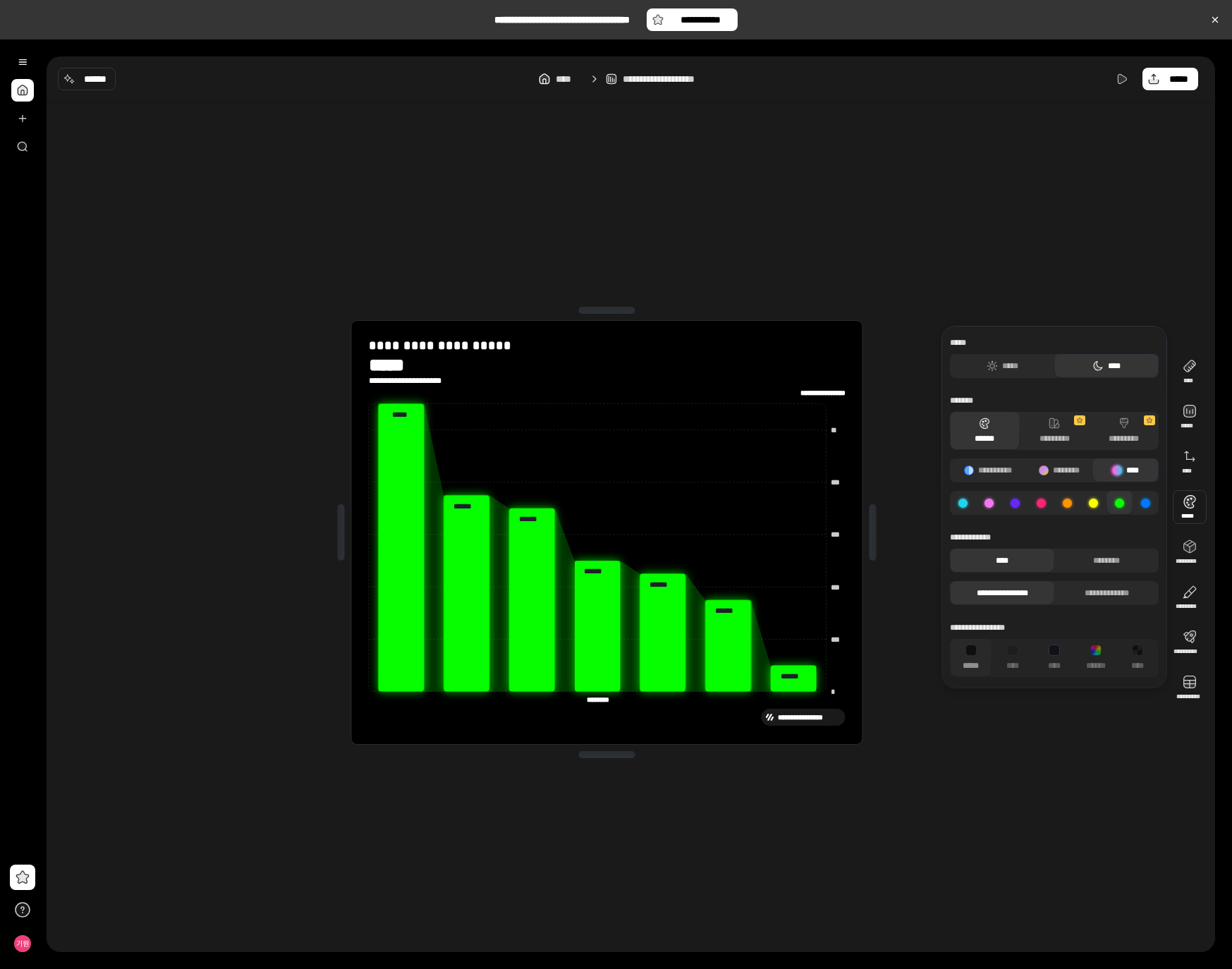 click at bounding box center (1067, 503) 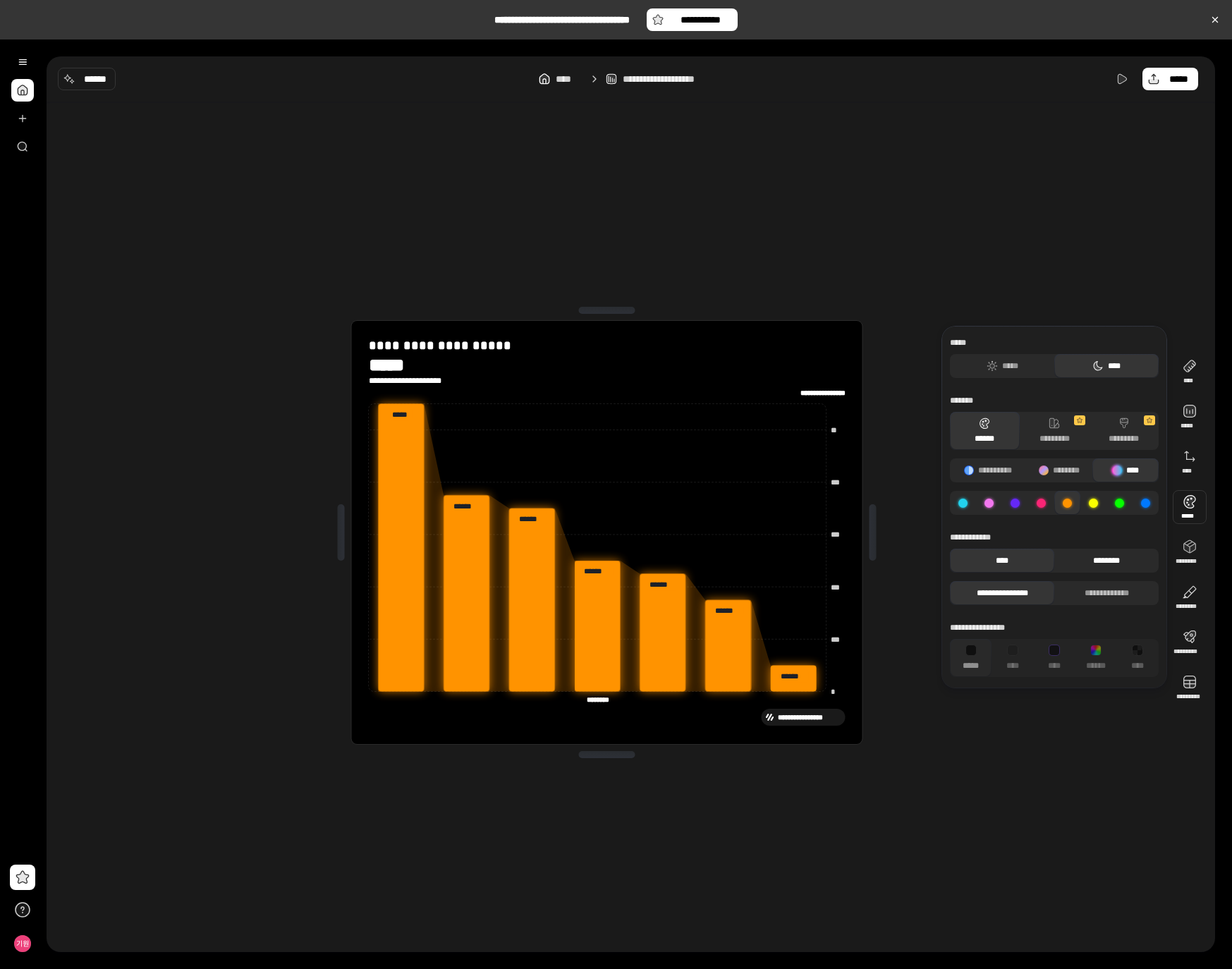 click on "********" at bounding box center [1106, 561] 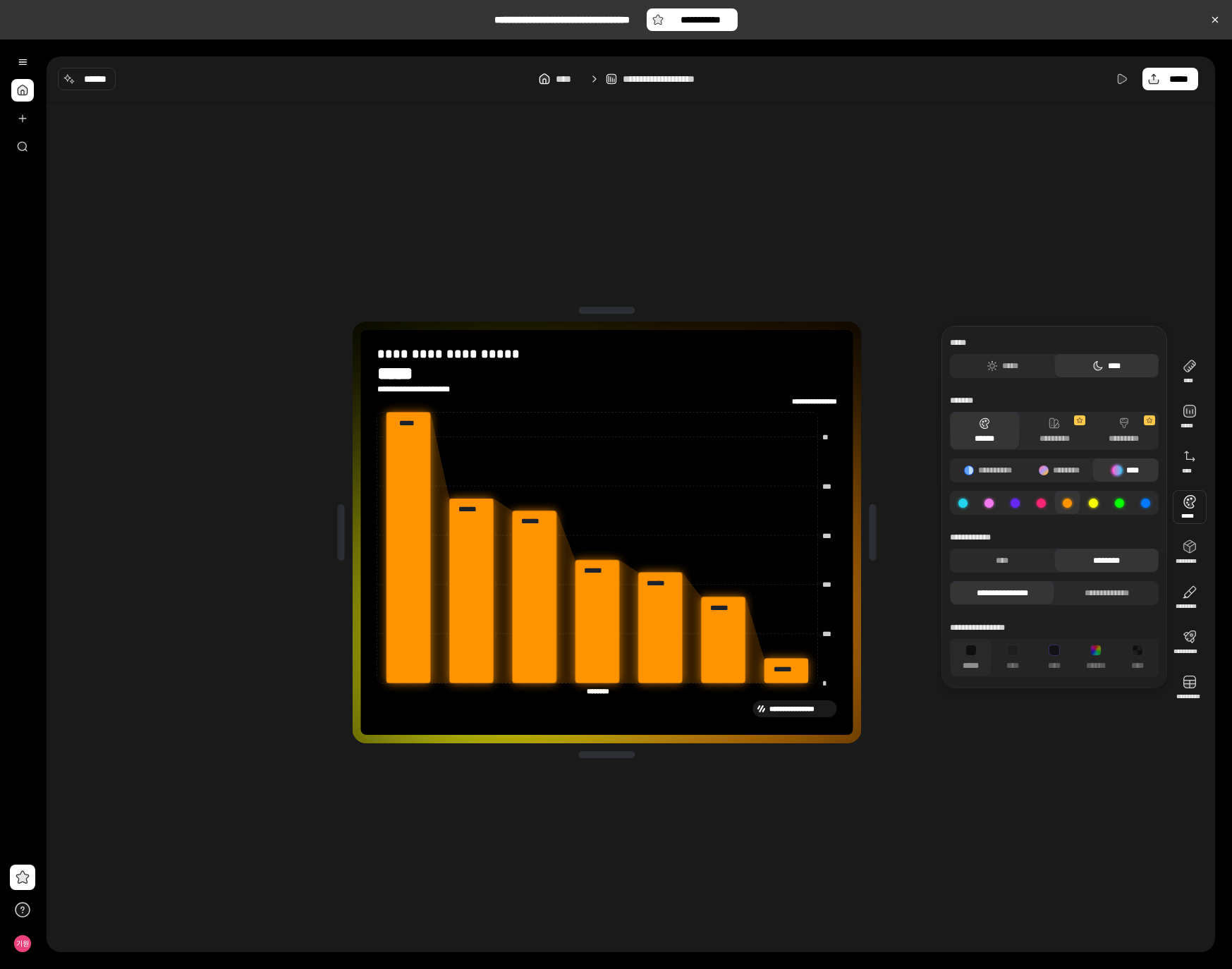 click on "********" at bounding box center (1106, 561) 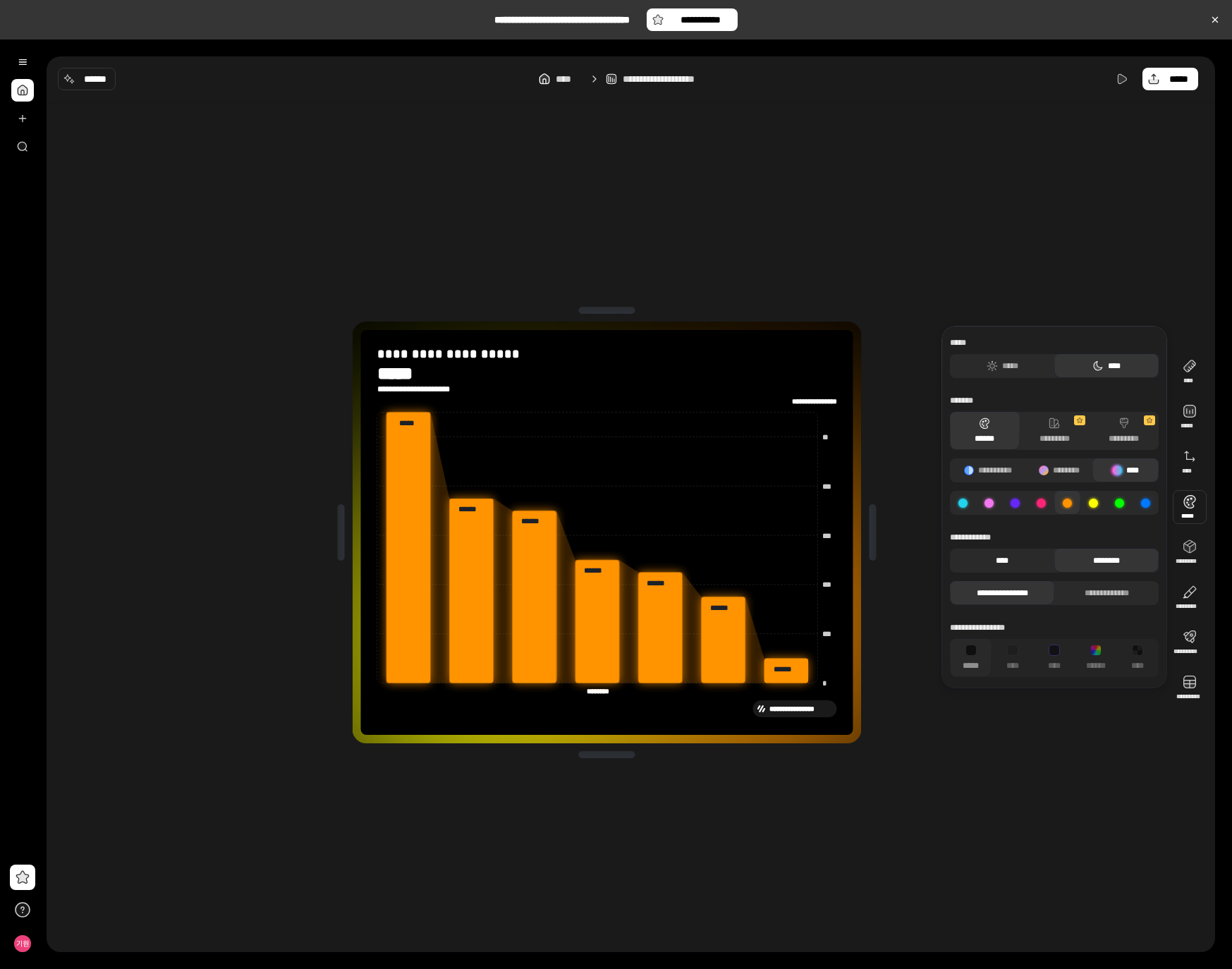 click on "****" at bounding box center (1002, 561) 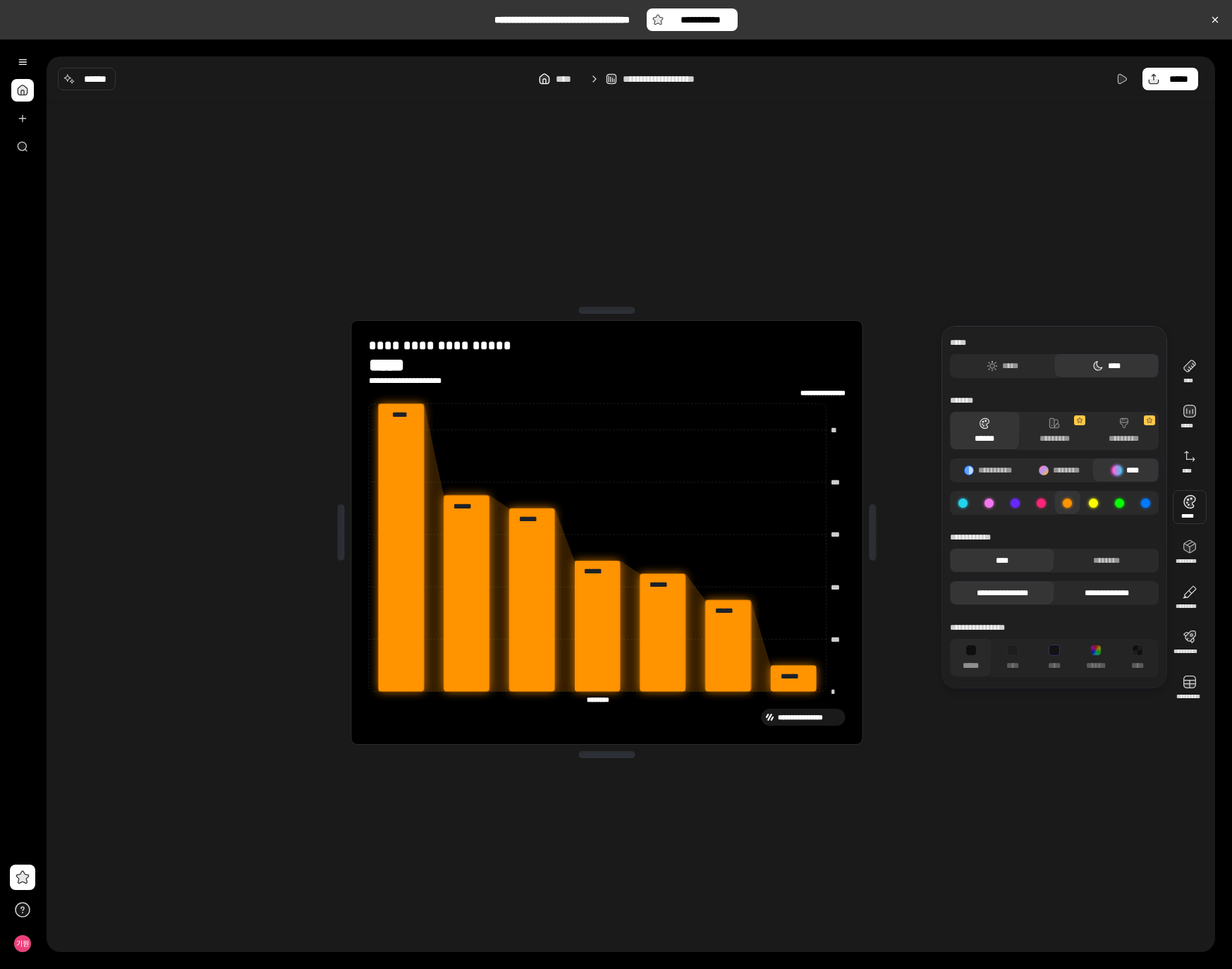 click on "**********" at bounding box center [1106, 593] 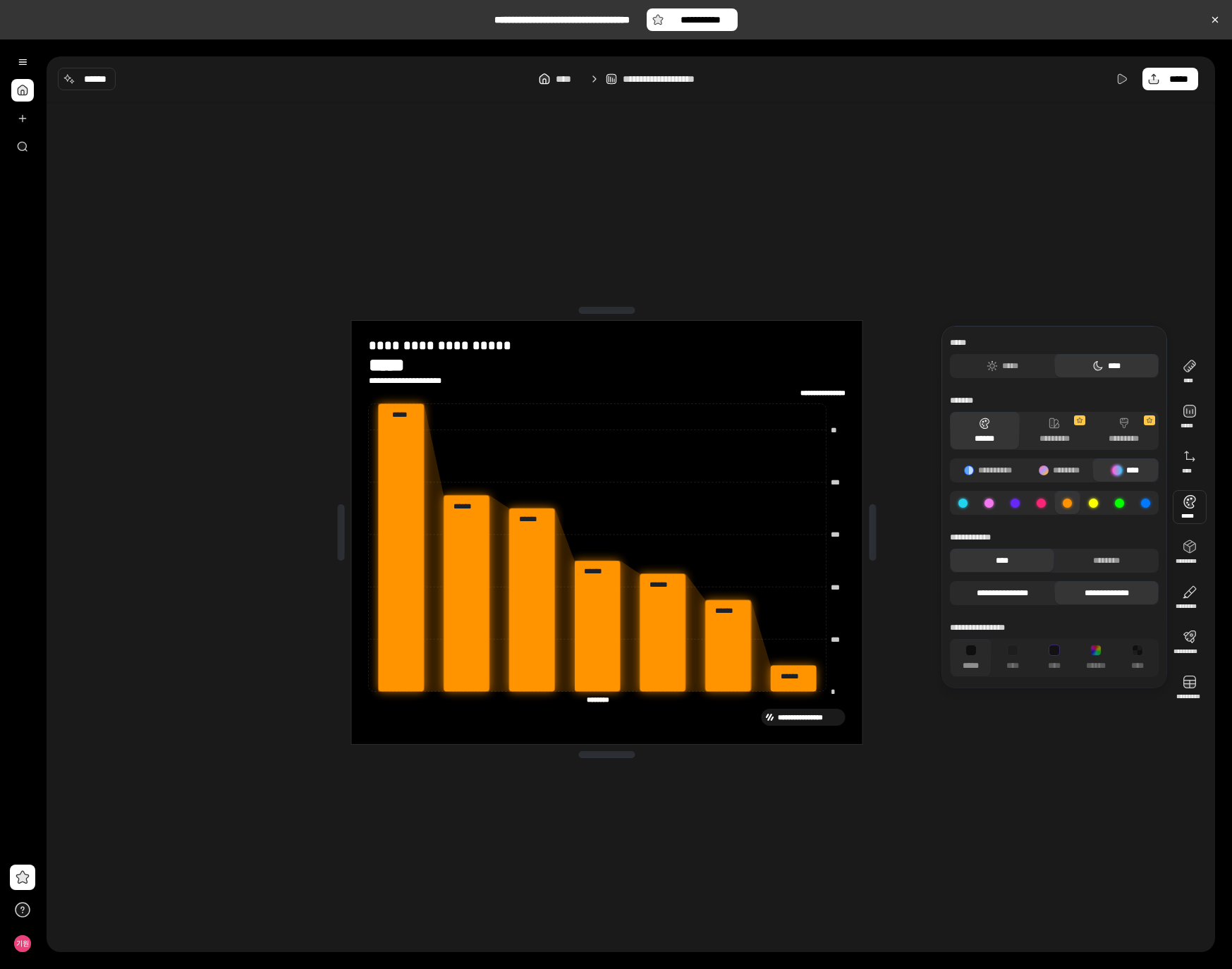 click on "**********" at bounding box center (1002, 593) 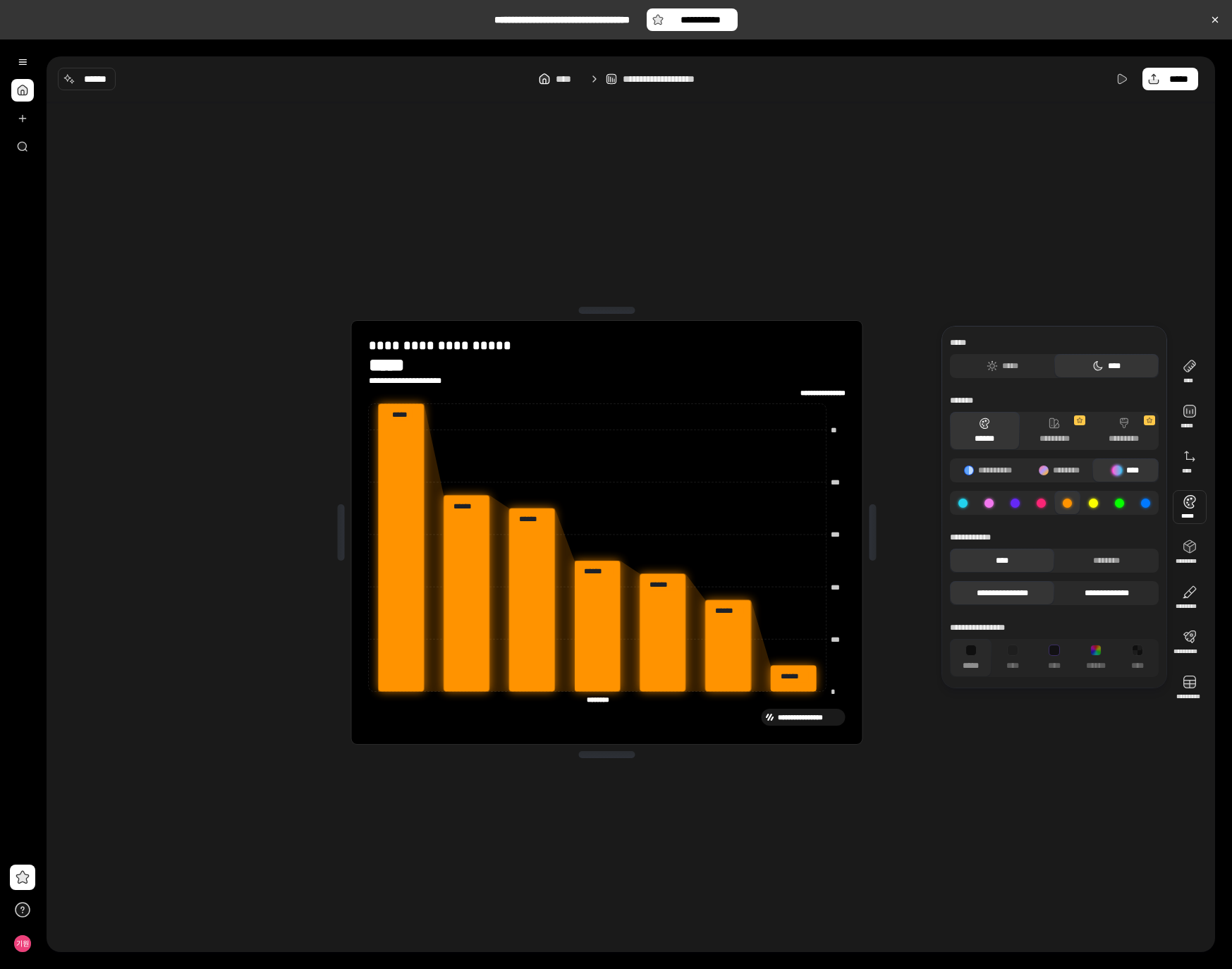click on "**********" at bounding box center (1106, 593) 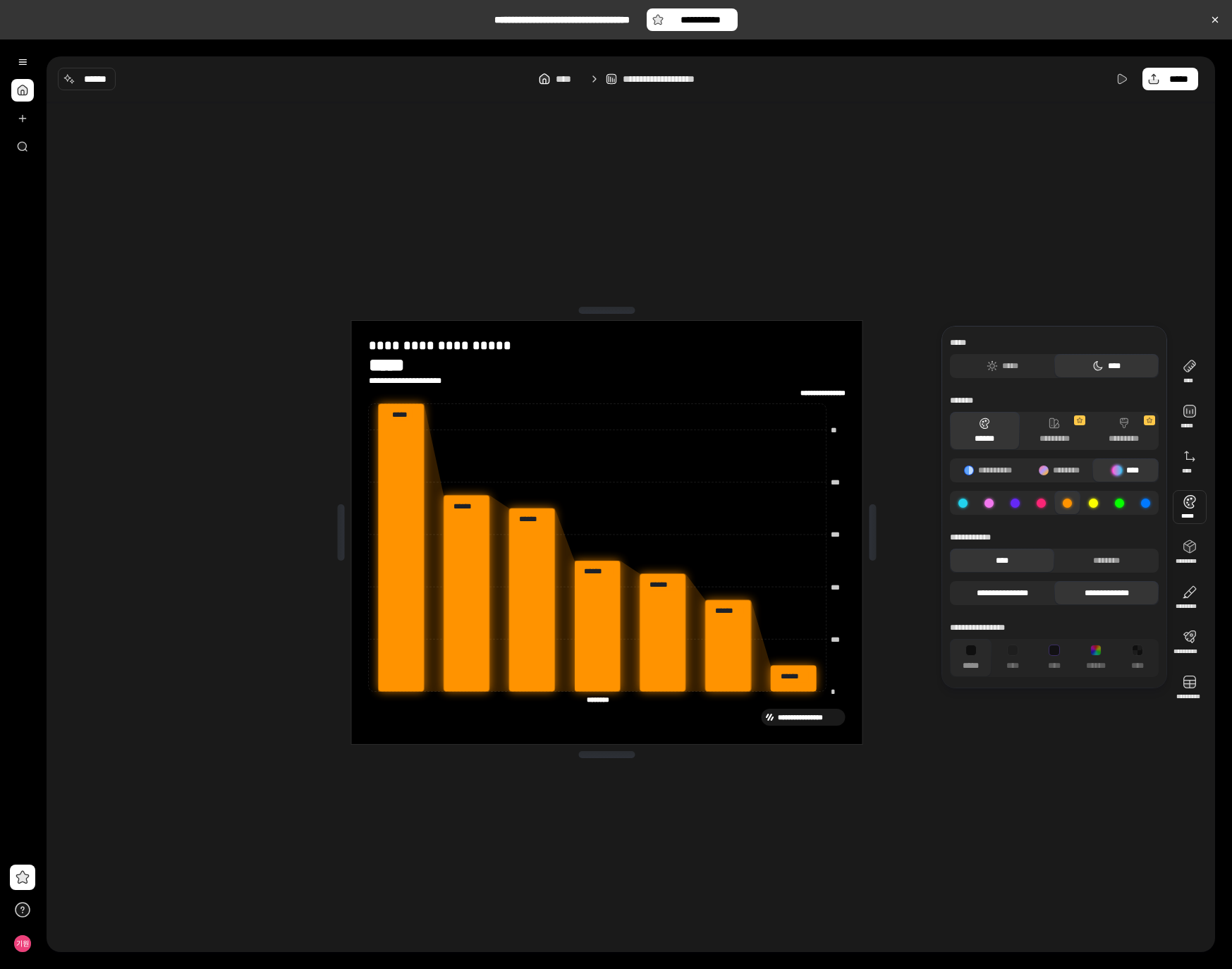 click on "**********" at bounding box center (1002, 593) 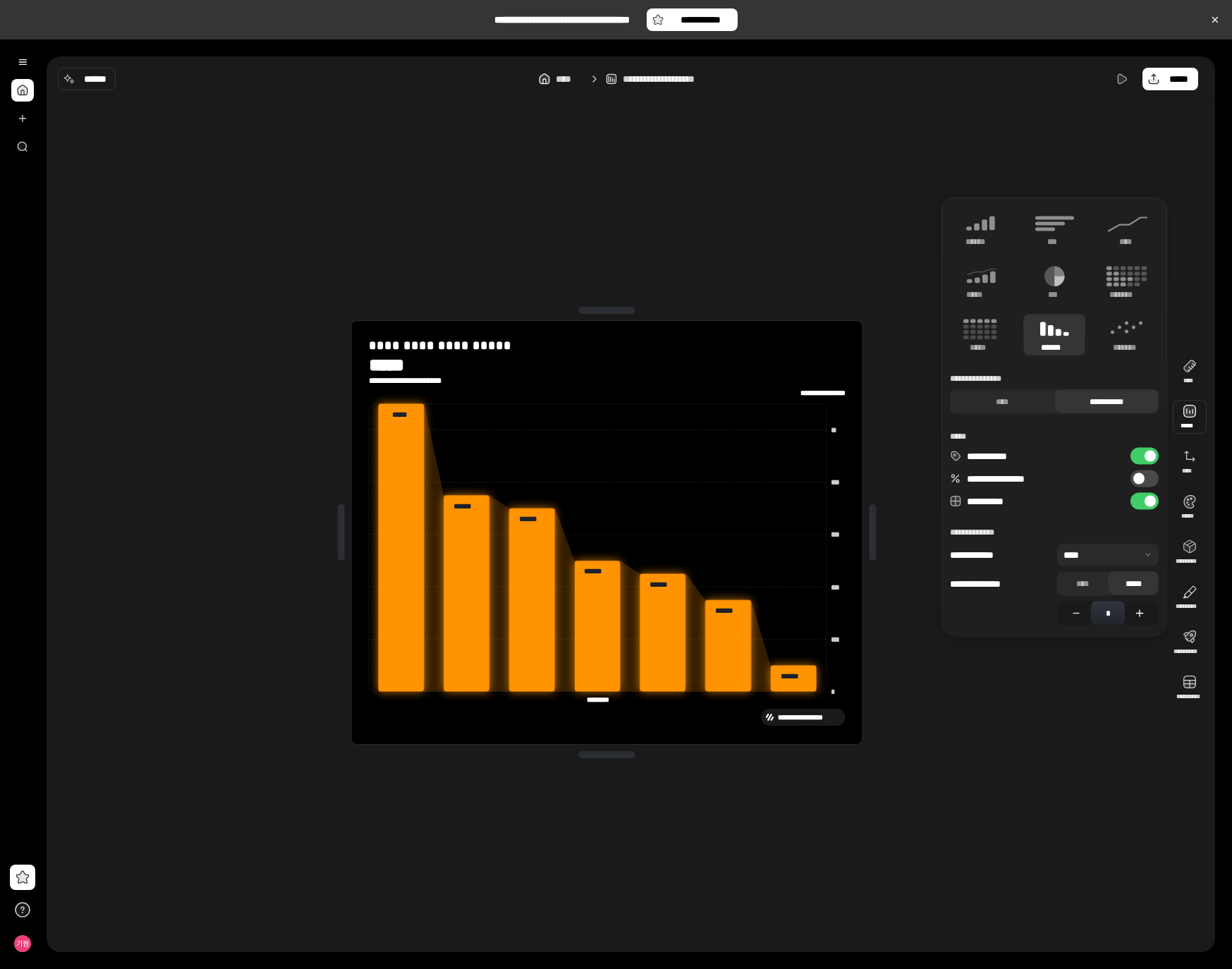 click 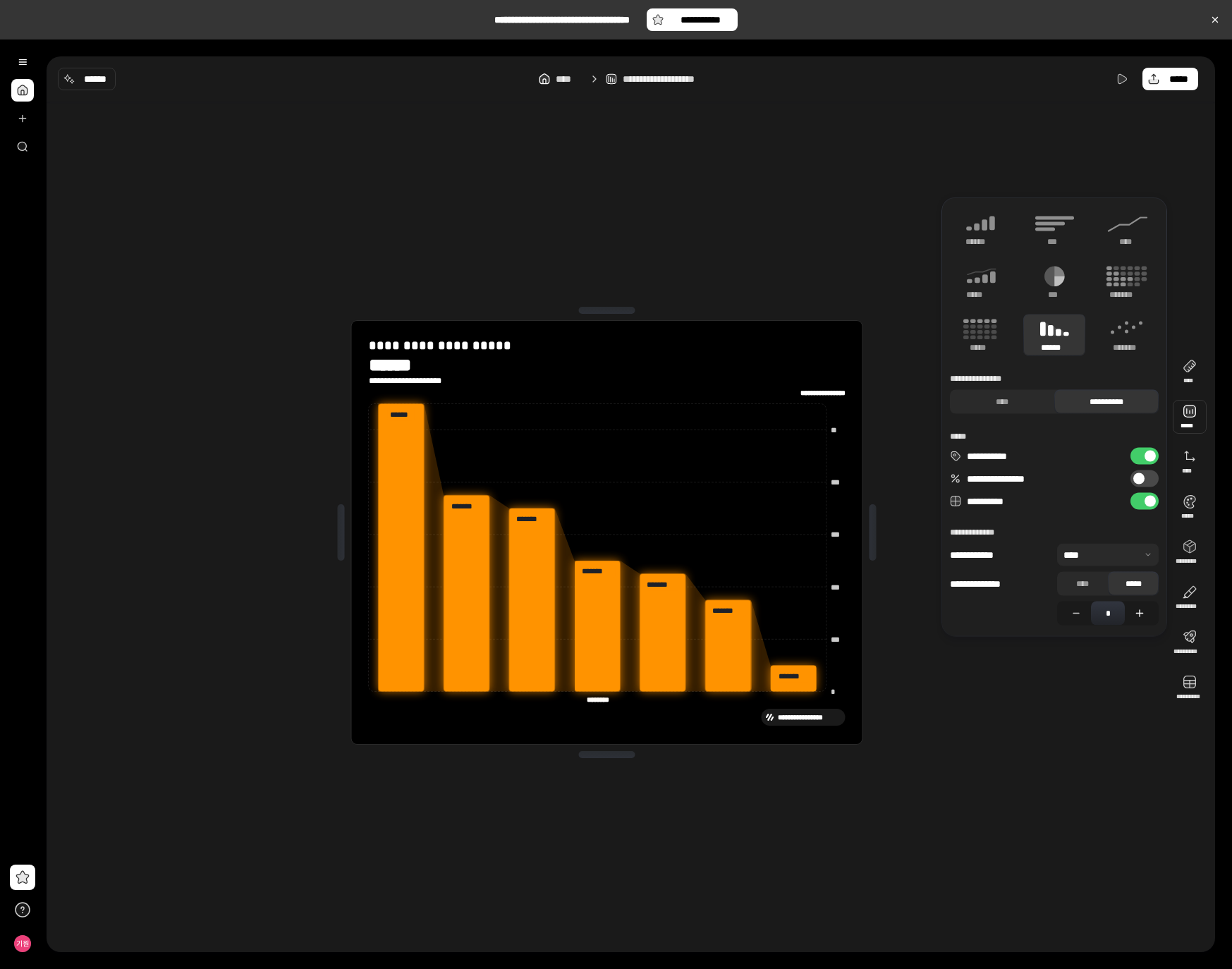 click 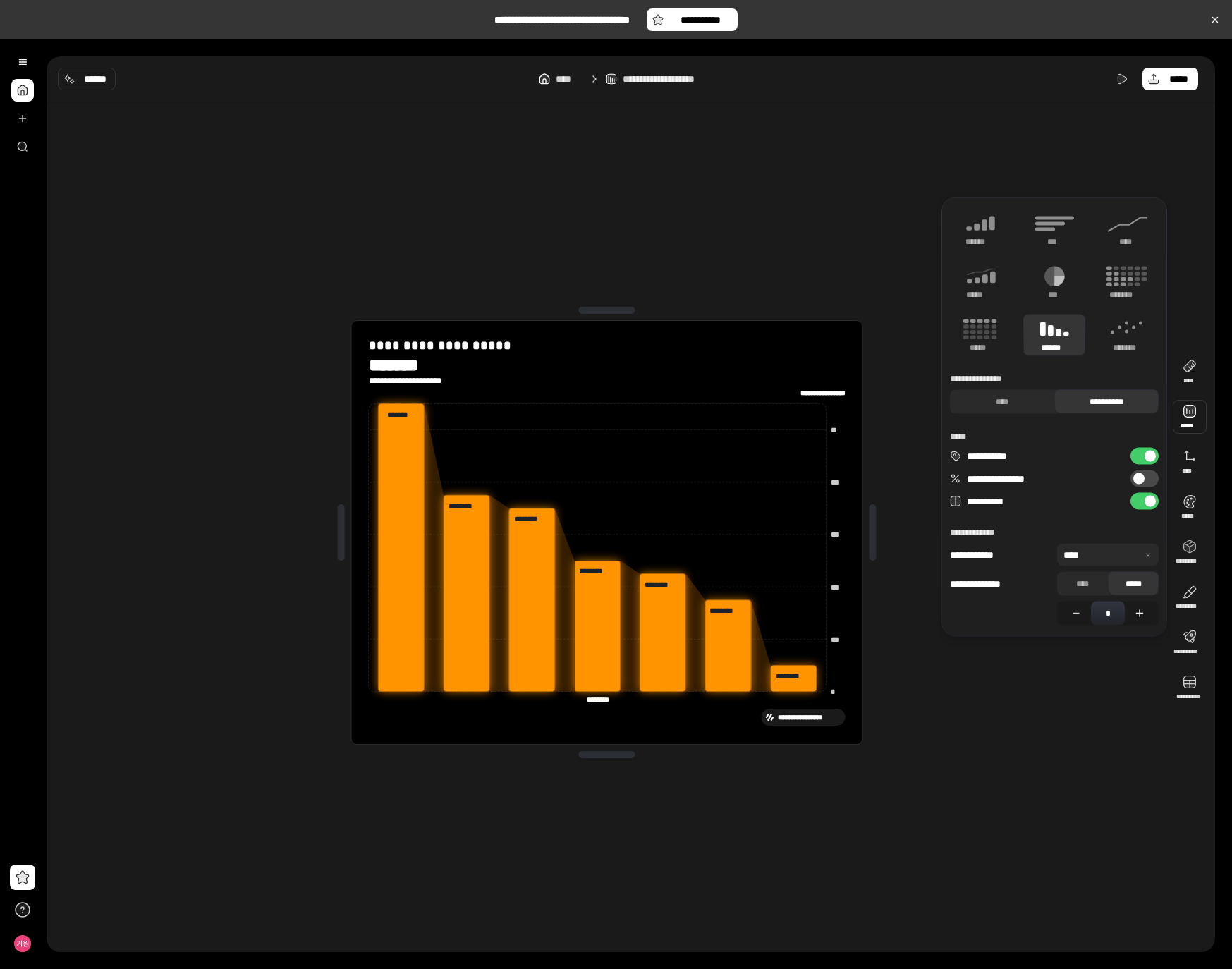 click 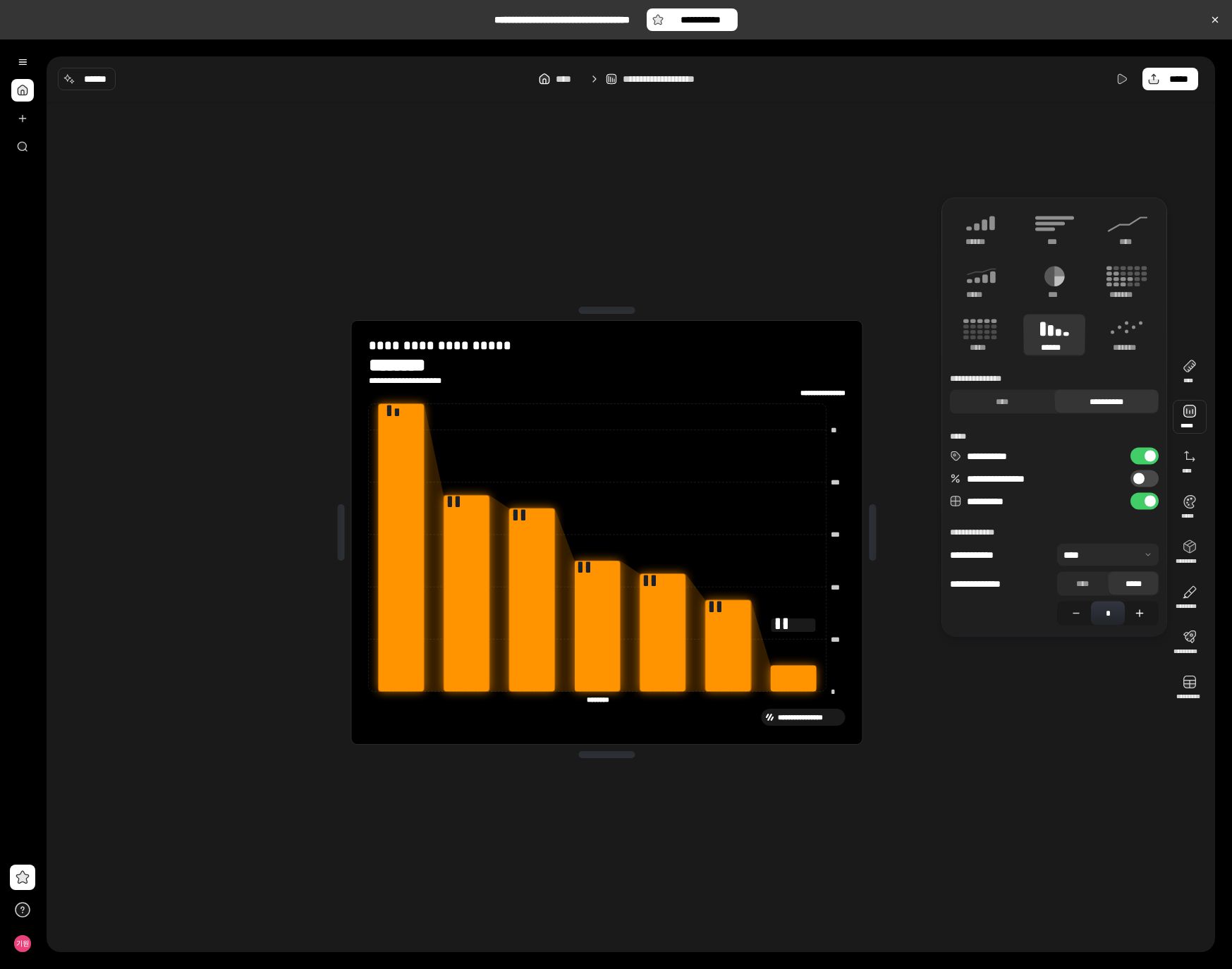 click 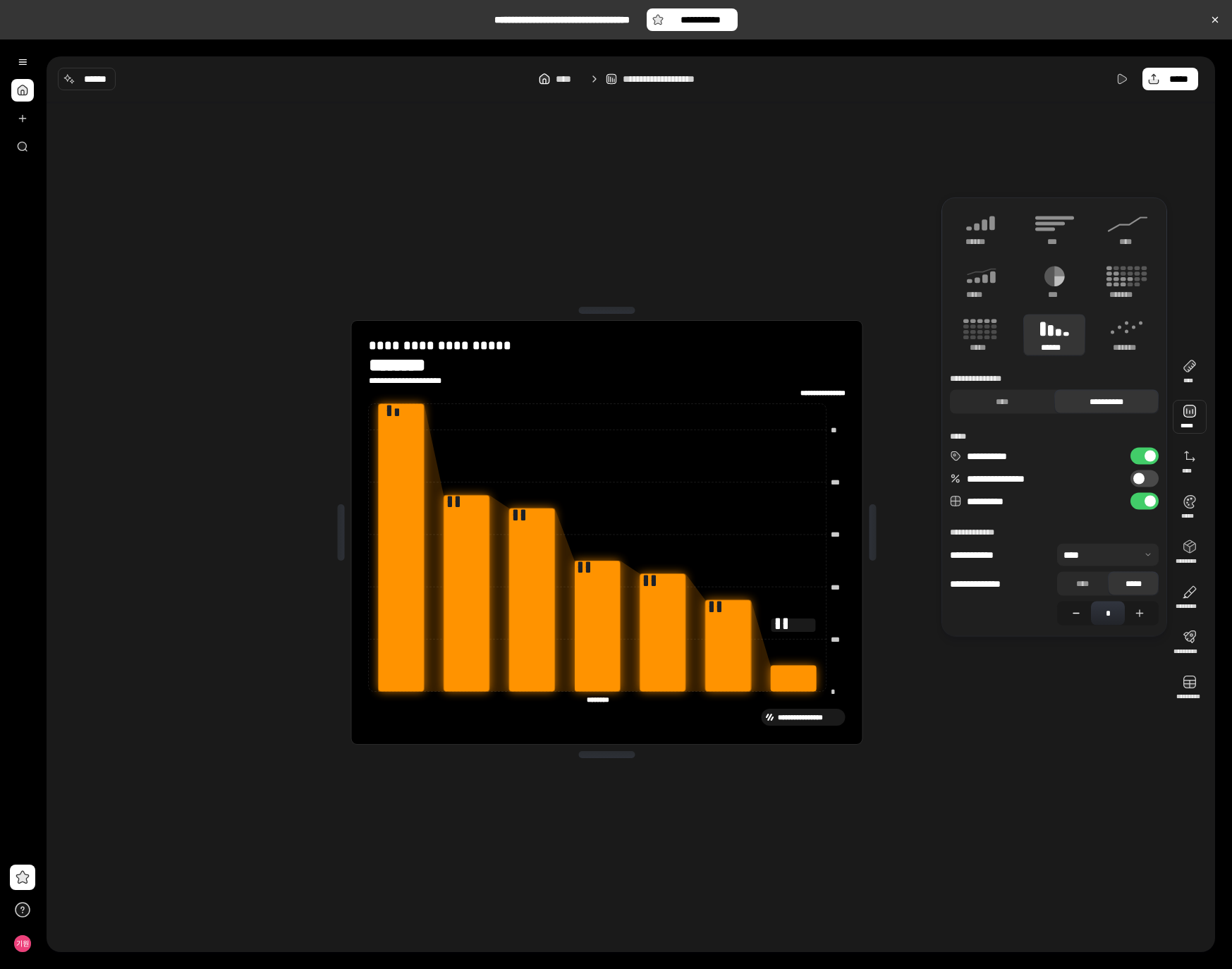click 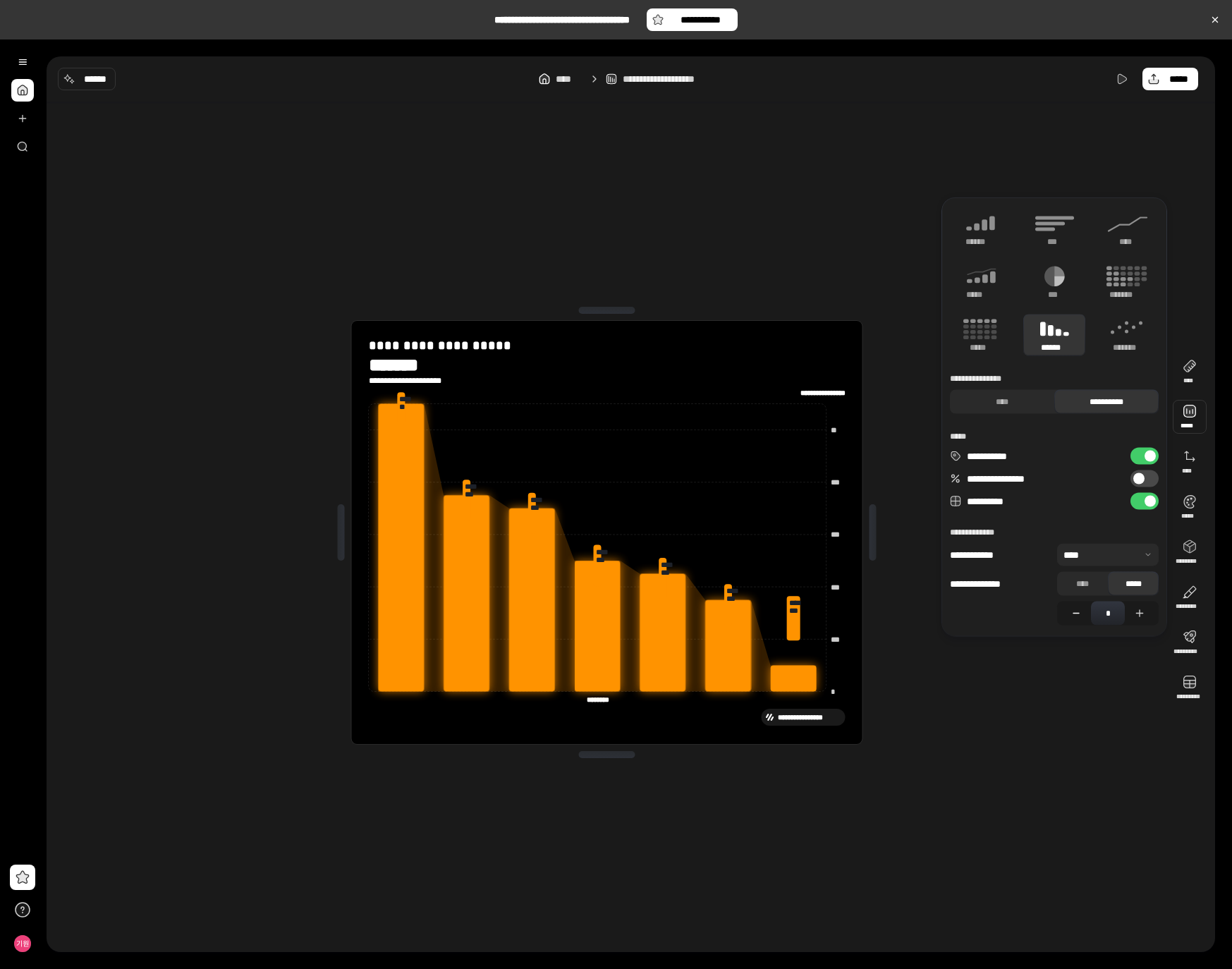 click 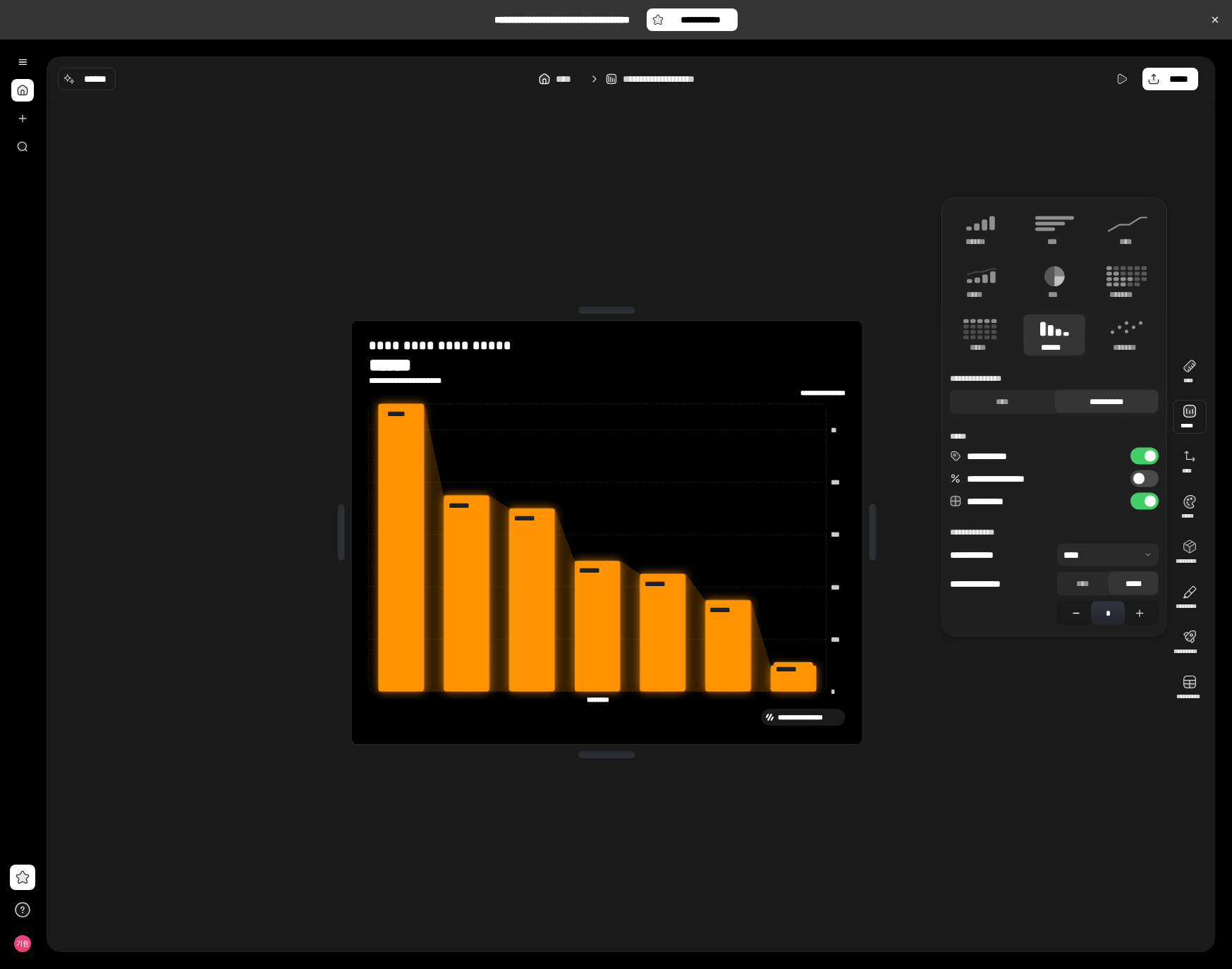click 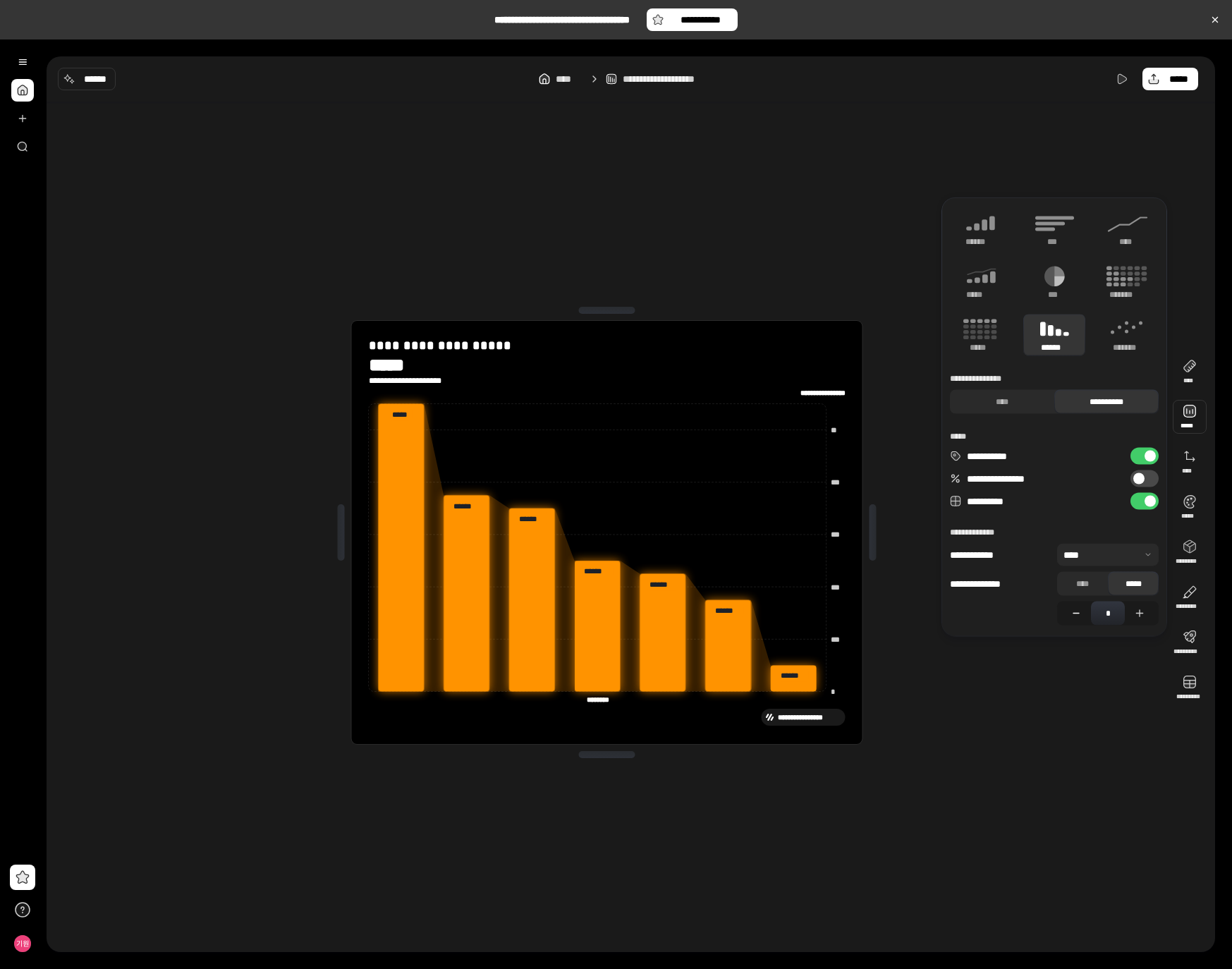 click 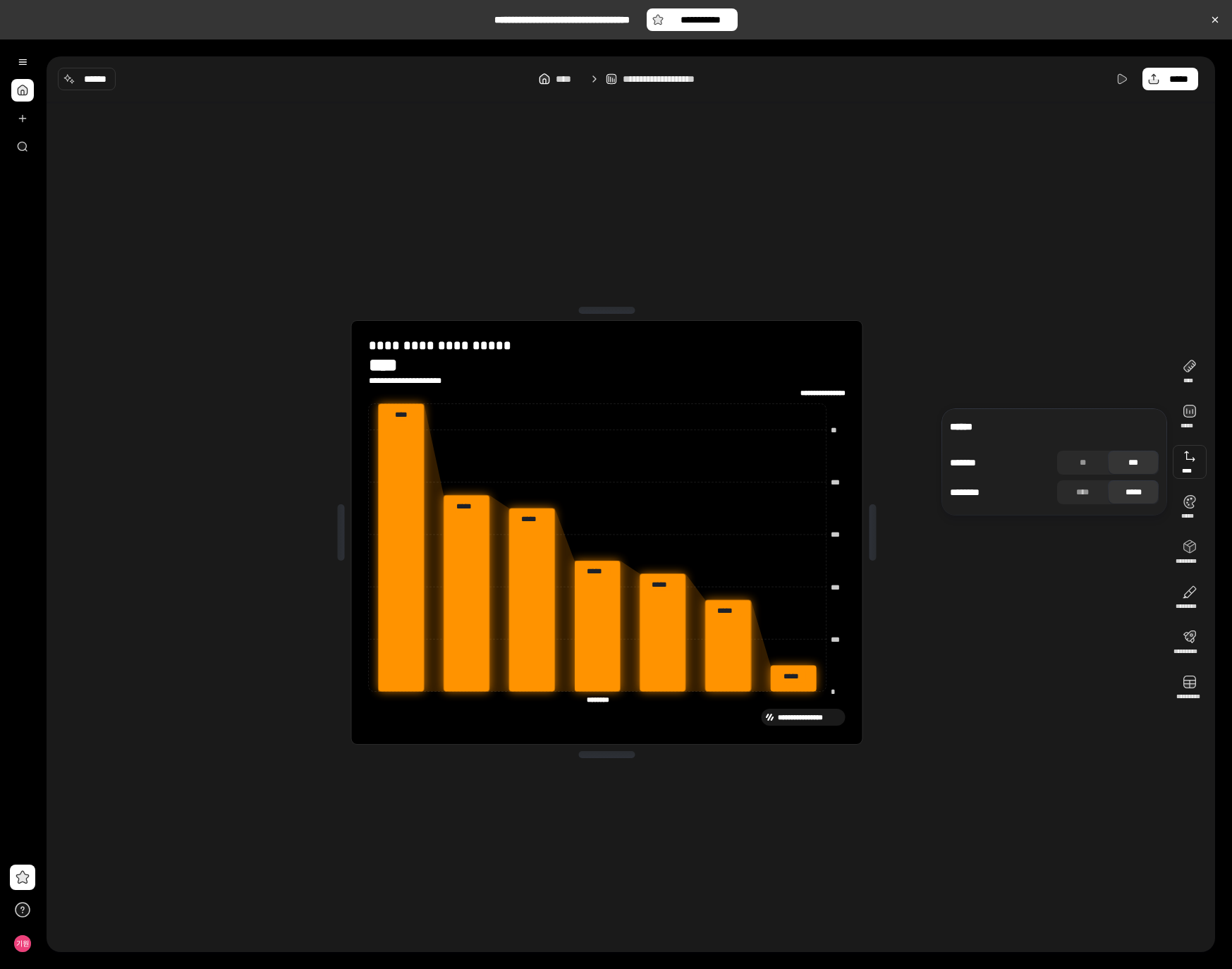 click at bounding box center [1190, 462] 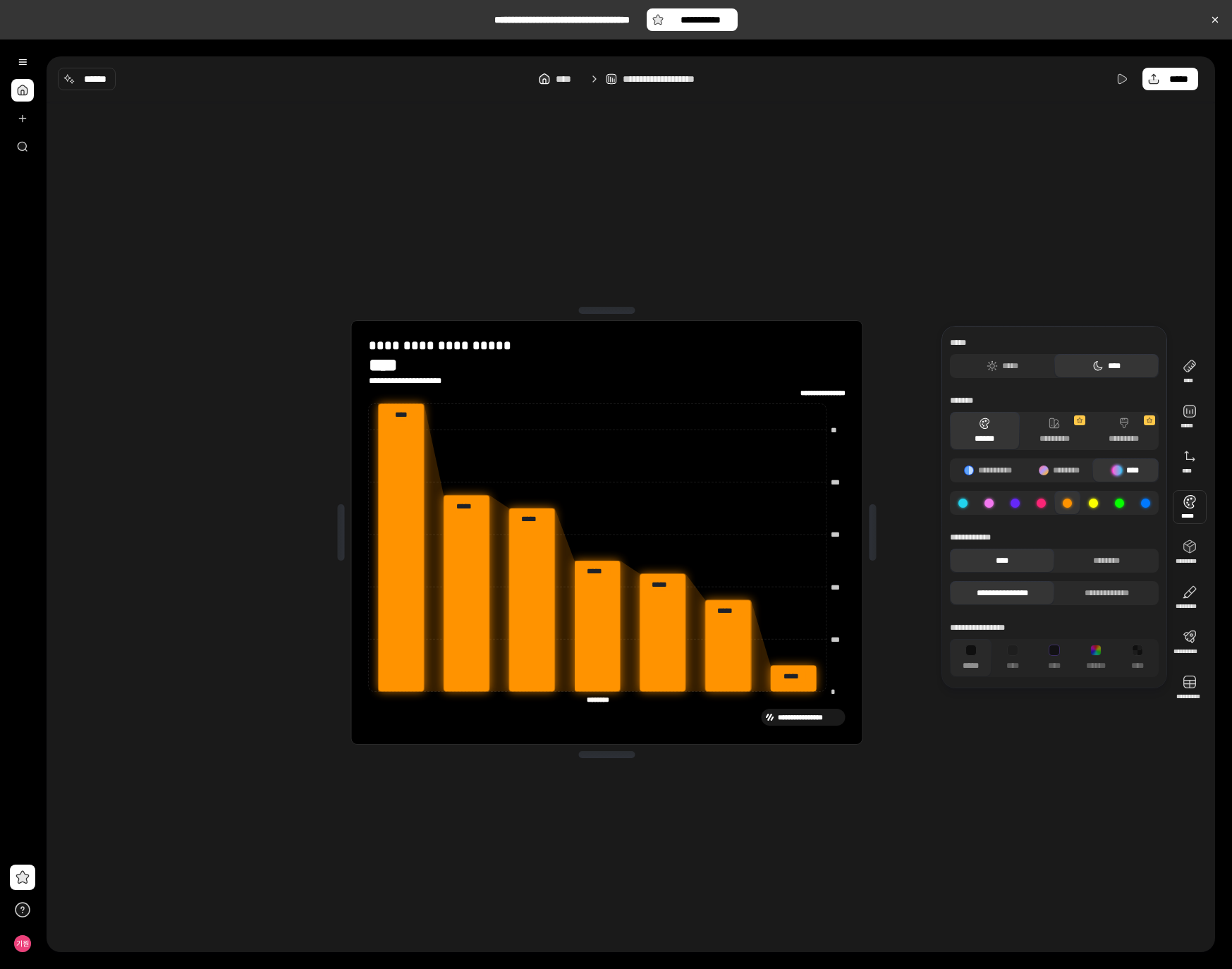 click at bounding box center [1190, 507] 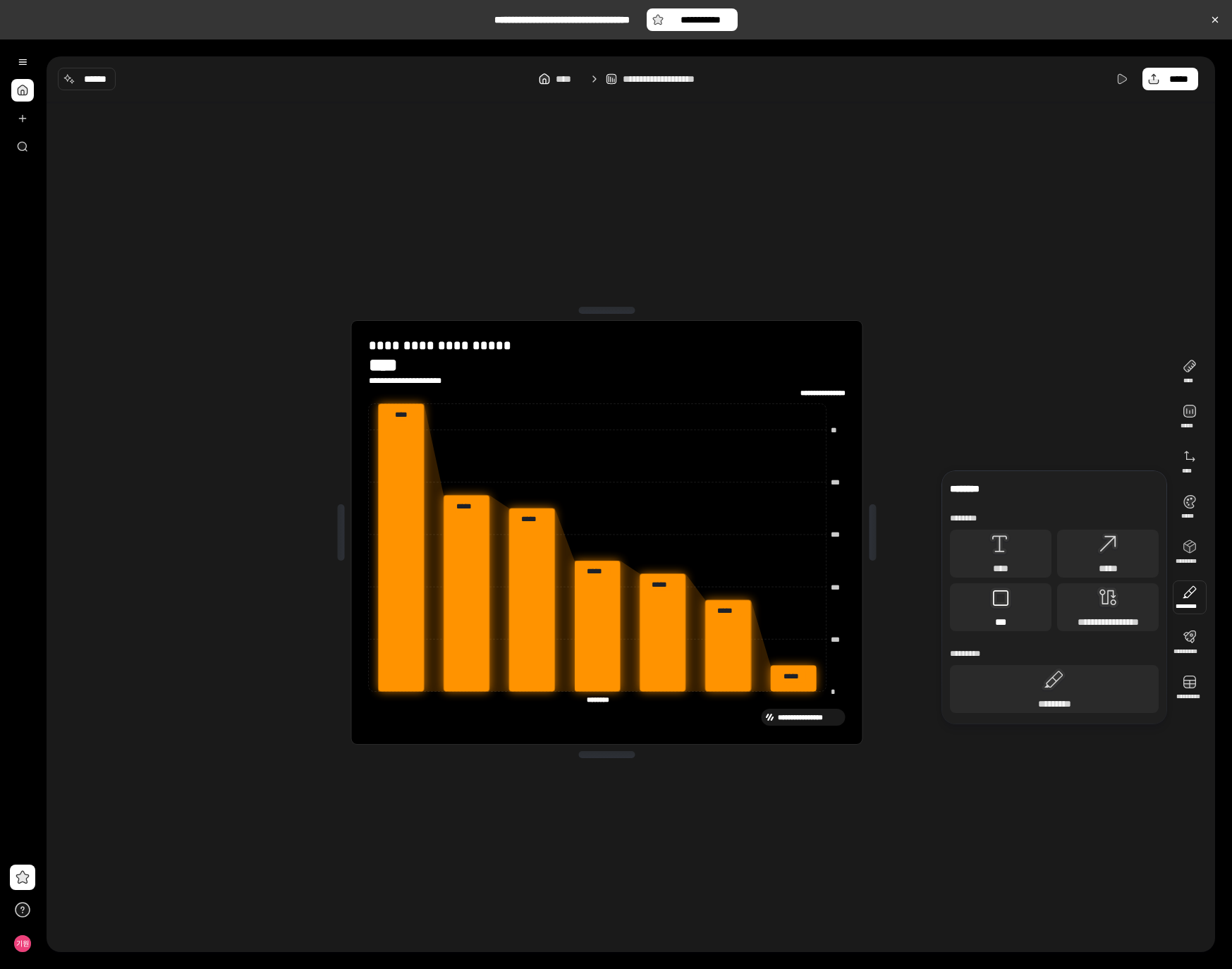 click on "***" at bounding box center [1001, 607] 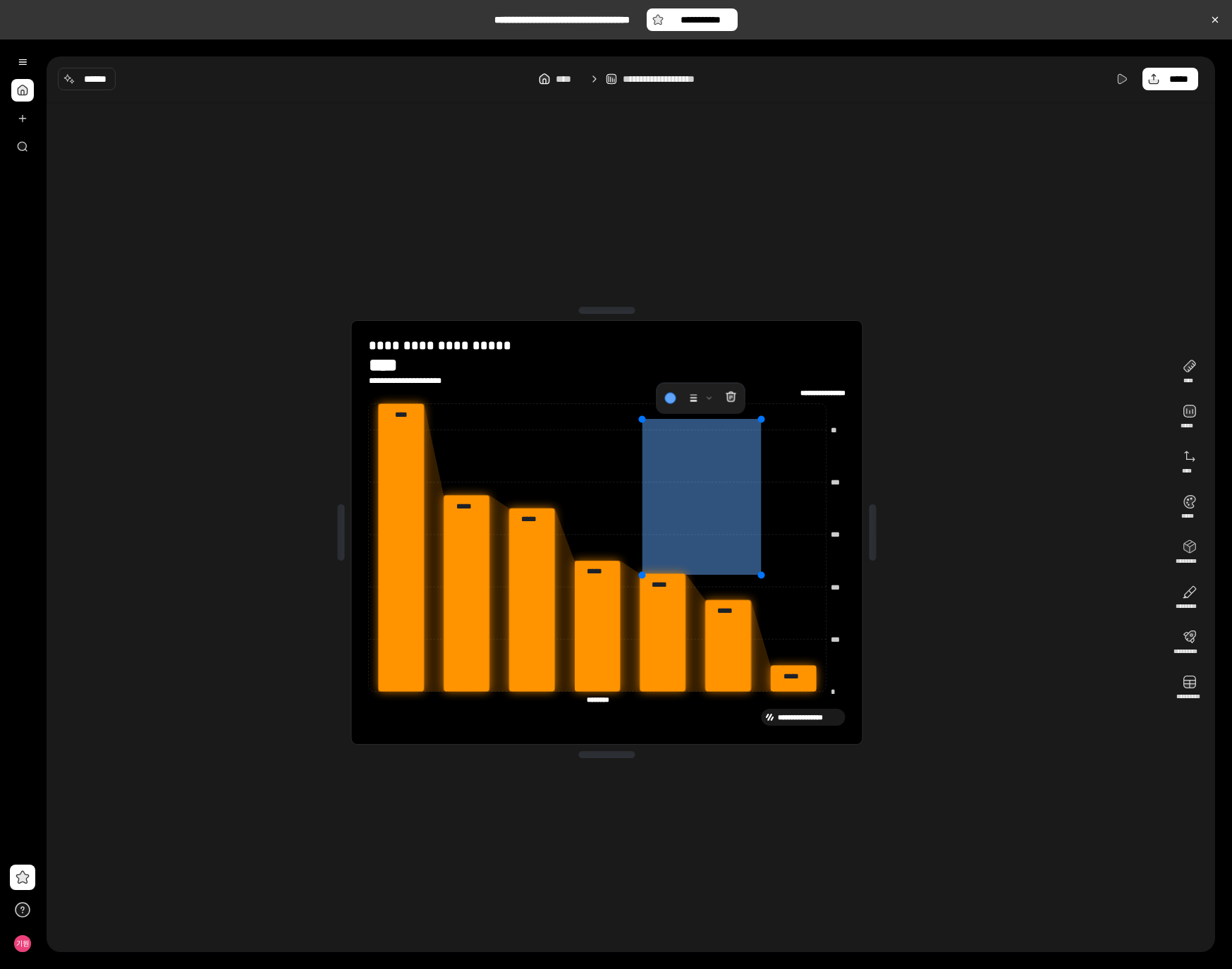 click at bounding box center [701, 496] 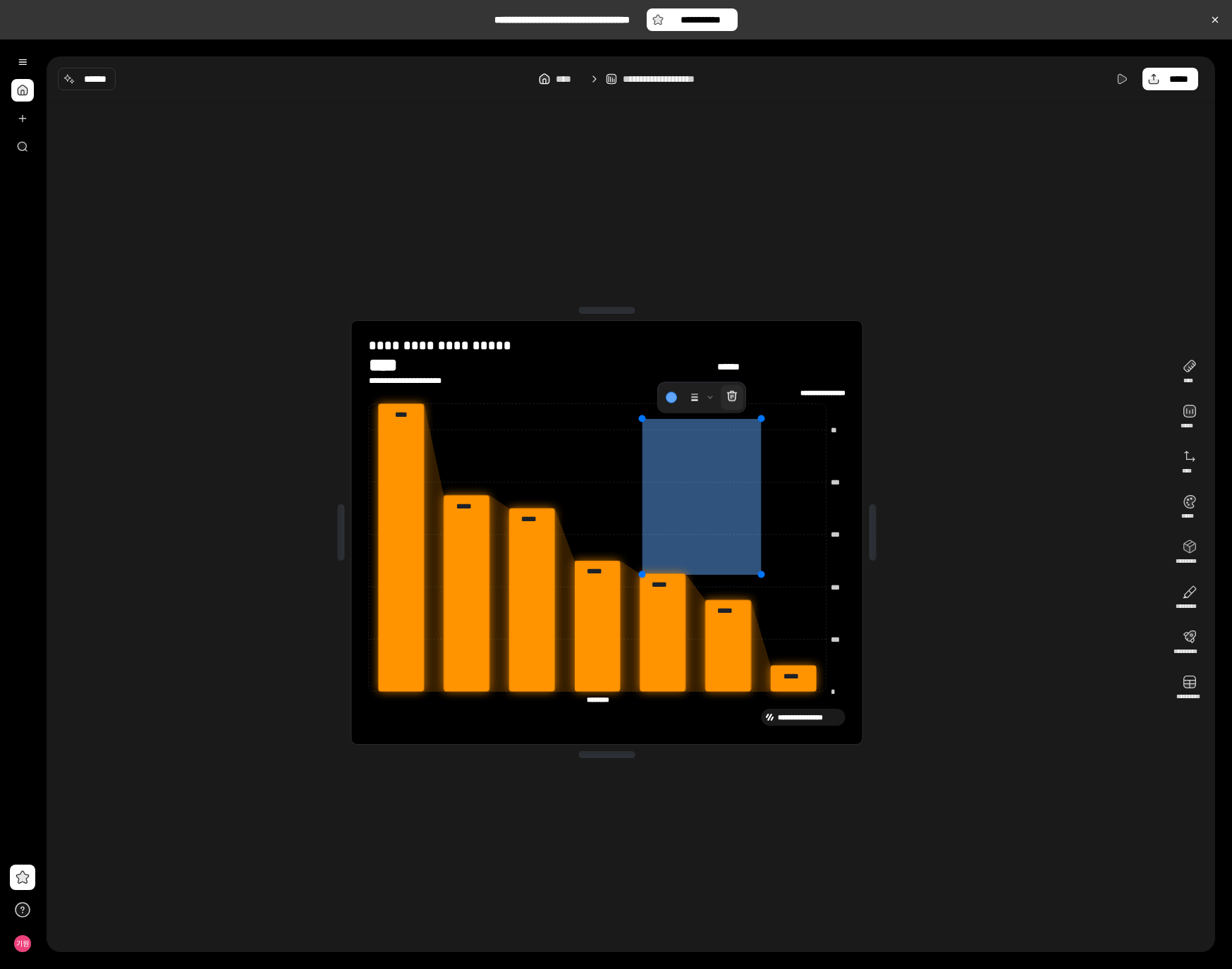 click at bounding box center [732, 398] 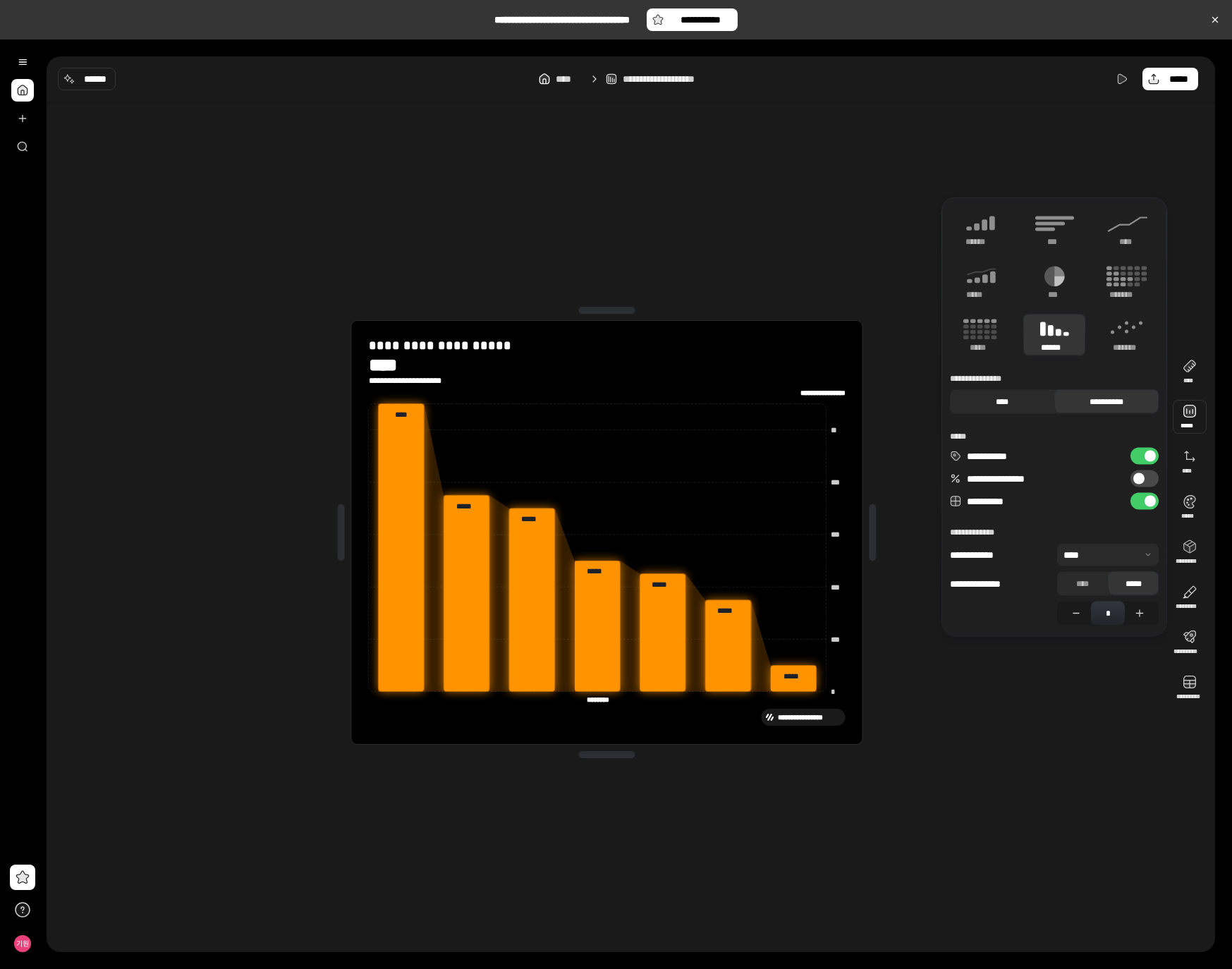 click on "****" at bounding box center [1002, 402] 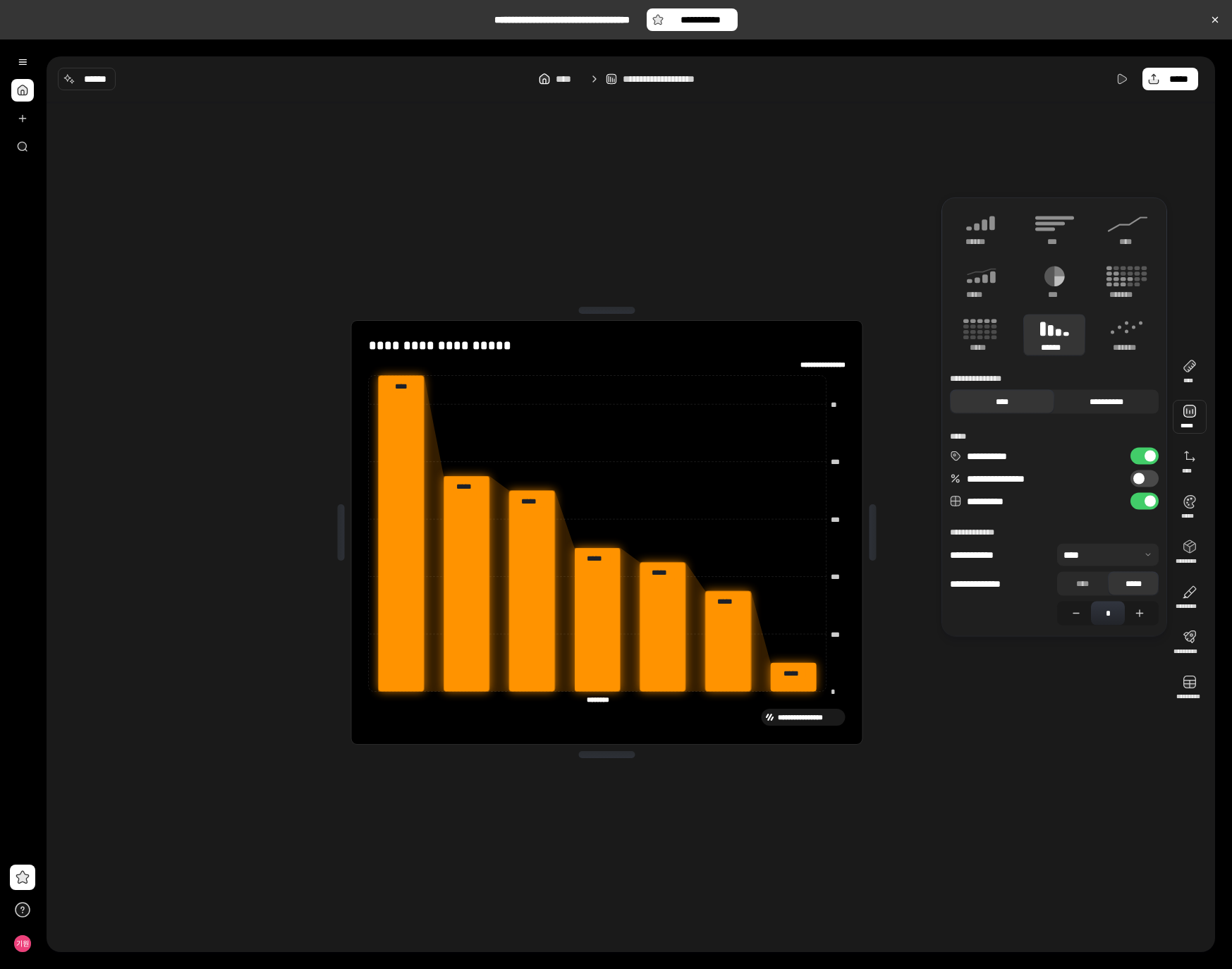 click on "**********" at bounding box center [1106, 402] 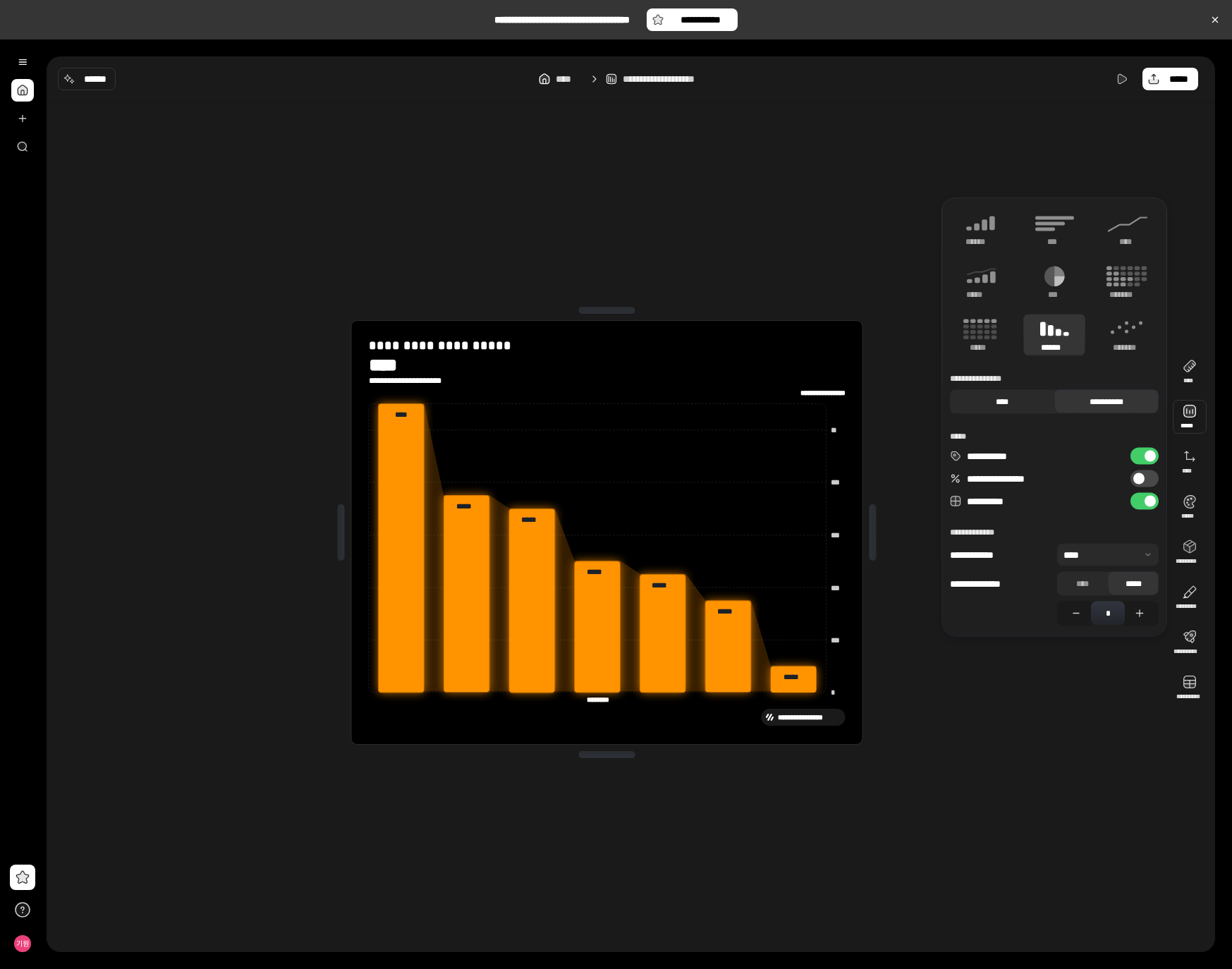 click on "****" at bounding box center (1002, 402) 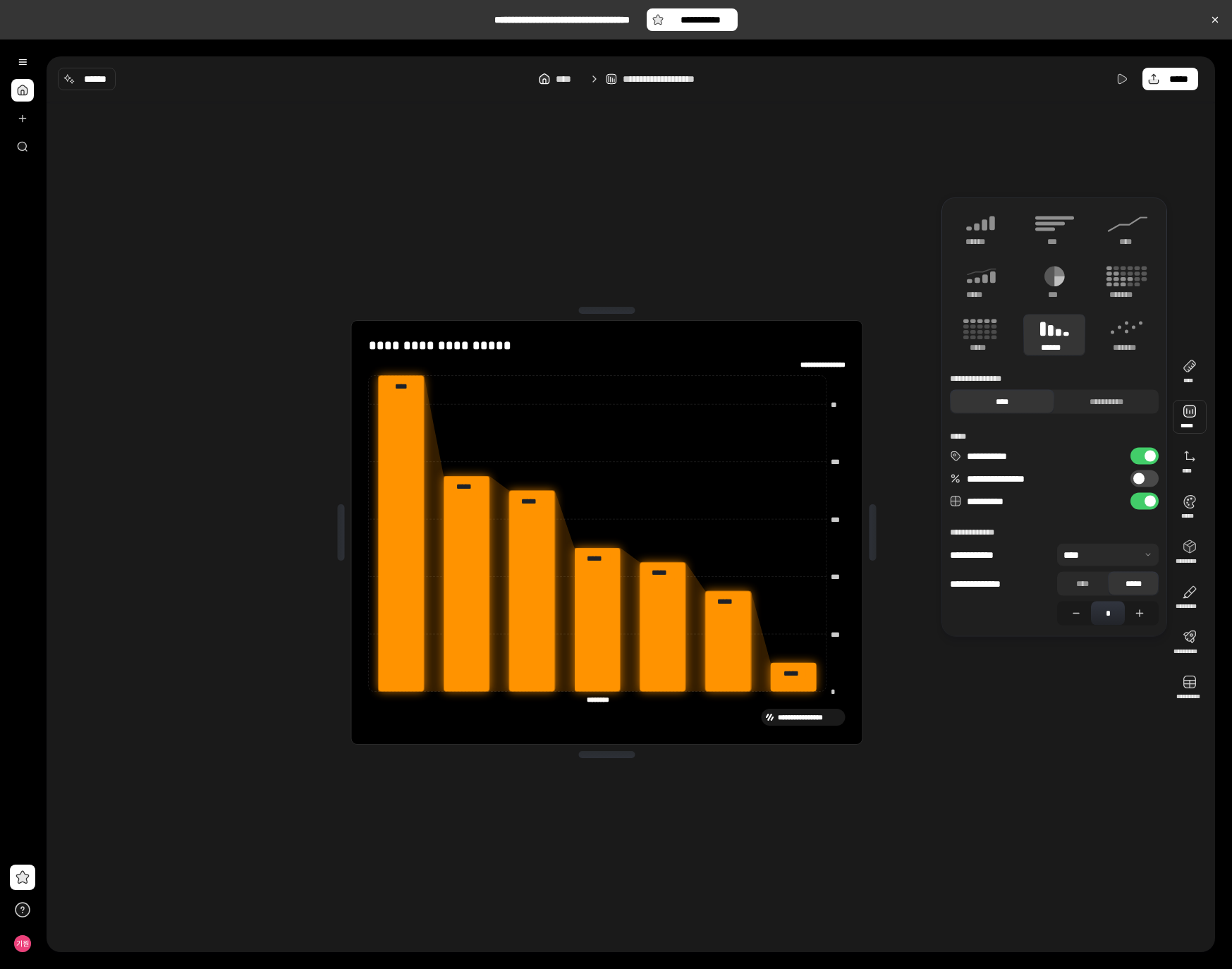 click on "**********" at bounding box center (1145, 456) 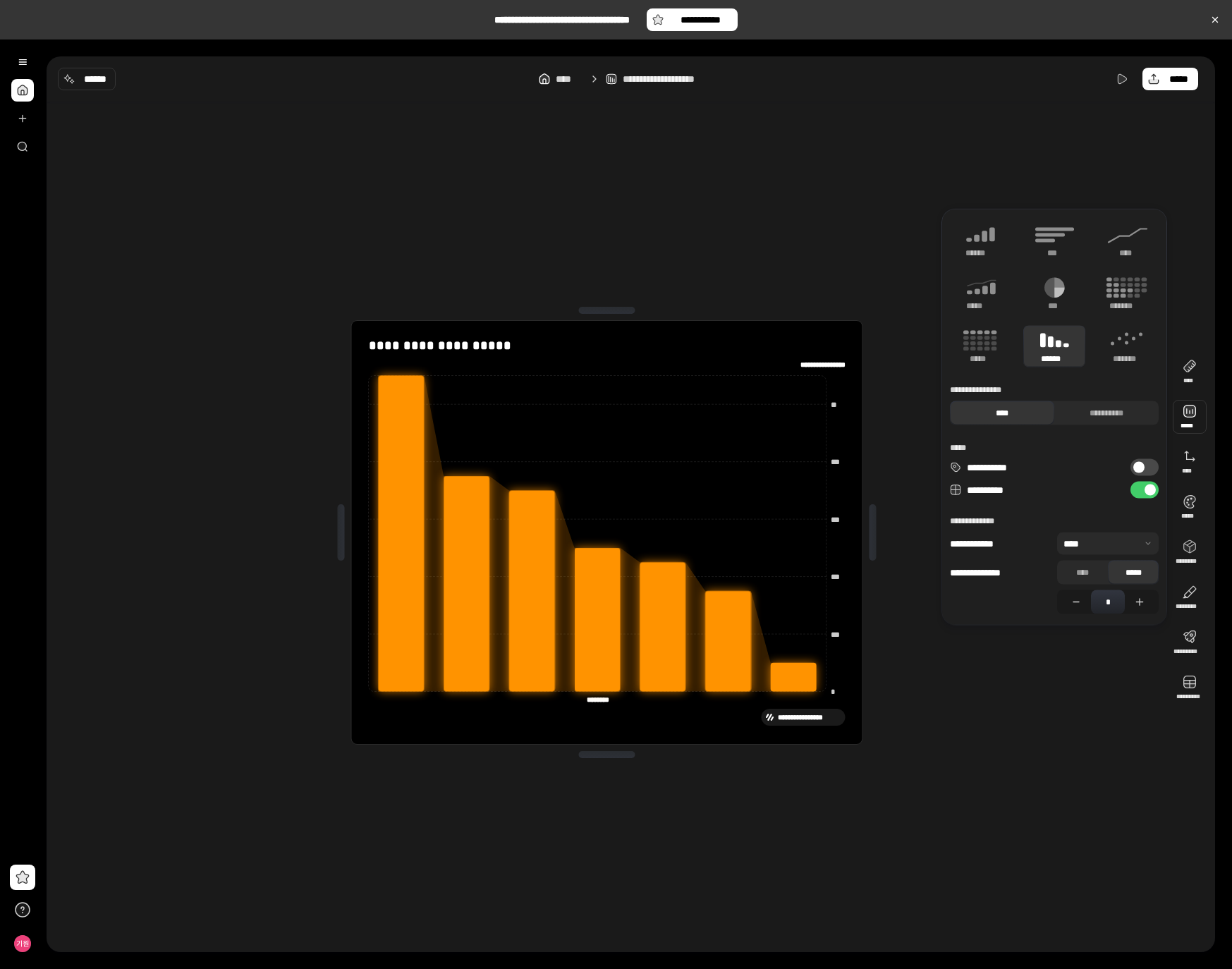 click on "**********" at bounding box center (1145, 490) 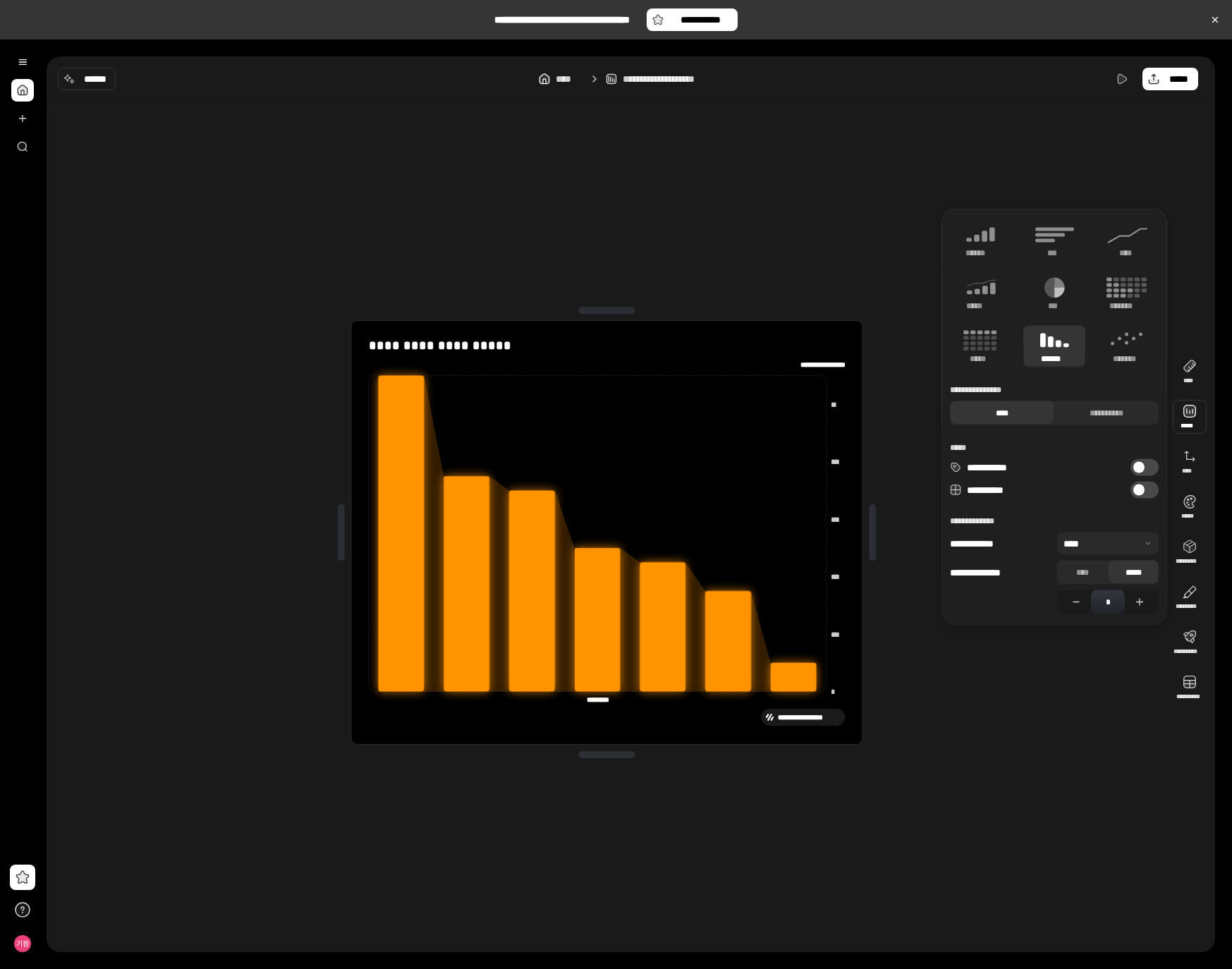 click on "**********" at bounding box center (1145, 490) 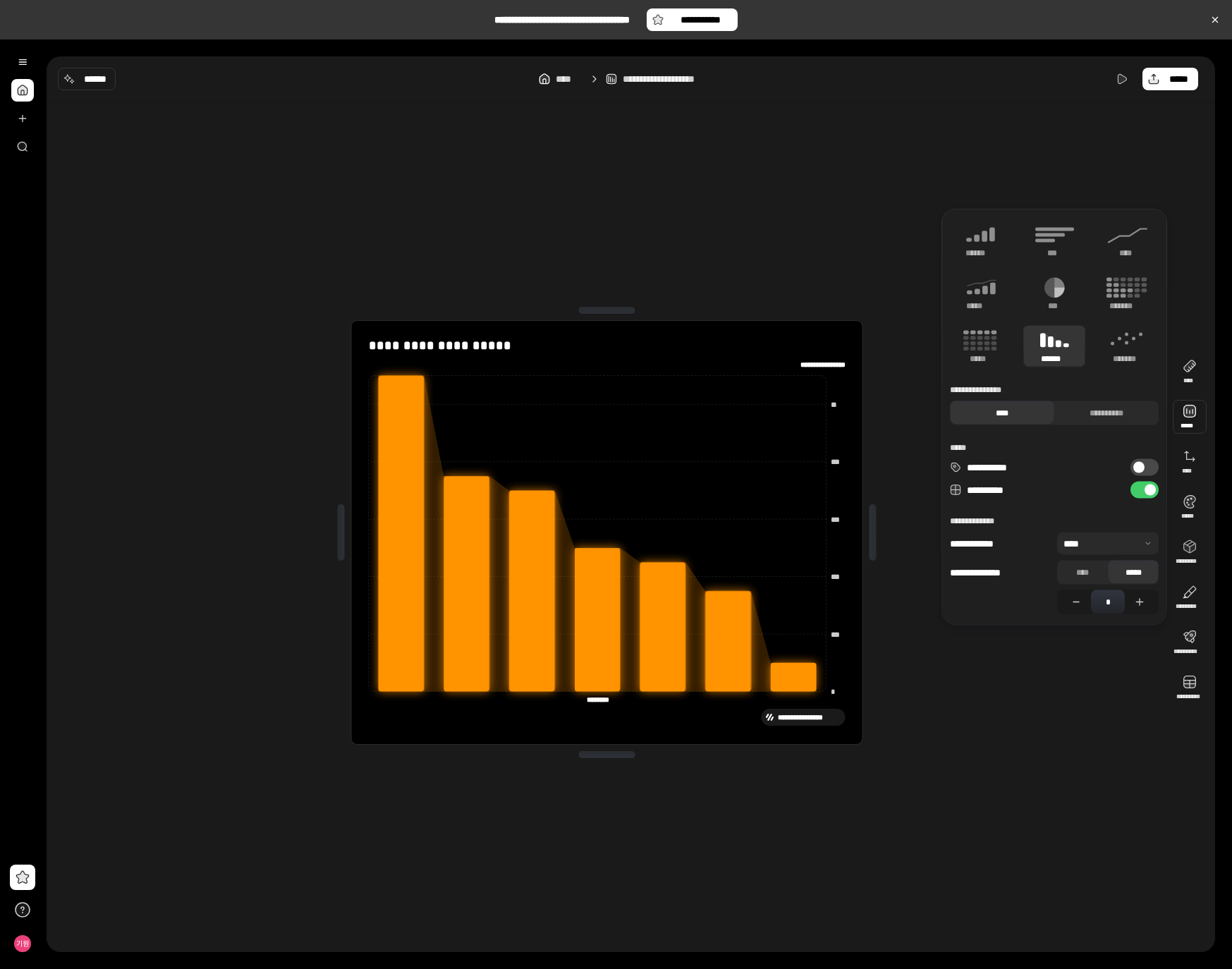 click on "**********" at bounding box center [1145, 490] 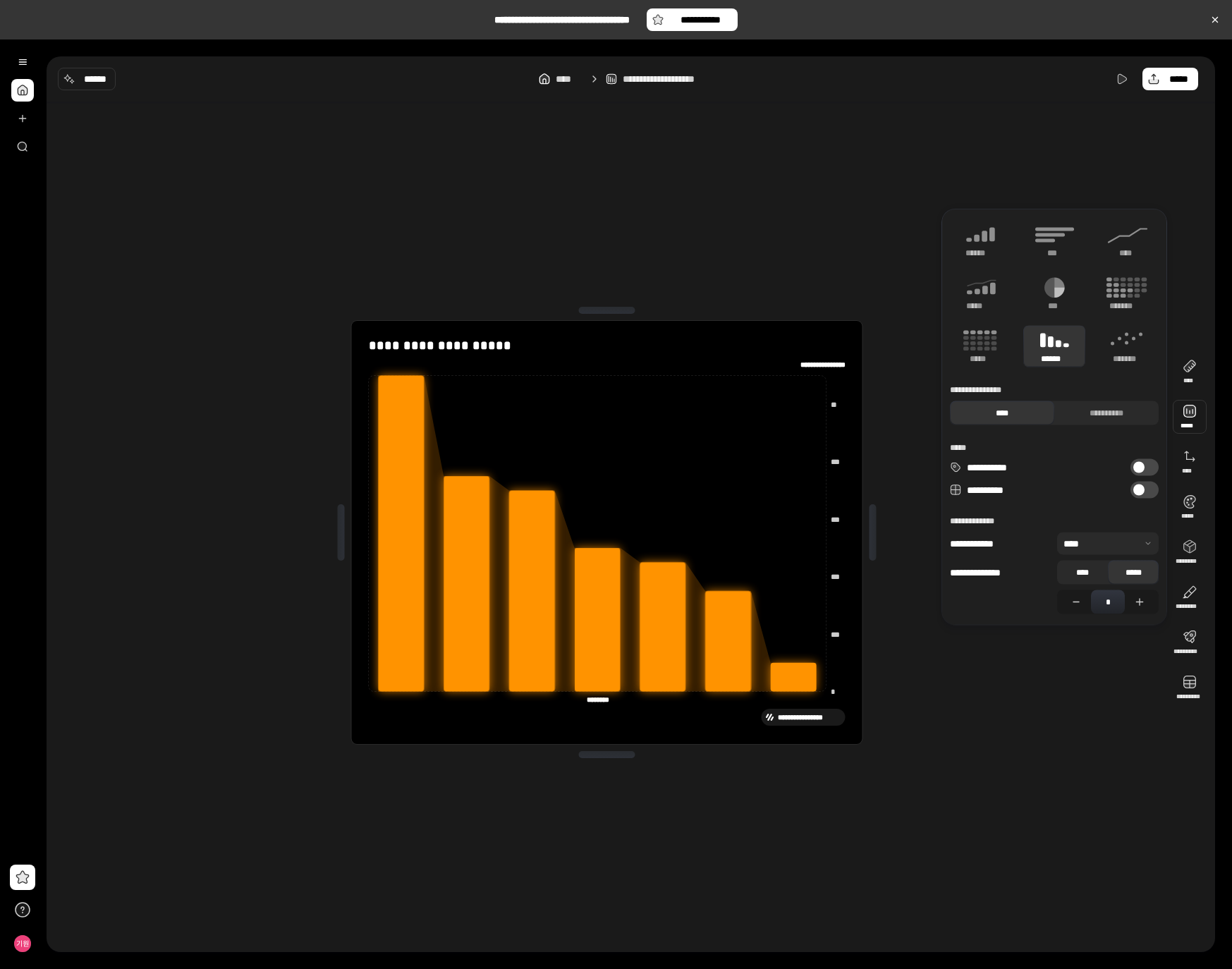 click on "****" at bounding box center (1082, 573) 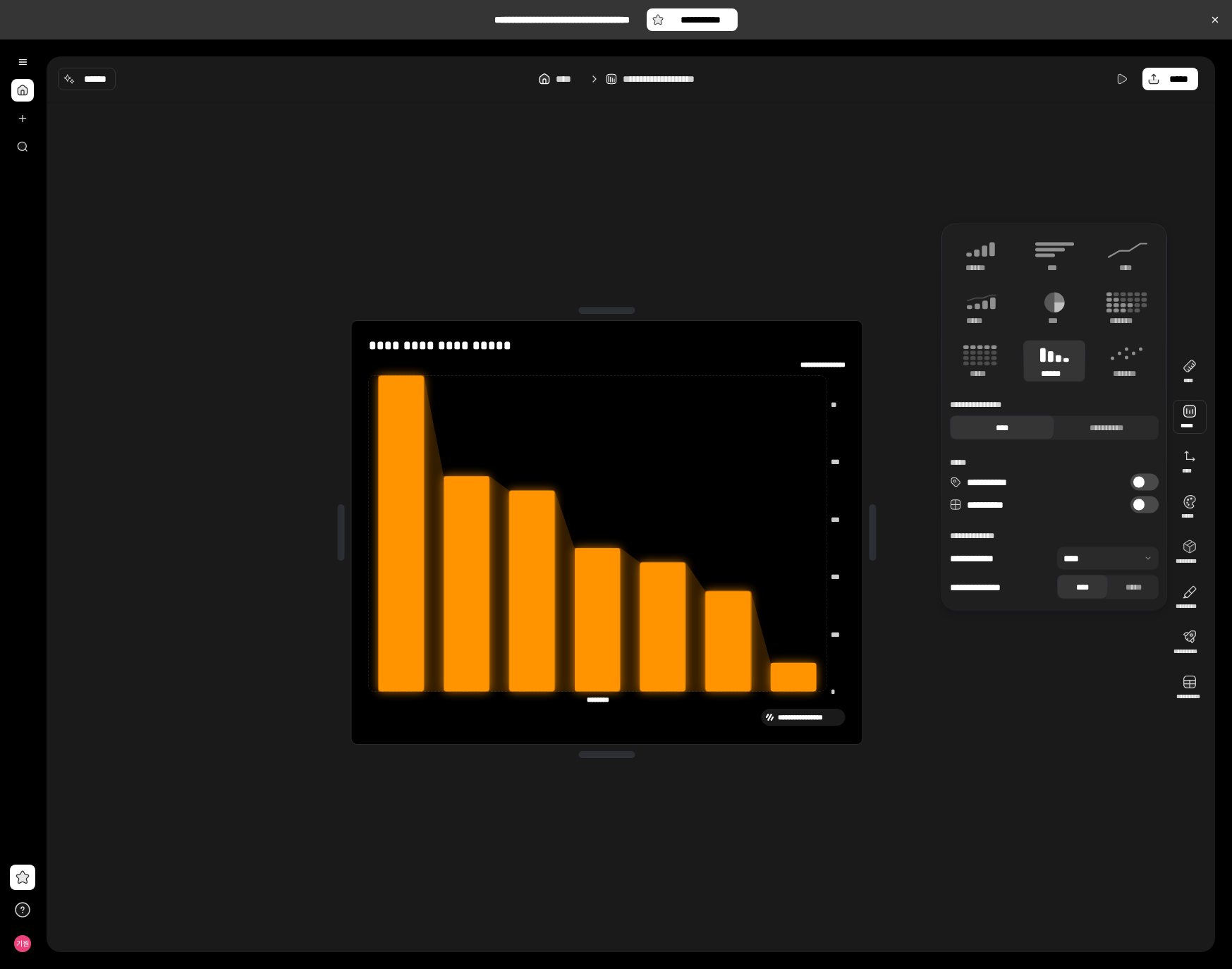 click at bounding box center (1108, 559) 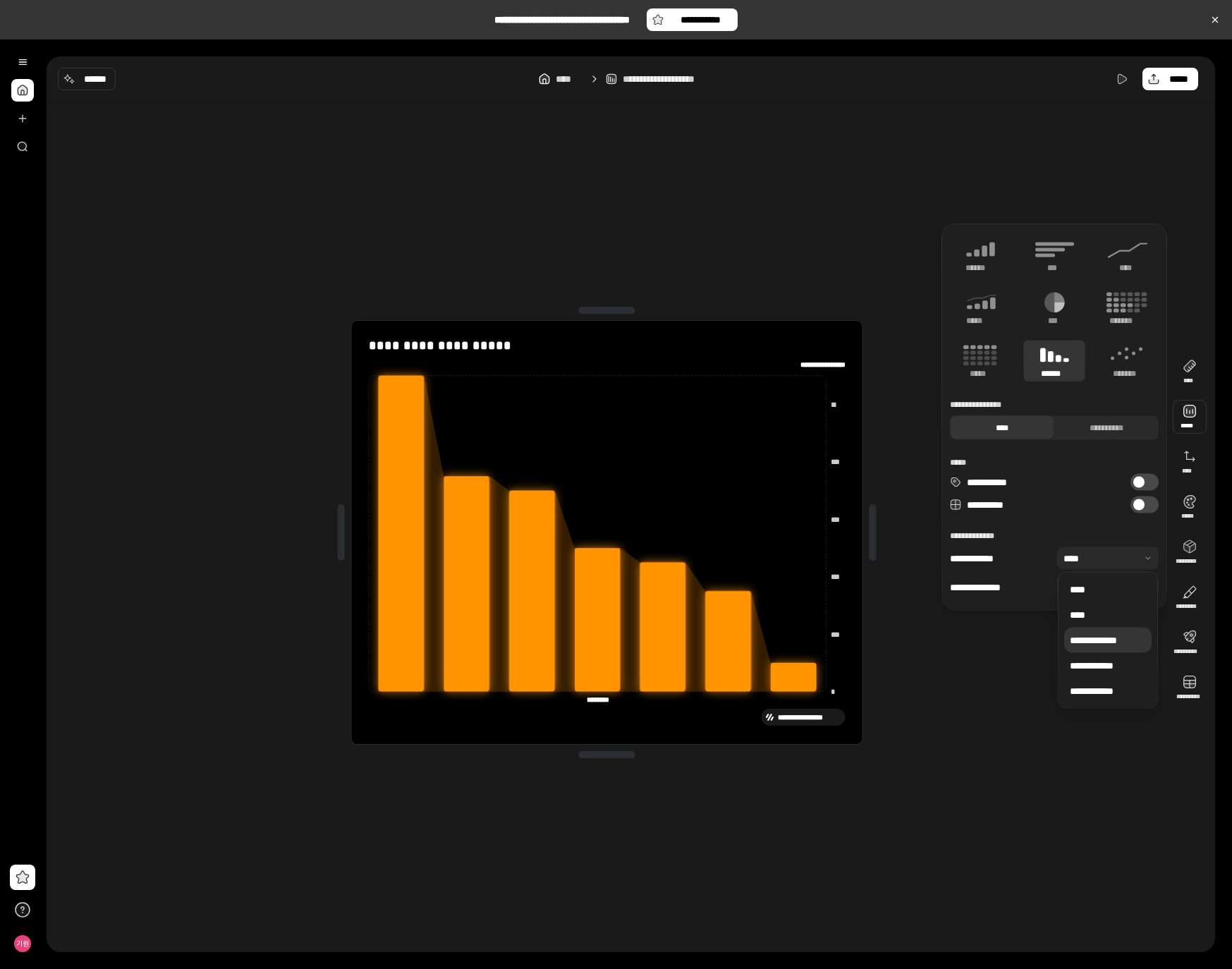 click on "**********" at bounding box center (1108, 640) 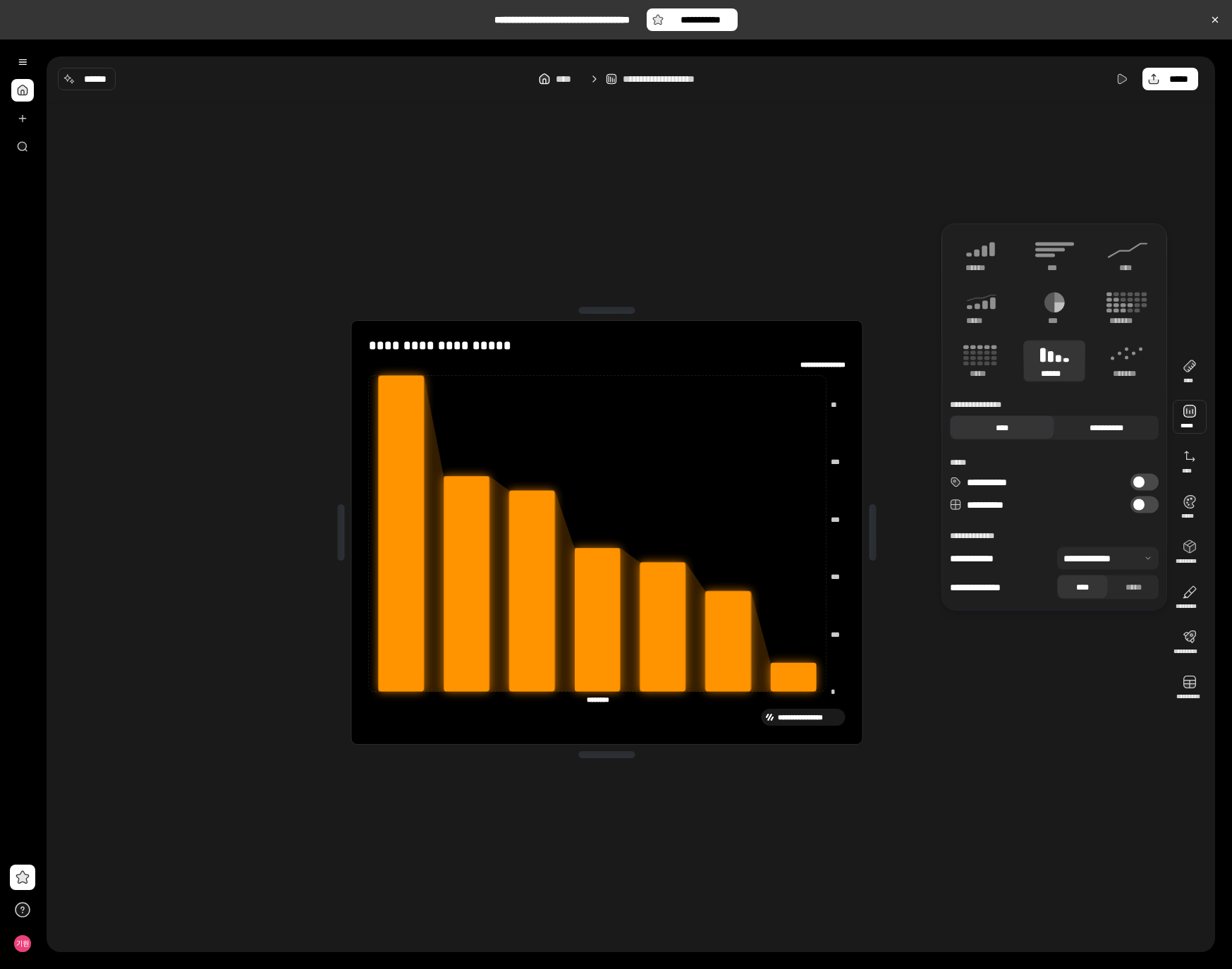 click on "**********" at bounding box center (1106, 428) 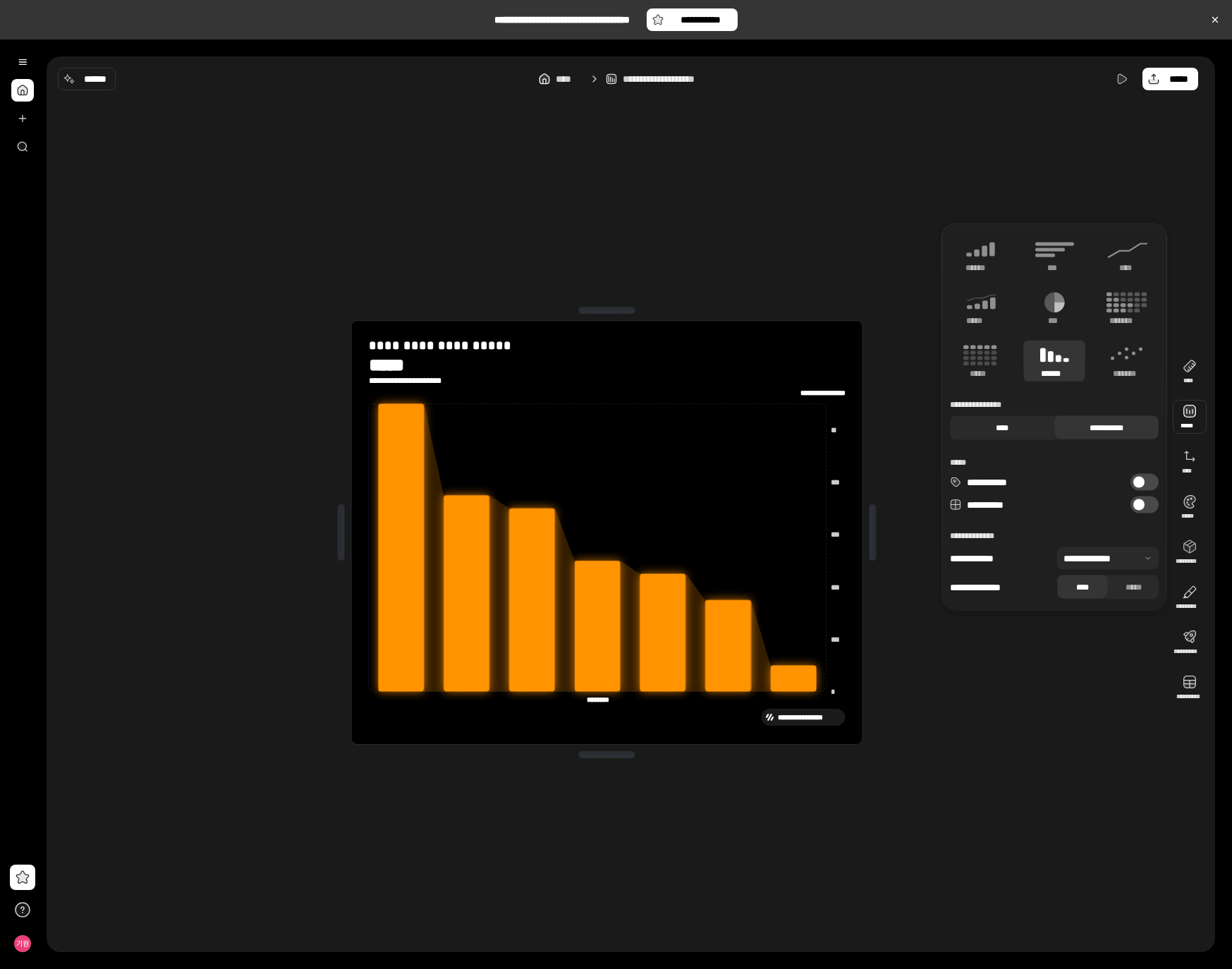 click on "****" at bounding box center (1002, 428) 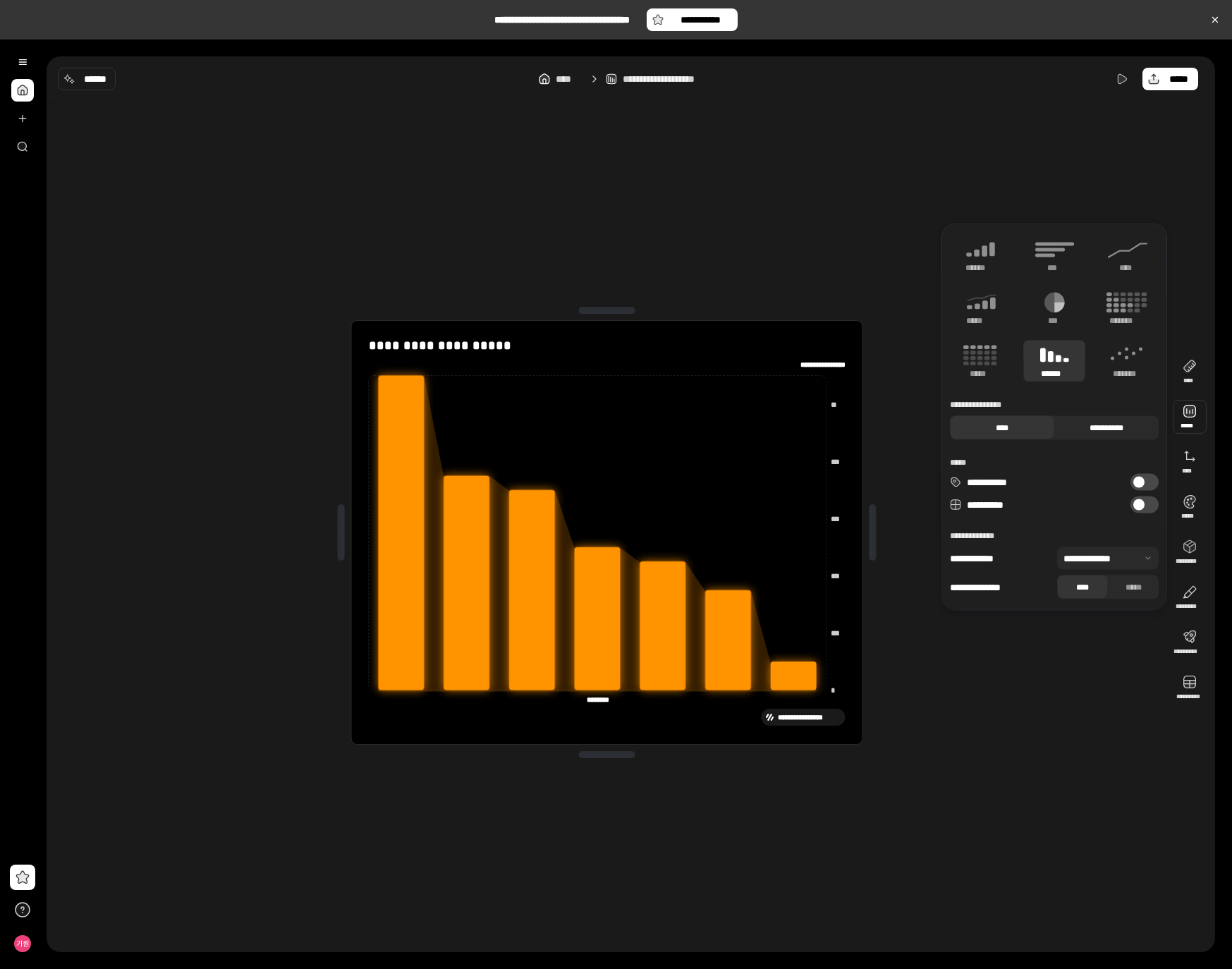 click on "**********" at bounding box center (1106, 428) 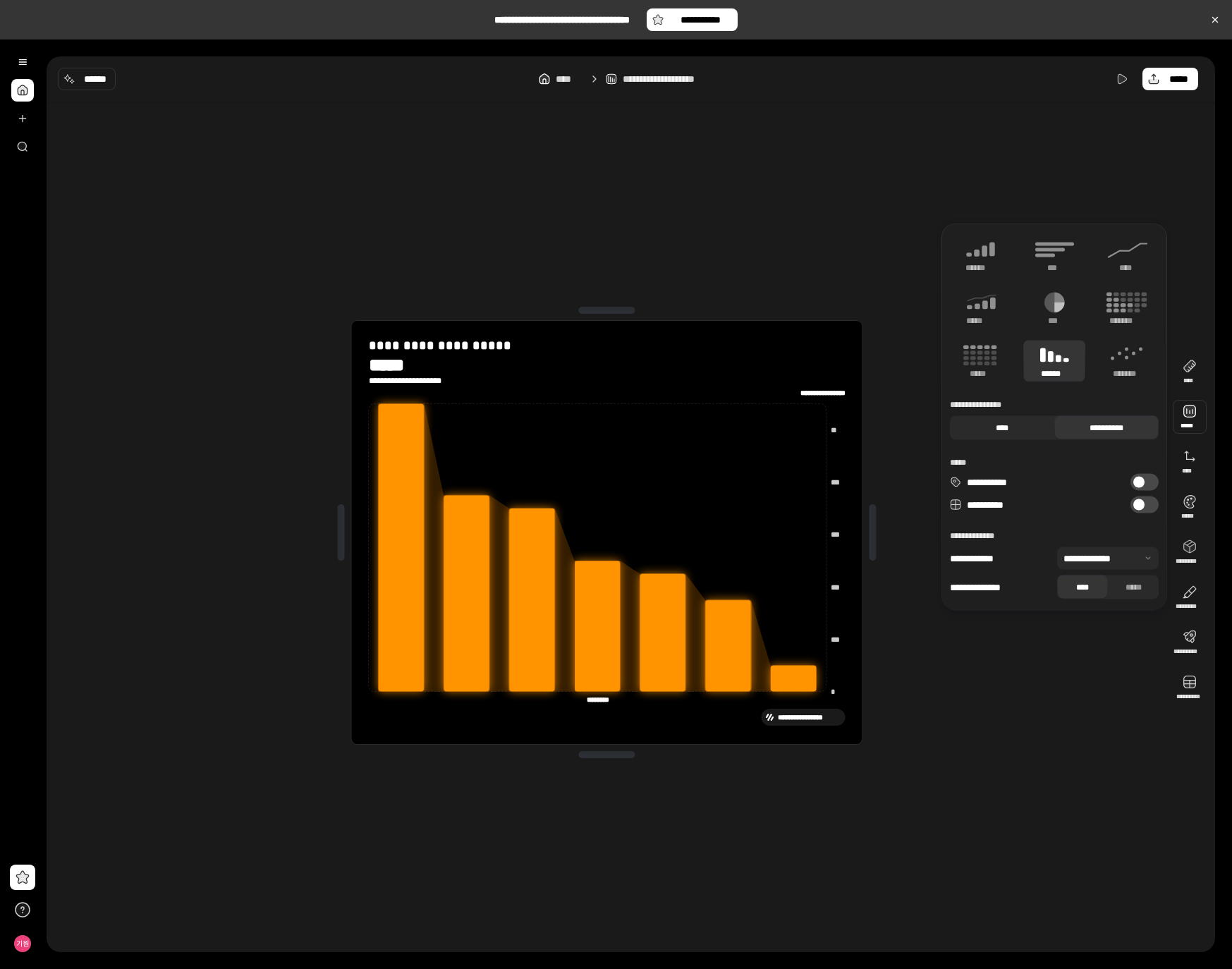 click on "****" at bounding box center (1002, 428) 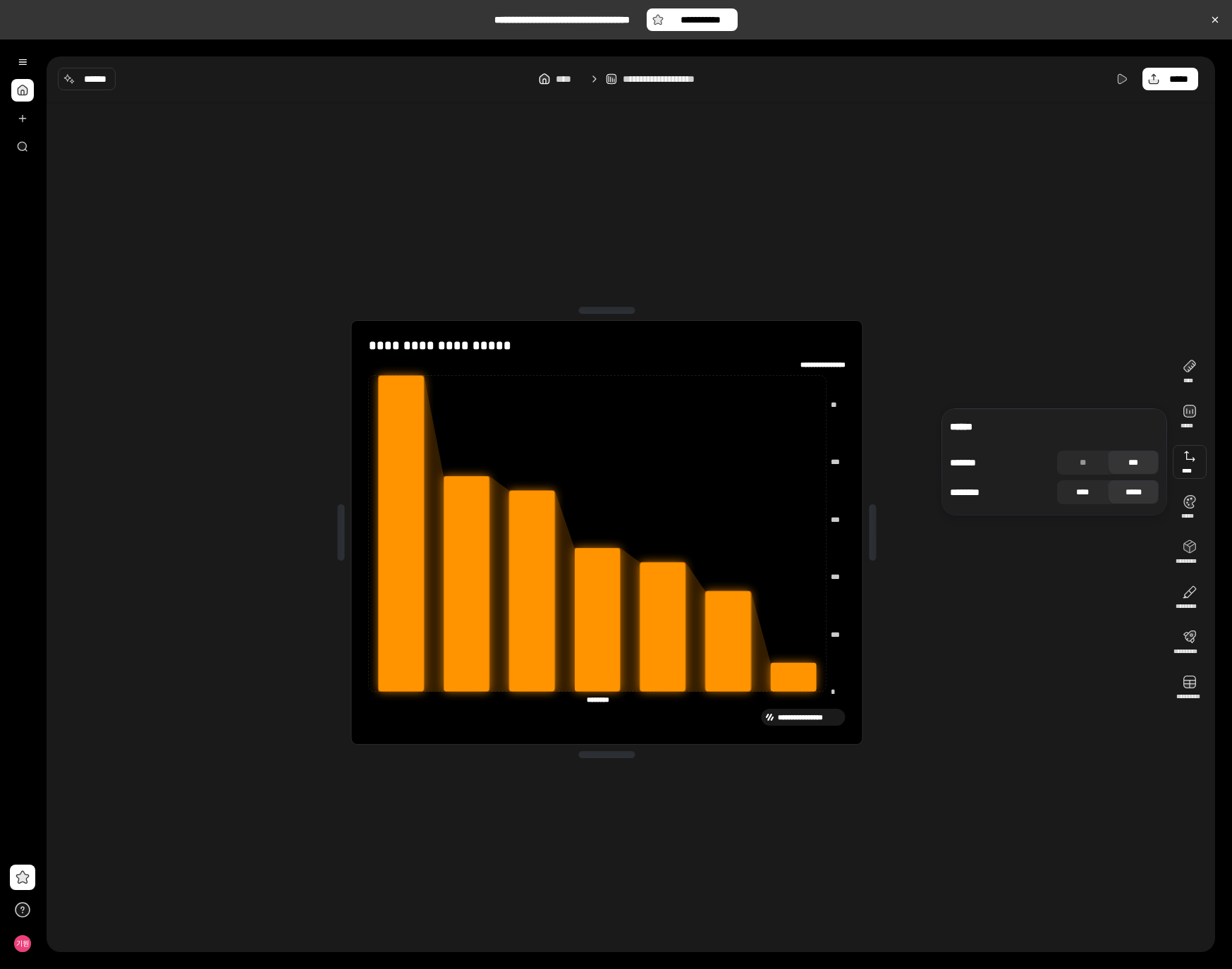 click on "****" at bounding box center (1082, 492) 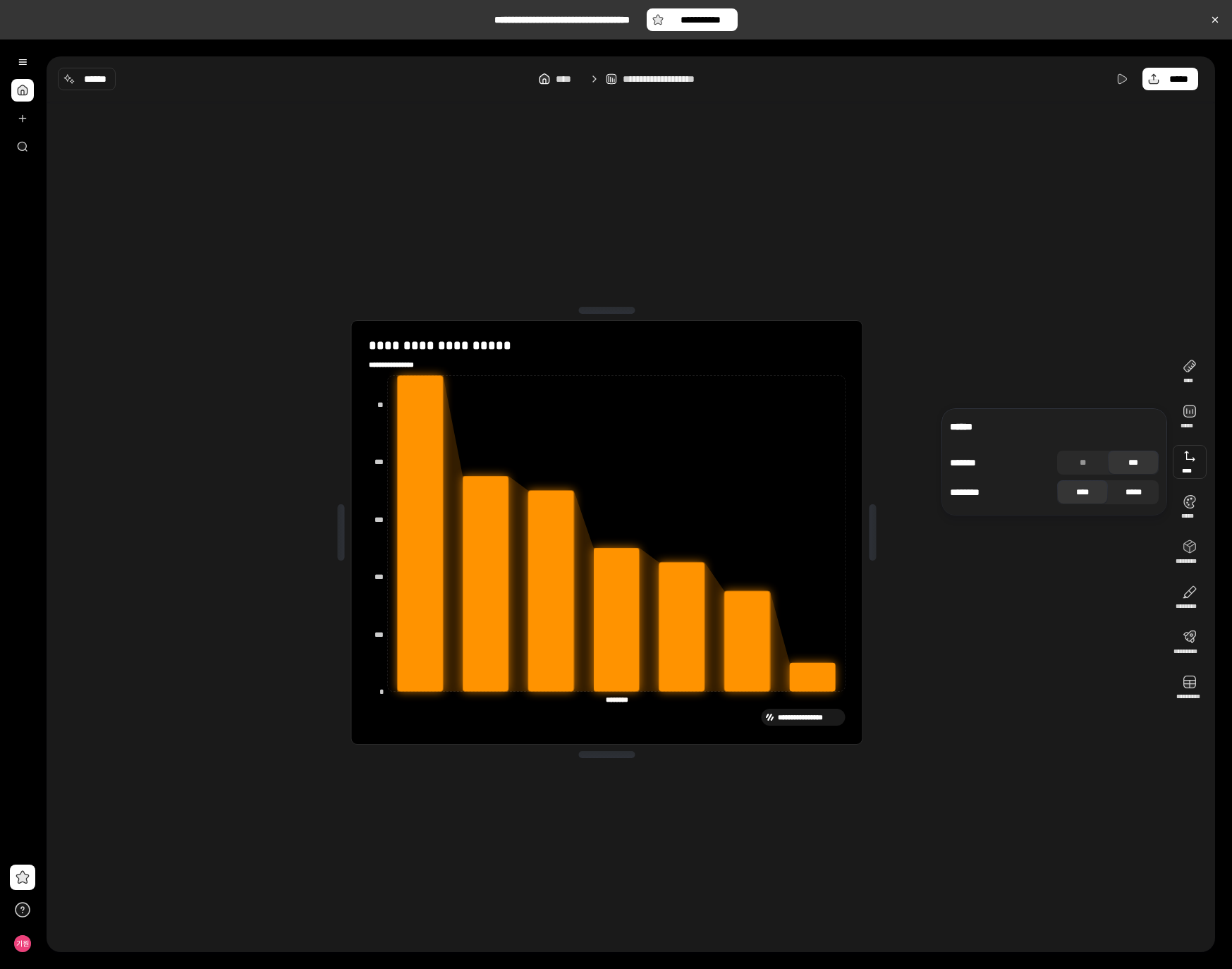 click on "*****" at bounding box center [1133, 492] 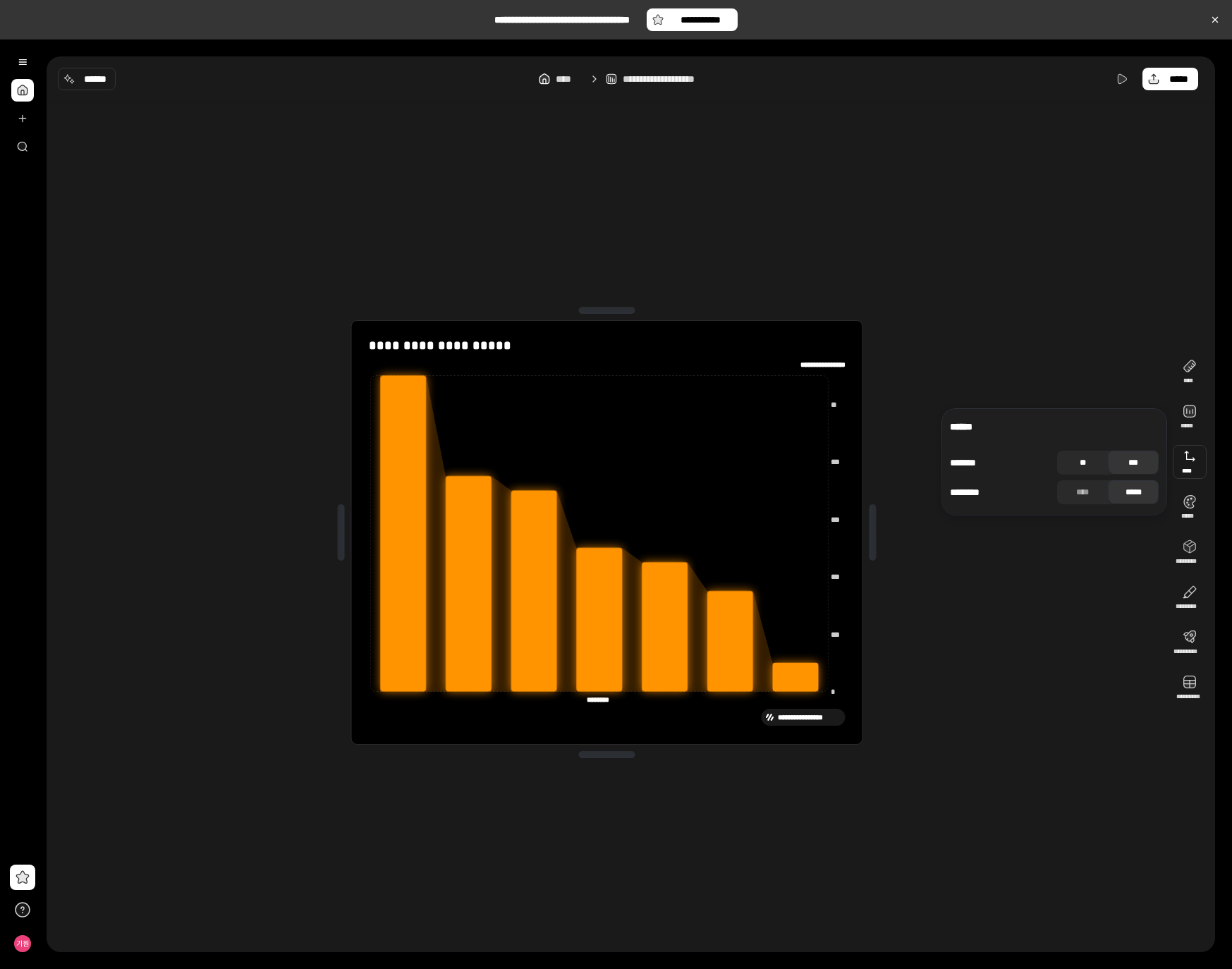 click on "**" at bounding box center [1082, 463] 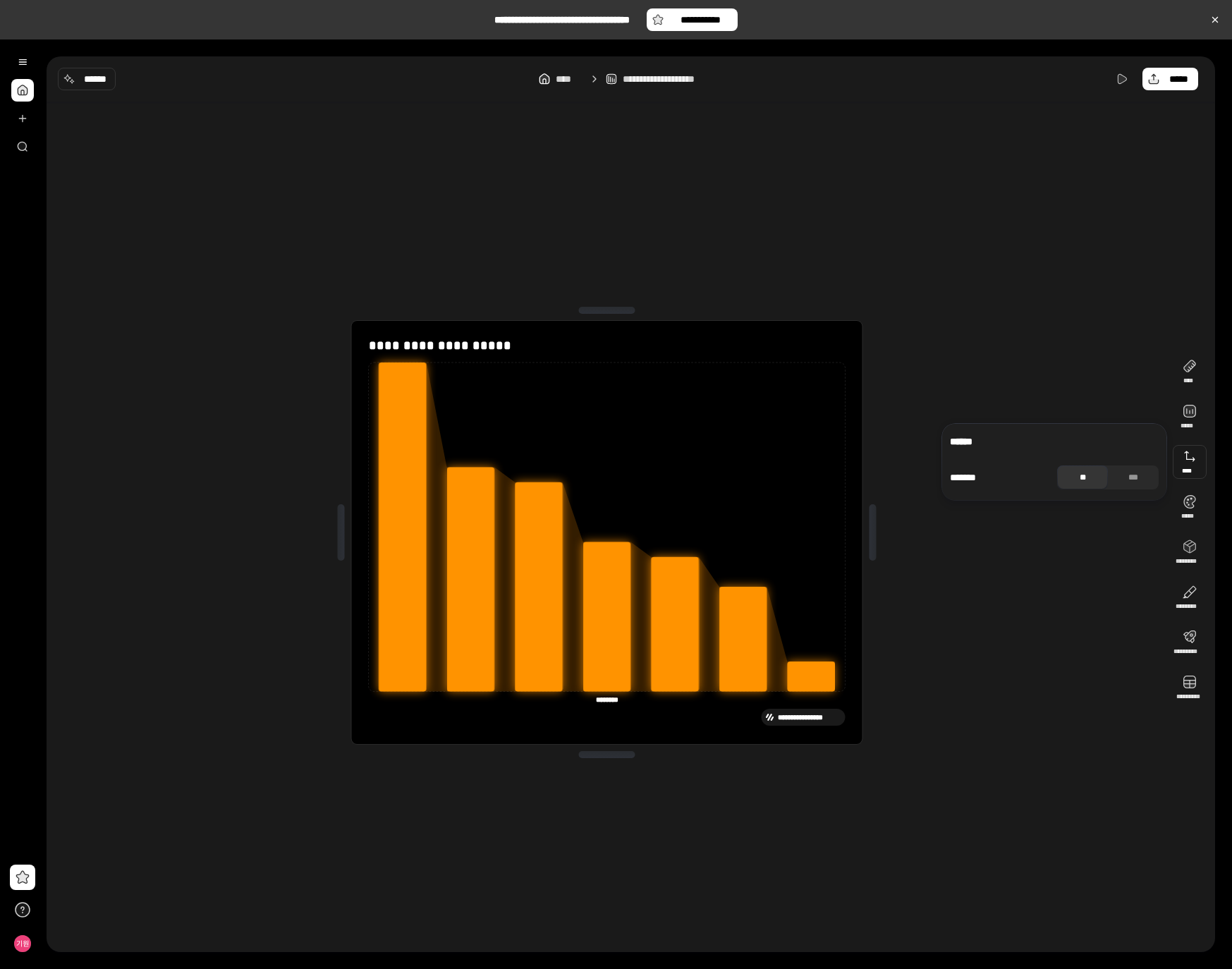 click on "**" at bounding box center (1082, 477) 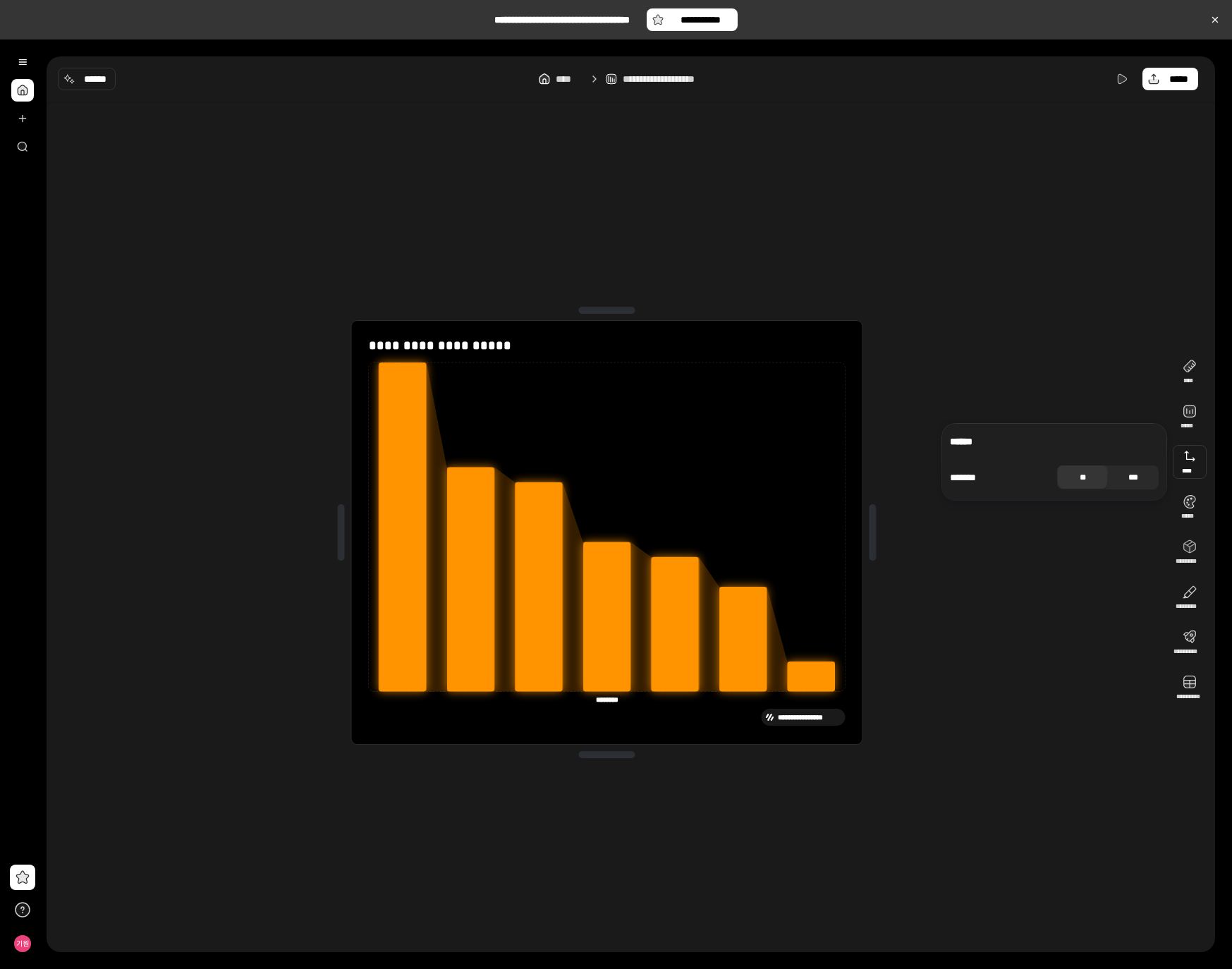 click on "***" at bounding box center (1133, 477) 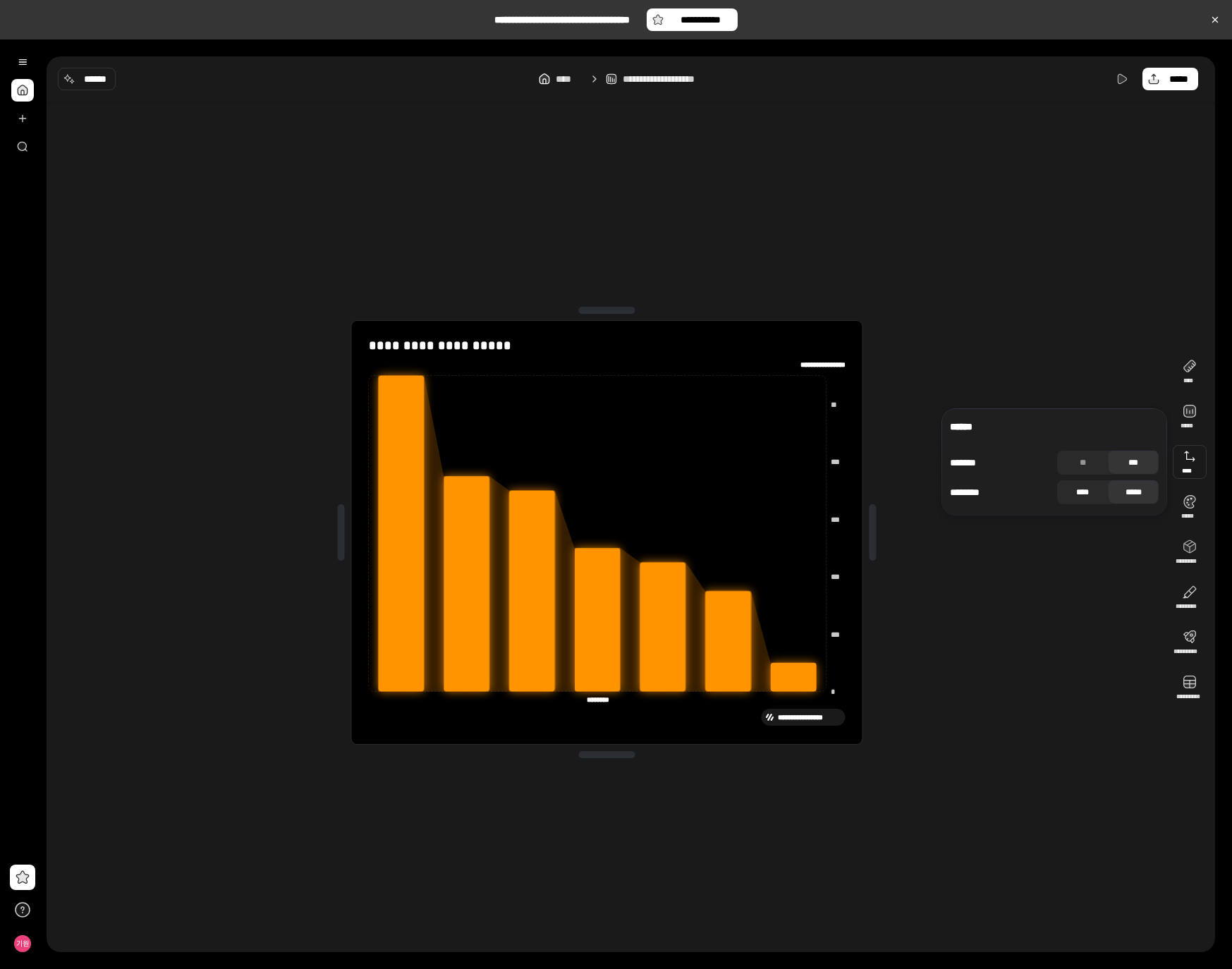 click on "****" at bounding box center [1082, 492] 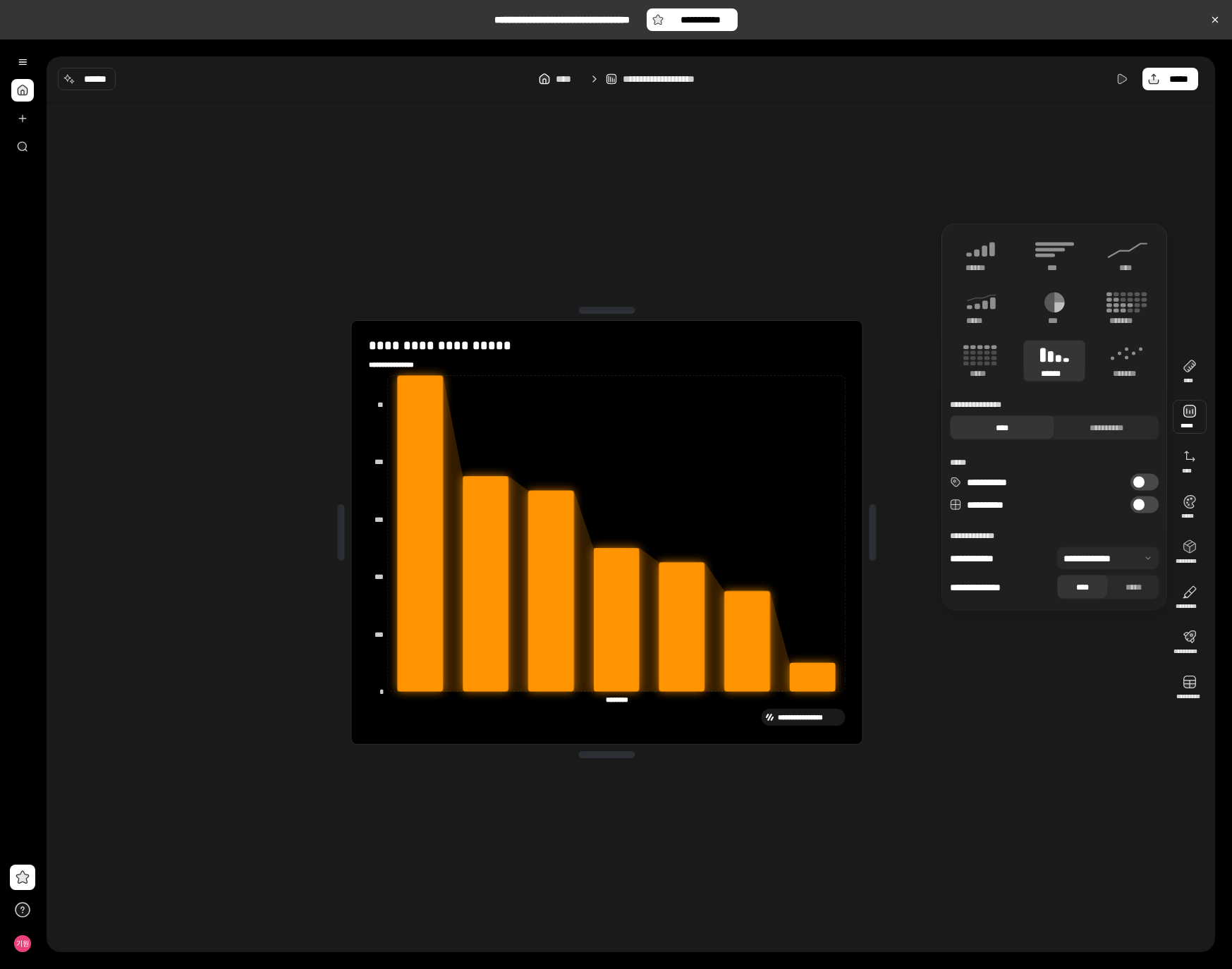 click at bounding box center (1190, 417) 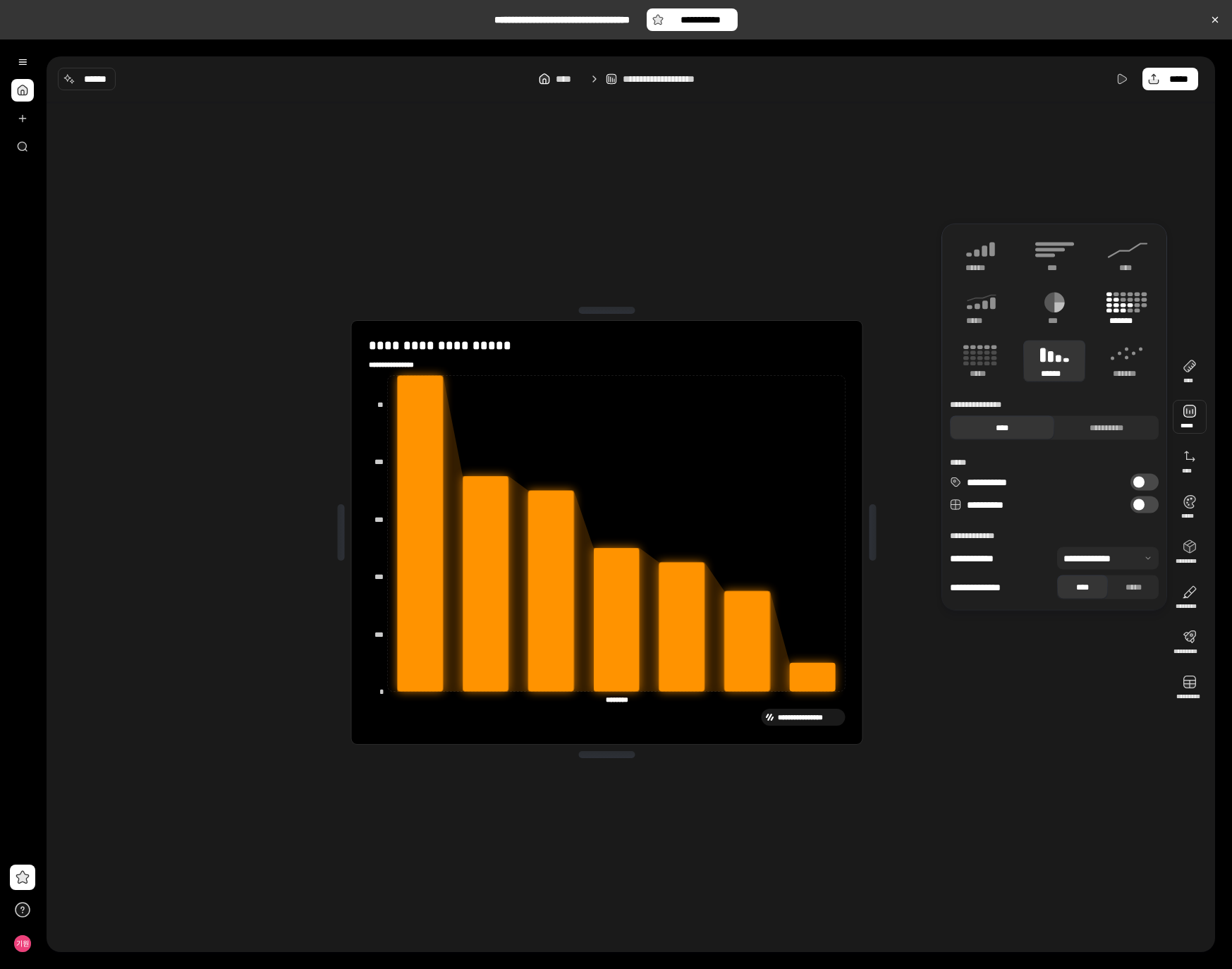 click 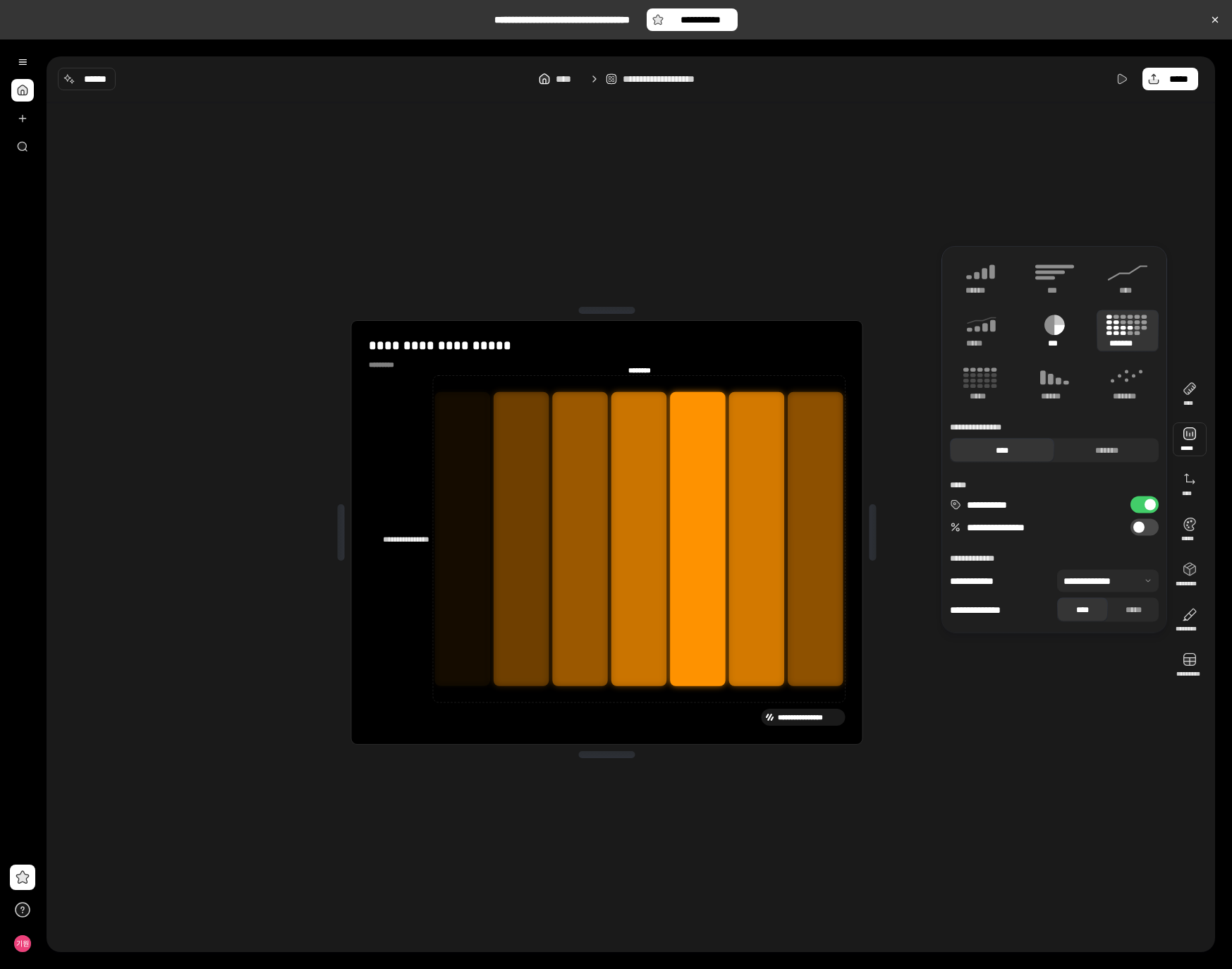click on "***" at bounding box center [1054, 331] 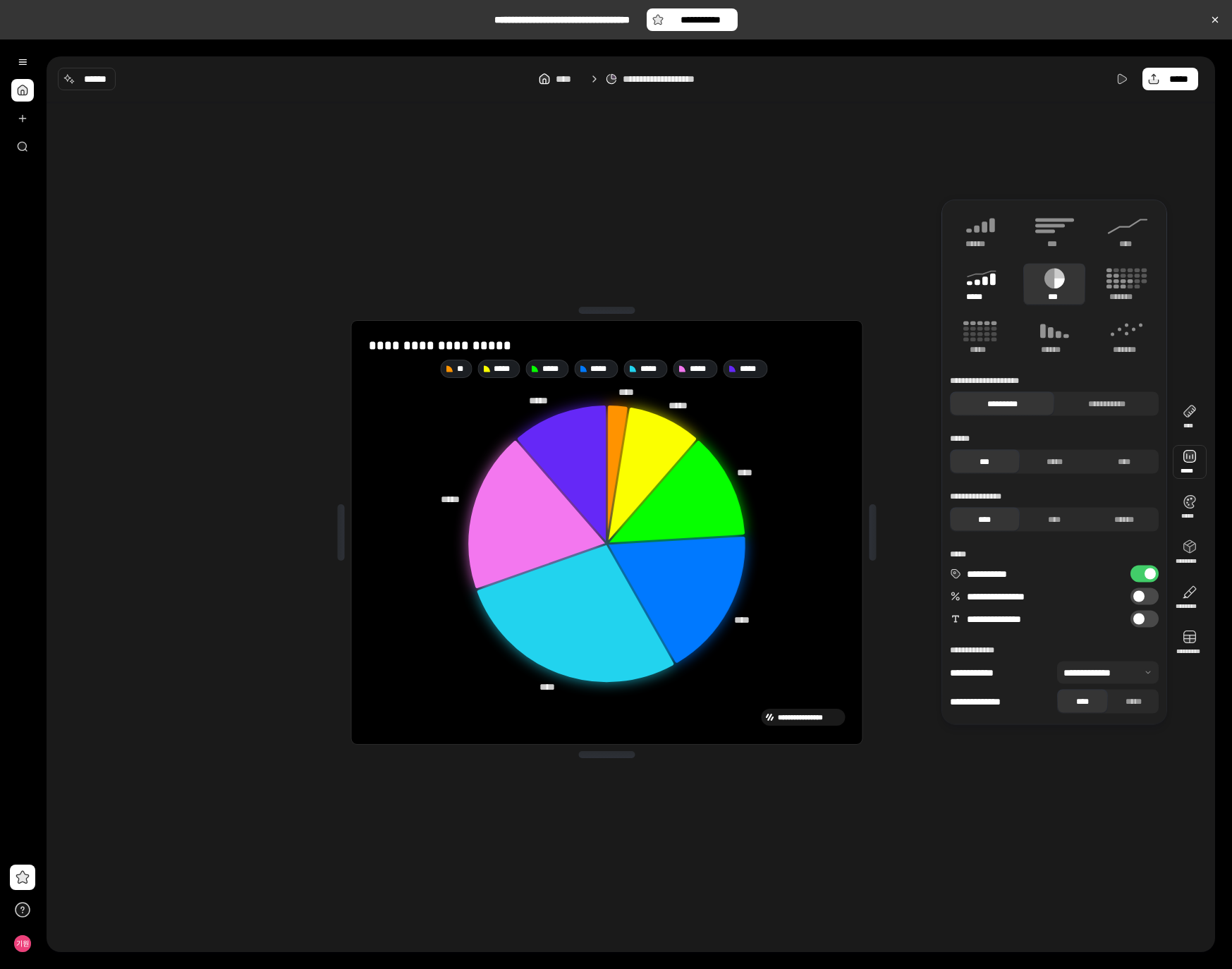 click on "*****" at bounding box center (981, 284) 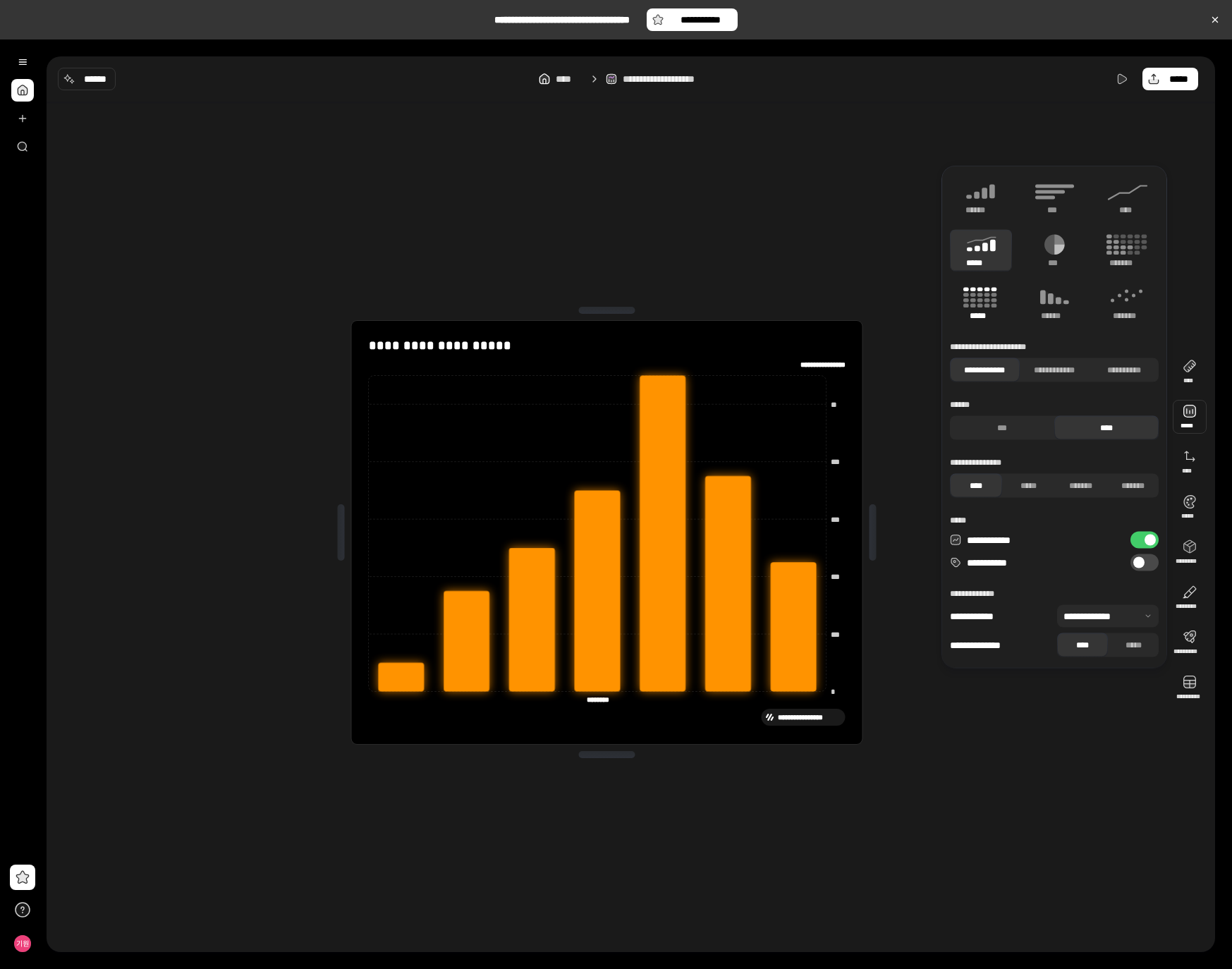 click on "*****" at bounding box center (980, 316) 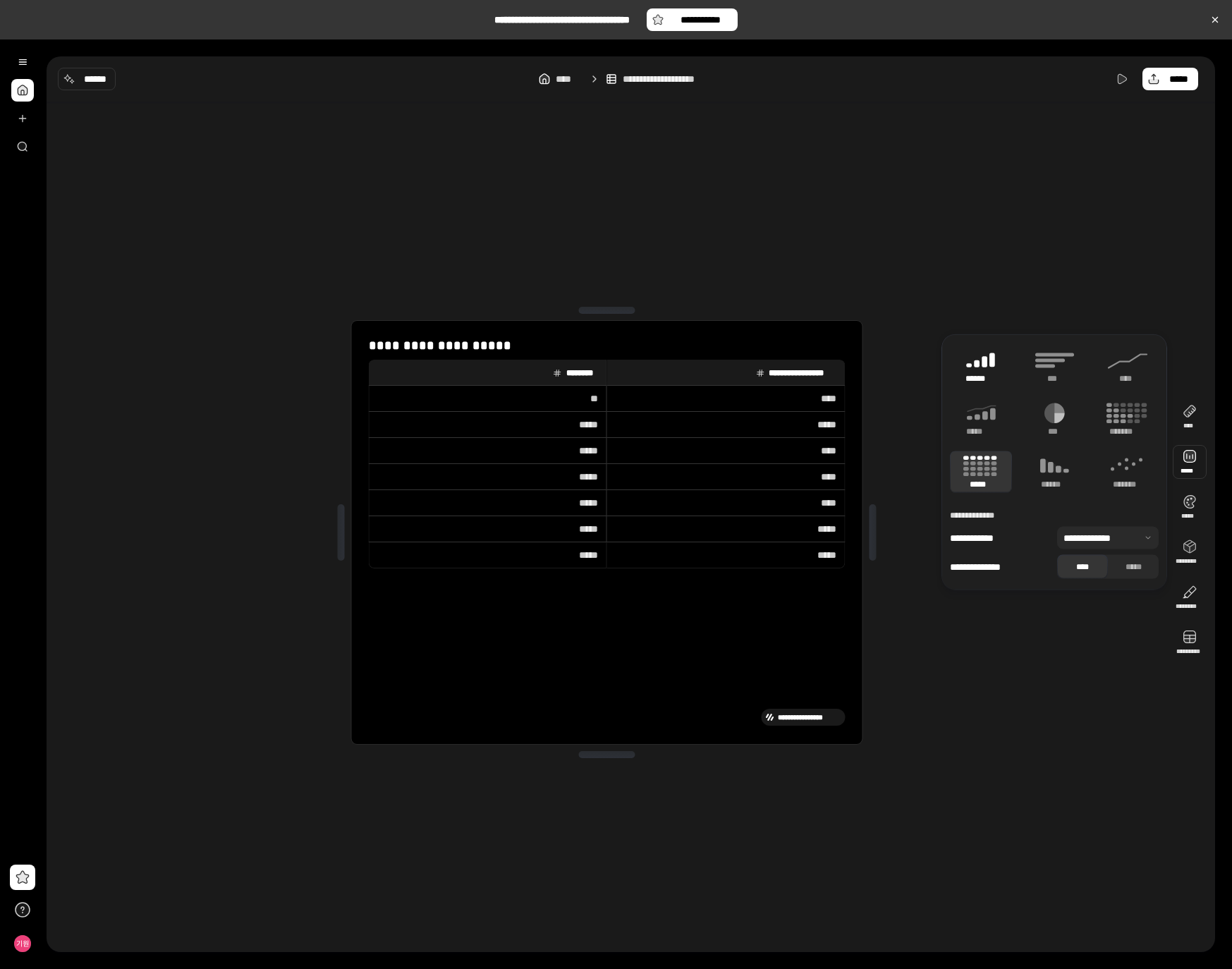 click 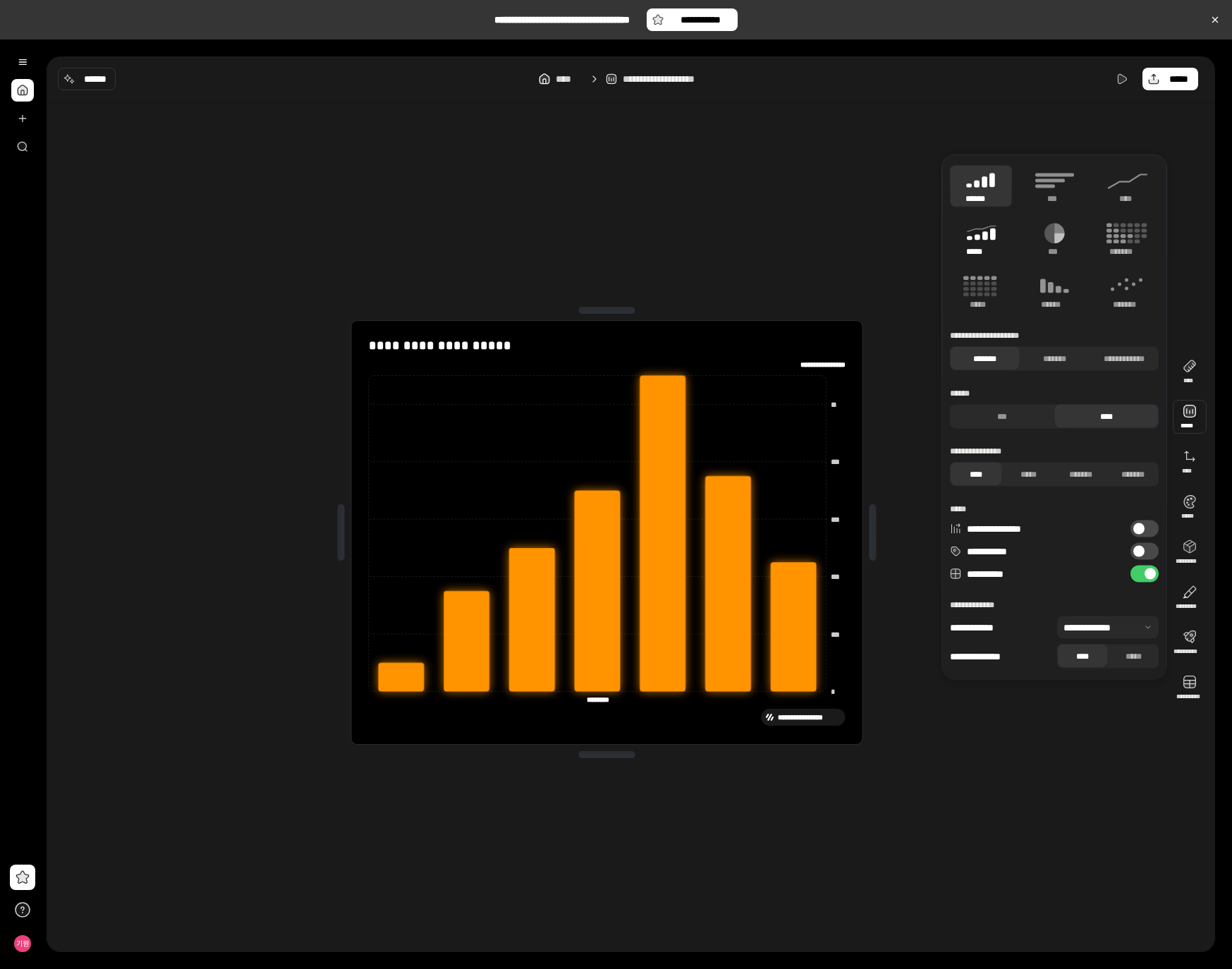 click 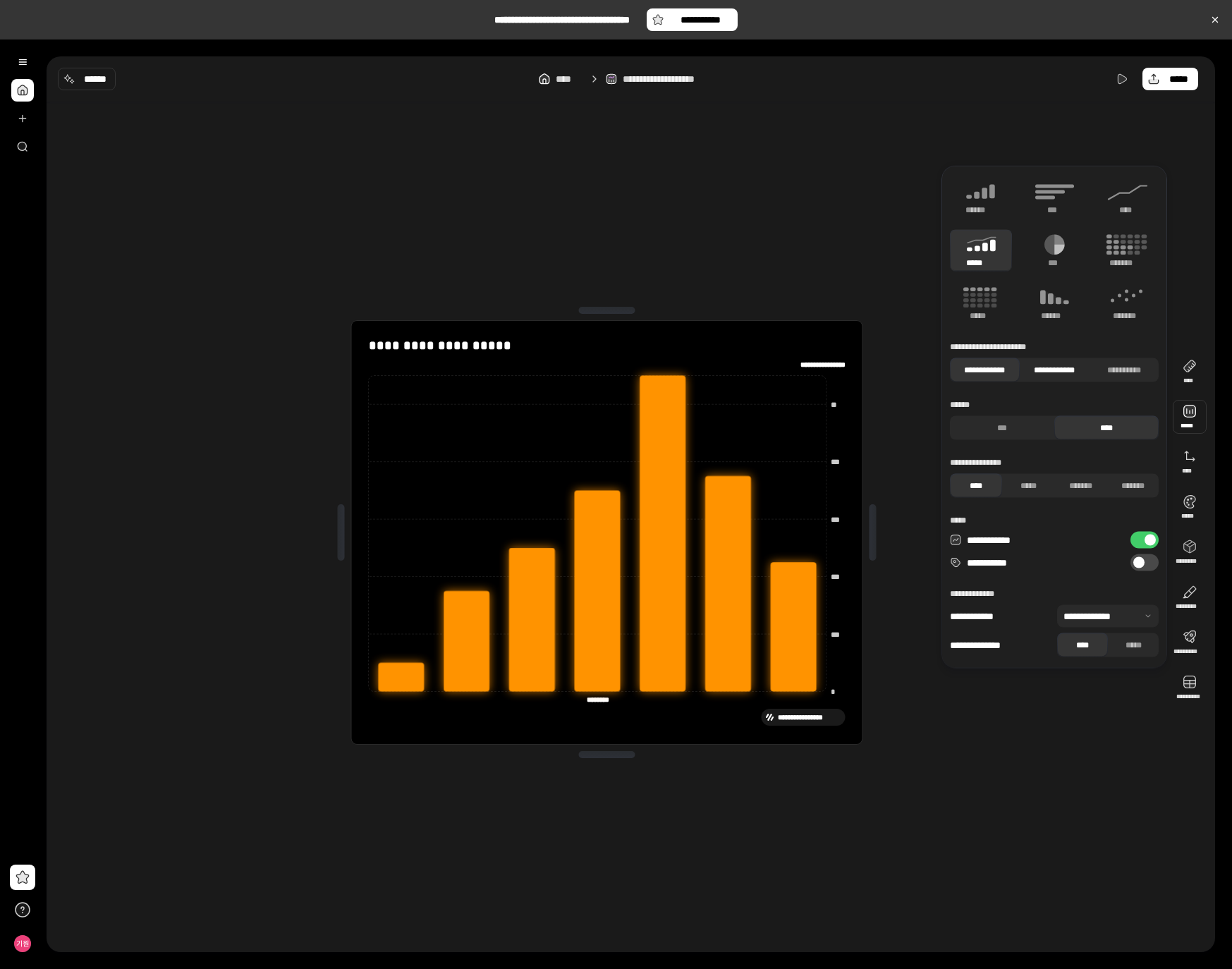 click on "**********" at bounding box center (1054, 370) 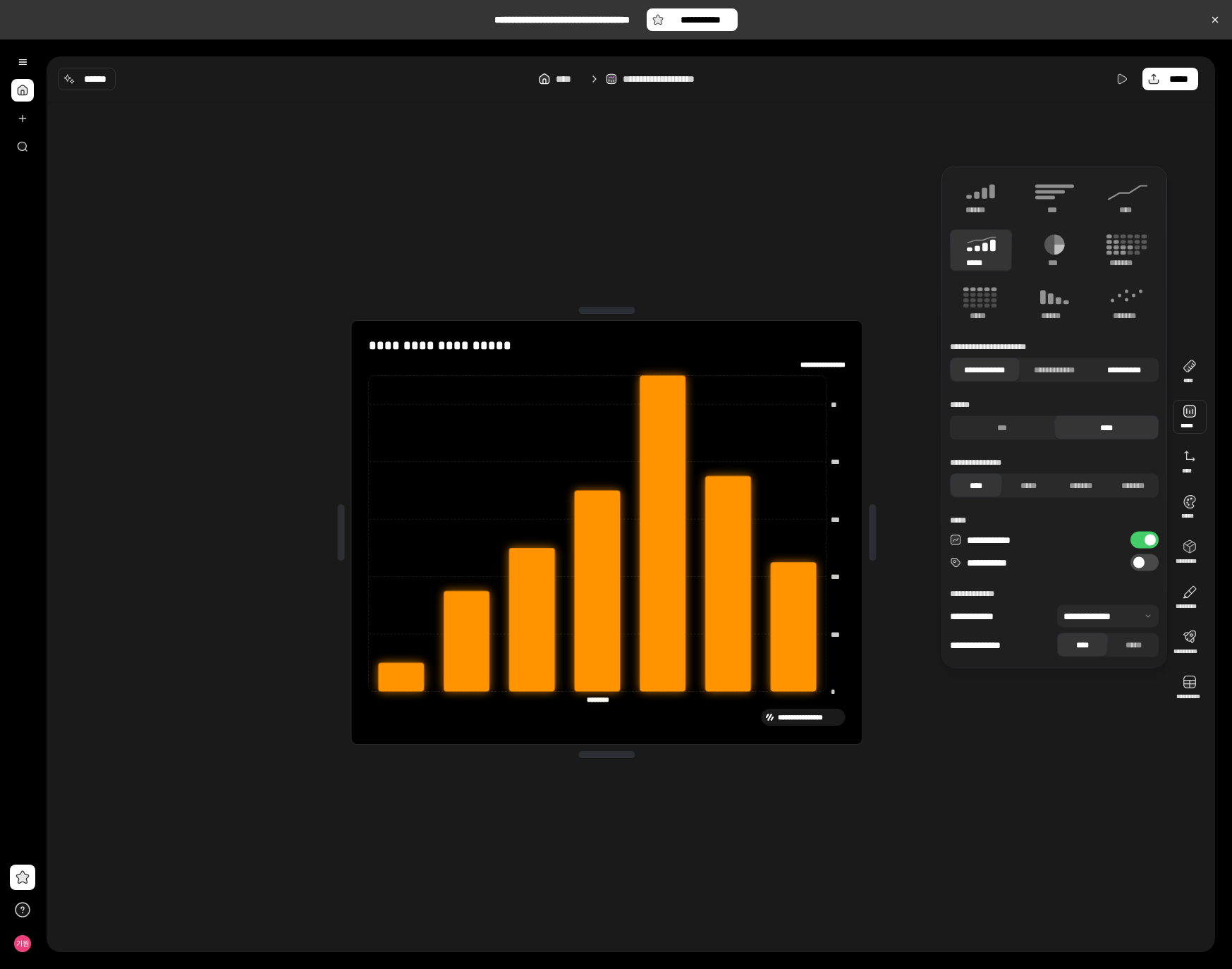 click on "**********" at bounding box center (1123, 370) 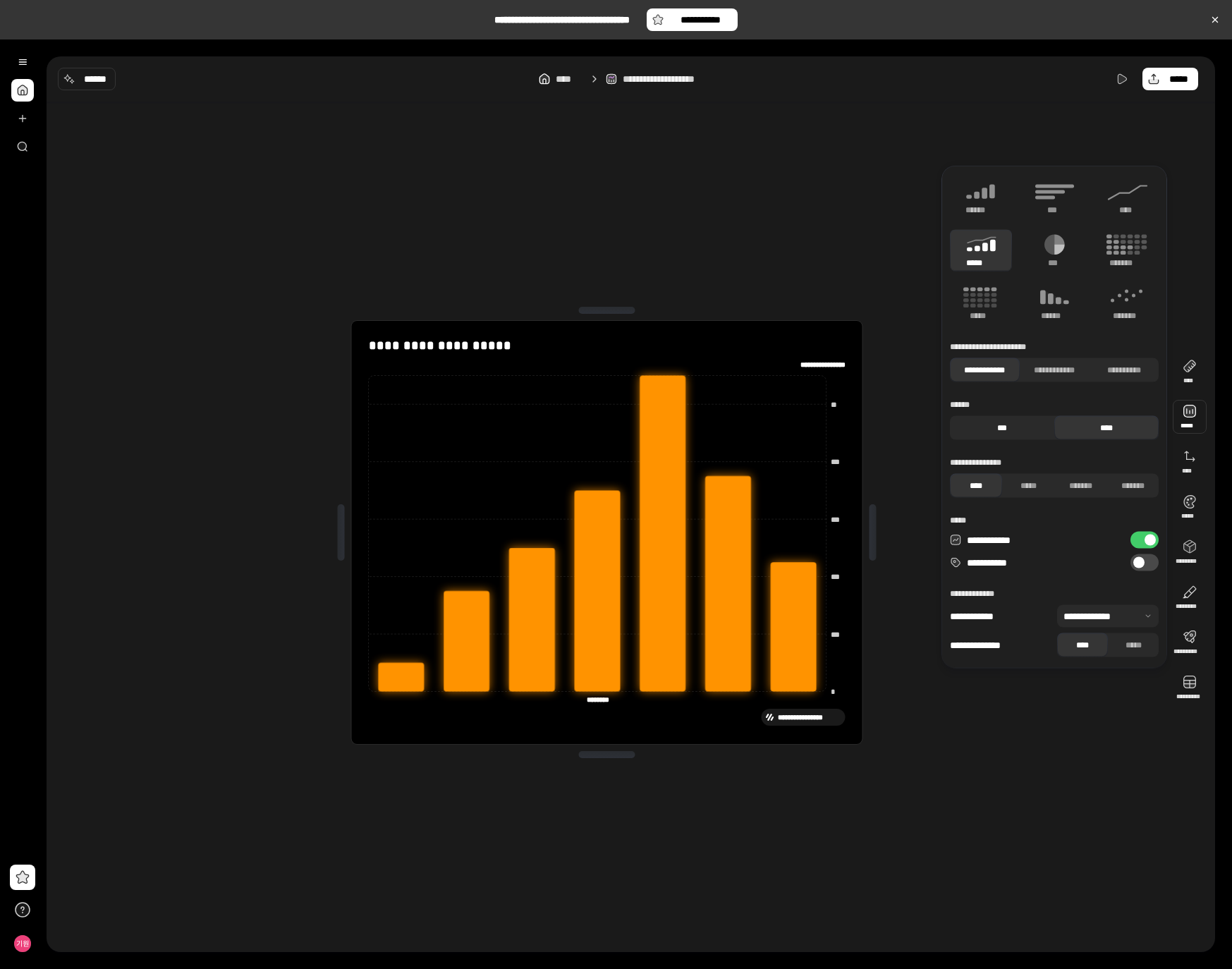 click on "***" at bounding box center [1002, 428] 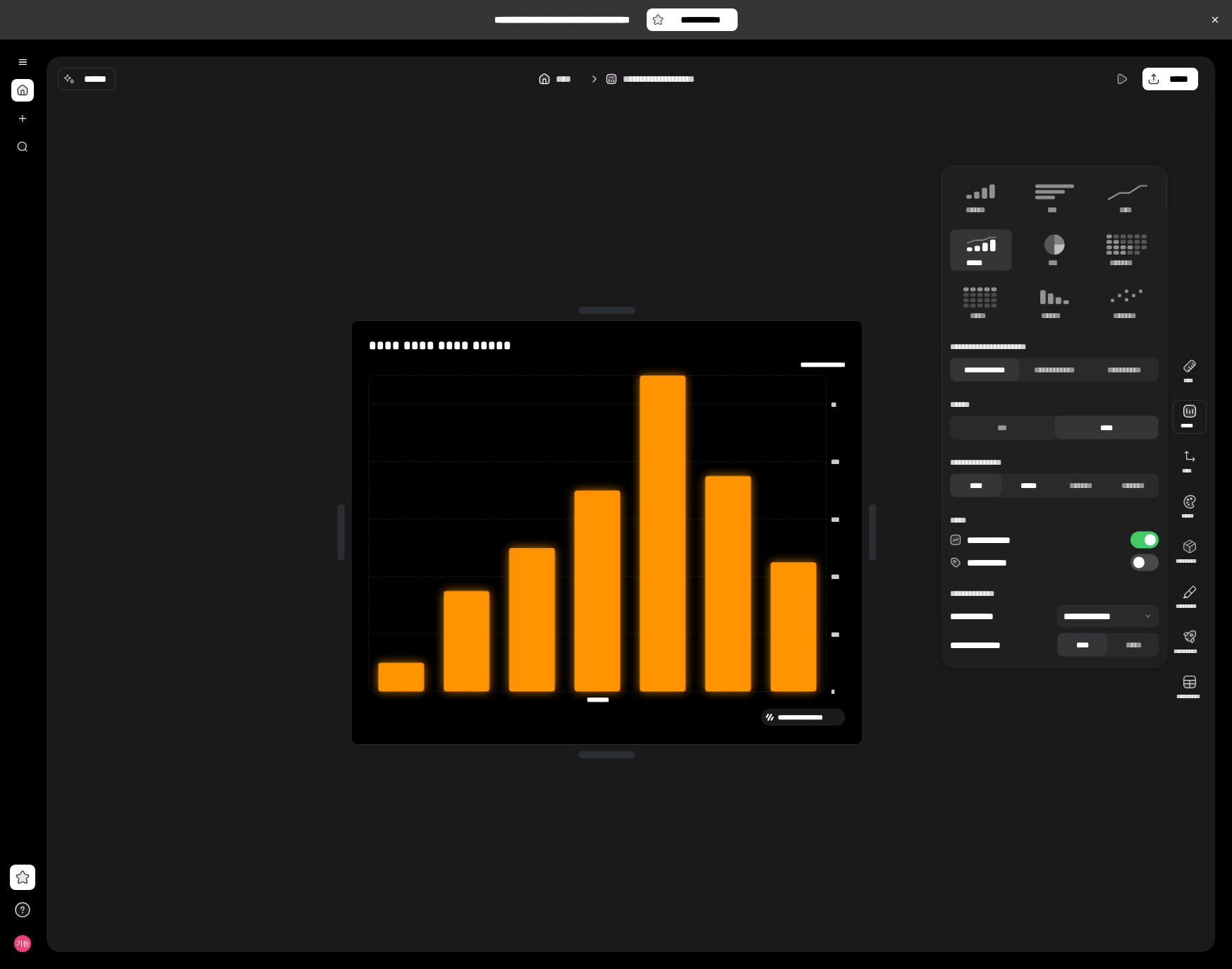 click on "*****" at bounding box center (1028, 486) 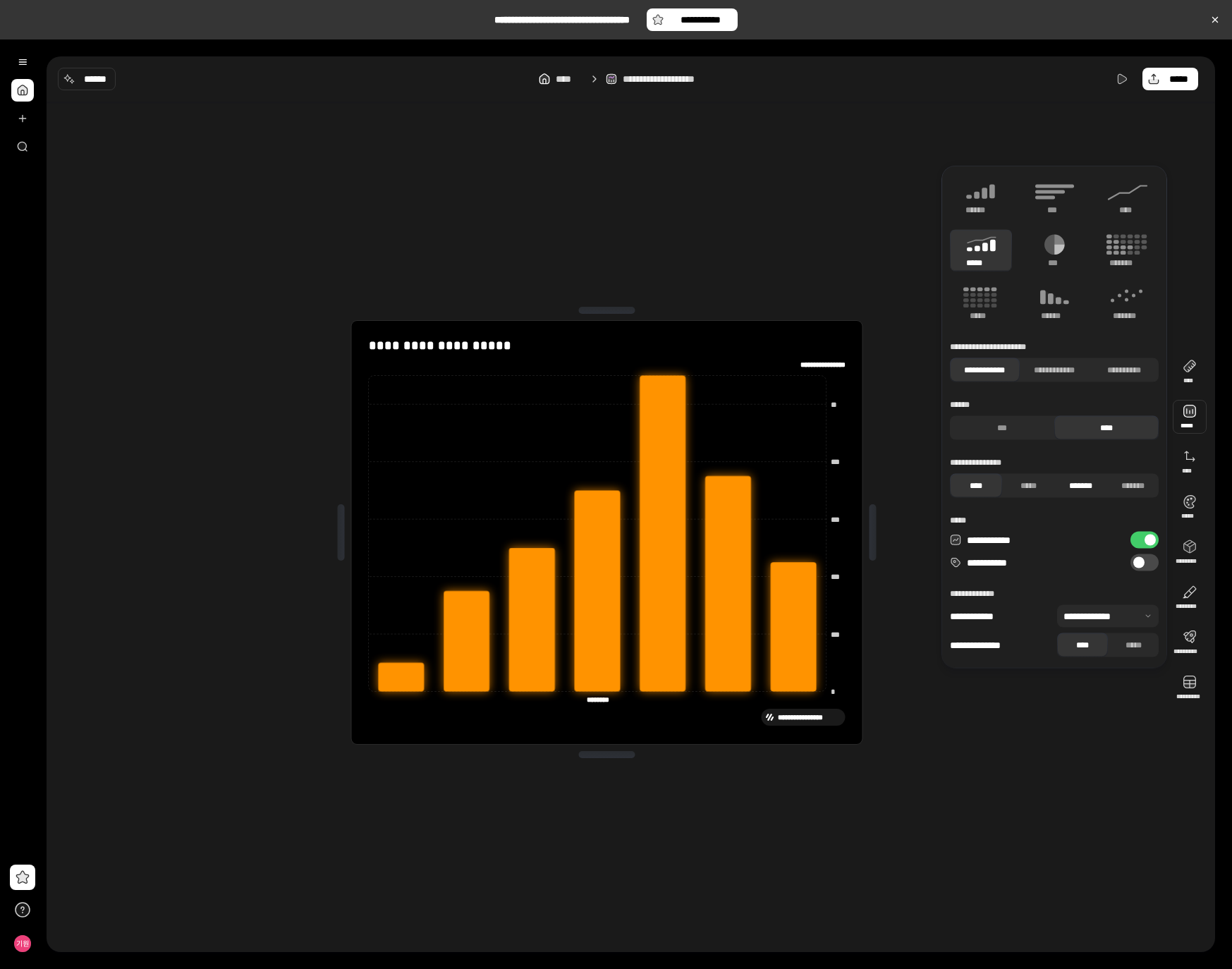 click on "*******" at bounding box center (1080, 486) 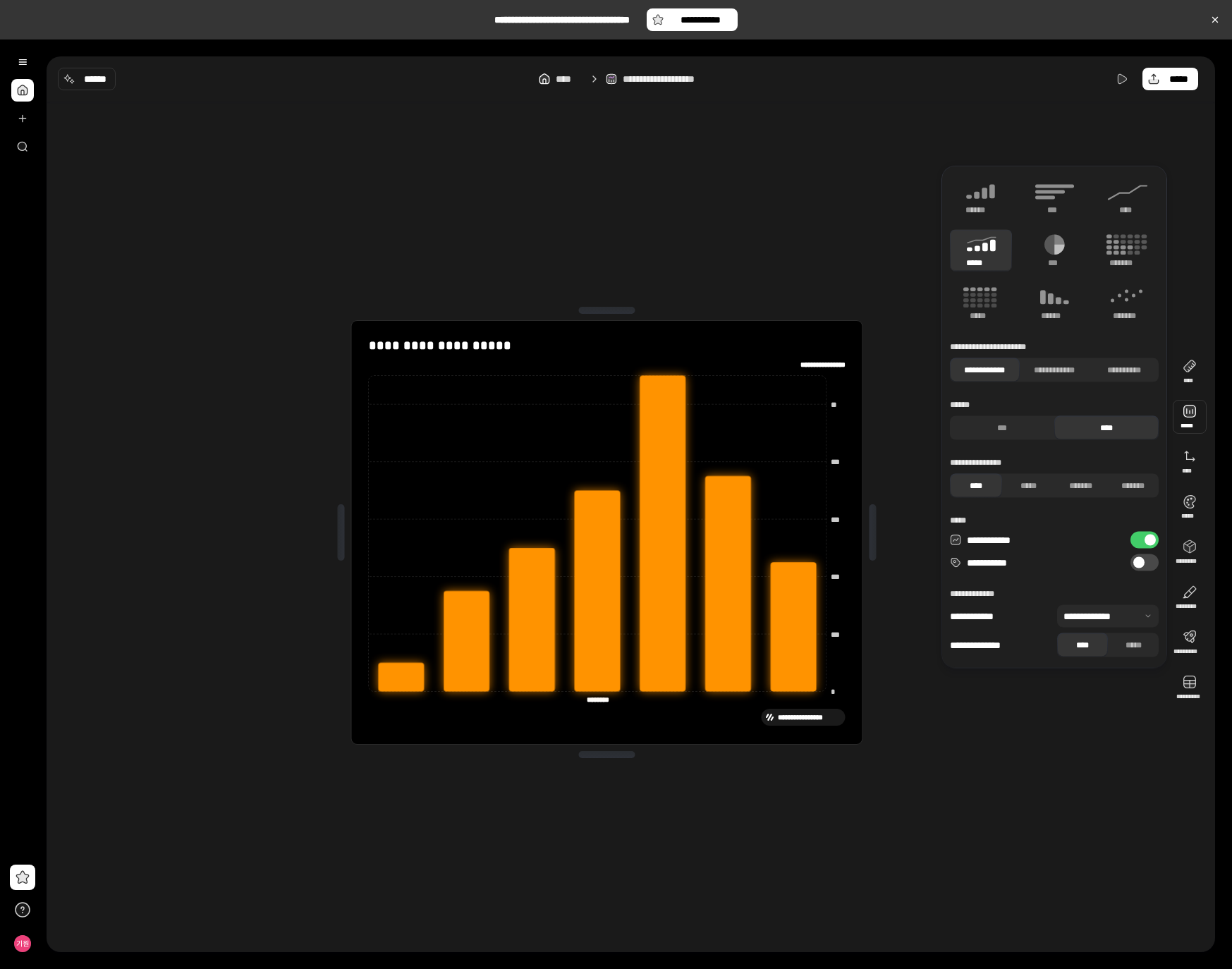 click at bounding box center [1139, 563] 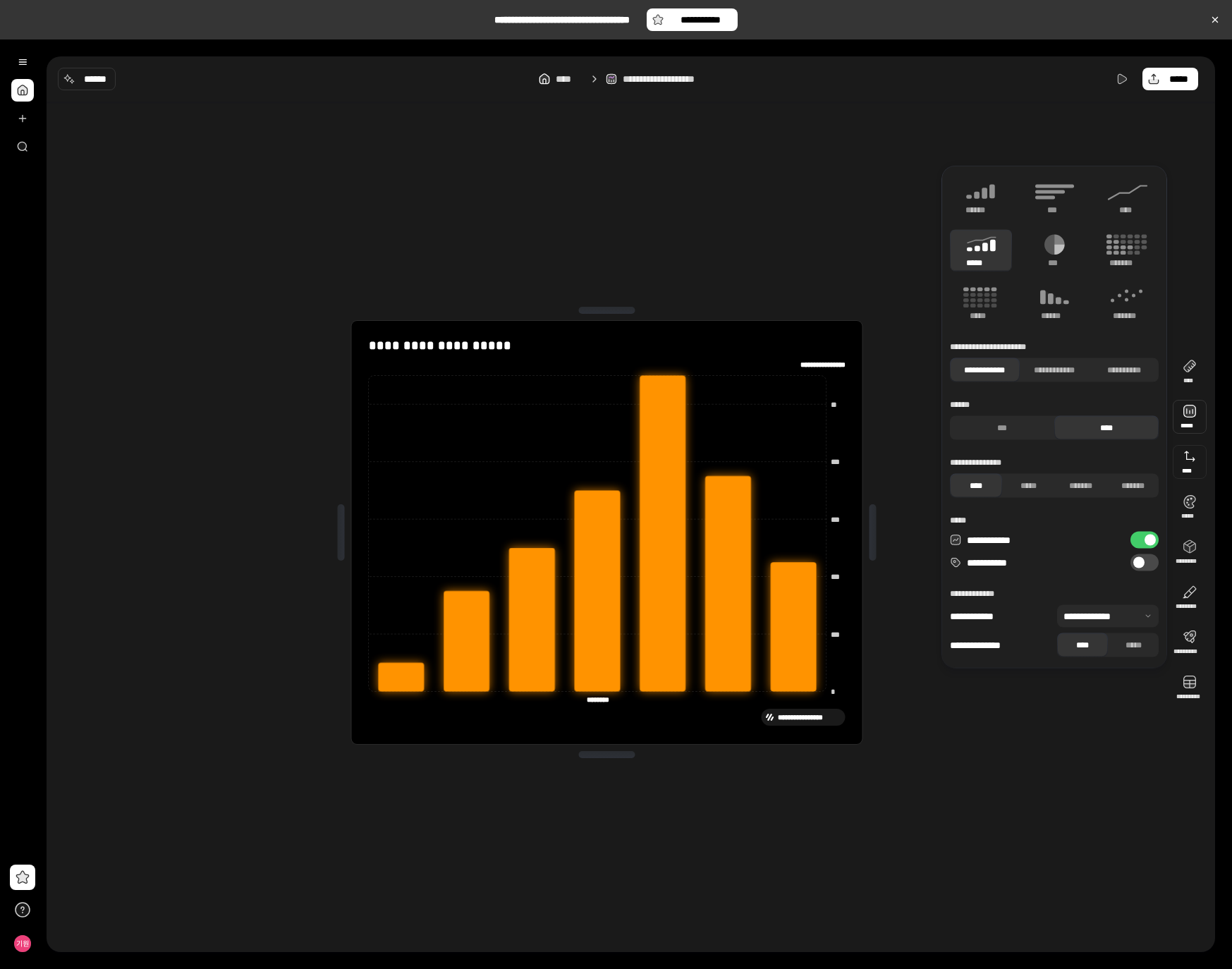 click at bounding box center (1190, 462) 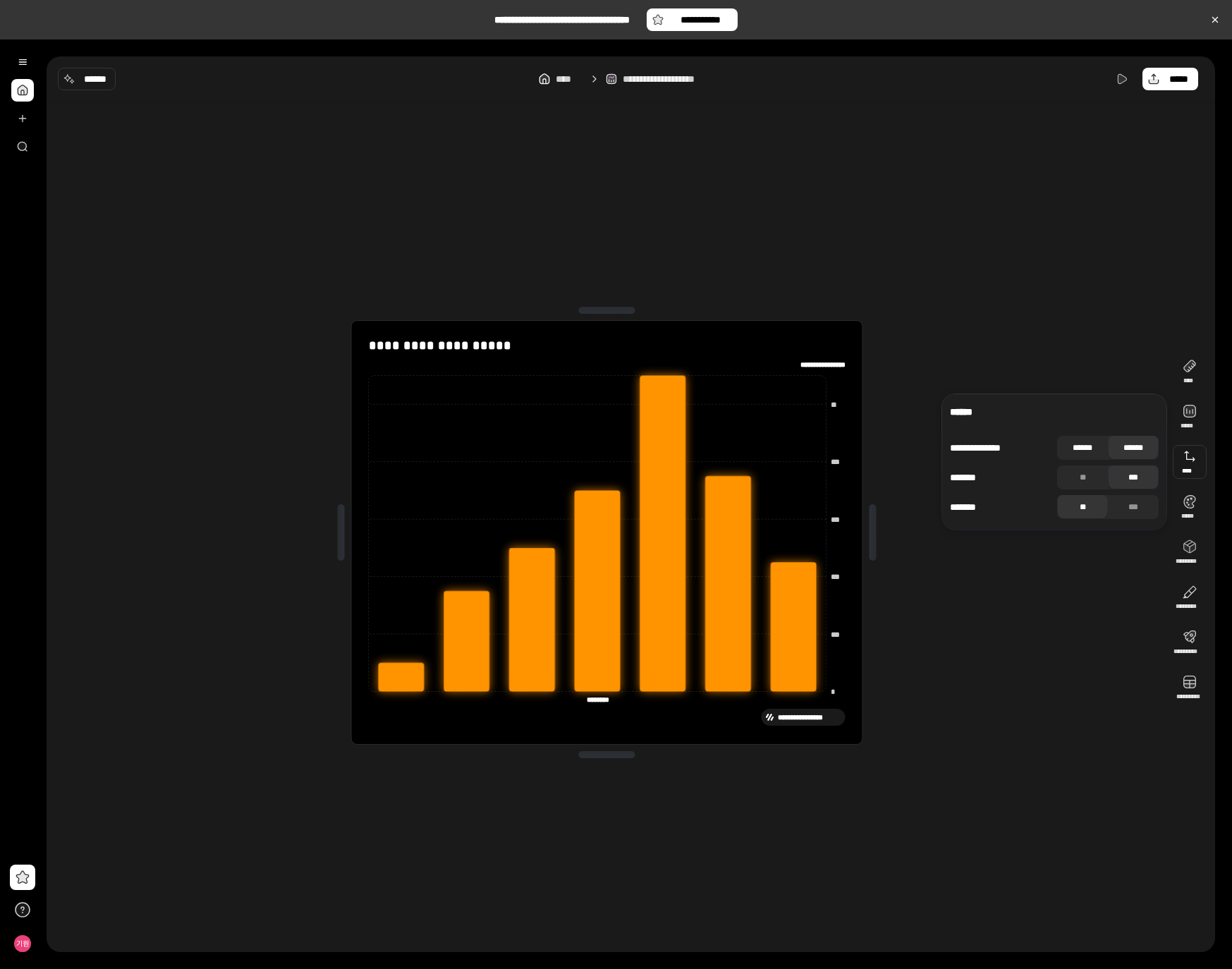 click on "******" at bounding box center (1082, 448) 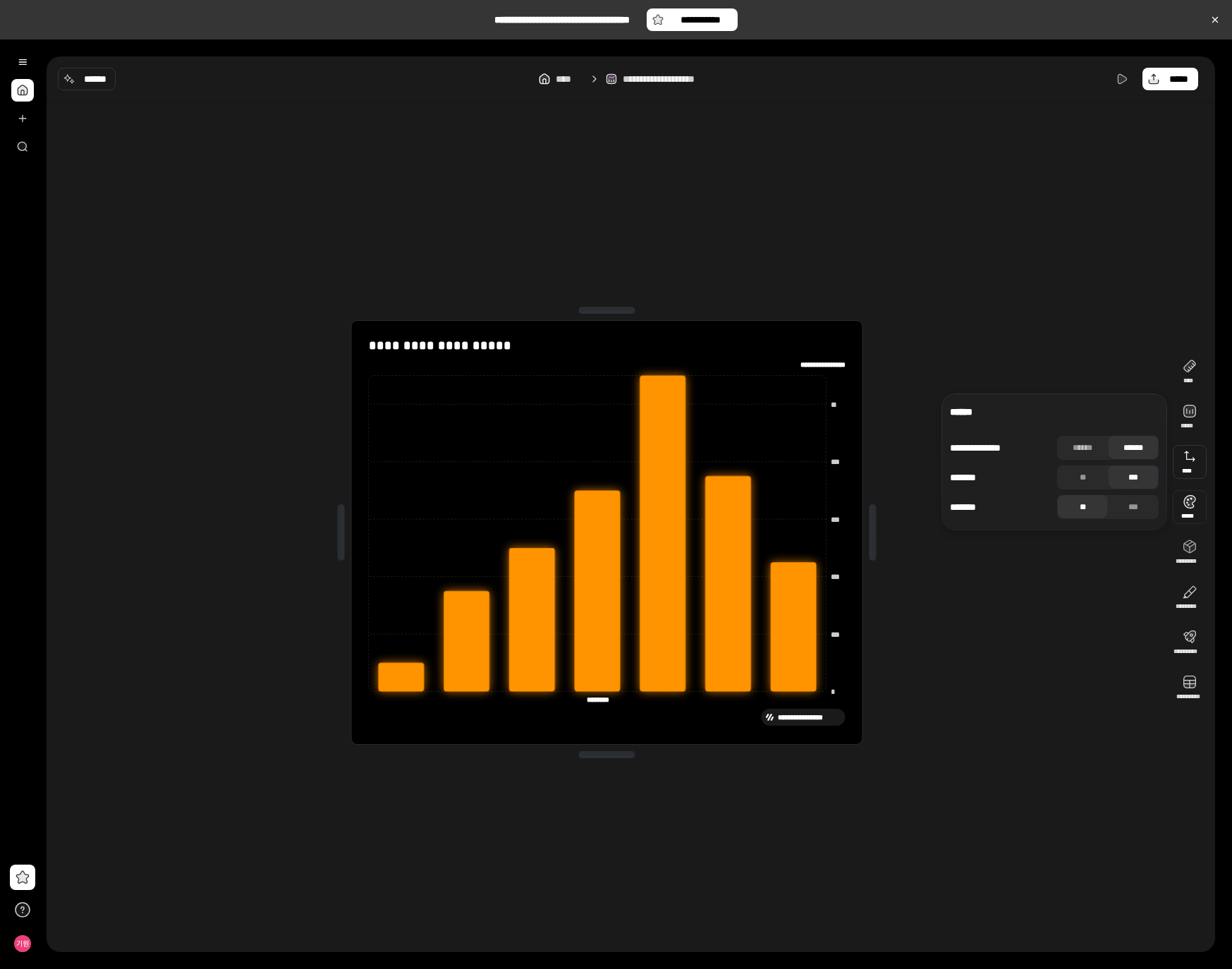 click at bounding box center (1190, 507) 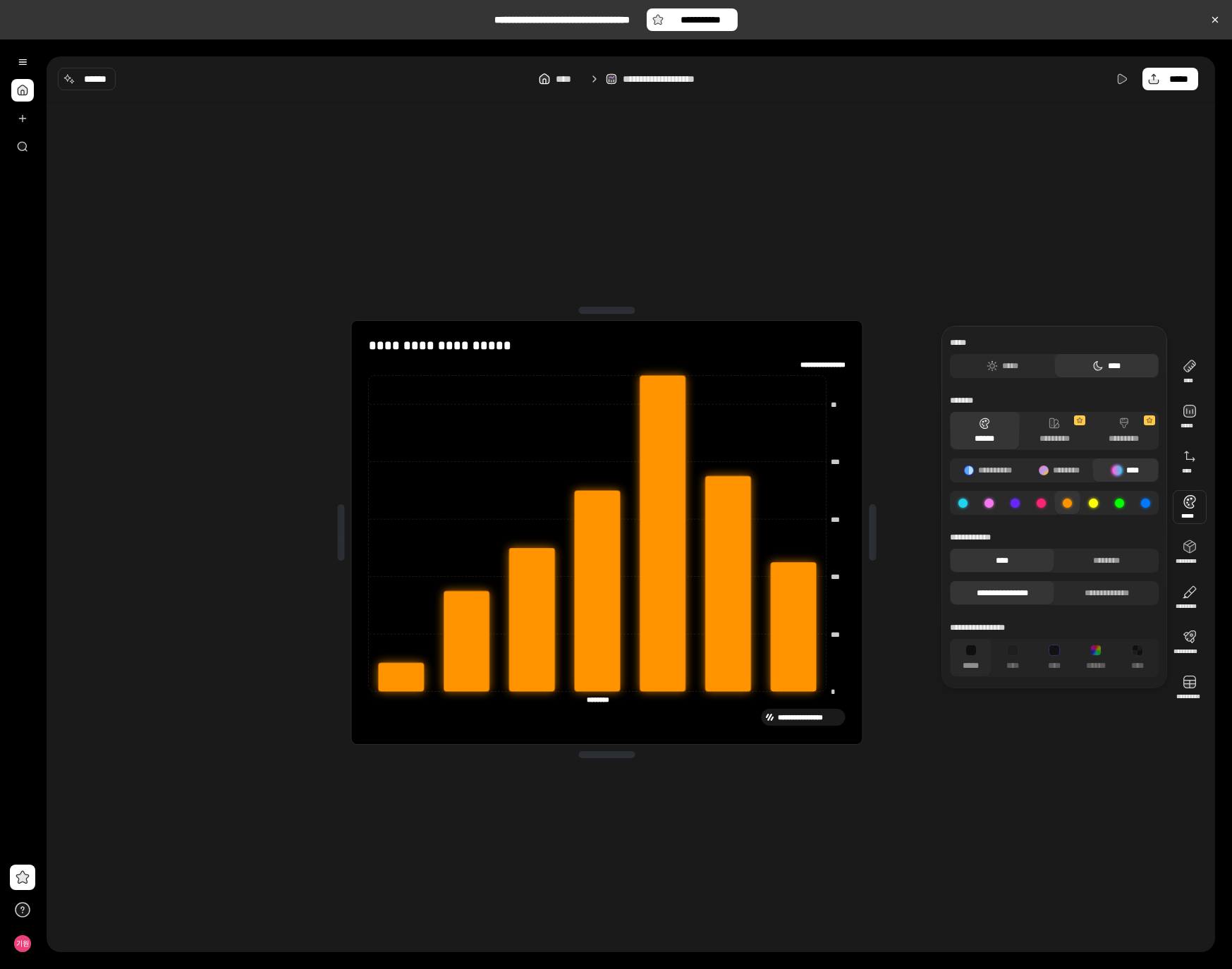 click 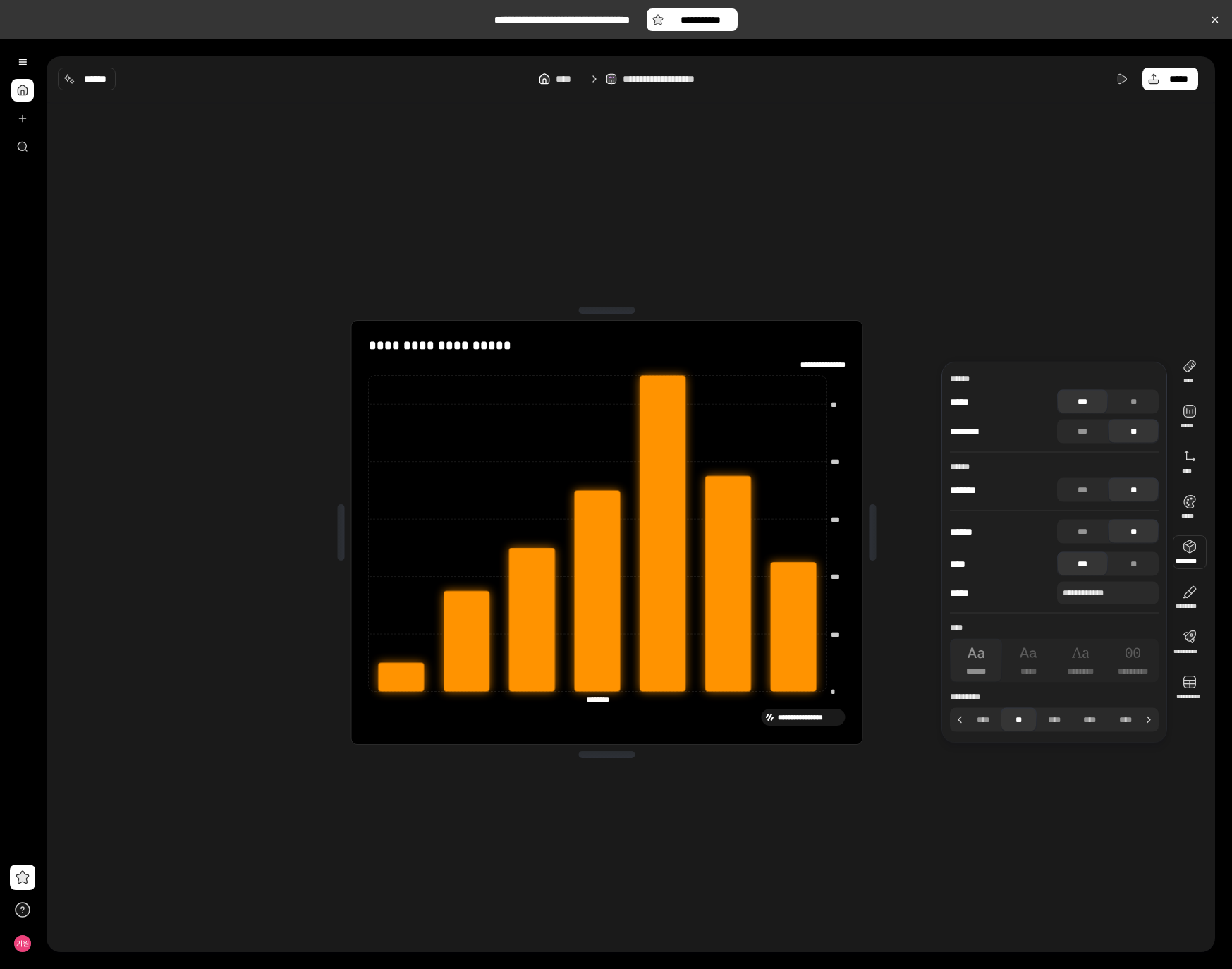 click at bounding box center [1190, 552] 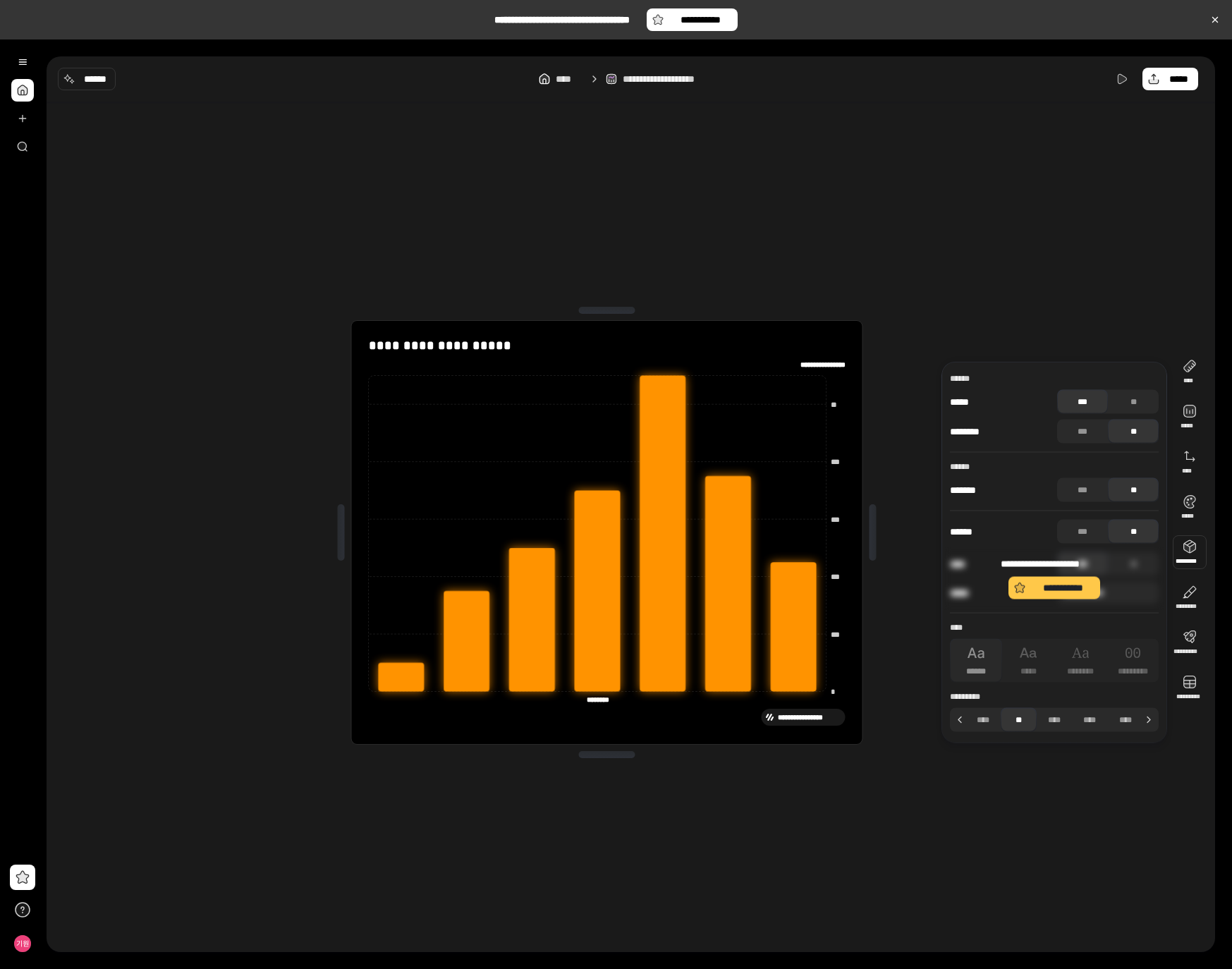 click on "**********" at bounding box center [1054, 578] 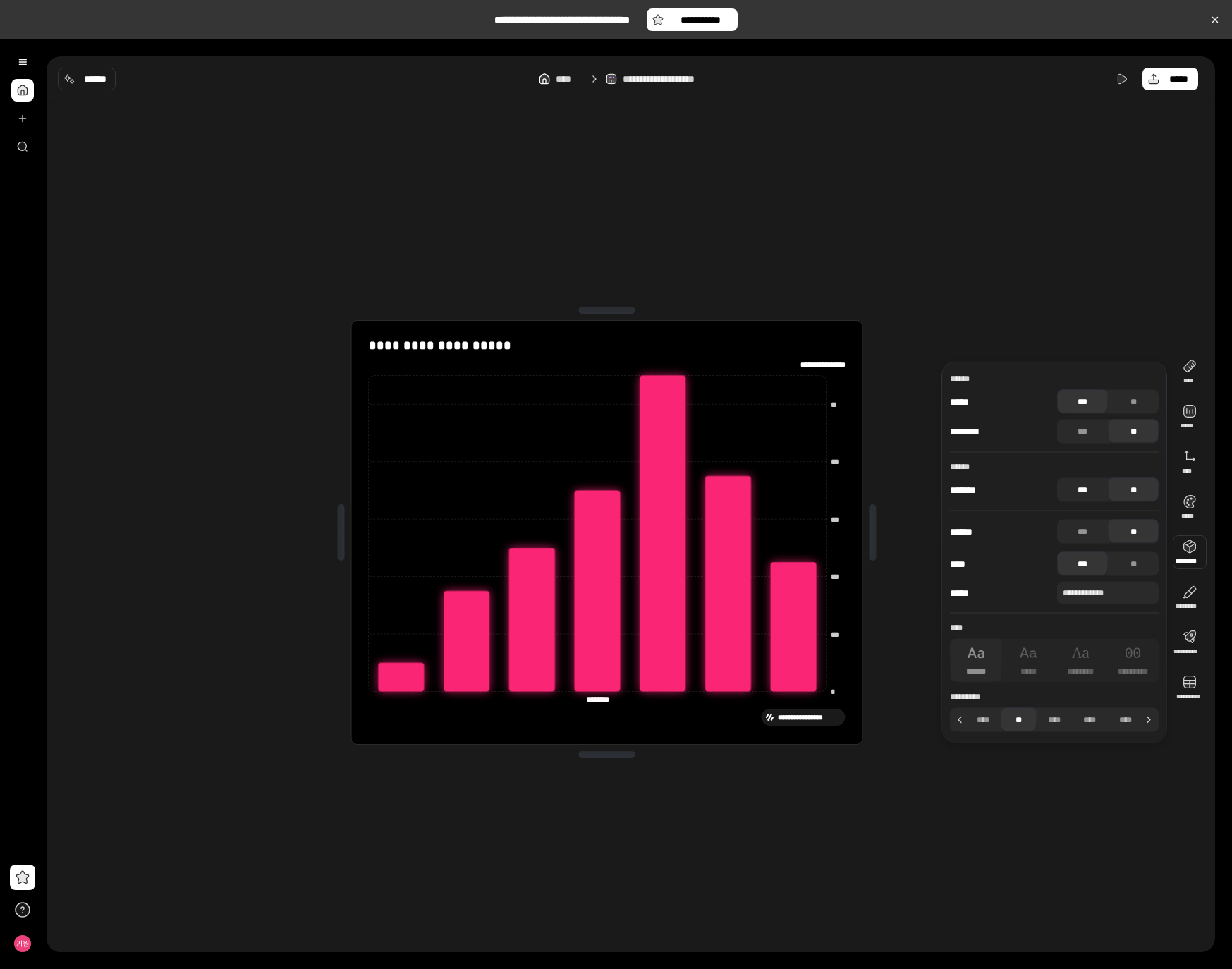 click on "***" at bounding box center (1082, 490) 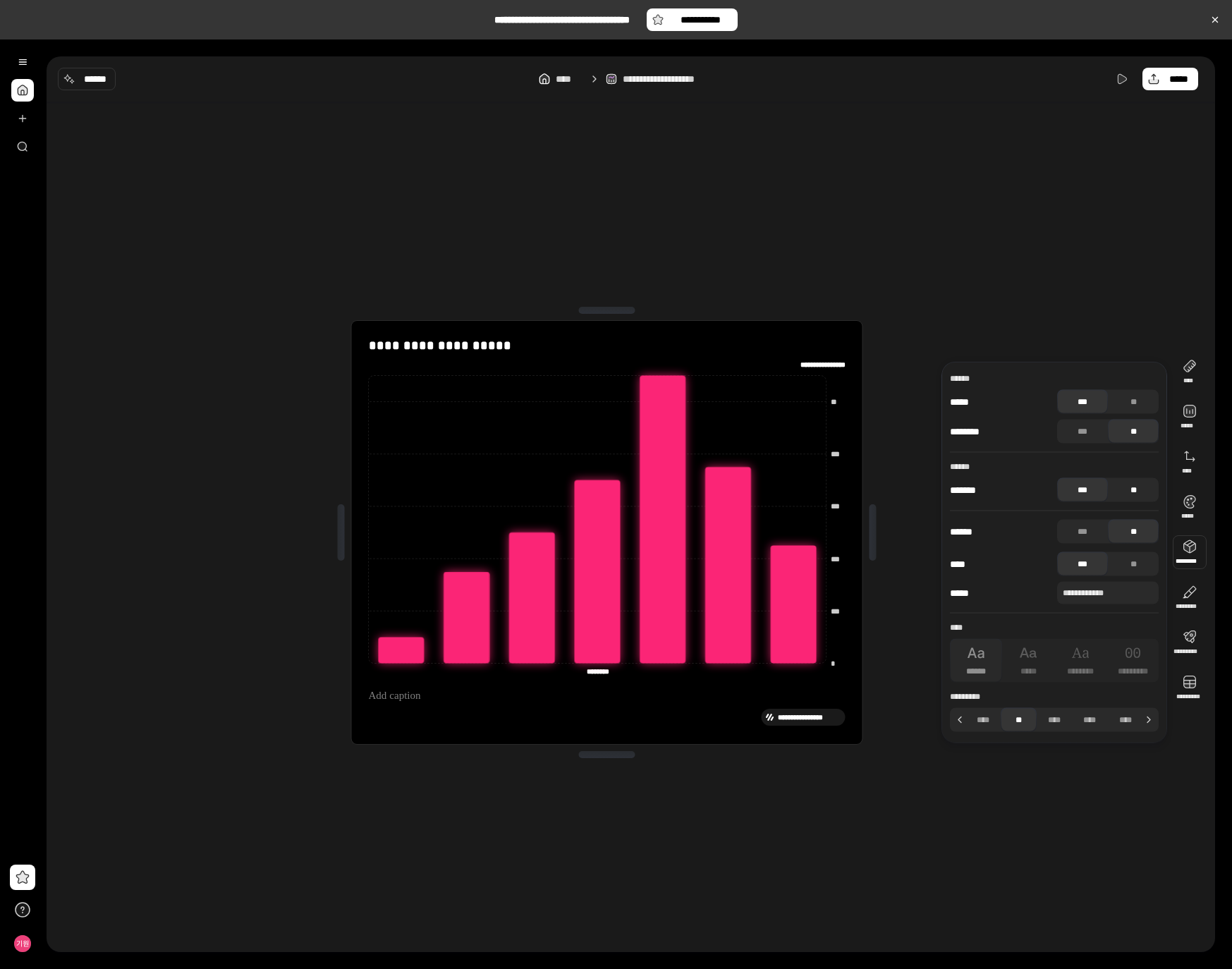 click on "**" at bounding box center (1133, 490) 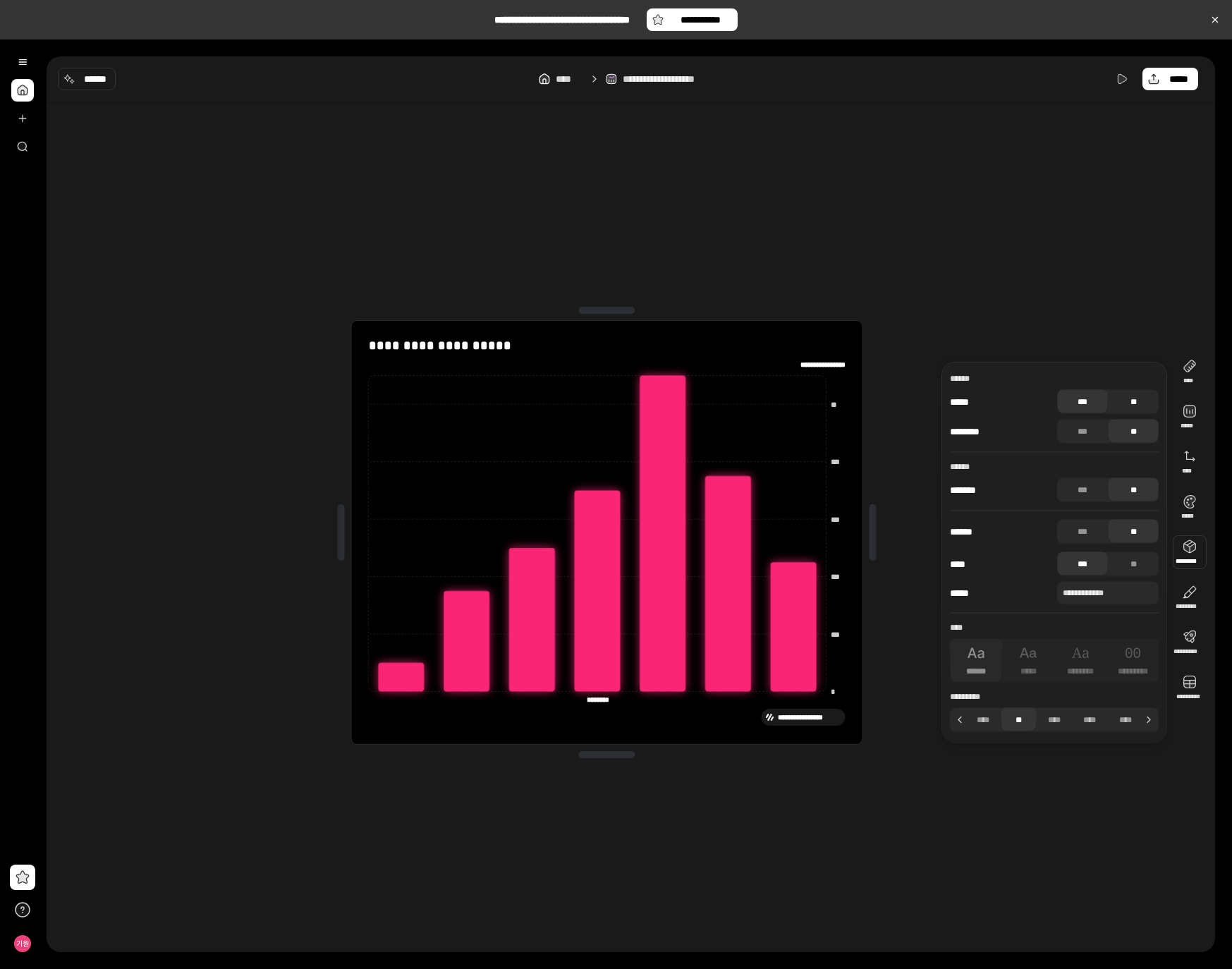 click on "**" at bounding box center (1133, 402) 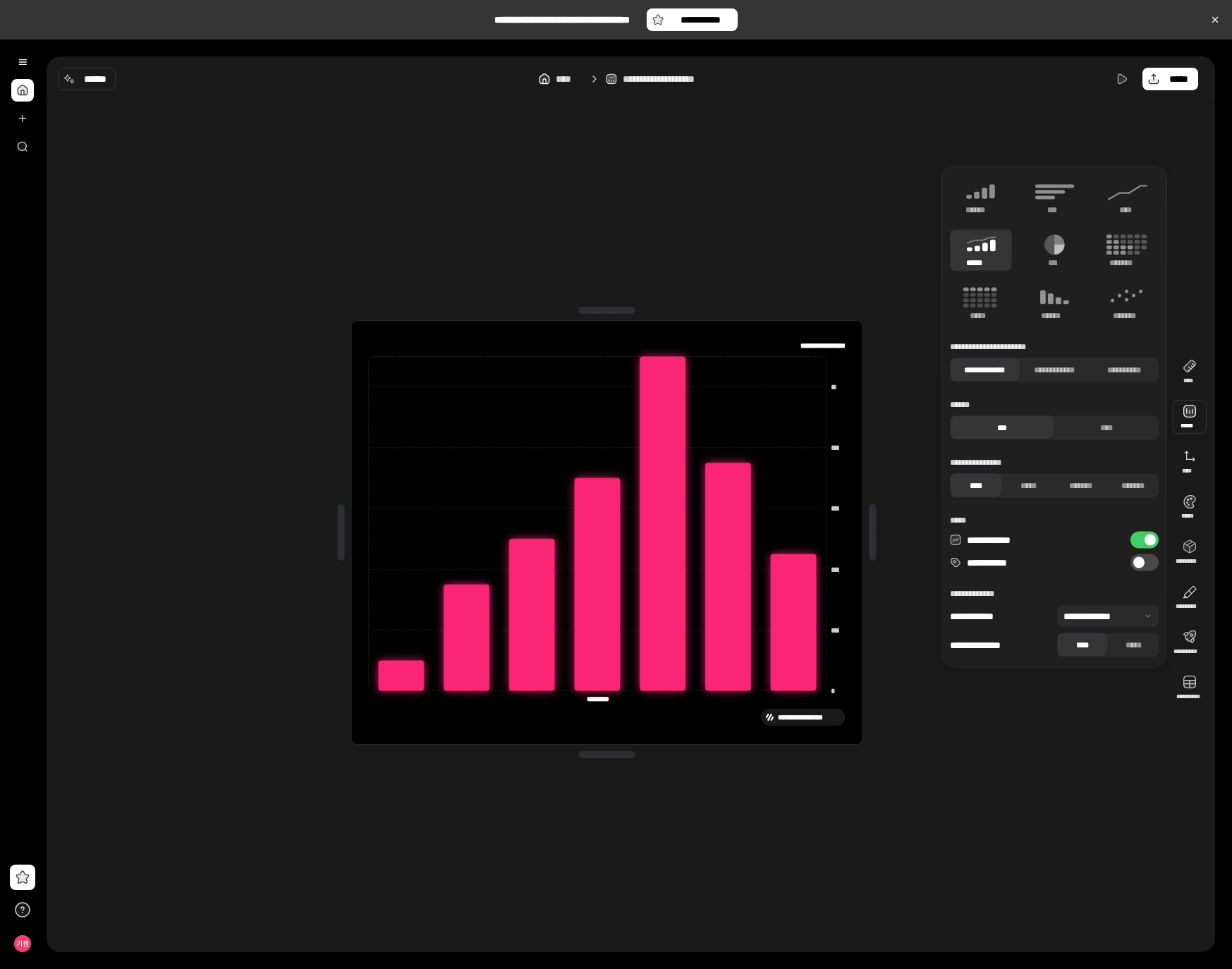 click at bounding box center [1190, 417] 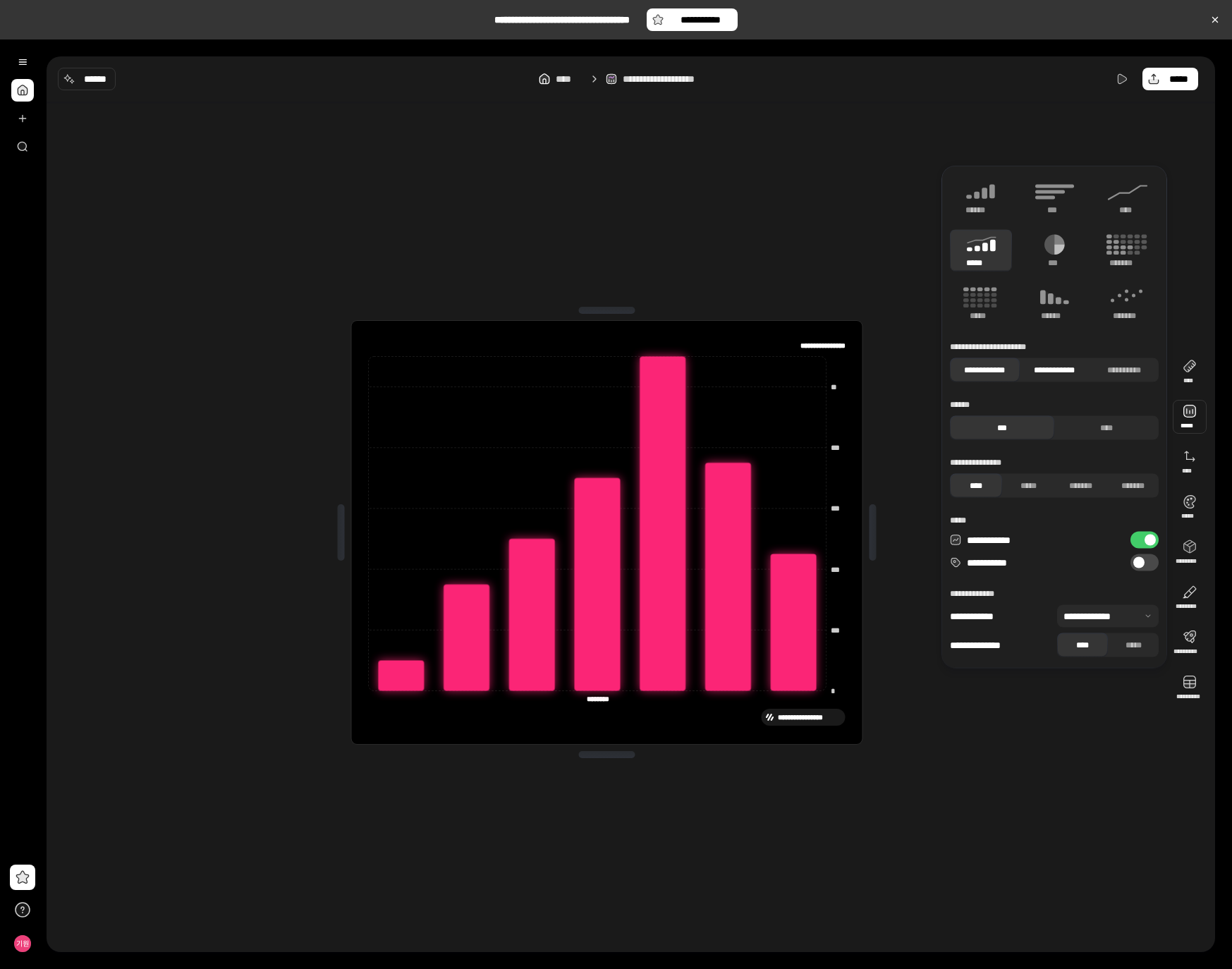 click on "**********" at bounding box center [1054, 370] 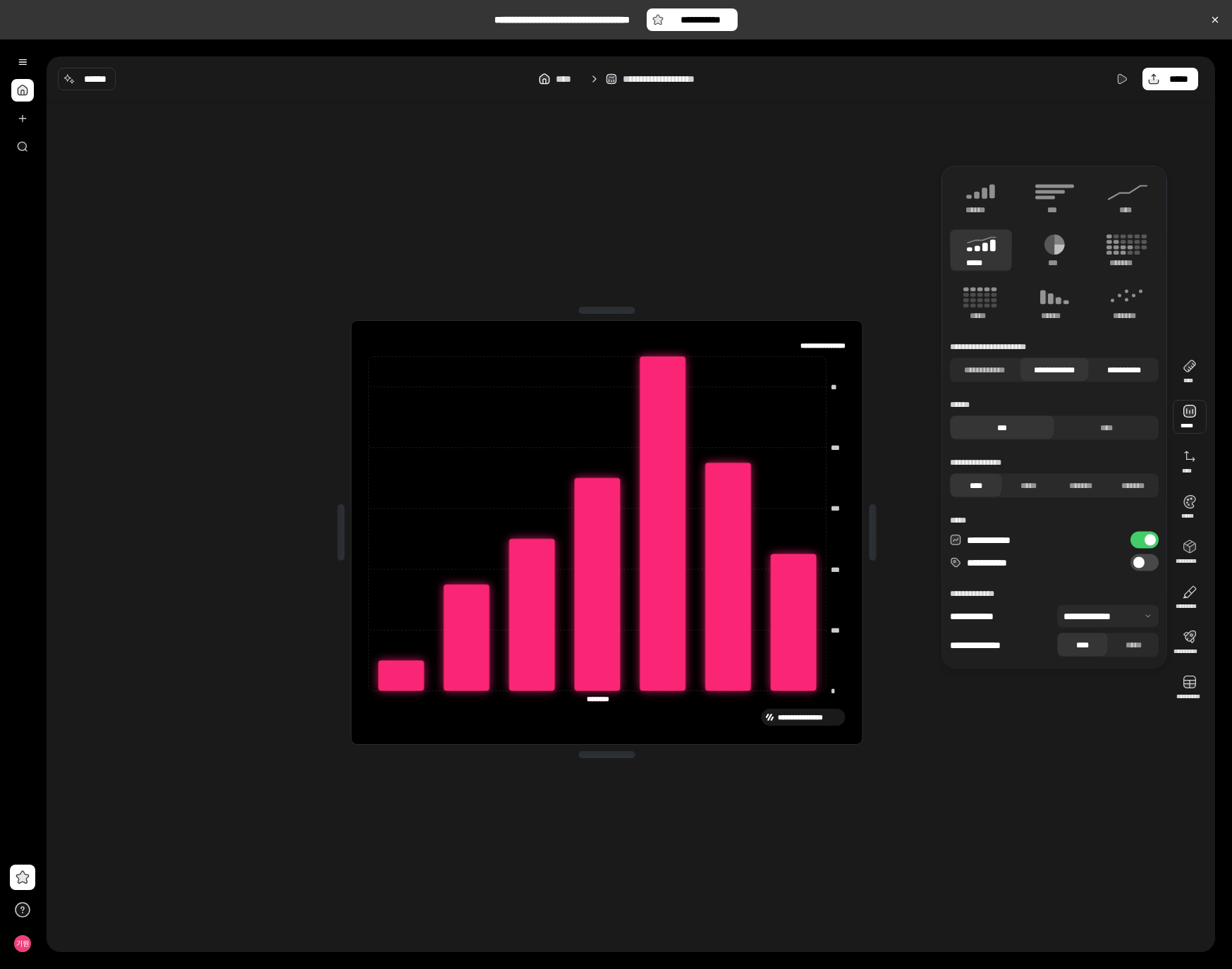 click on "**********" at bounding box center [1123, 370] 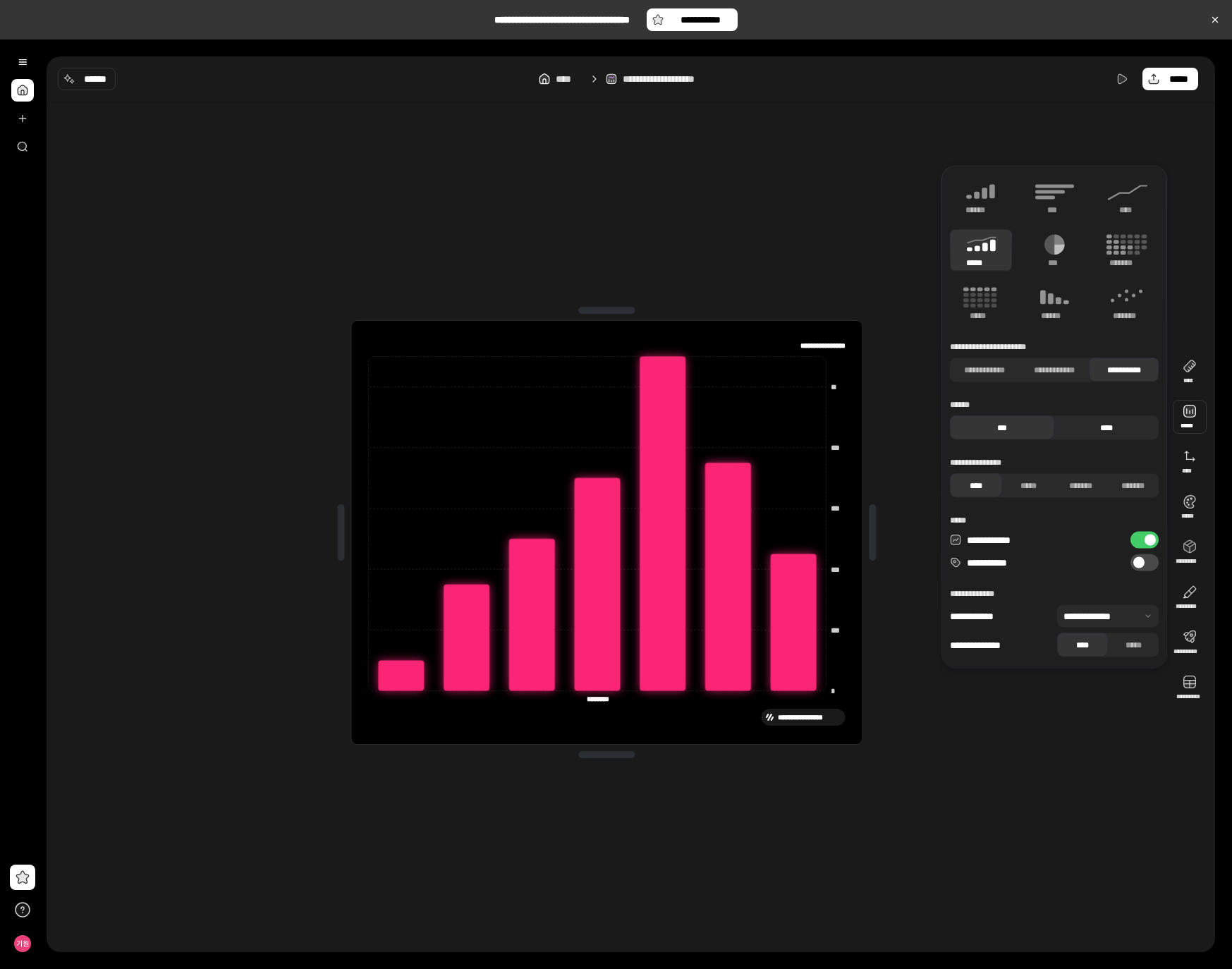 click on "****" at bounding box center [1106, 428] 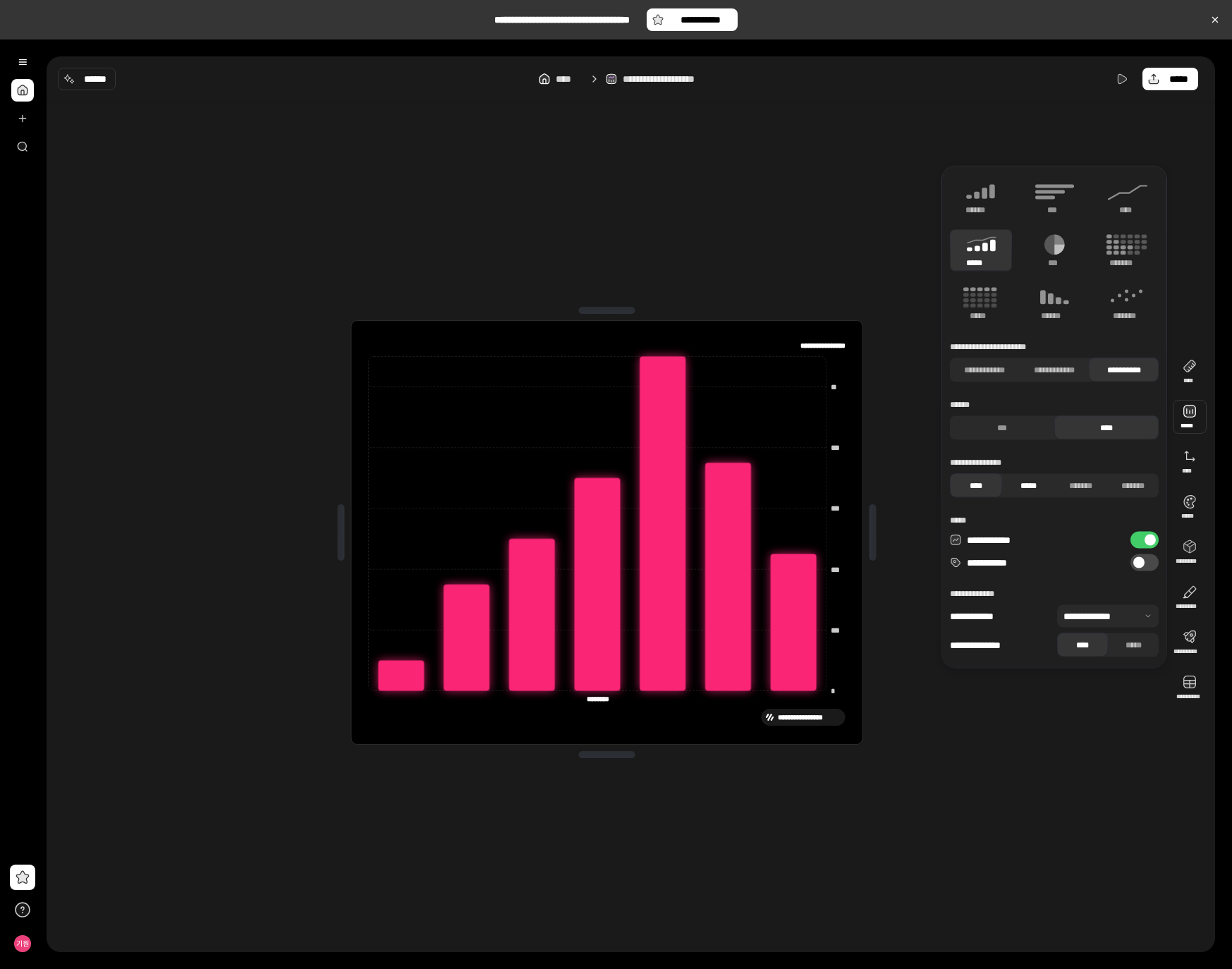 click on "*****" at bounding box center (1028, 486) 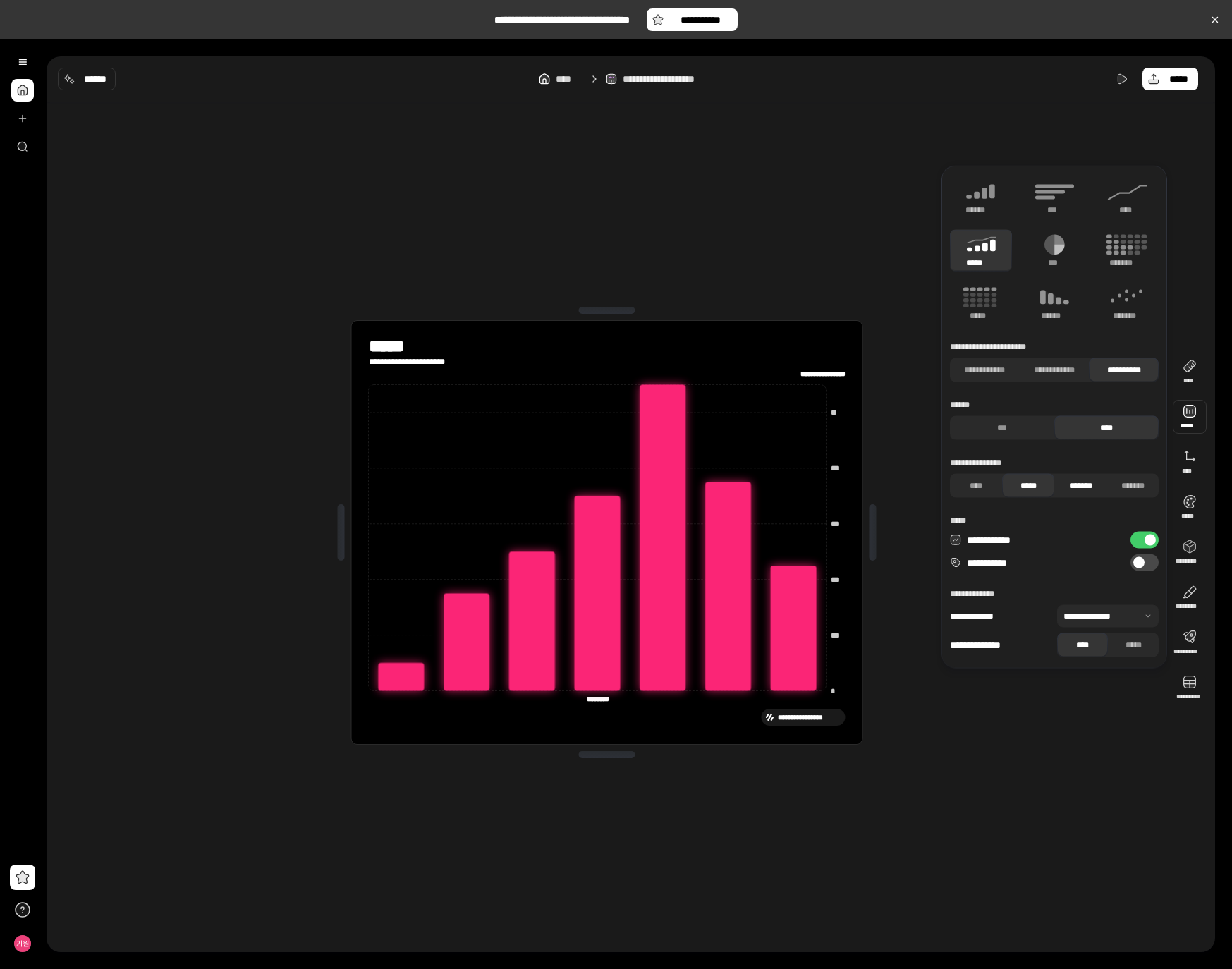 click on "*******" at bounding box center (1080, 486) 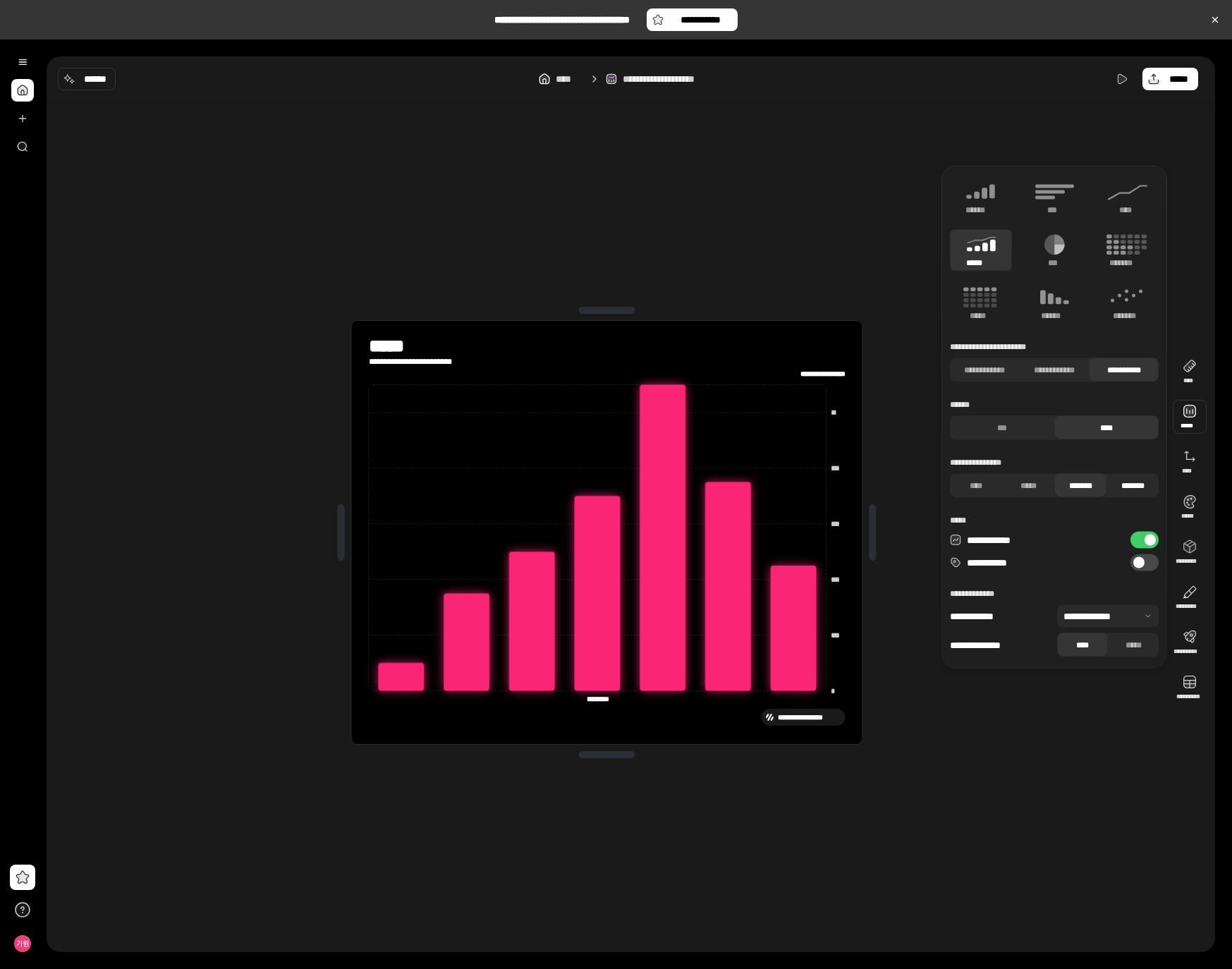 click on "*******" at bounding box center (1133, 486) 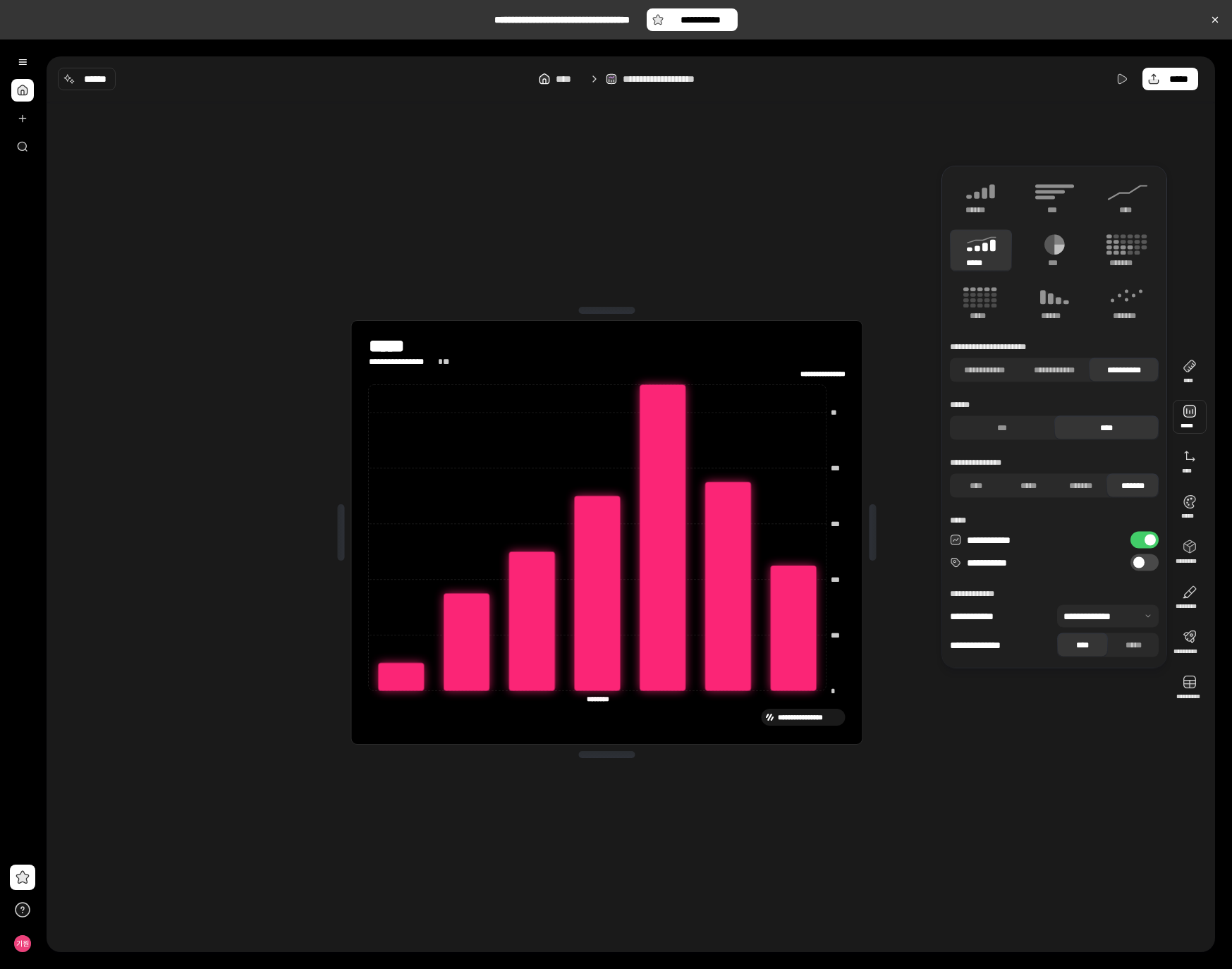 click on "**********" at bounding box center (1145, 563) 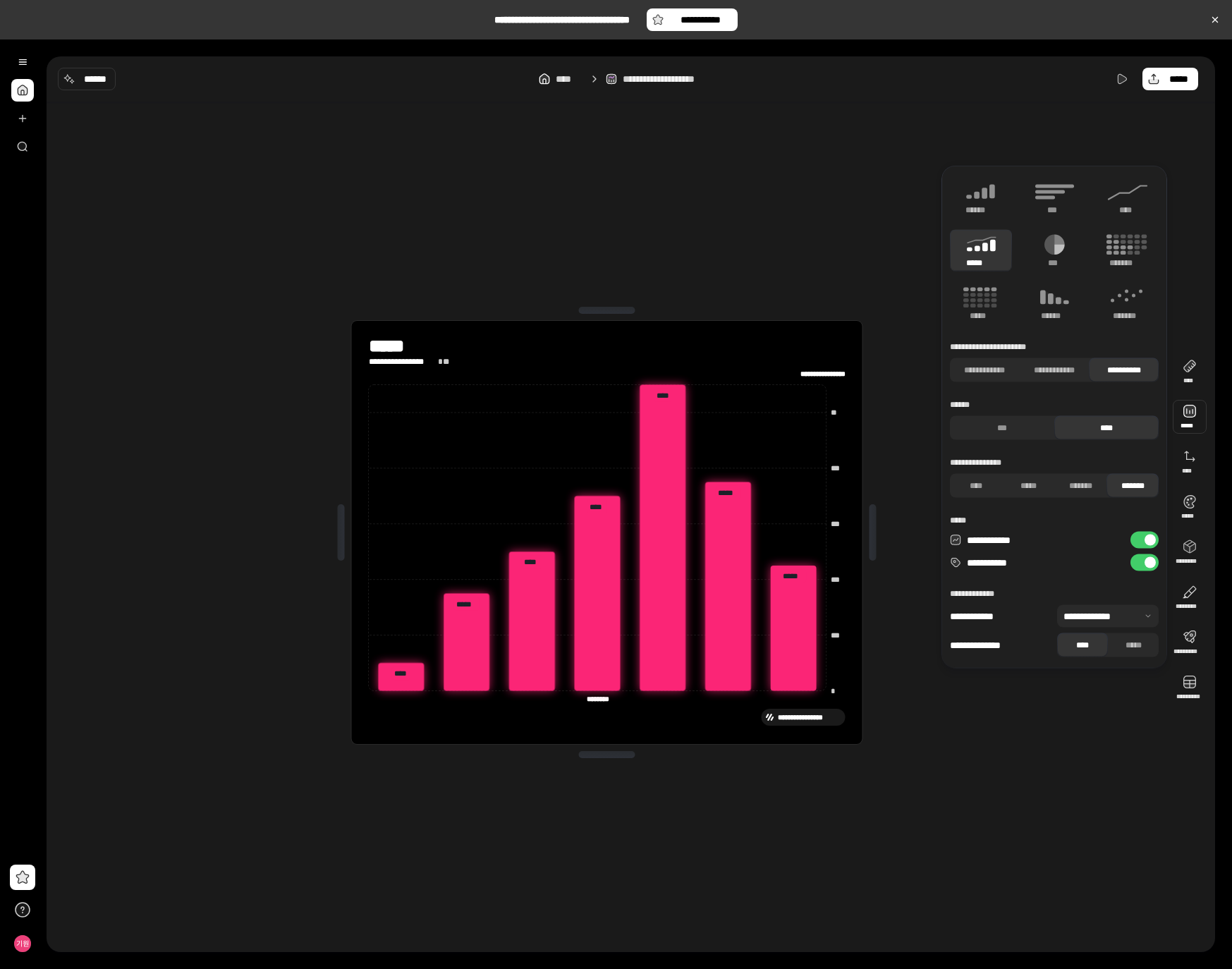 click at bounding box center [1150, 563] 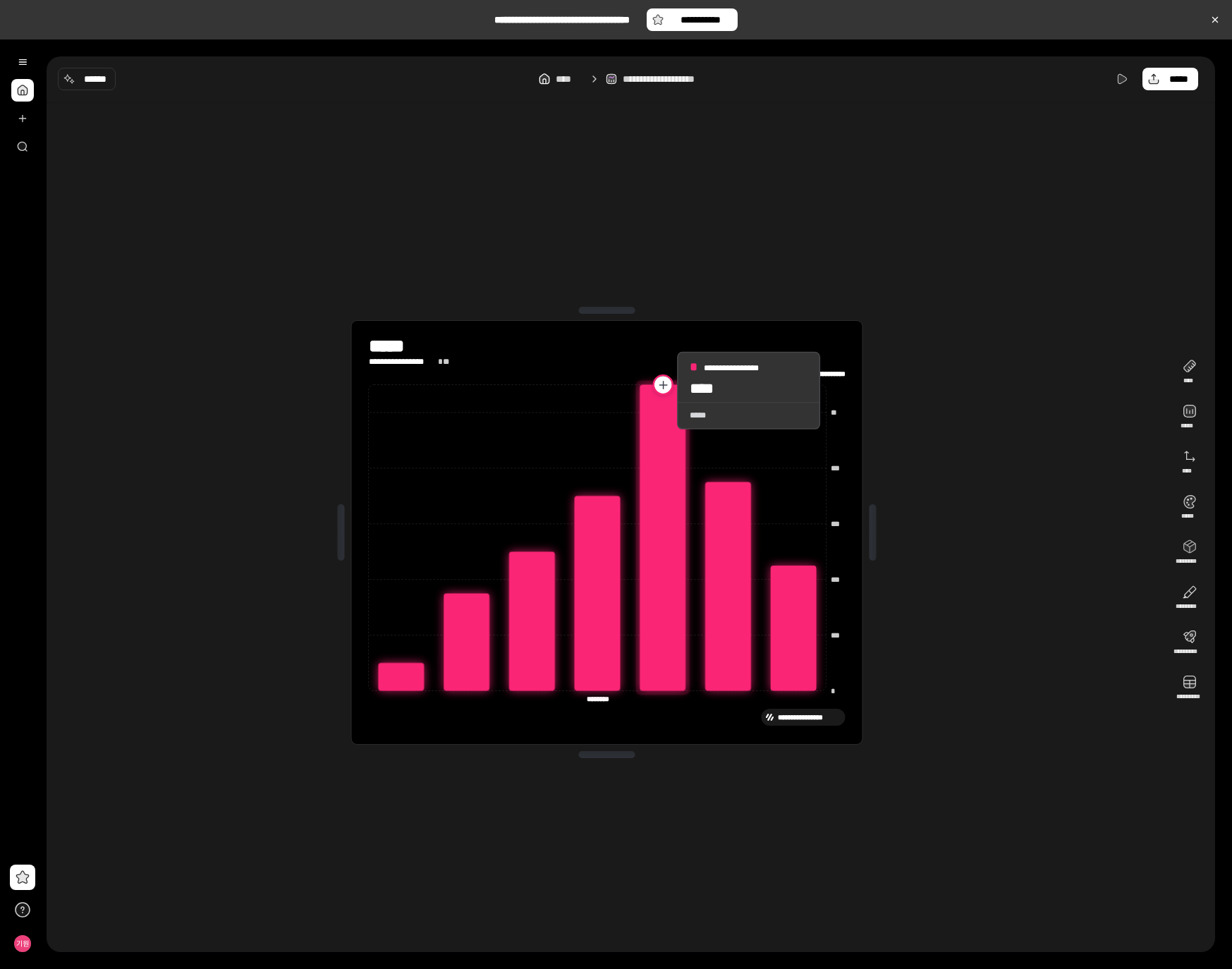 click 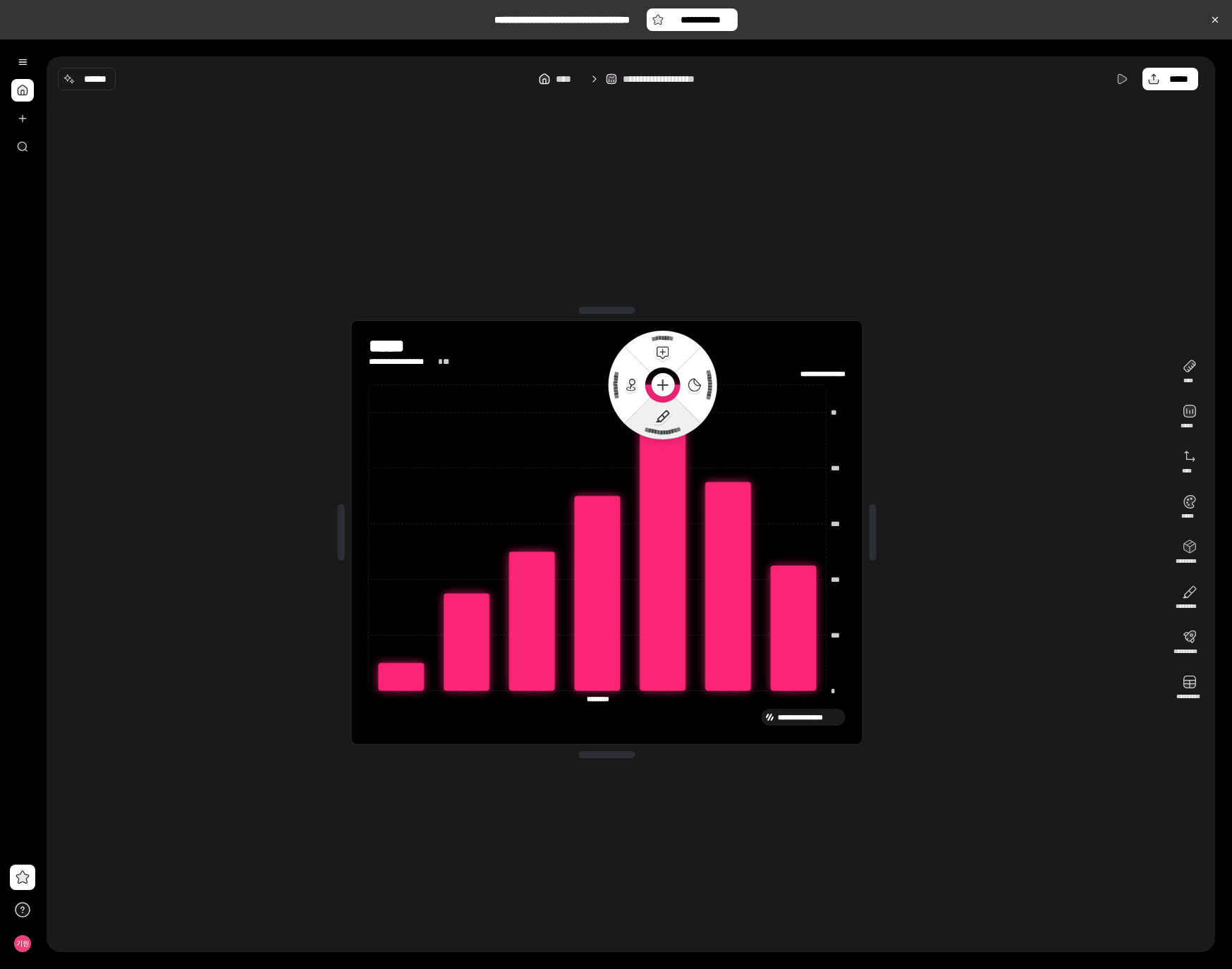 click on "**********" 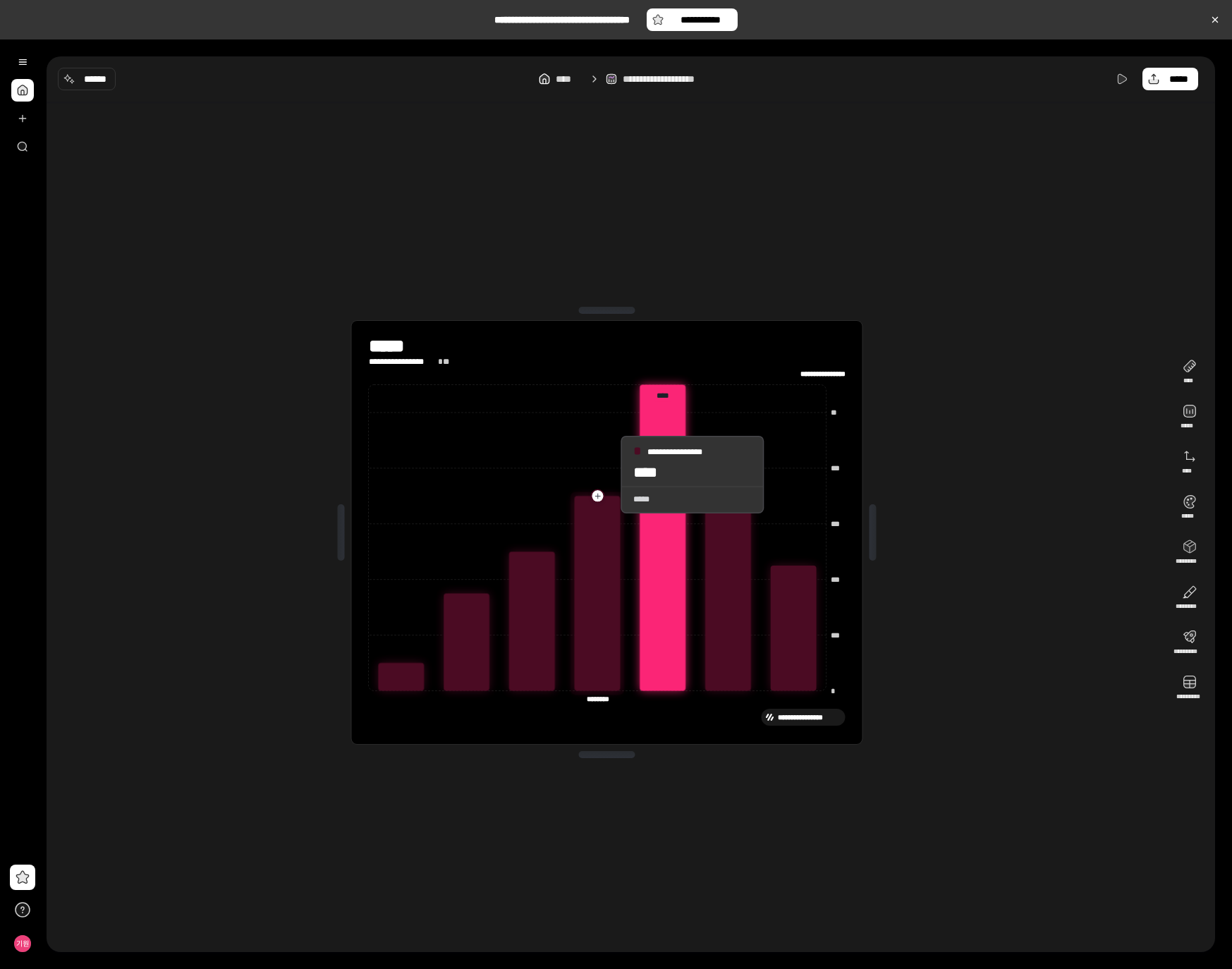 drag, startPoint x: 665, startPoint y: 388, endPoint x: 604, endPoint y: 474, distance: 105.43719 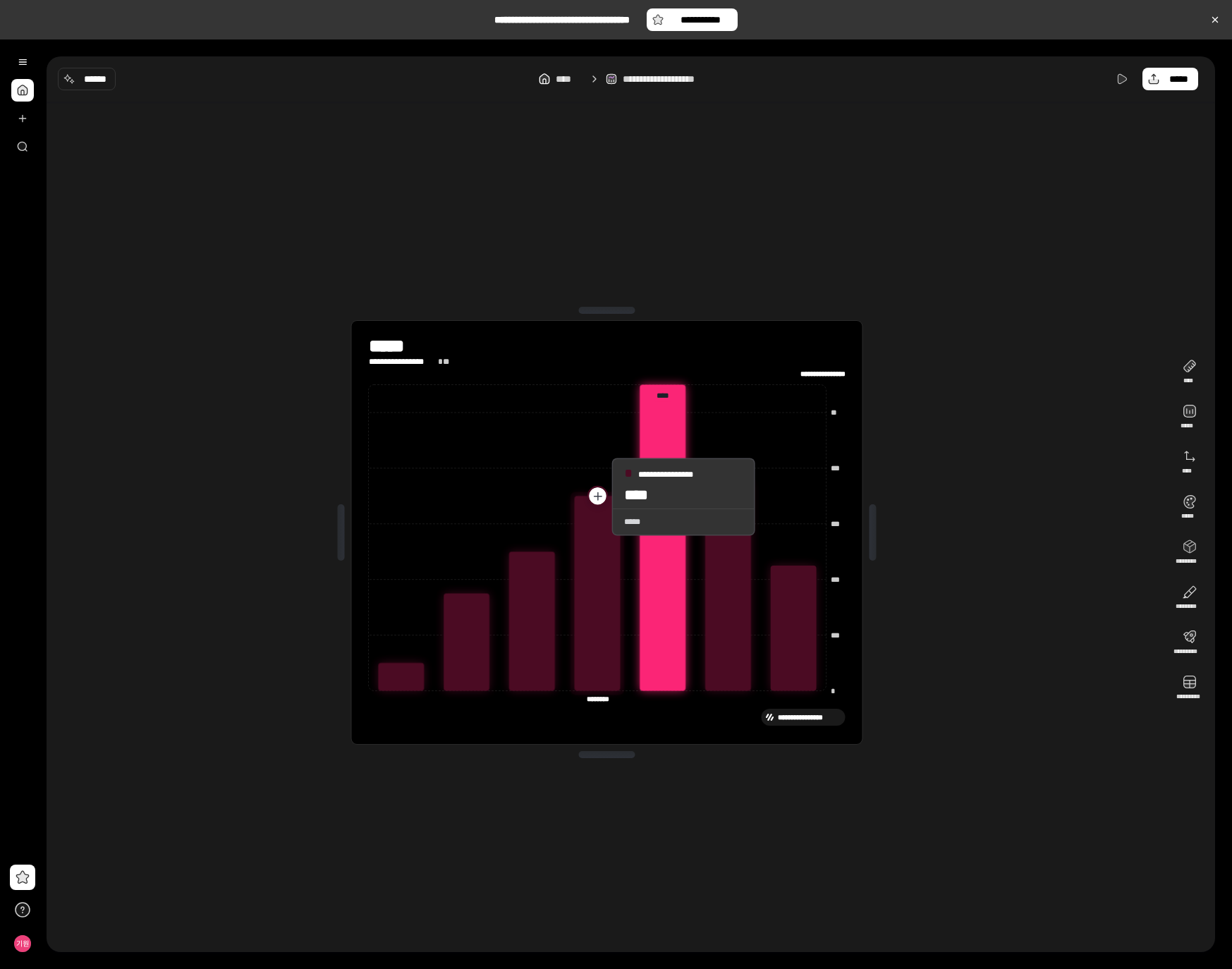 click 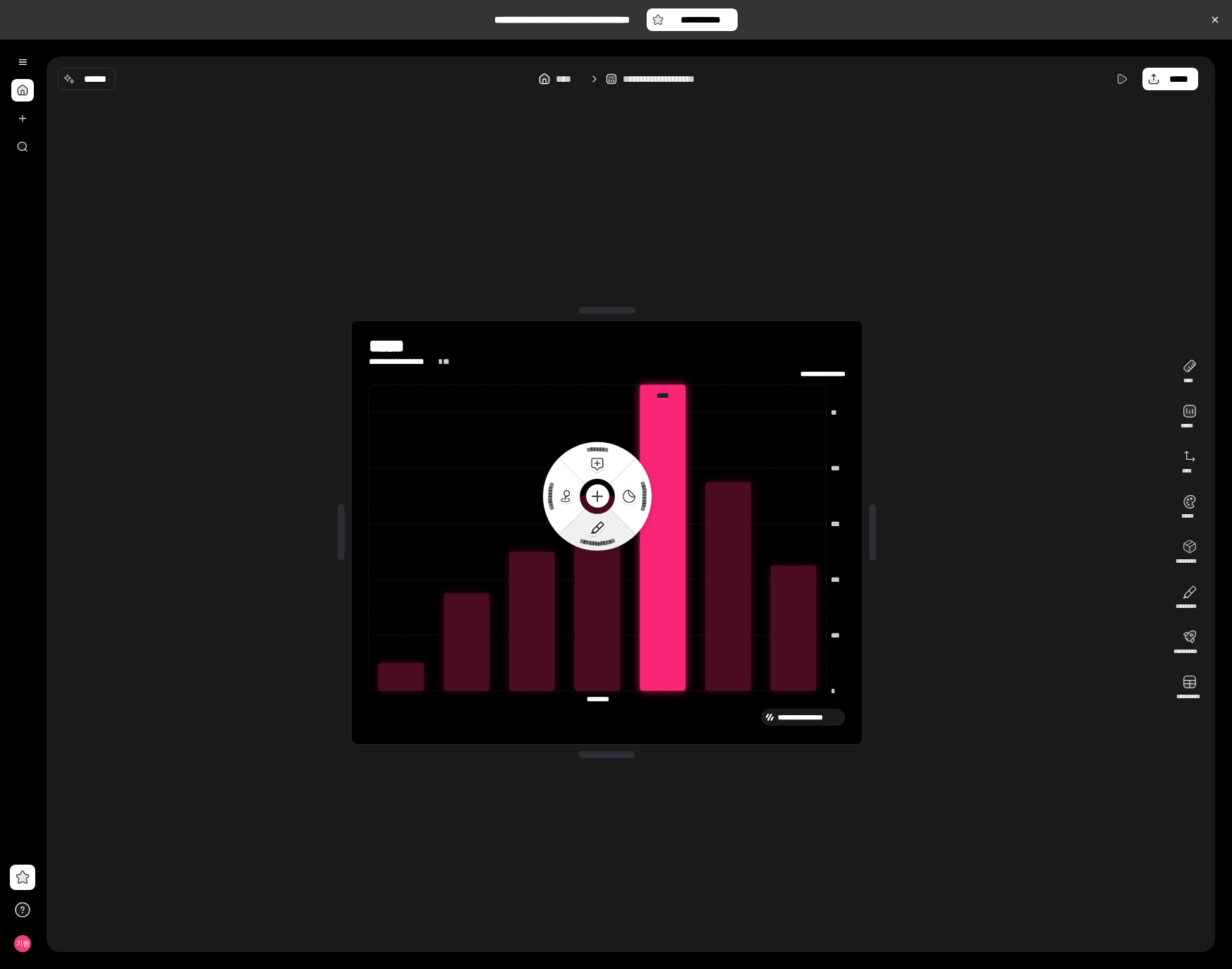 click on "**********" 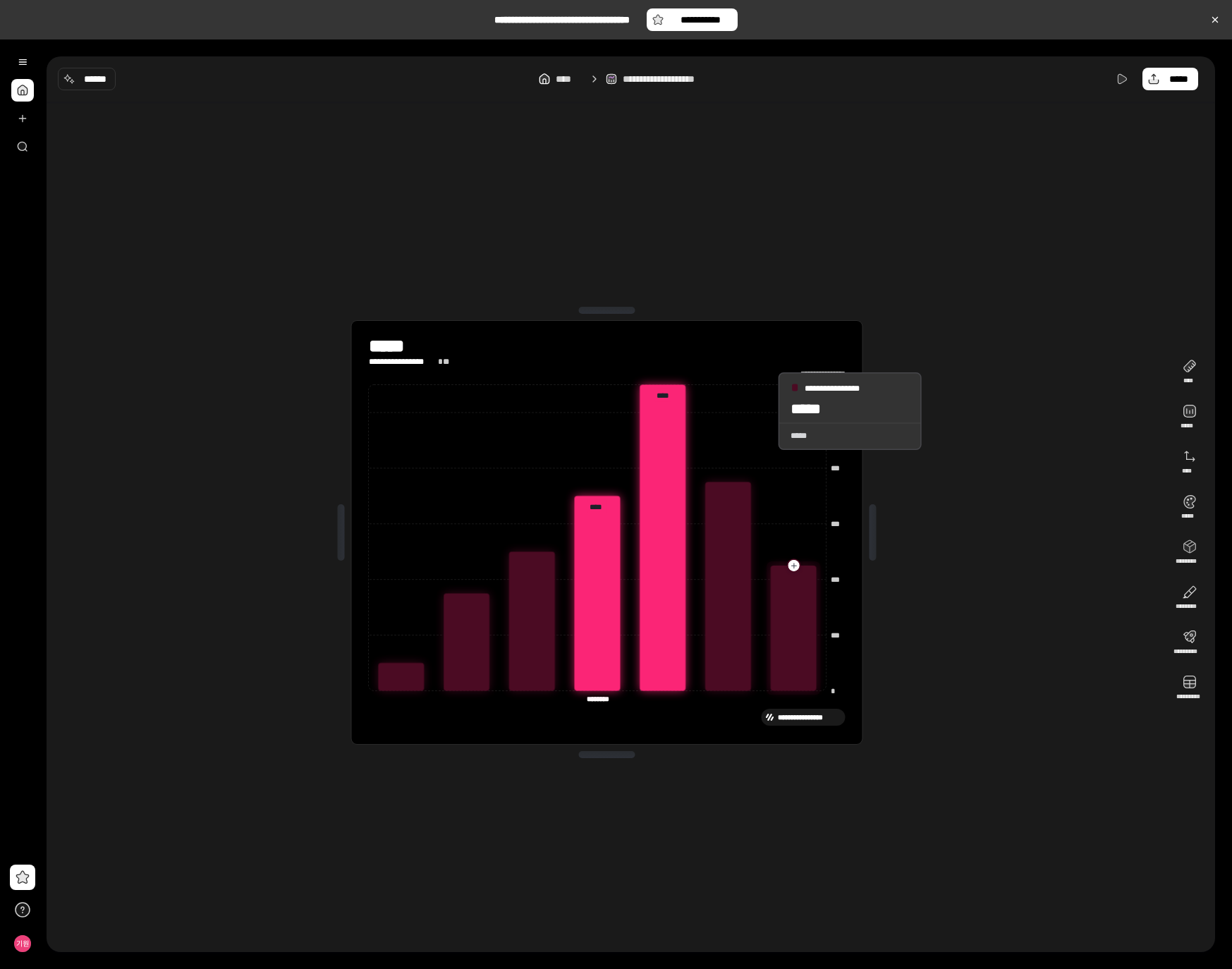 click 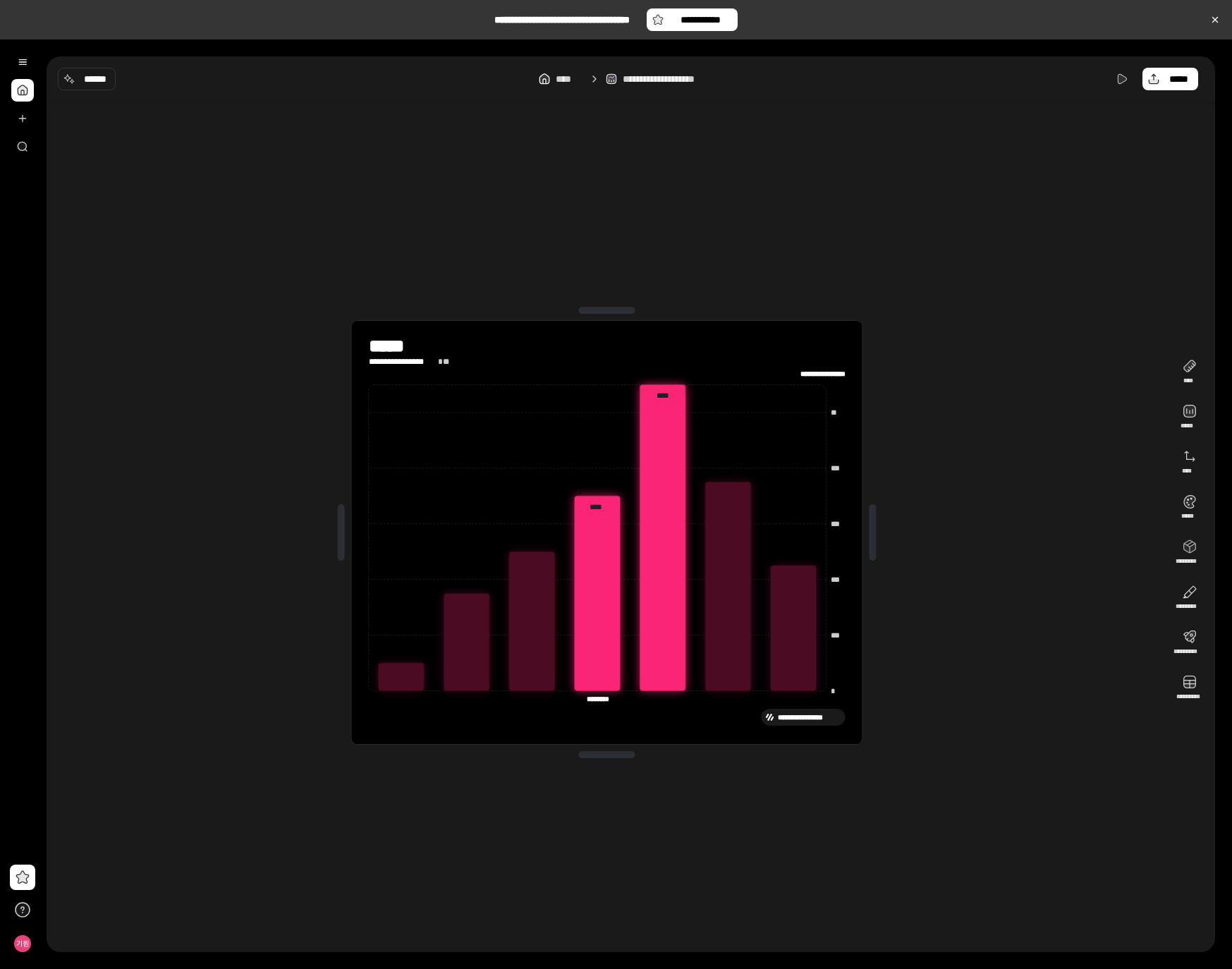 click on "**********" 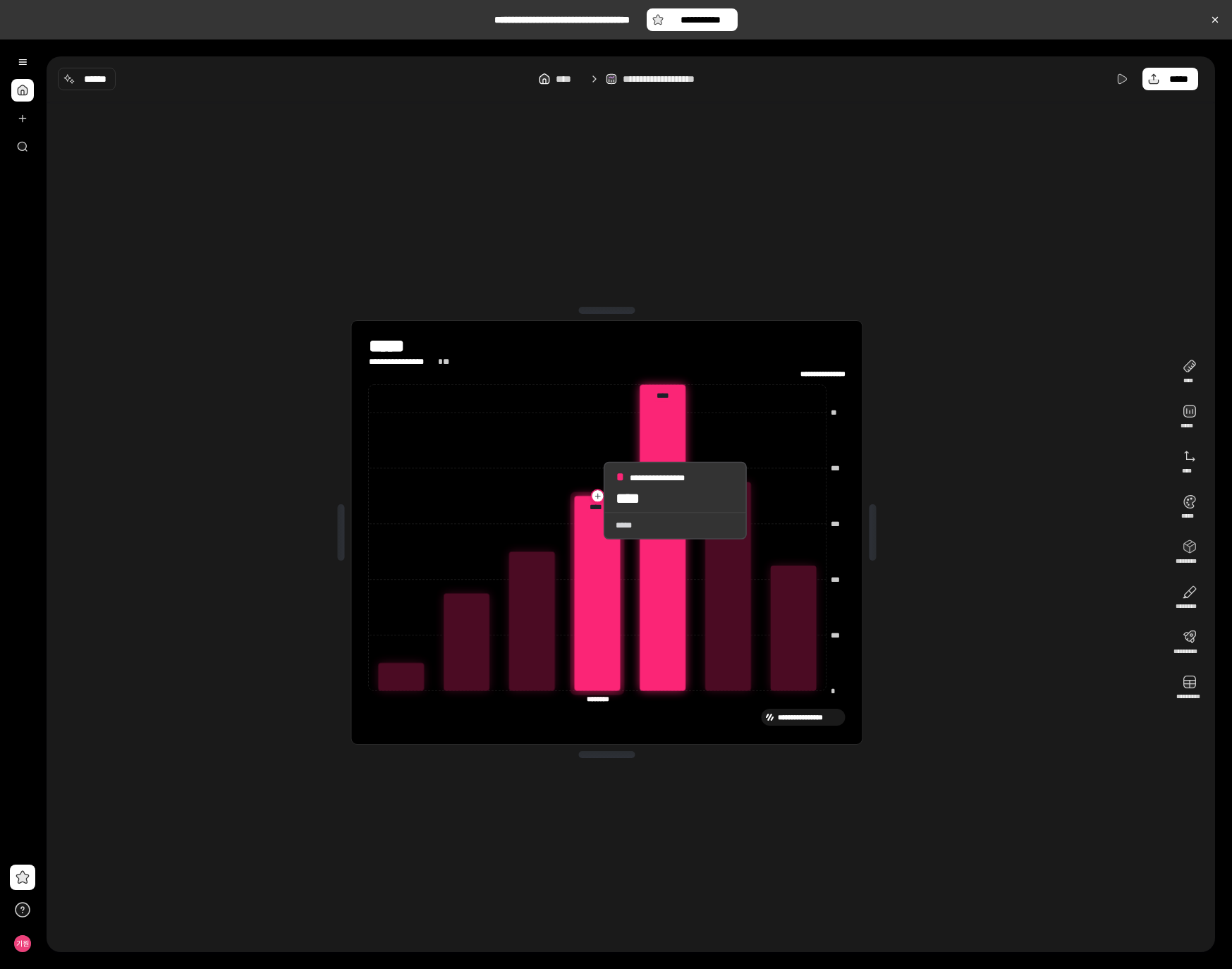 drag, startPoint x: 661, startPoint y: 386, endPoint x: 592, endPoint y: 495, distance: 129.00388 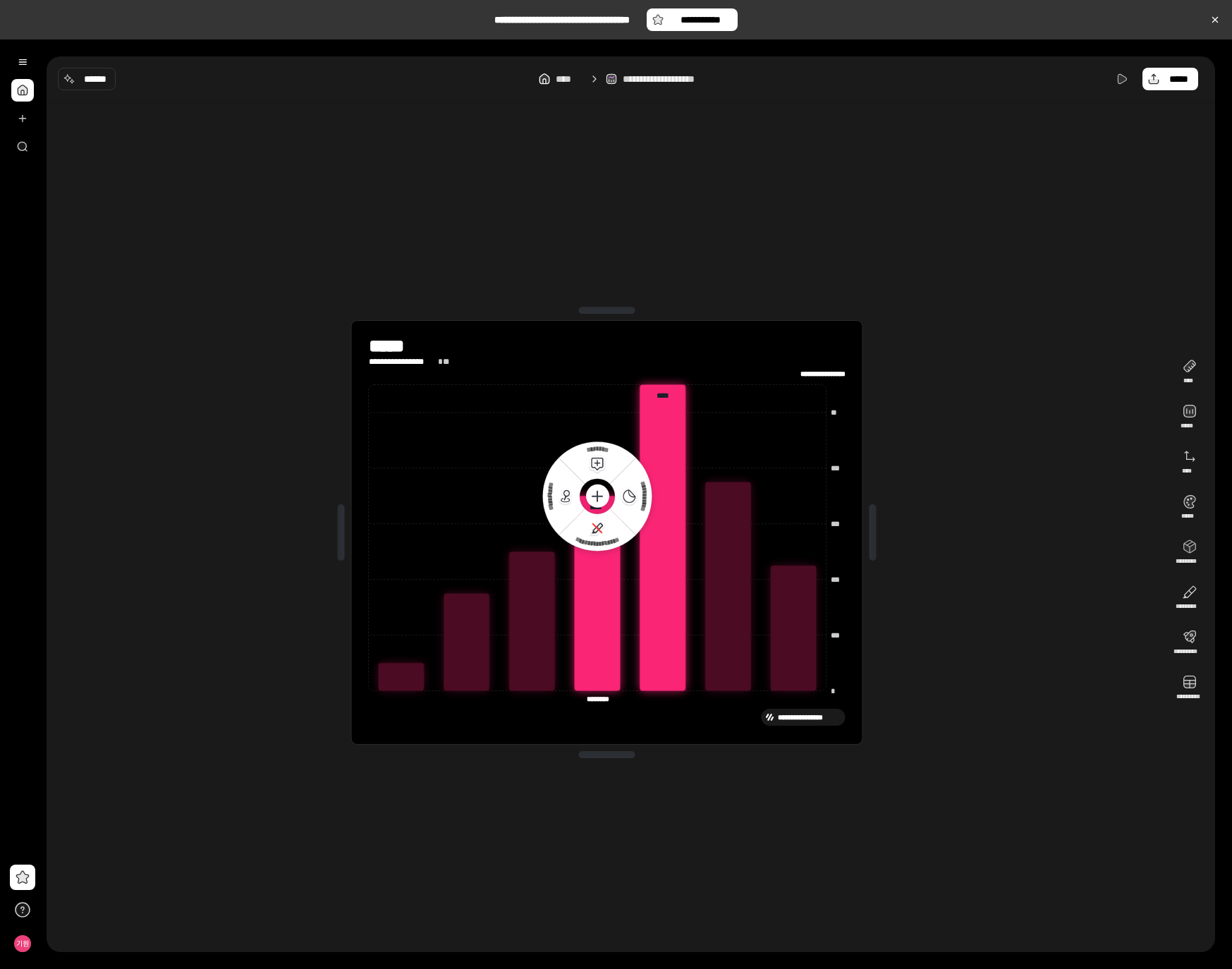 click 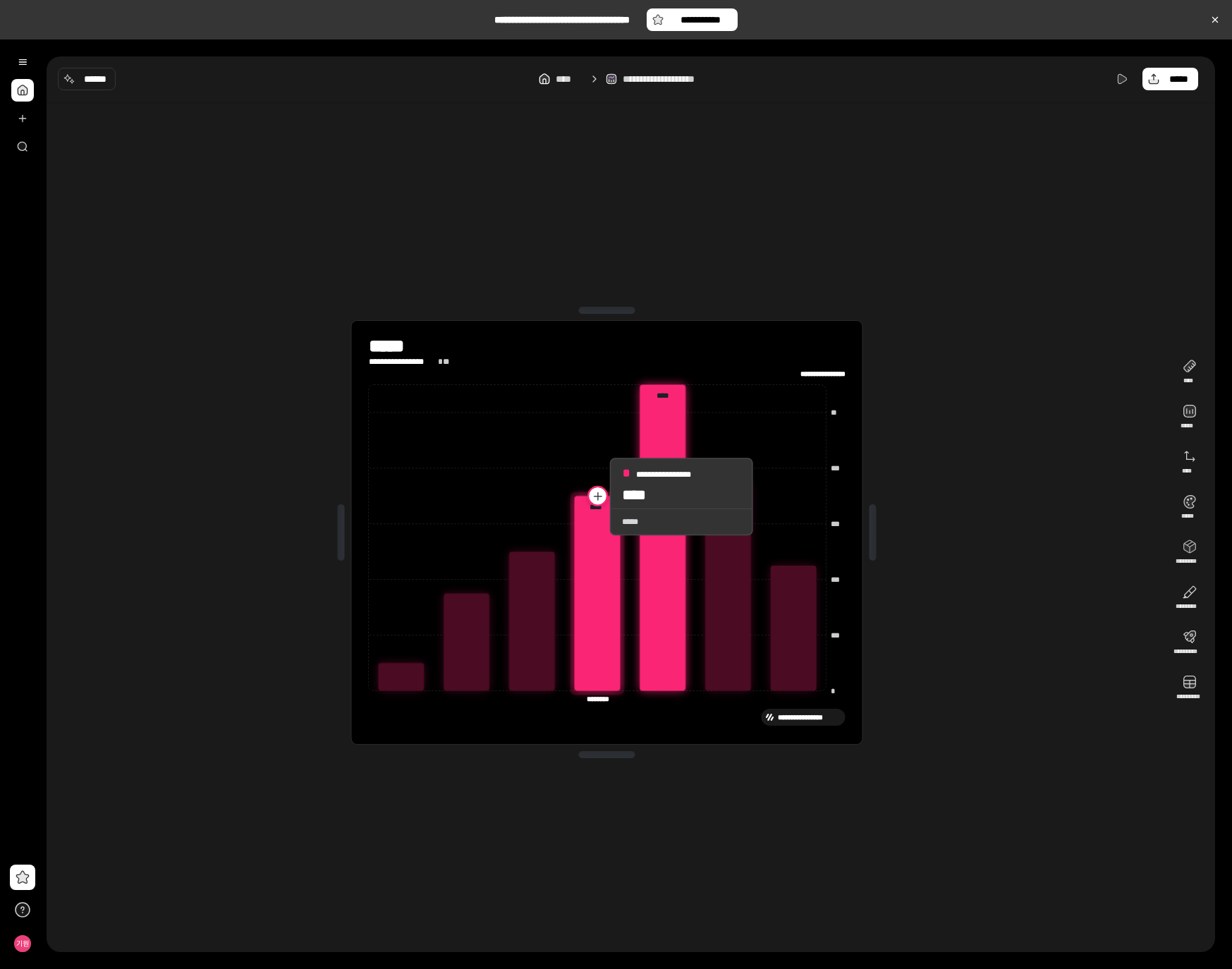 click 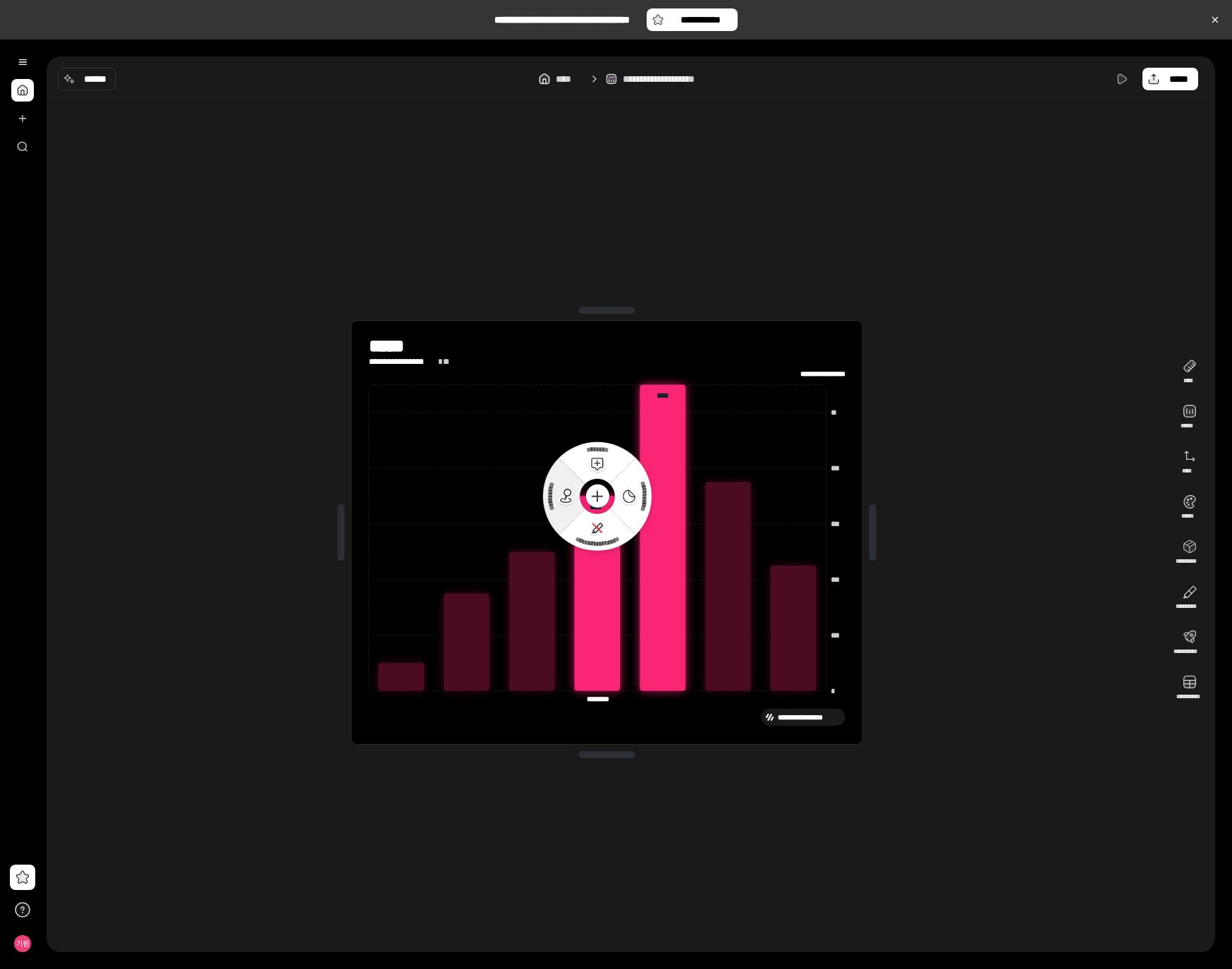 click 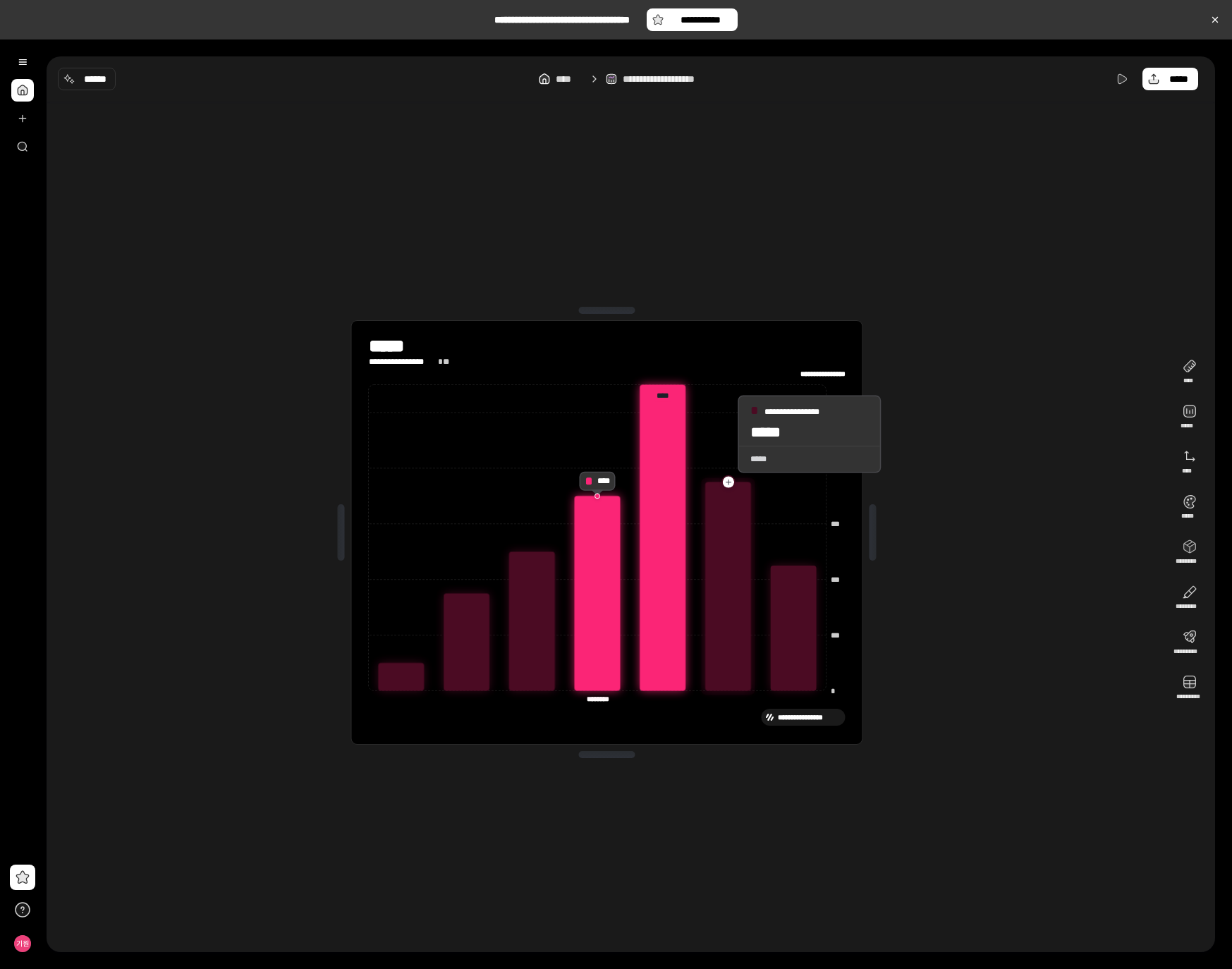 click 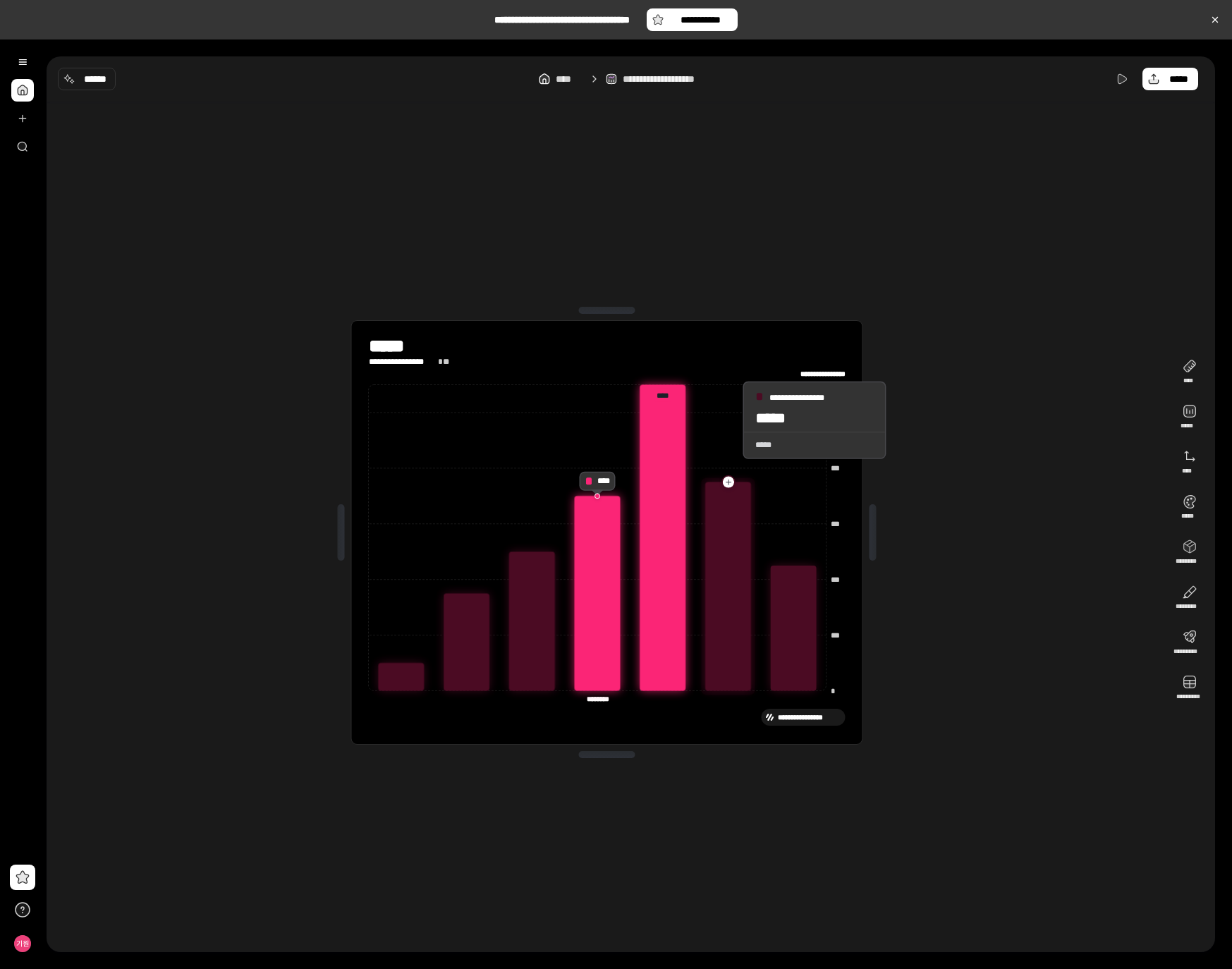 click 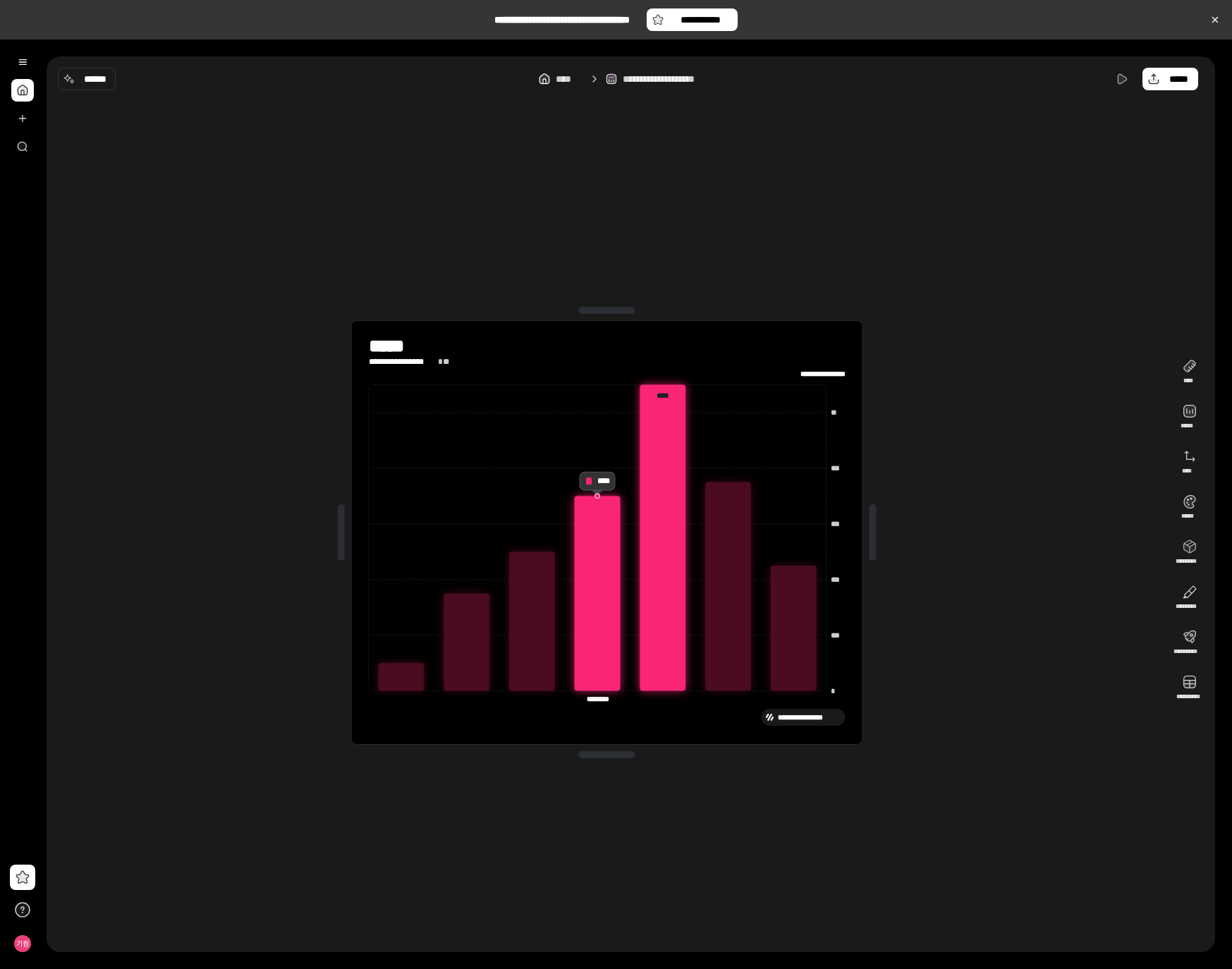 click on "**********" at bounding box center [606, 532] 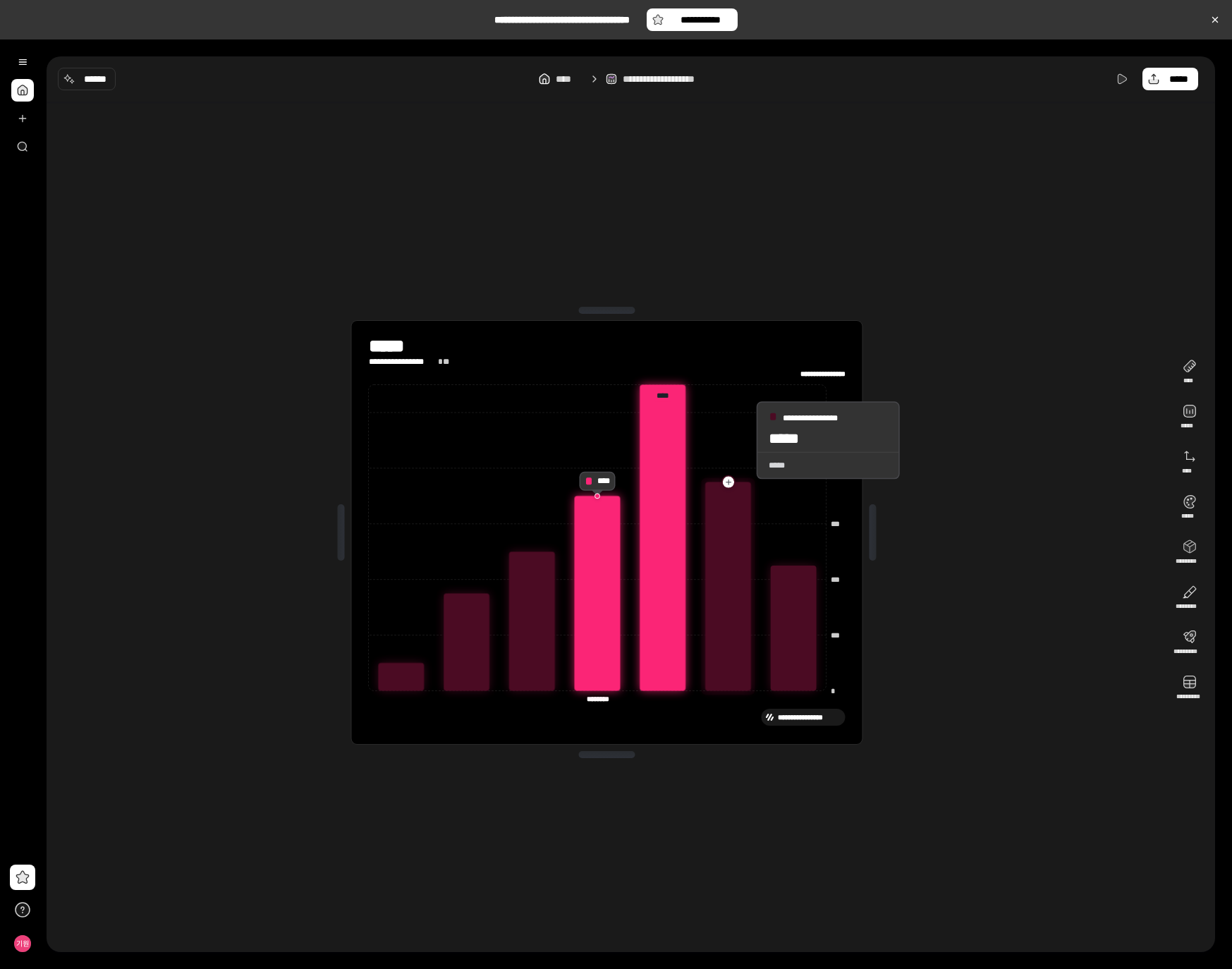 click 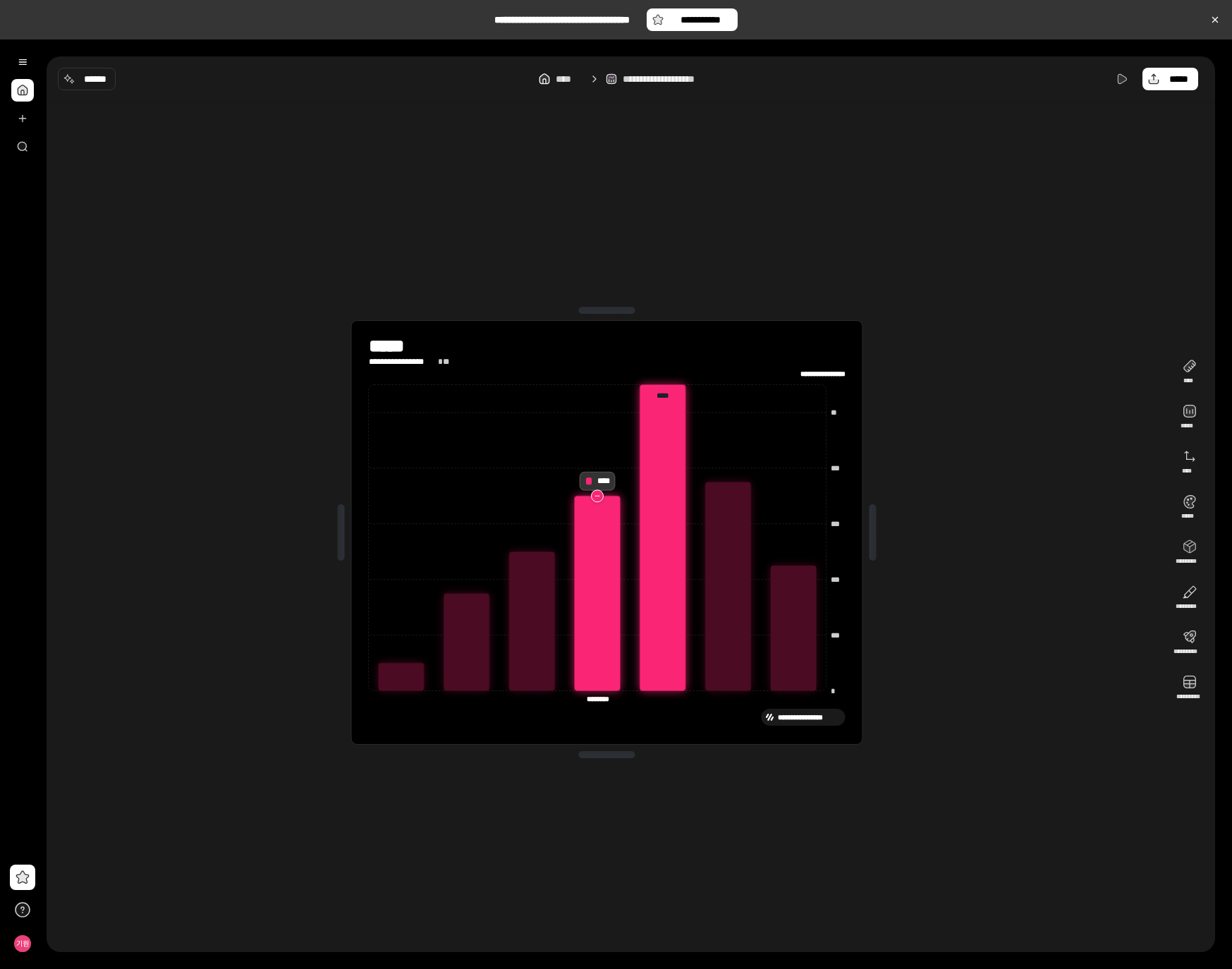 click 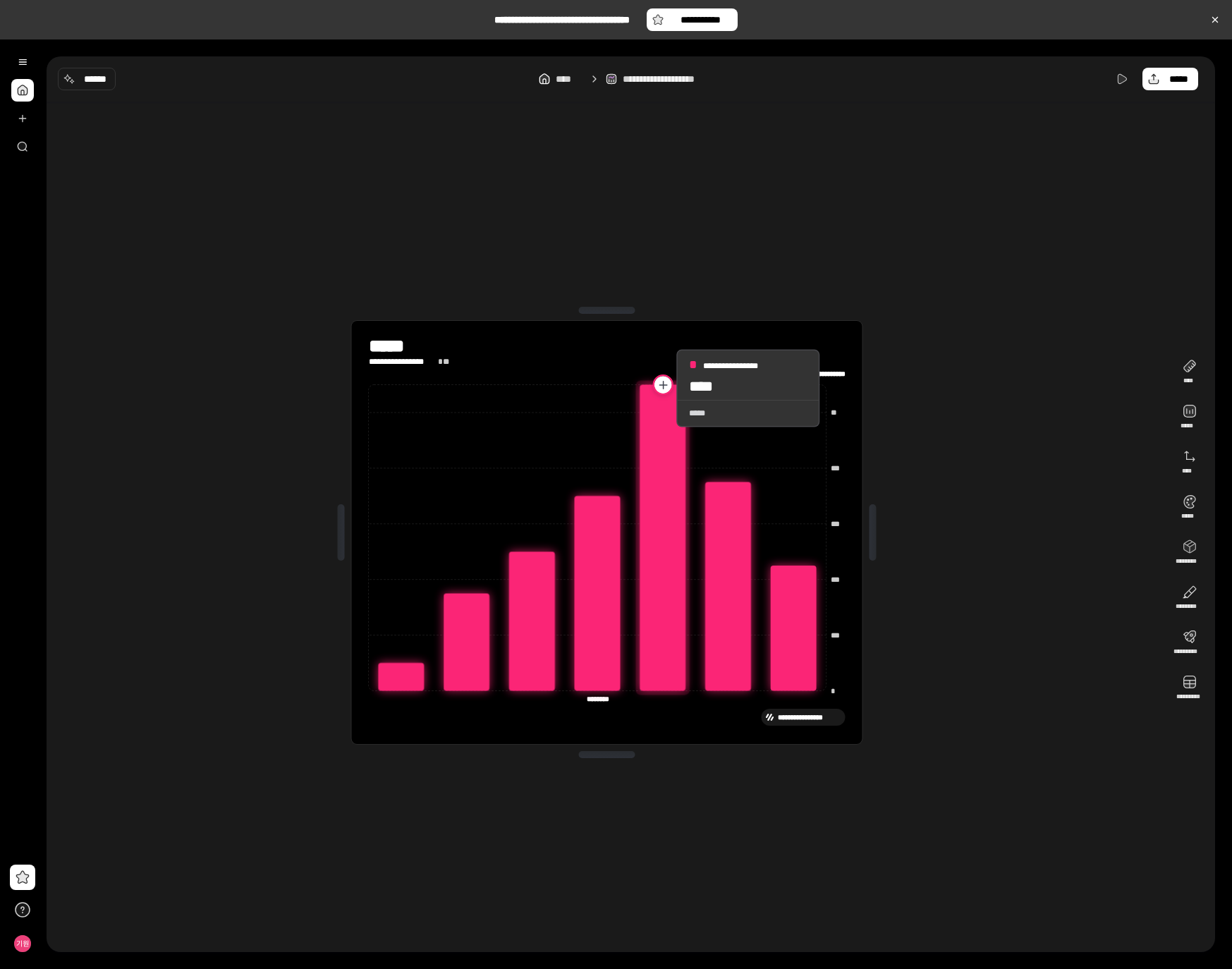 click 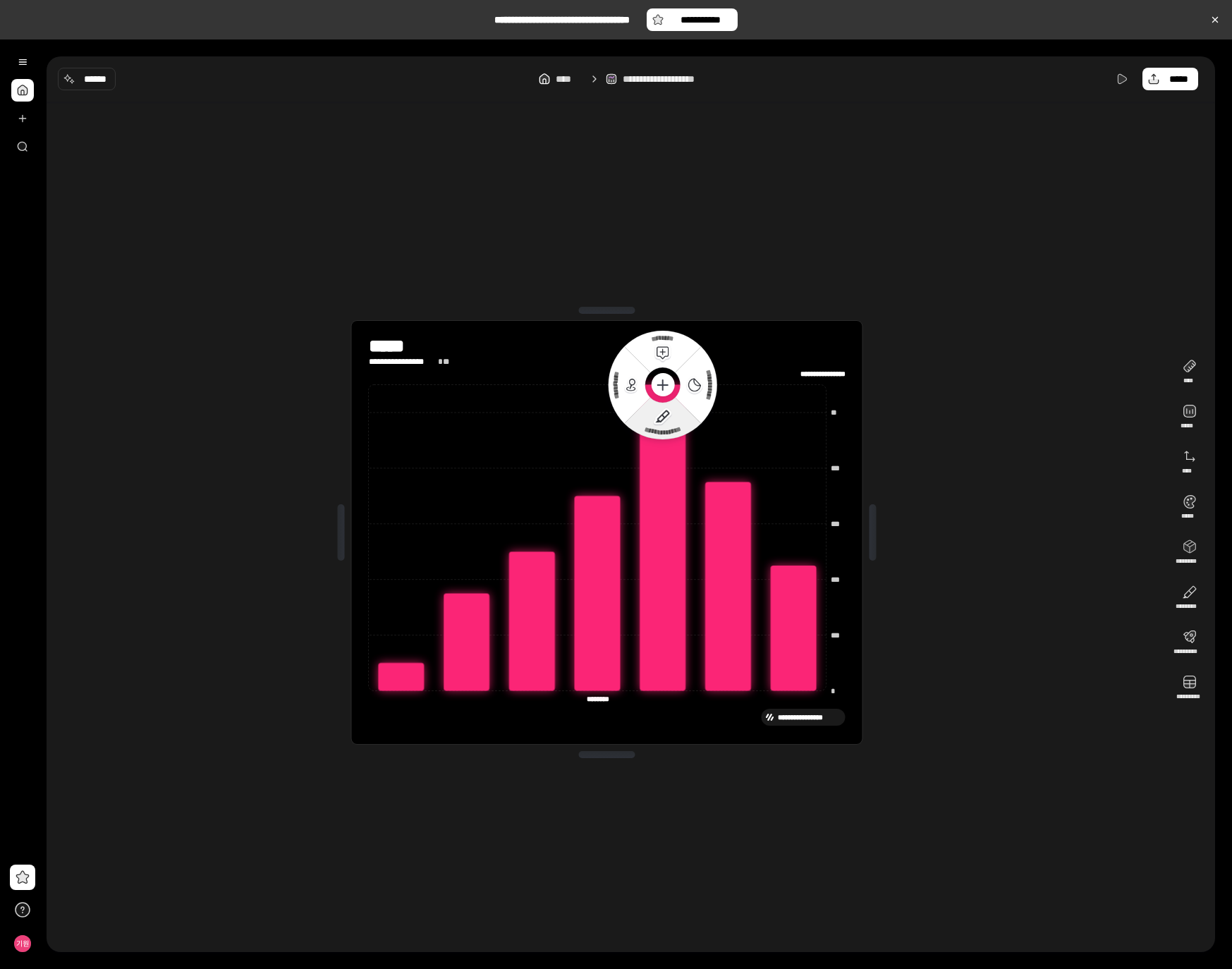 click 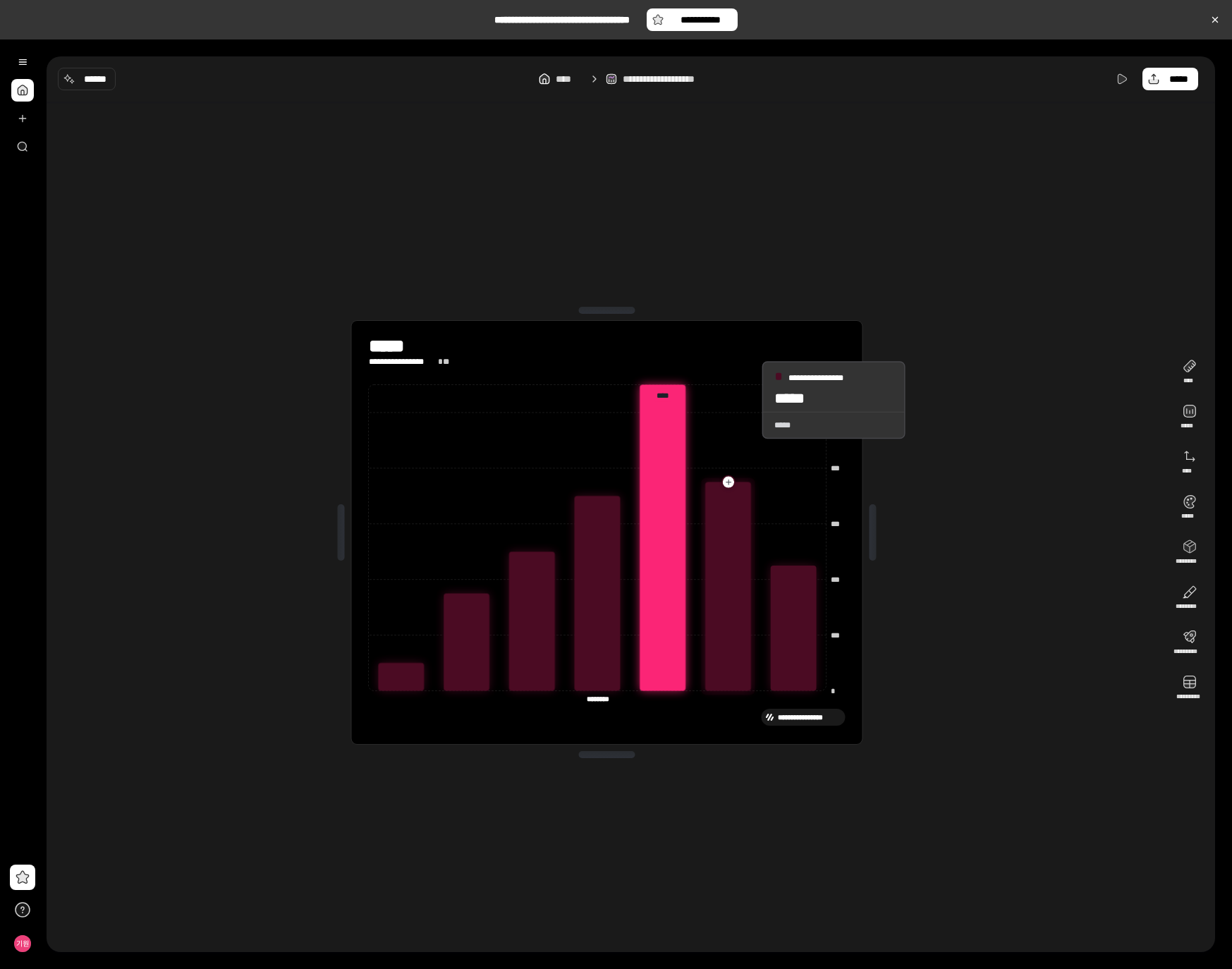 click 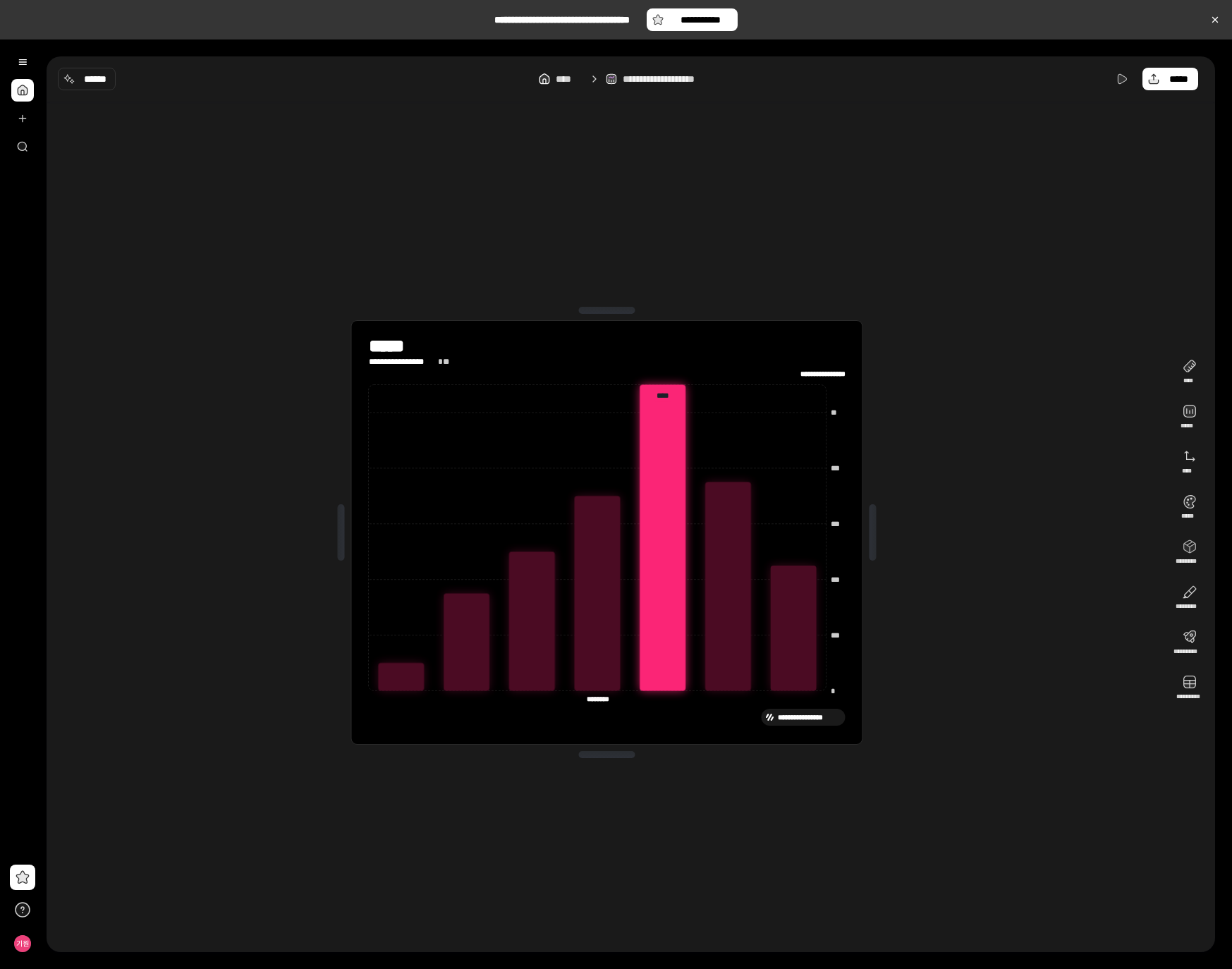 click on "**********" at bounding box center (606, 532) 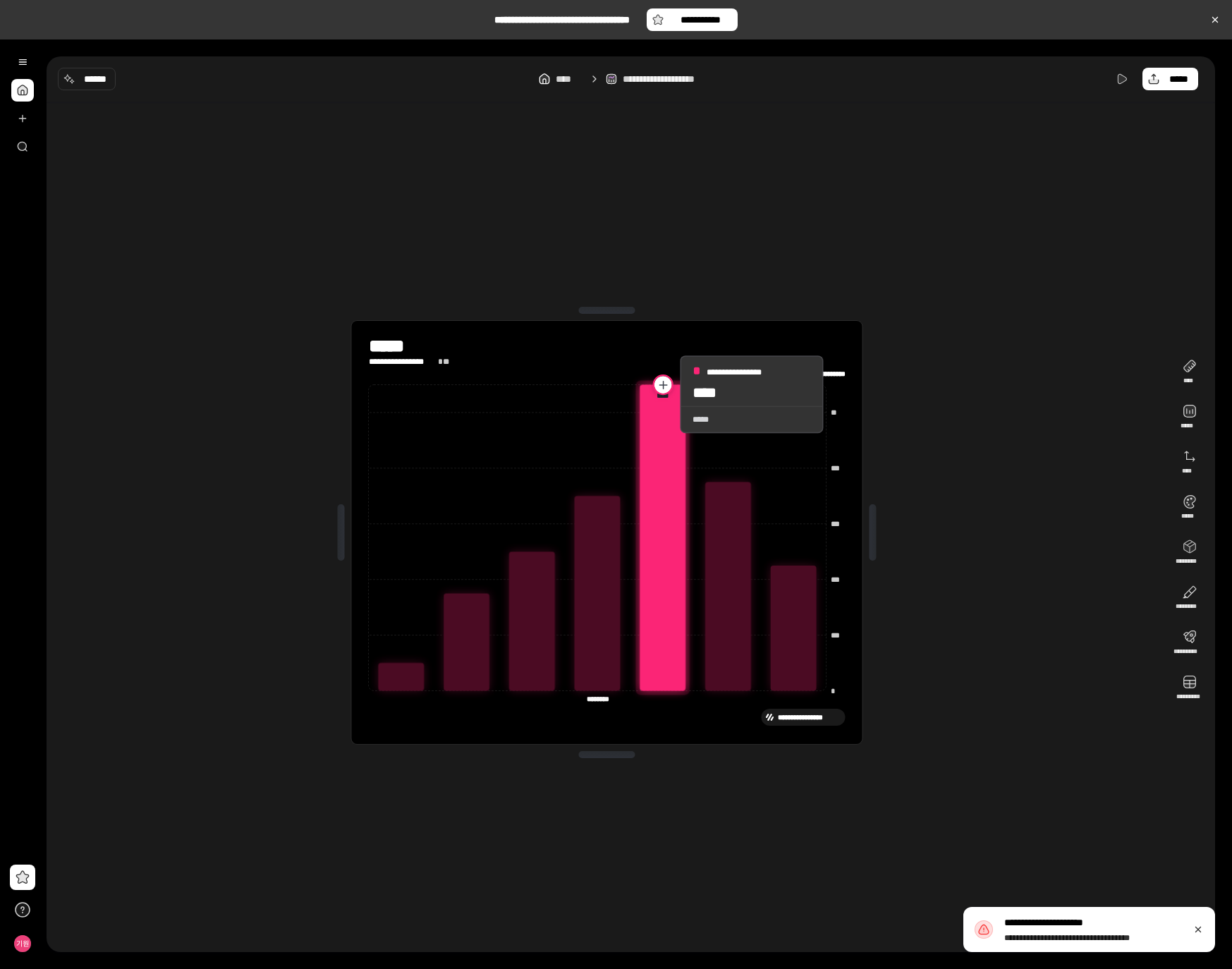 click 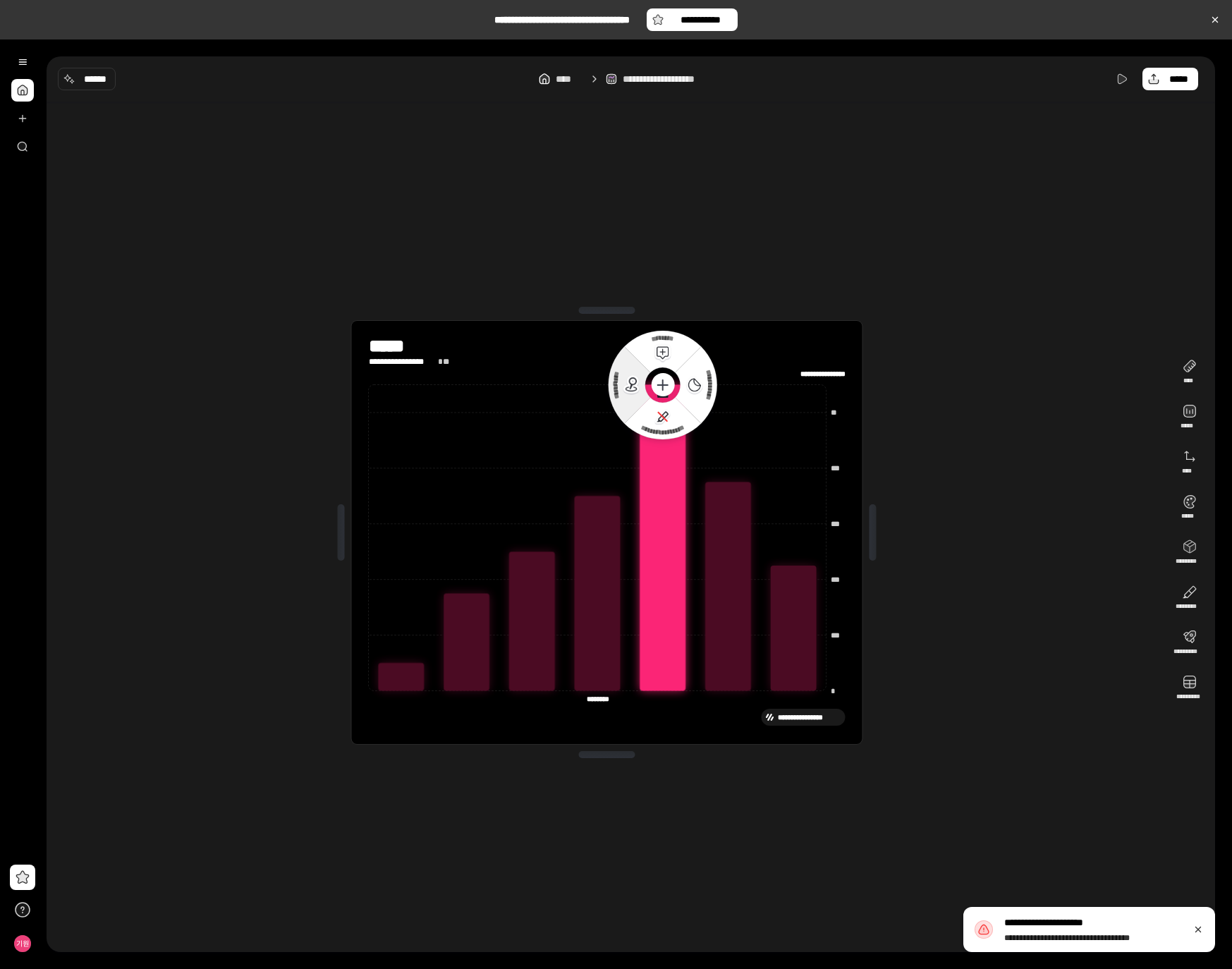 click 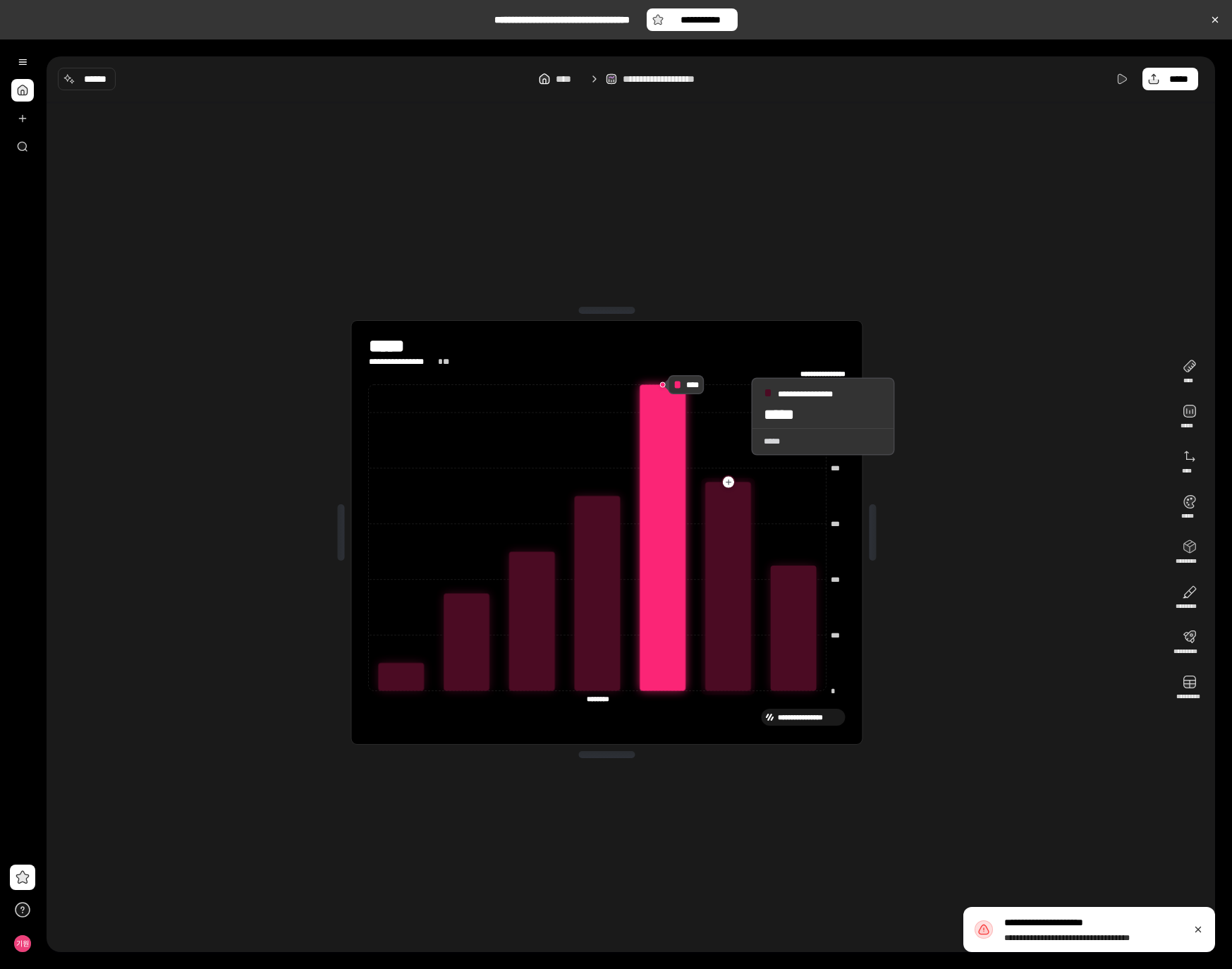 click 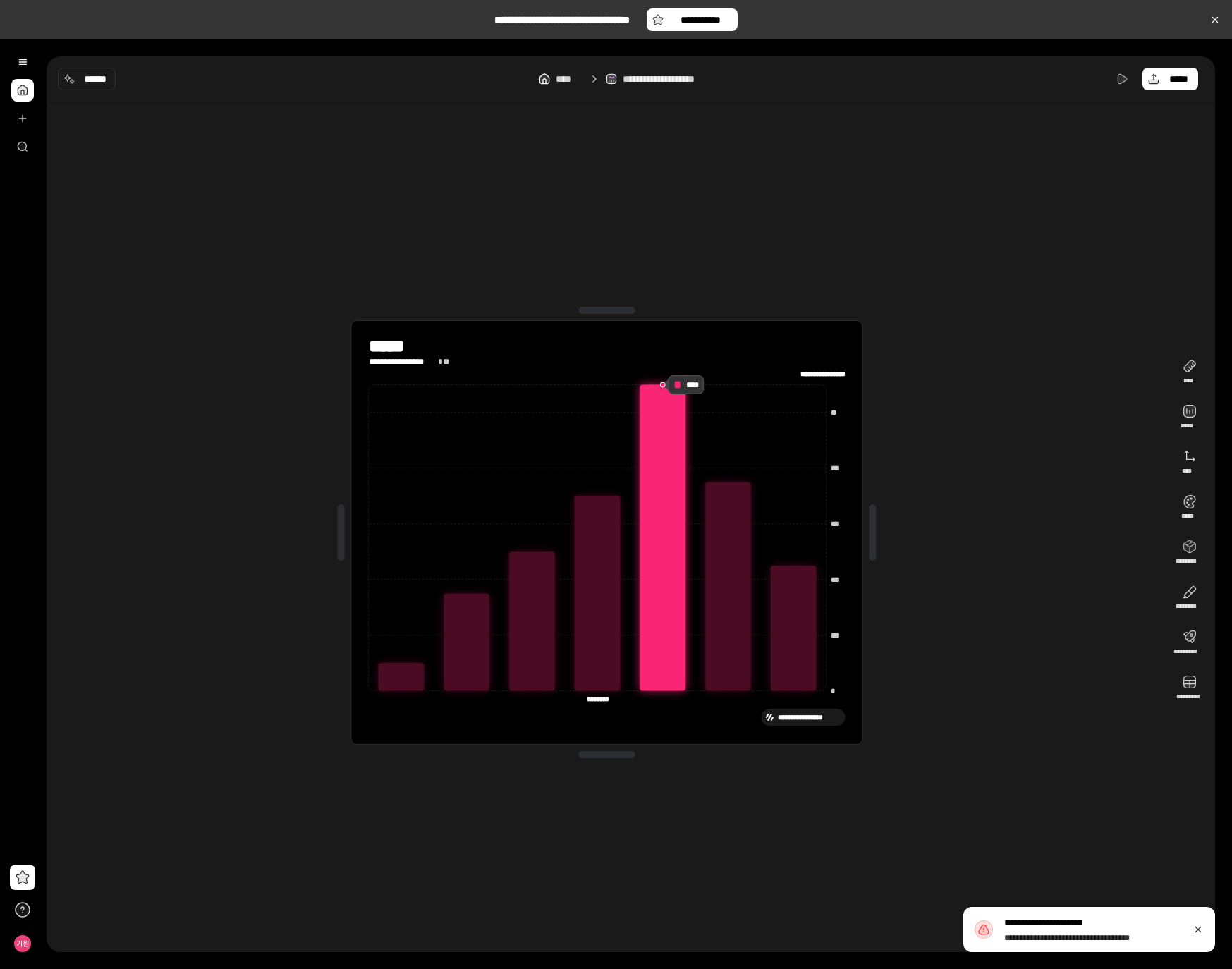click on "**********" at bounding box center (606, 532) 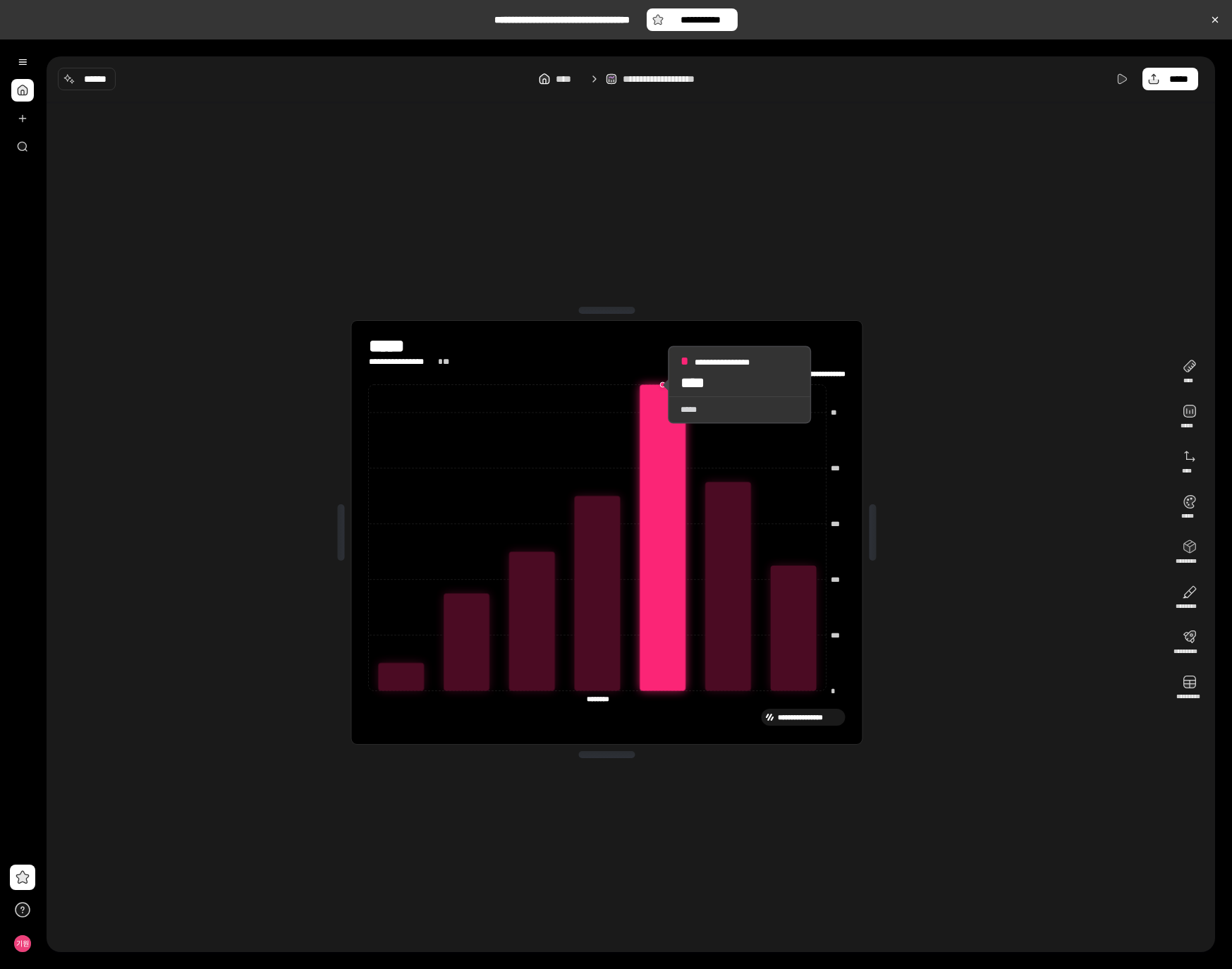 click on "****" at bounding box center [693, 383] 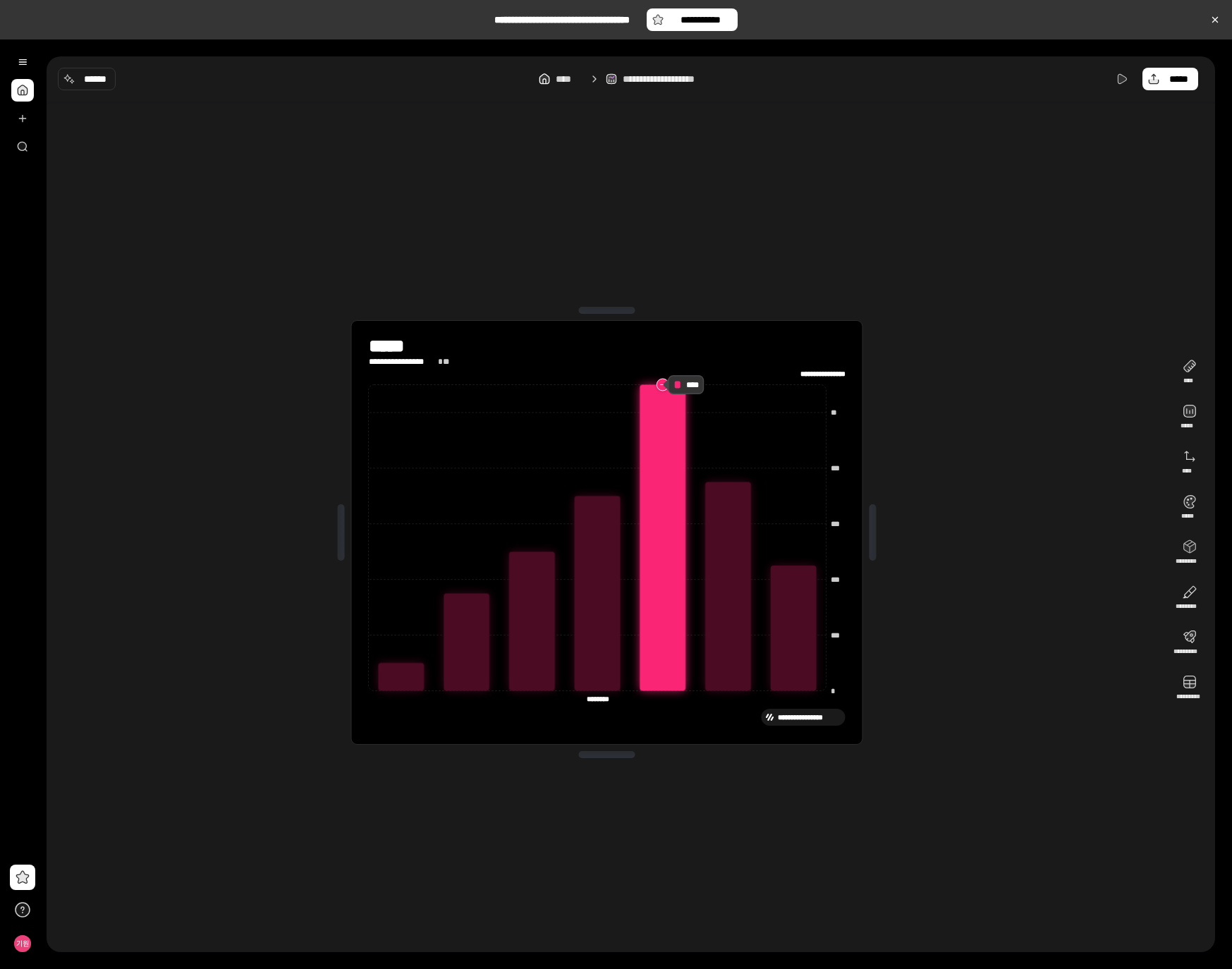 click at bounding box center [663, 385] 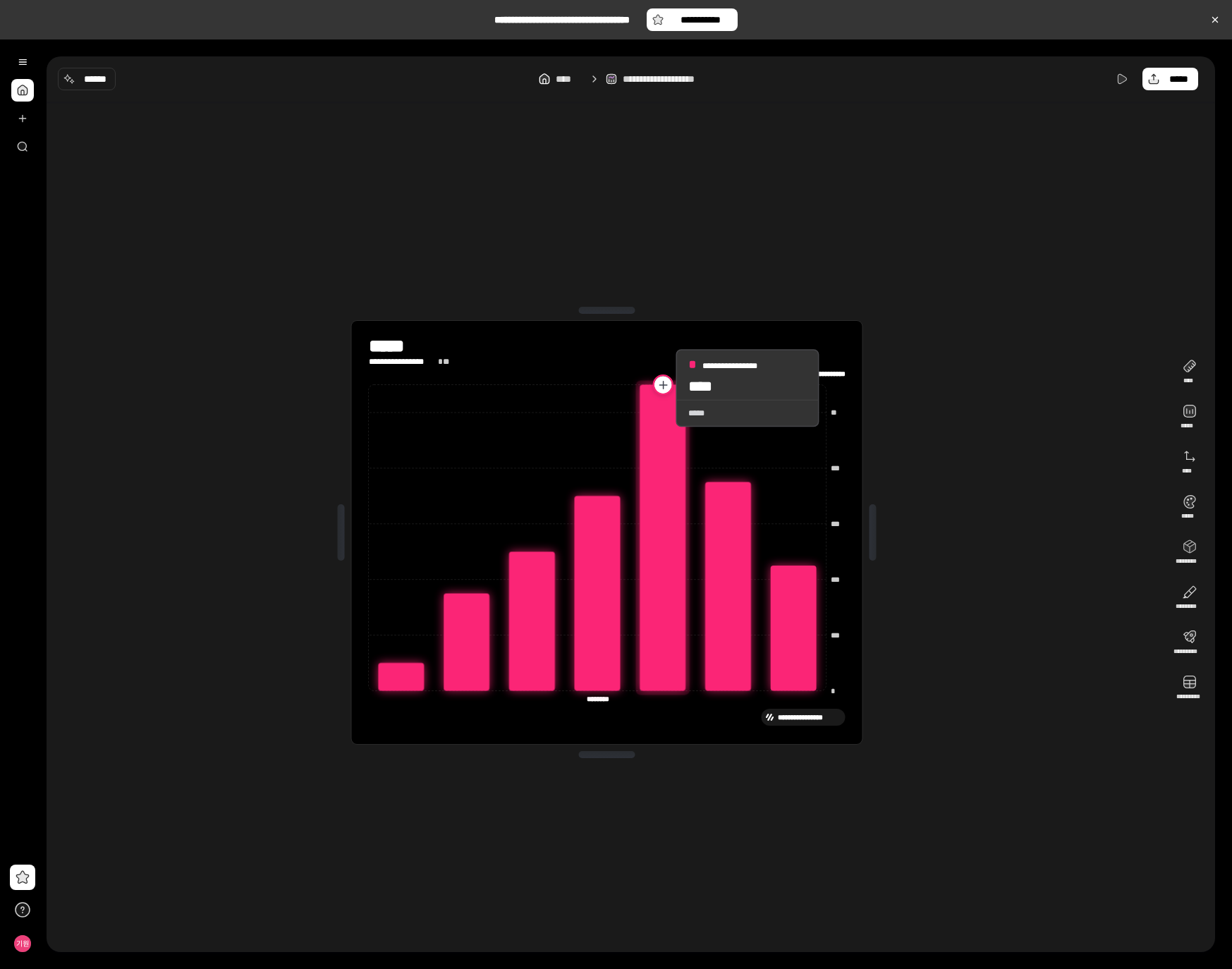 click 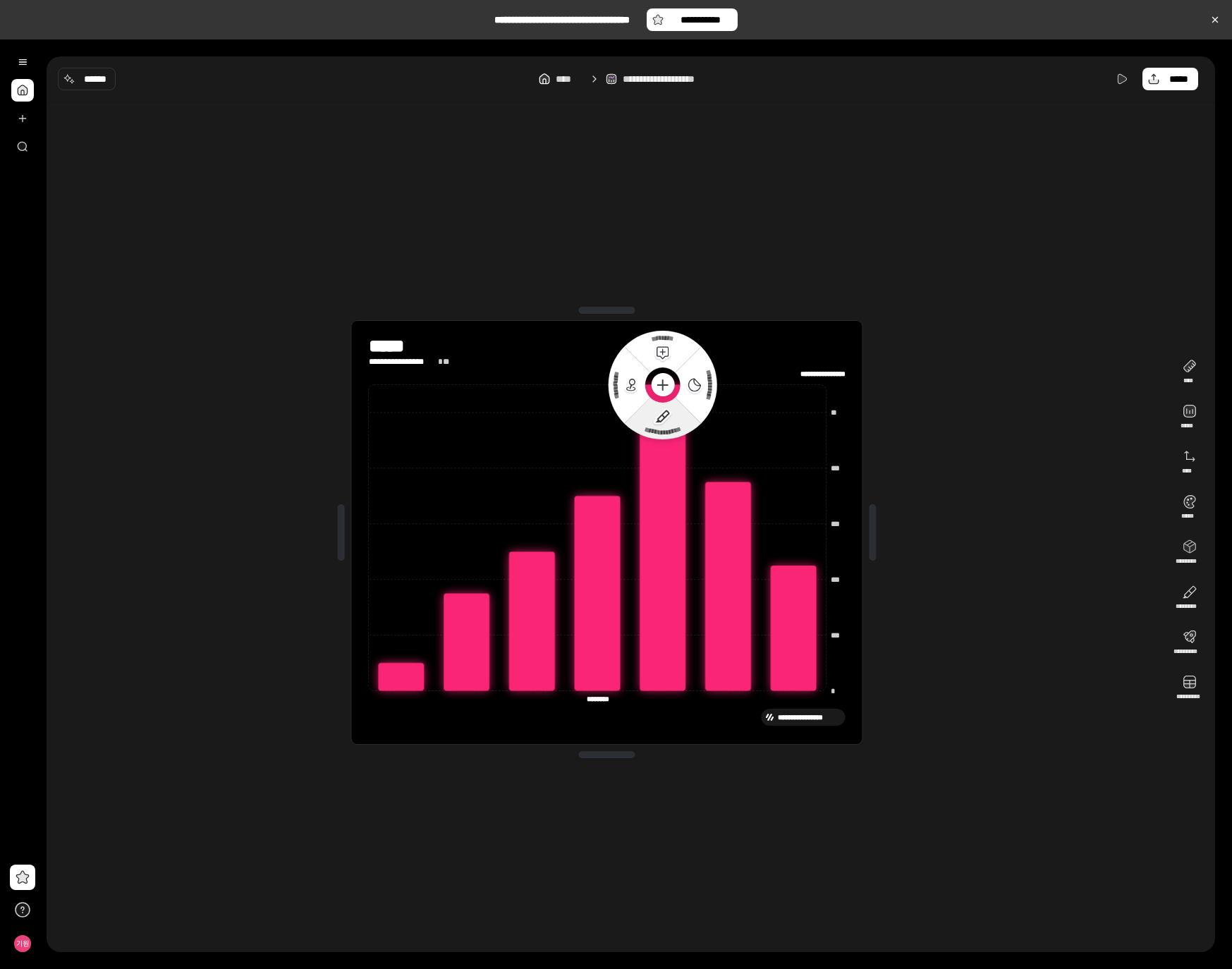 click 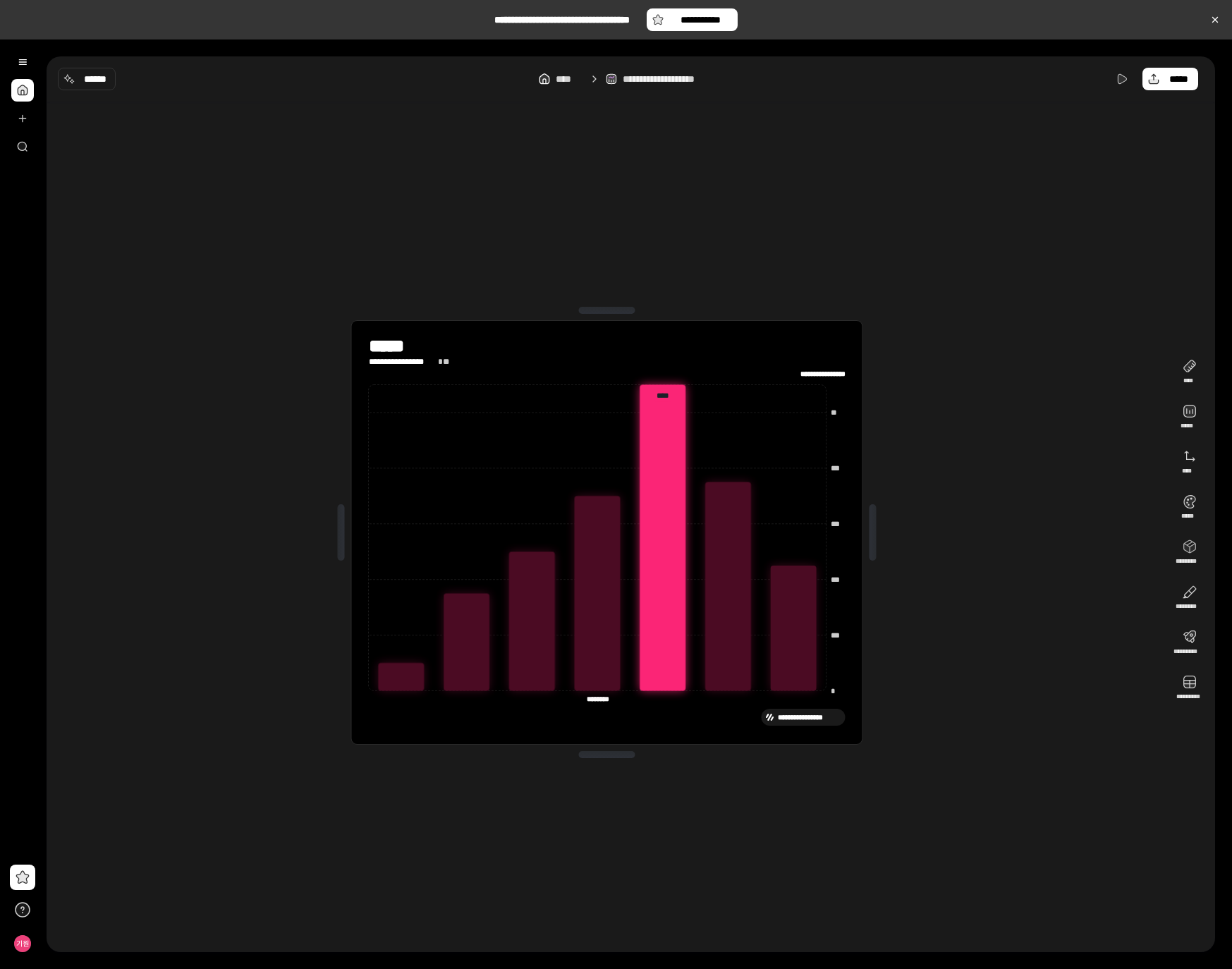 click on "**********" at bounding box center (606, 532) 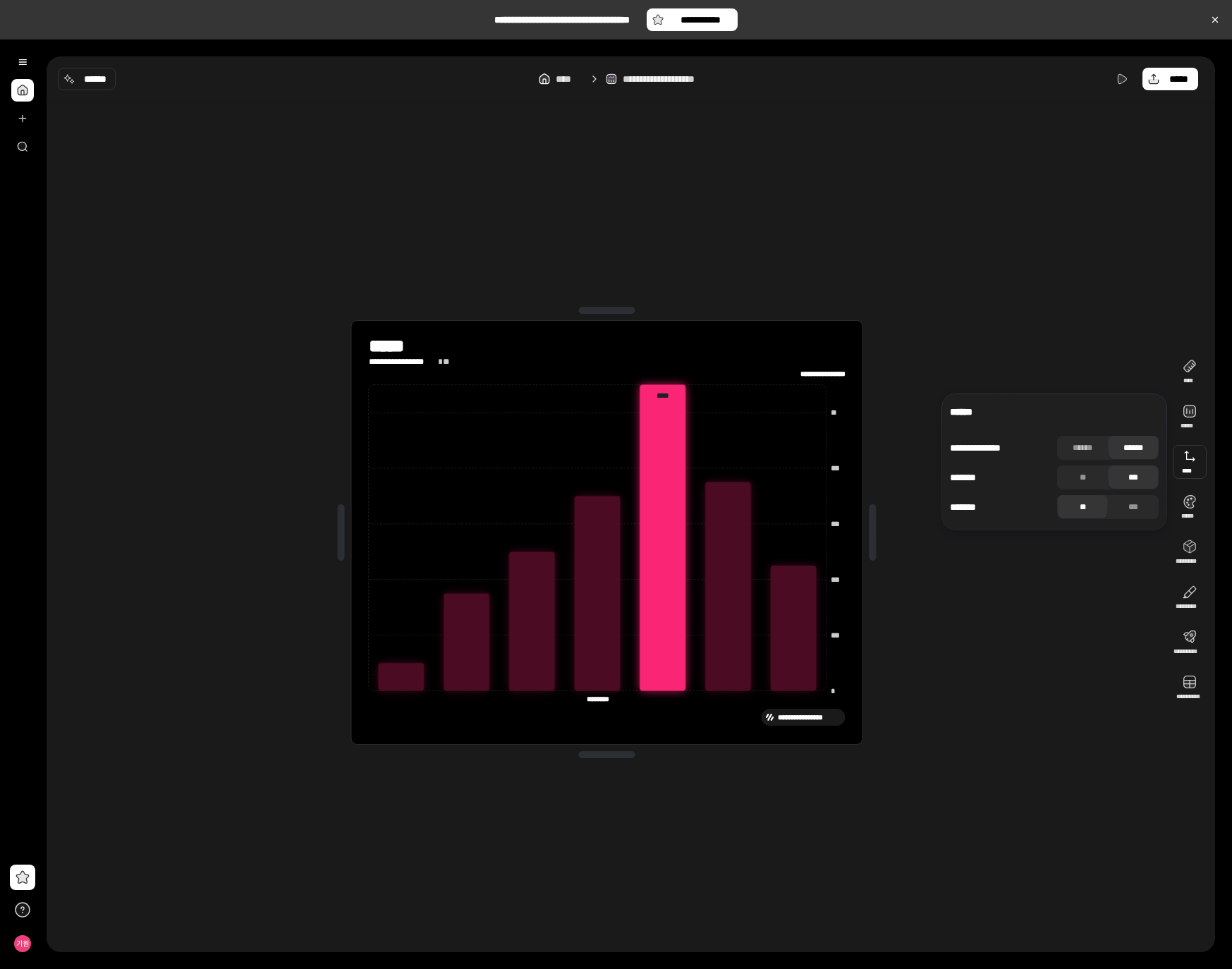 click at bounding box center [1190, 462] 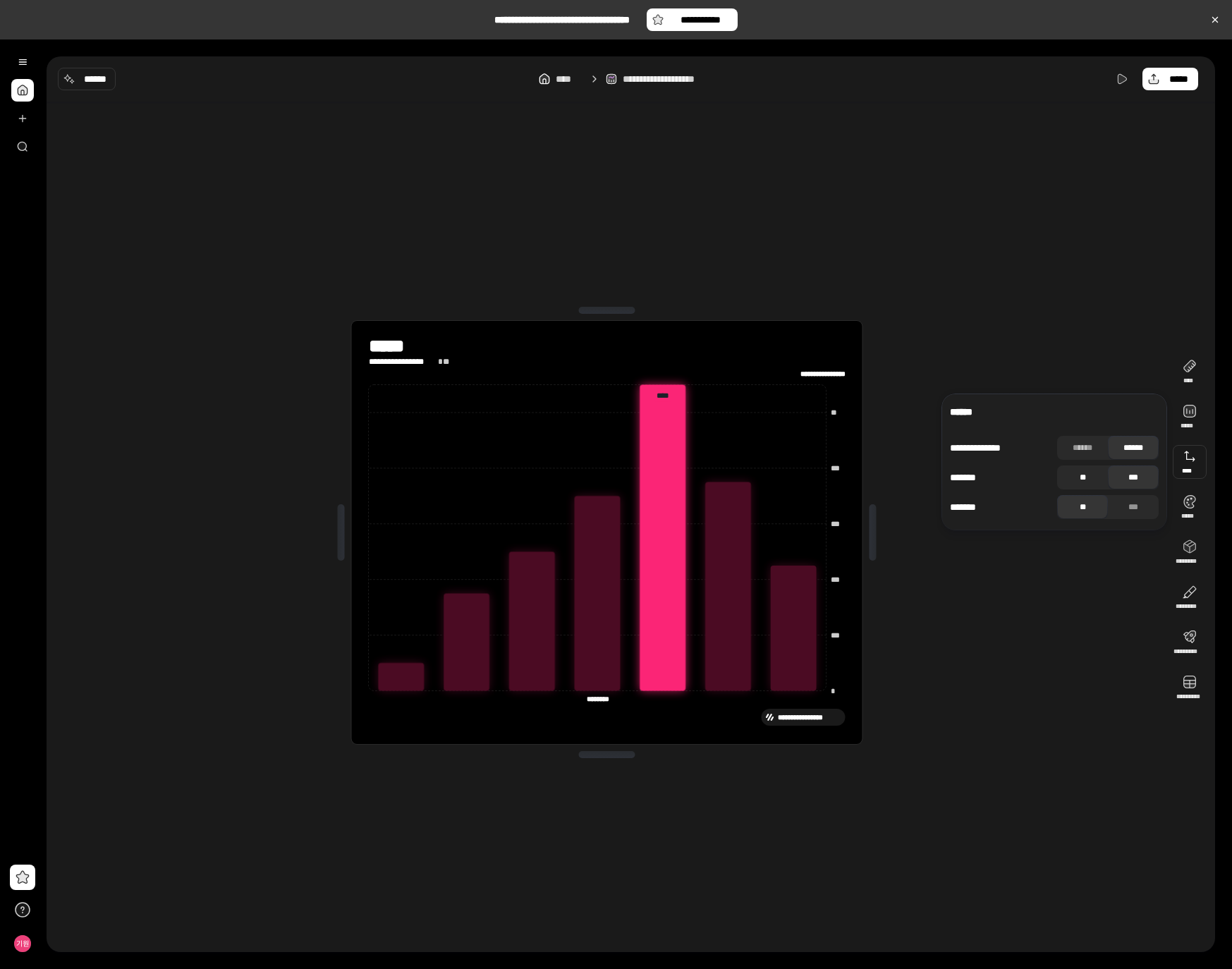 click on "**" at bounding box center (1082, 477) 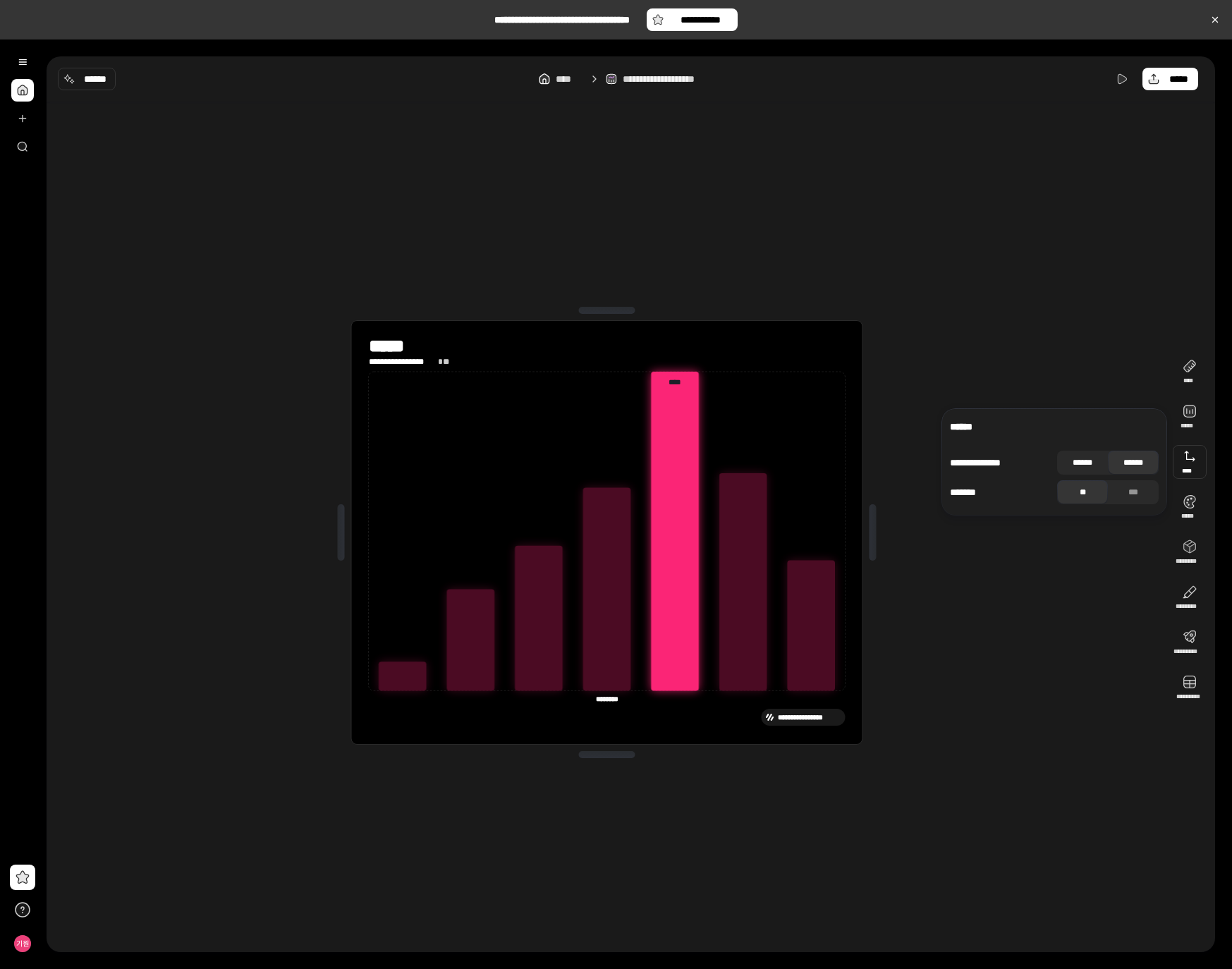 click on "******" at bounding box center (1082, 463) 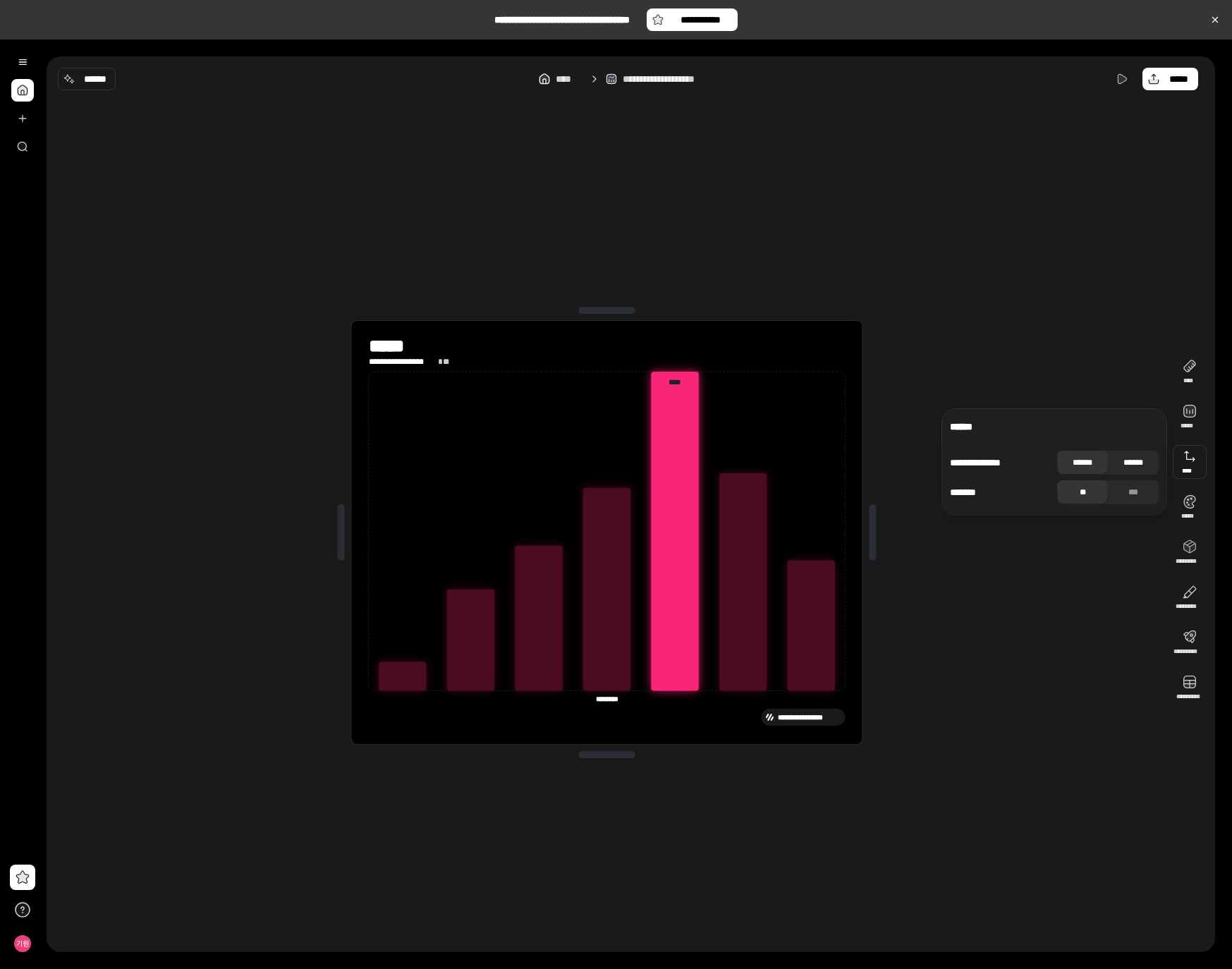 click on "******" at bounding box center [1133, 463] 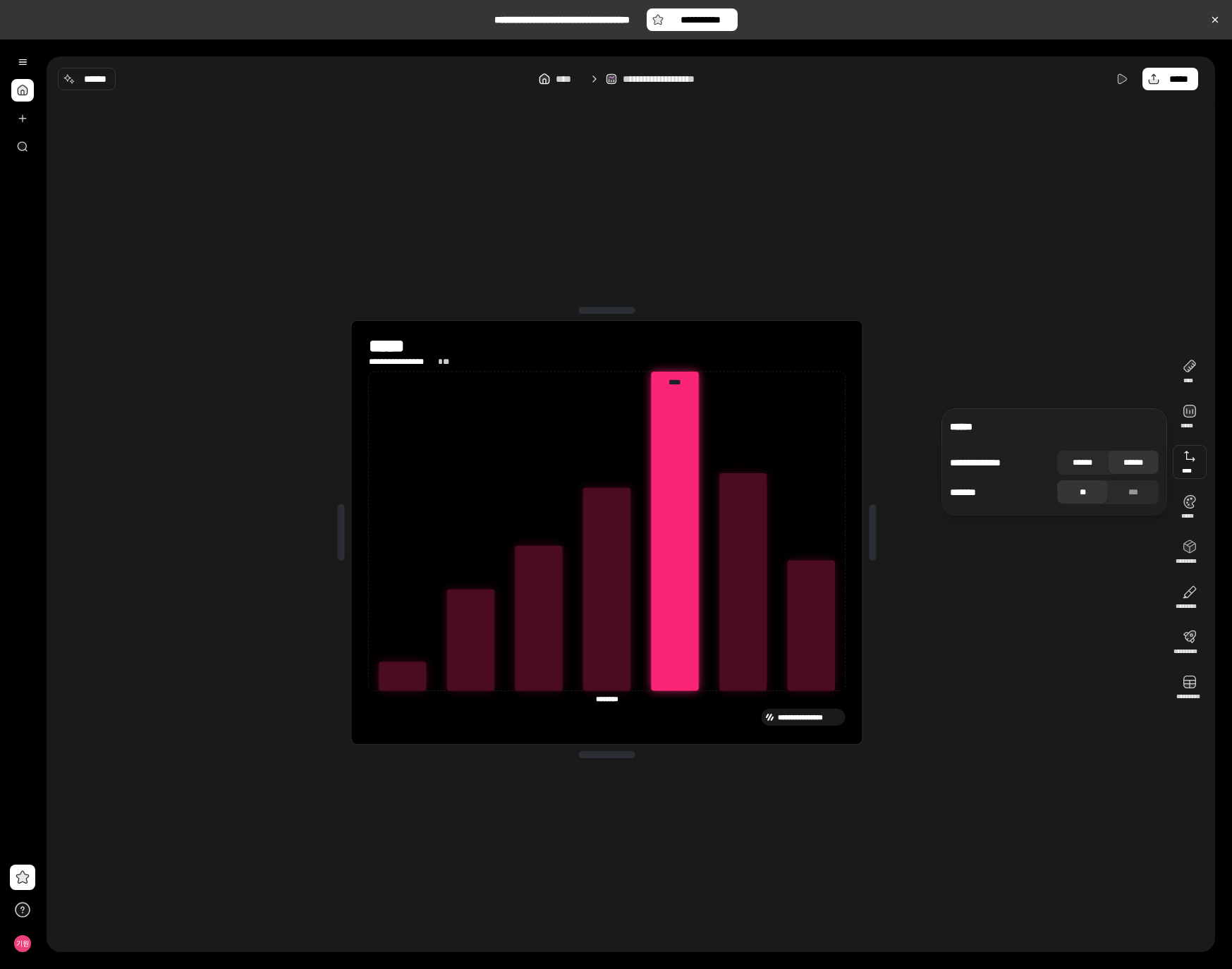 click on "******" at bounding box center (1082, 463) 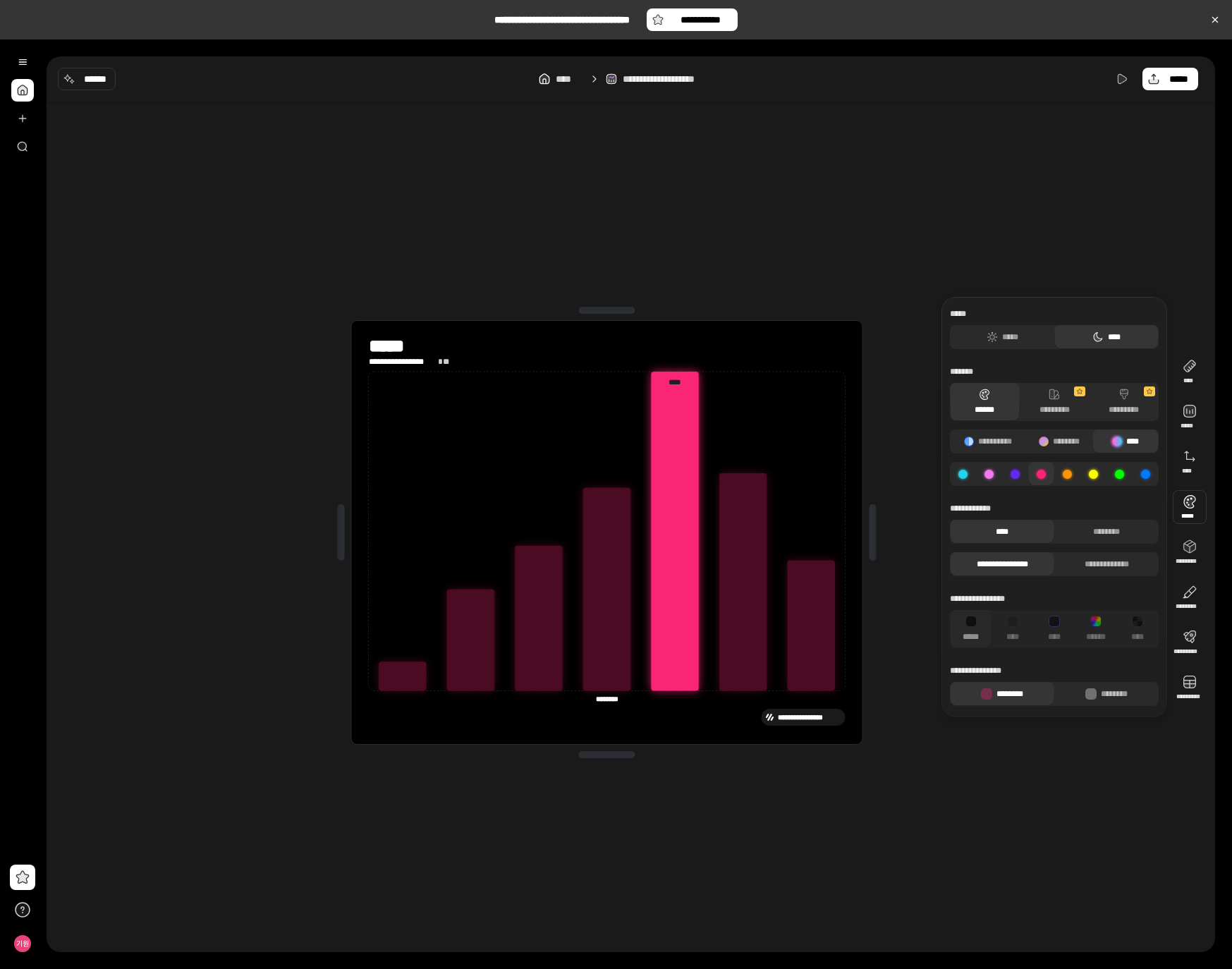 click at bounding box center [1190, 507] 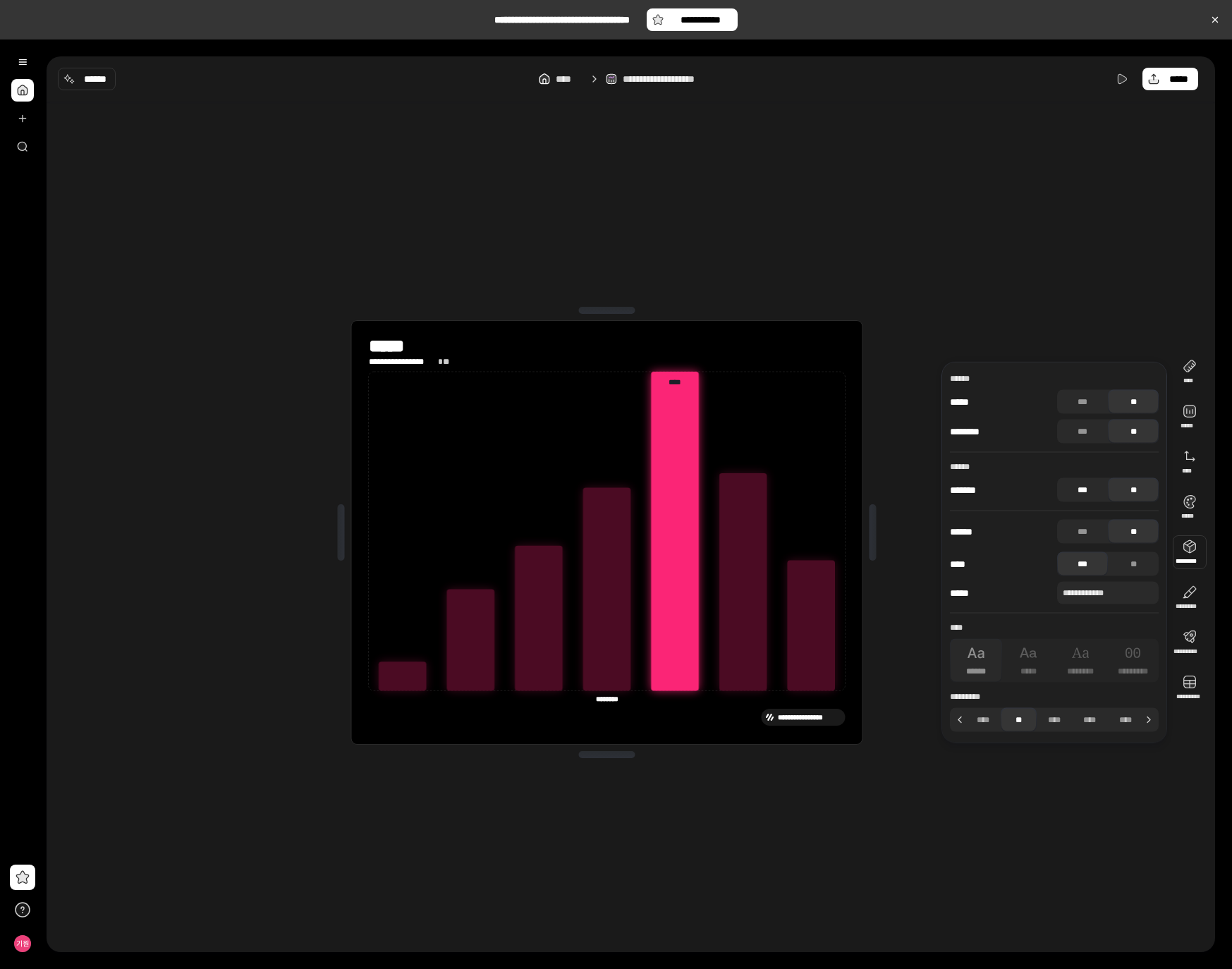 click on "***" at bounding box center [1082, 490] 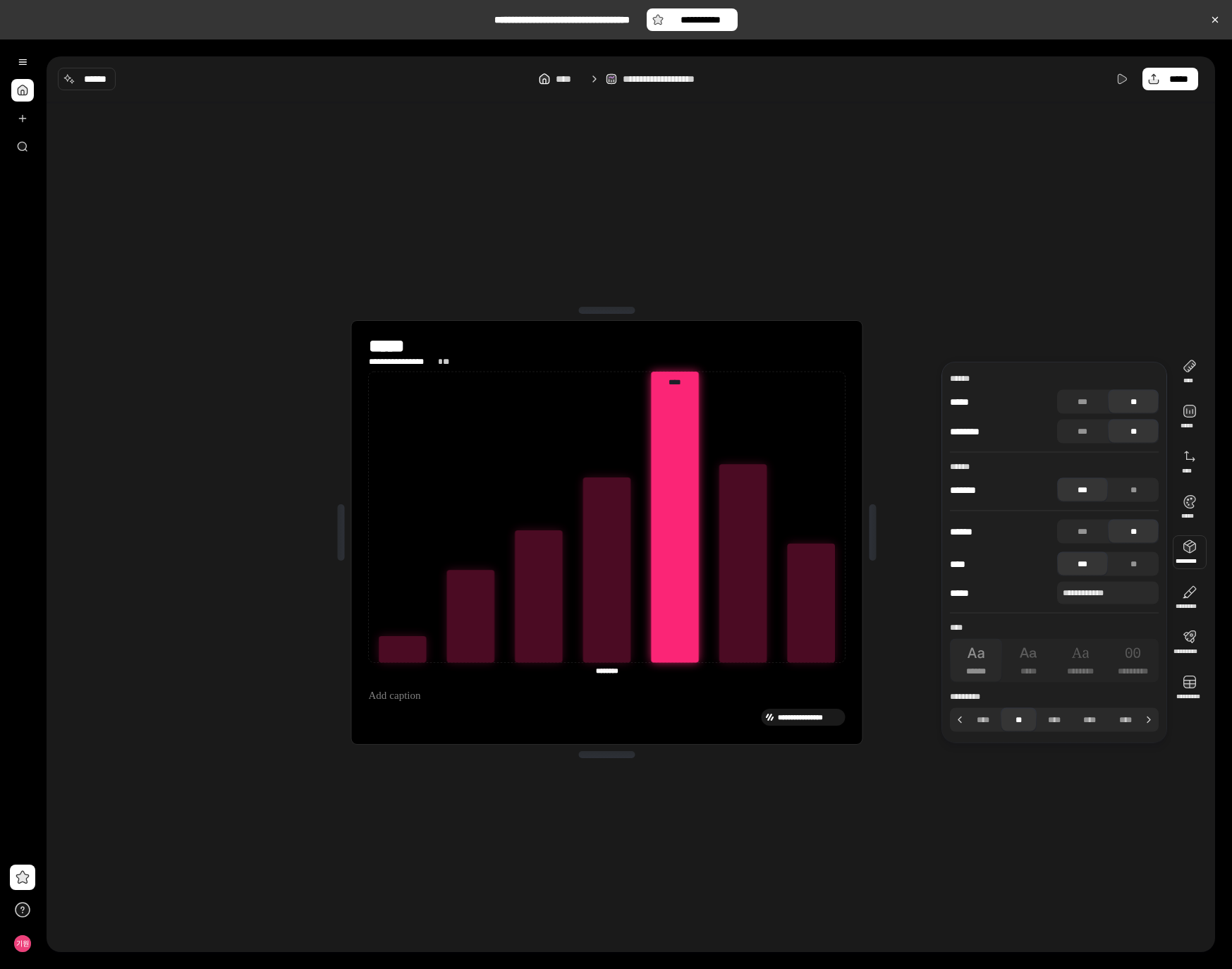 click on "***" at bounding box center [1082, 490] 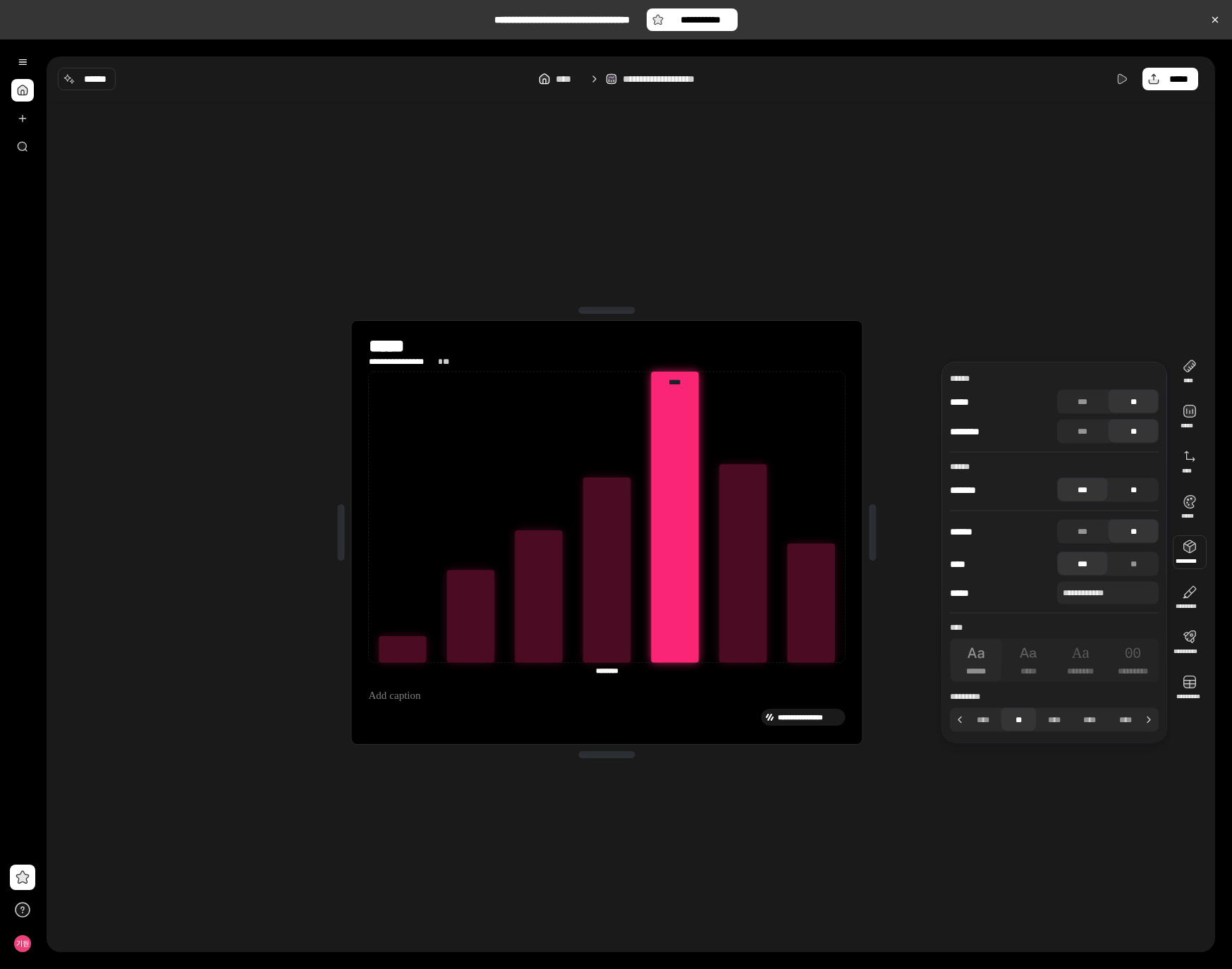 click on "**" at bounding box center (1133, 490) 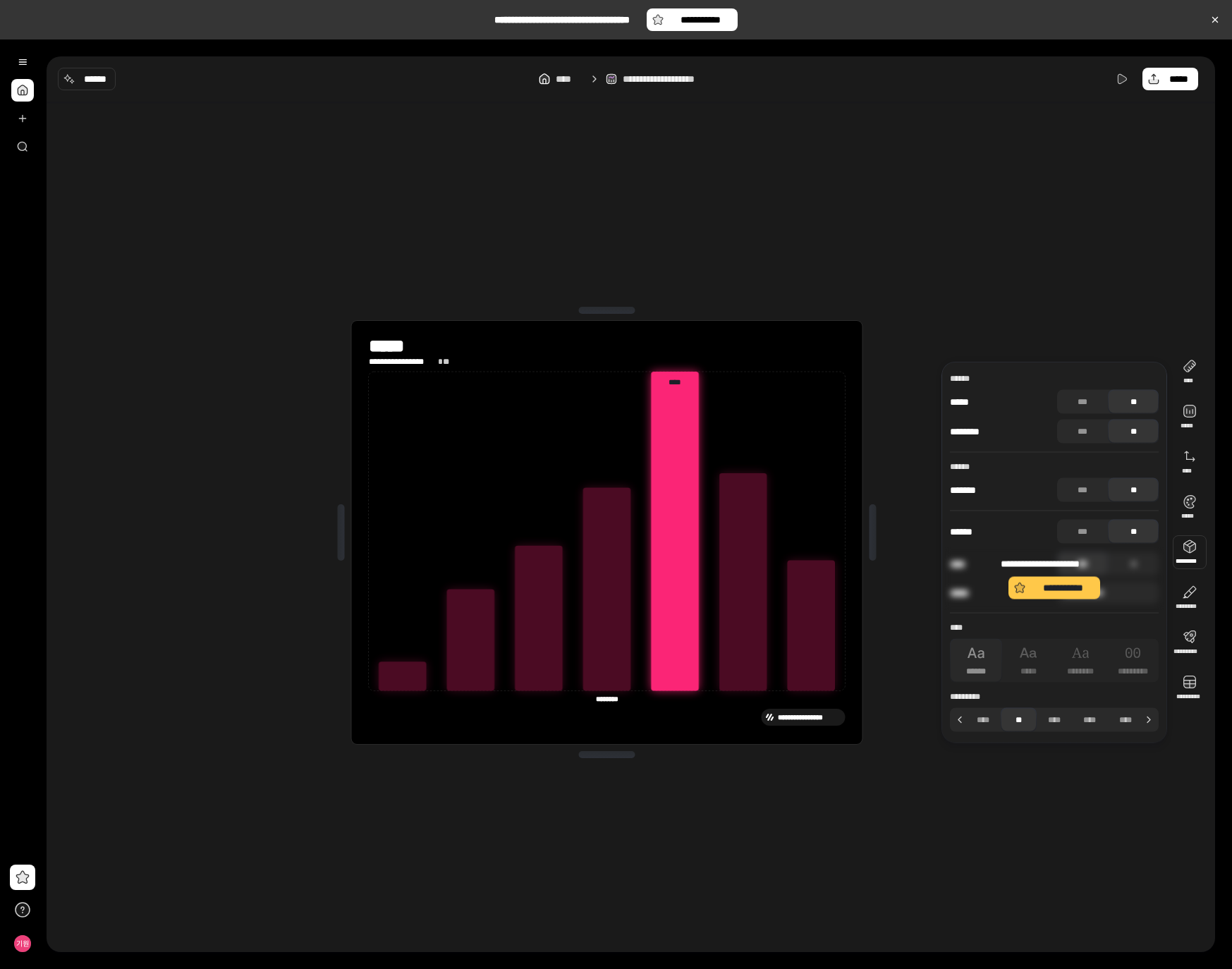 click on "**********" at bounding box center (1054, 578) 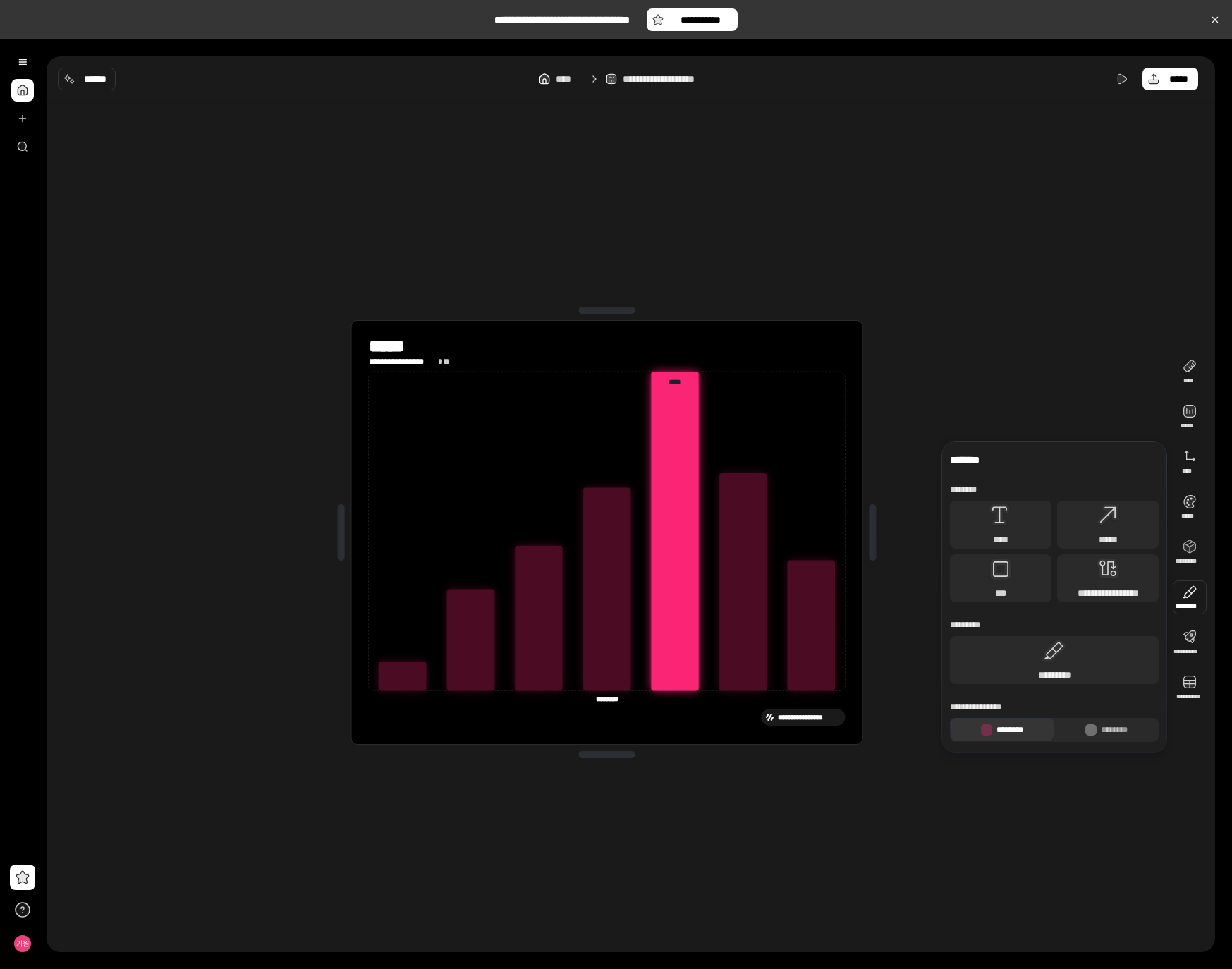 click at bounding box center (1190, 597) 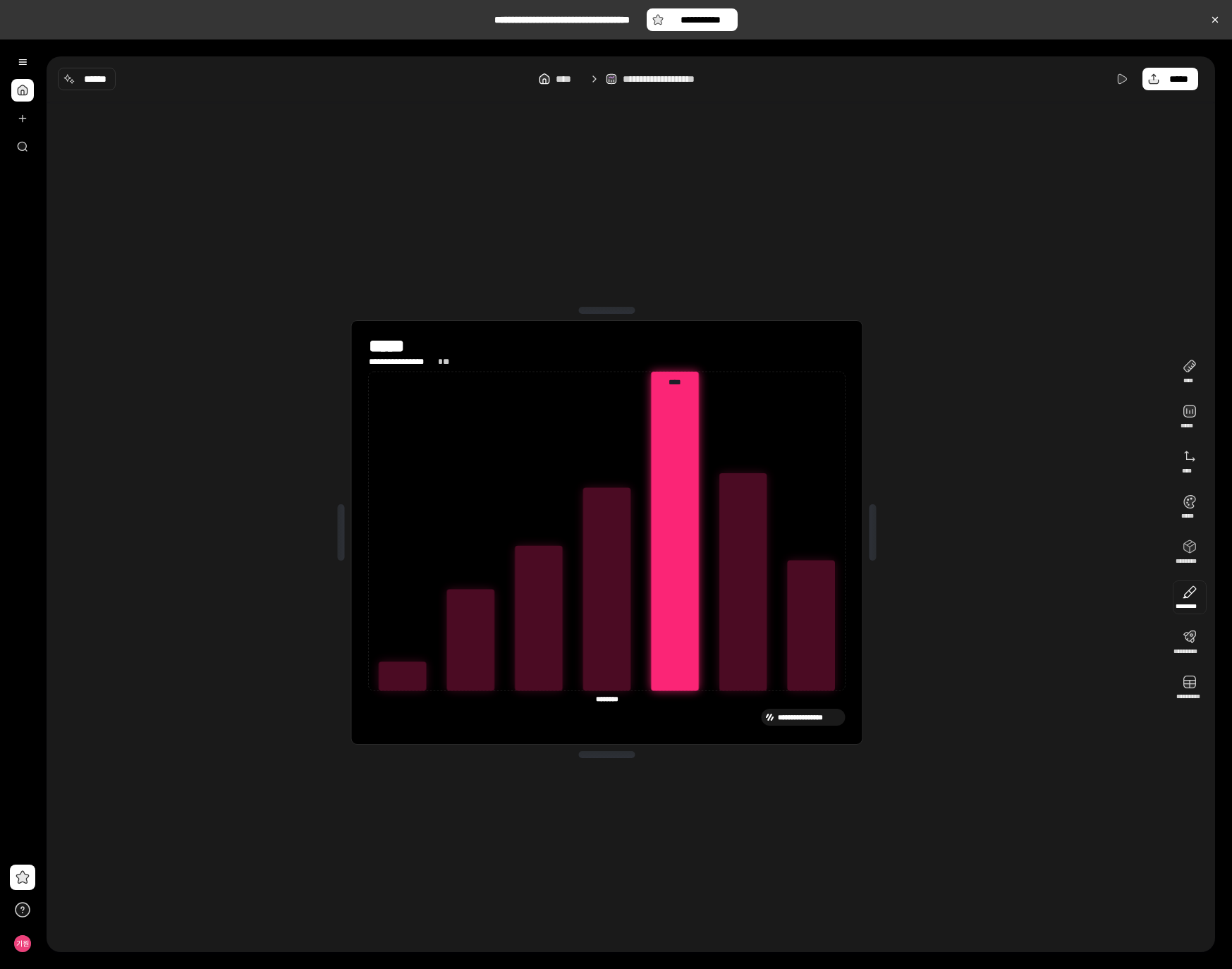 click at bounding box center [1190, 597] 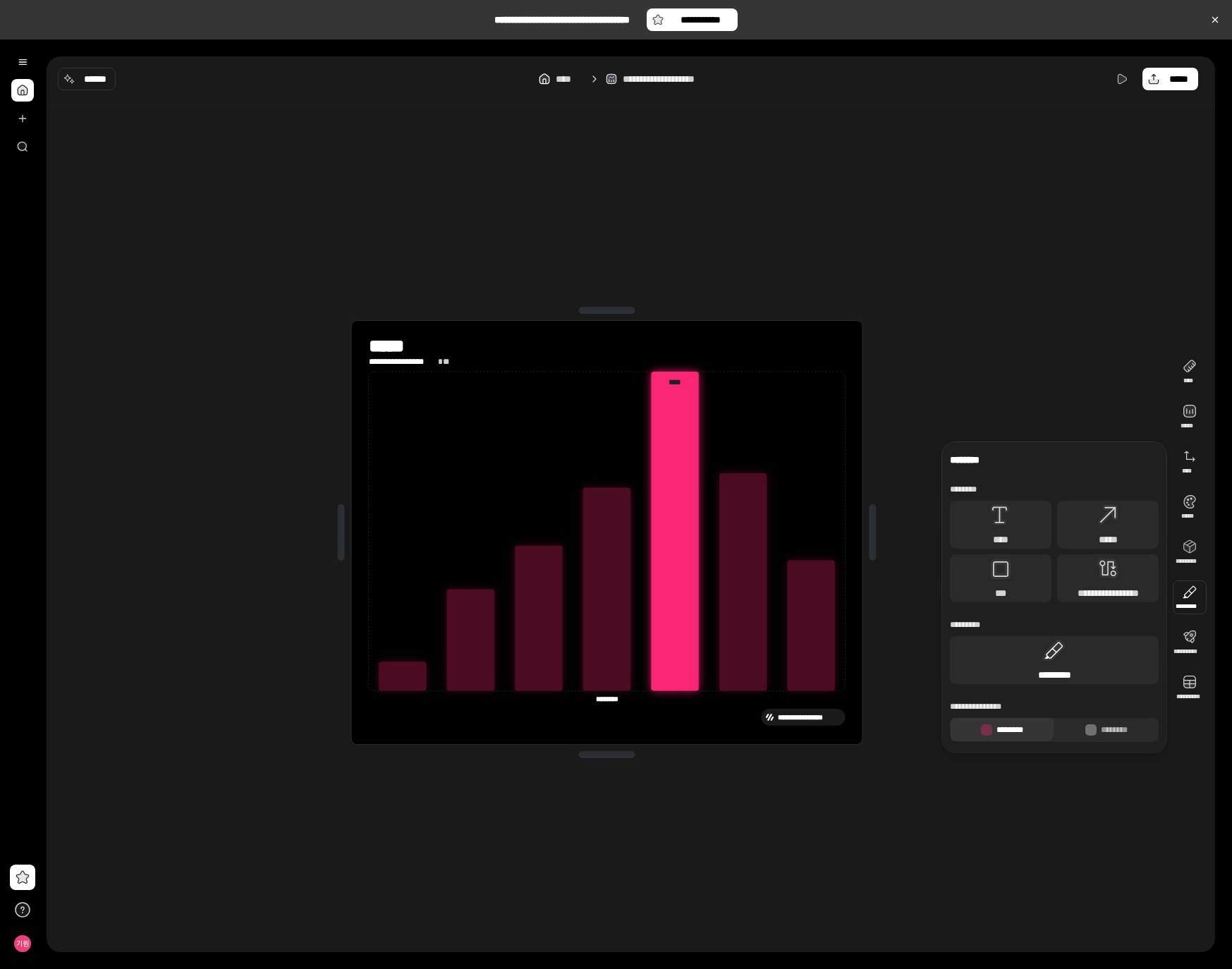 click on "*********" at bounding box center [1054, 660] 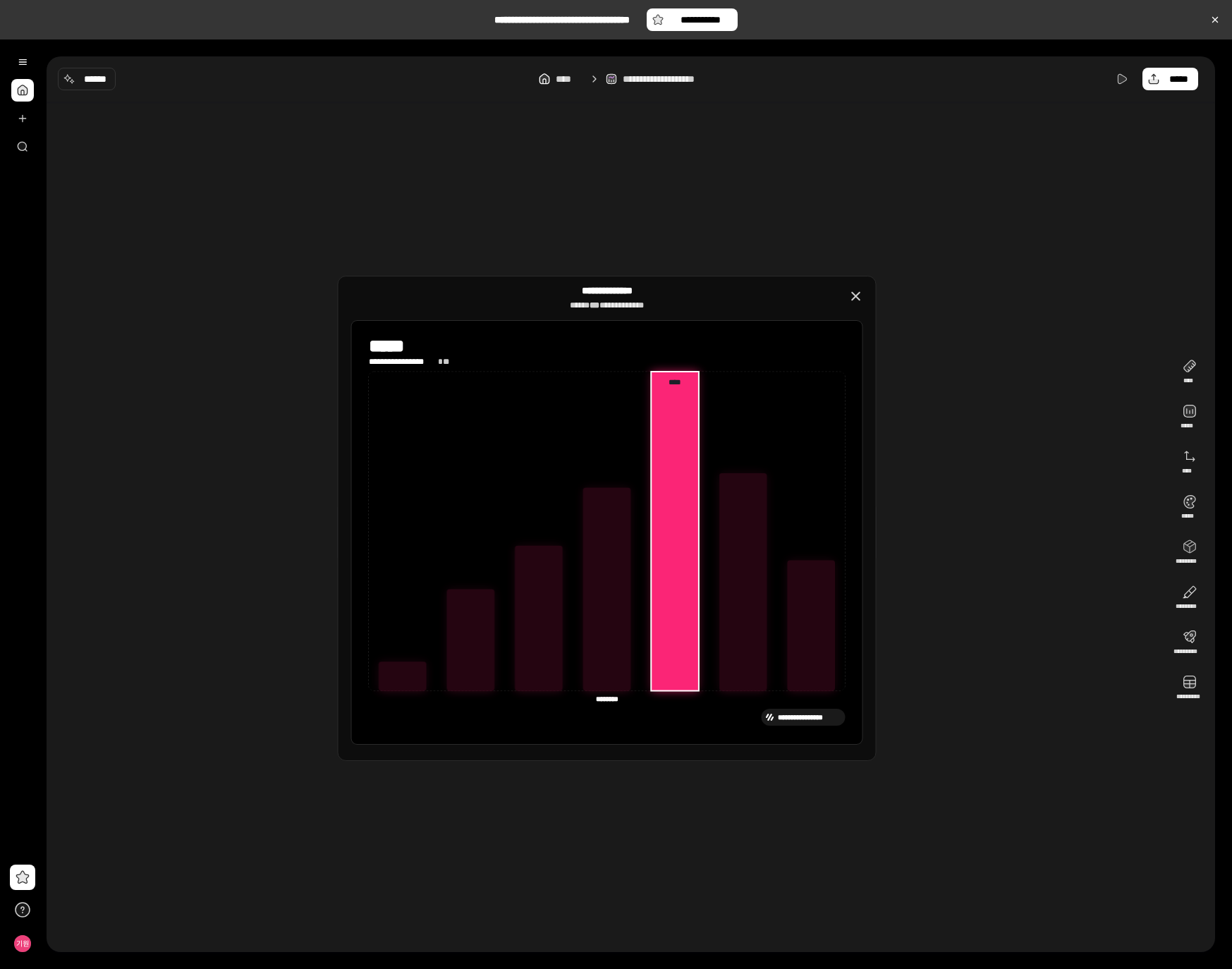 click 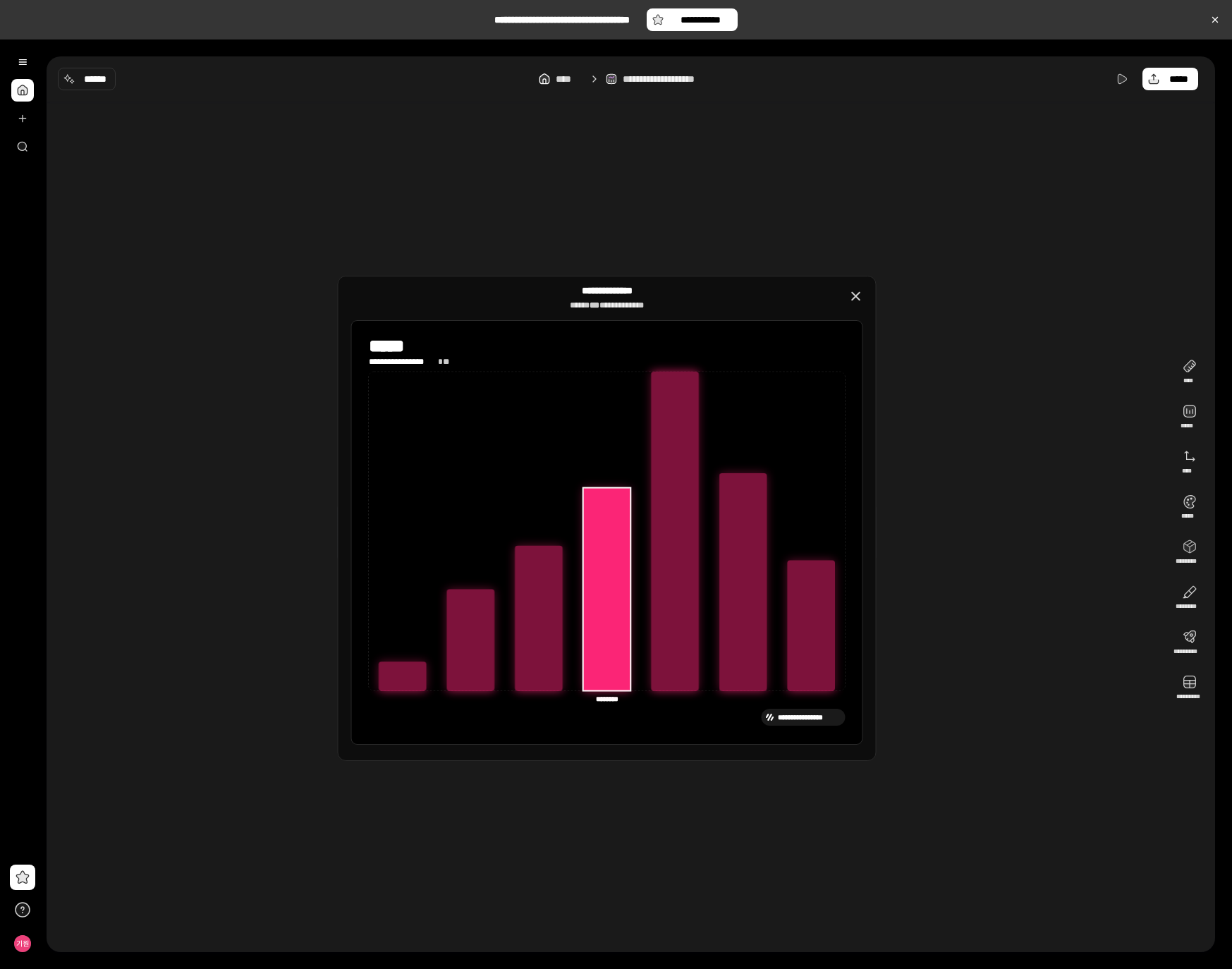 drag, startPoint x: 405, startPoint y: 666, endPoint x: 728, endPoint y: 389, distance: 425.5091 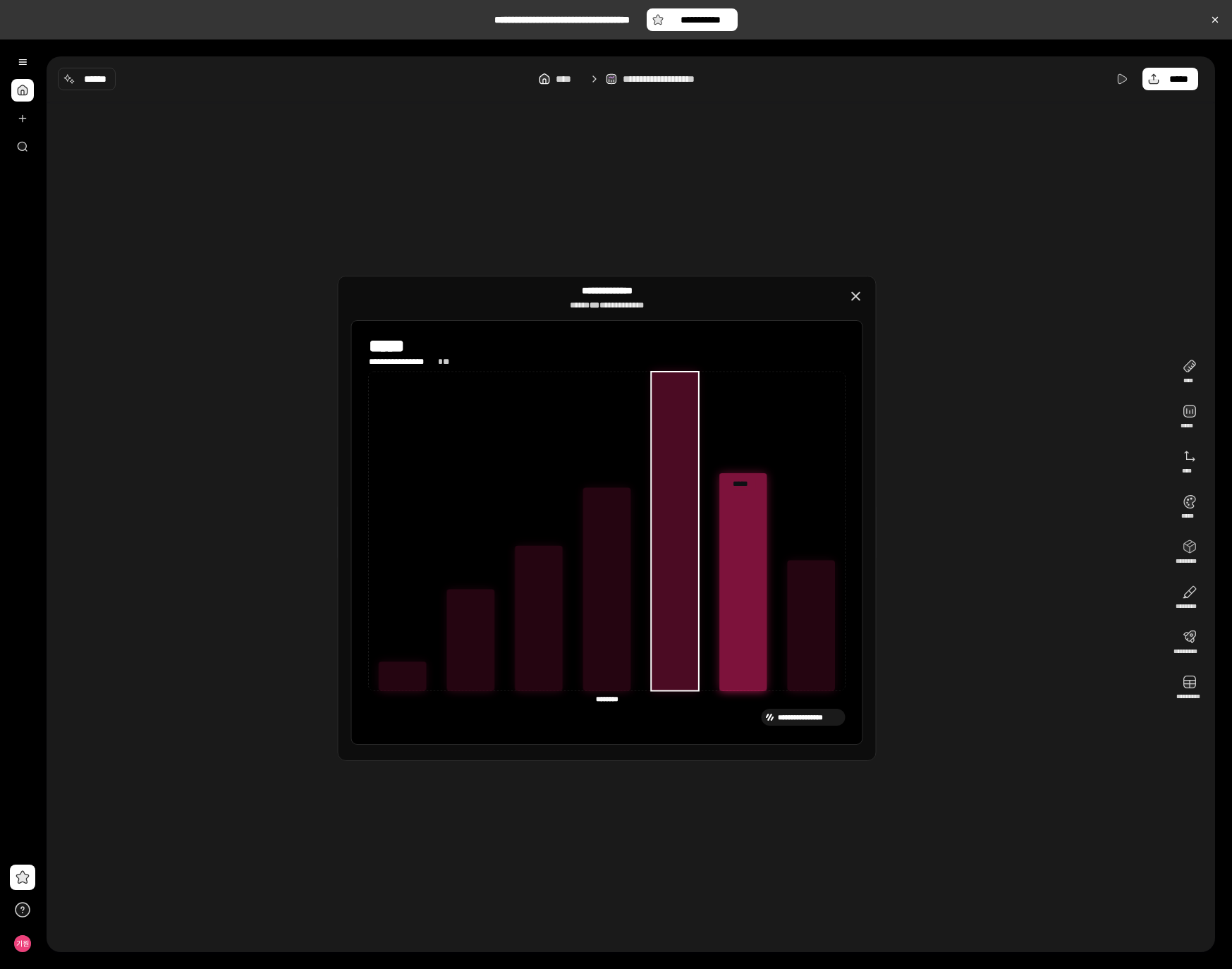 click 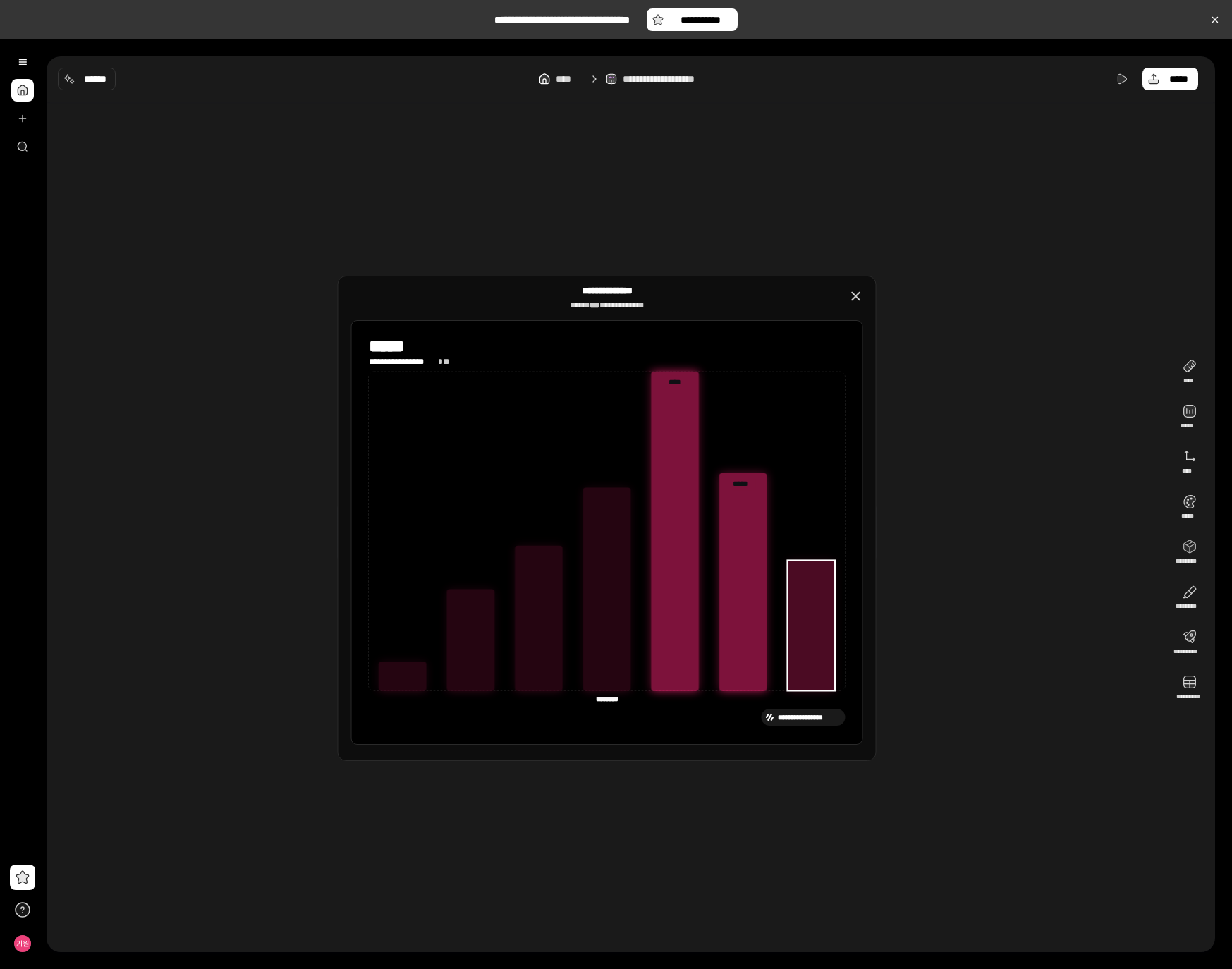 click 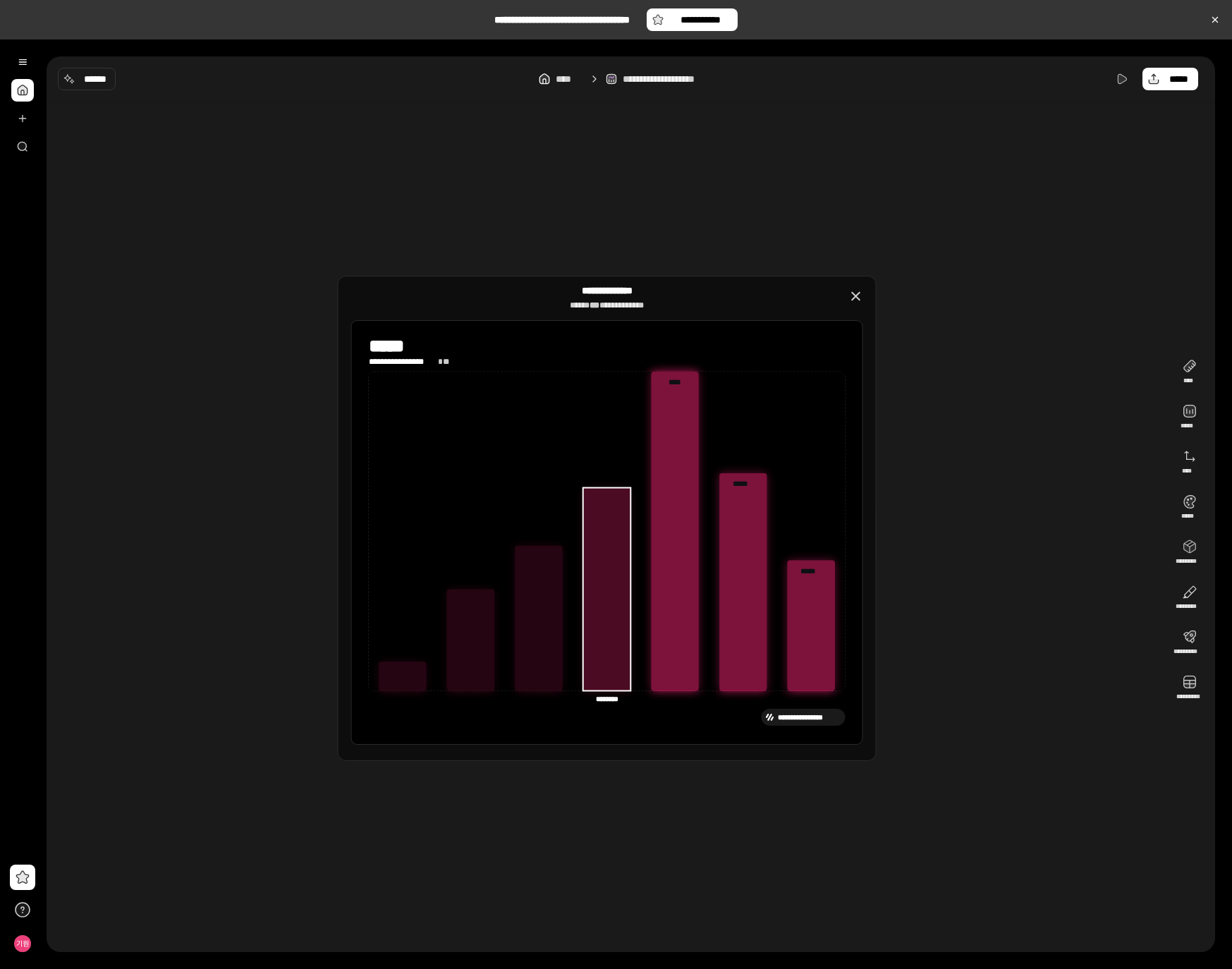 drag, startPoint x: 590, startPoint y: 595, endPoint x: 583, endPoint y: 603, distance: 10.6301 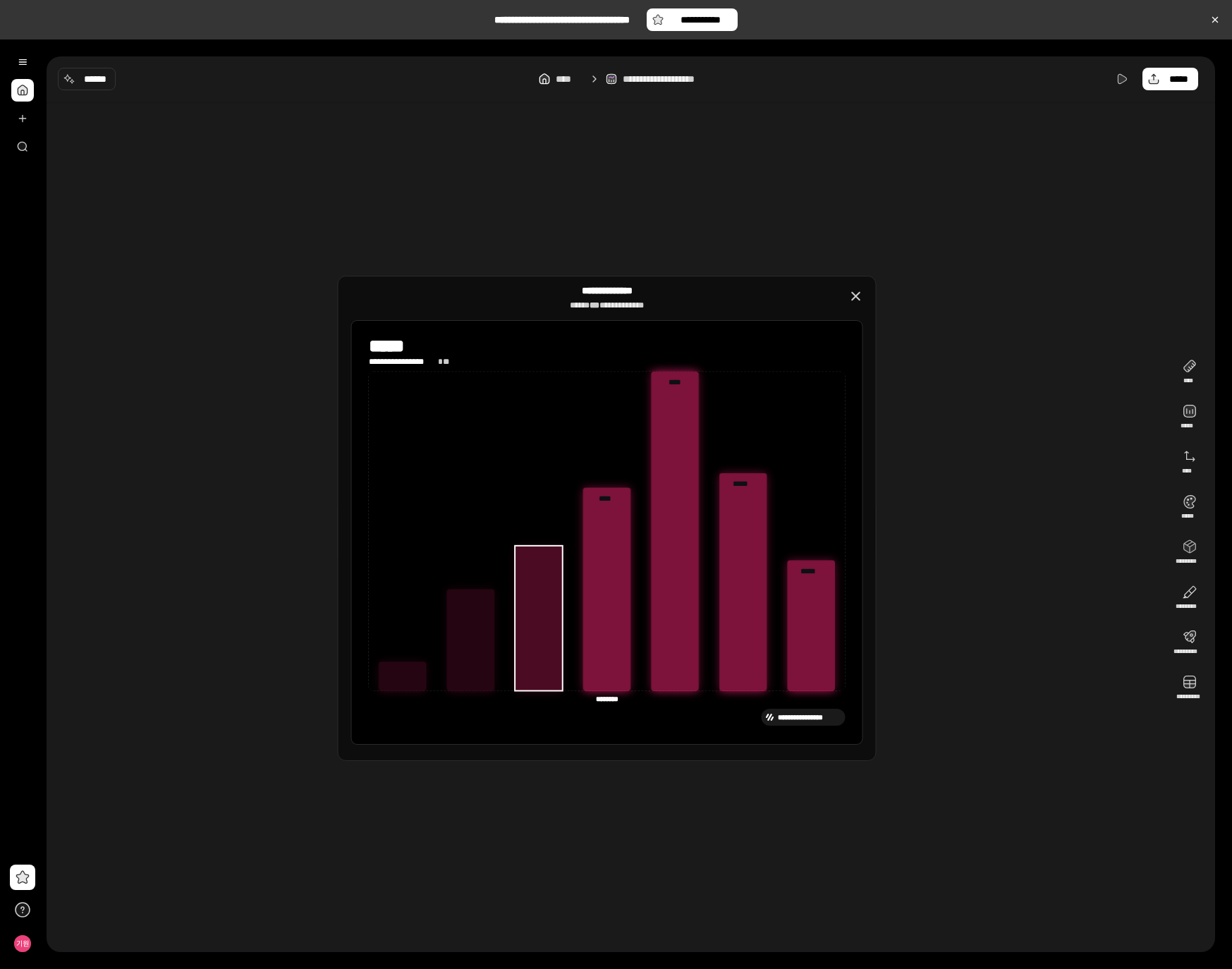 click 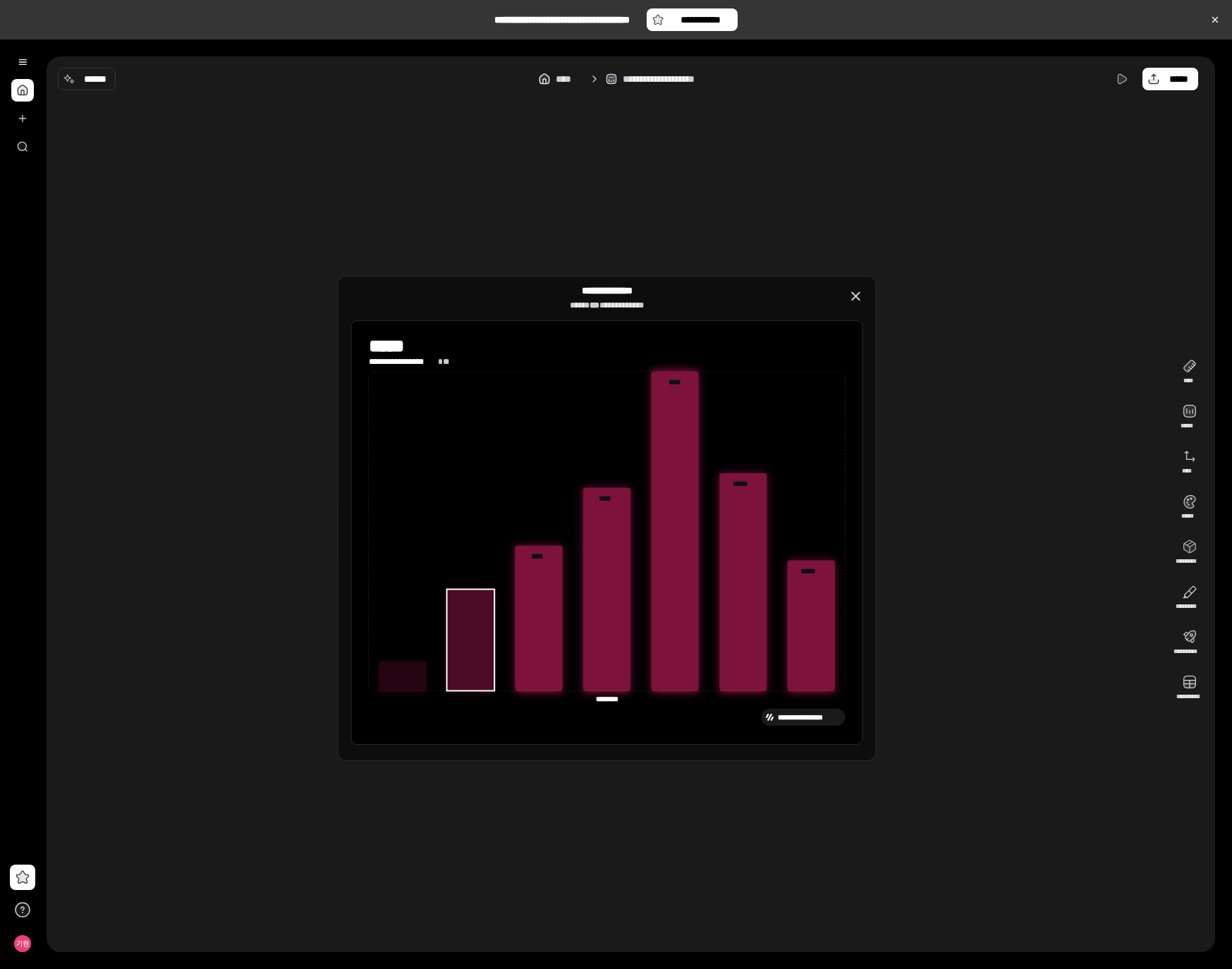 click 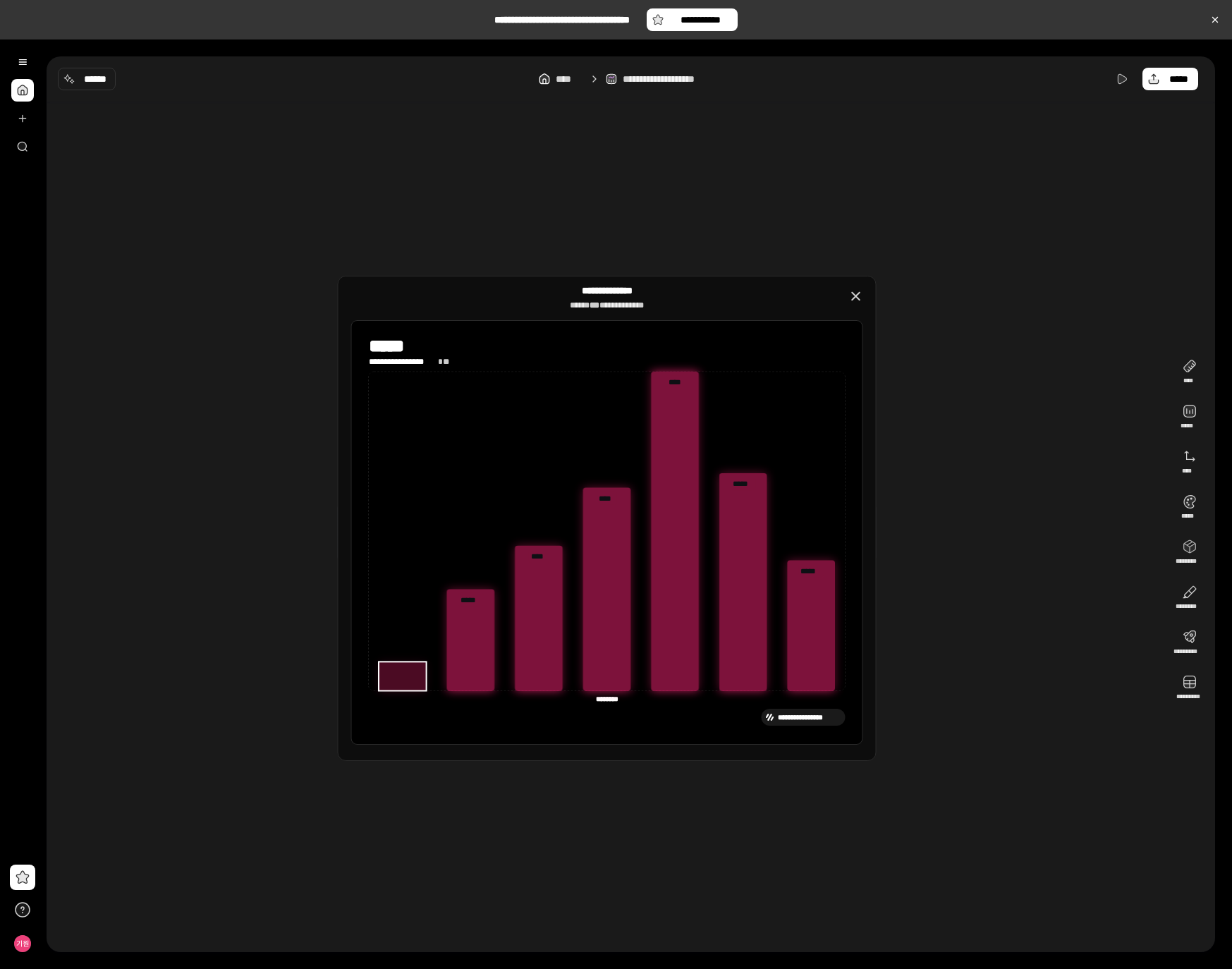 drag, startPoint x: 422, startPoint y: 670, endPoint x: 453, endPoint y: 590, distance: 85.79627 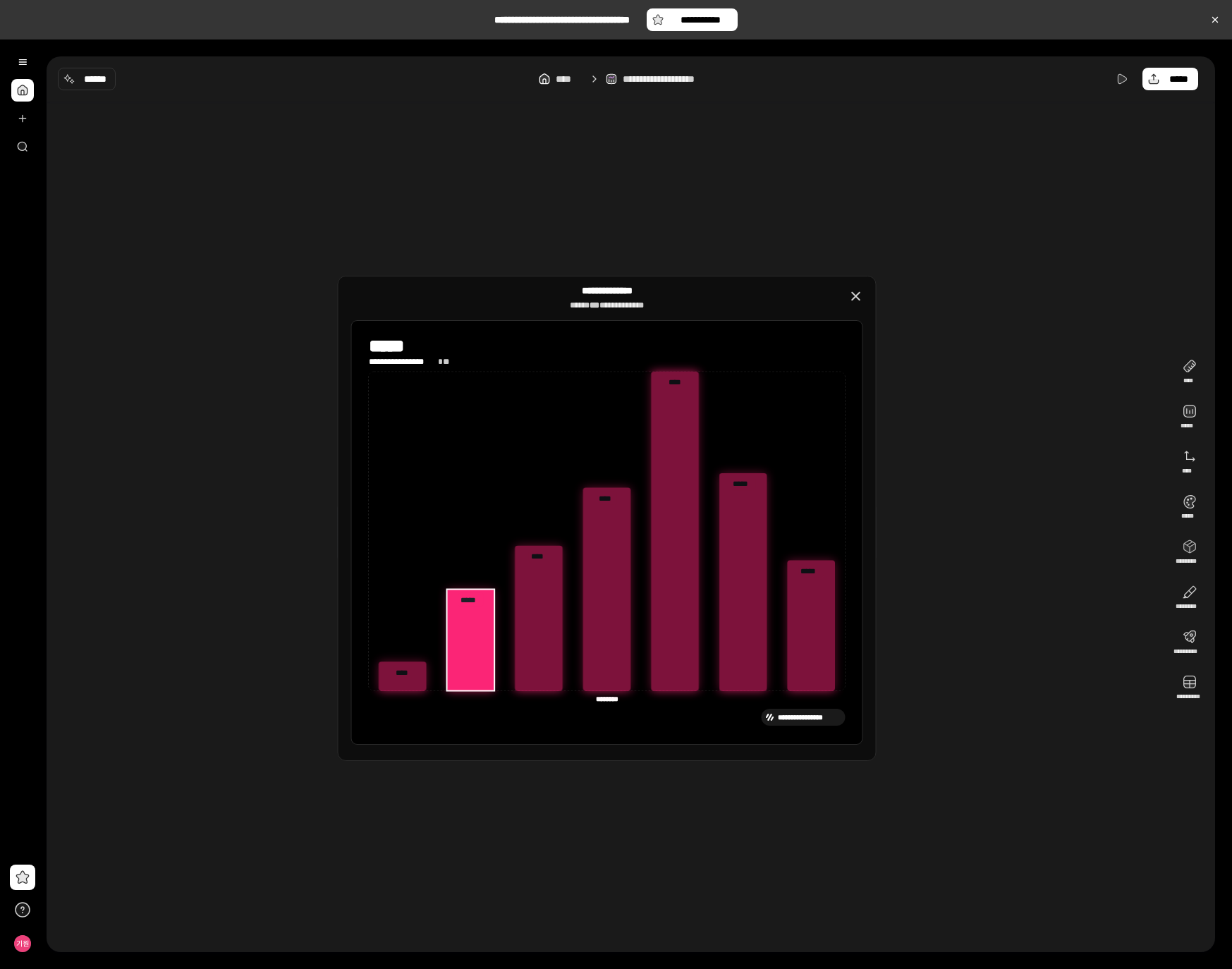 click 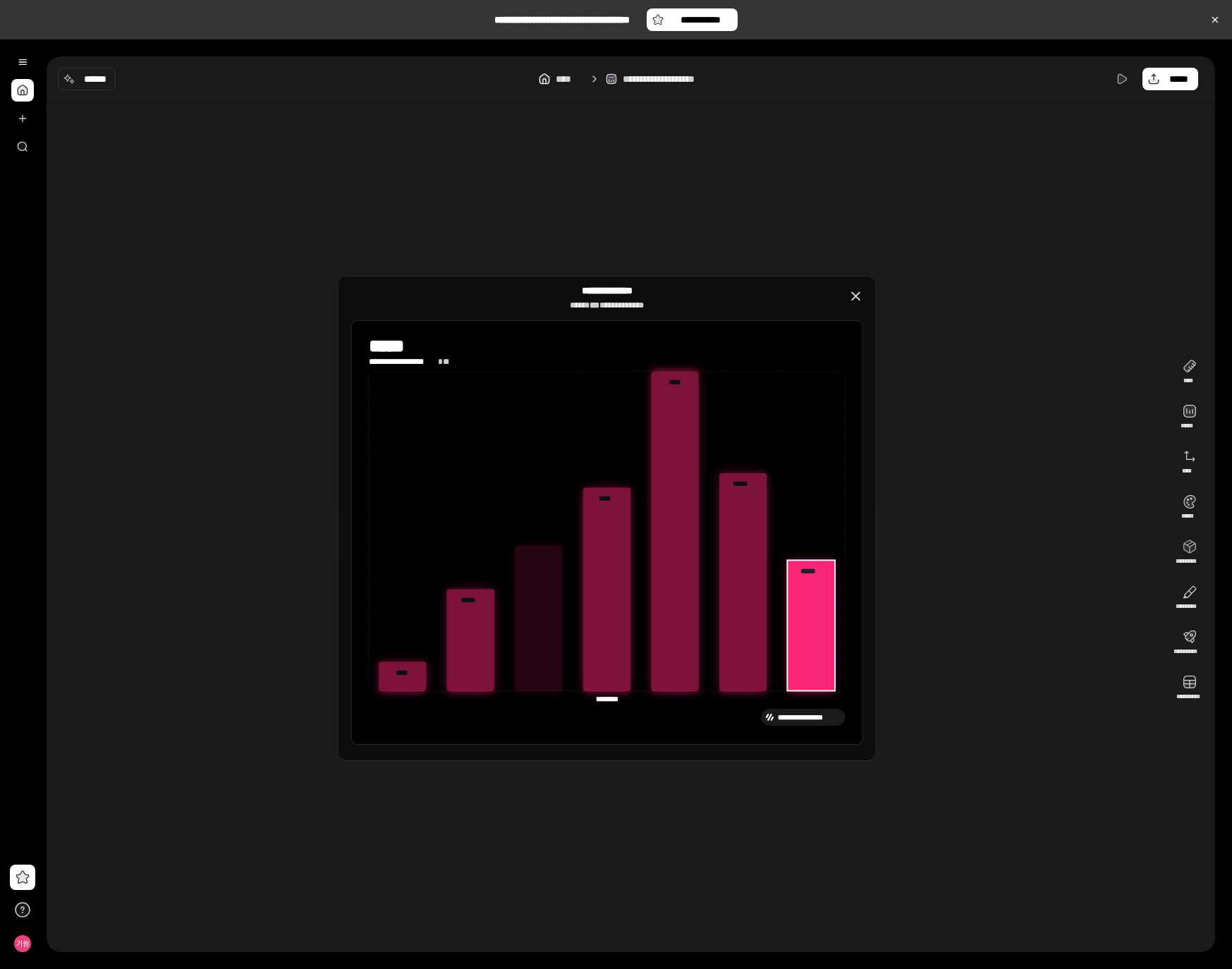 click on "**********" at bounding box center [607, 532] 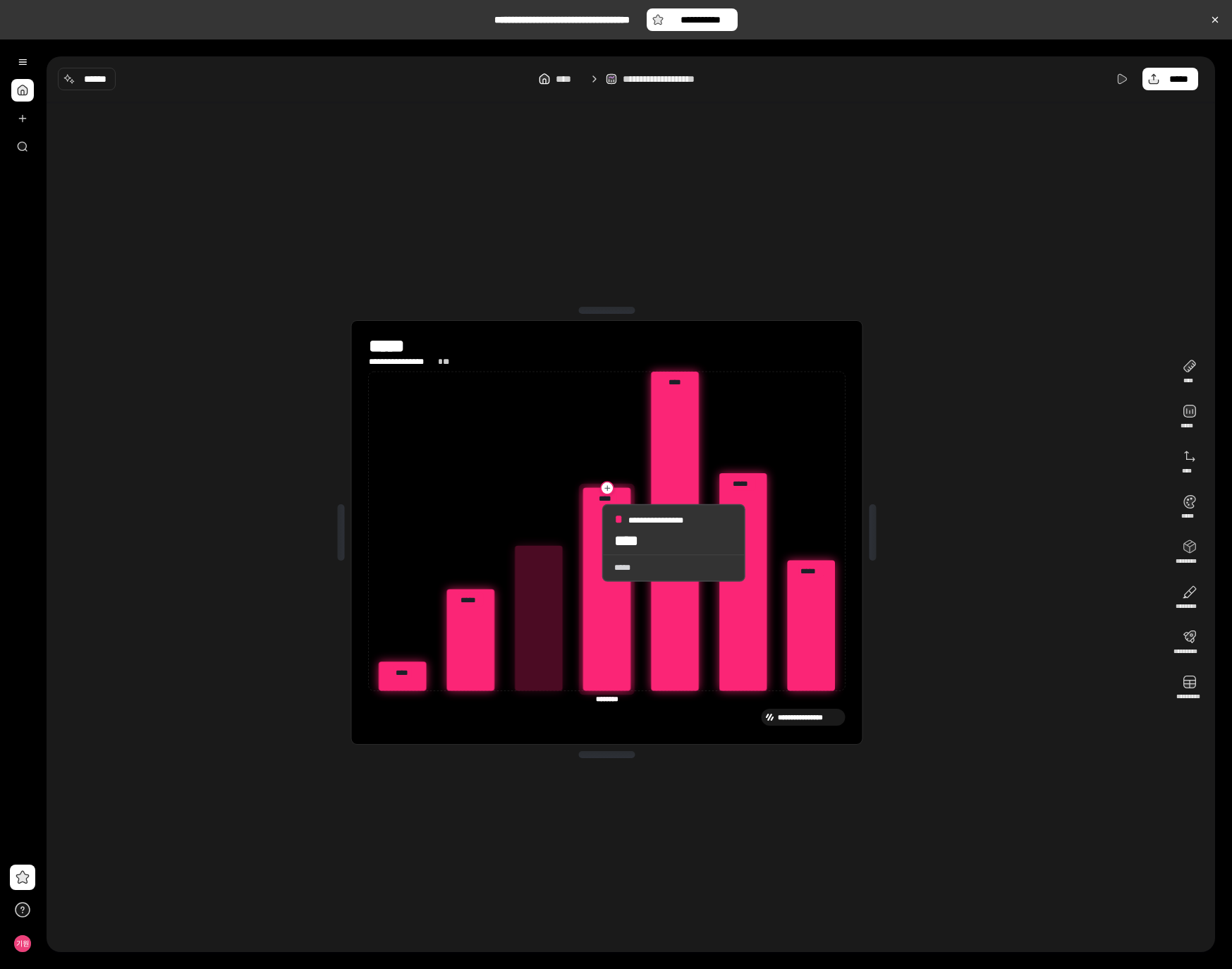 click 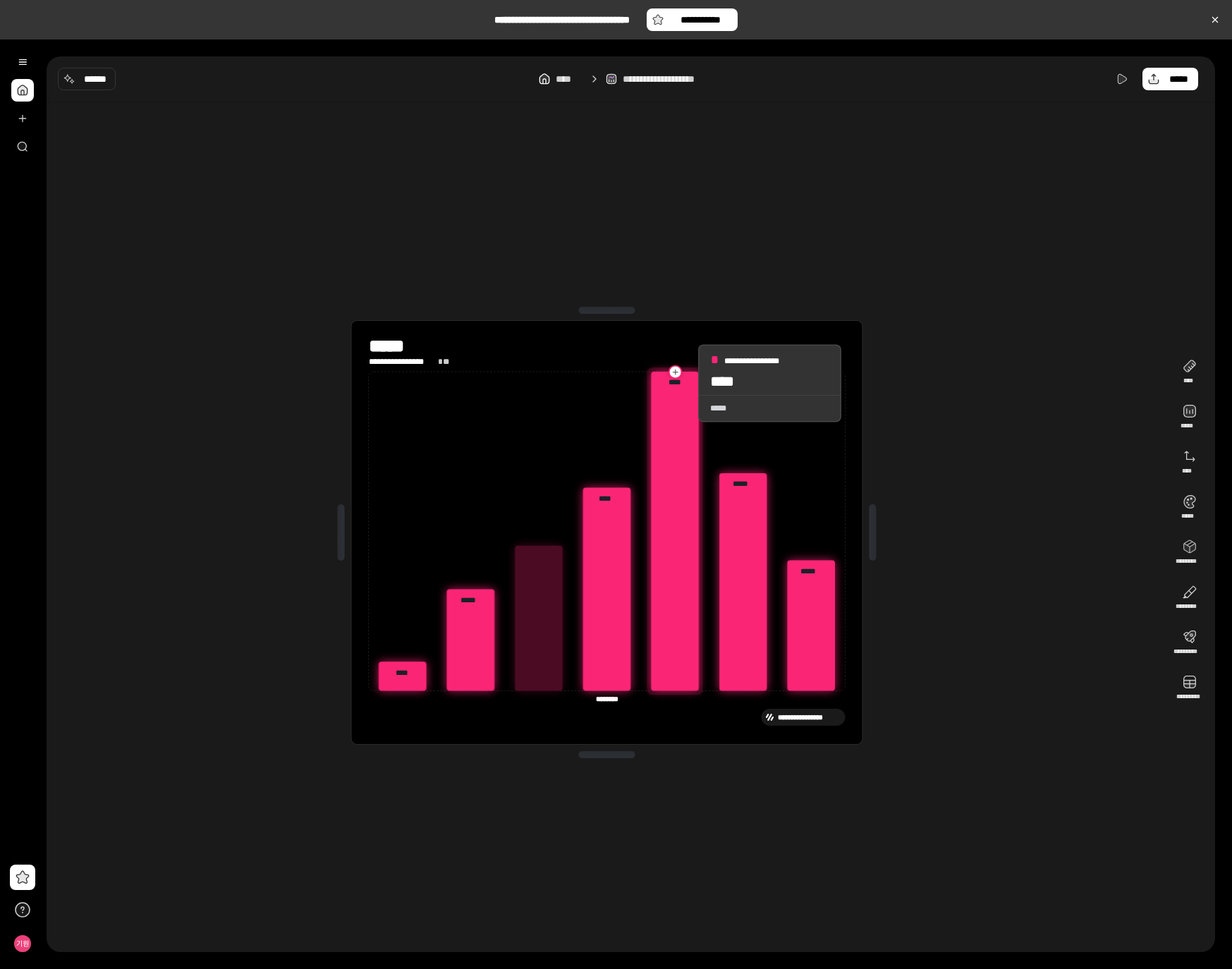 click 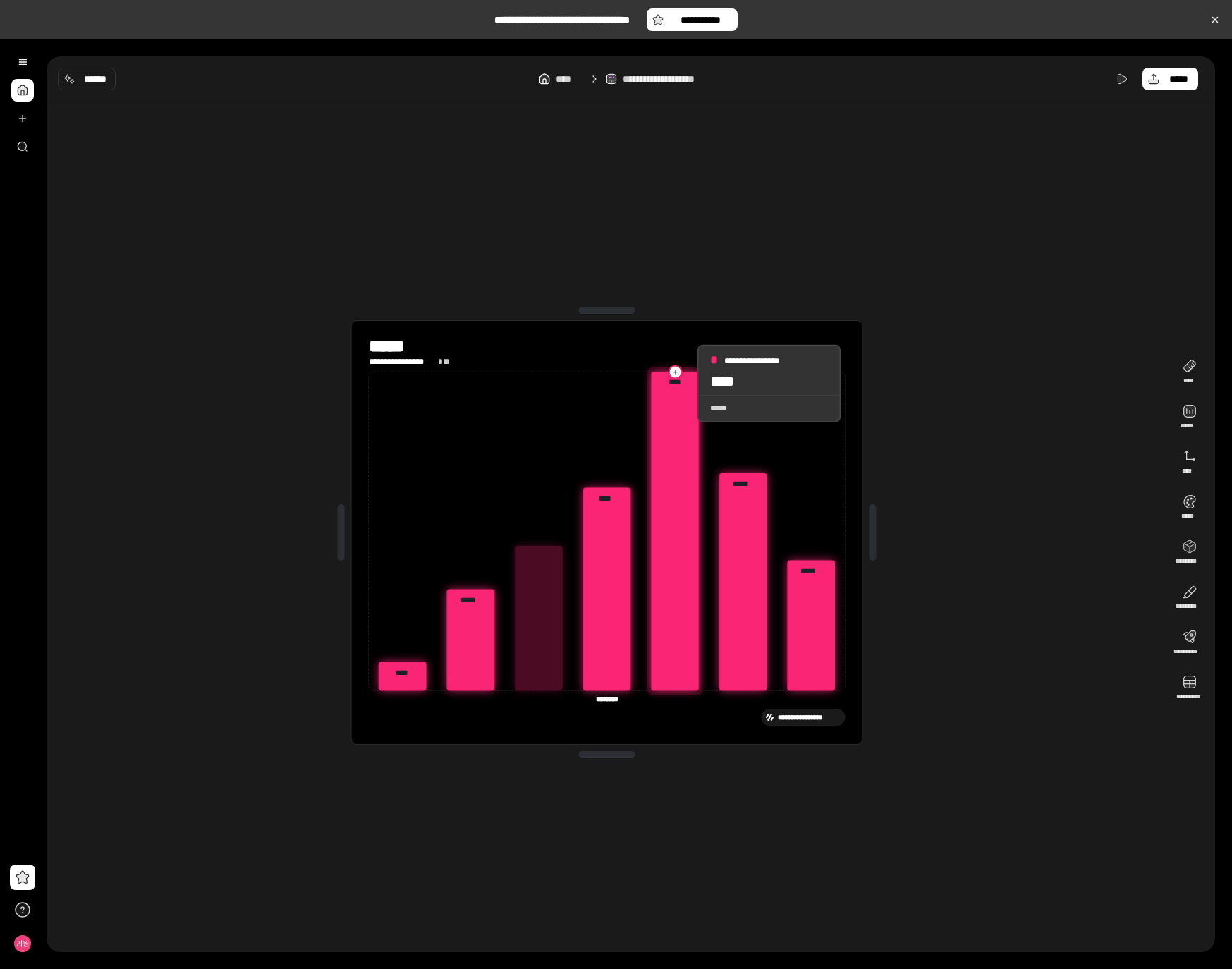 click 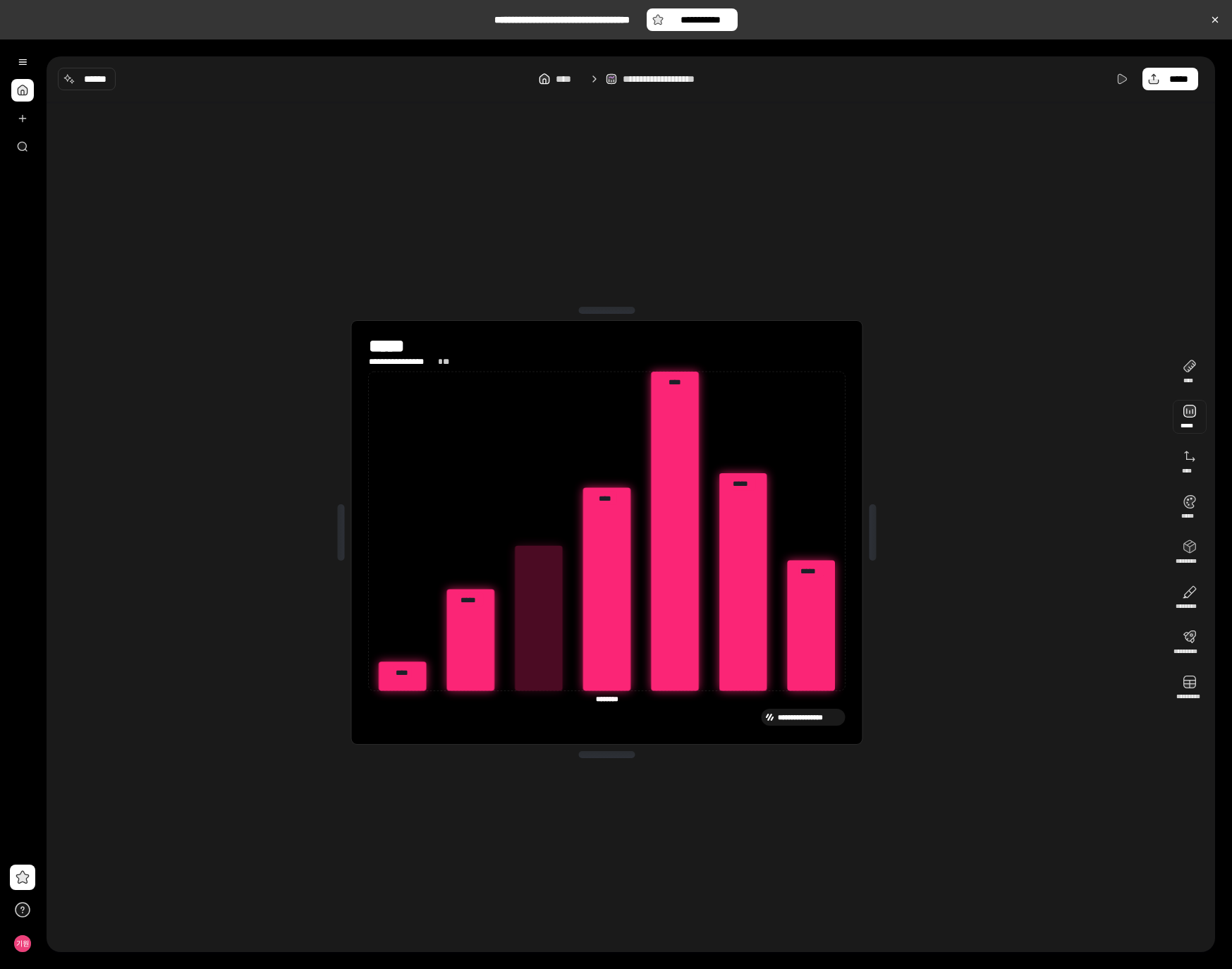 click at bounding box center [1190, 417] 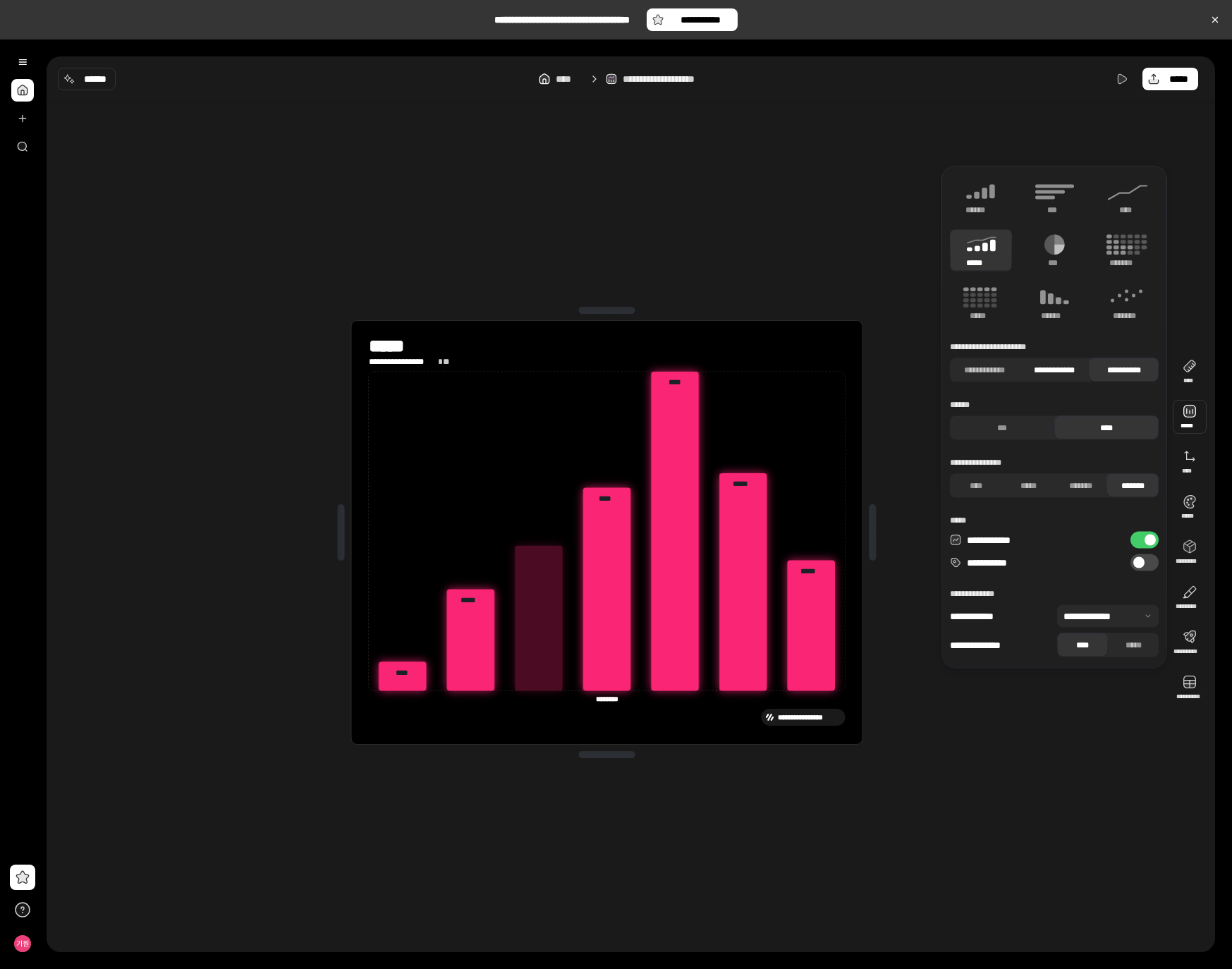 click on "**********" at bounding box center [1054, 370] 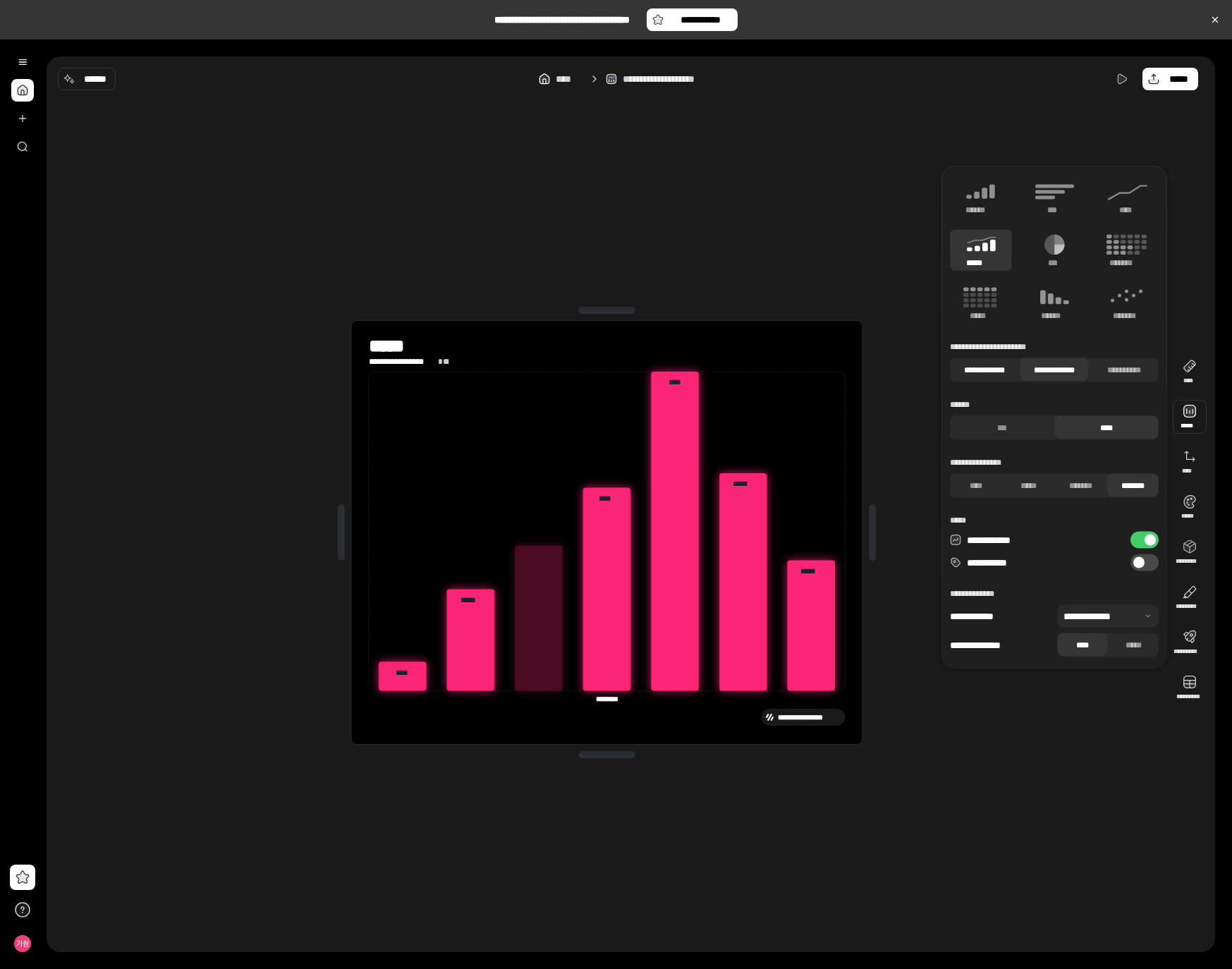 click on "**********" at bounding box center [984, 370] 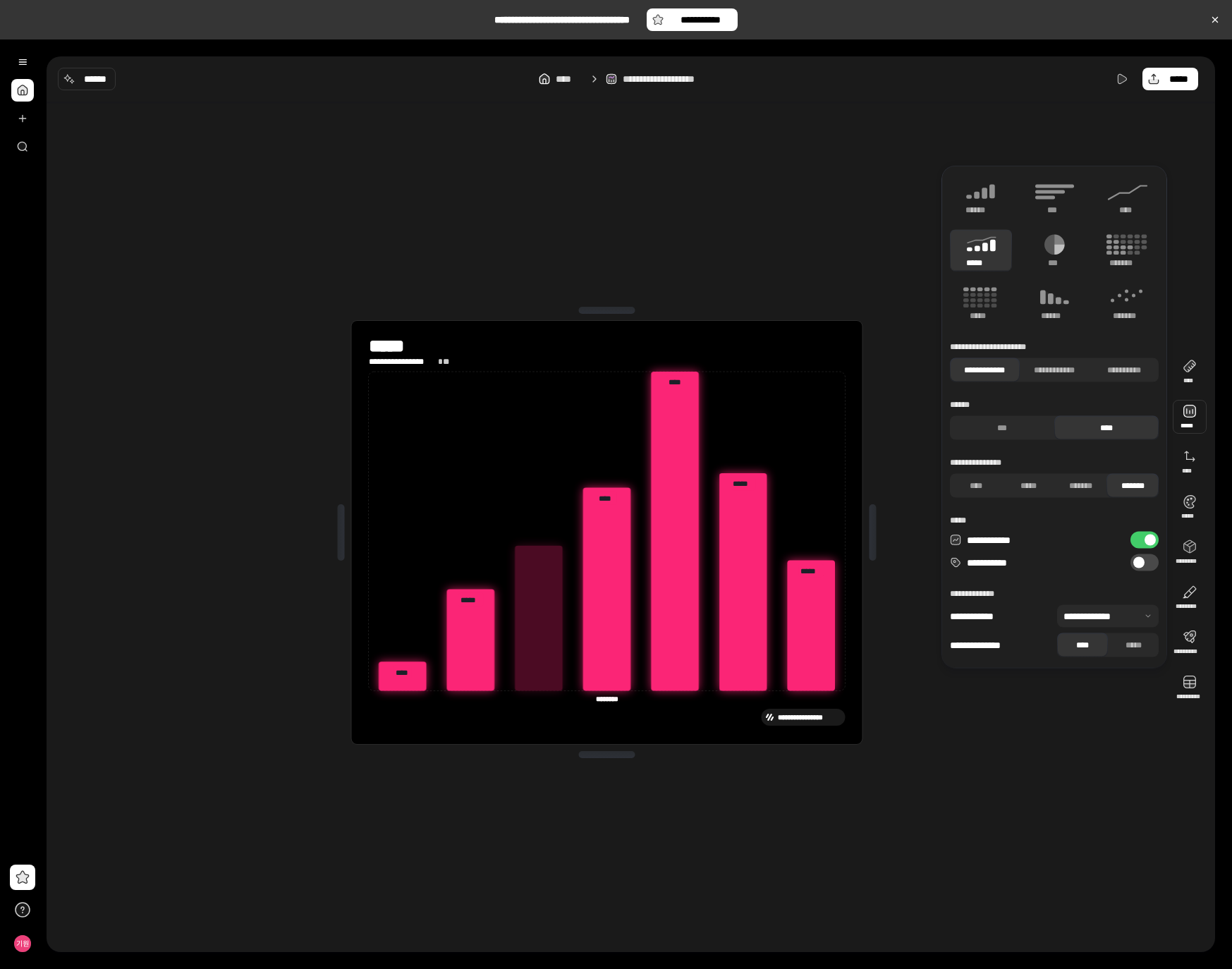click on "****** *** ****" at bounding box center [1054, 420] 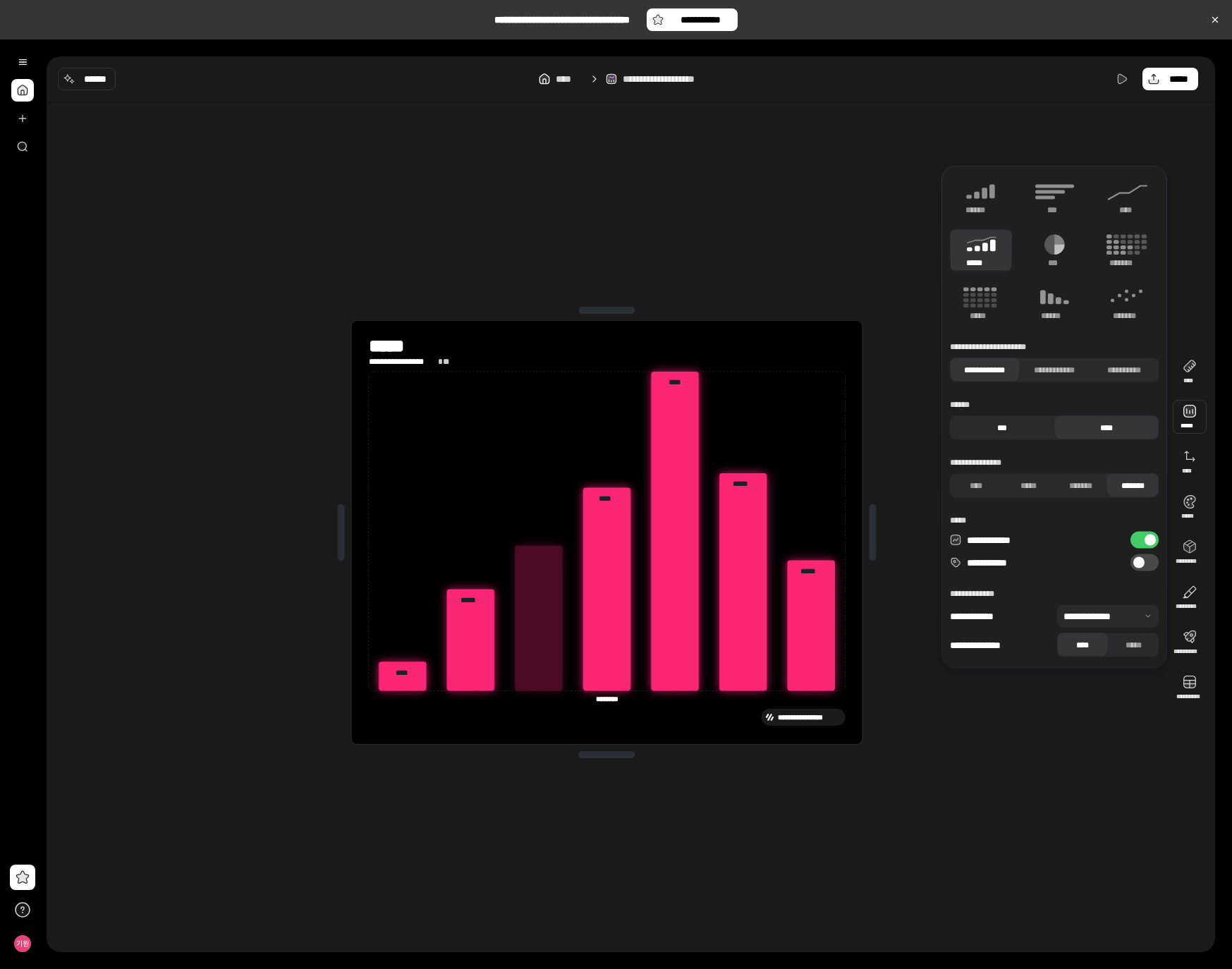 click on "***" at bounding box center [1002, 428] 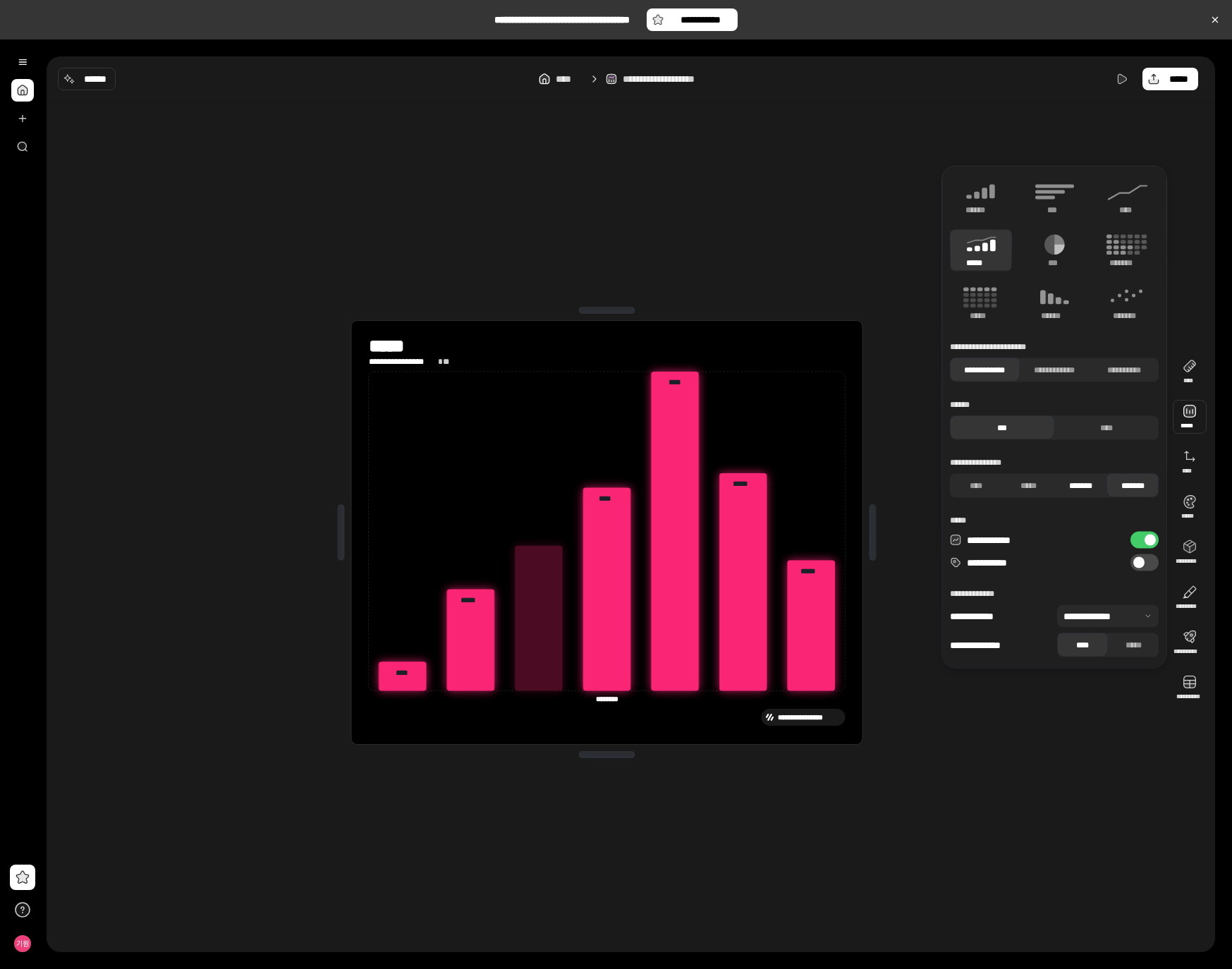 click on "*******" at bounding box center [1080, 486] 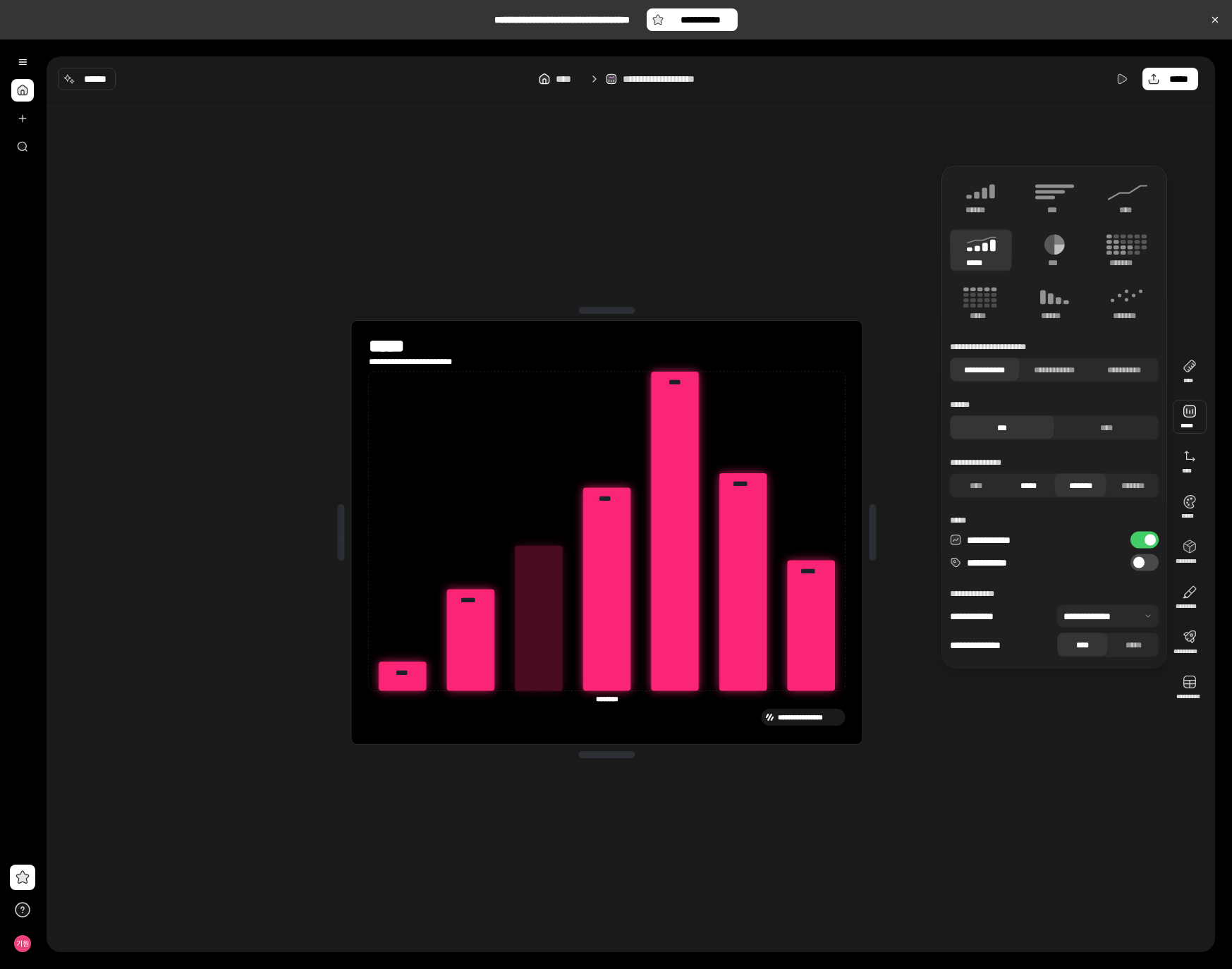 click on "*****" at bounding box center (1028, 486) 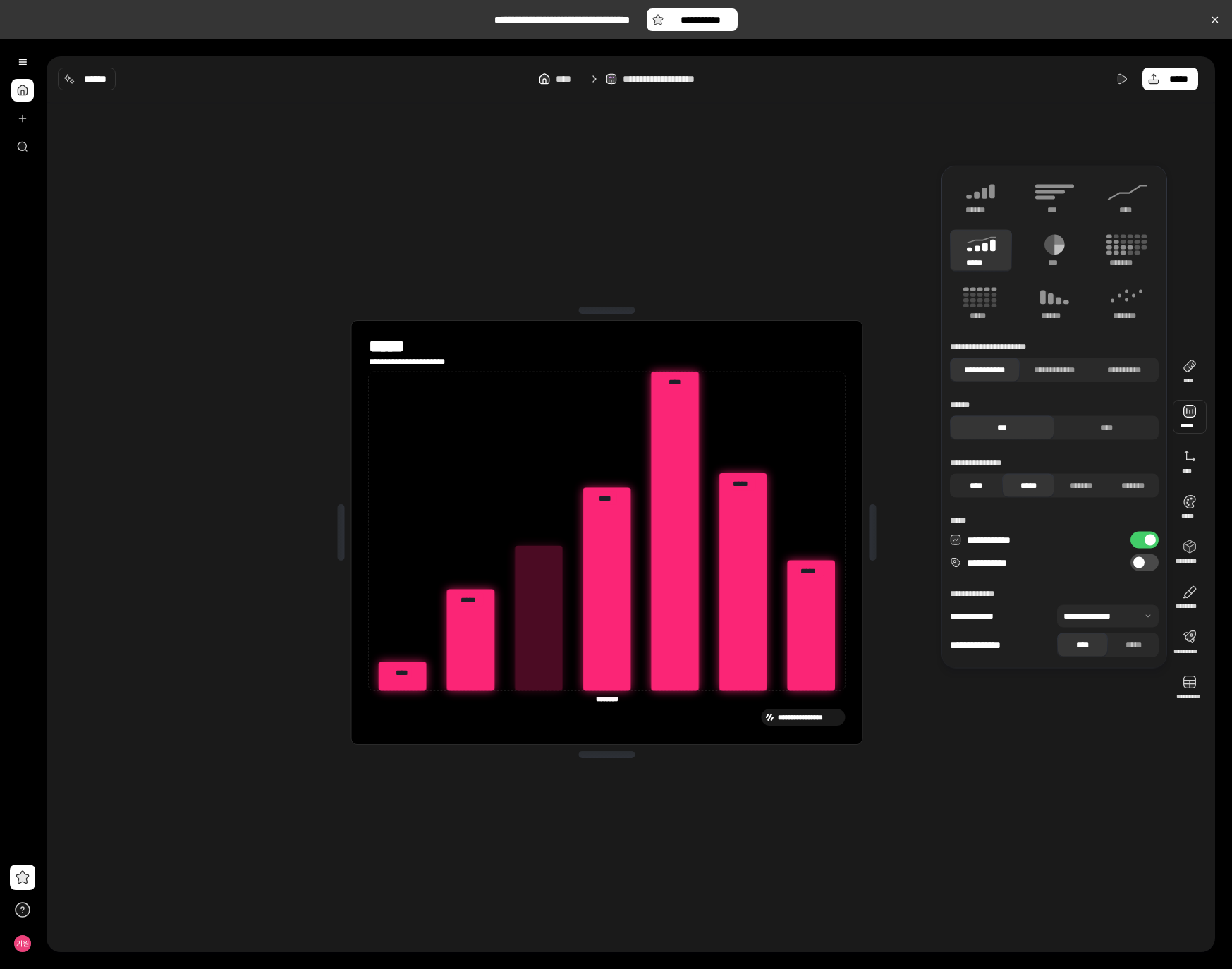 click on "****" at bounding box center (976, 486) 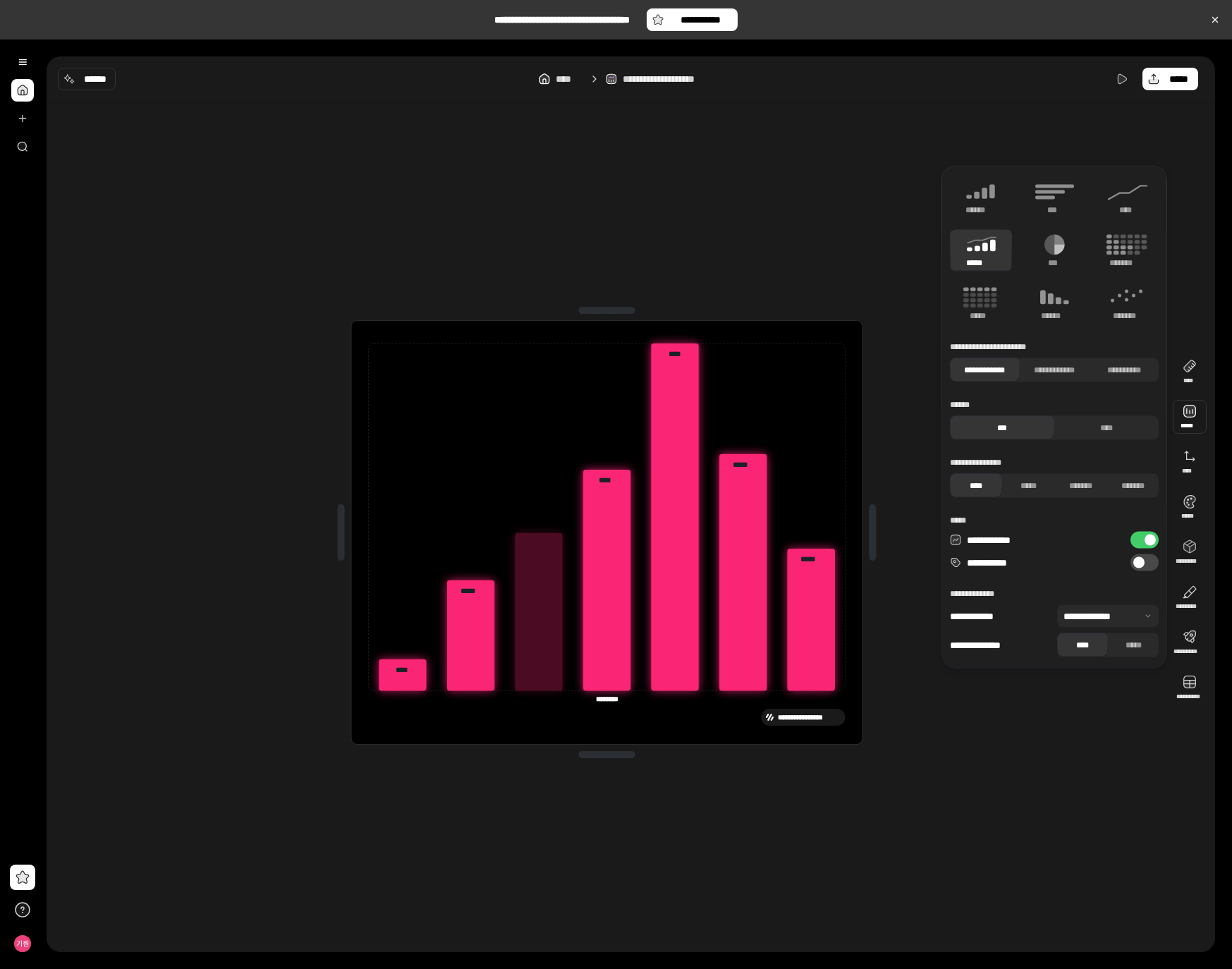 click at bounding box center (1150, 540) 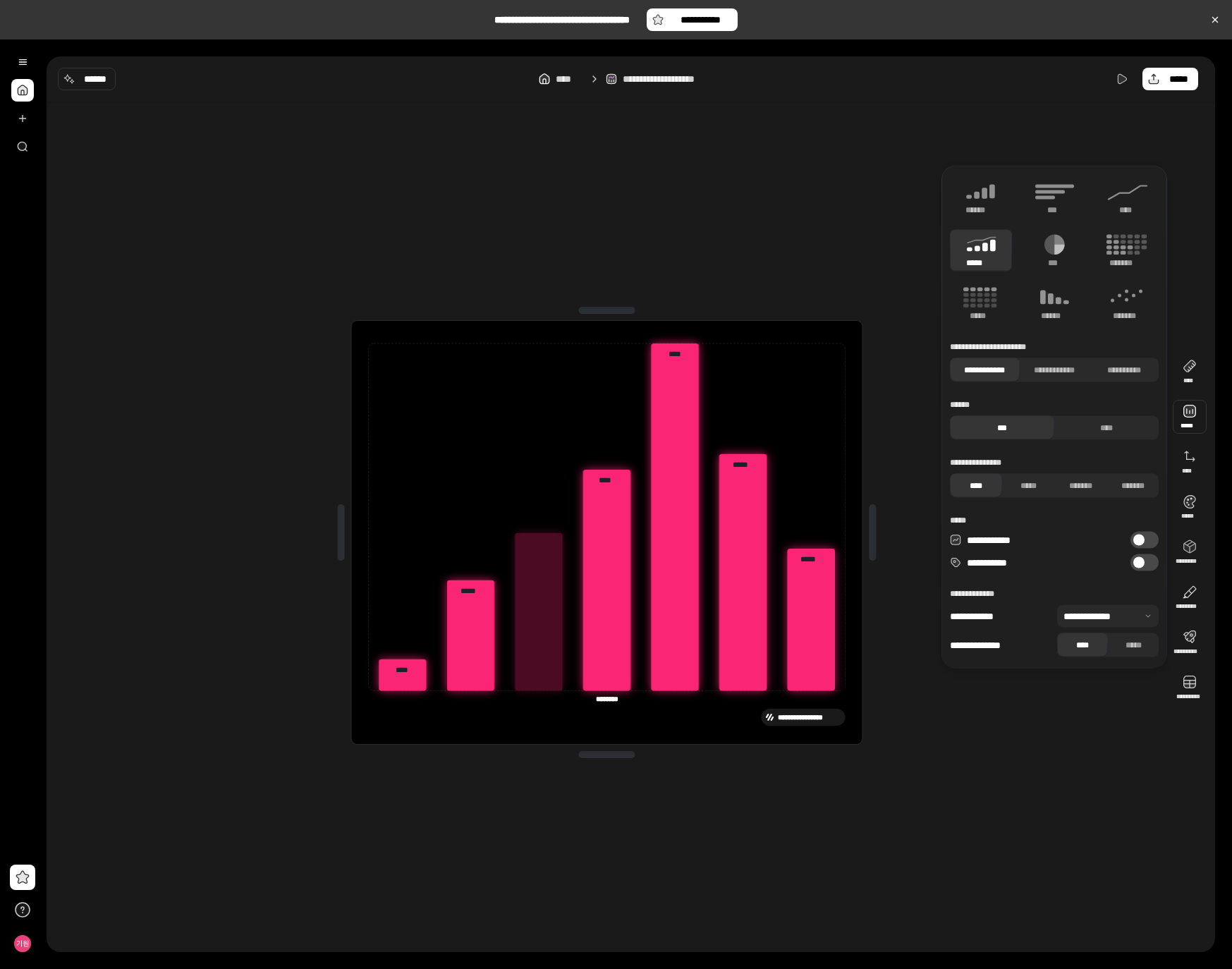 click on "**********" at bounding box center (1145, 563) 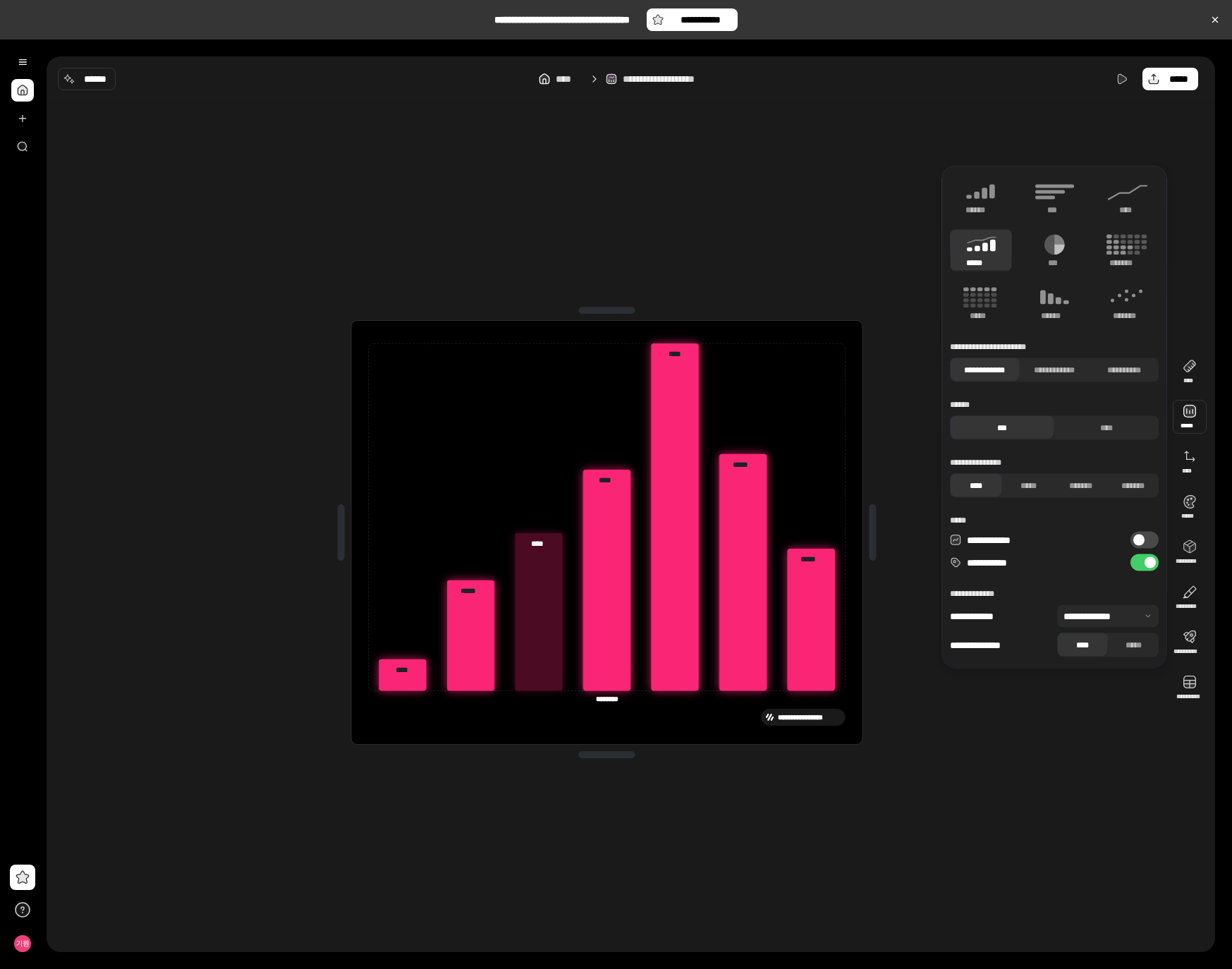 click on "**********" at bounding box center (1145, 540) 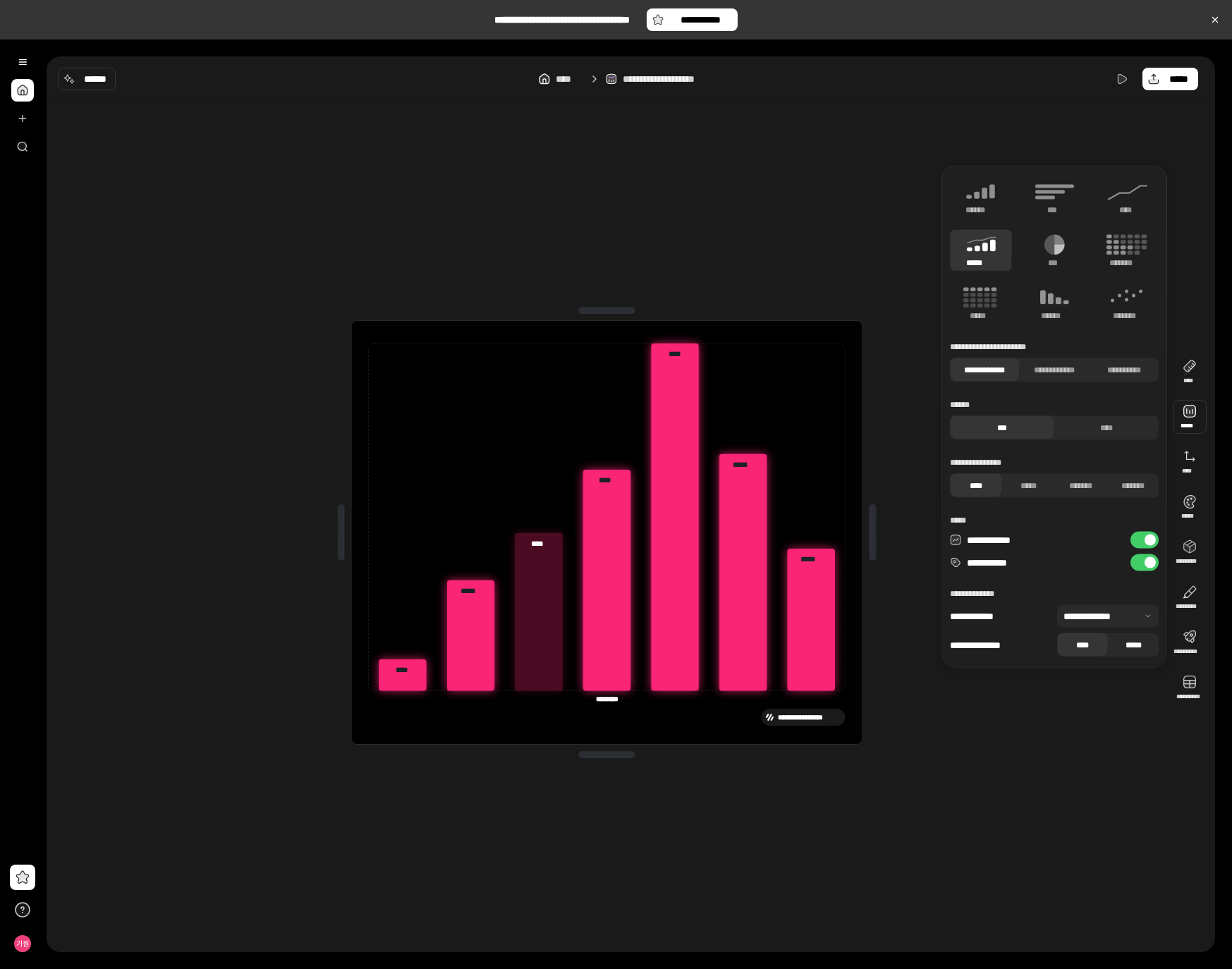 click on "*****" at bounding box center (1133, 645) 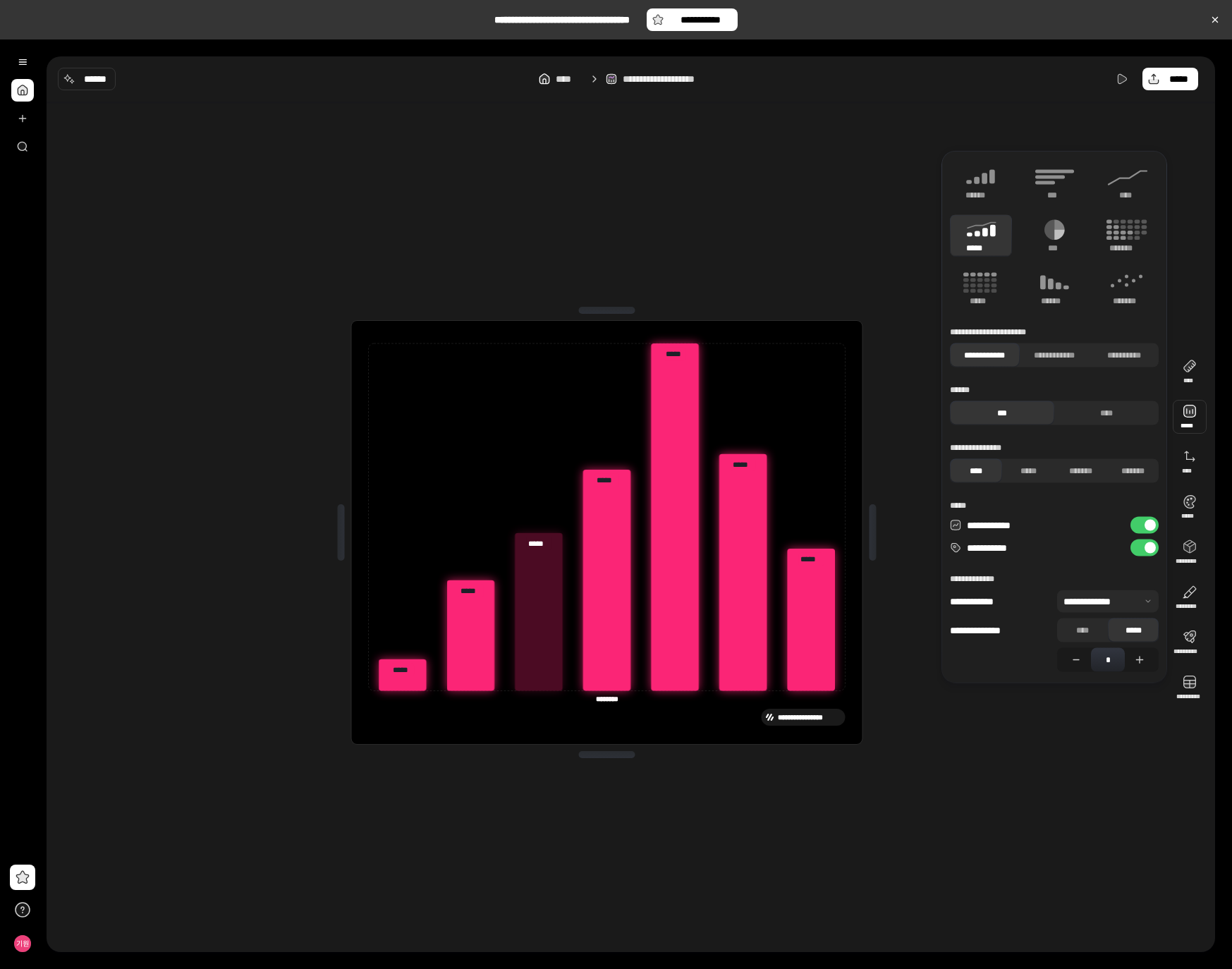 click at bounding box center (1108, 602) 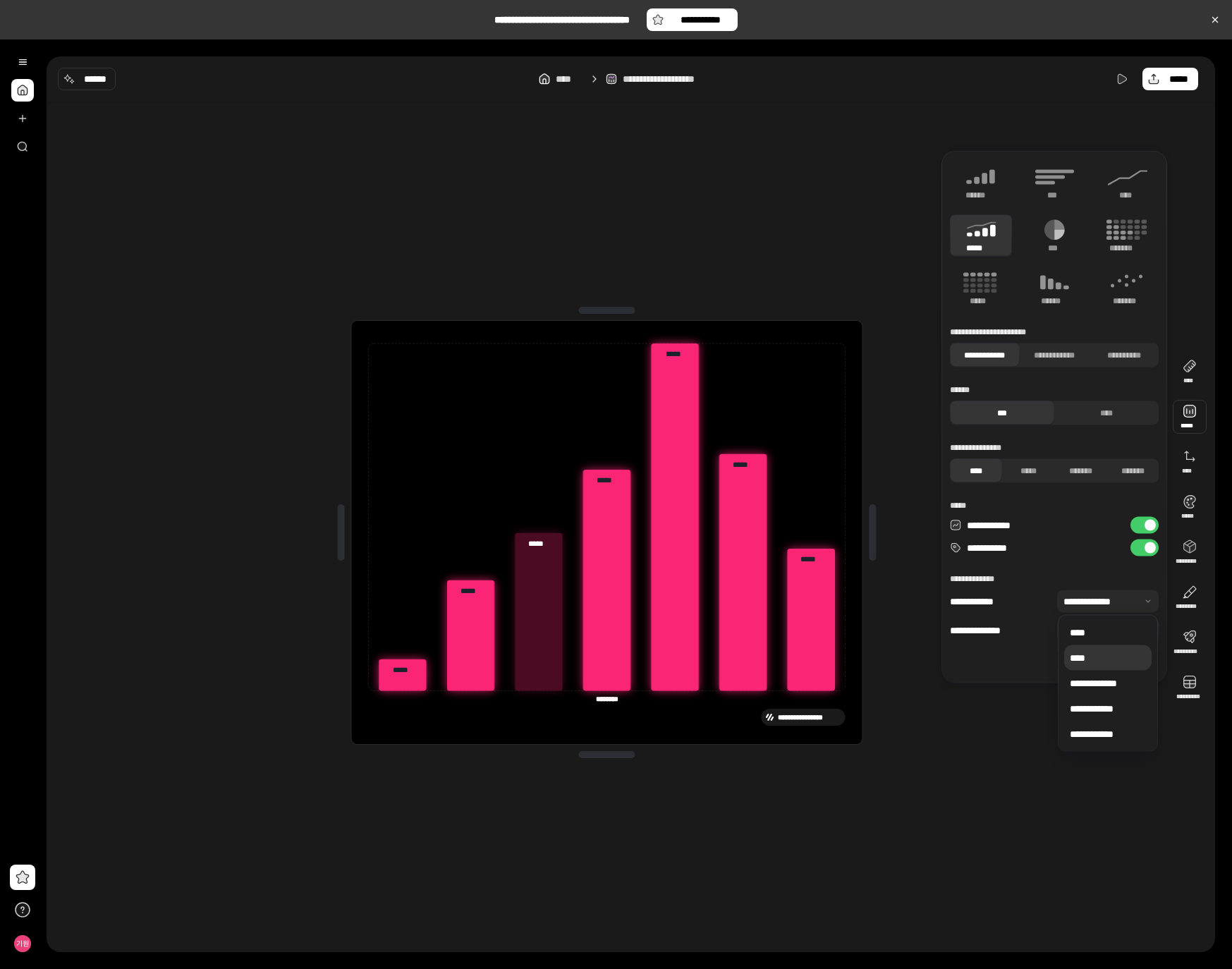 drag, startPoint x: 1115, startPoint y: 627, endPoint x: 1109, endPoint y: 652, distance: 25.70992 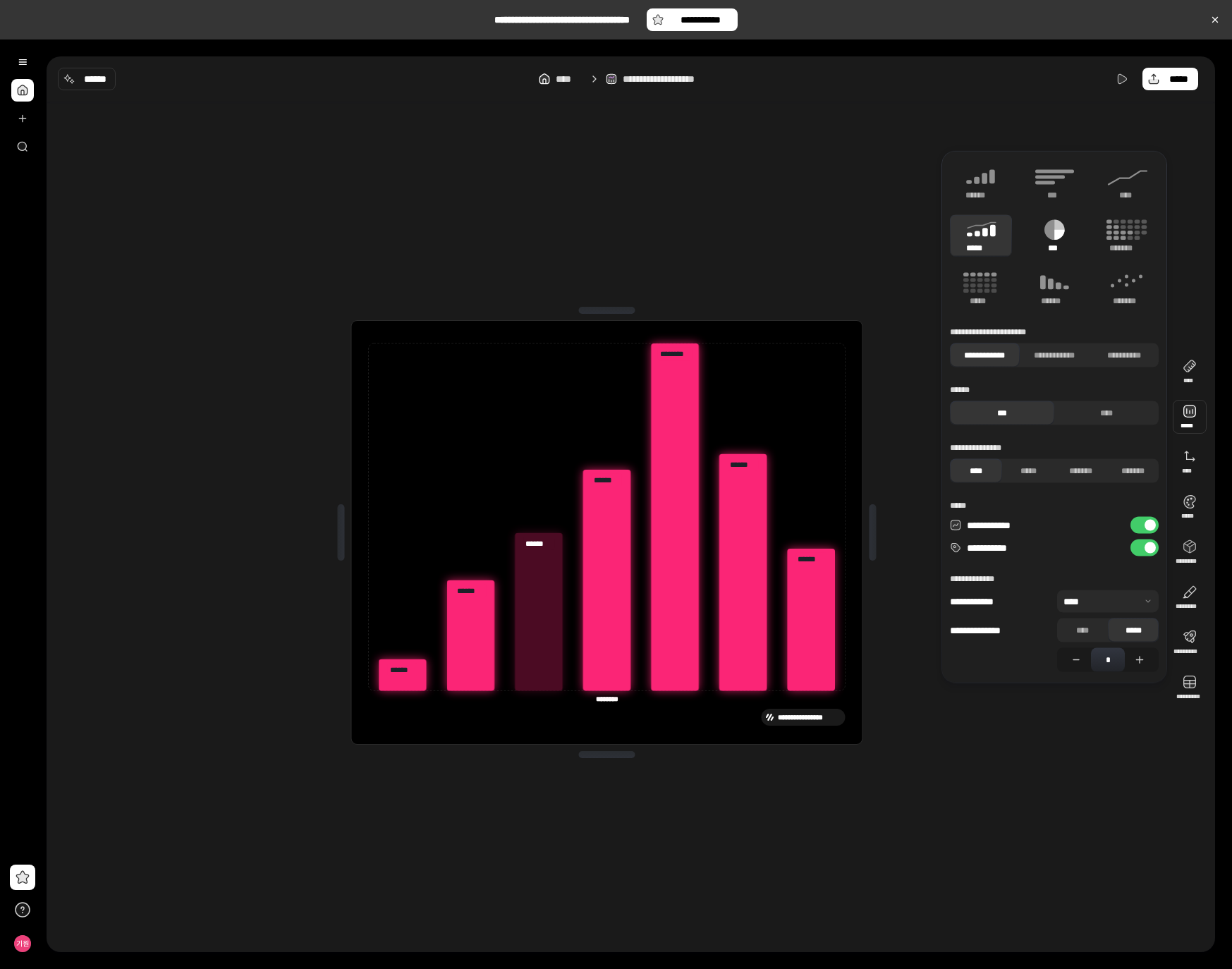 click on "***" at bounding box center (1054, 236) 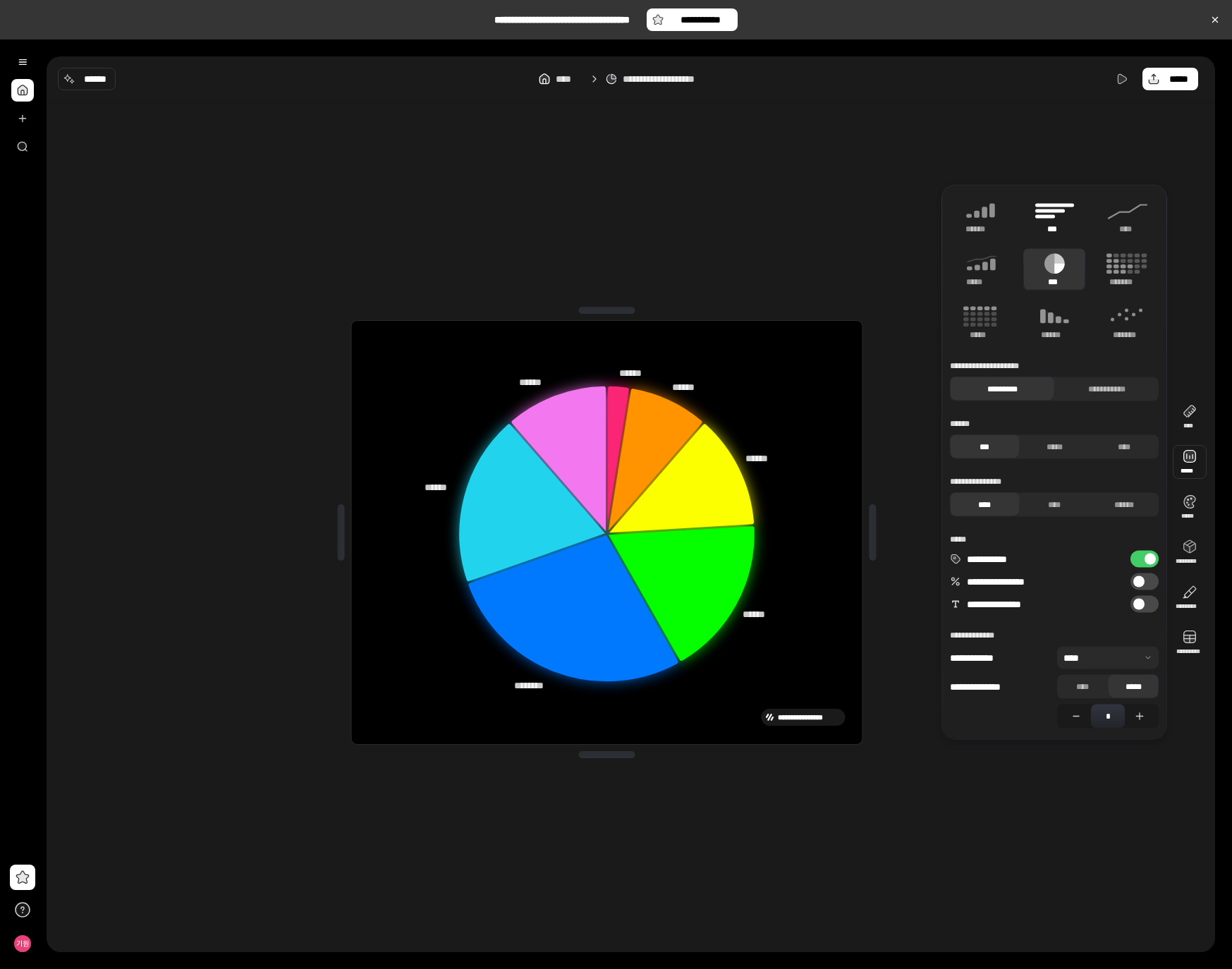 click 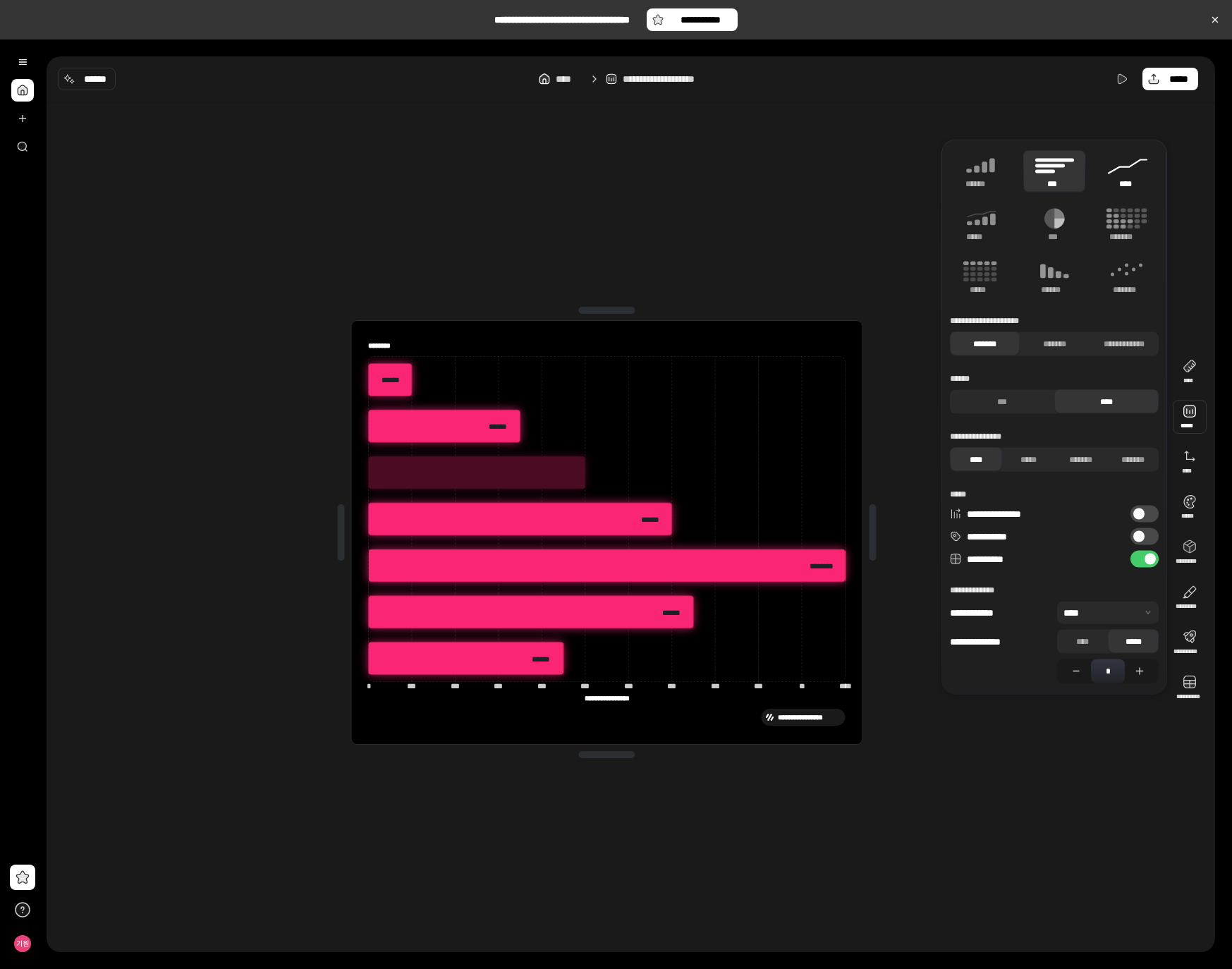 click 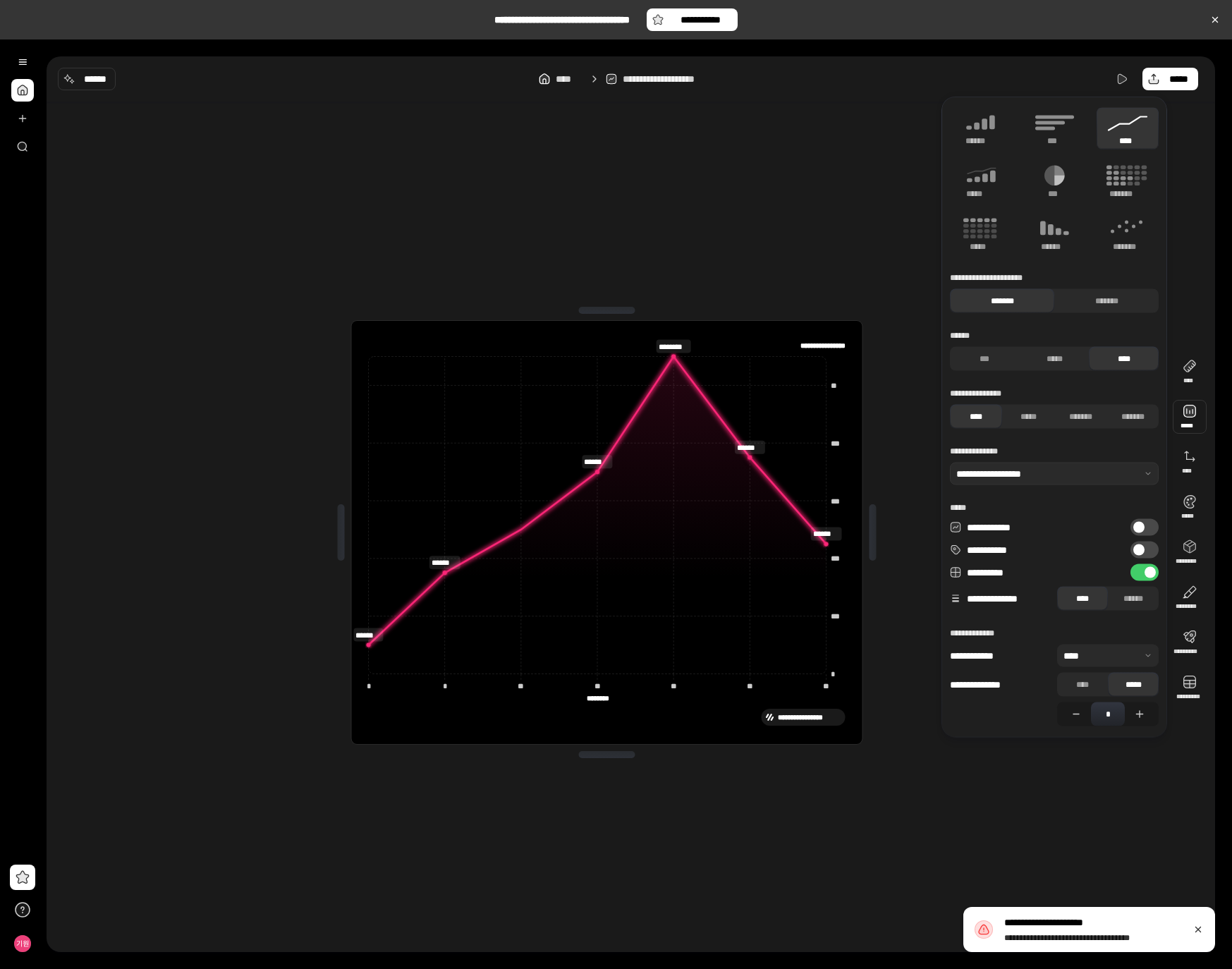 click on "**********" at bounding box center [1145, 528] 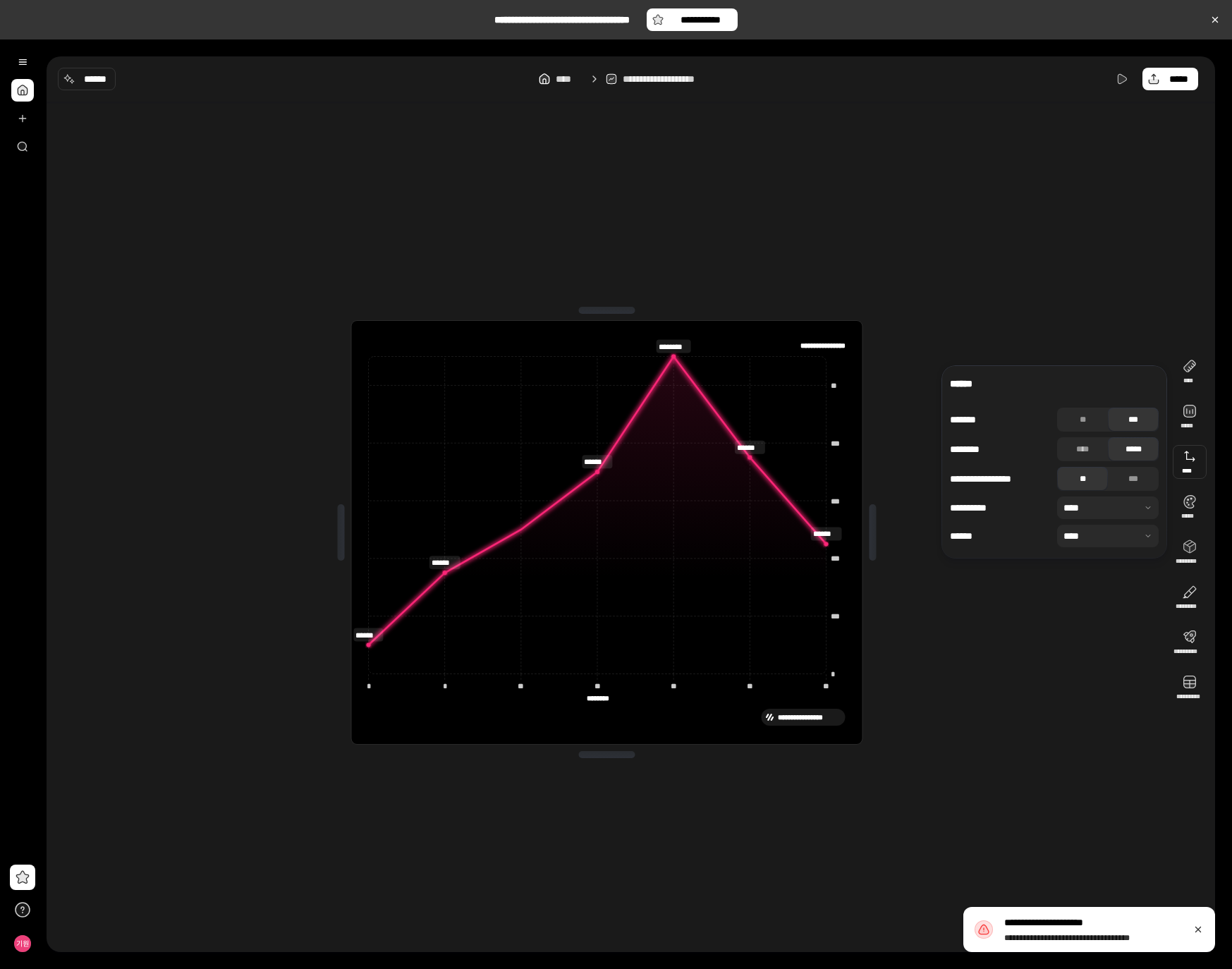 click at bounding box center (1190, 462) 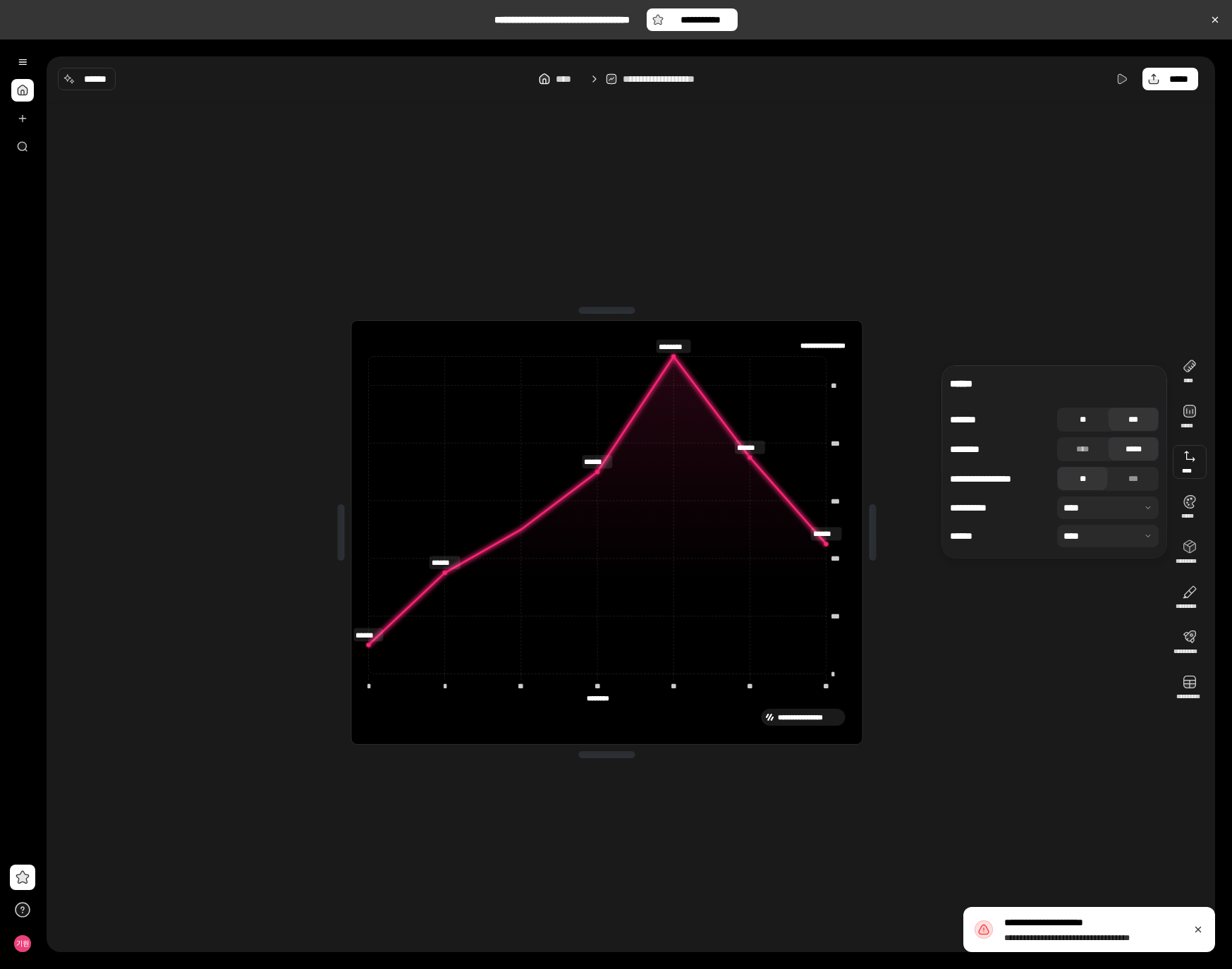click on "**" at bounding box center (1082, 420) 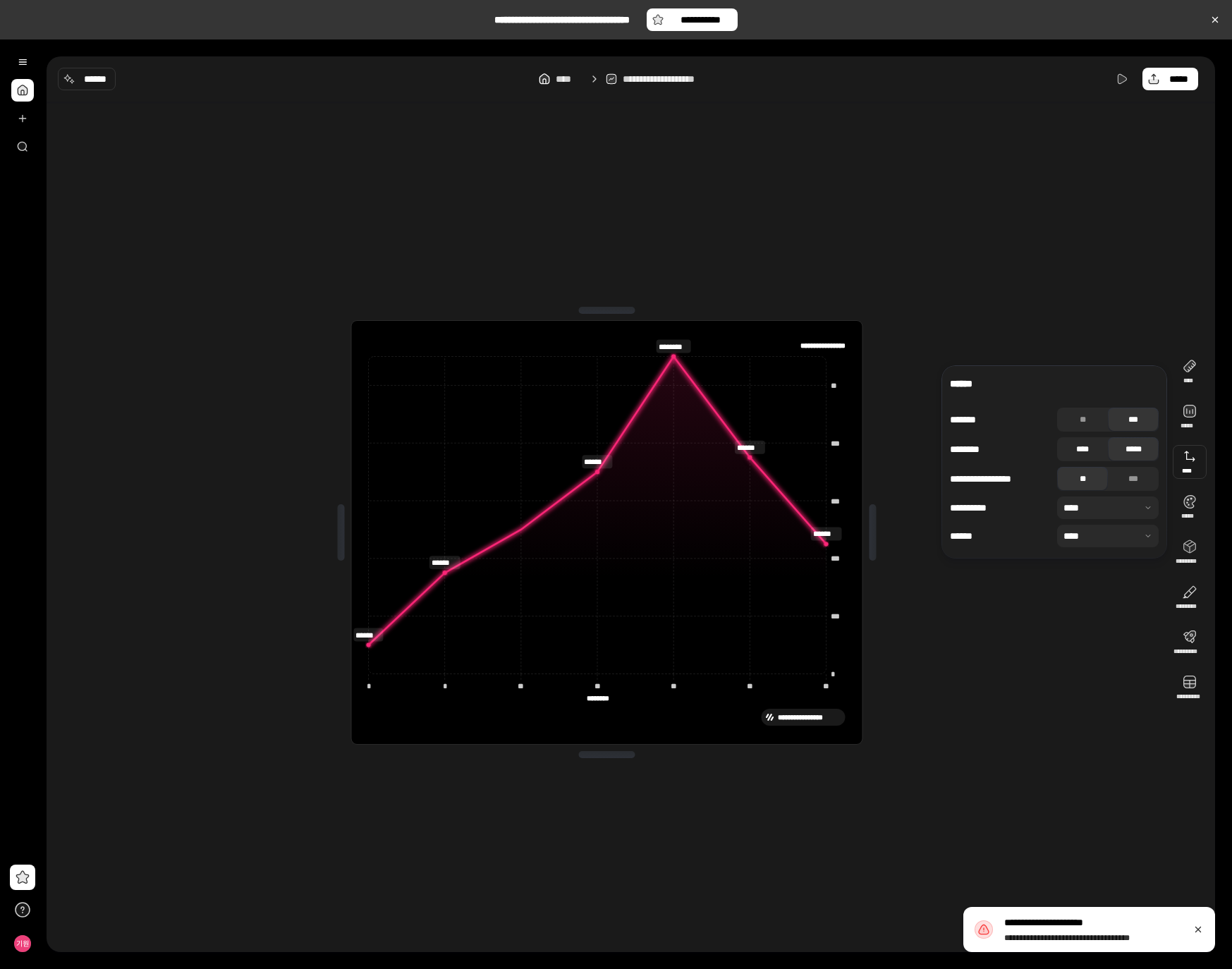 click on "****" at bounding box center [1082, 449] 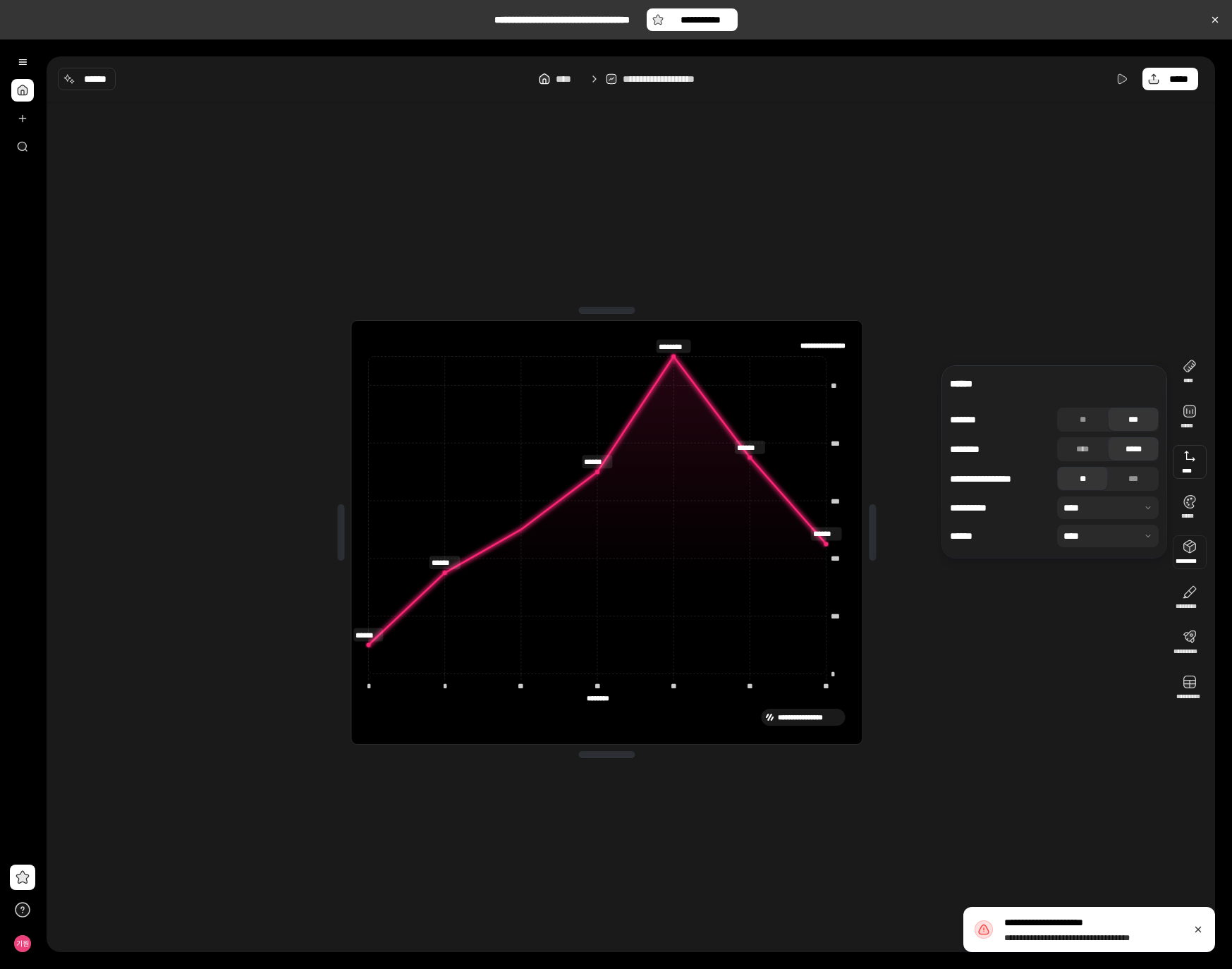 click at bounding box center [1190, 552] 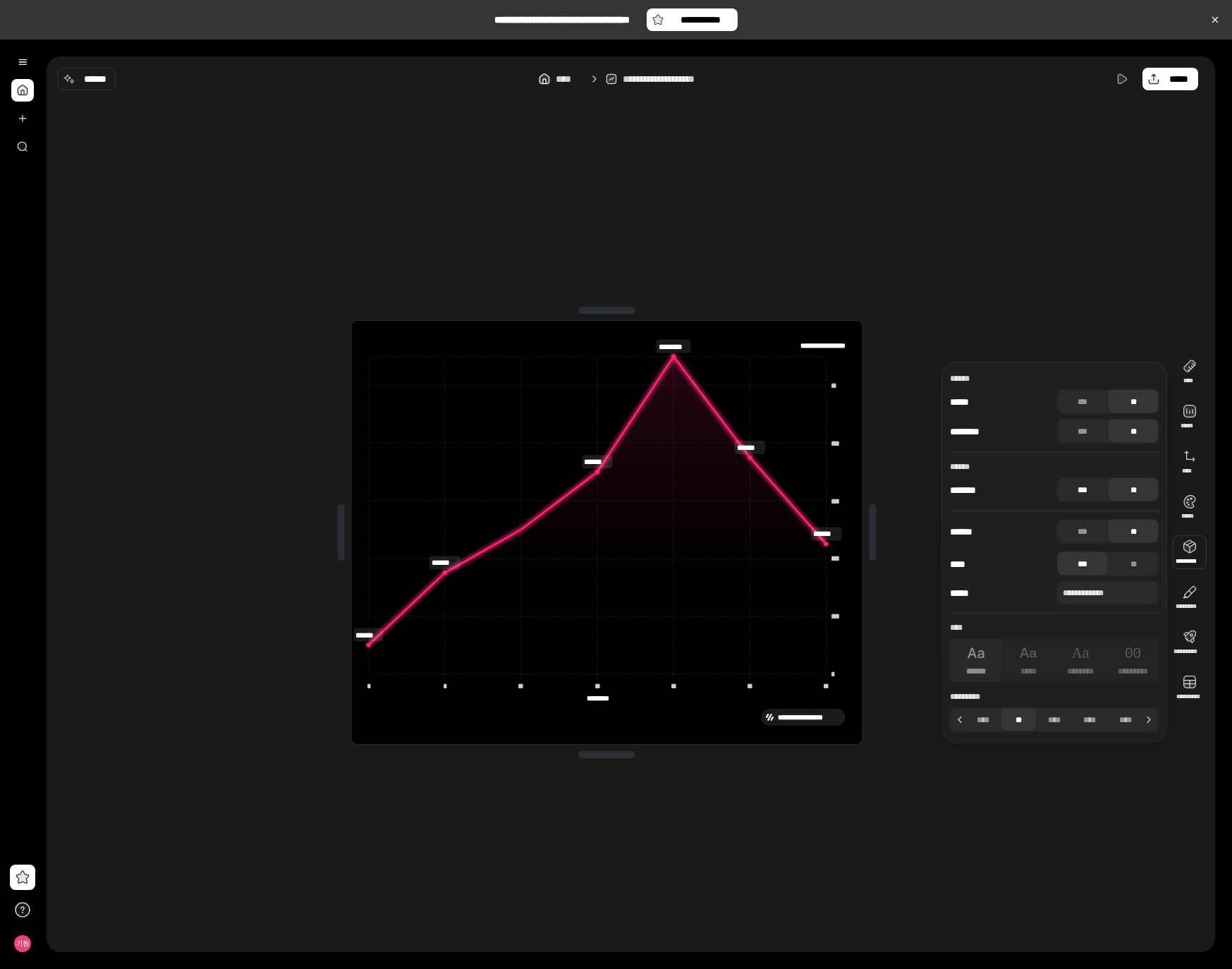click on "***" at bounding box center (1082, 490) 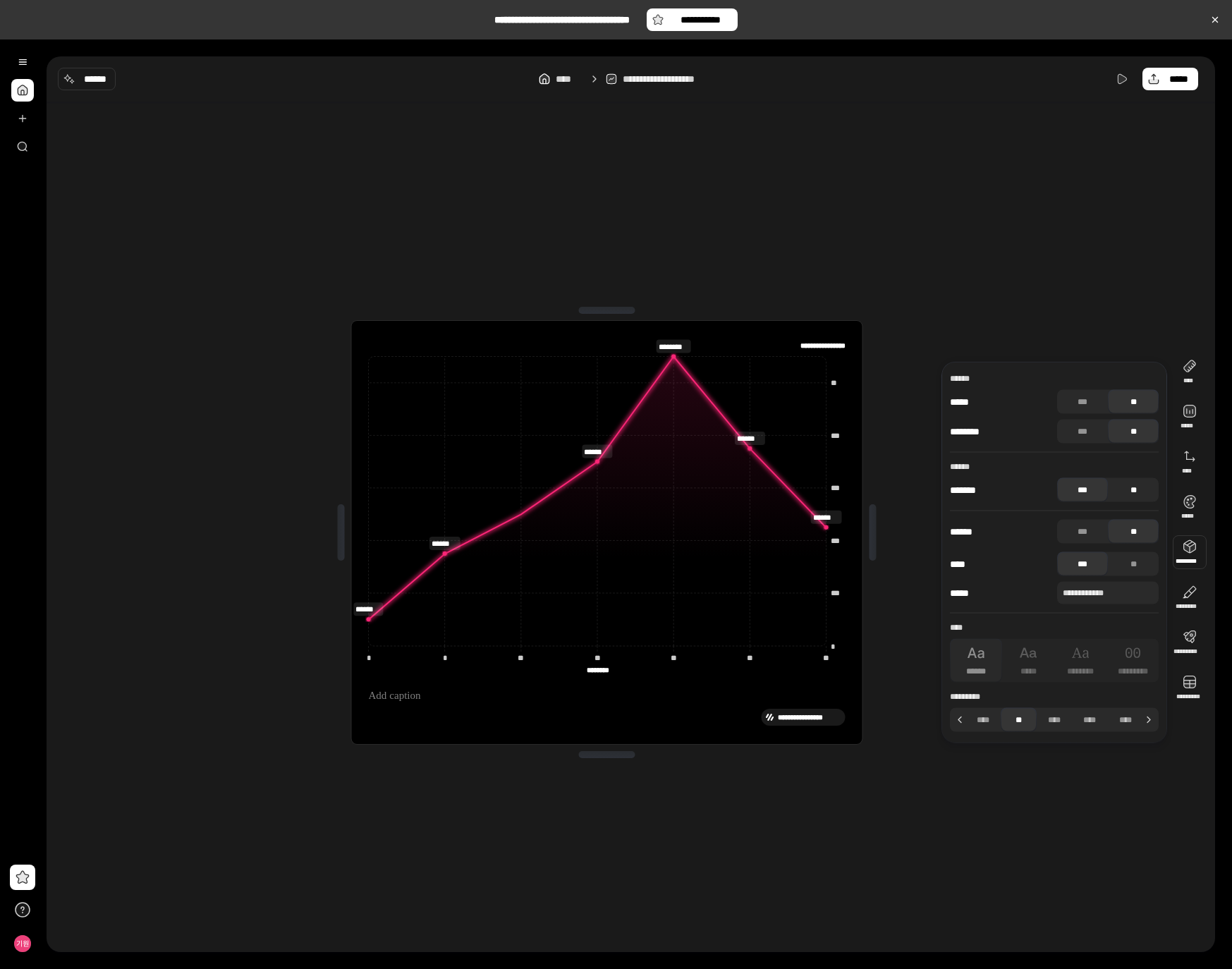 click on "**" at bounding box center (1133, 490) 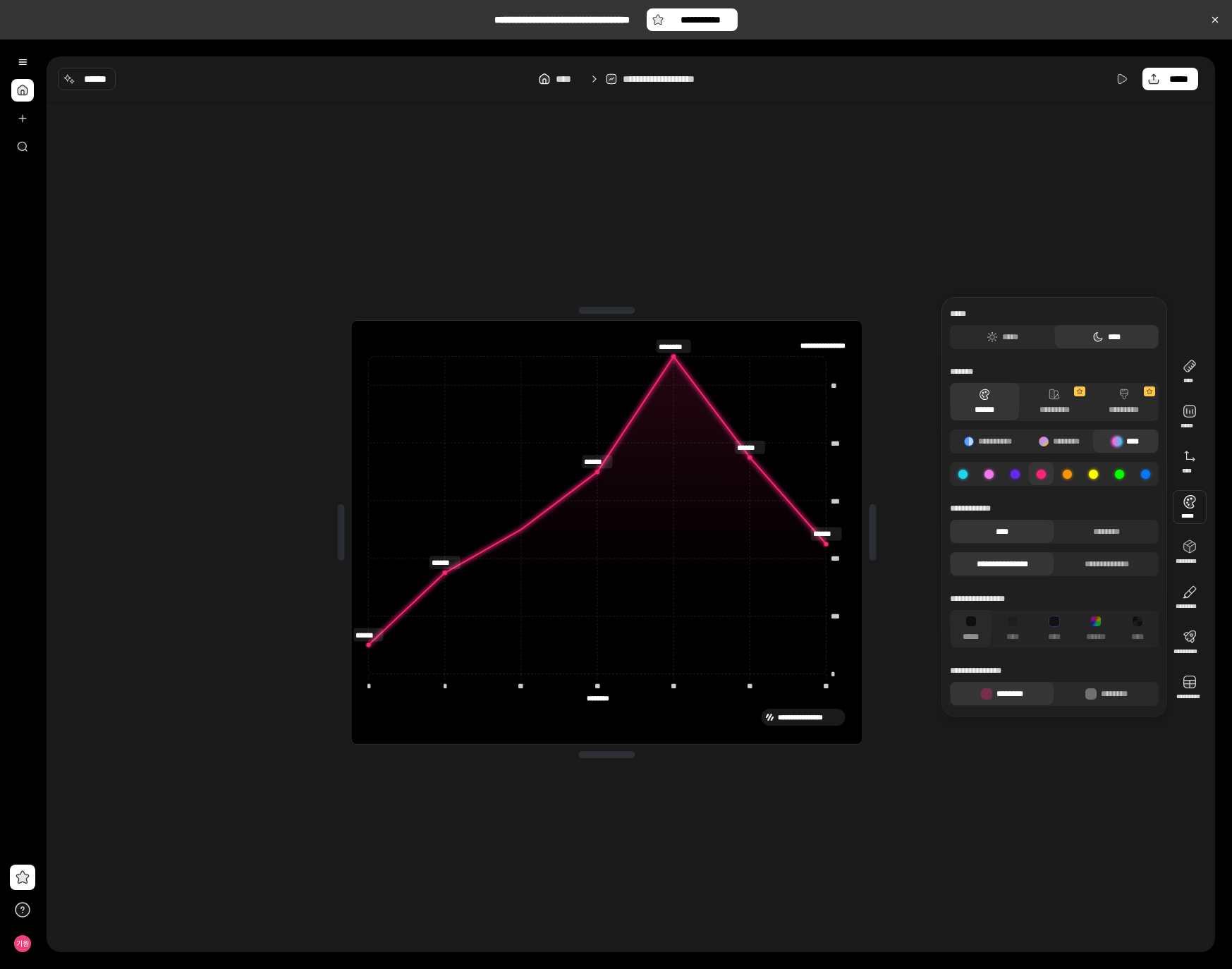 click at bounding box center (1190, 507) 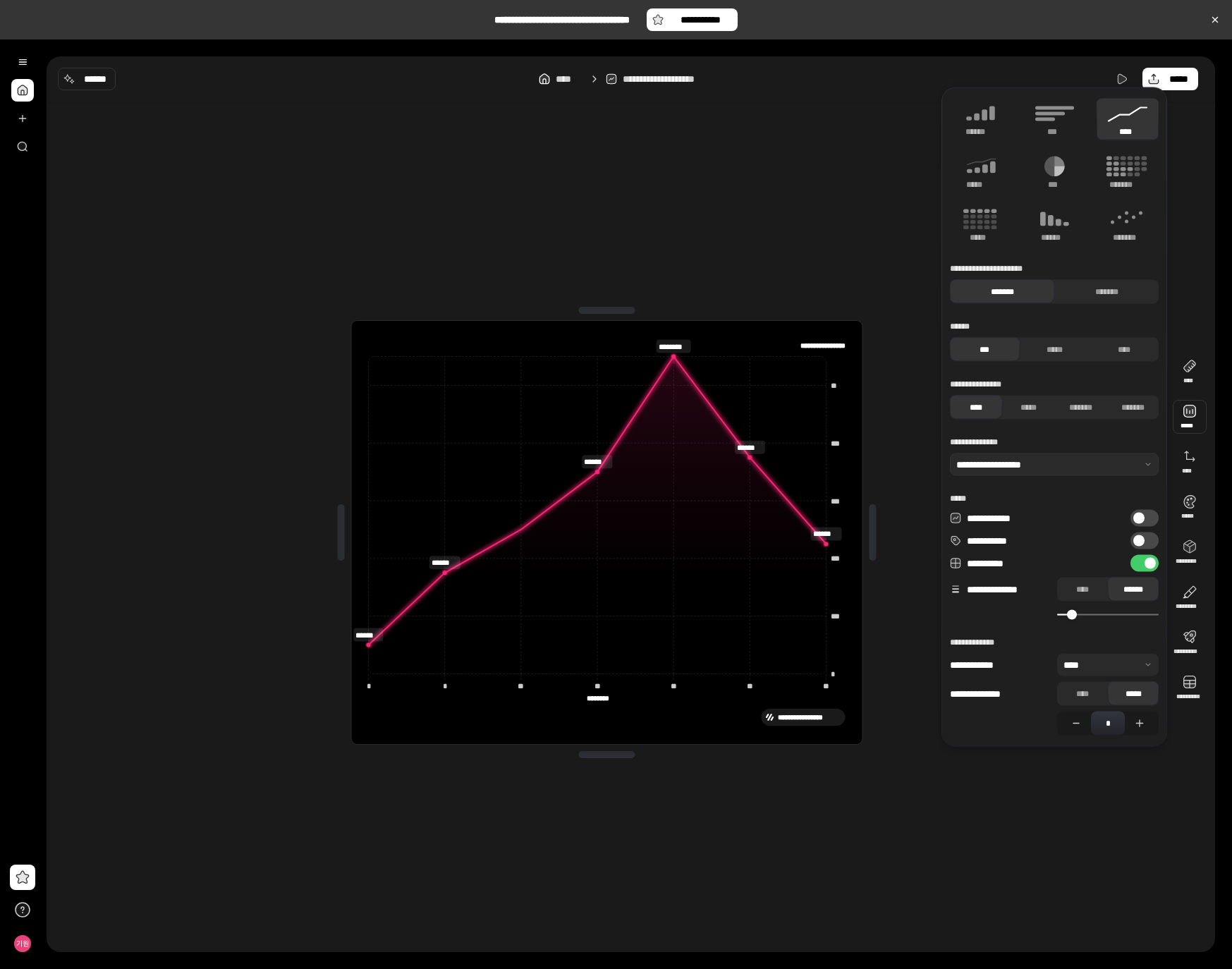 click on "**********" at bounding box center (1145, 518) 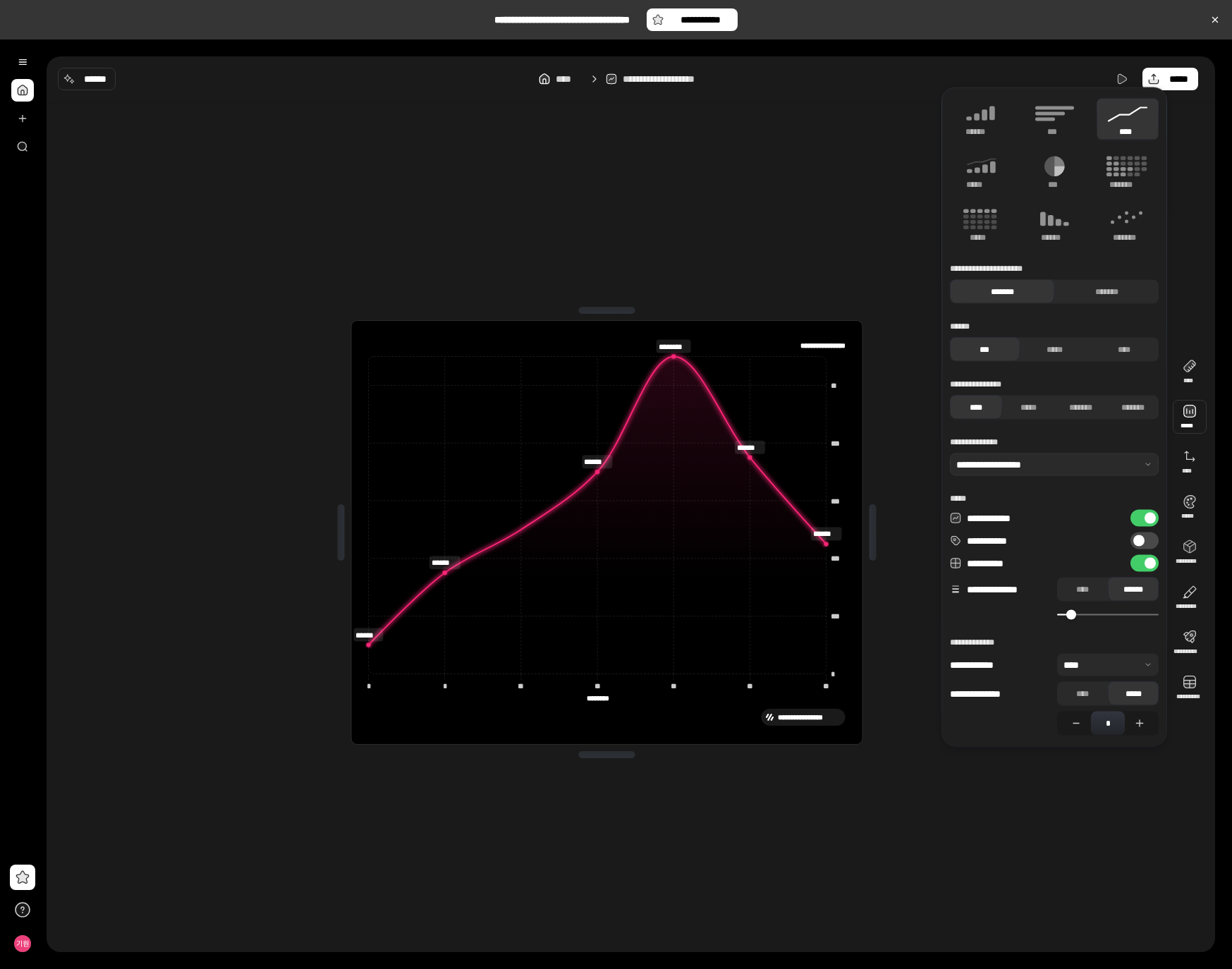 click at bounding box center (1108, 615) 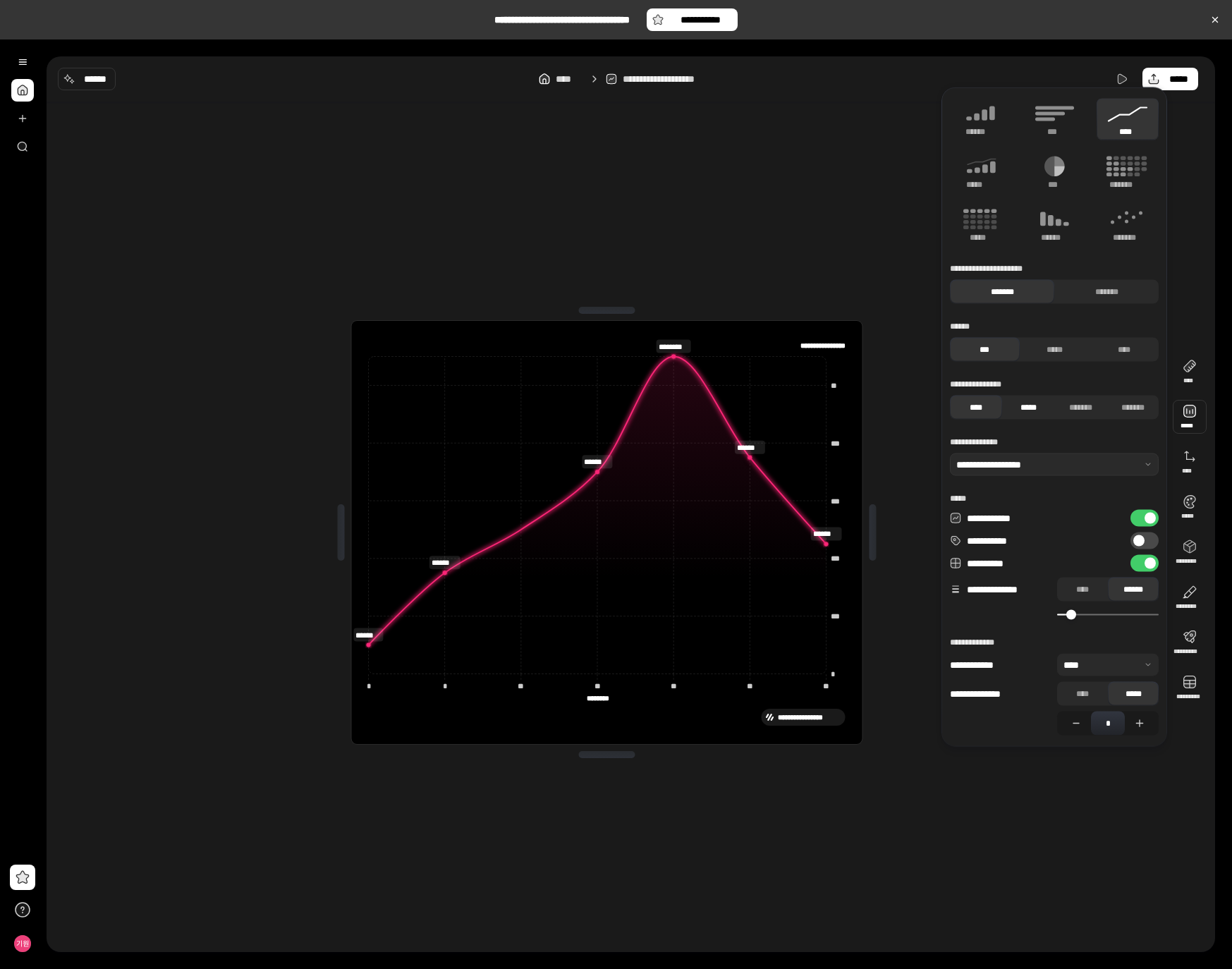 click on "*****" at bounding box center [1028, 408] 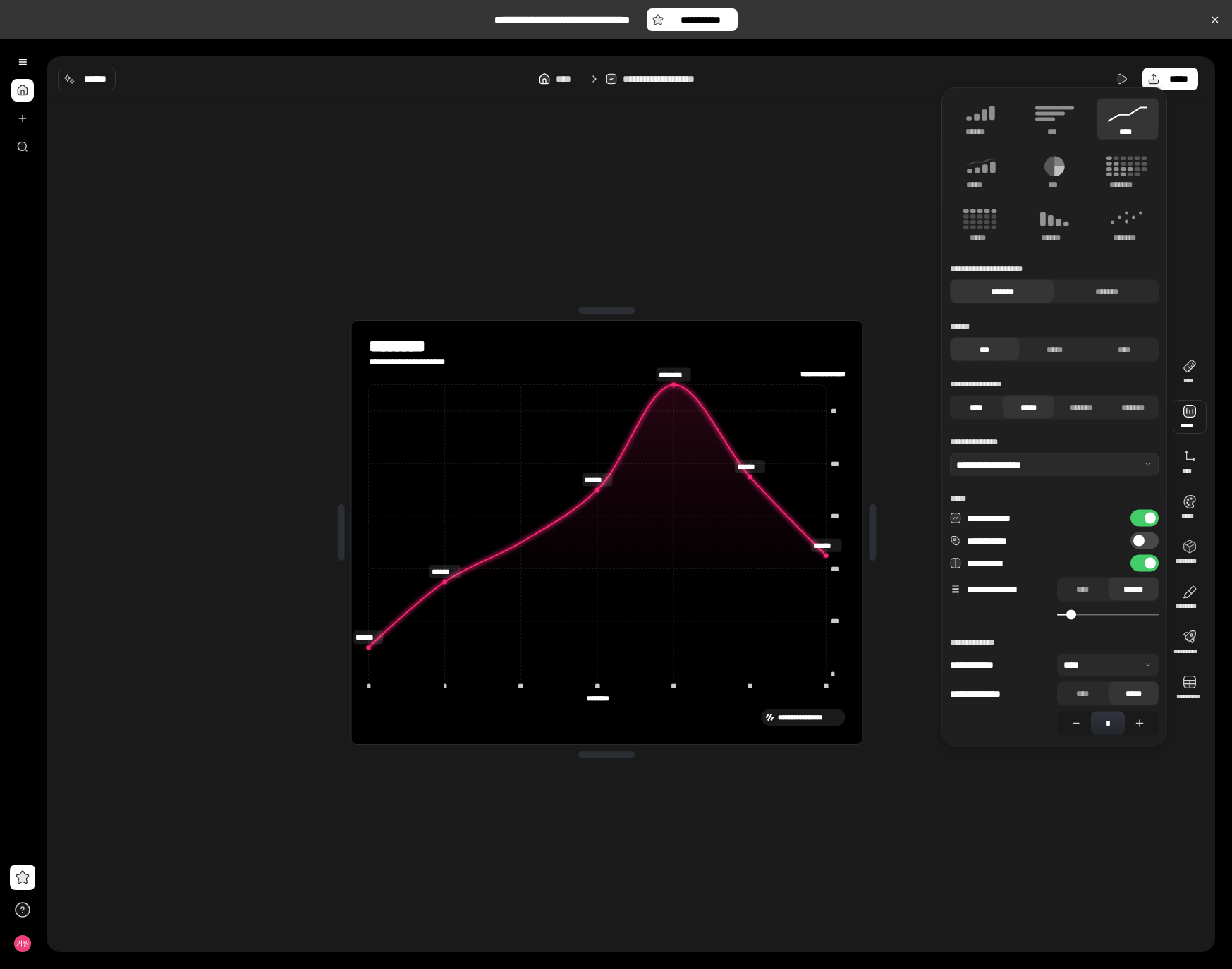 click on "****" at bounding box center (976, 408) 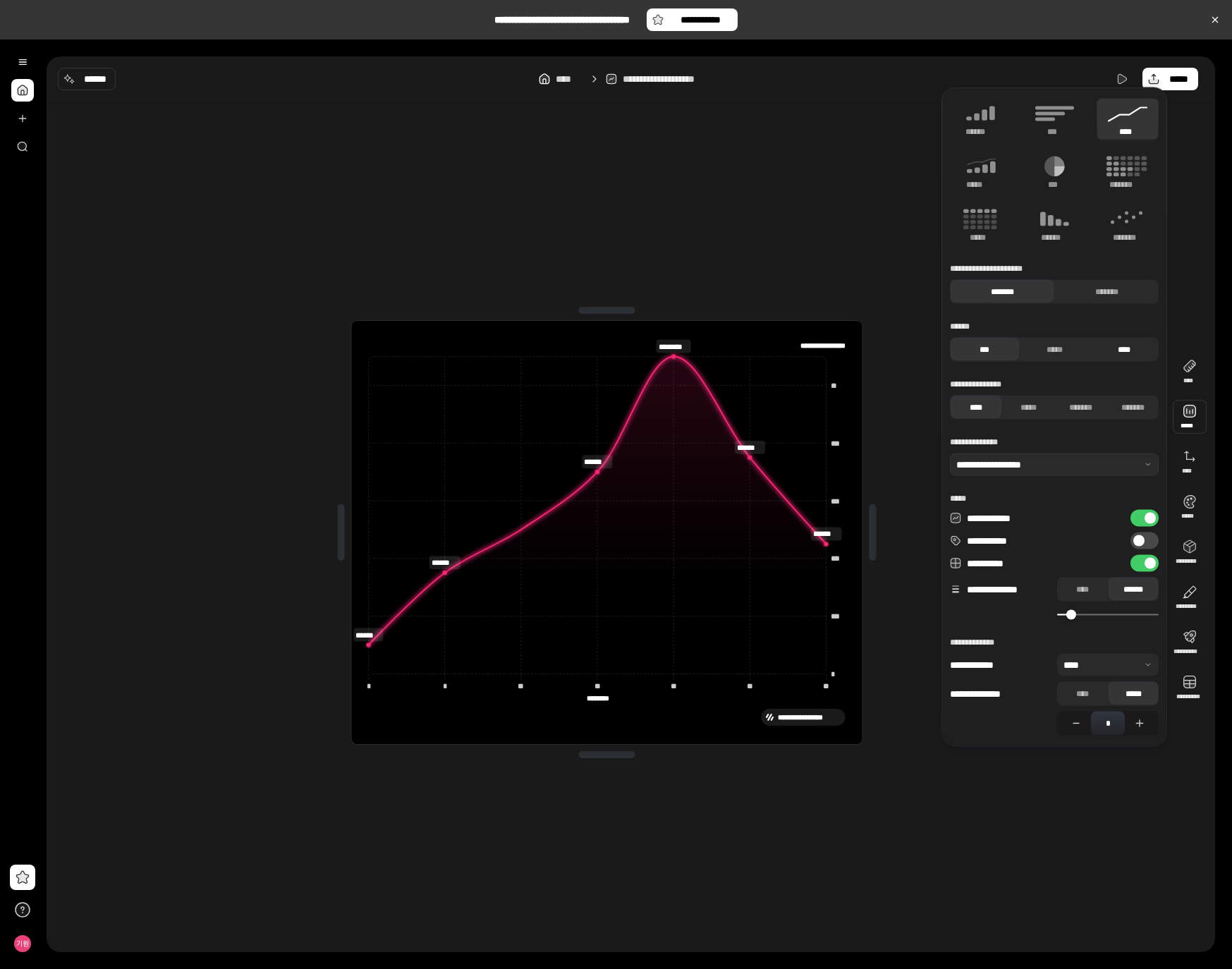 click on "****" at bounding box center (1123, 350) 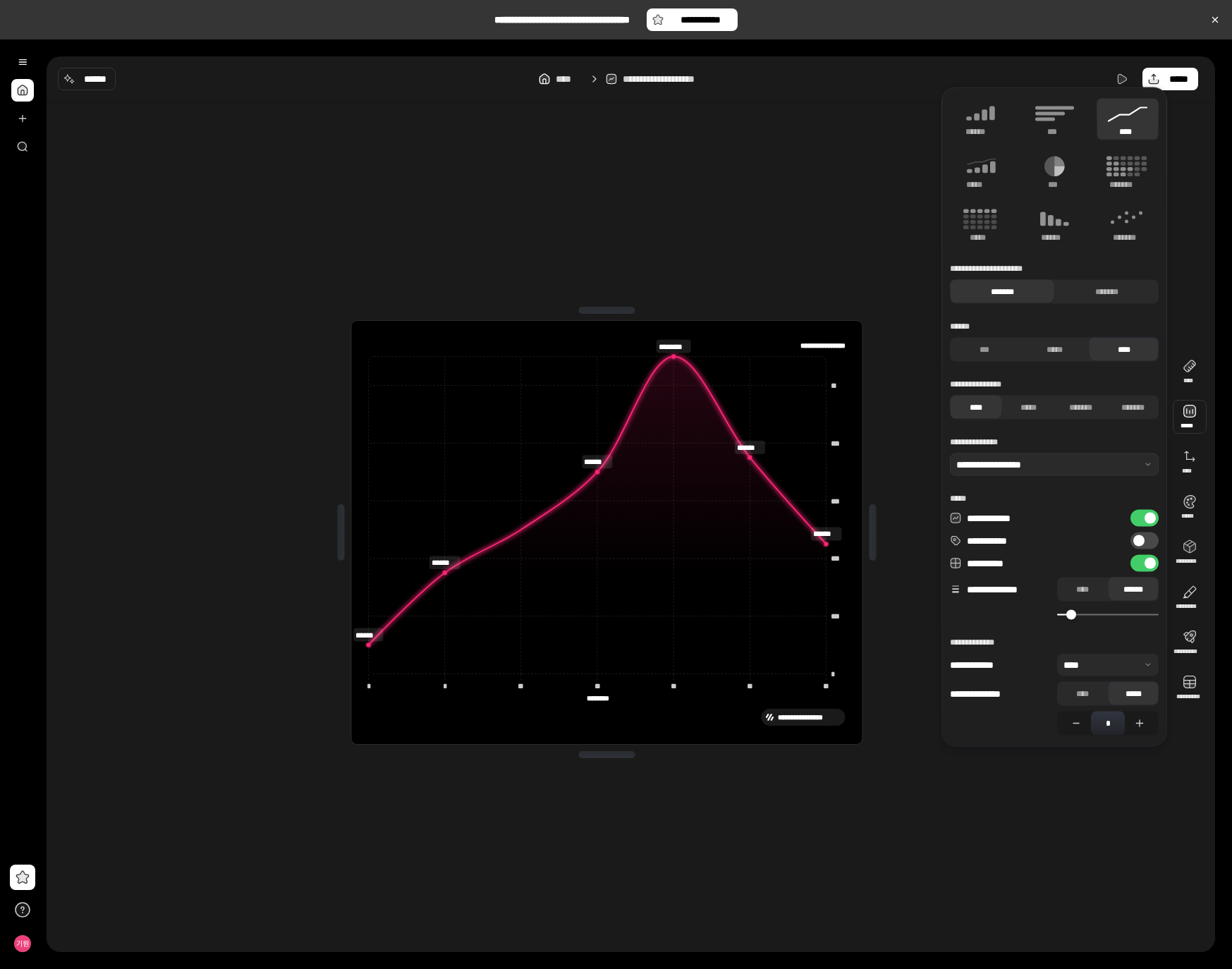 click on "****" at bounding box center (1123, 350) 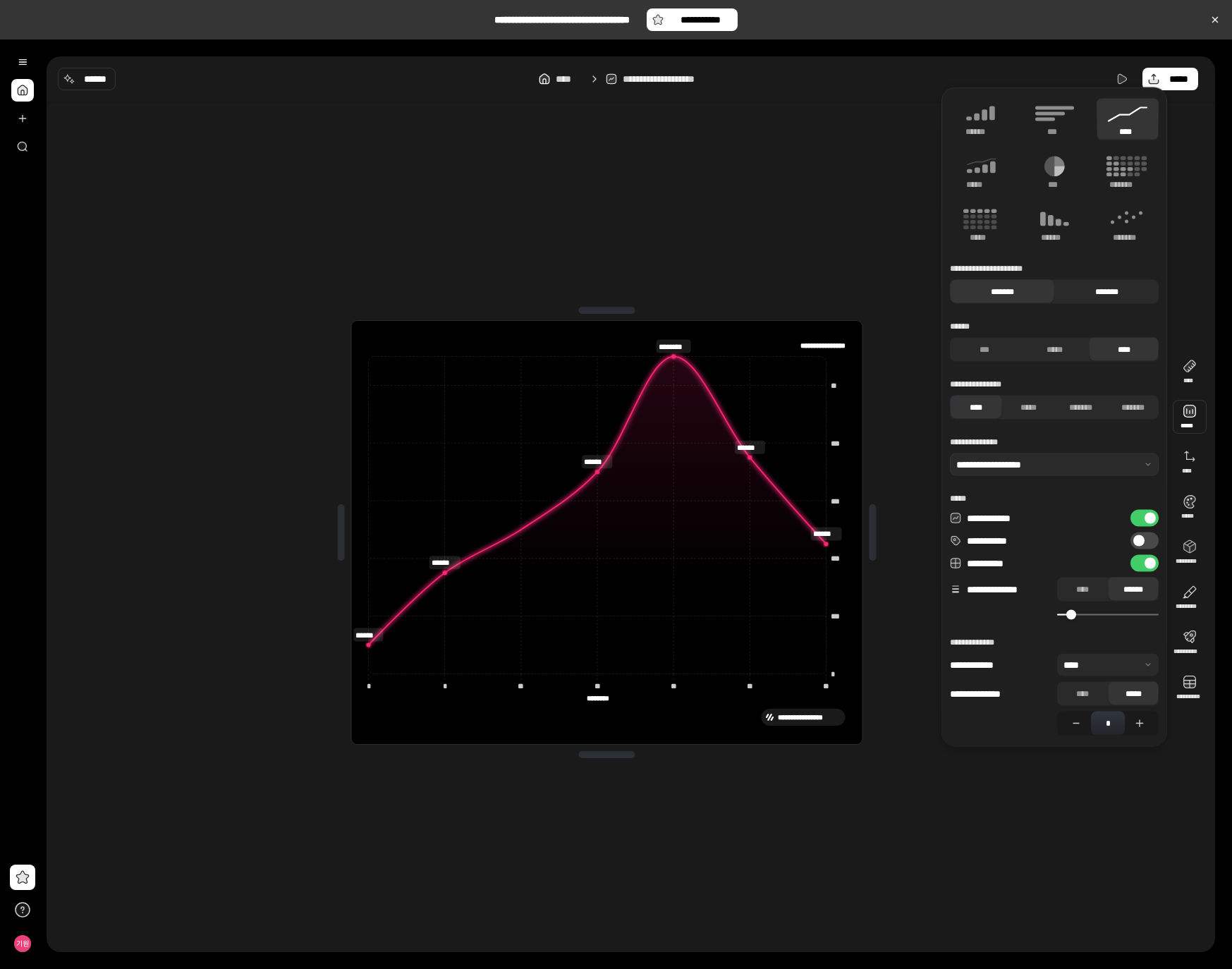 click on "**********" at bounding box center (1054, 417) 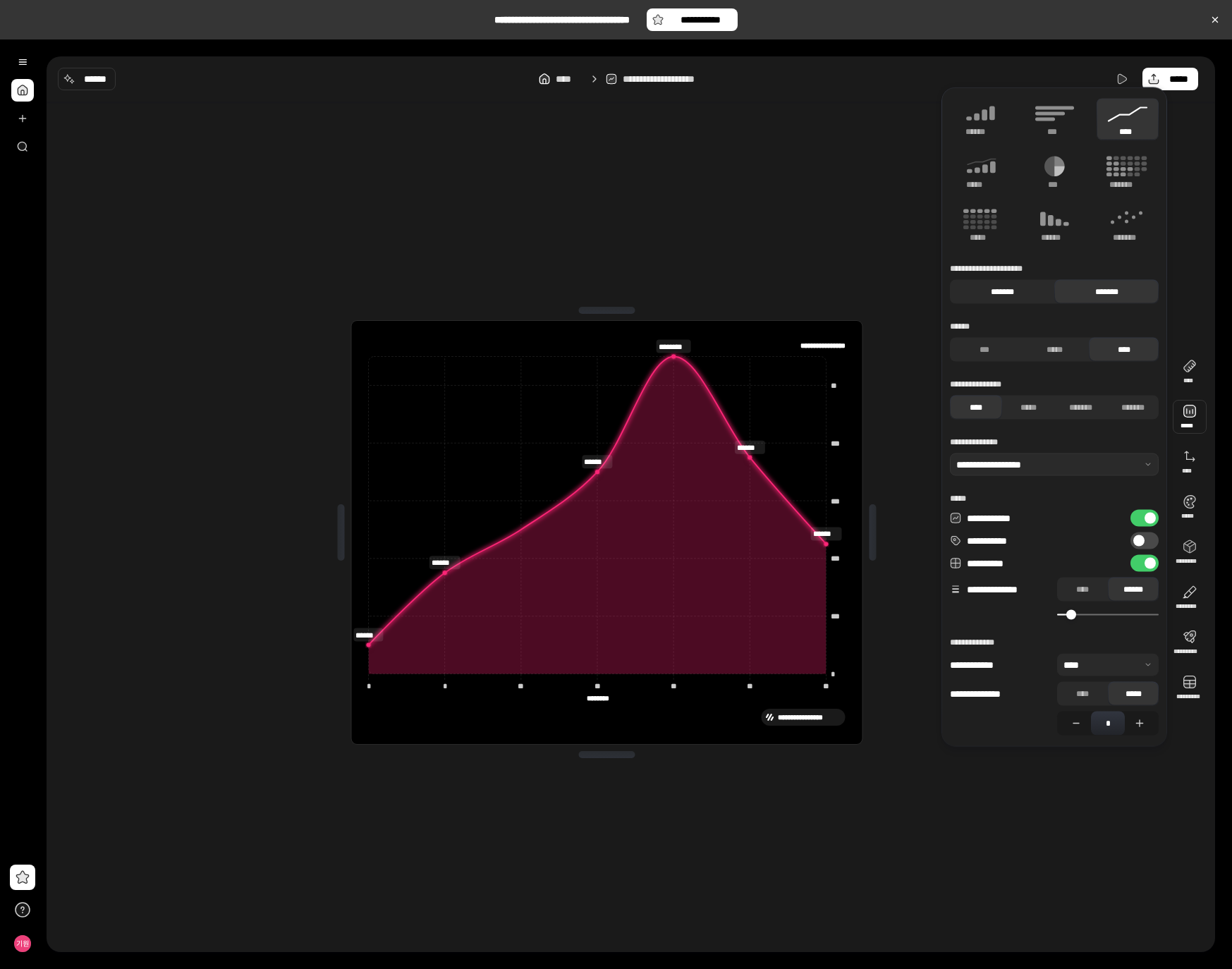 click on "*******" at bounding box center [1002, 292] 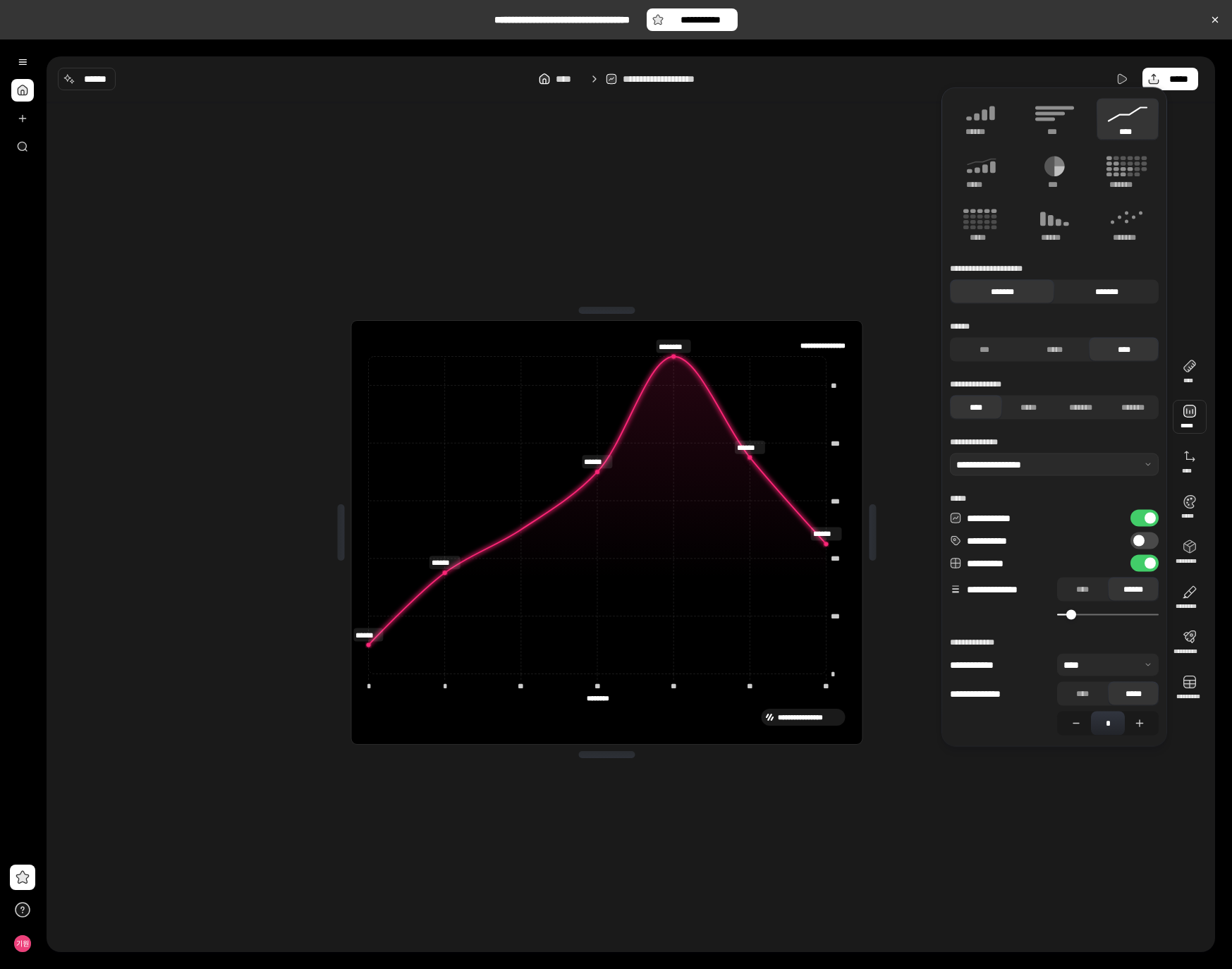 click on "*******" at bounding box center [1106, 292] 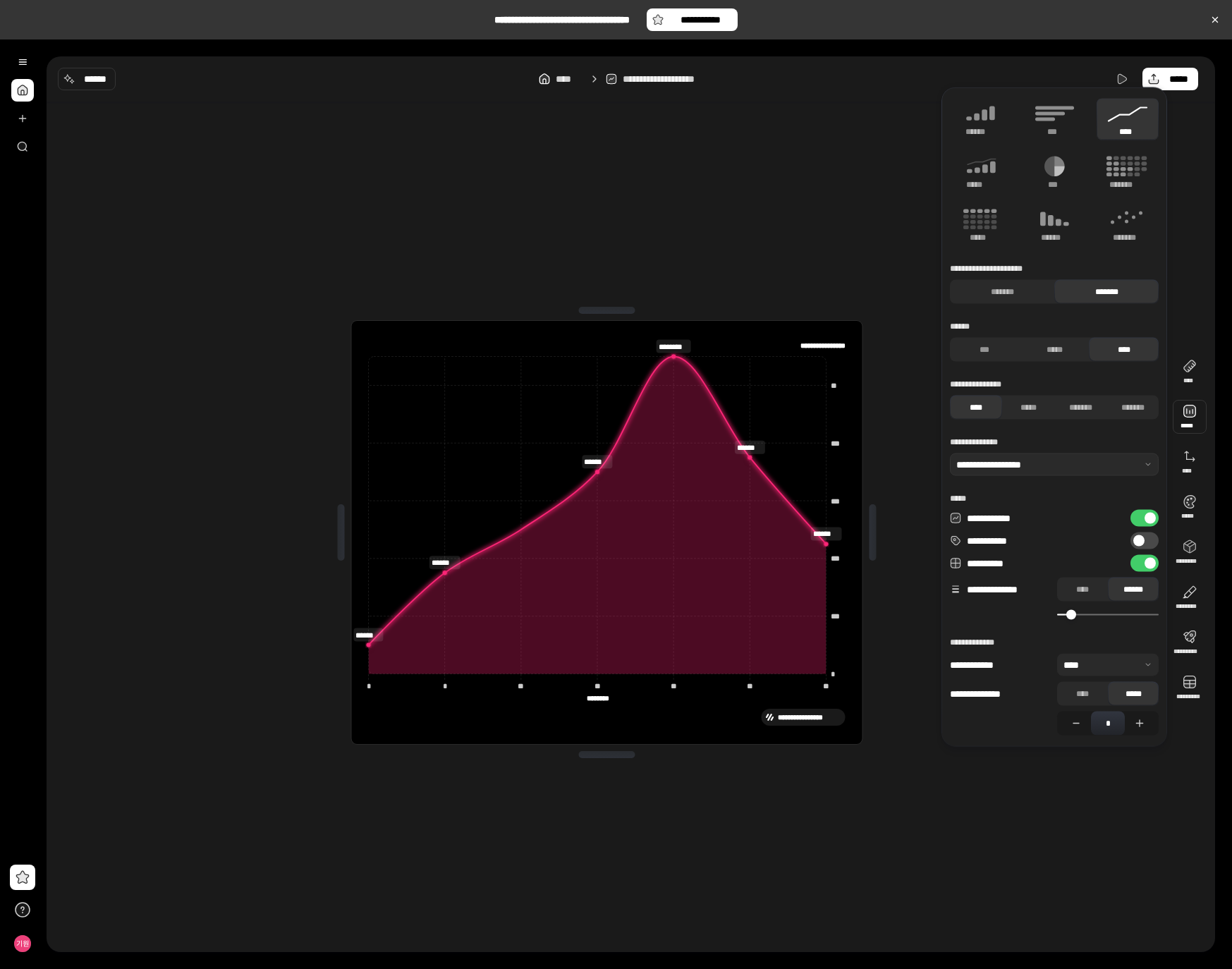 click on "**********" at bounding box center (1145, 563) 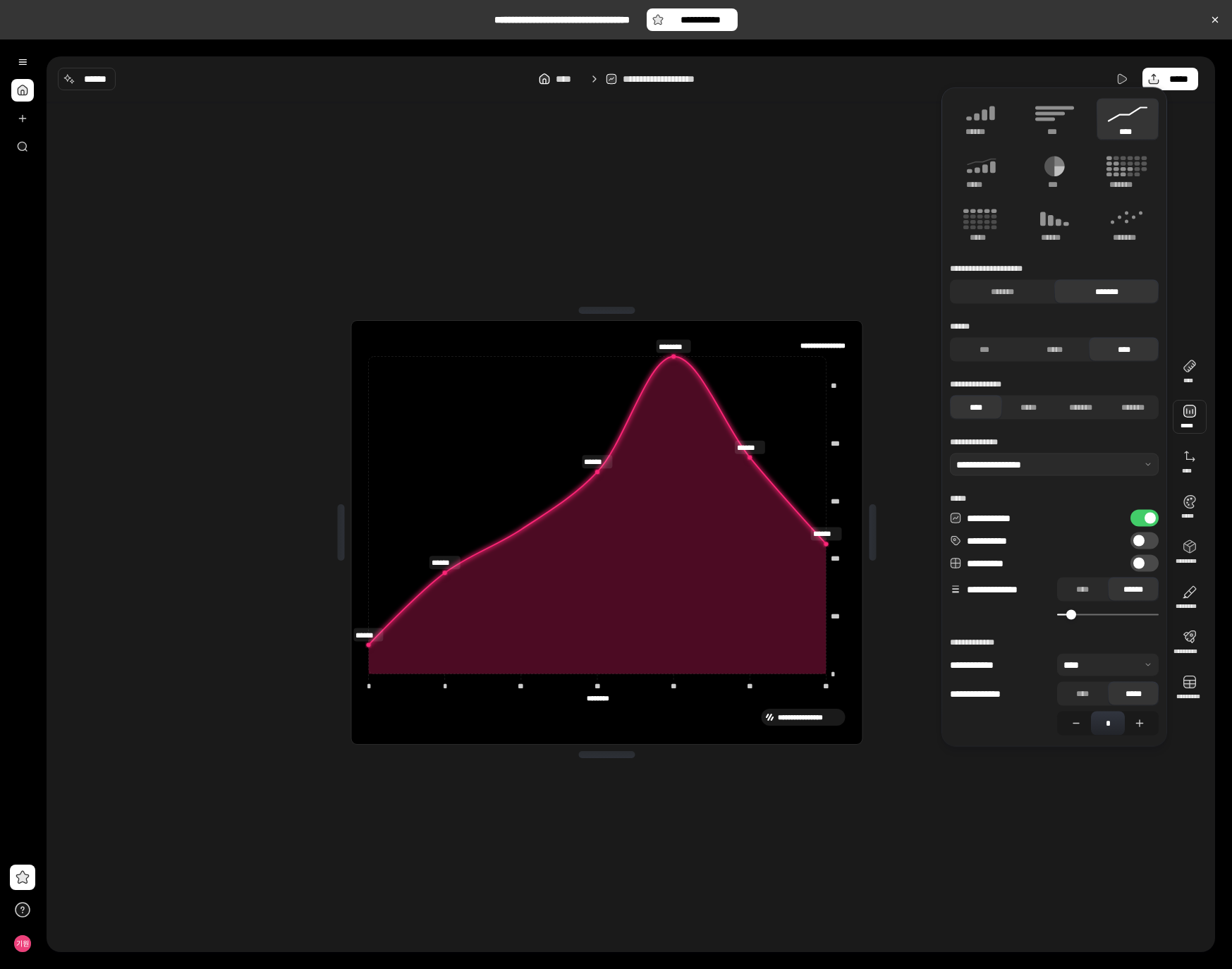 click at bounding box center (1139, 563) 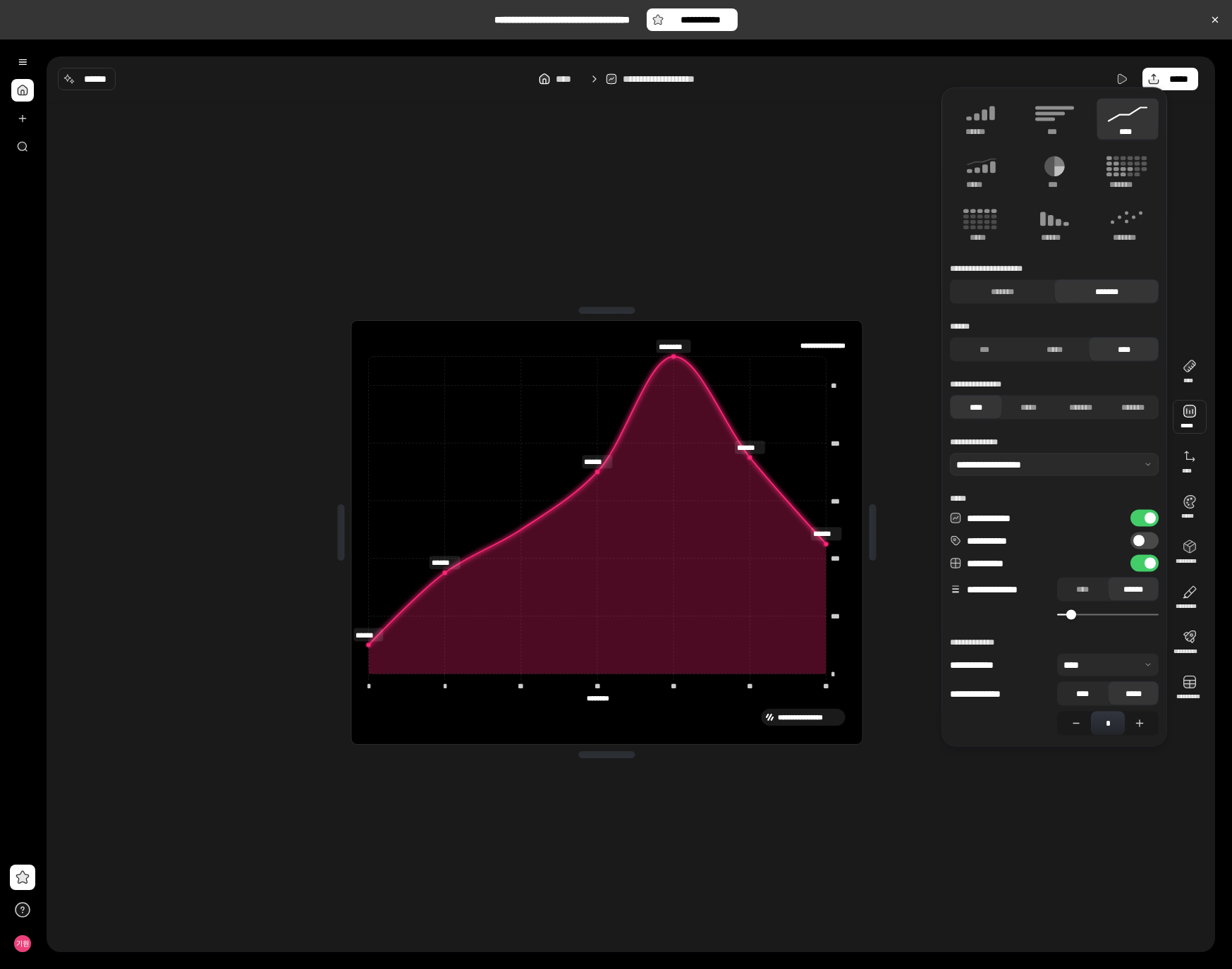 click on "****" at bounding box center [1082, 694] 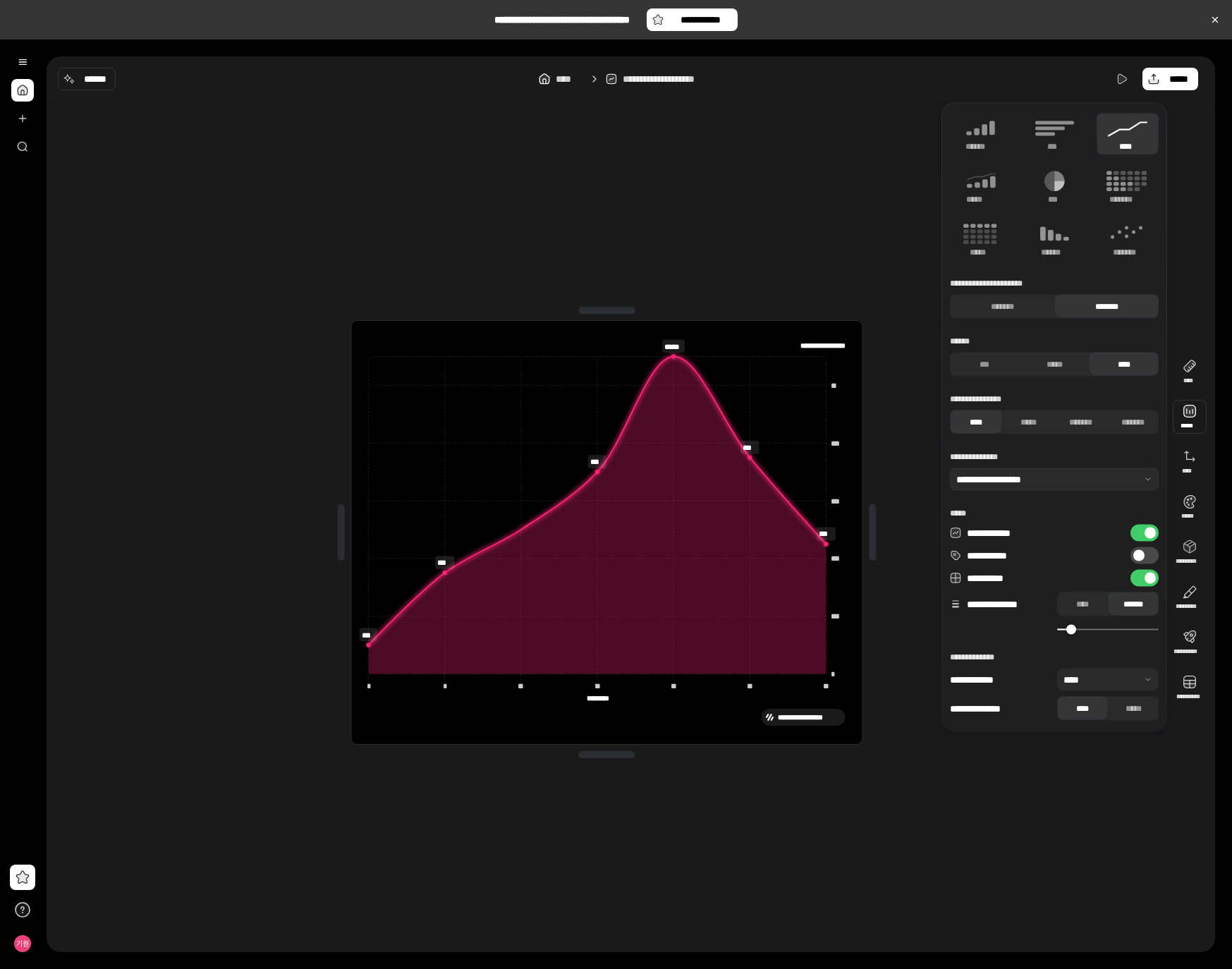 click on "**********" at bounding box center (1054, 695) 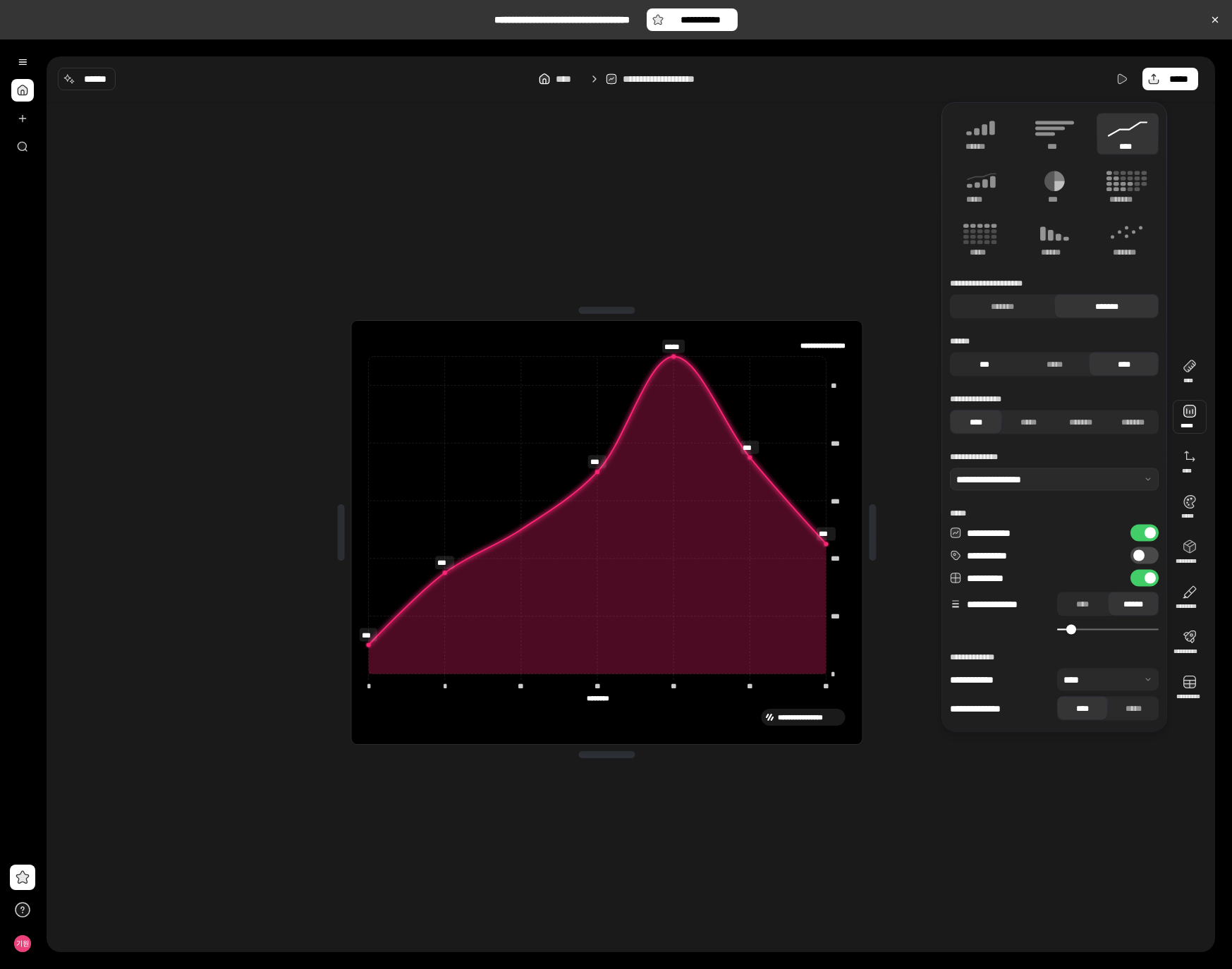 click on "***" at bounding box center [984, 365] 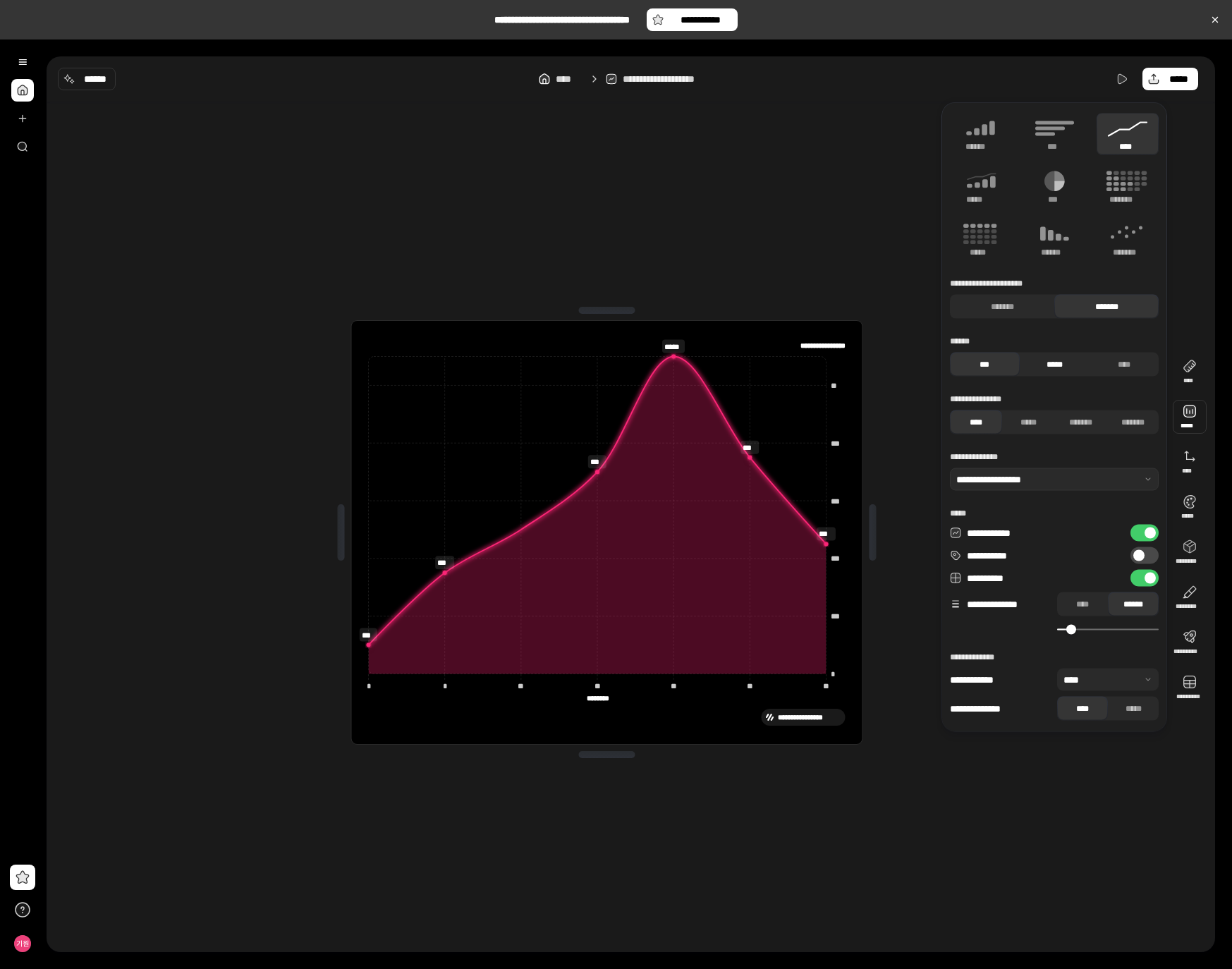 click on "*****" at bounding box center (1054, 365) 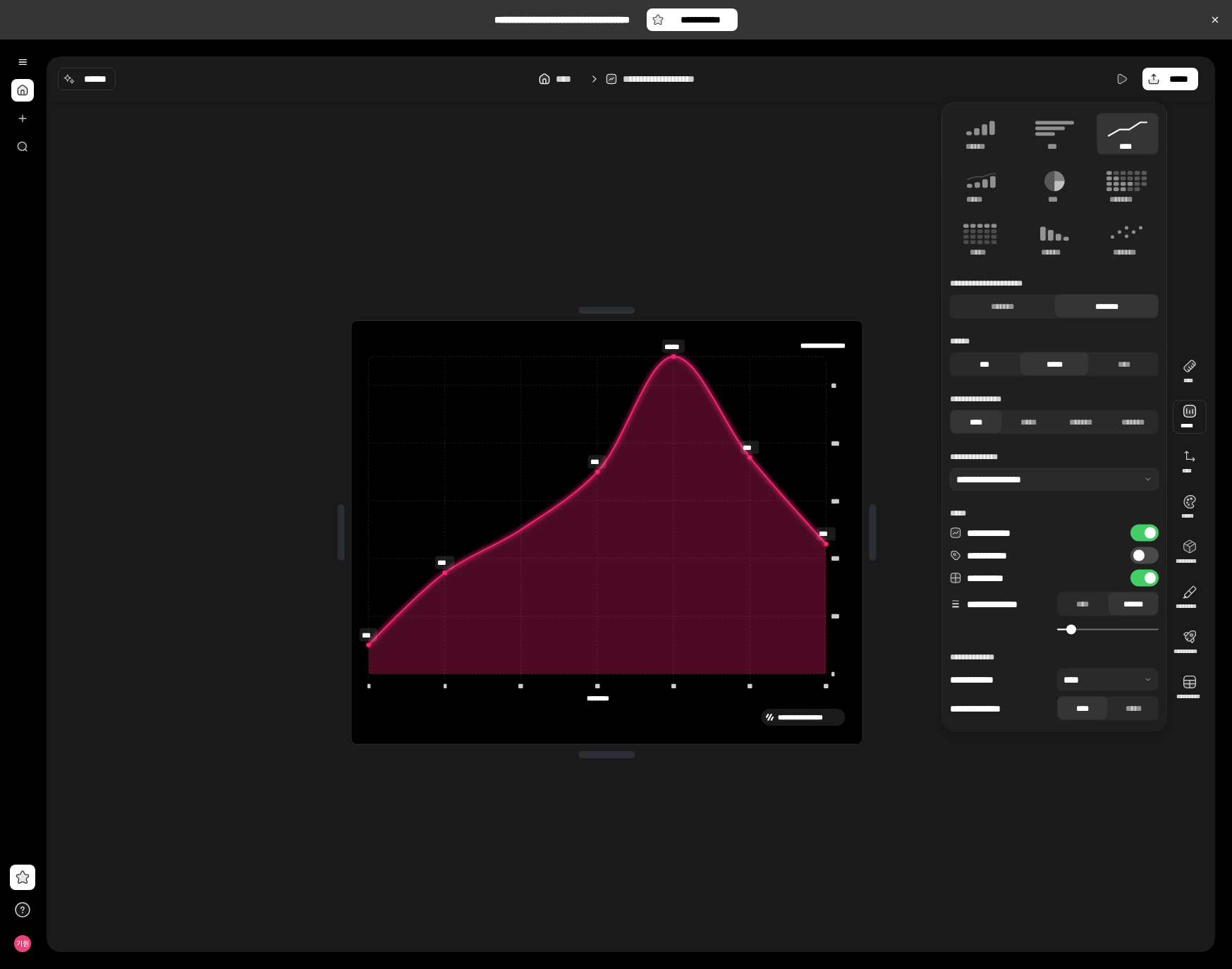 click on "***" at bounding box center (984, 365) 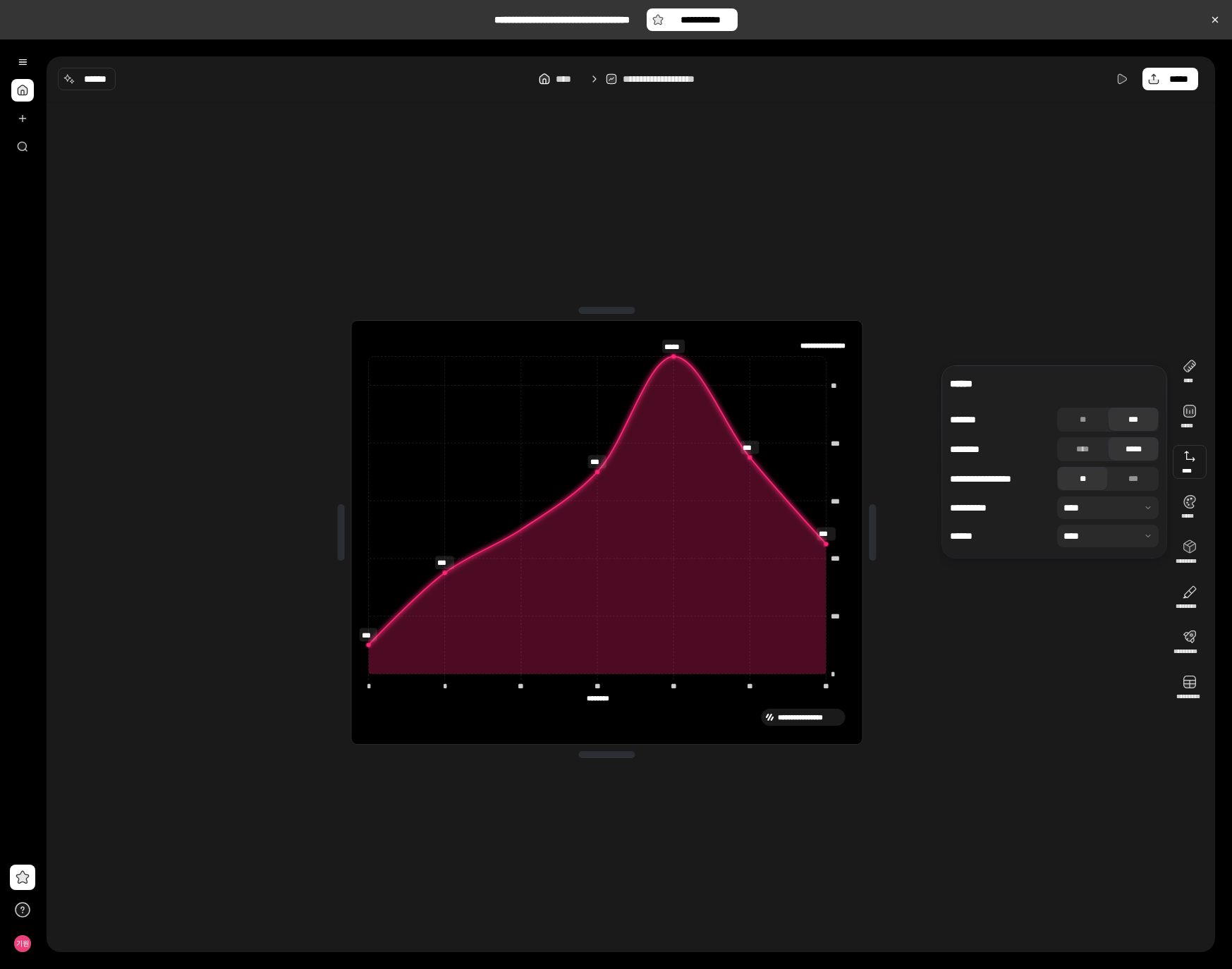 click at bounding box center [1108, 536] 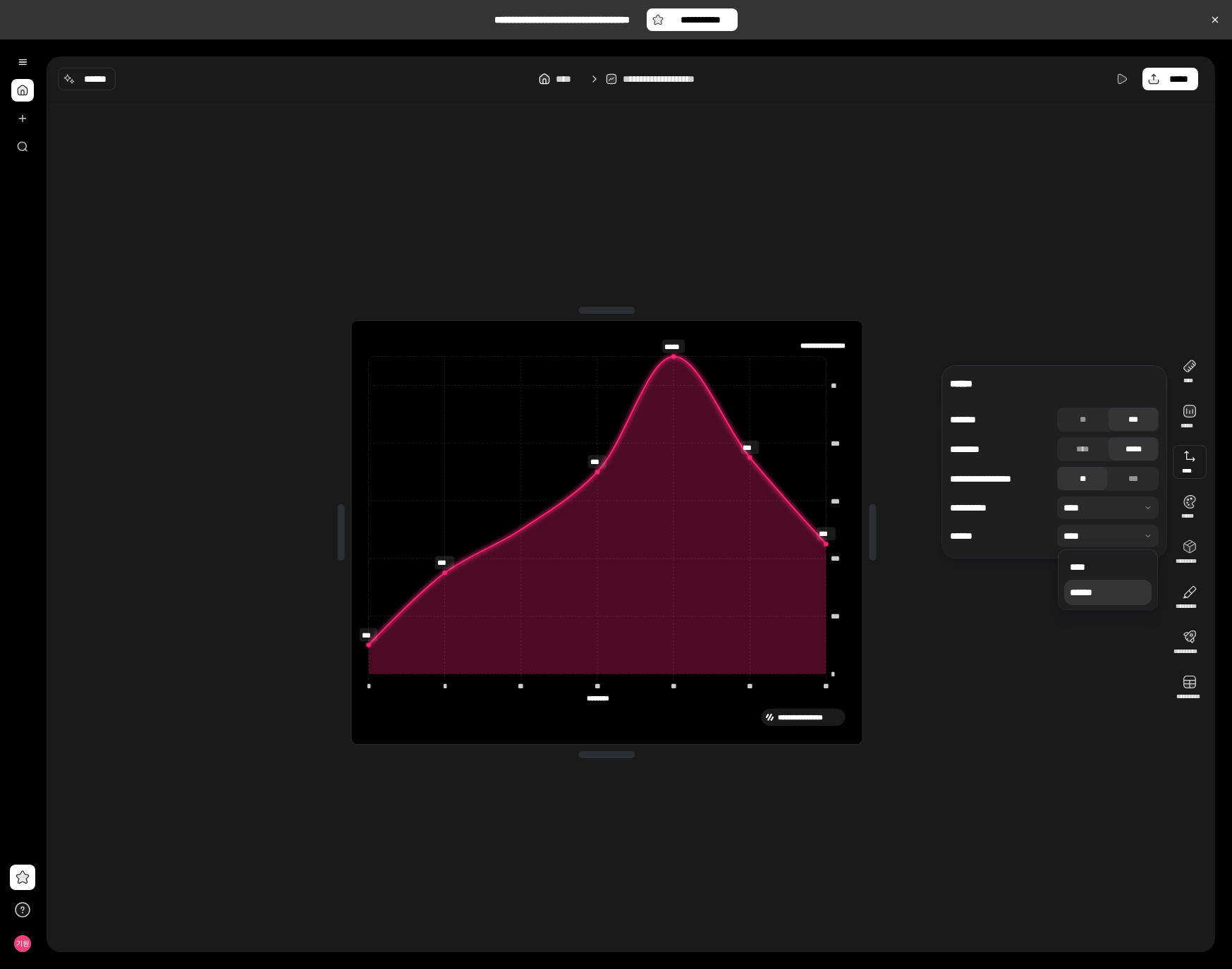 click on "******" at bounding box center [1108, 592] 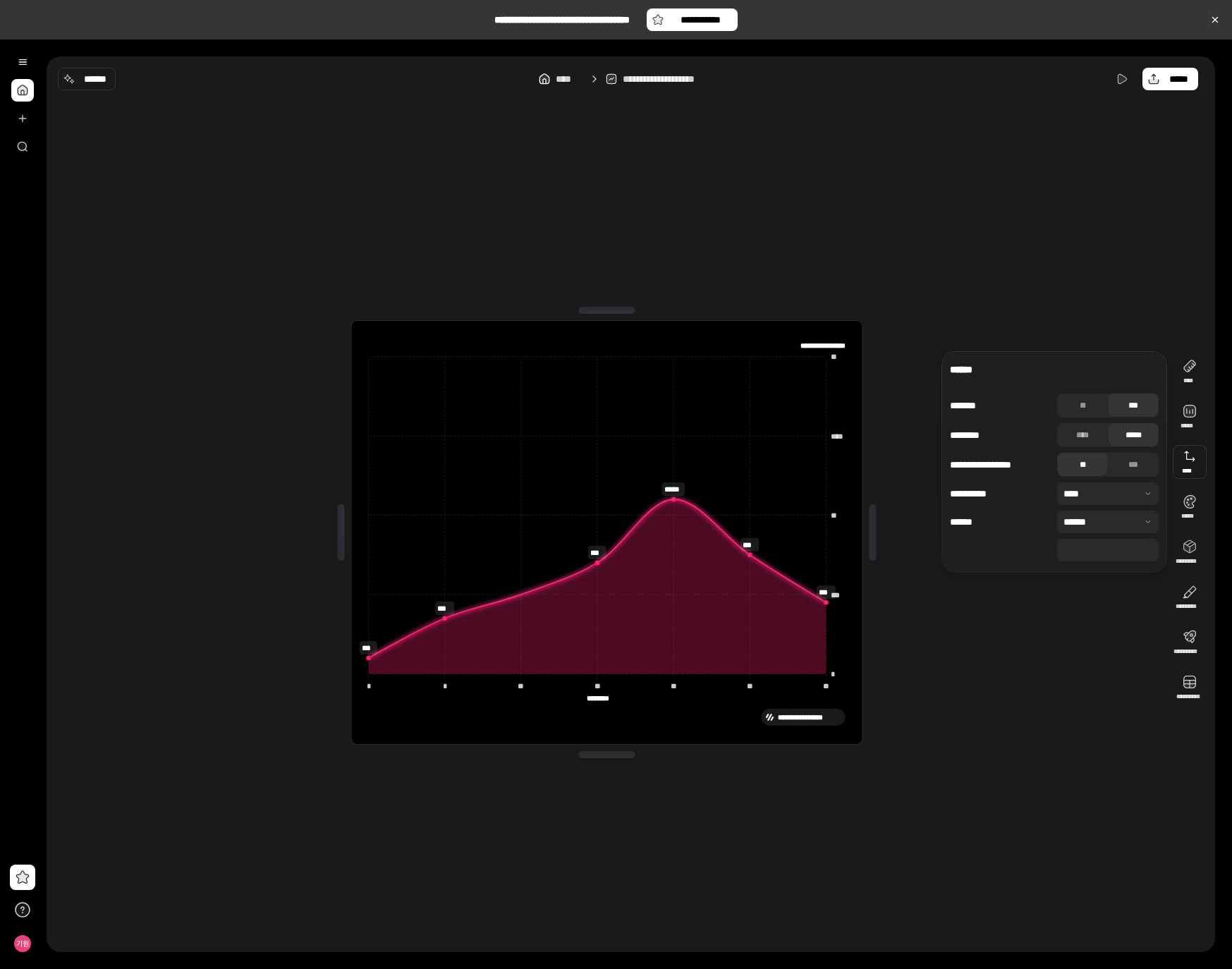click on "****" at bounding box center [1108, 550] 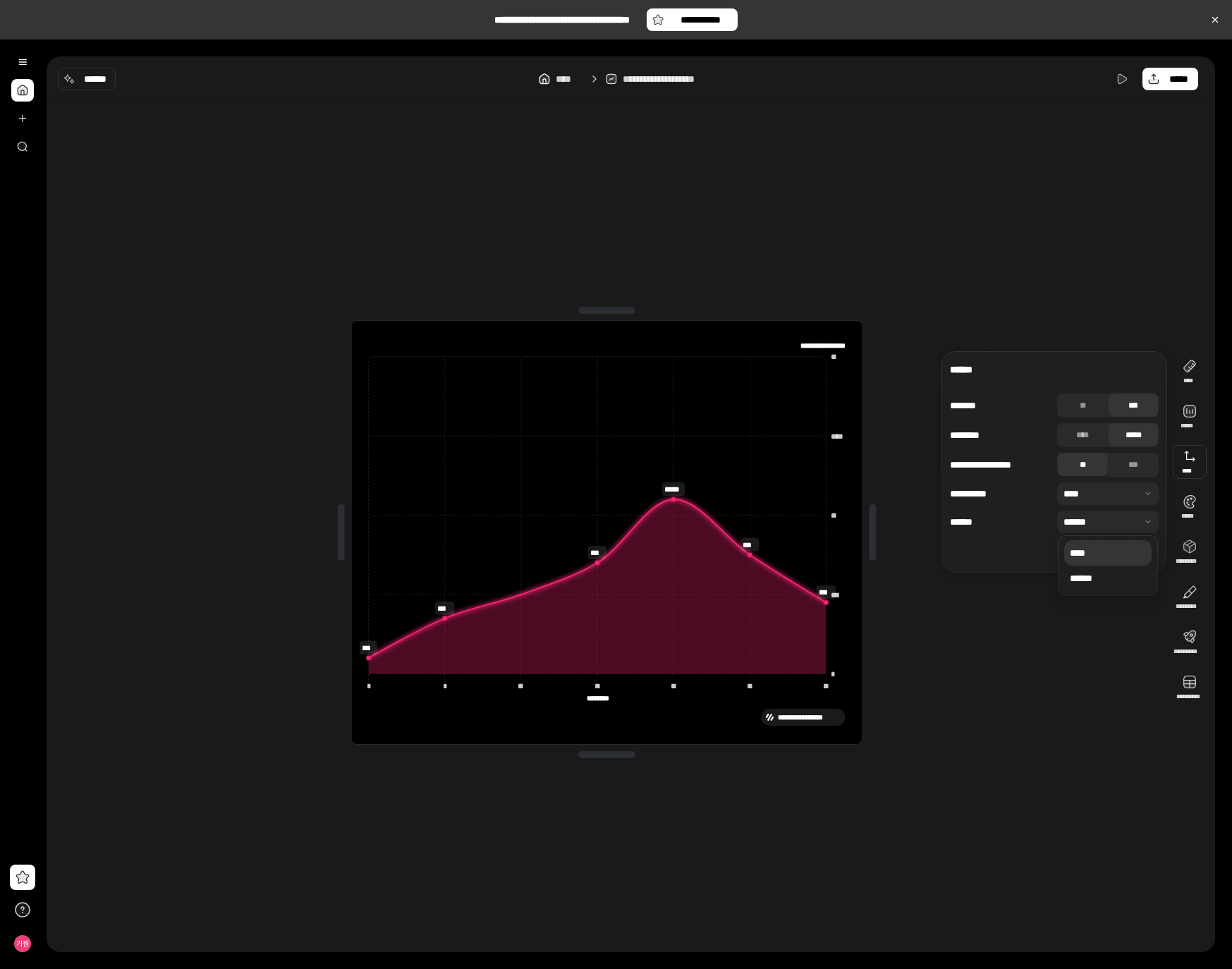 click on "****" at bounding box center (1108, 553) 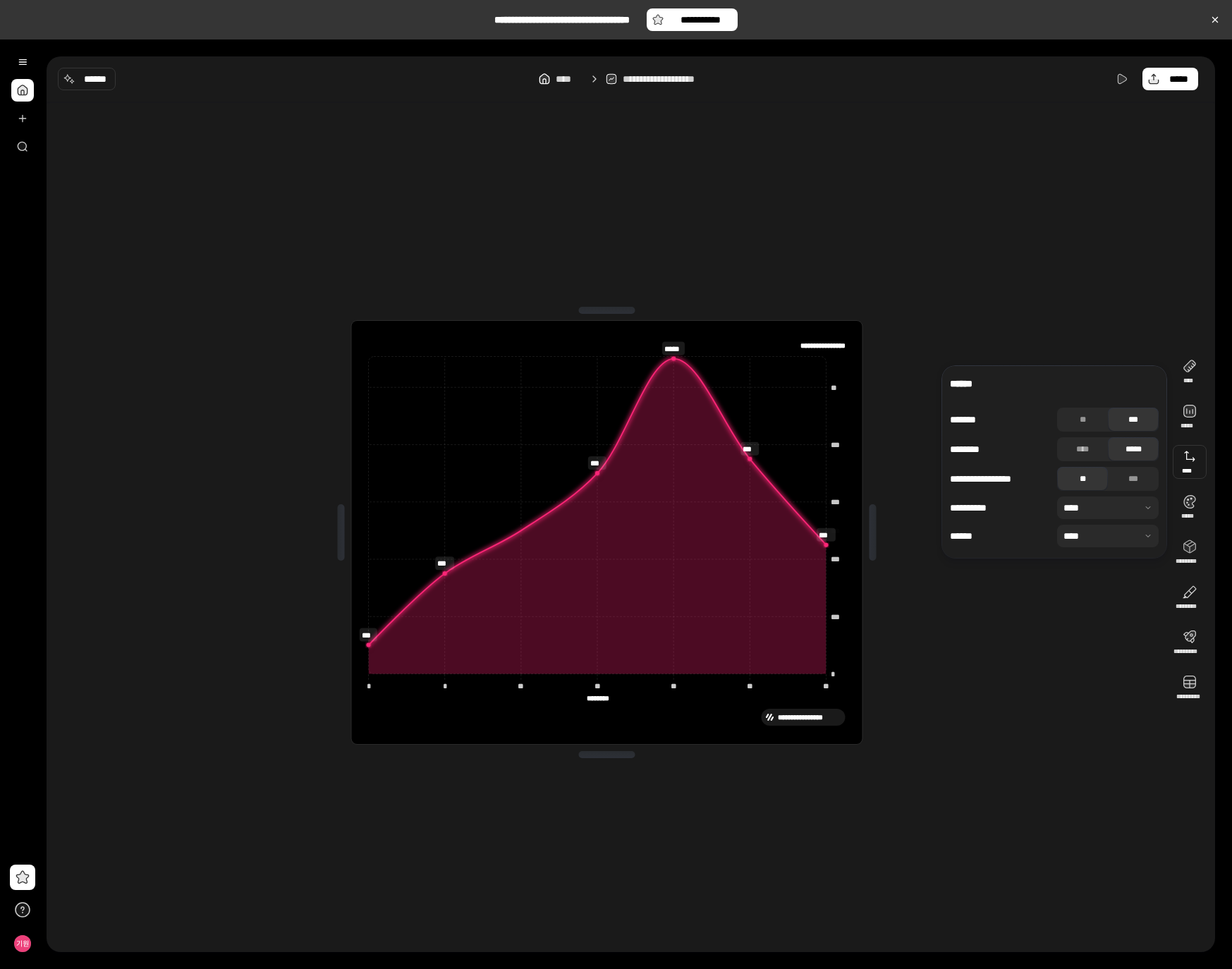click at bounding box center [1108, 508] 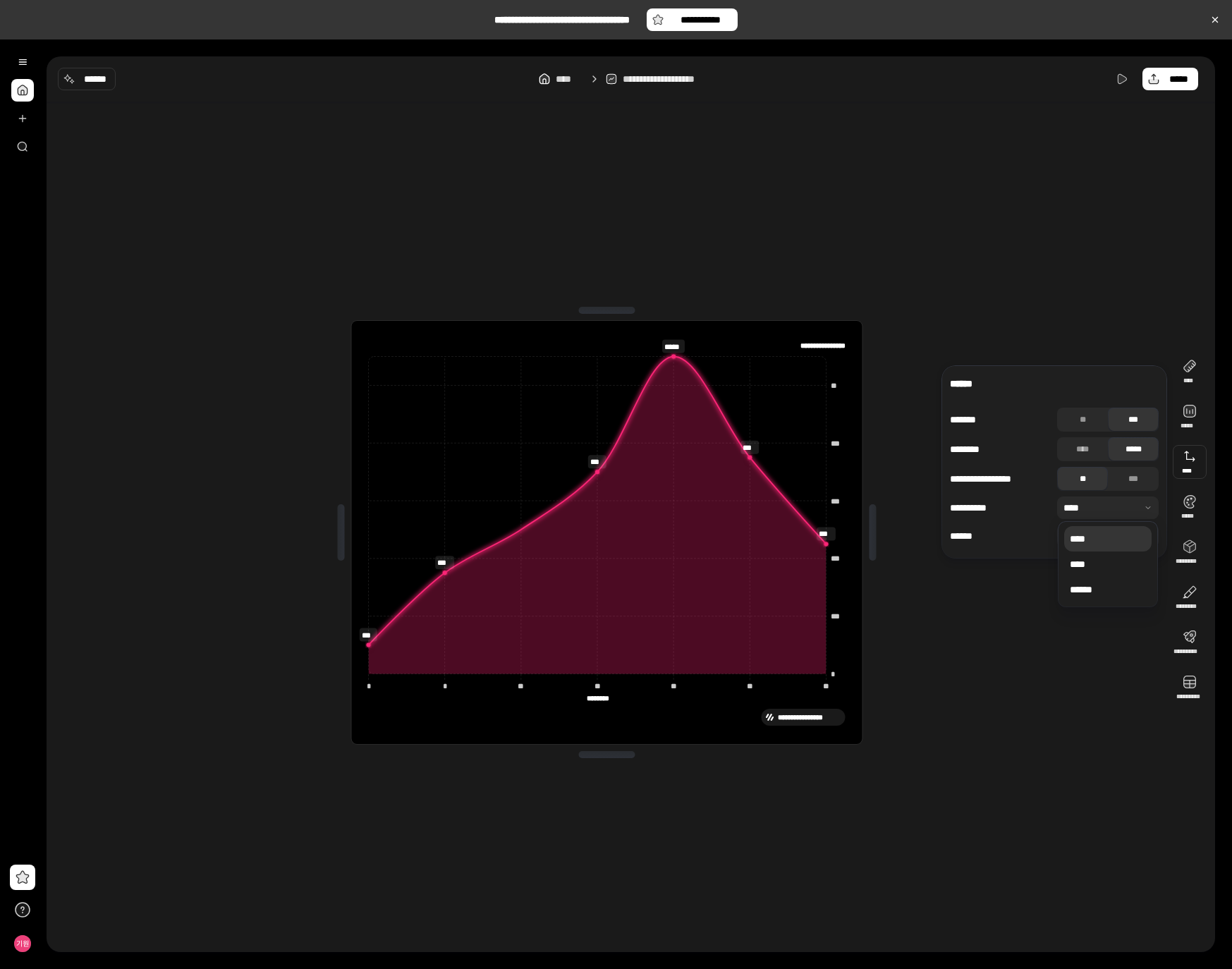 click on "****" at bounding box center [1108, 539] 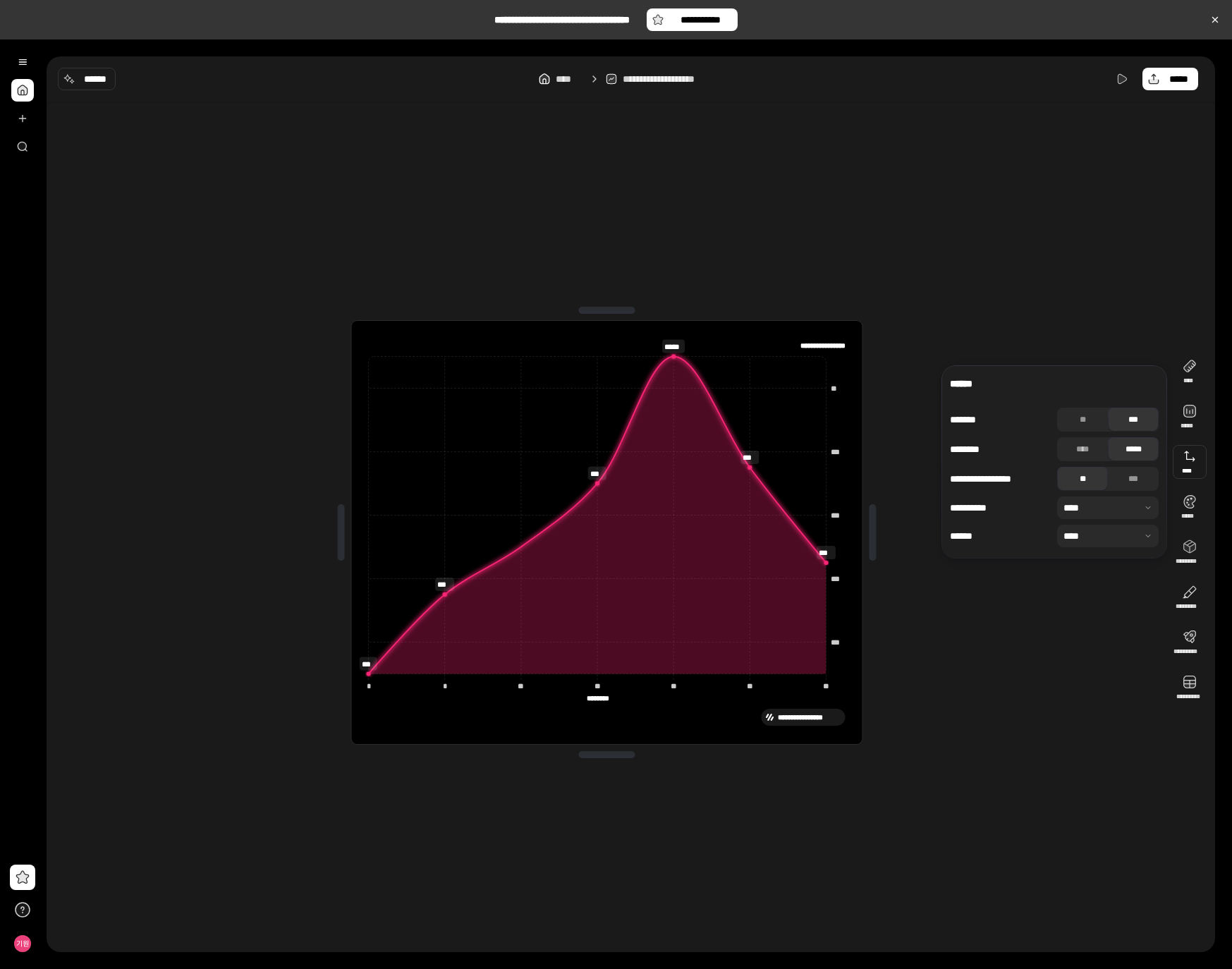 click at bounding box center (1108, 508) 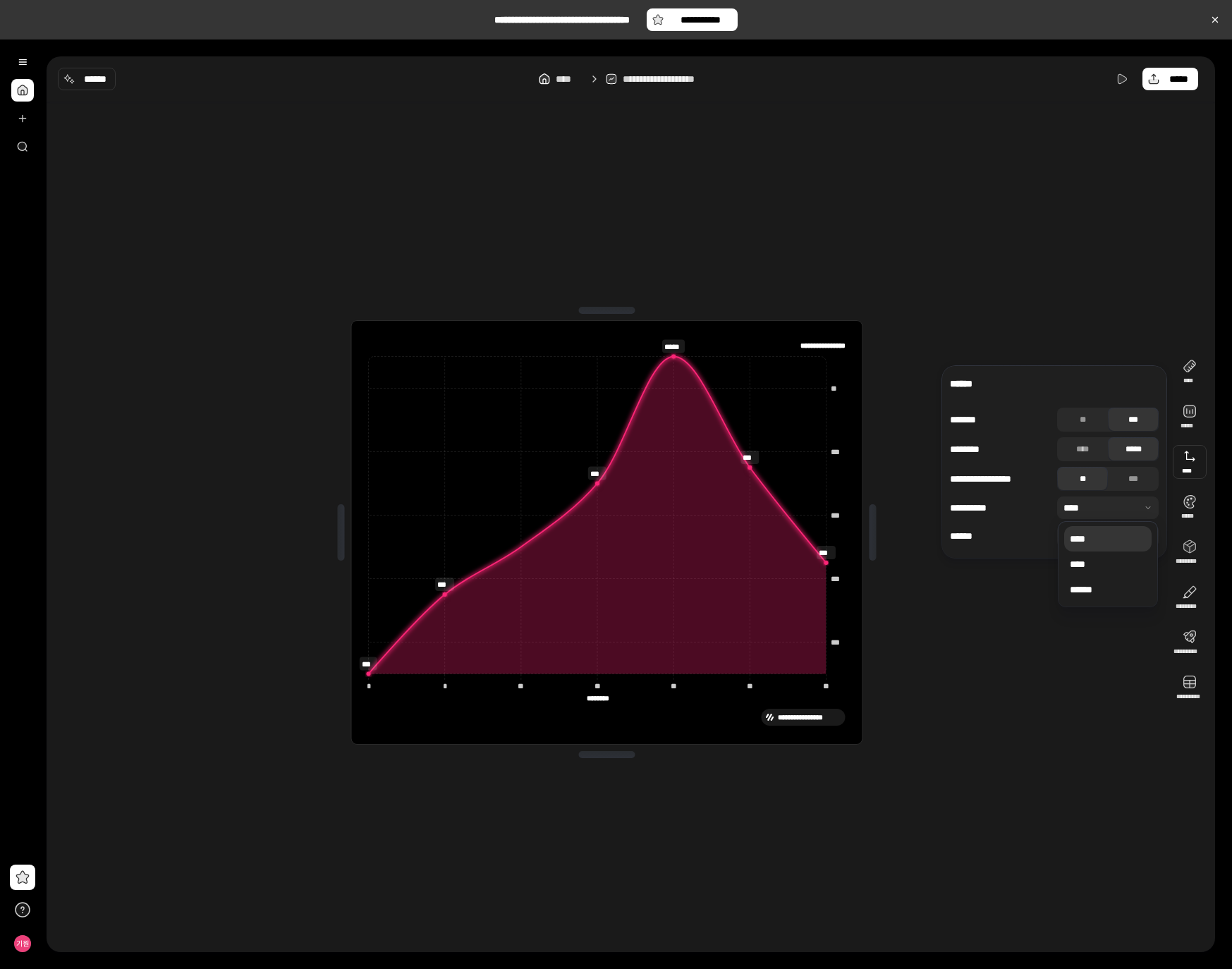 click on "****" at bounding box center (1108, 539) 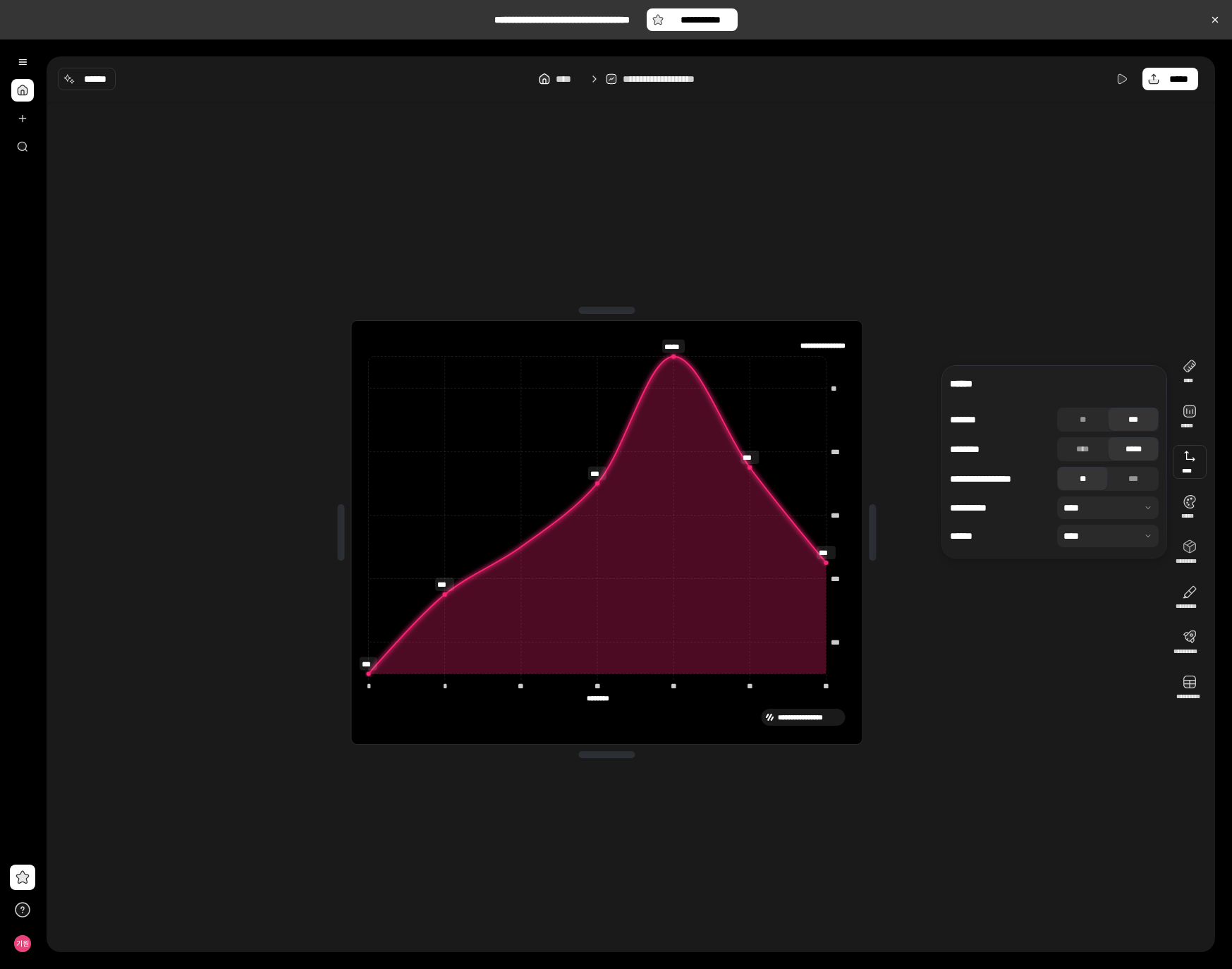 click at bounding box center (1108, 508) 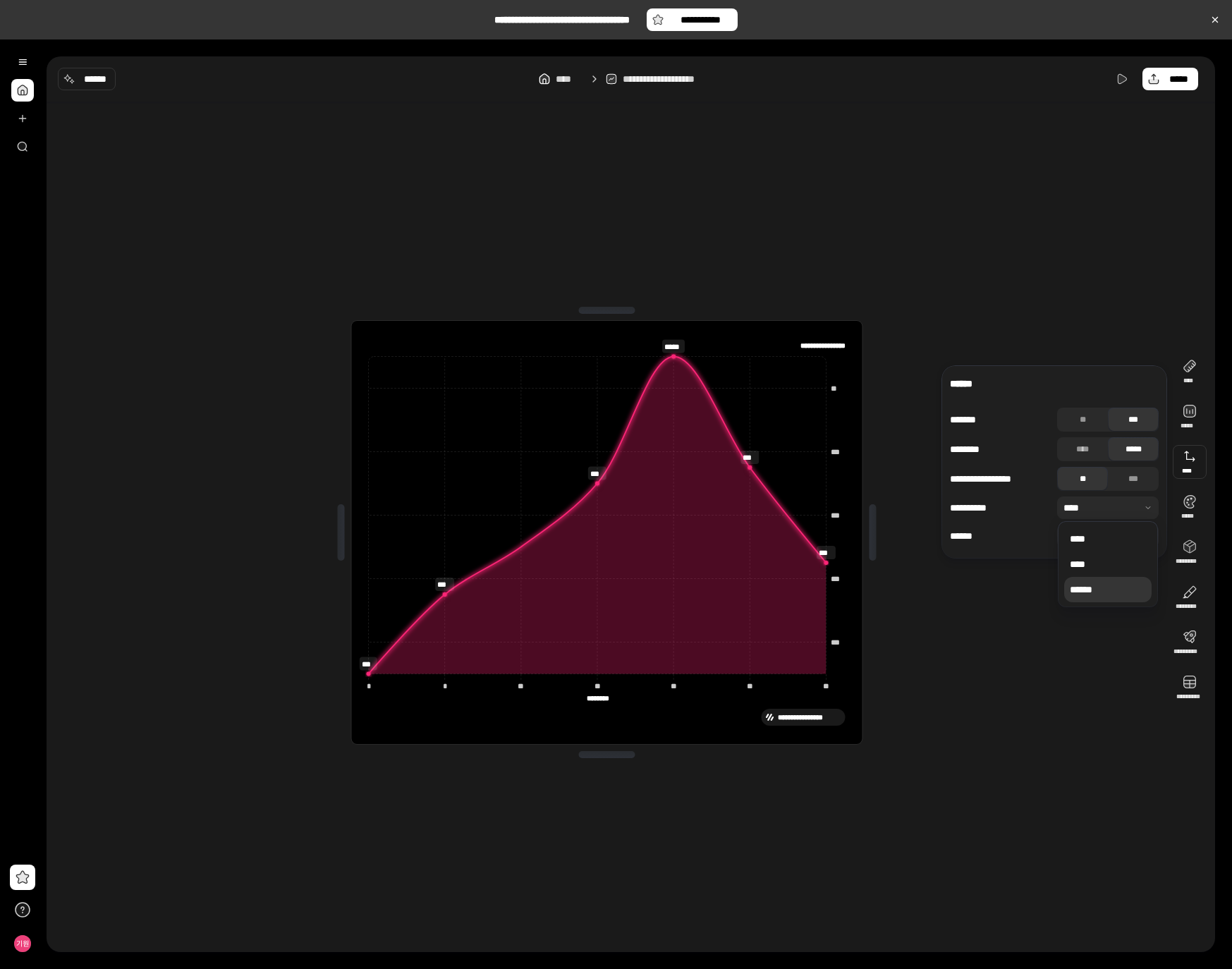click on "******" at bounding box center [1108, 590] 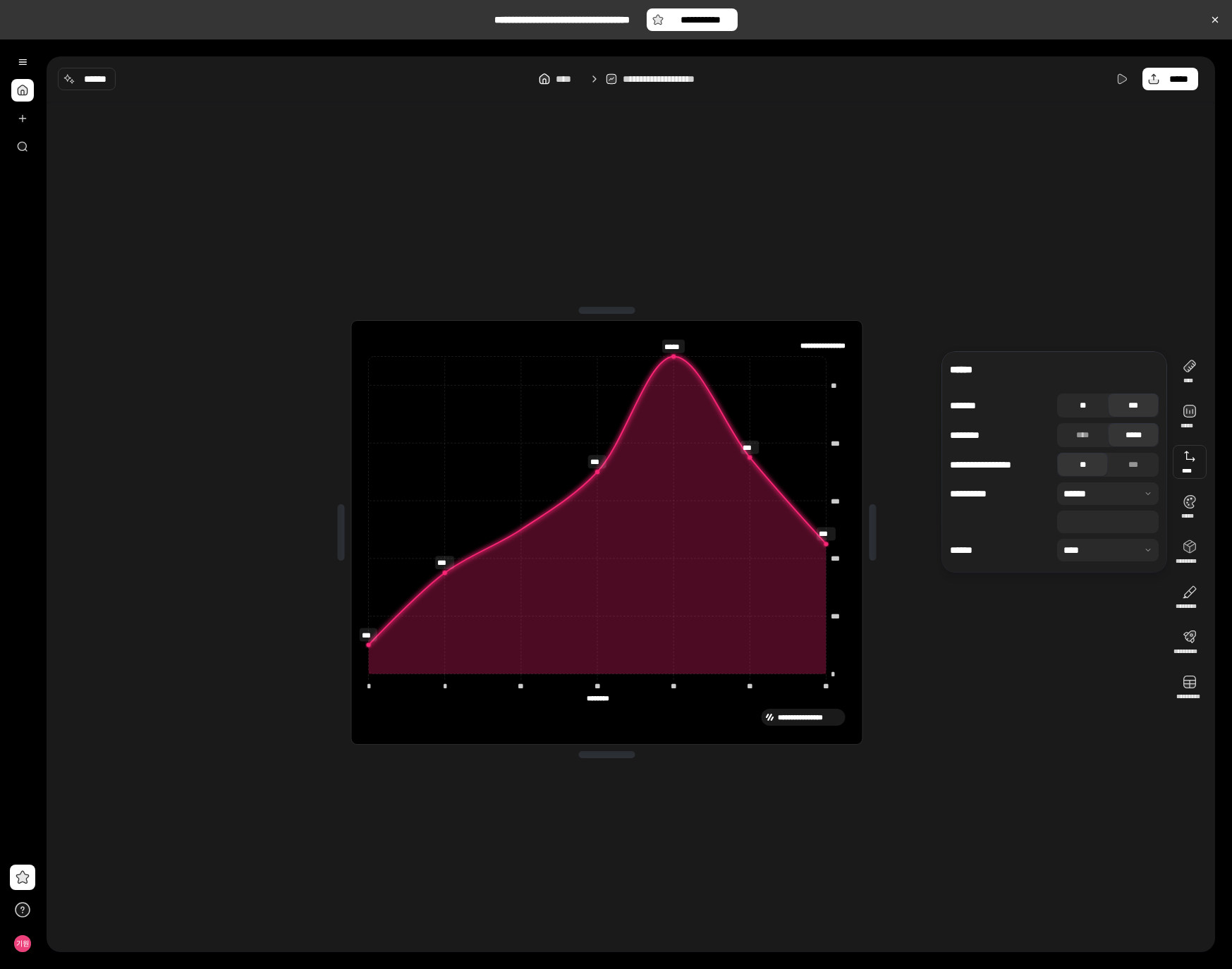 click on "**" at bounding box center (1082, 406) 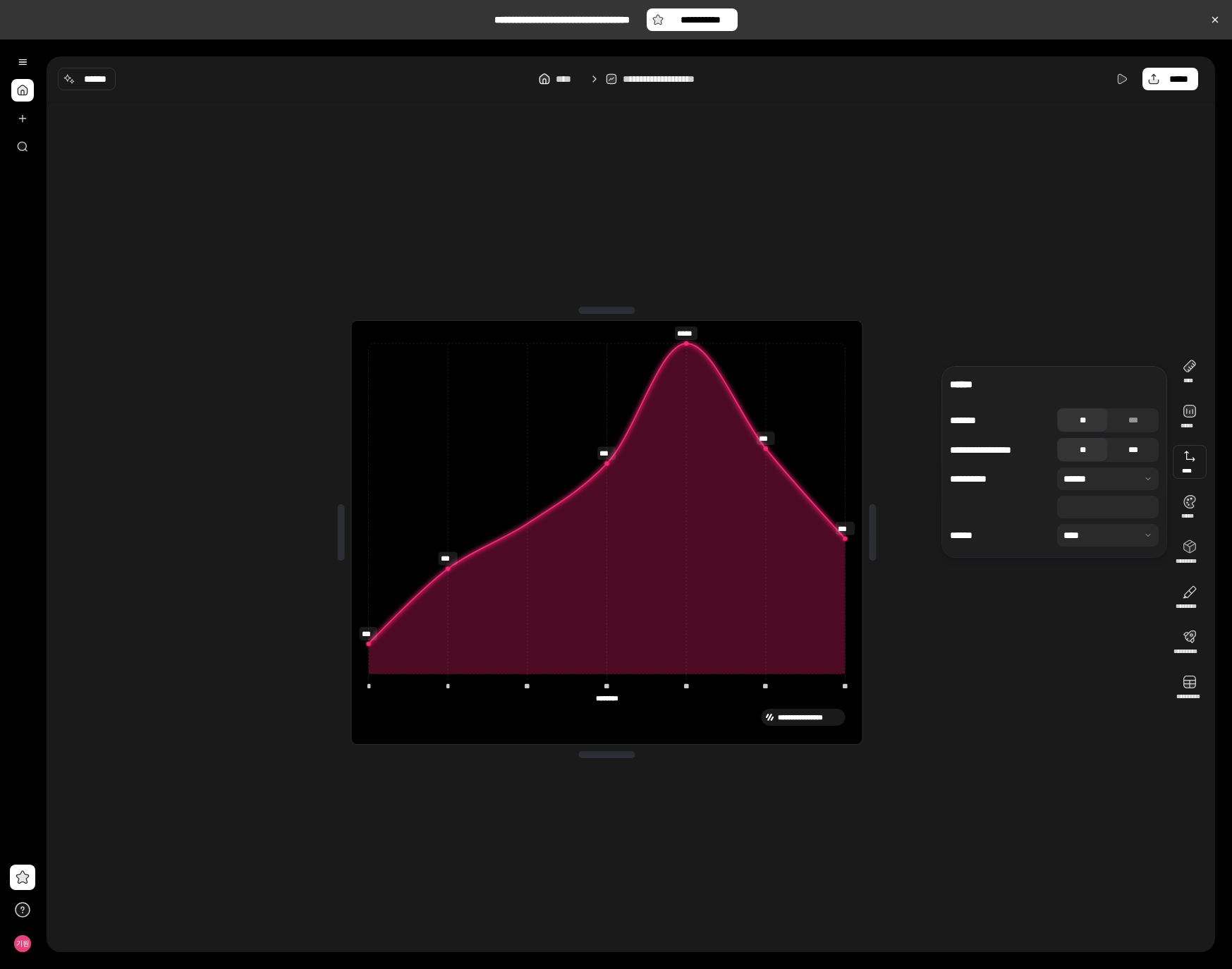 click on "***" at bounding box center [1133, 450] 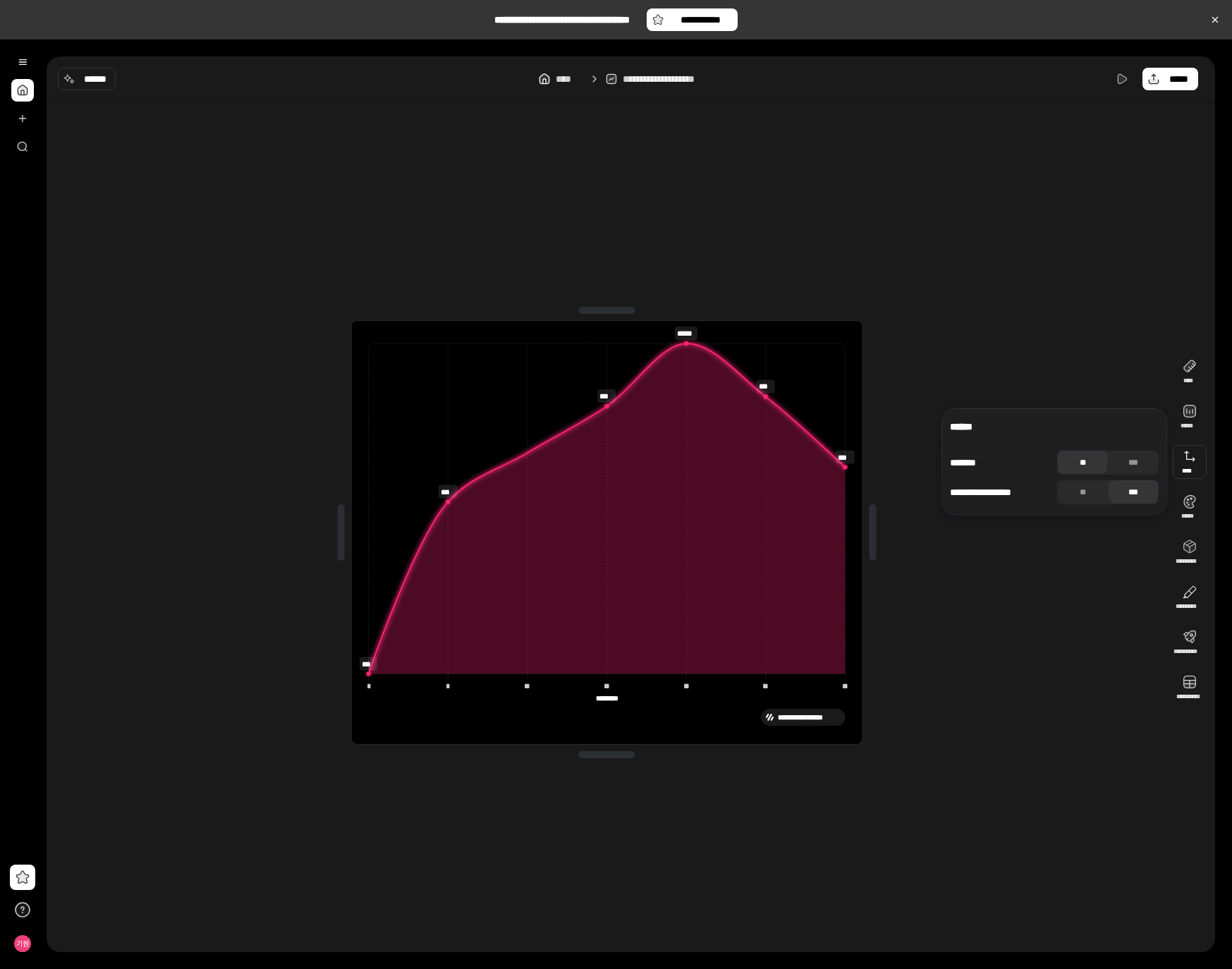 click on "******" at bounding box center (1054, 427) 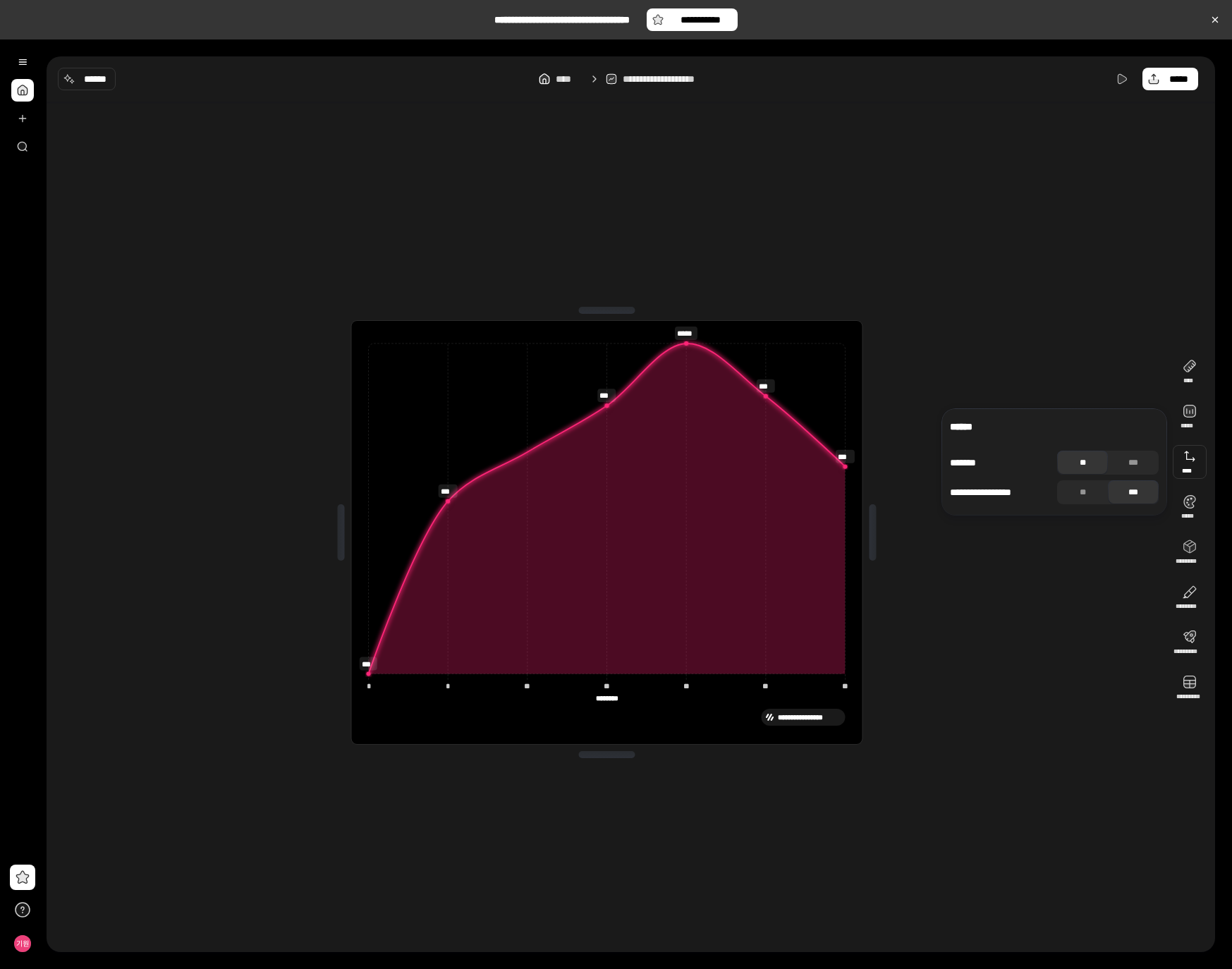 click on "******" at bounding box center [1054, 427] 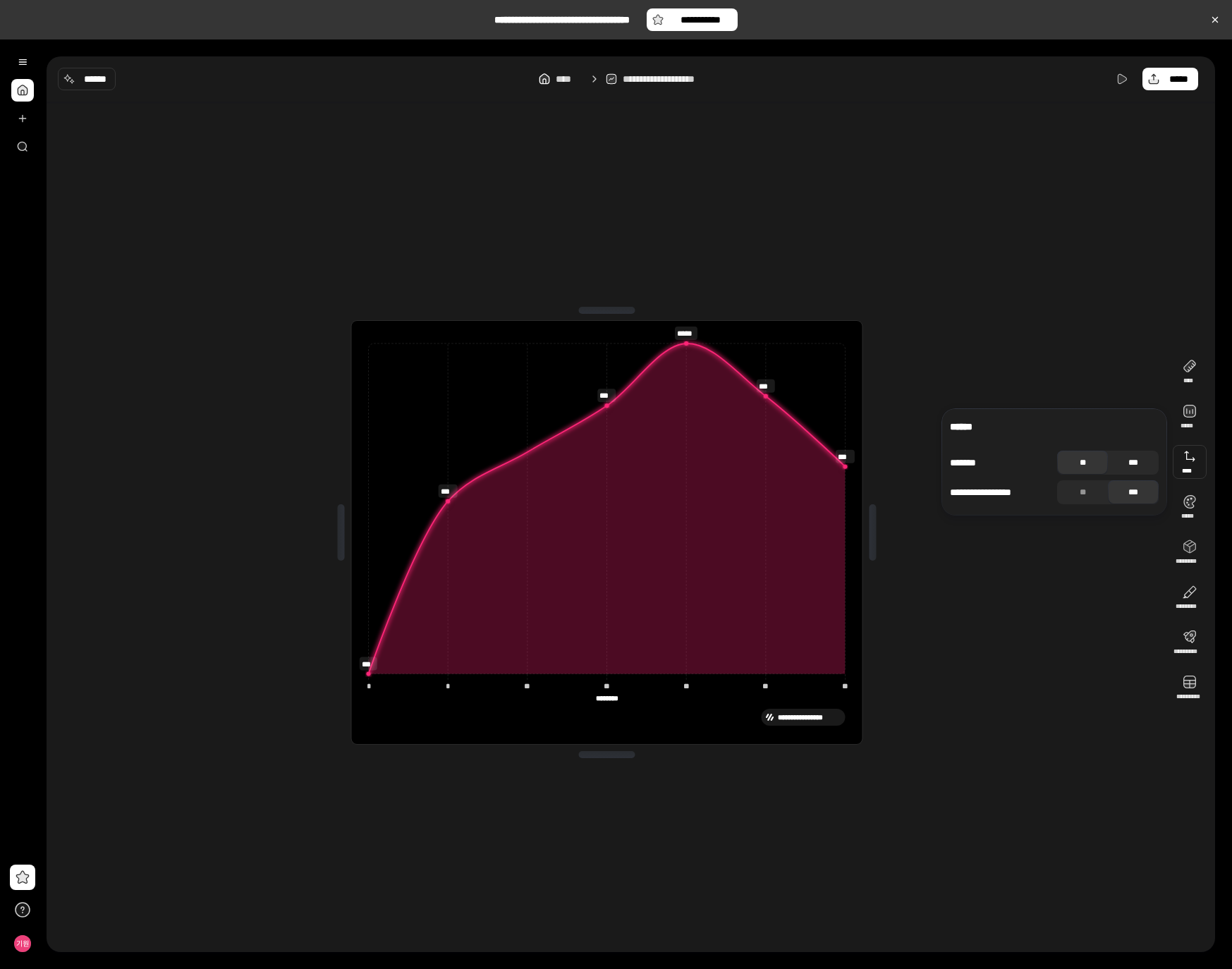 click on "***" at bounding box center [1133, 463] 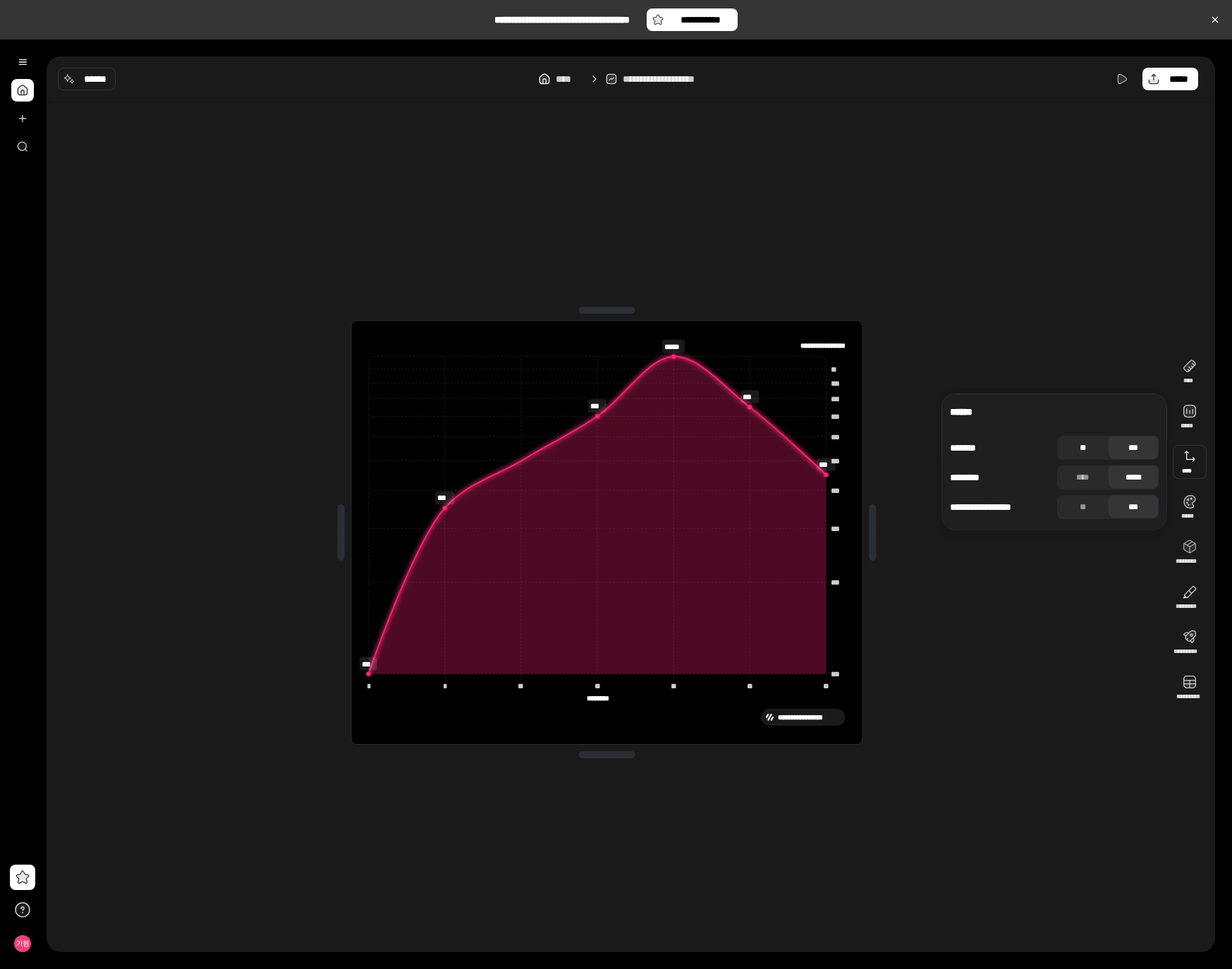 click on "**" at bounding box center [1082, 448] 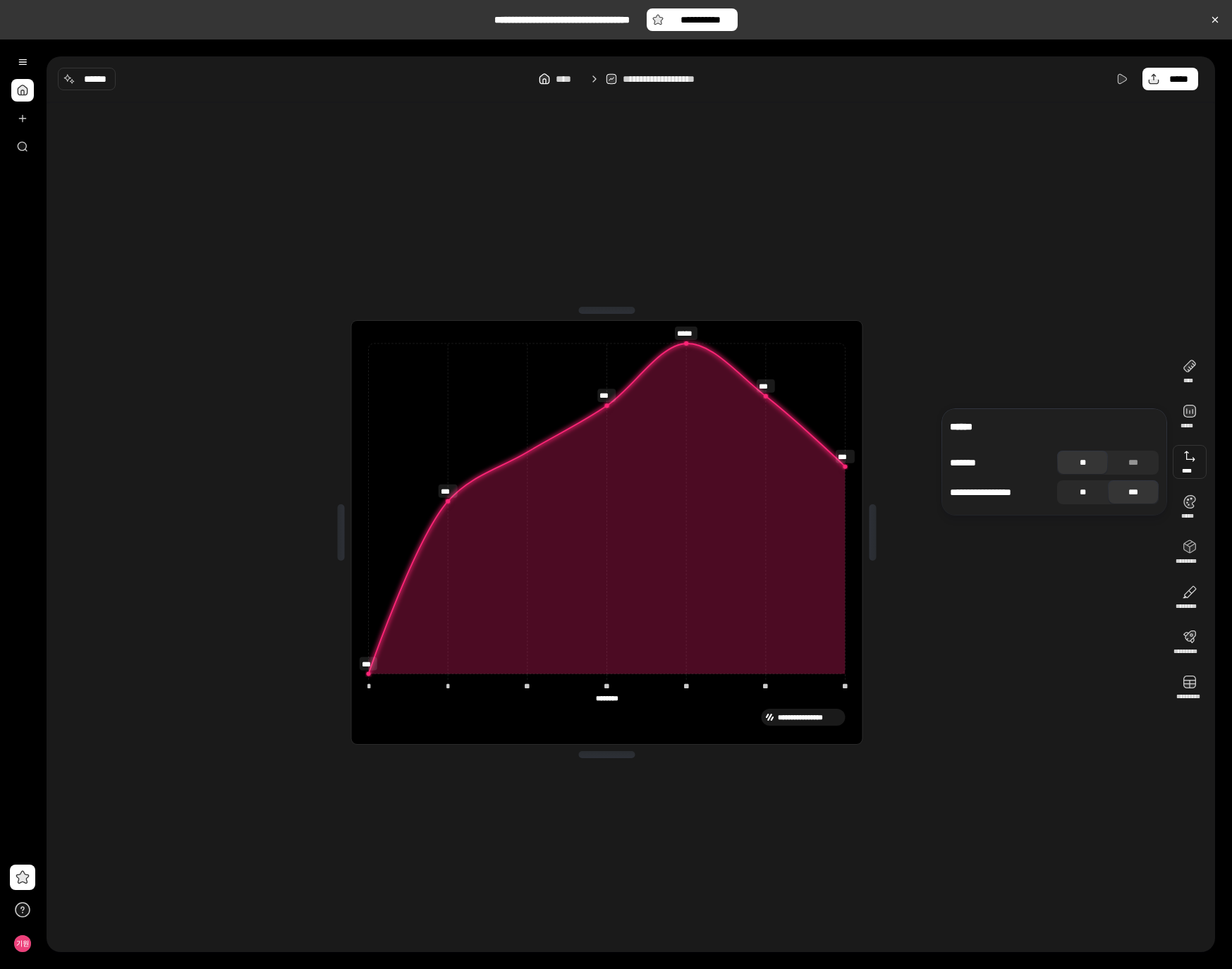 click on "**" at bounding box center (1082, 492) 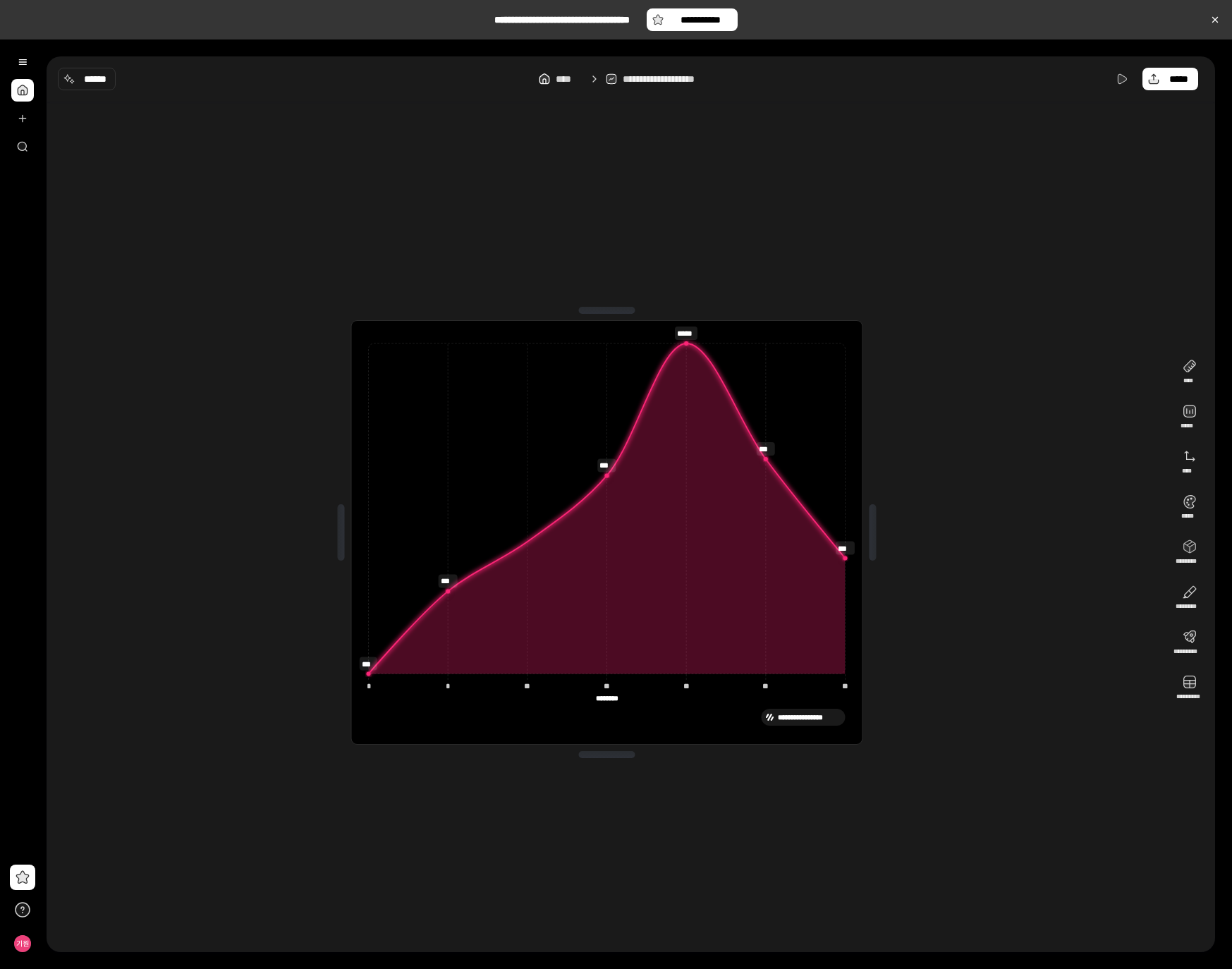 drag, startPoint x: 685, startPoint y: 336, endPoint x: 695, endPoint y: 335, distance: 10.049876 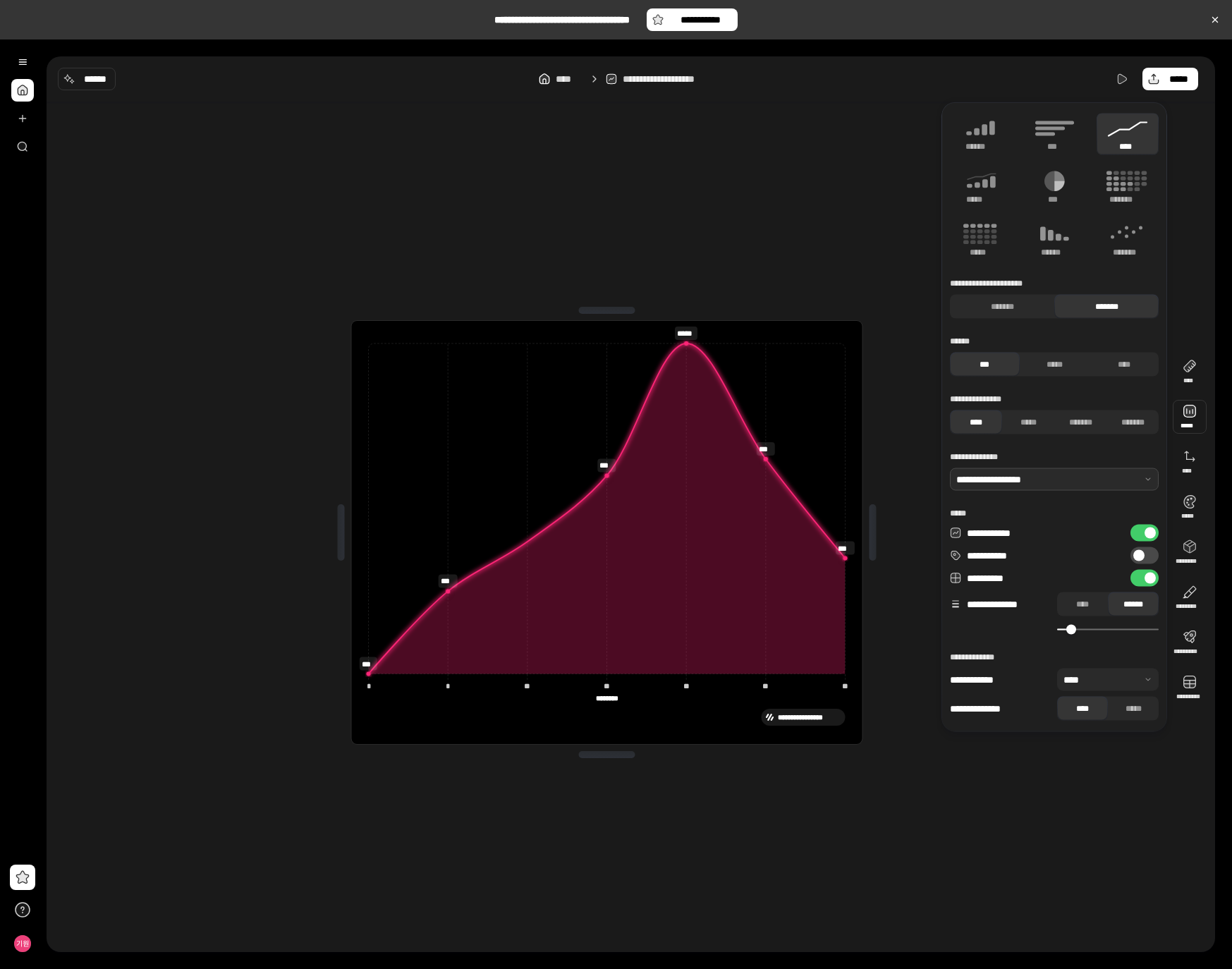 click at bounding box center [1054, 480] 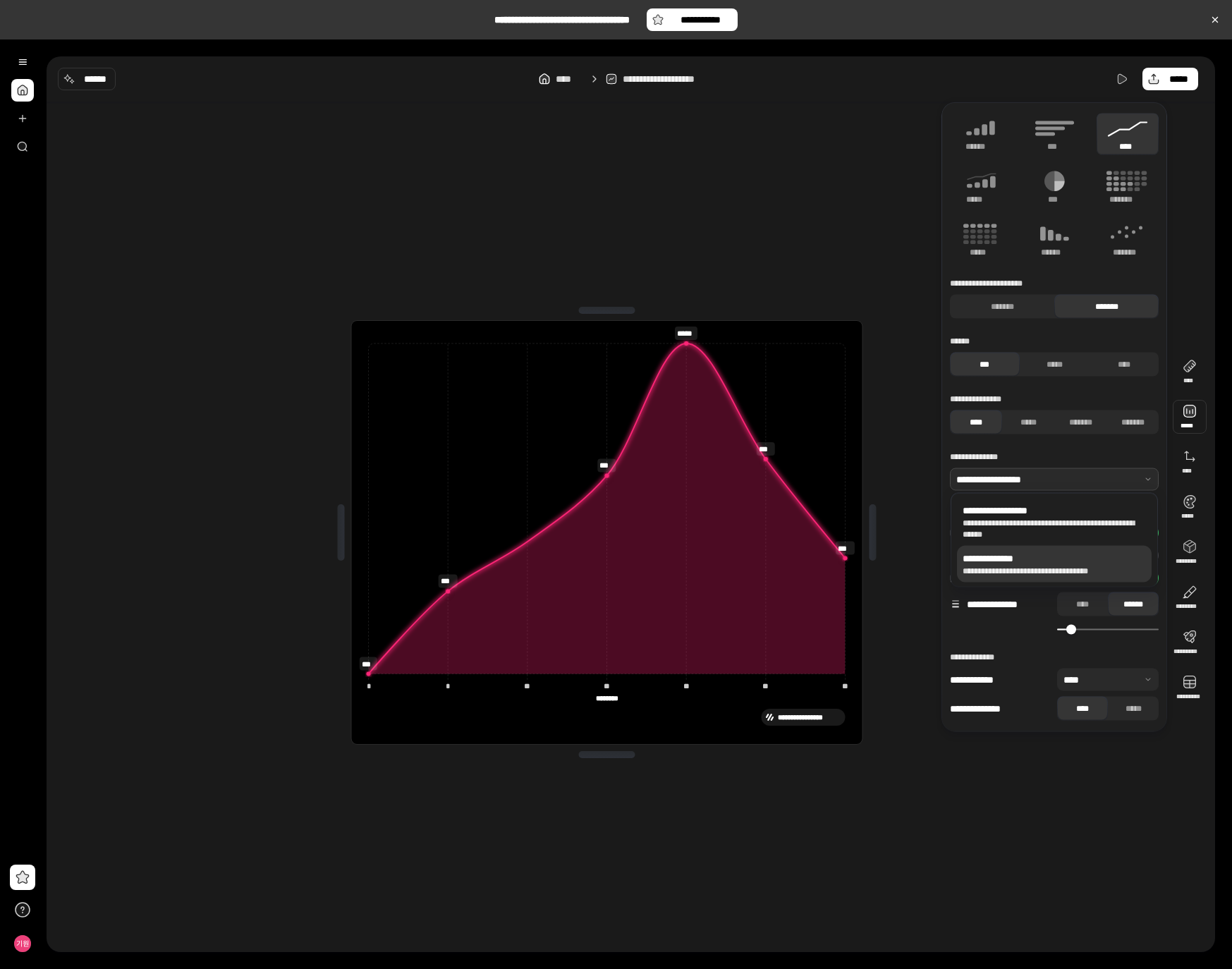 click on "**********" at bounding box center (1054, 559) 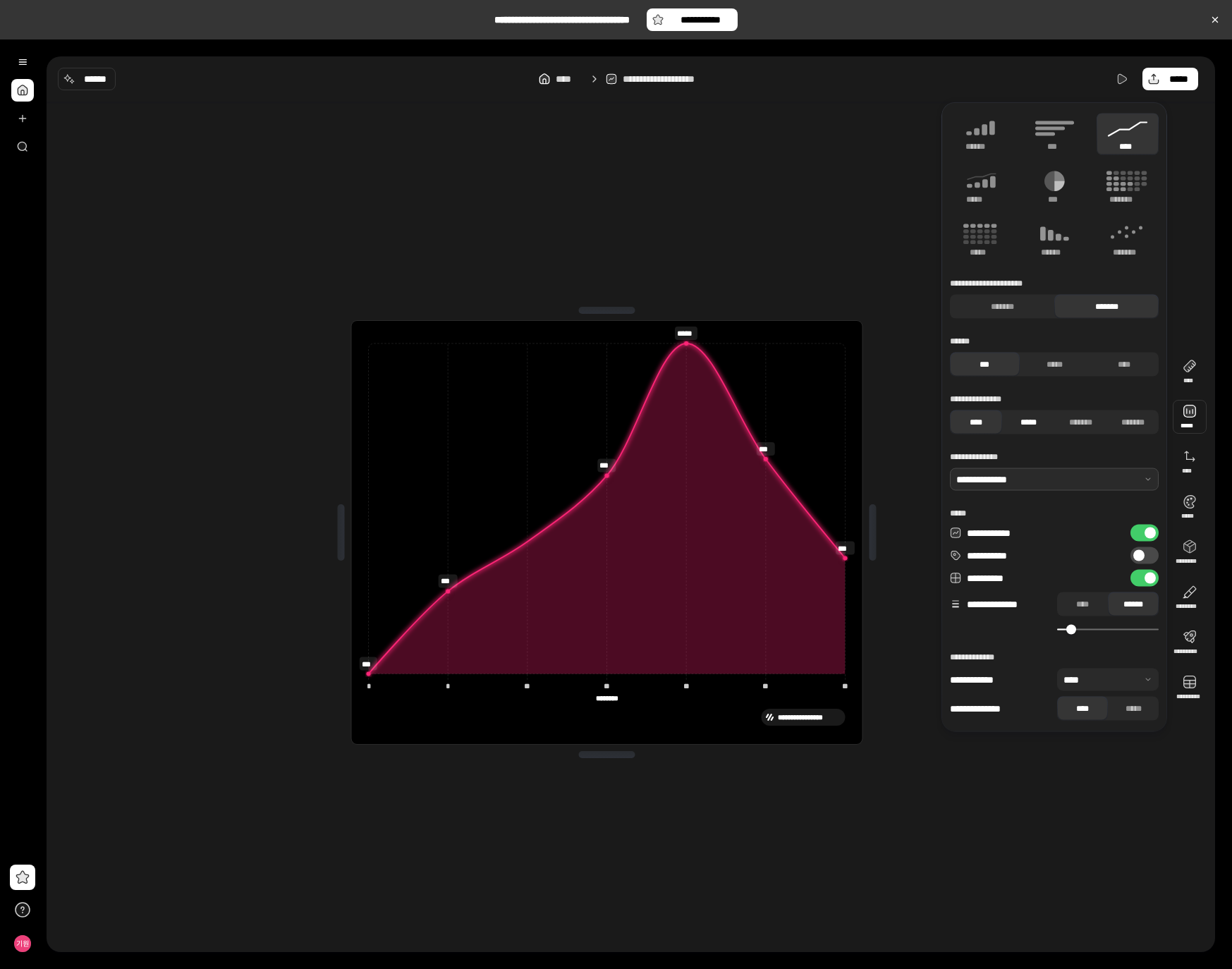 click on "*****" at bounding box center (1028, 422) 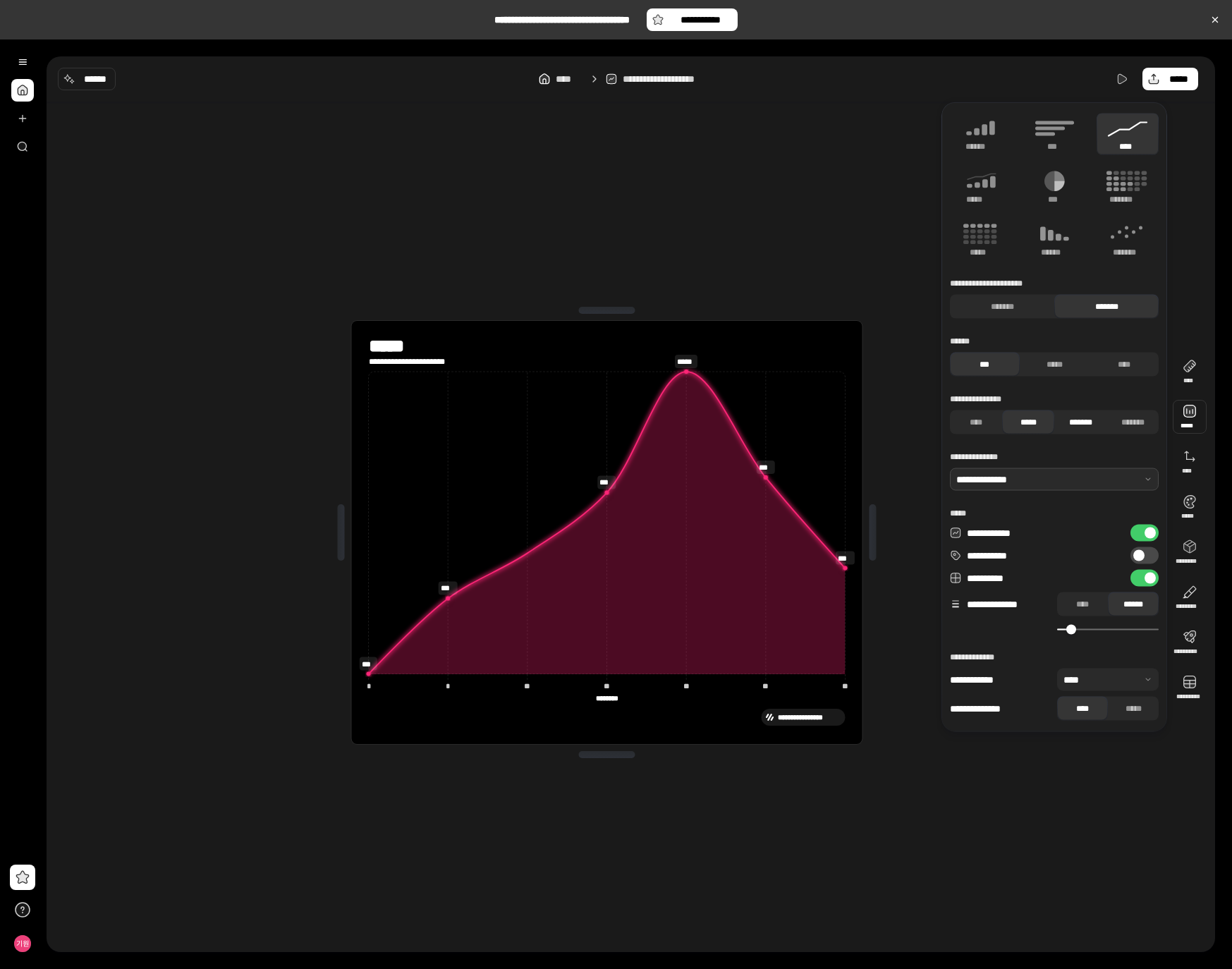 click on "*******" at bounding box center (1080, 422) 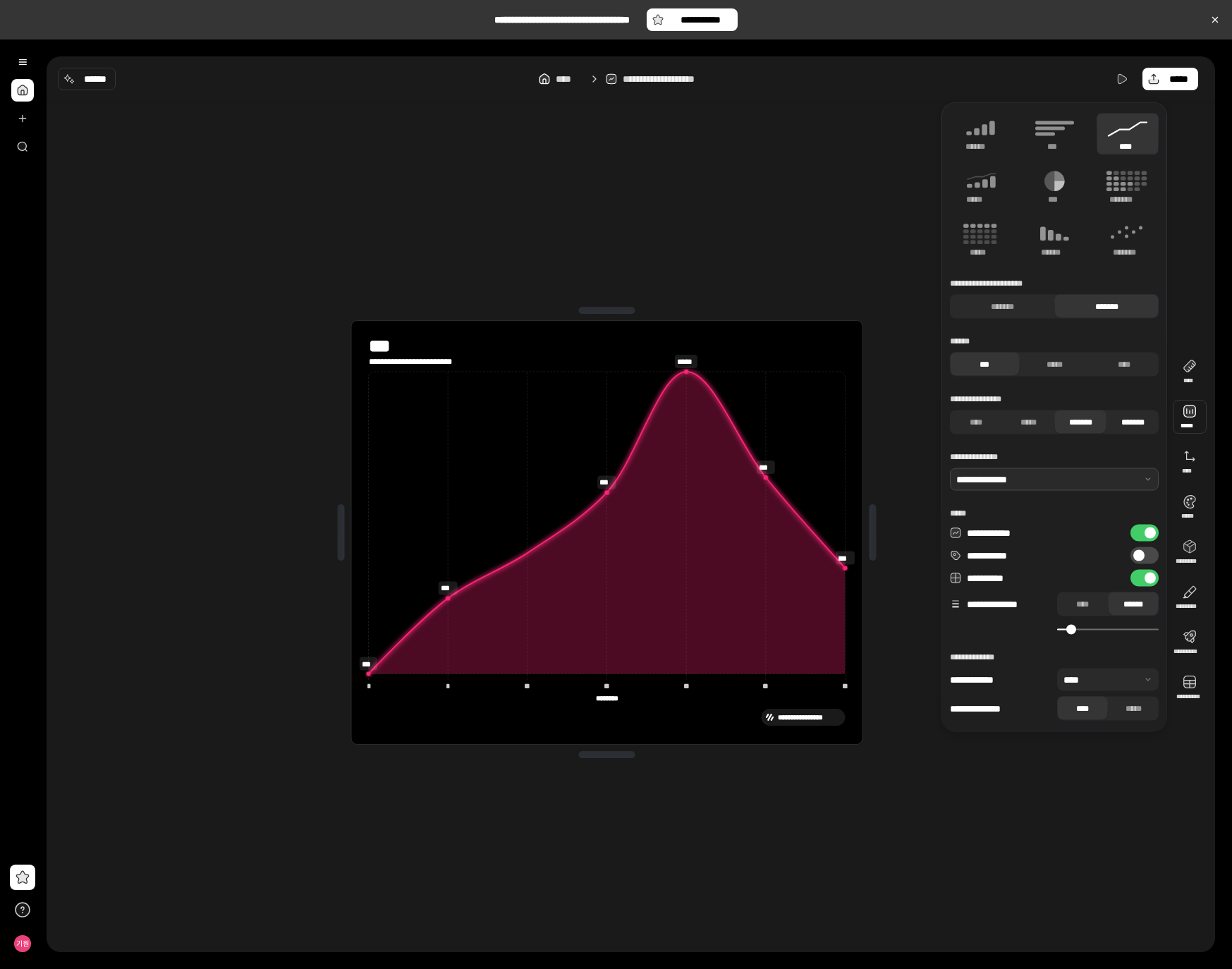 click on "*******" at bounding box center (1133, 422) 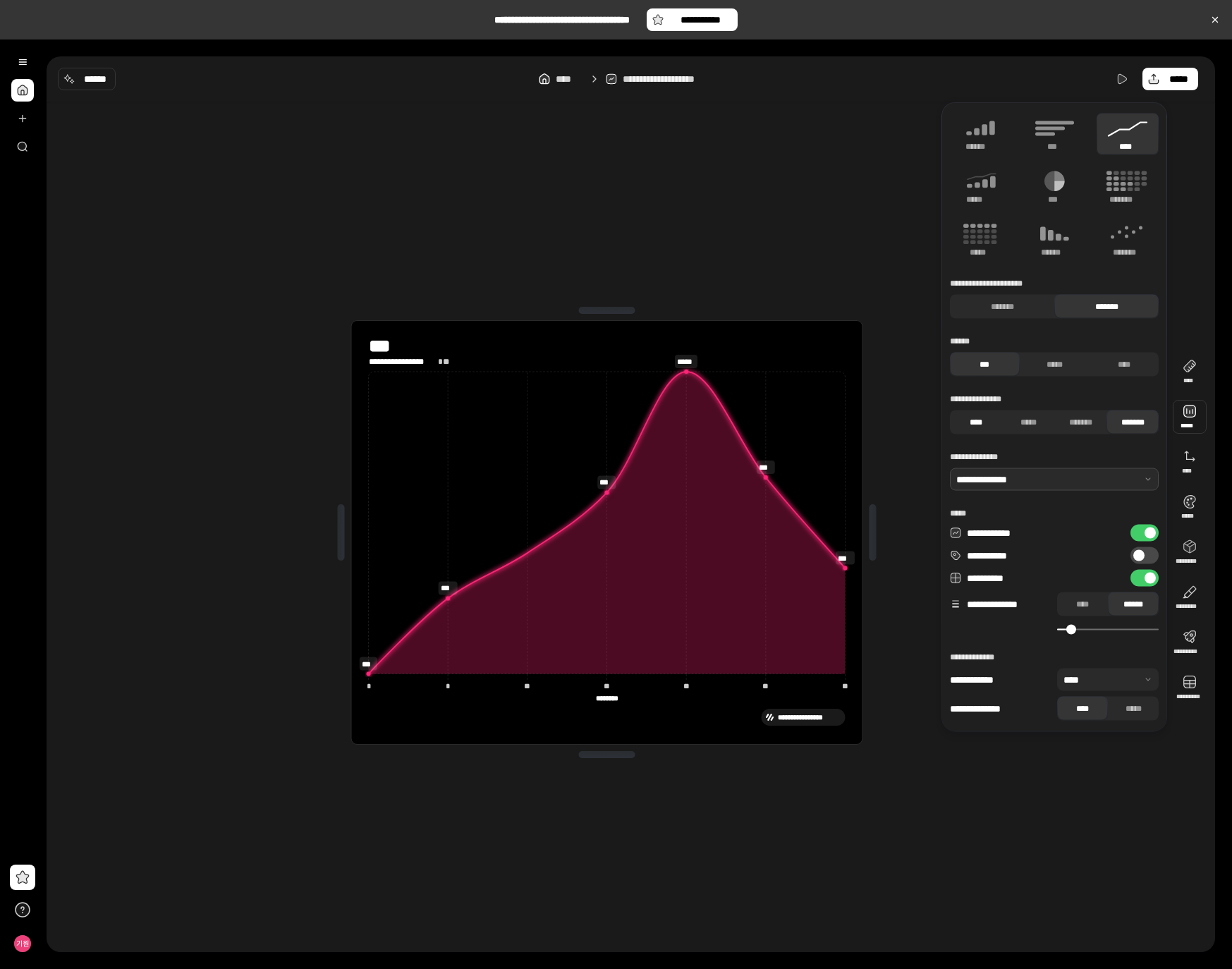click on "****" at bounding box center (976, 422) 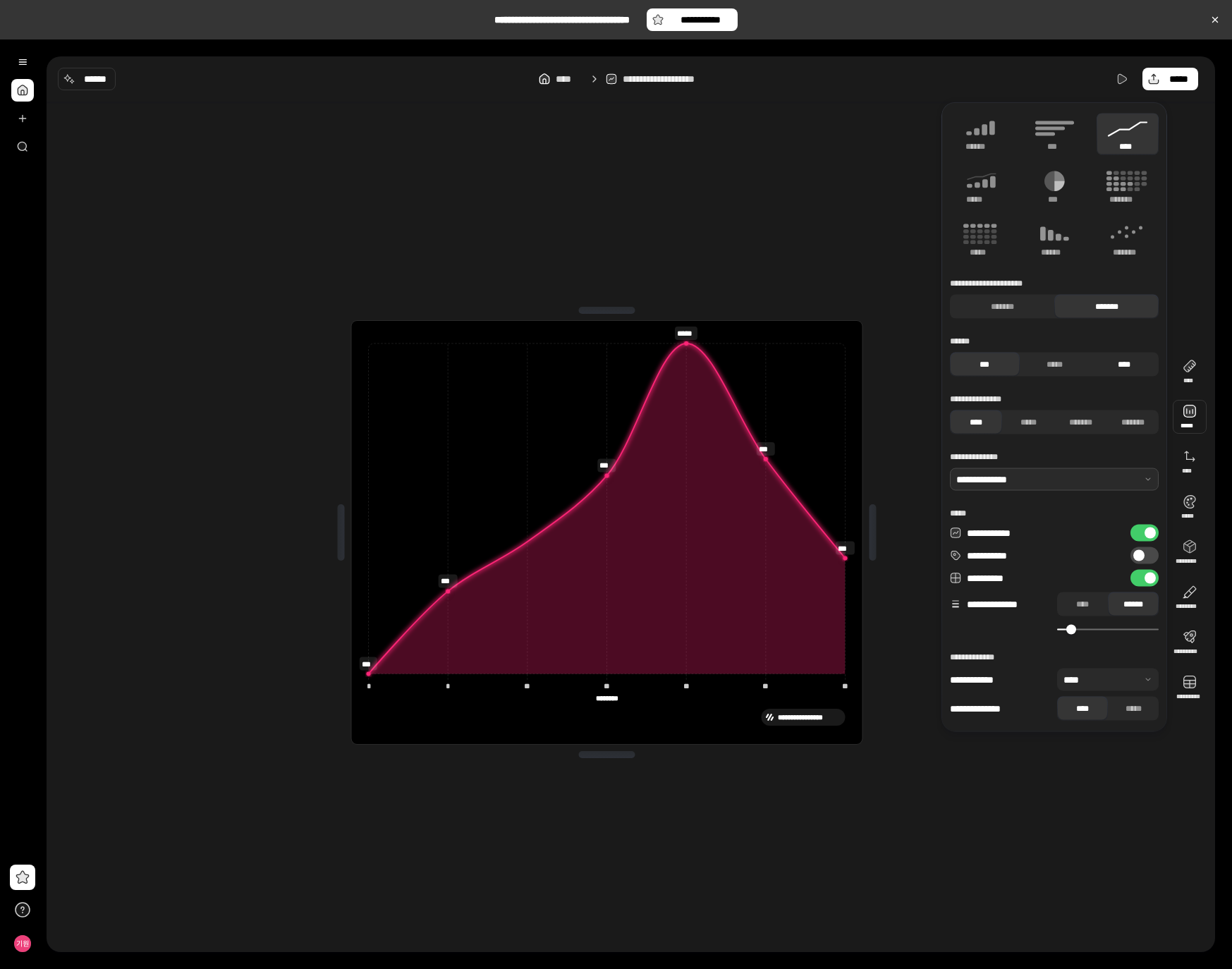 click on "****" at bounding box center [1123, 365] 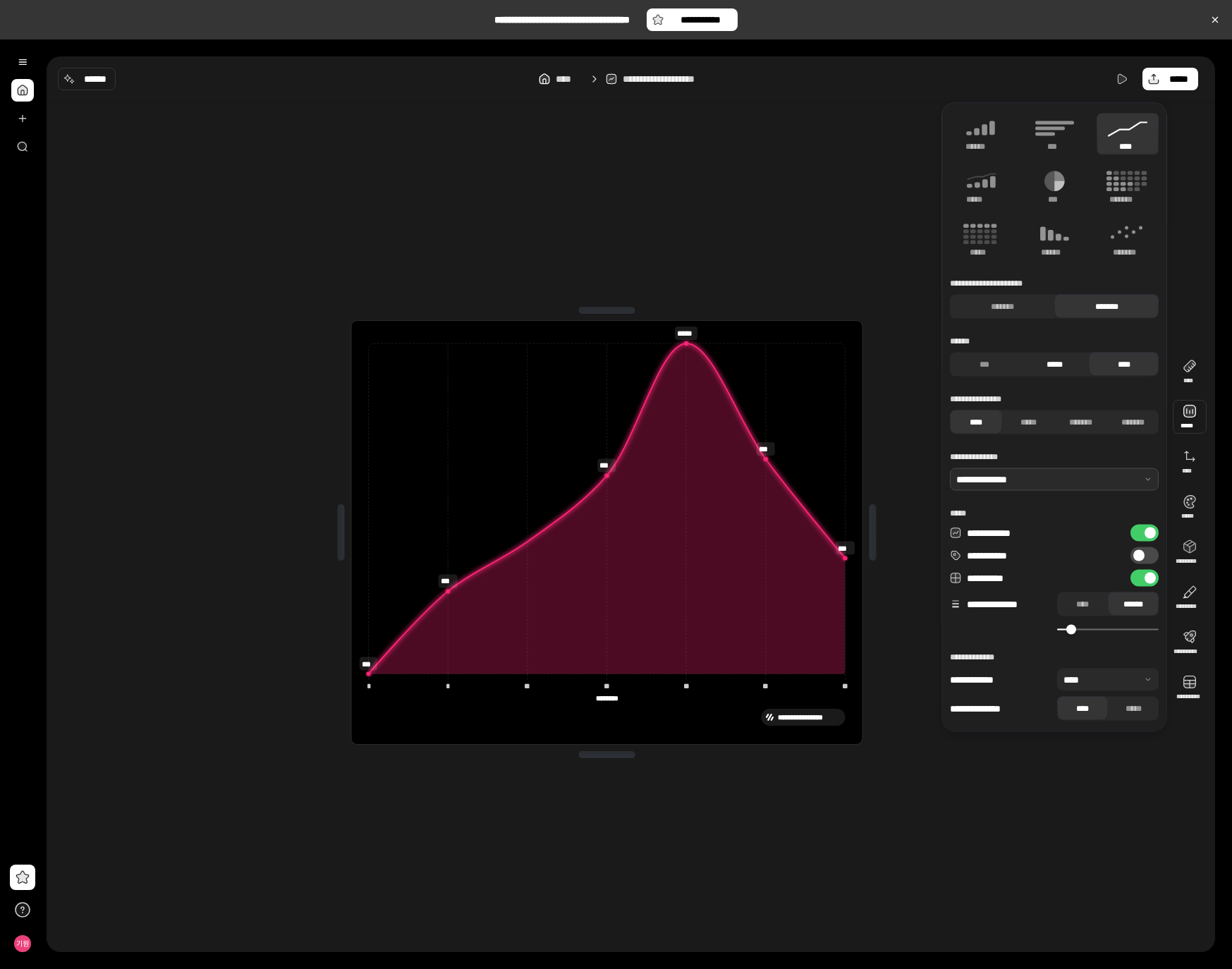 click on "*****" at bounding box center [1054, 365] 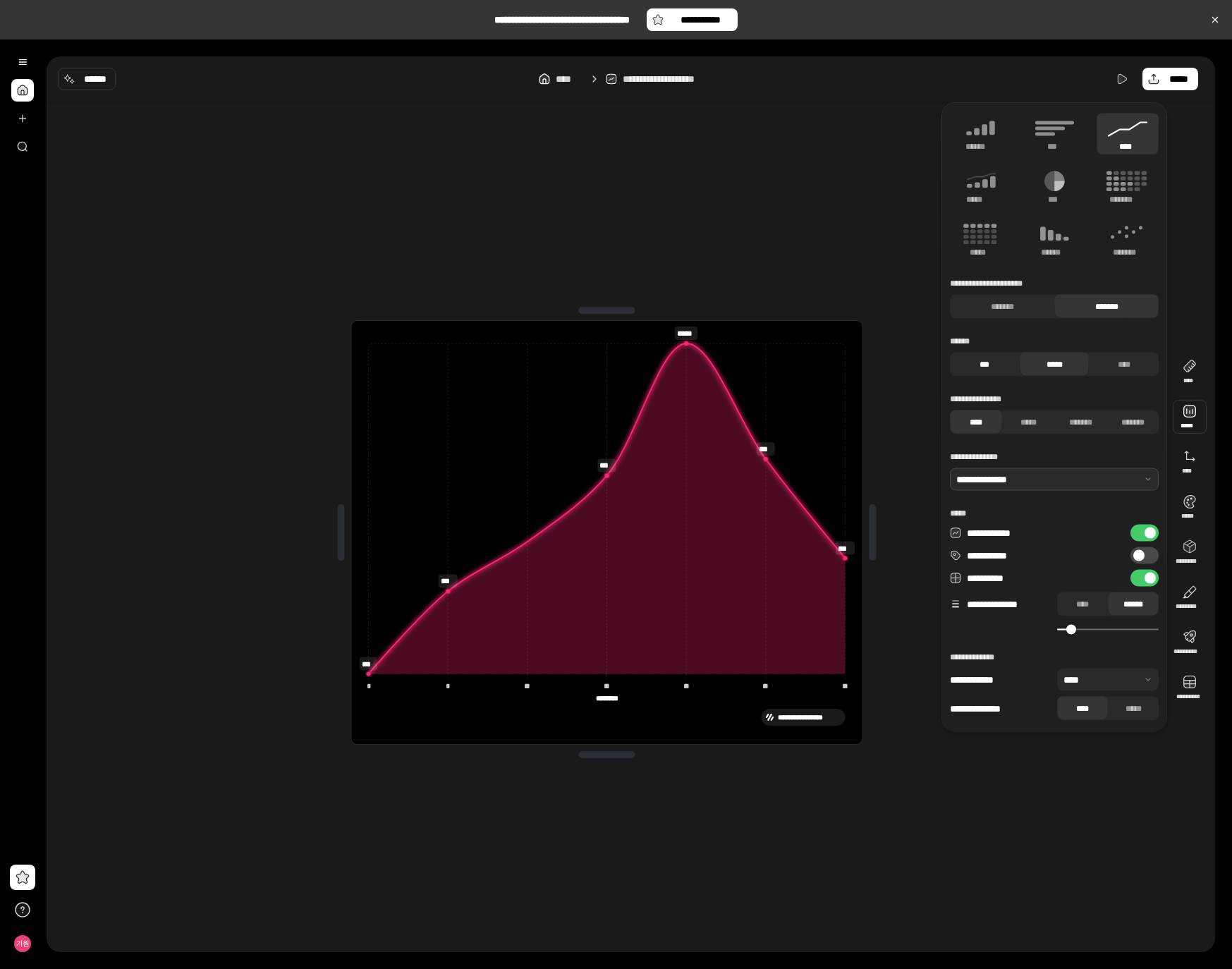 click on "***" at bounding box center [984, 365] 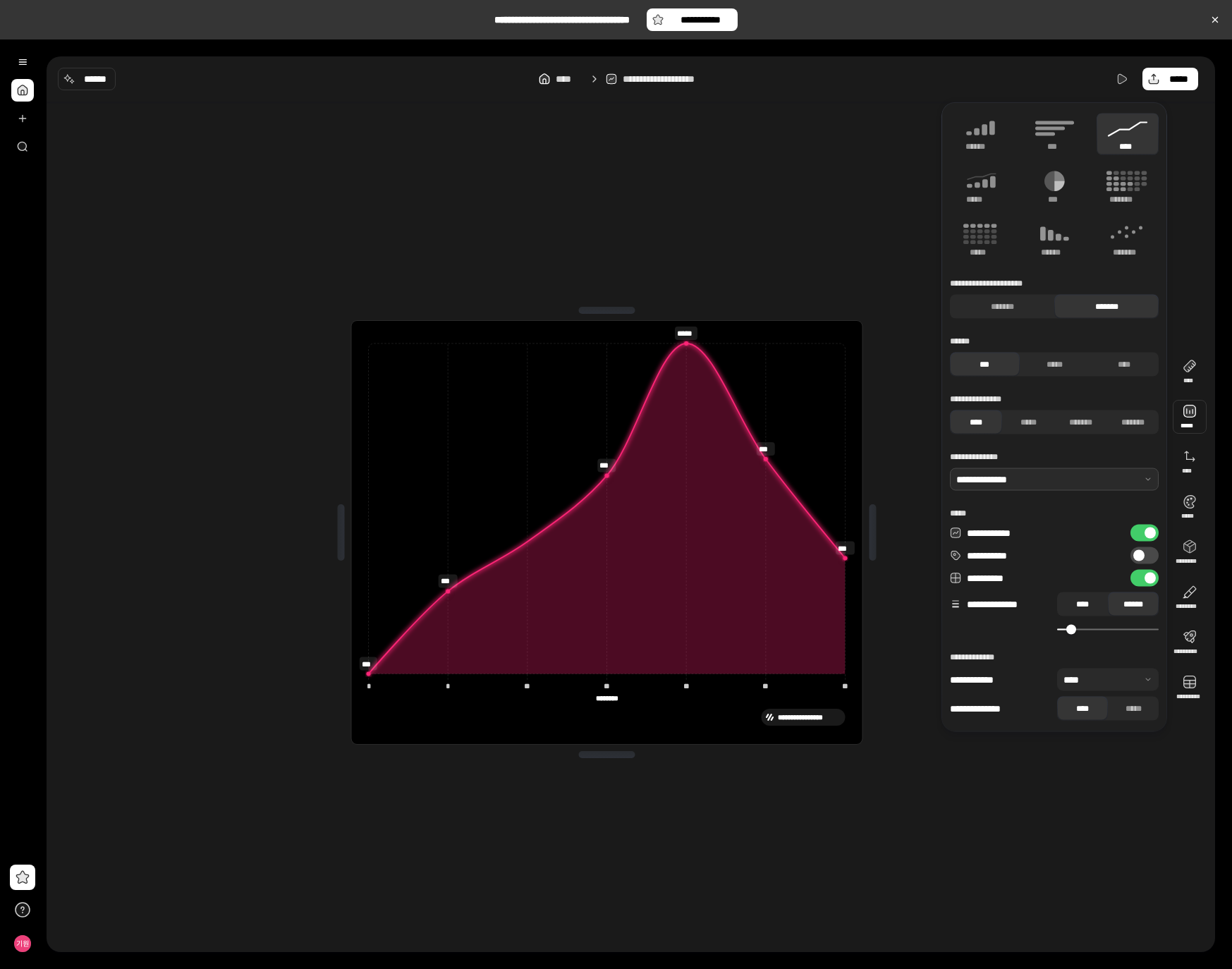 click on "****" at bounding box center (1082, 604) 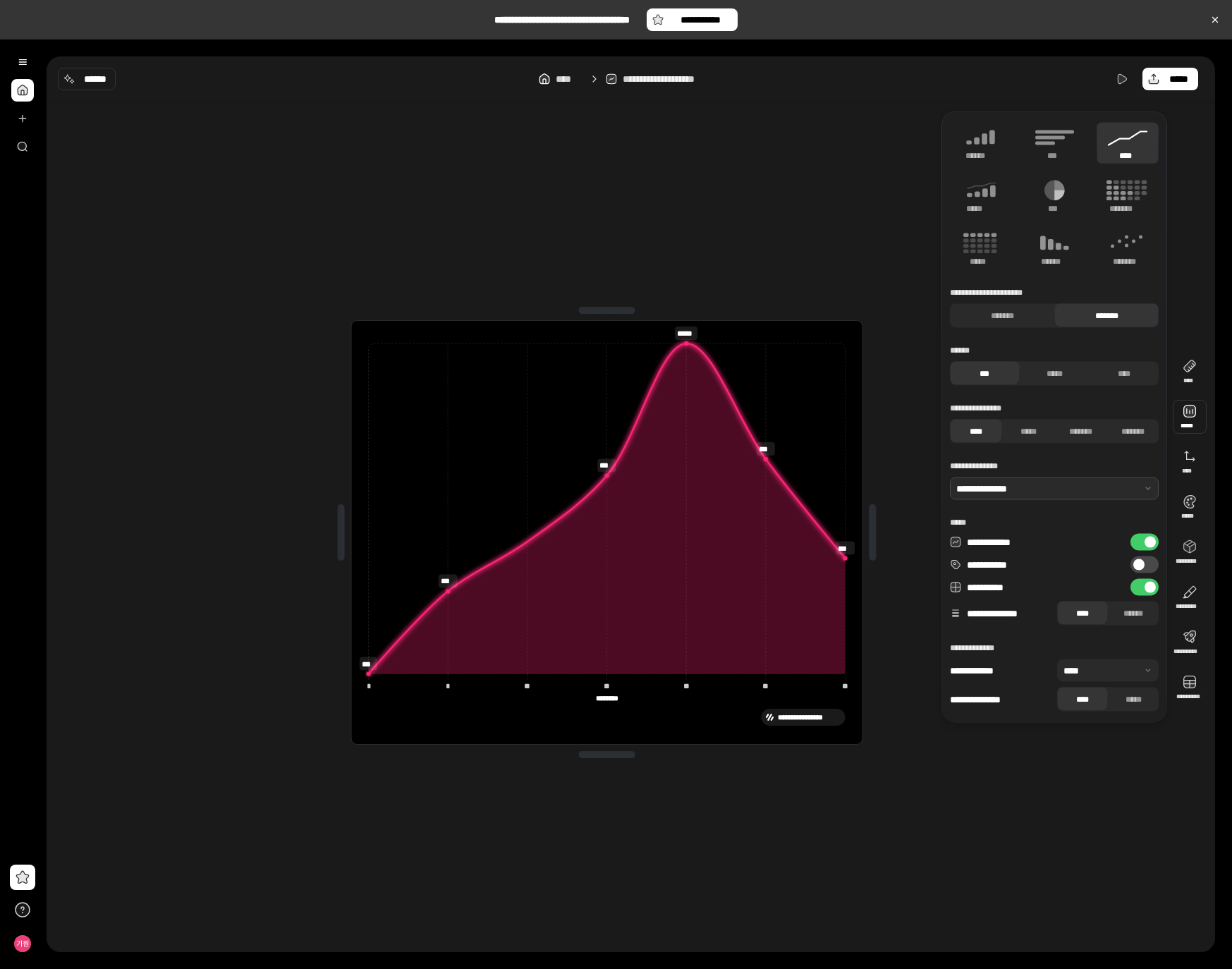 click on "**********" at bounding box center (1145, 565) 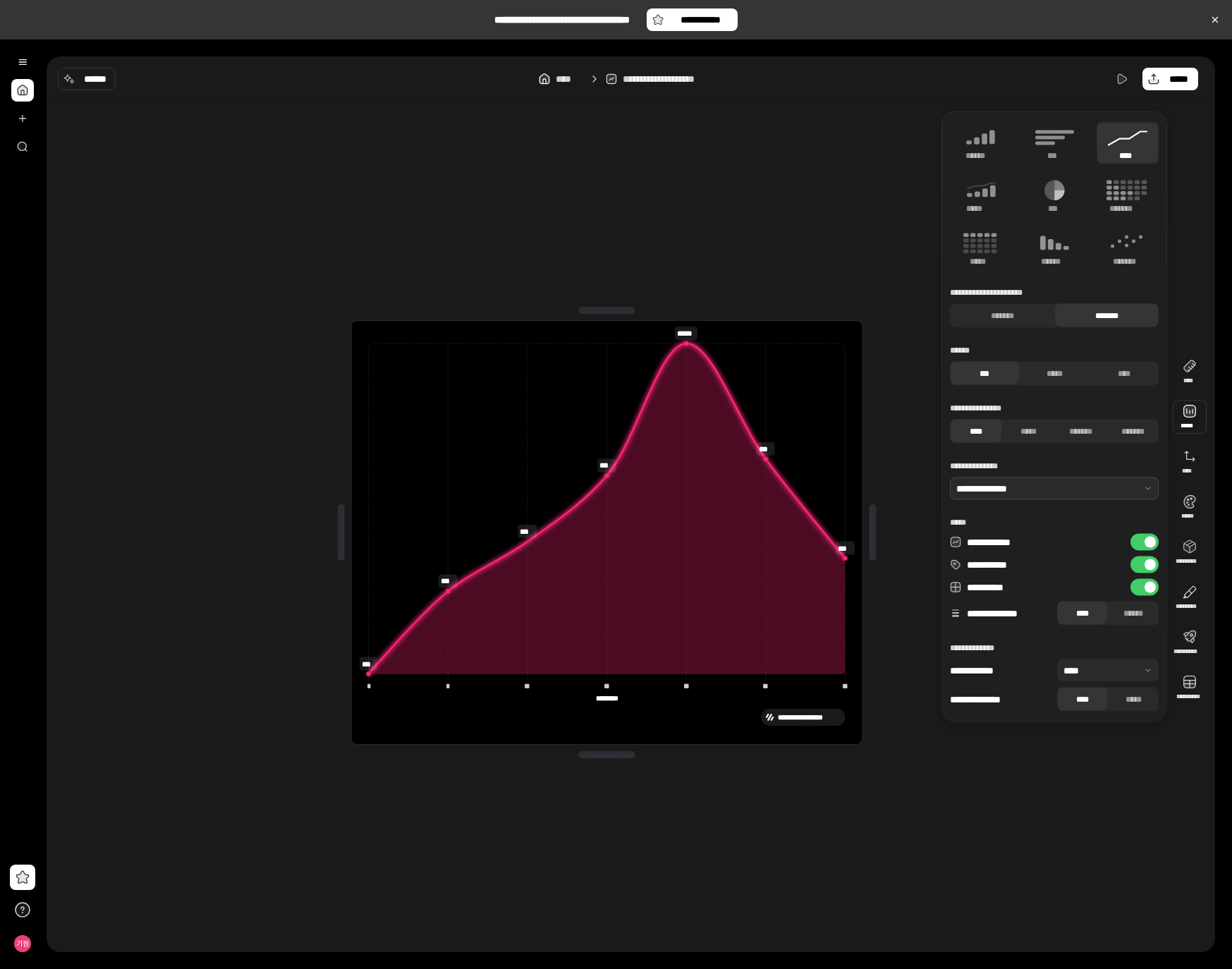 click on "**********" at bounding box center [1145, 565] 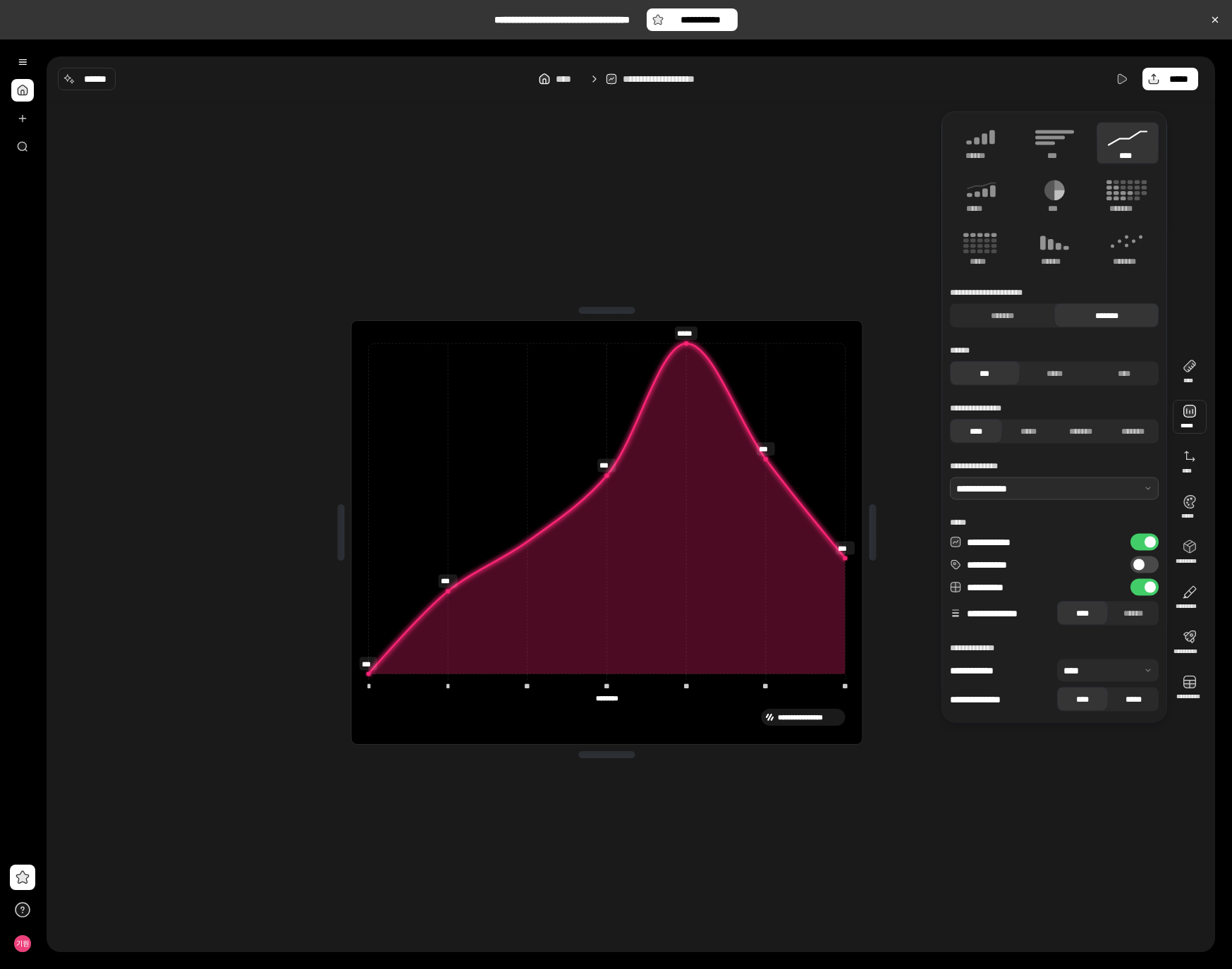 click on "*****" at bounding box center (1133, 700) 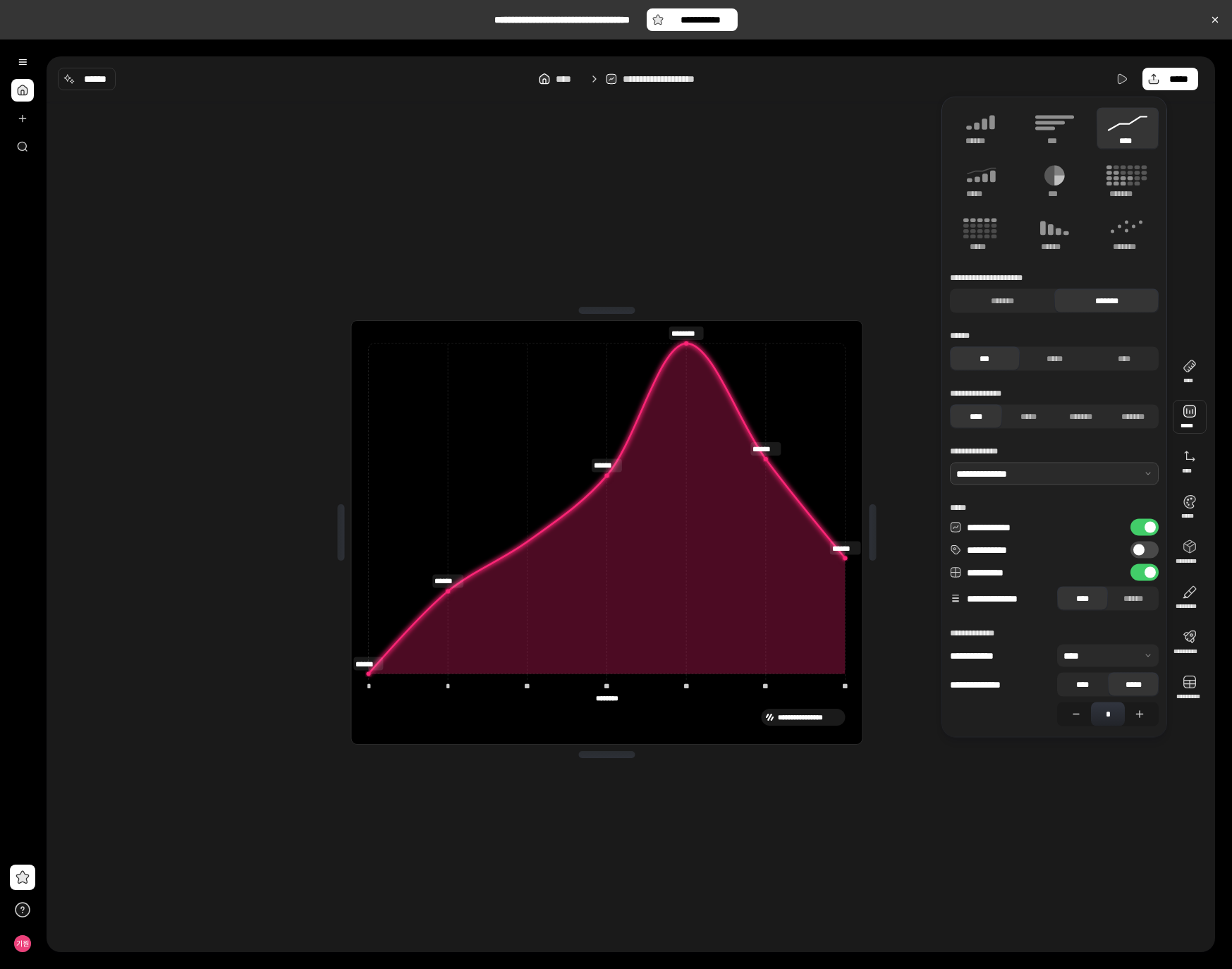 click on "****" at bounding box center [1082, 685] 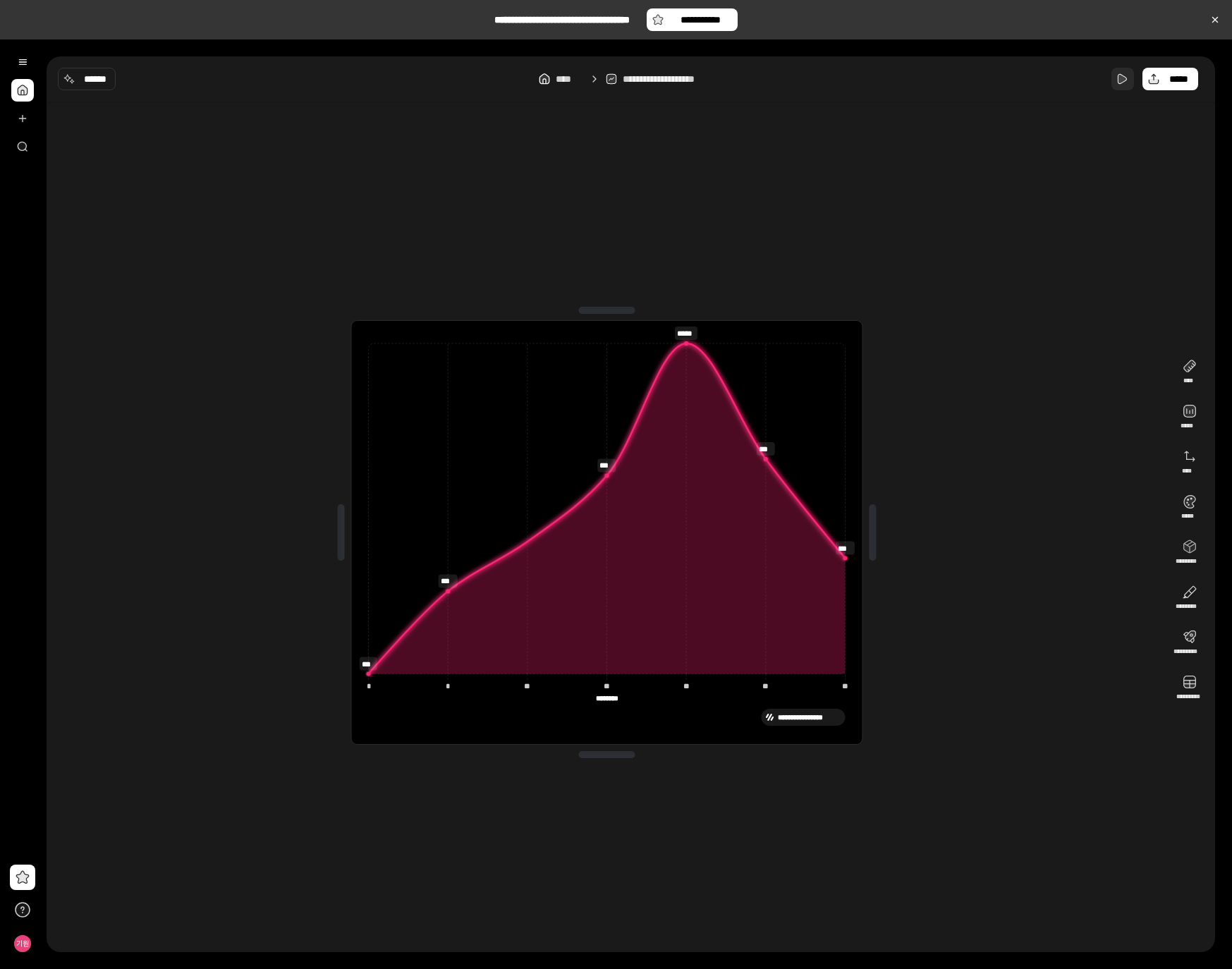 click at bounding box center (1123, 79) 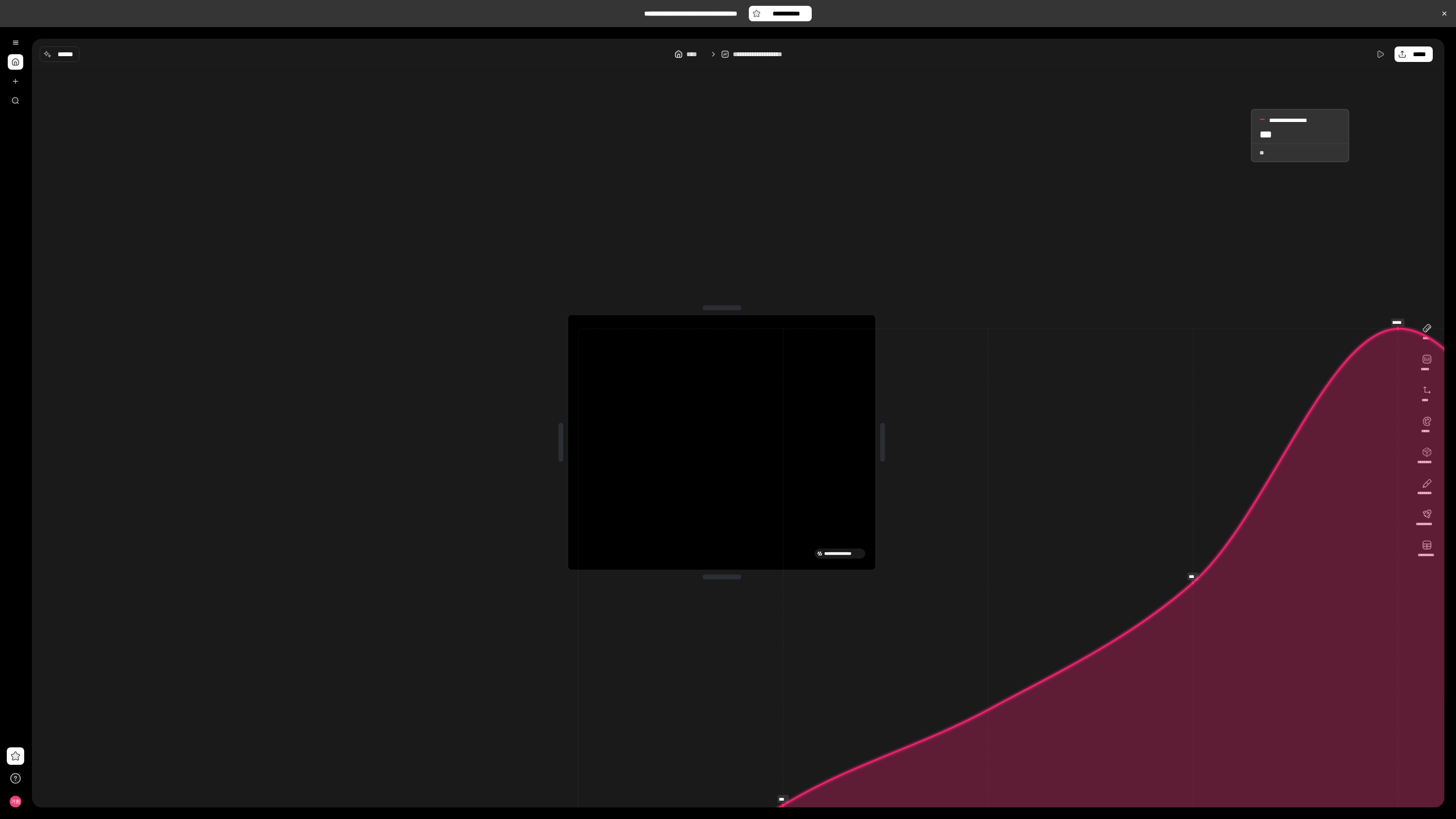 click 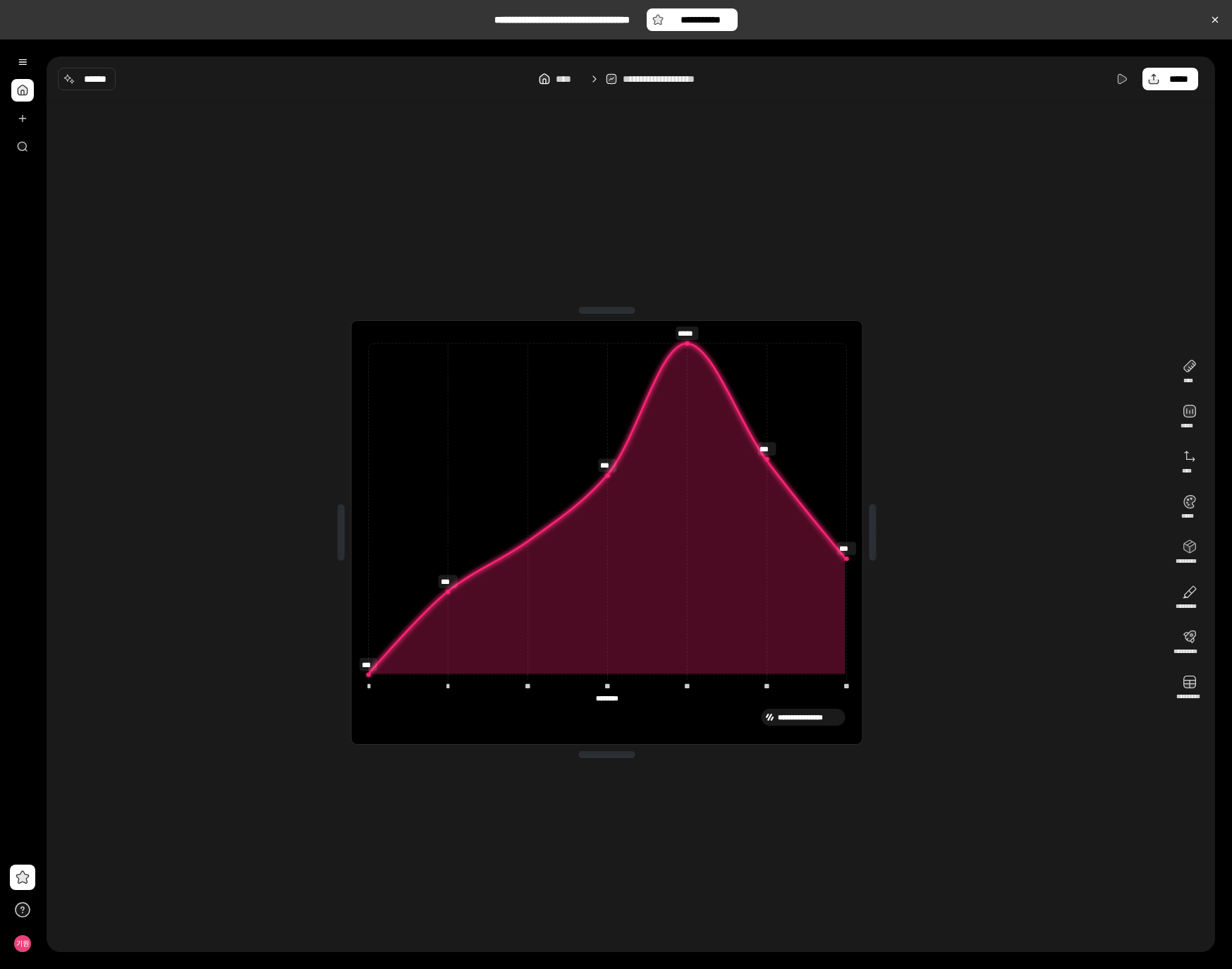 click on "**********" at bounding box center [606, 532] 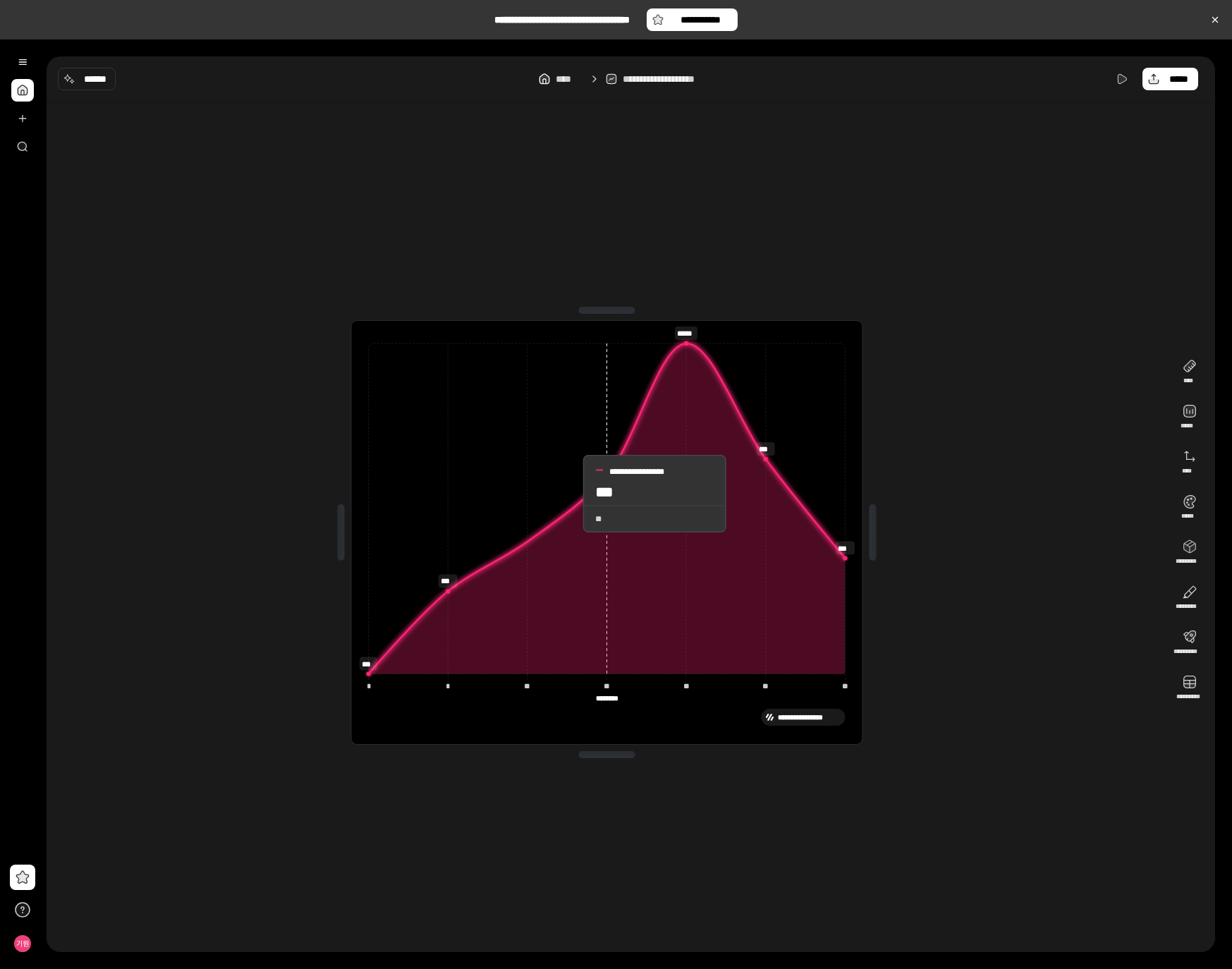 drag, startPoint x: 701, startPoint y: 480, endPoint x: 567, endPoint y: 494, distance: 134.72936 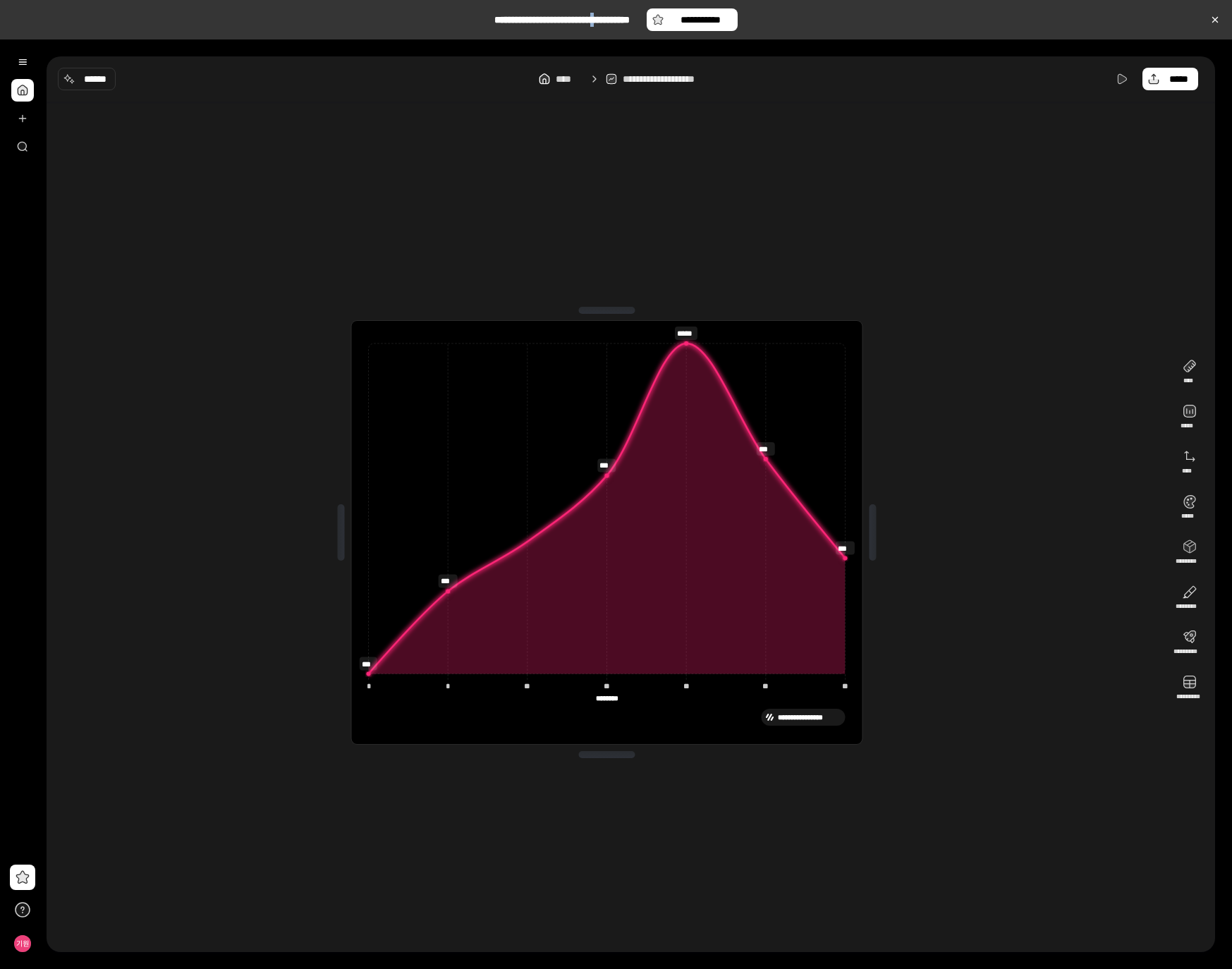 click on "**********" at bounding box center (616, 20) 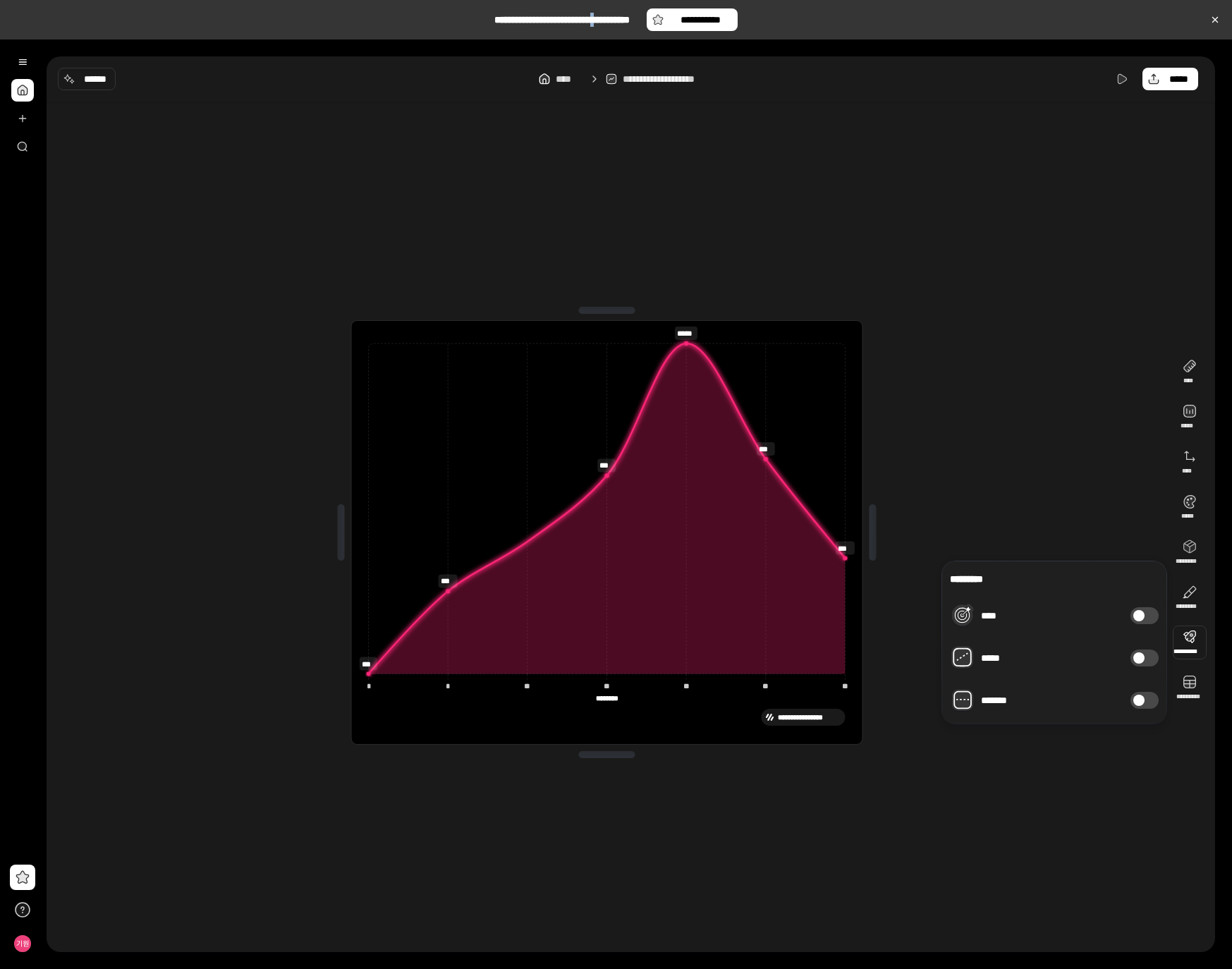 click on "****" at bounding box center [1145, 616] 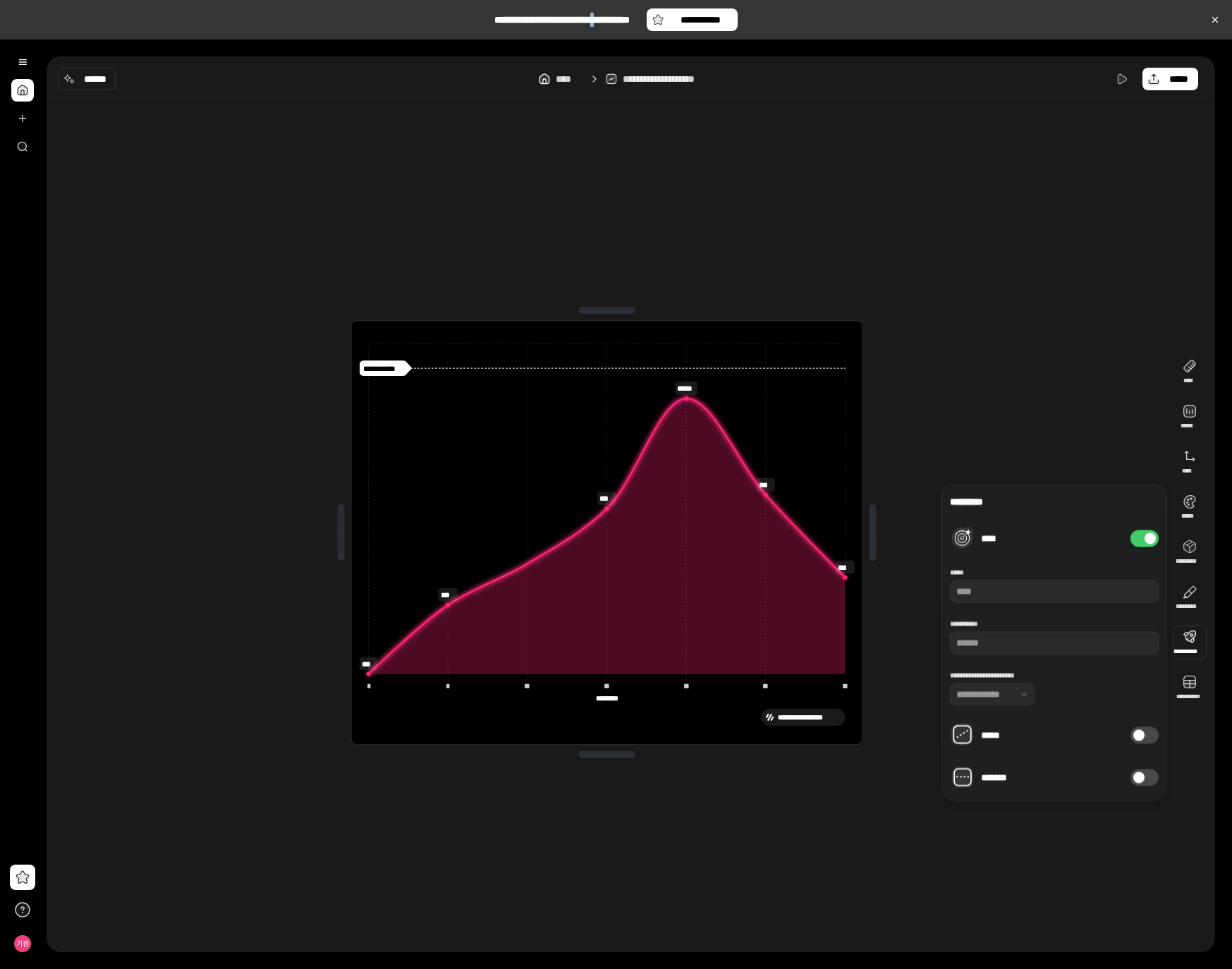 click on "**********" at bounding box center (1054, 624) 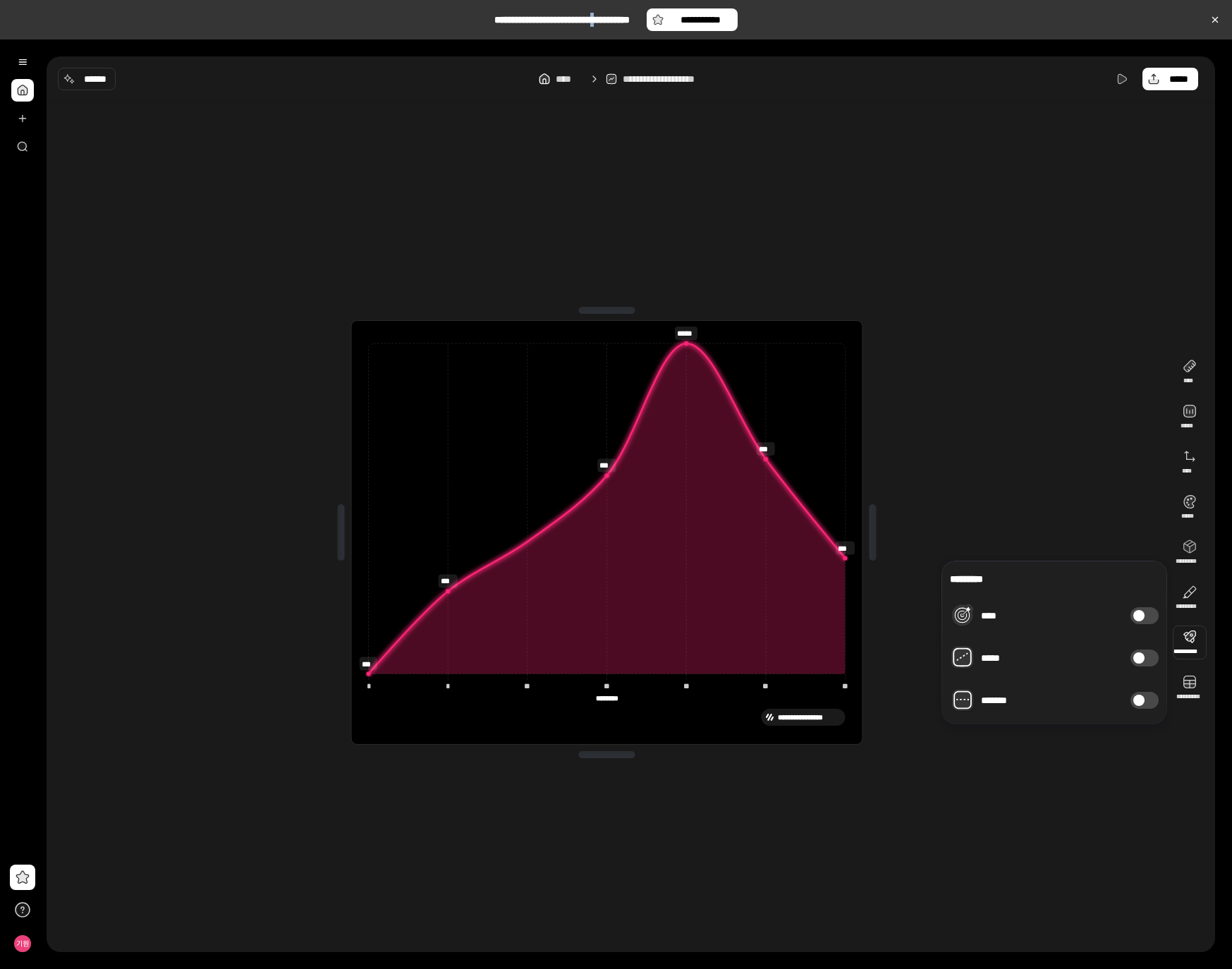 click on "*****" at bounding box center (1145, 658) 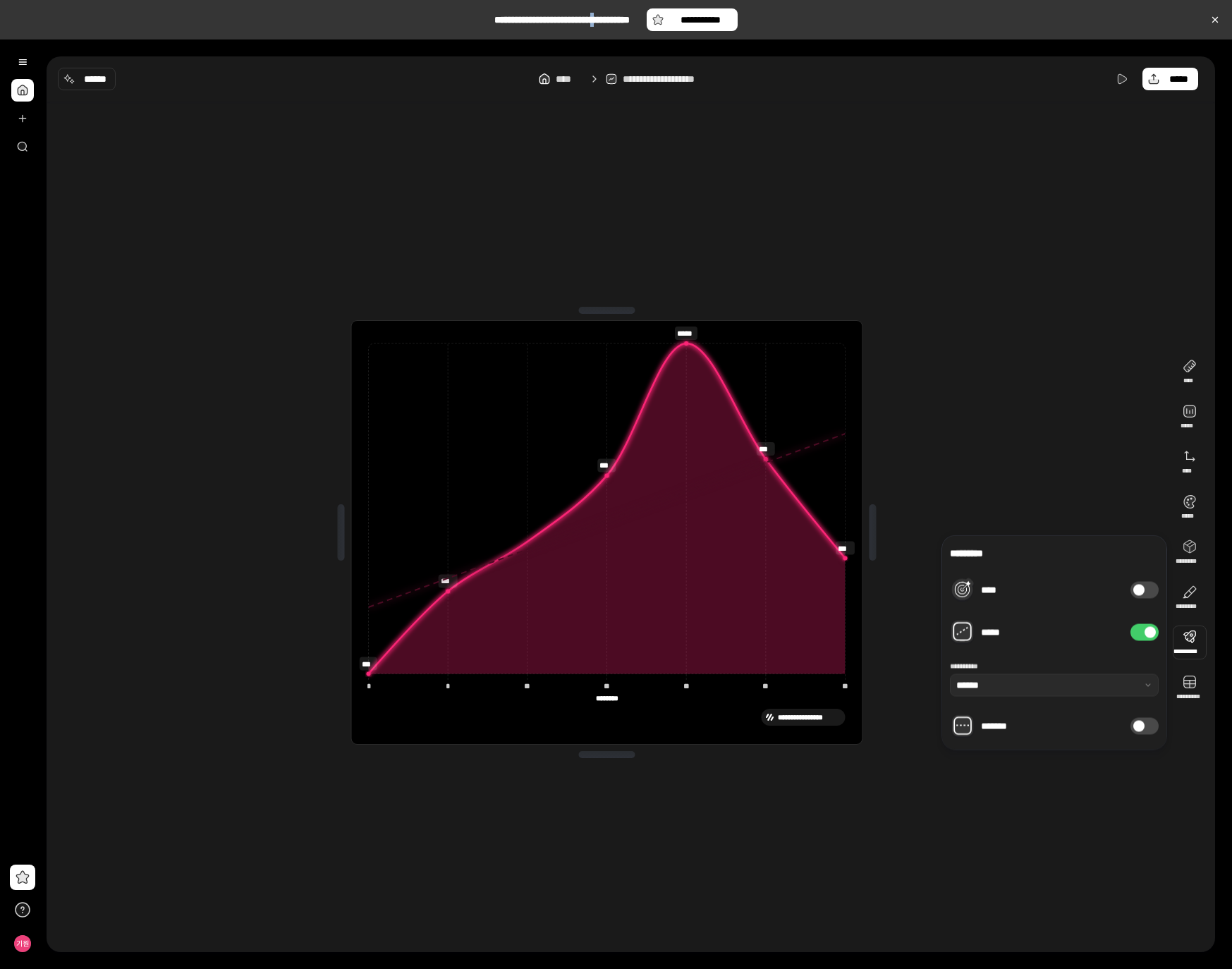 click at bounding box center [1150, 633] 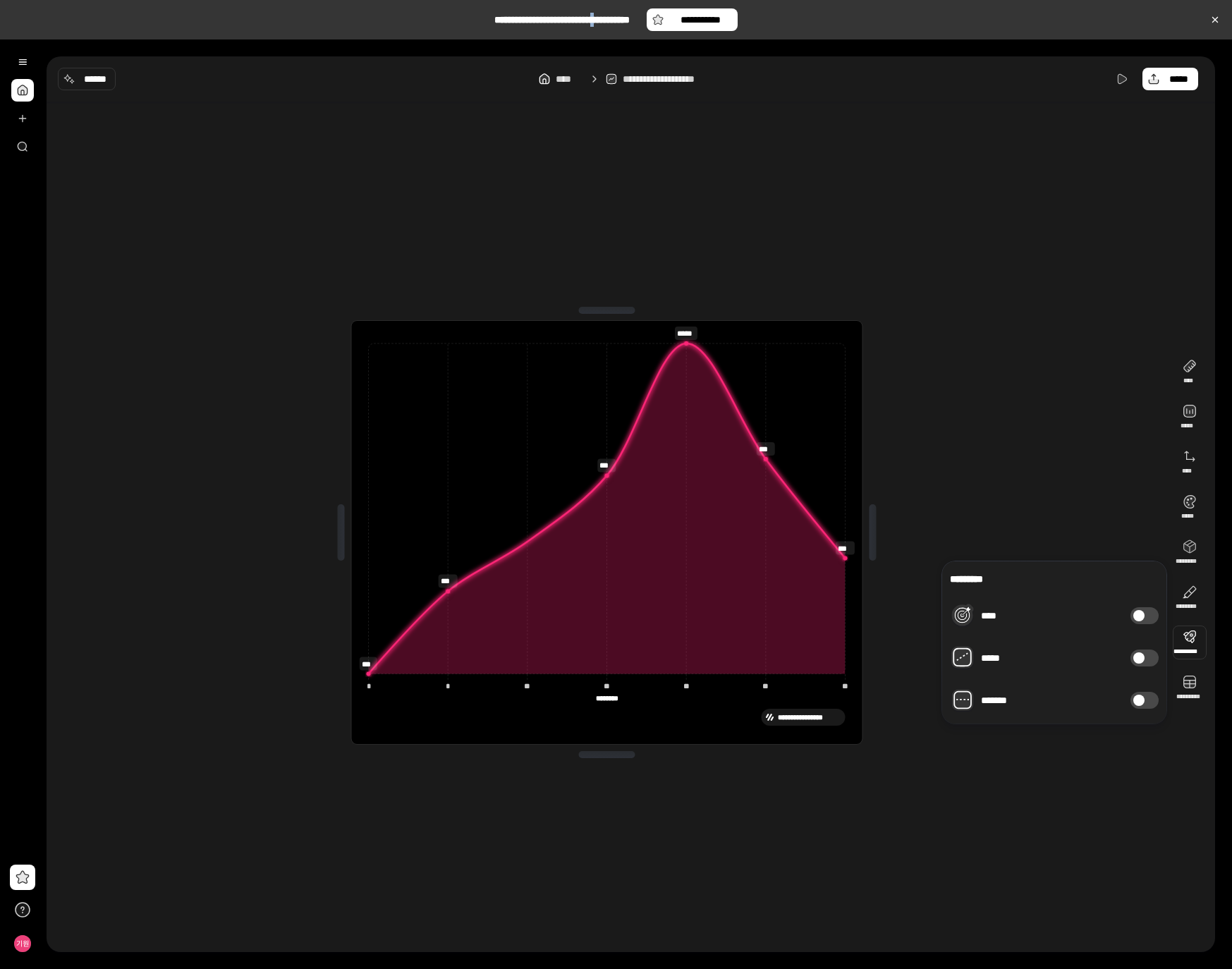 click on "*******" at bounding box center (1145, 700) 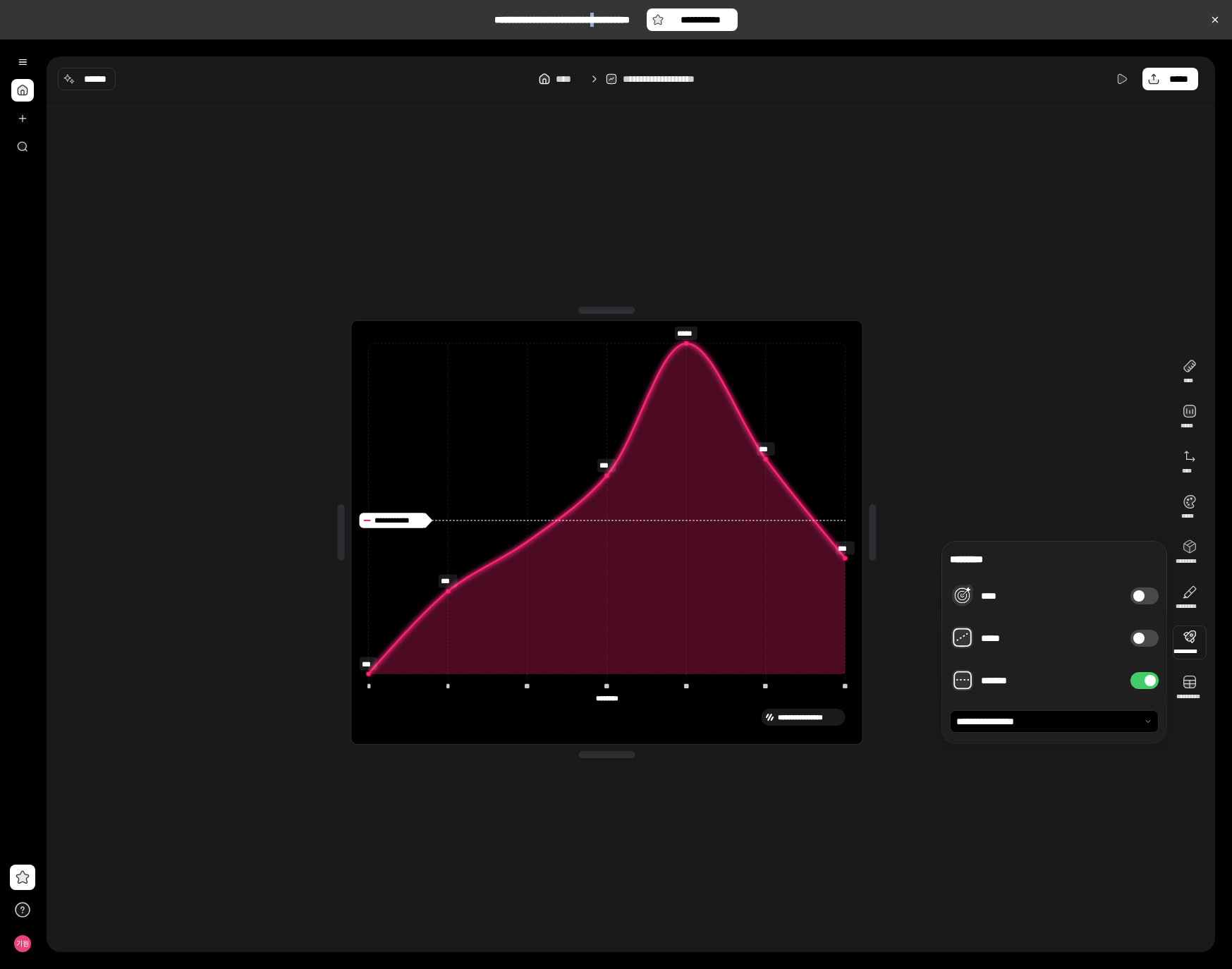 click at bounding box center [1150, 681] 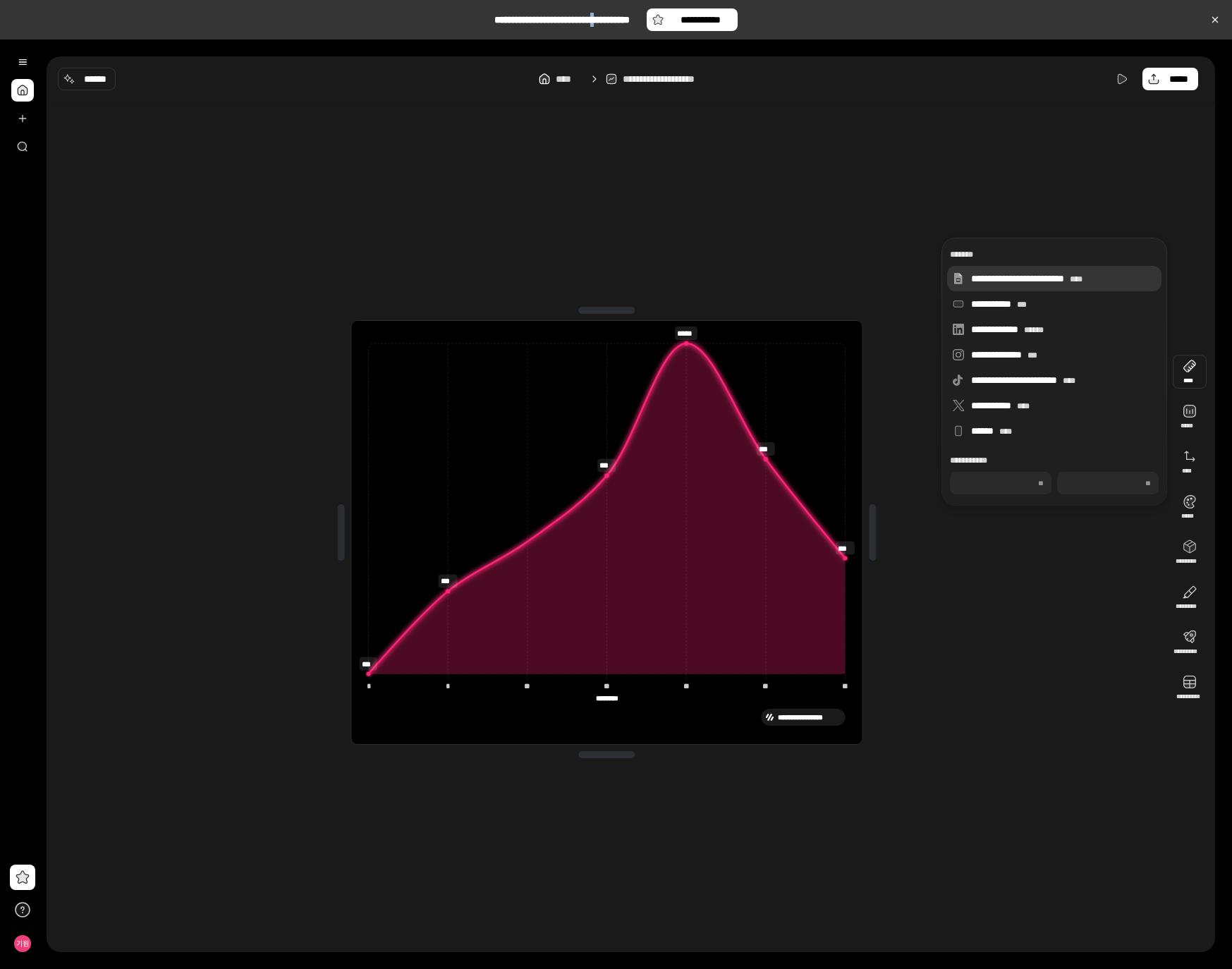 click on "**********" at bounding box center (1063, 279) 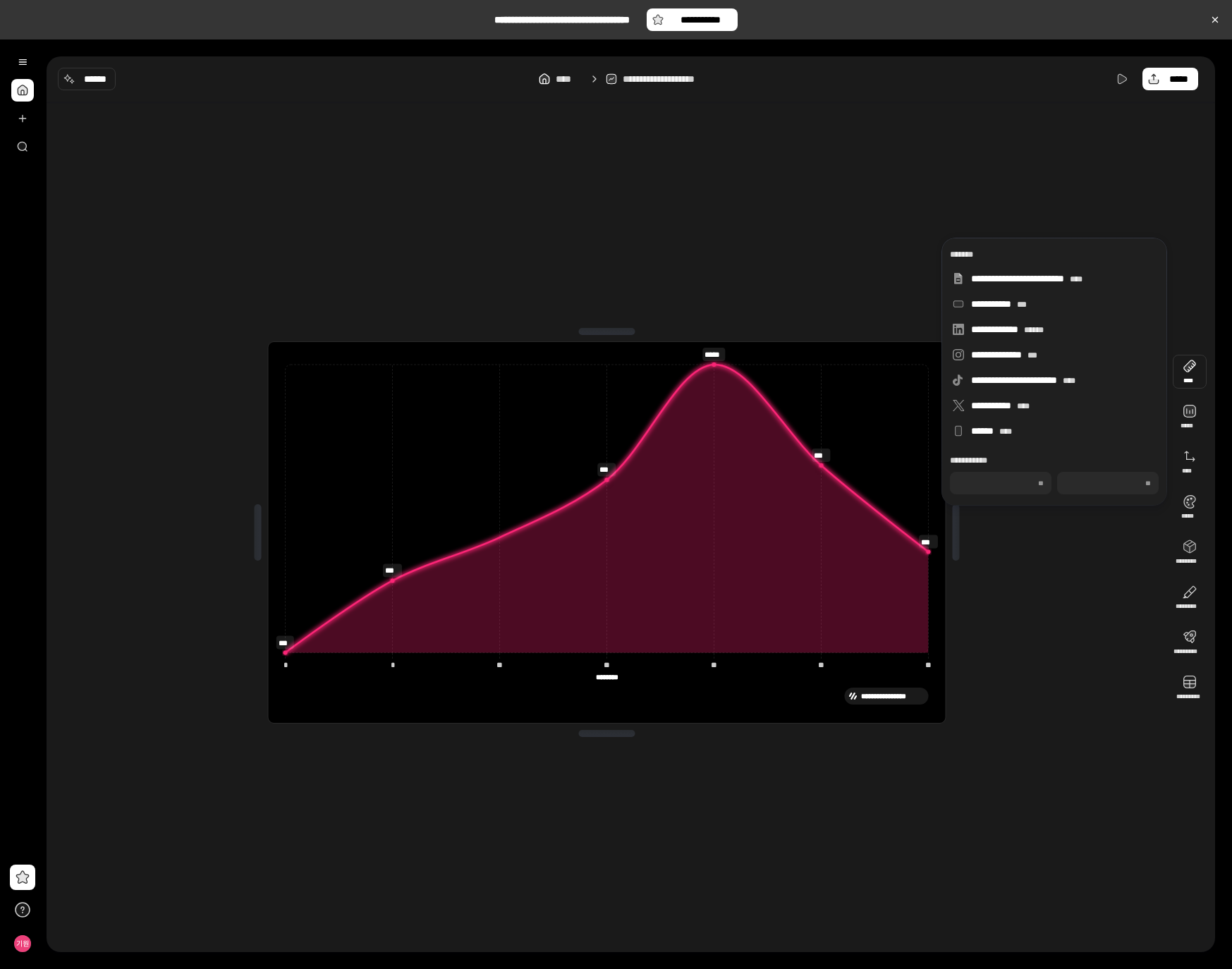 click on "**********" at bounding box center [606, 532] 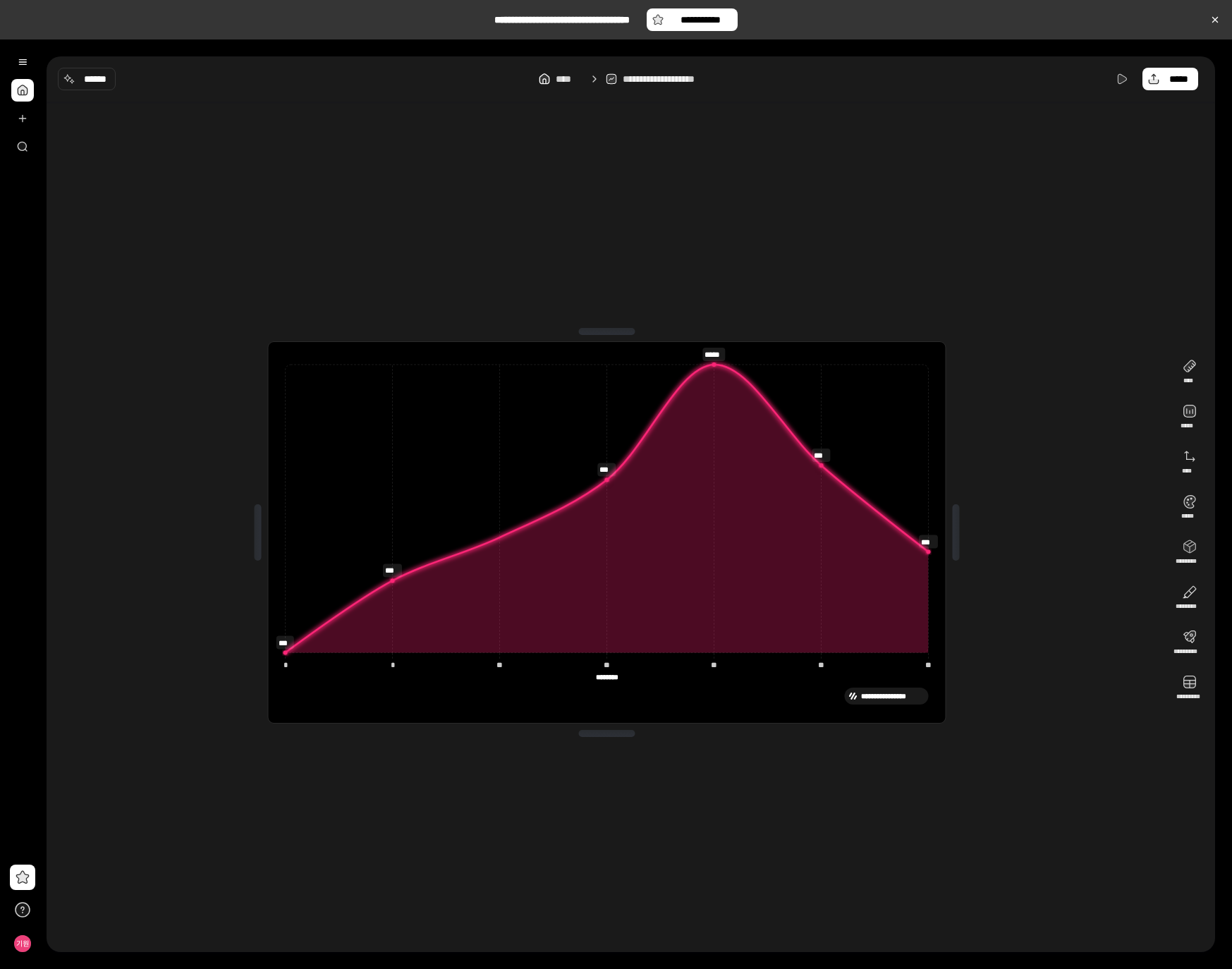 click on "**********" at bounding box center (673, 79) 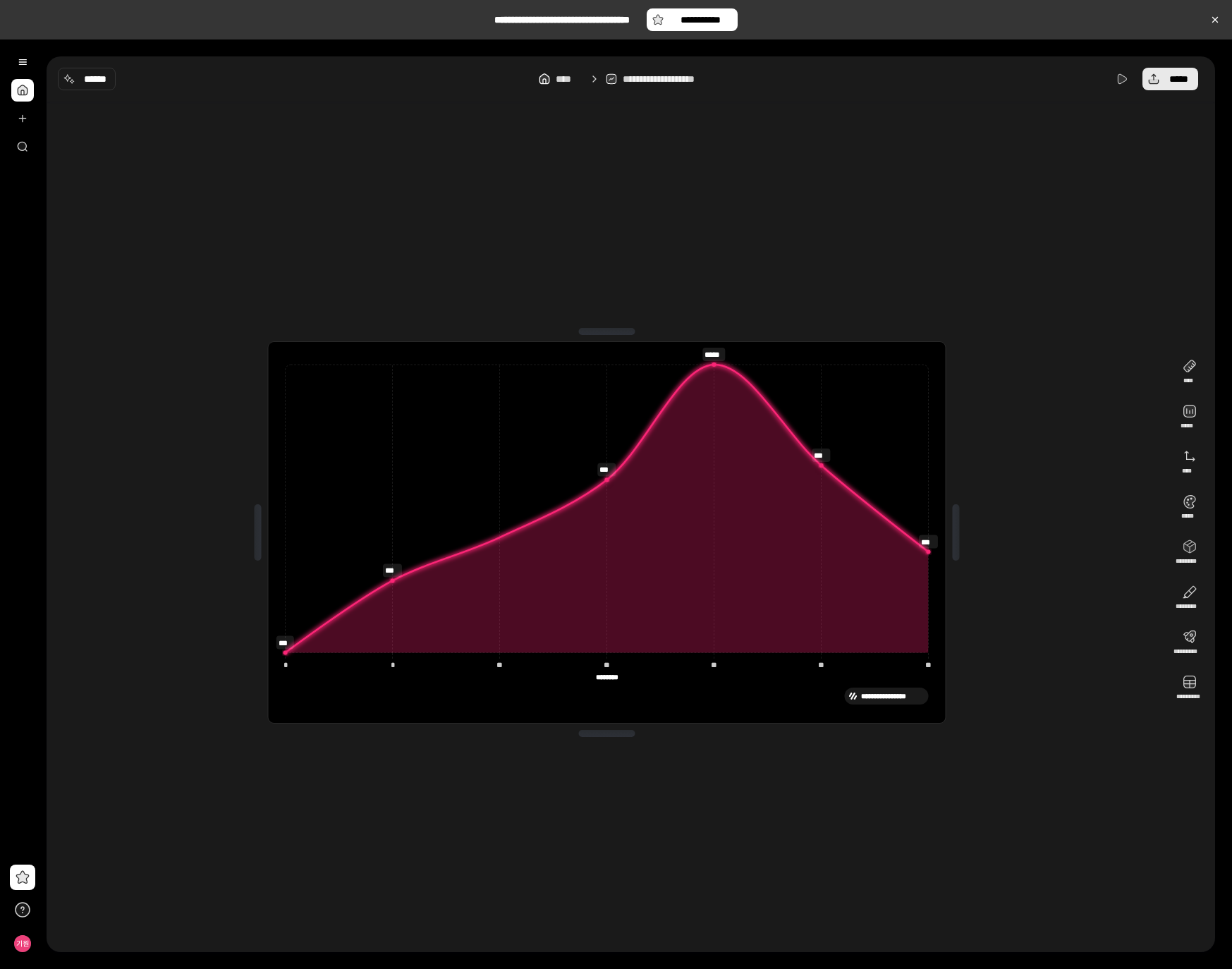click on "*****" at bounding box center [1170, 79] 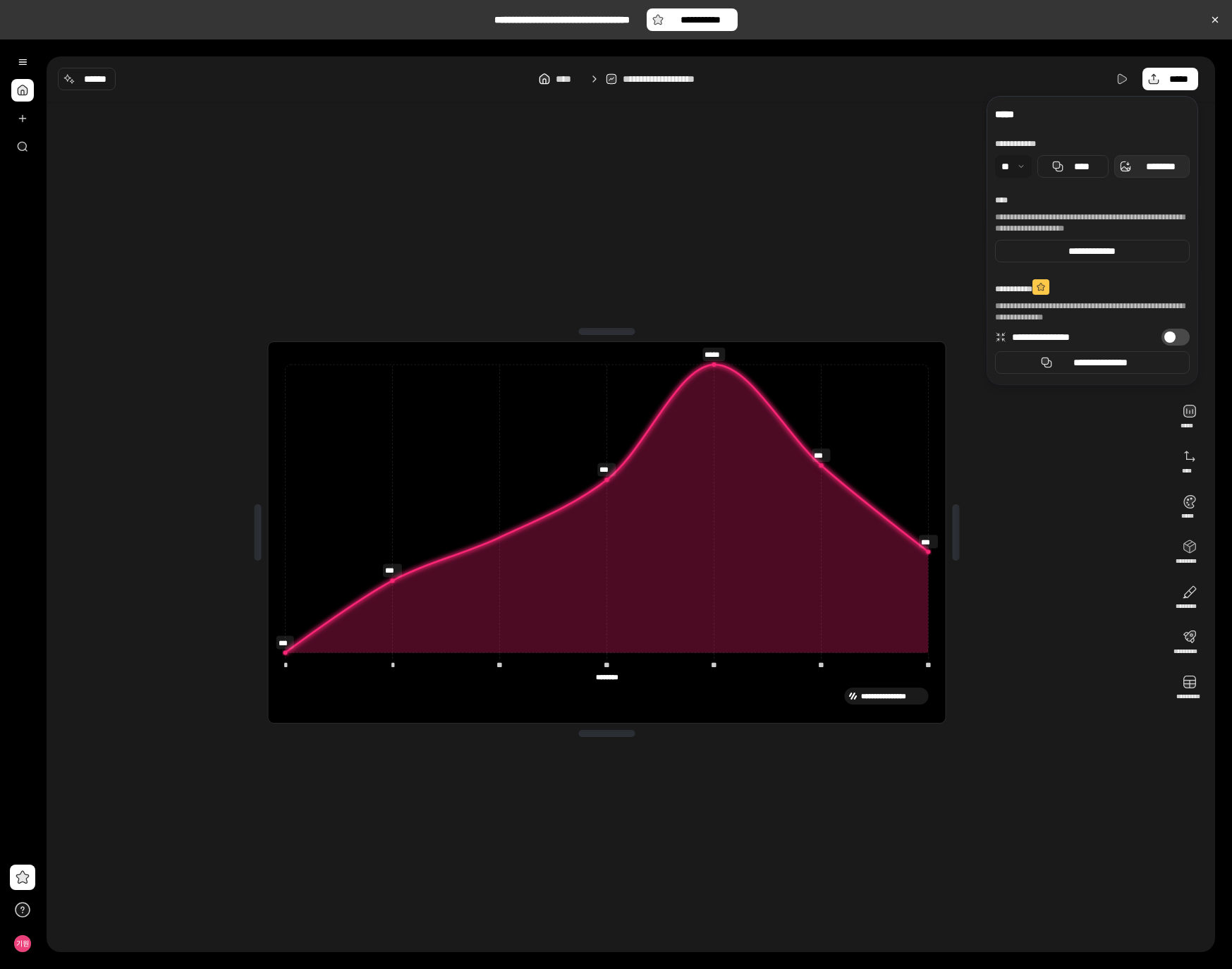 click on "********" at bounding box center [1160, 166] 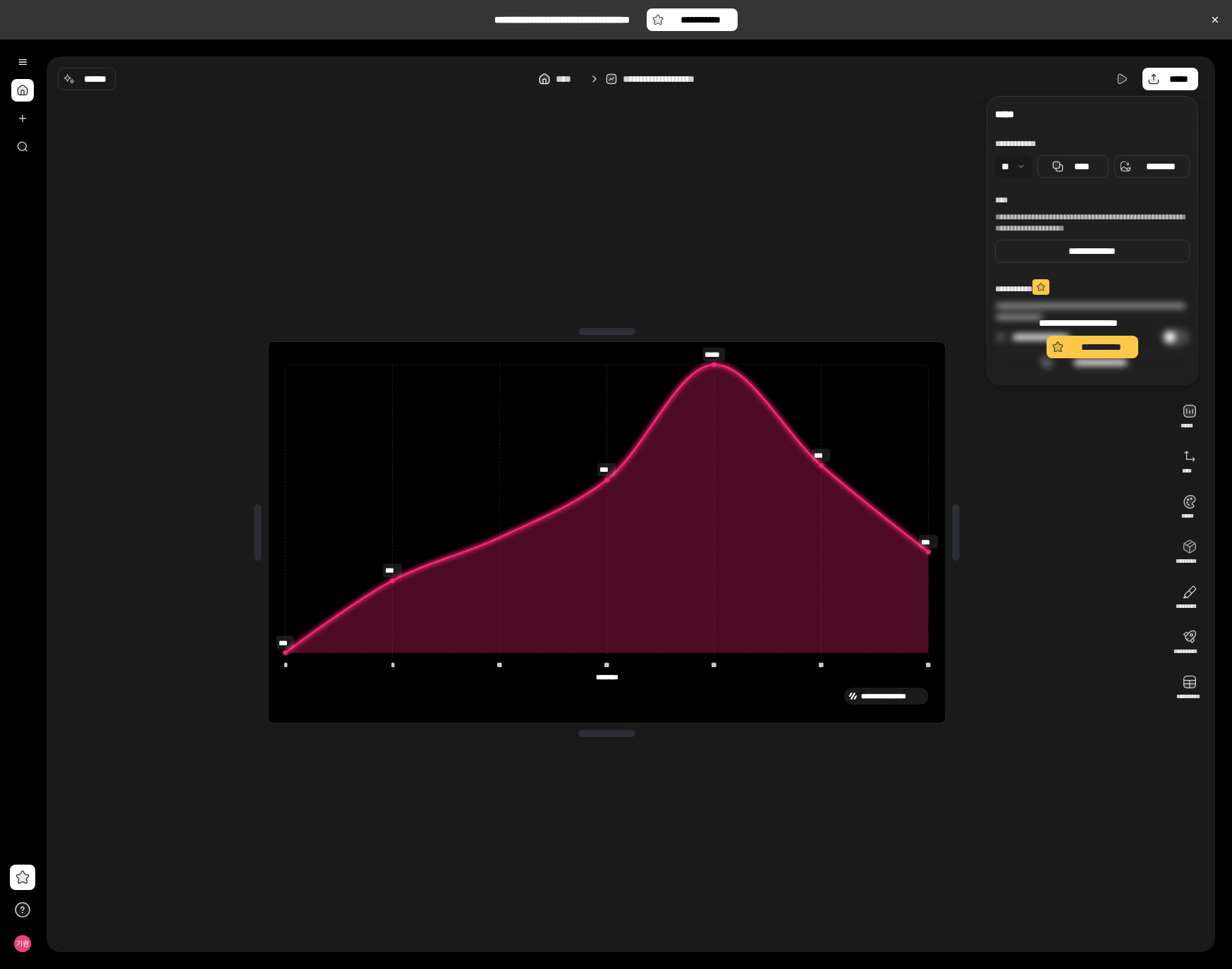 click on "**********" at bounding box center (1092, 337) 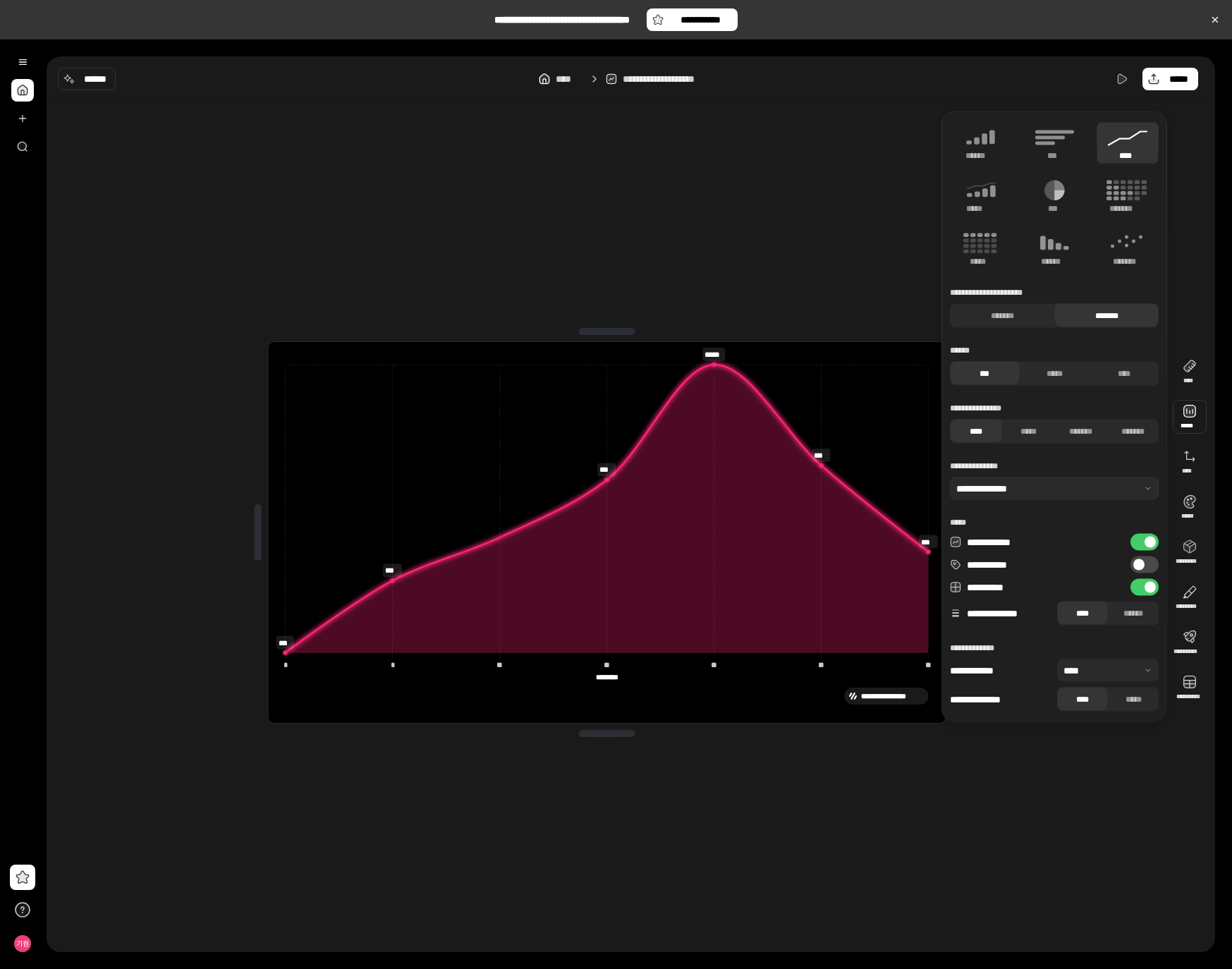 click at bounding box center [1190, 417] 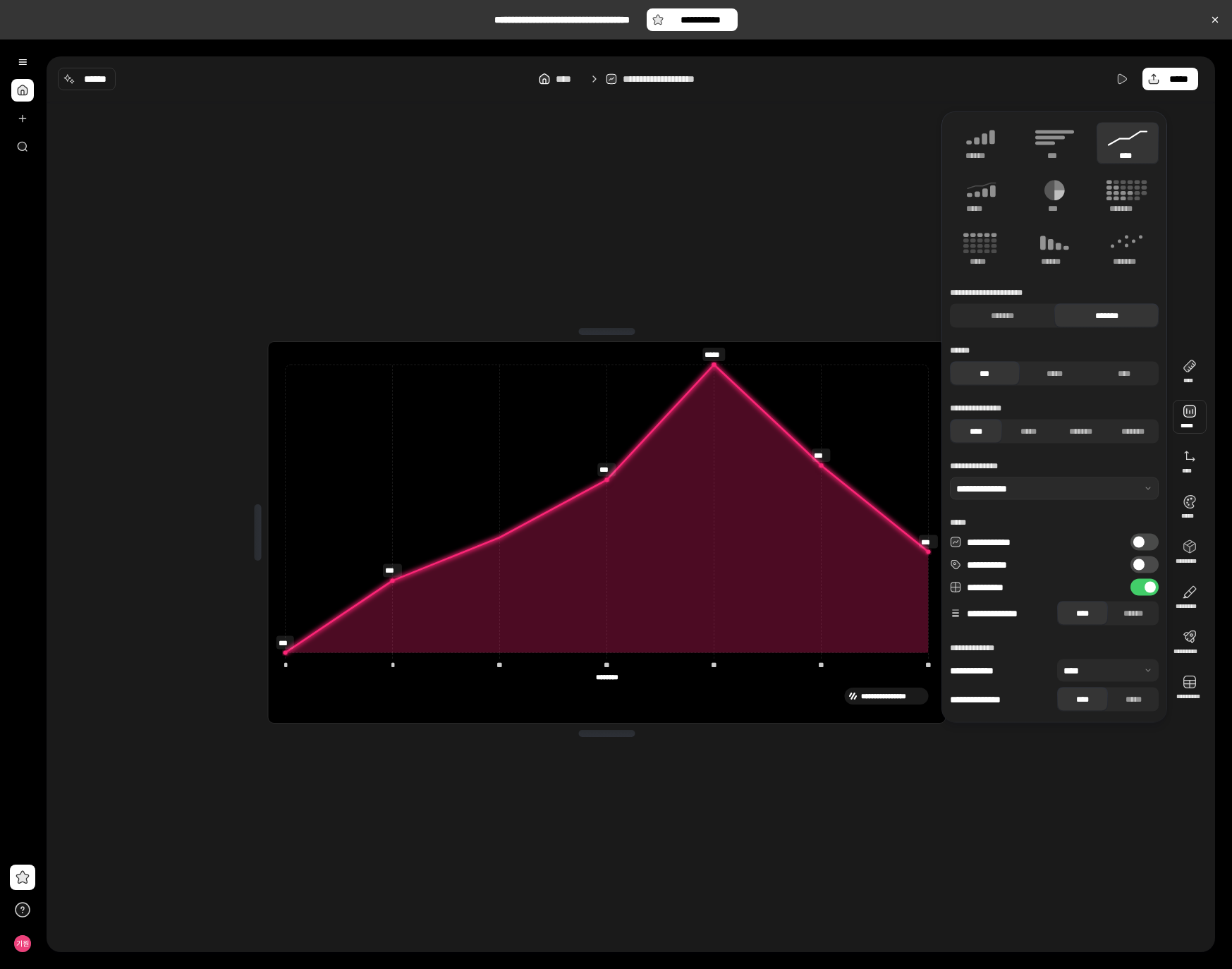 click on "**********" at bounding box center [1145, 542] 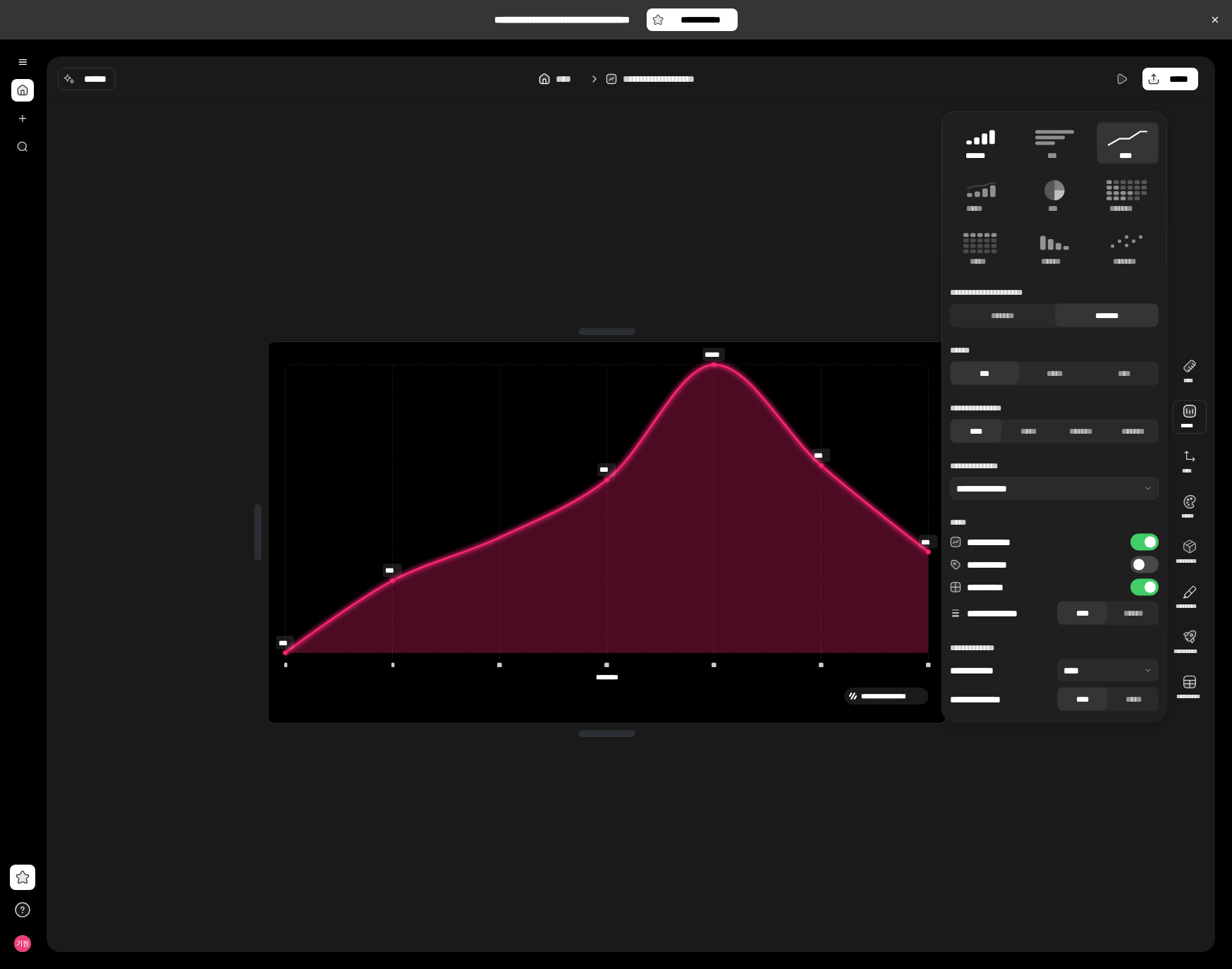 click on "******" at bounding box center (981, 156) 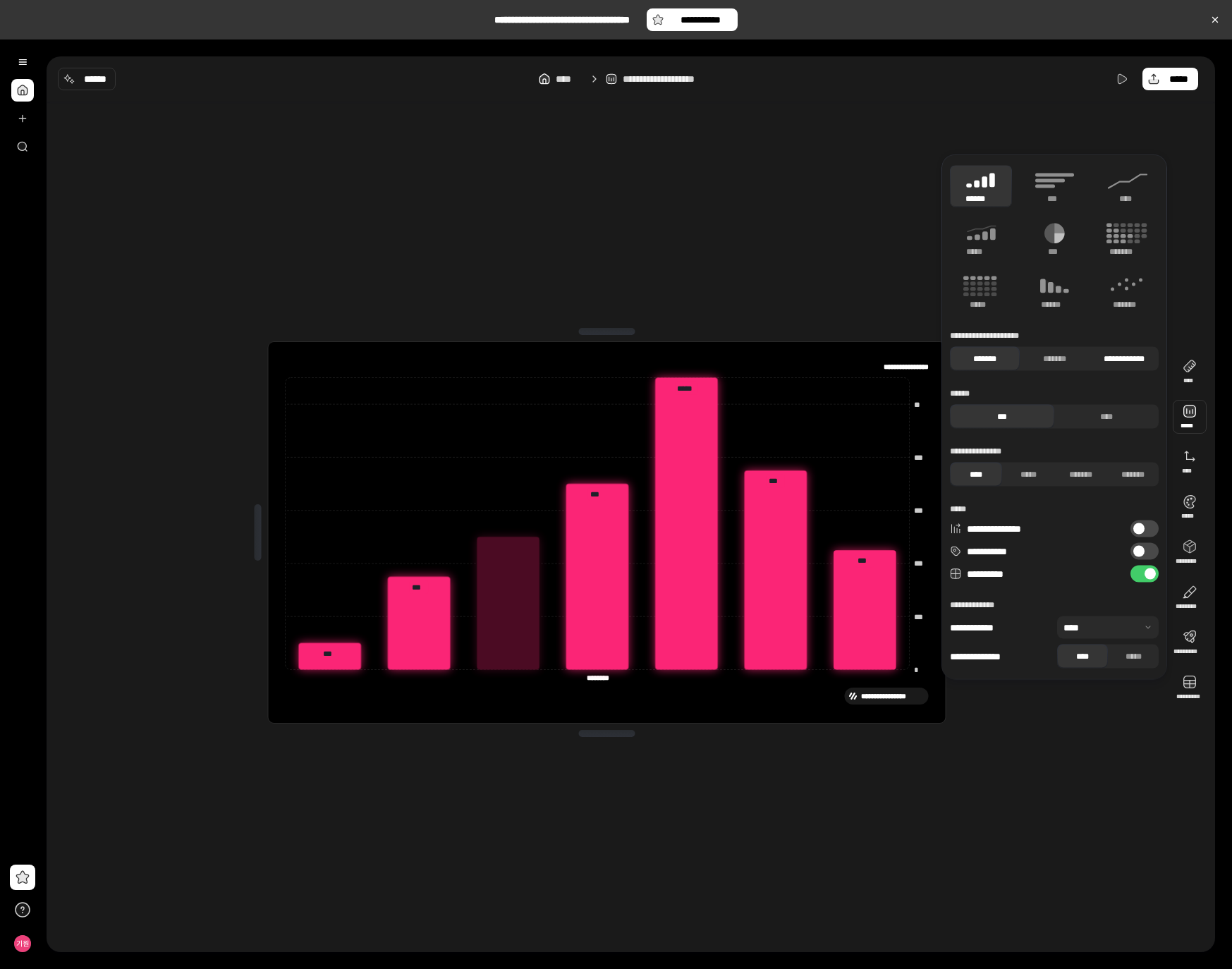 click on "**********" at bounding box center [1123, 359] 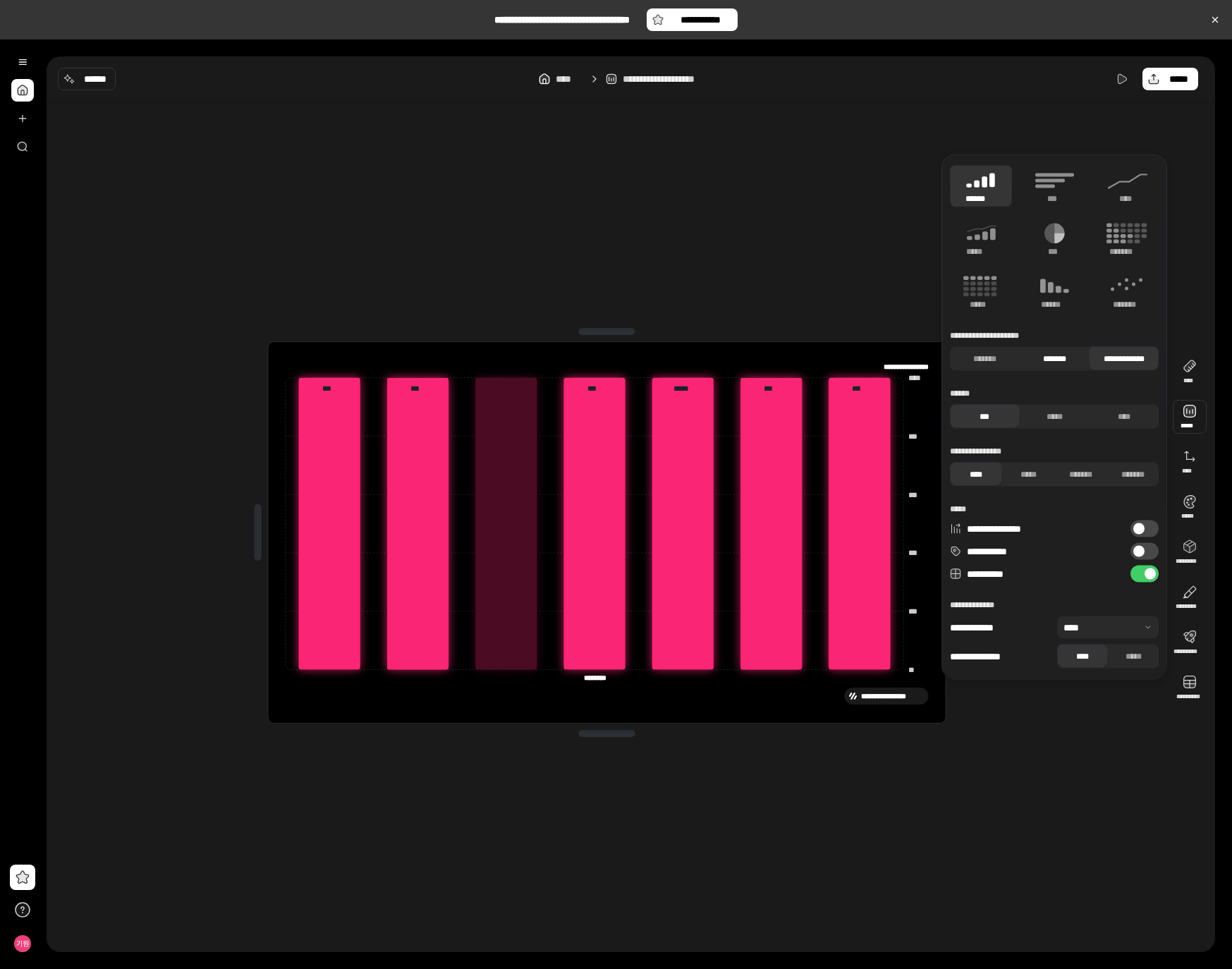 click on "*******" at bounding box center [1054, 359] 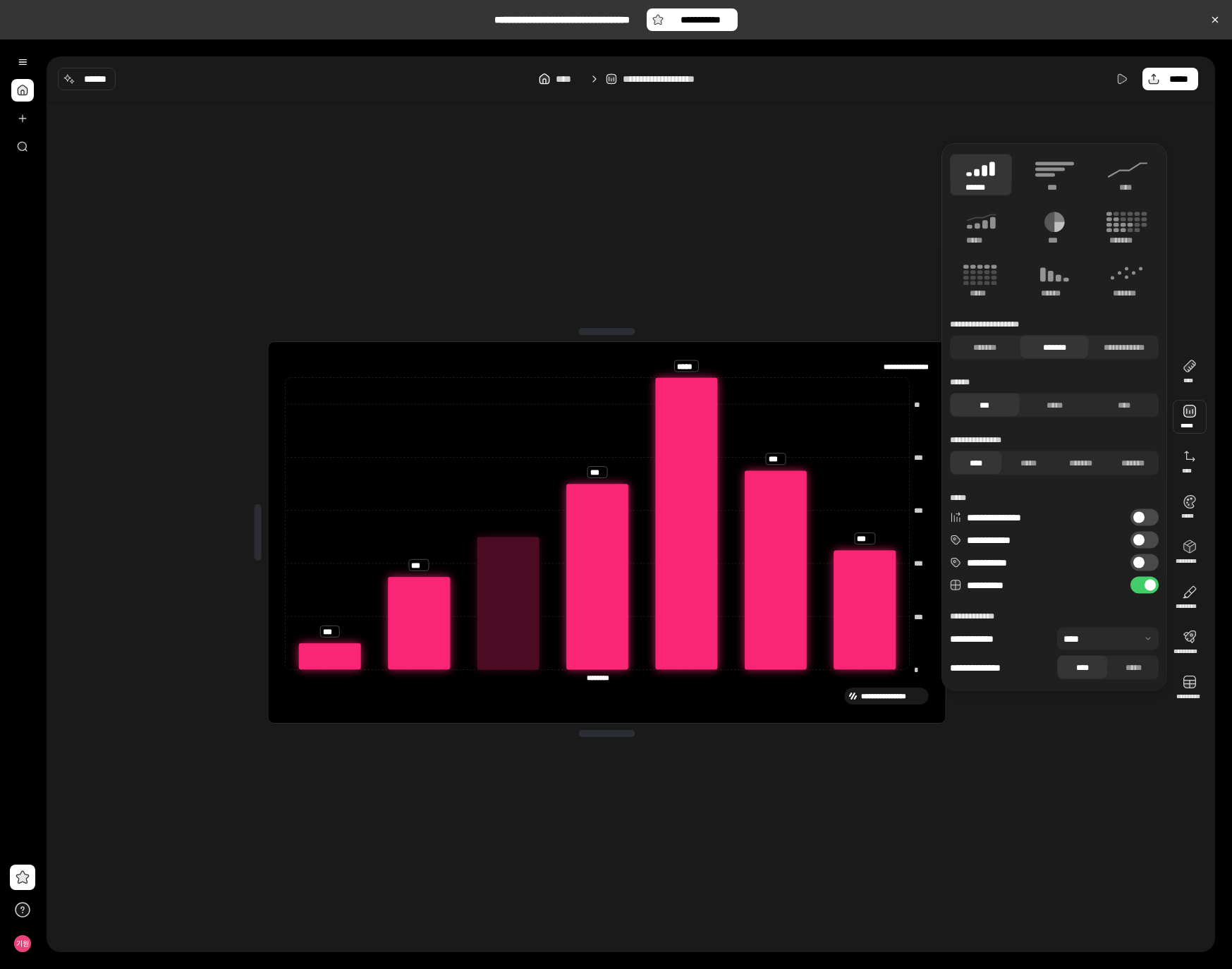 click on "**********" at bounding box center (1145, 518) 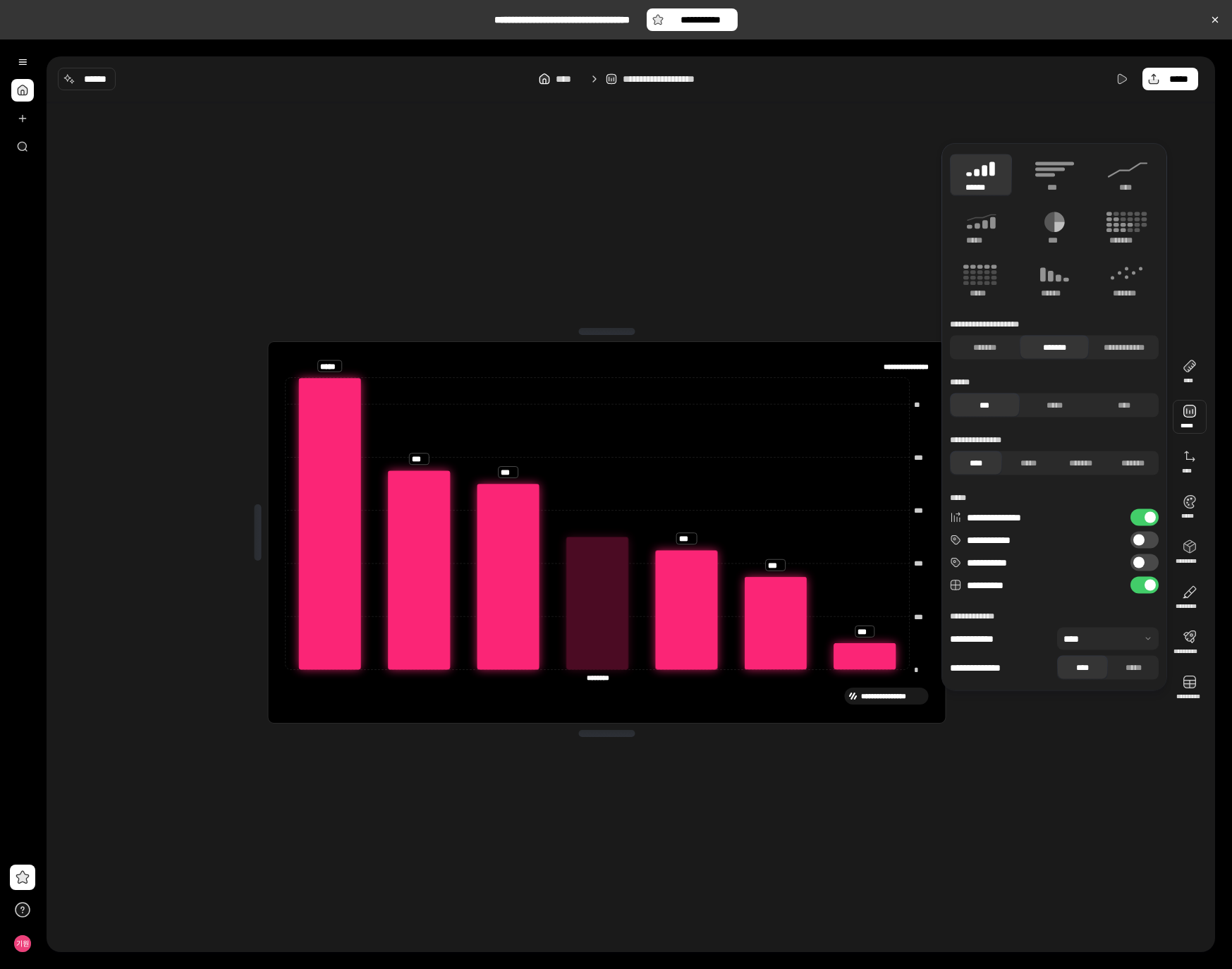 click on "**********" at bounding box center (1145, 518) 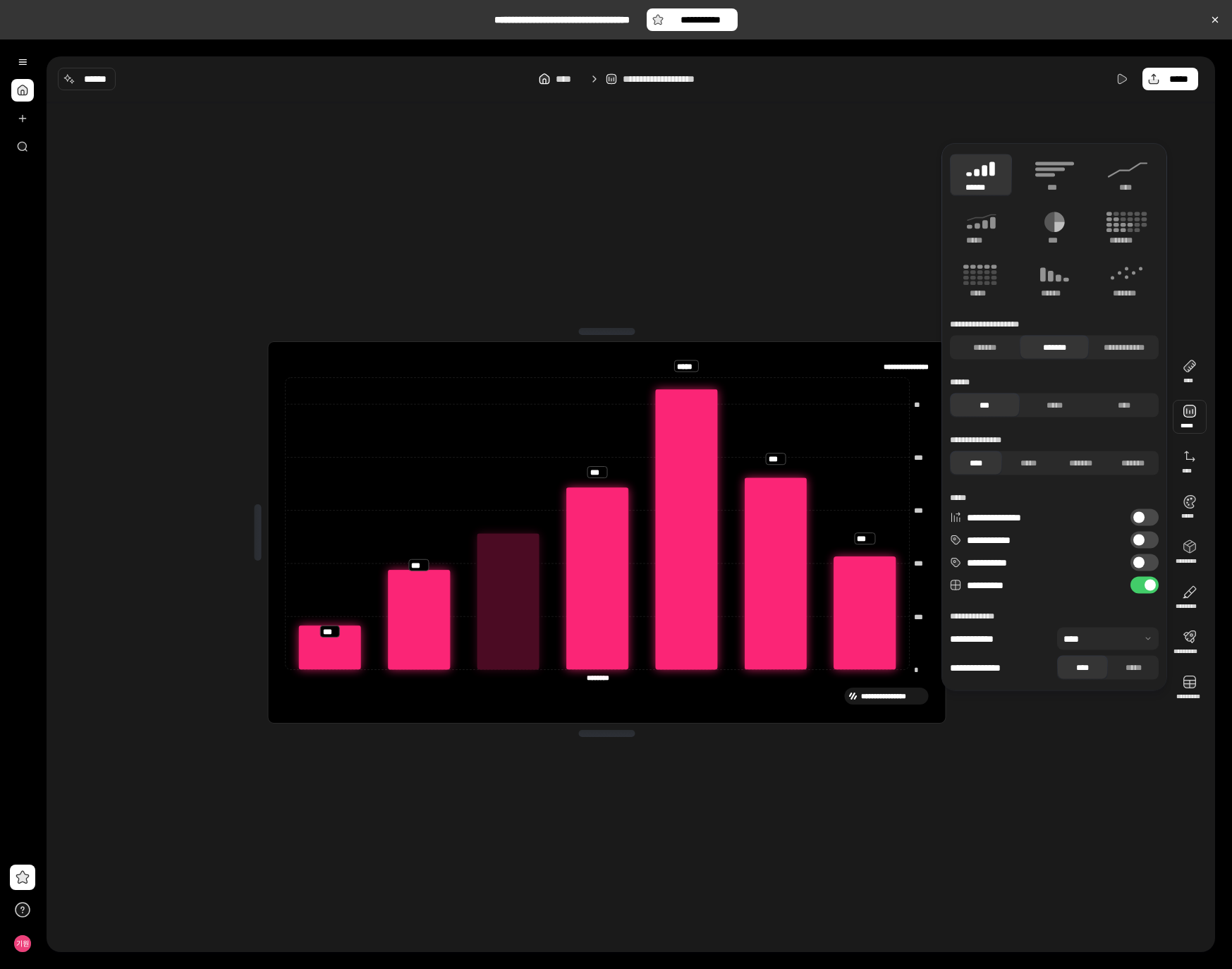 click on "**********" at bounding box center (1145, 540) 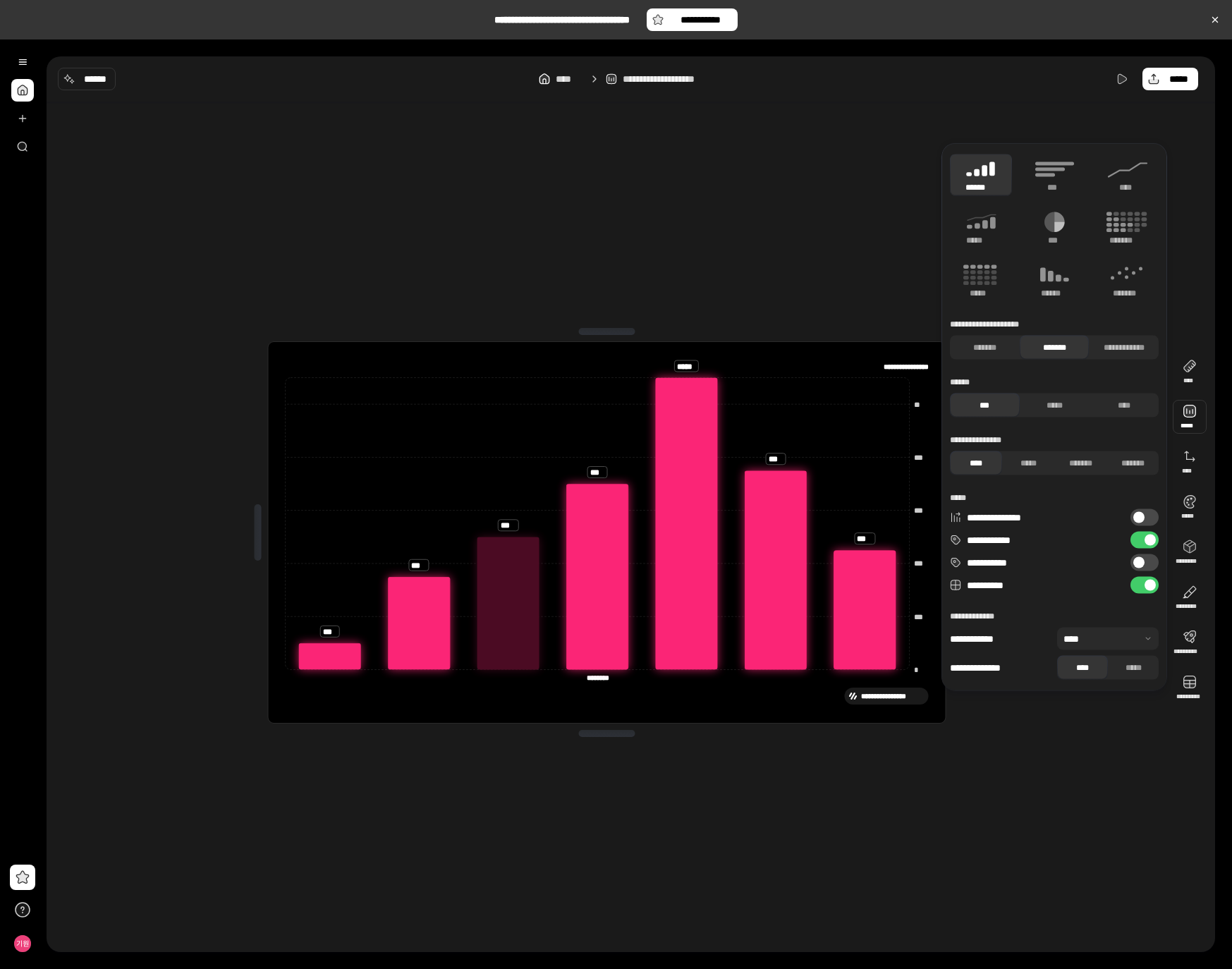 click on "**********" at bounding box center [1145, 540] 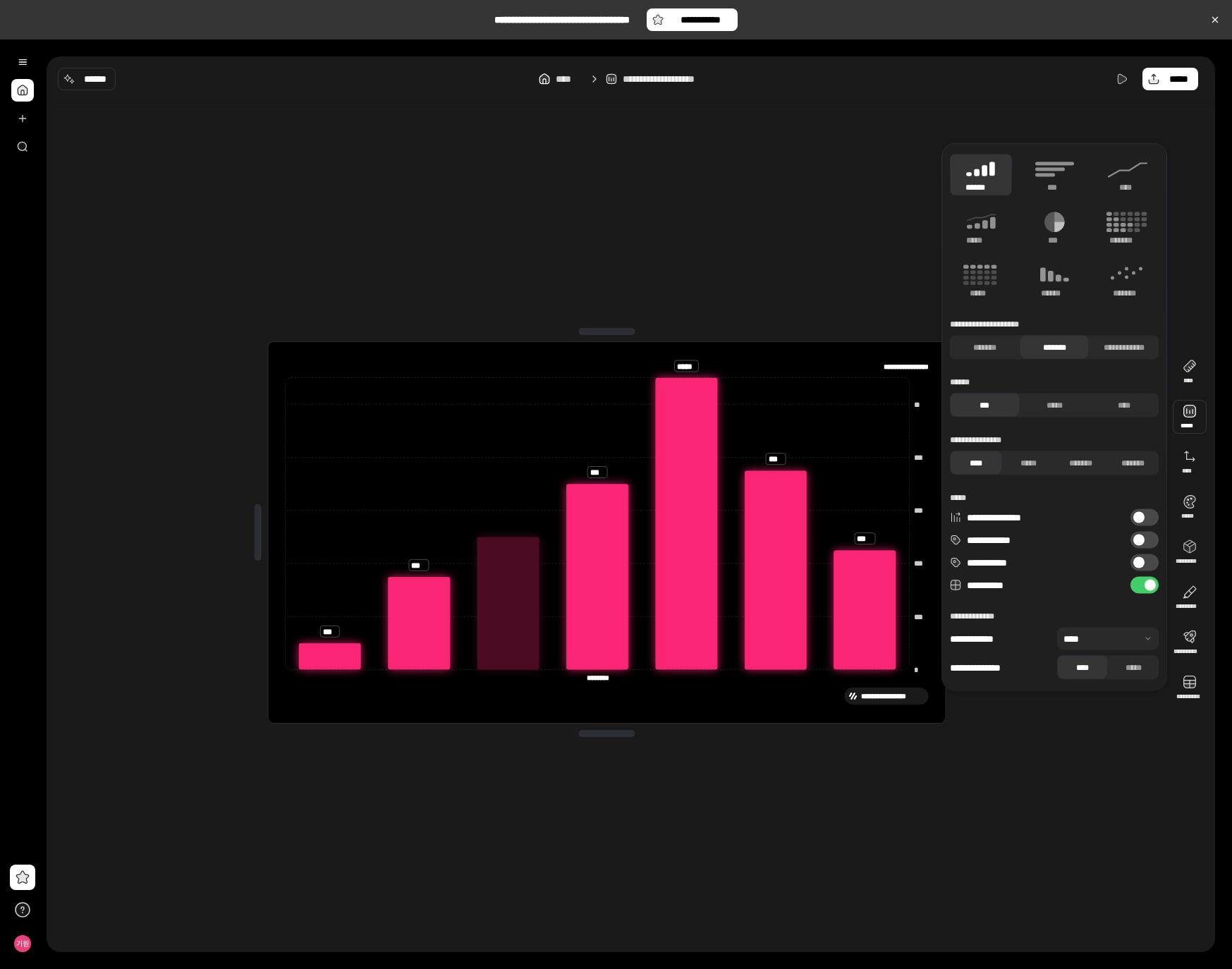 click on "**********" at bounding box center [1145, 585] 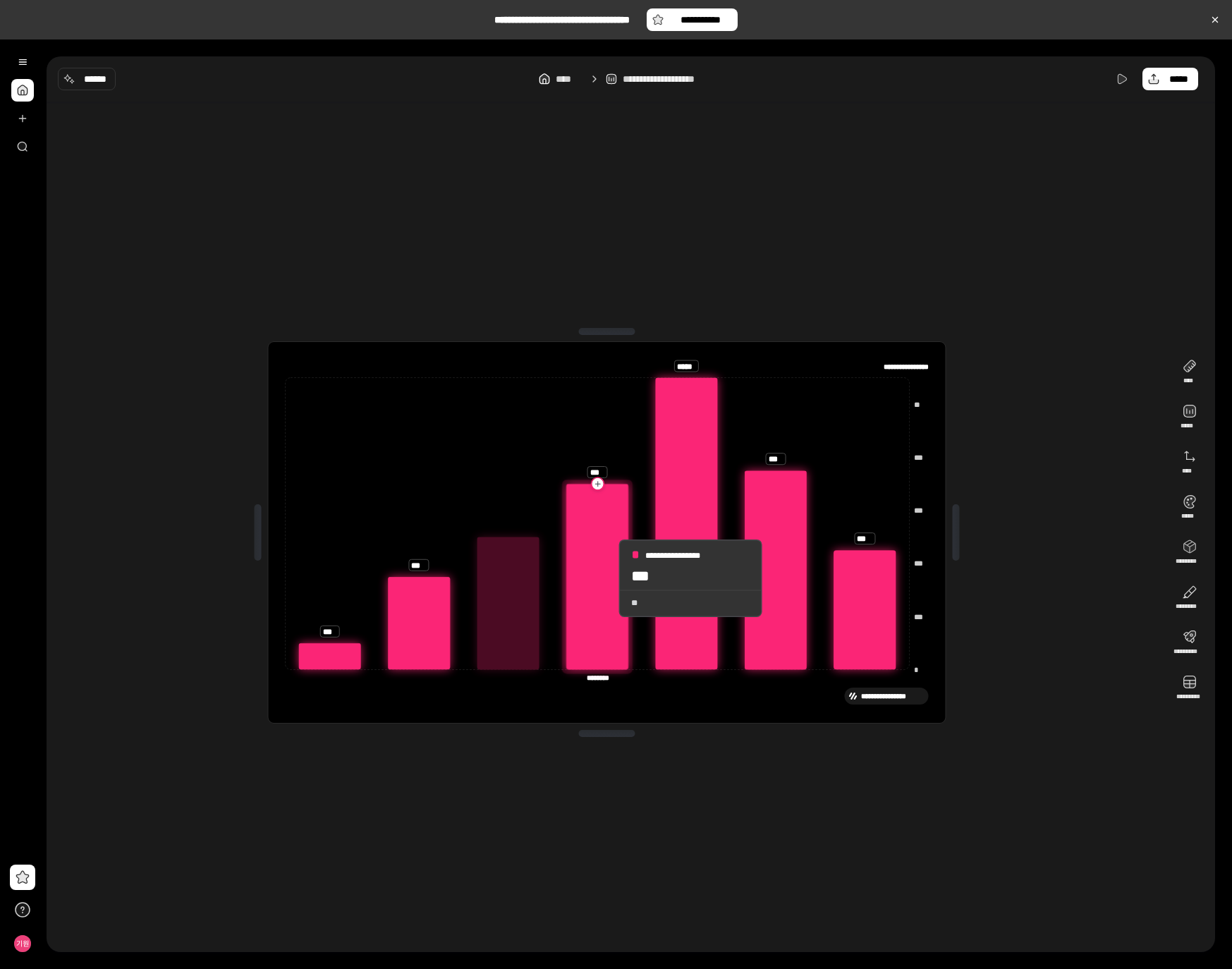 click 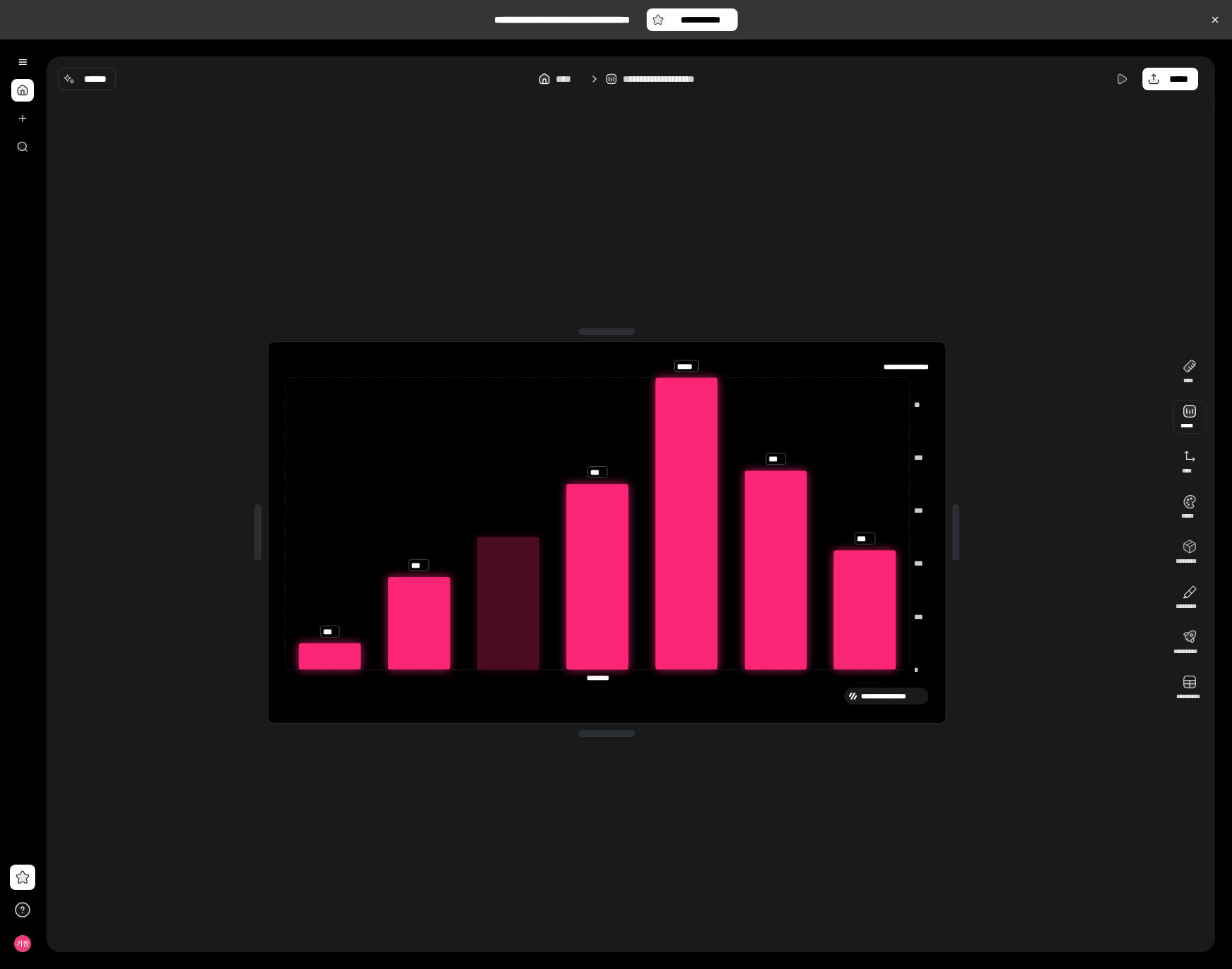 click at bounding box center (1190, 417) 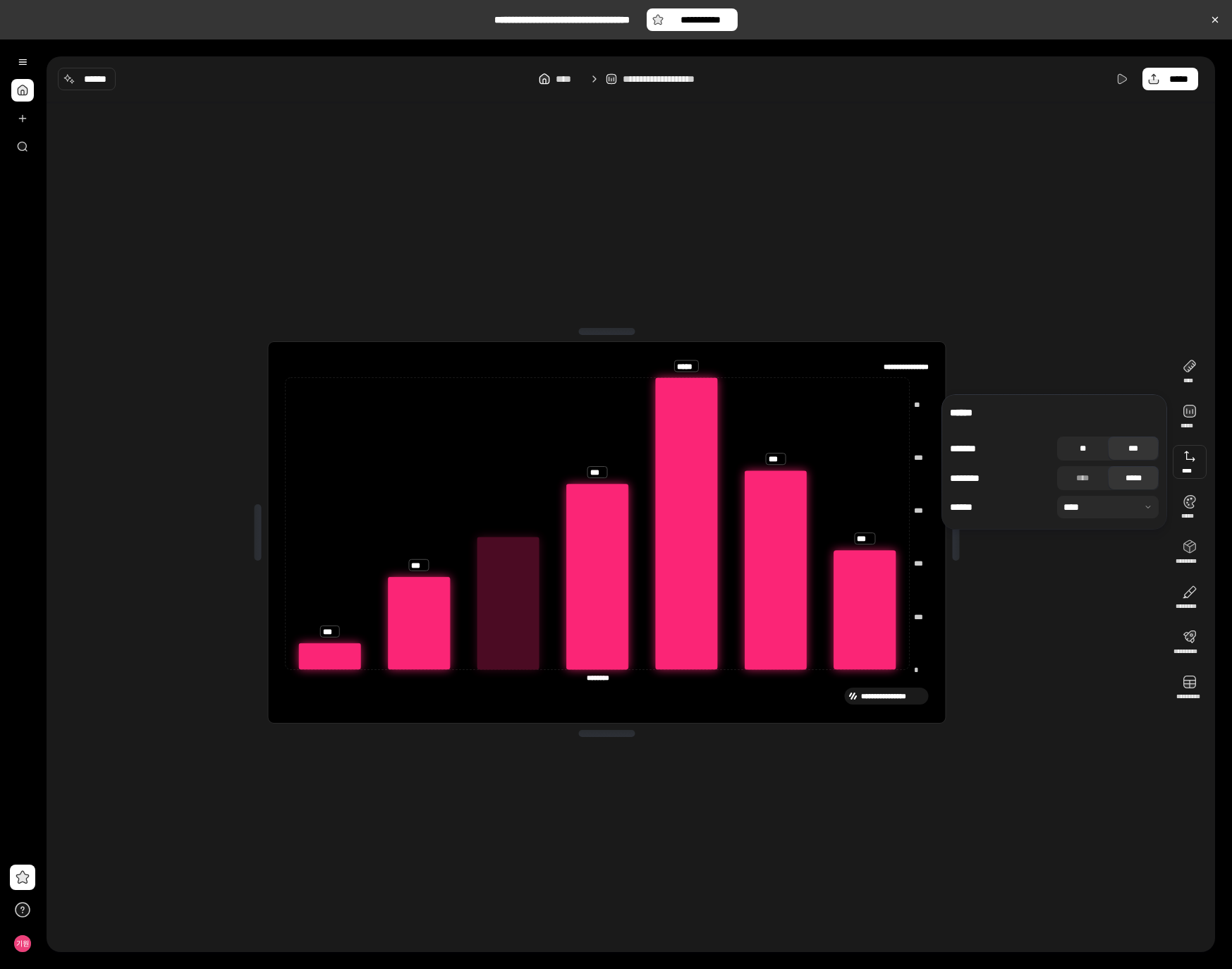 click on "**" at bounding box center [1082, 449] 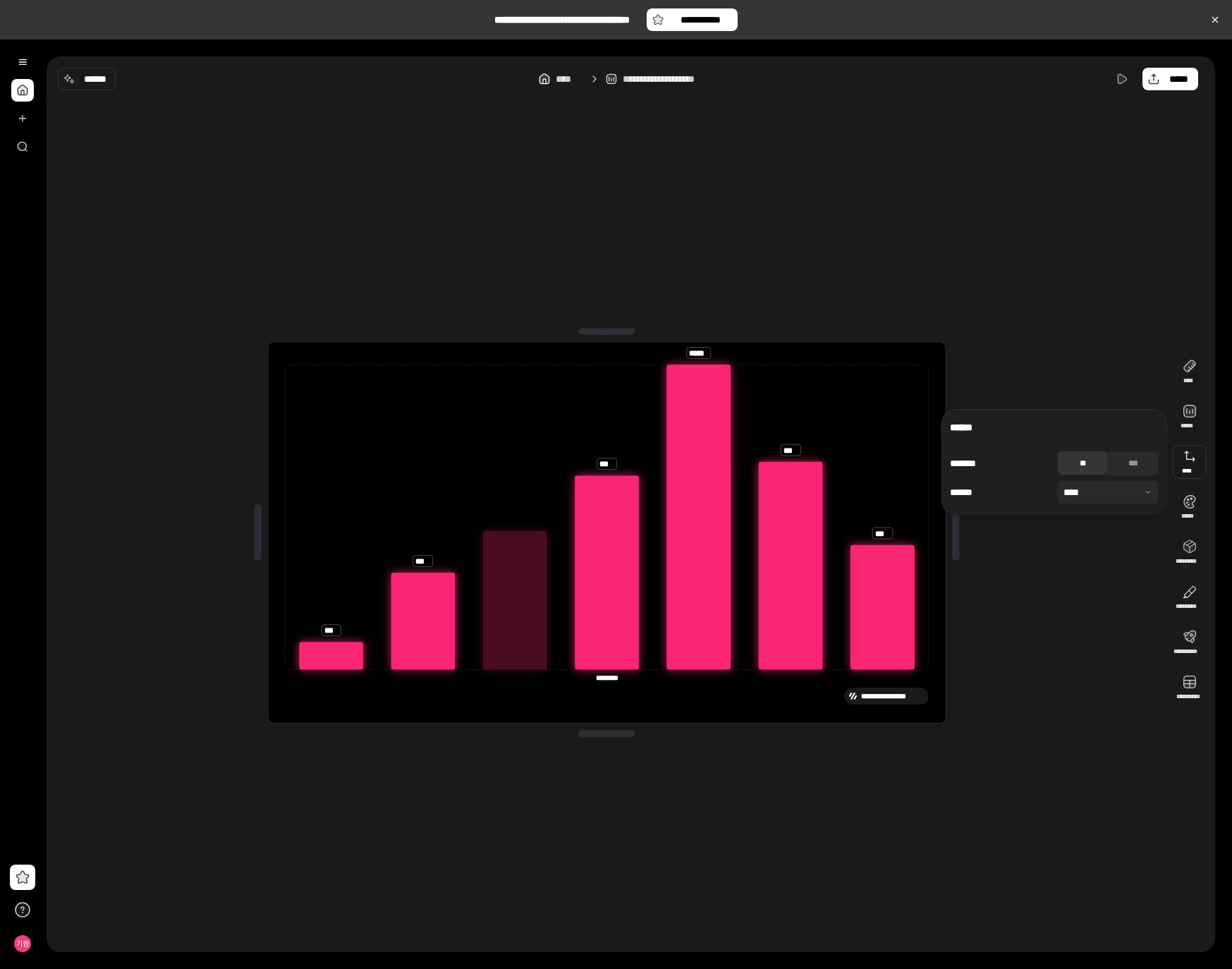 click at bounding box center [1108, 492] 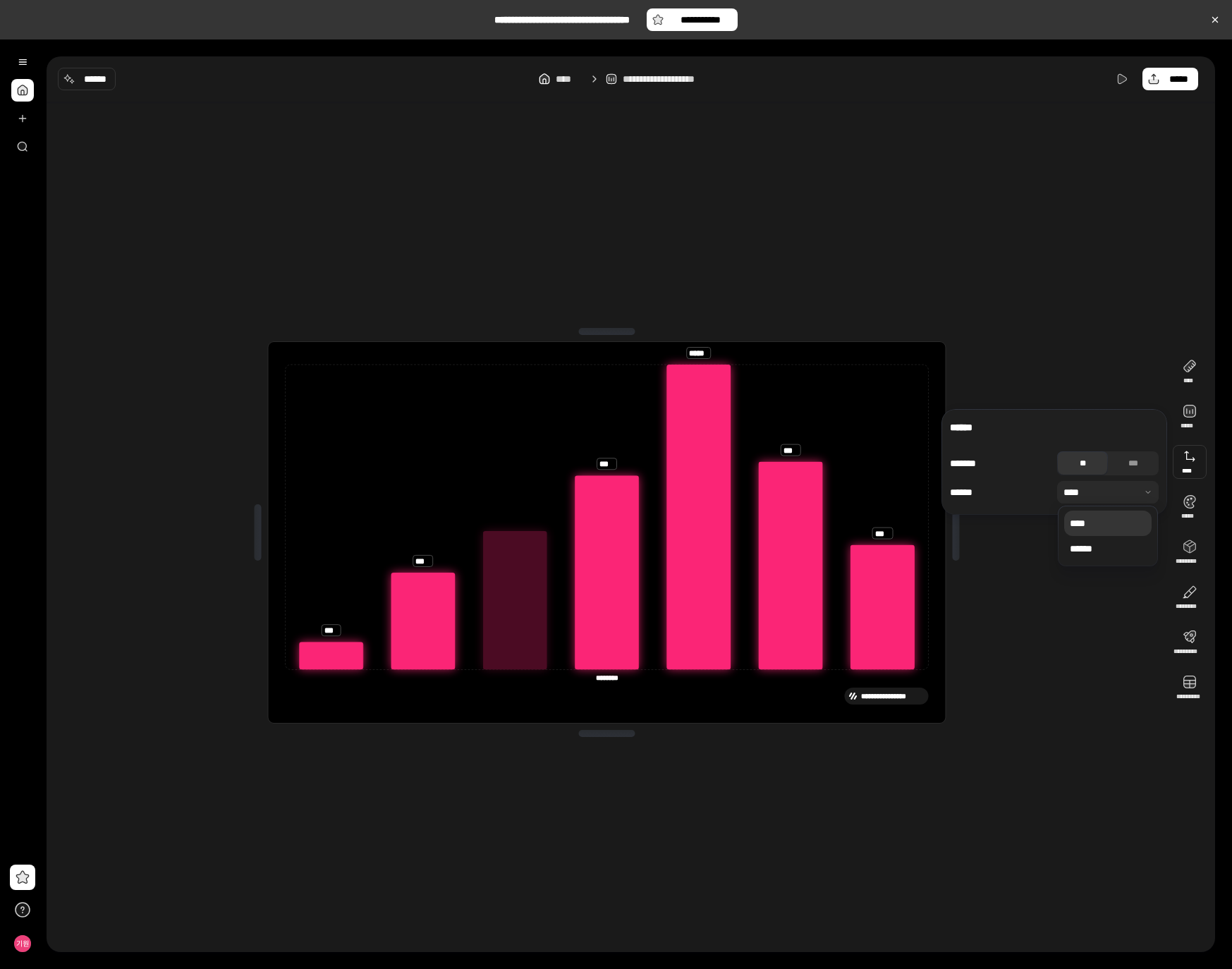 click at bounding box center (1108, 492) 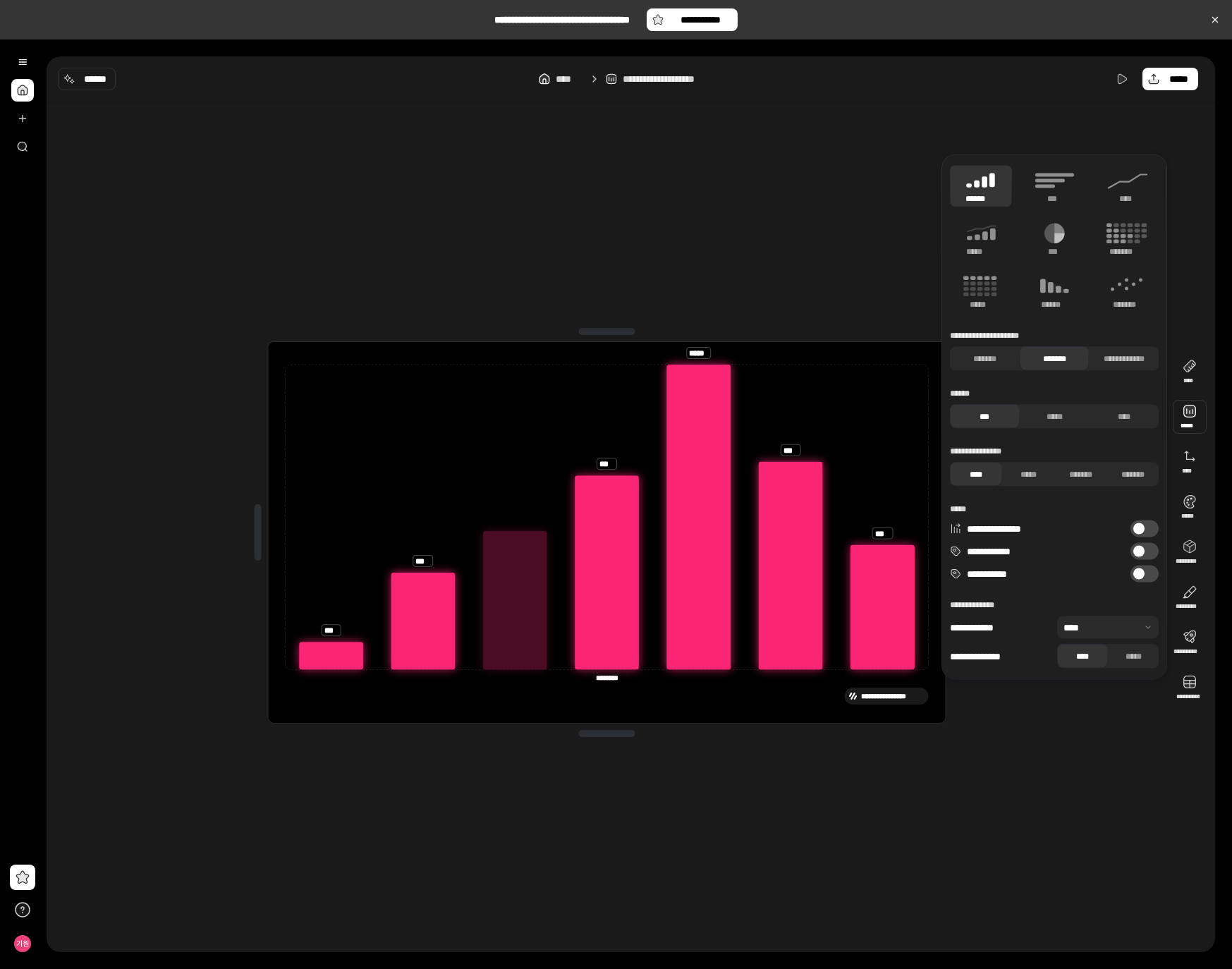 click at bounding box center [1190, 417] 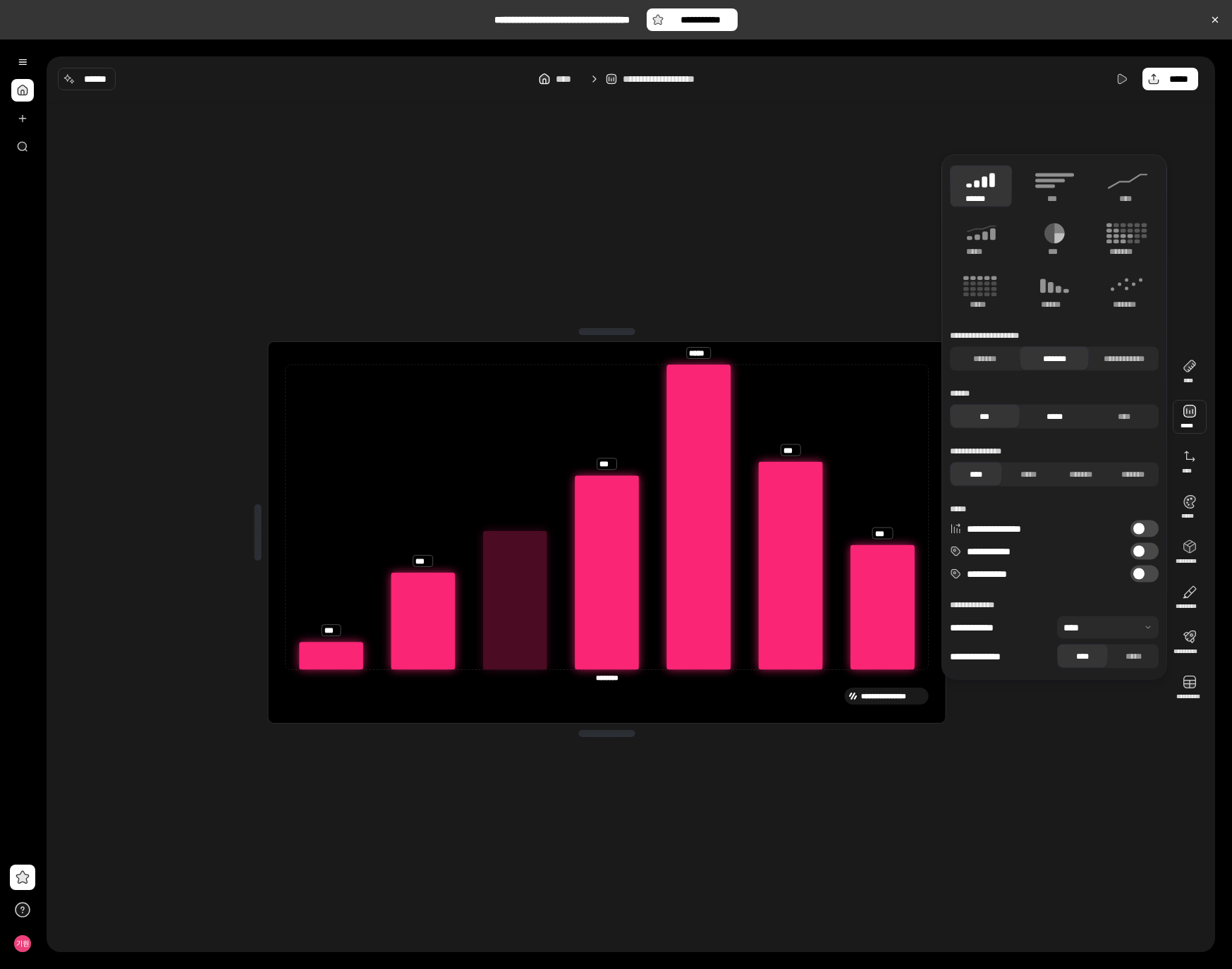 click on "*****" at bounding box center [1054, 417] 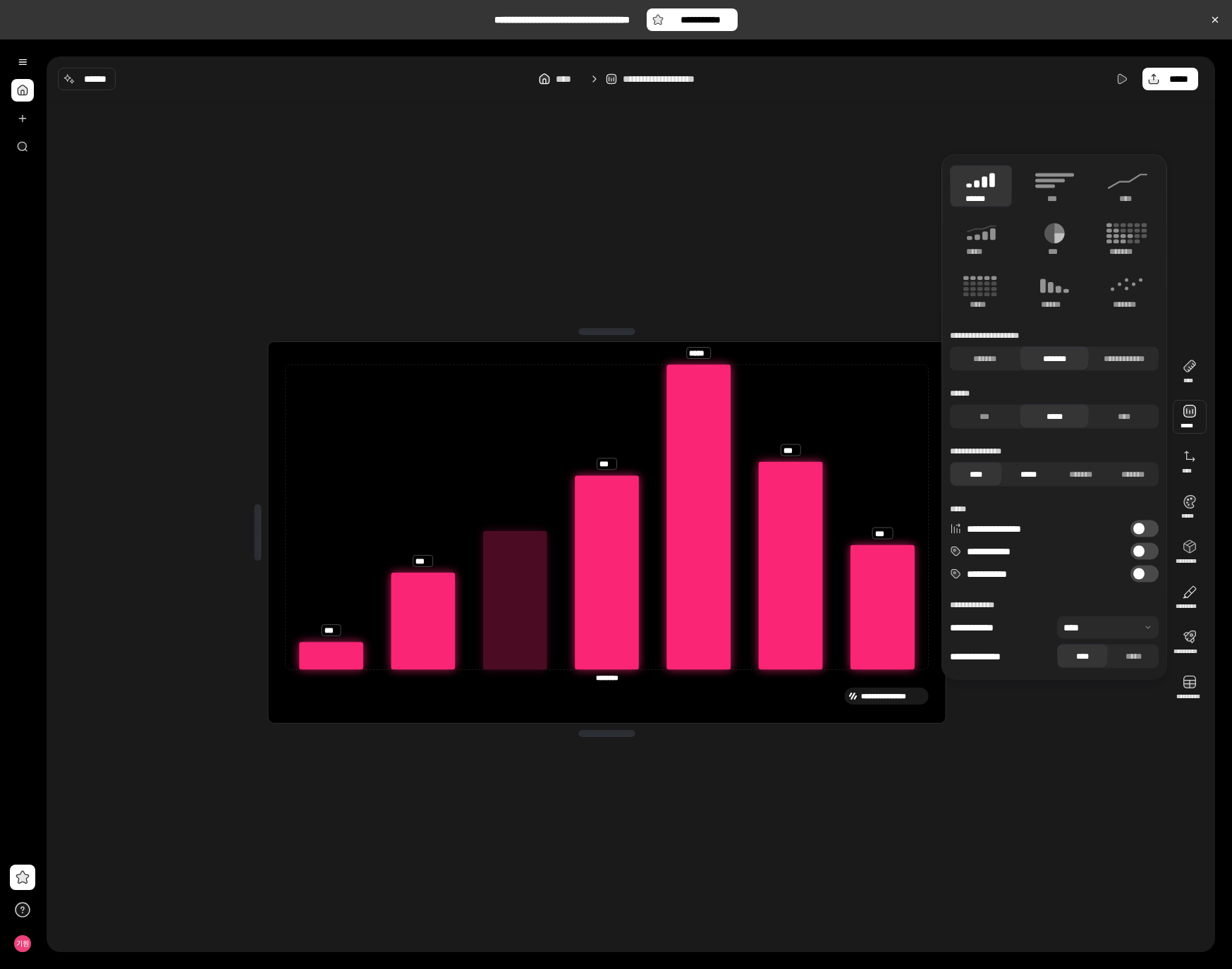 click on "*****" at bounding box center (1028, 475) 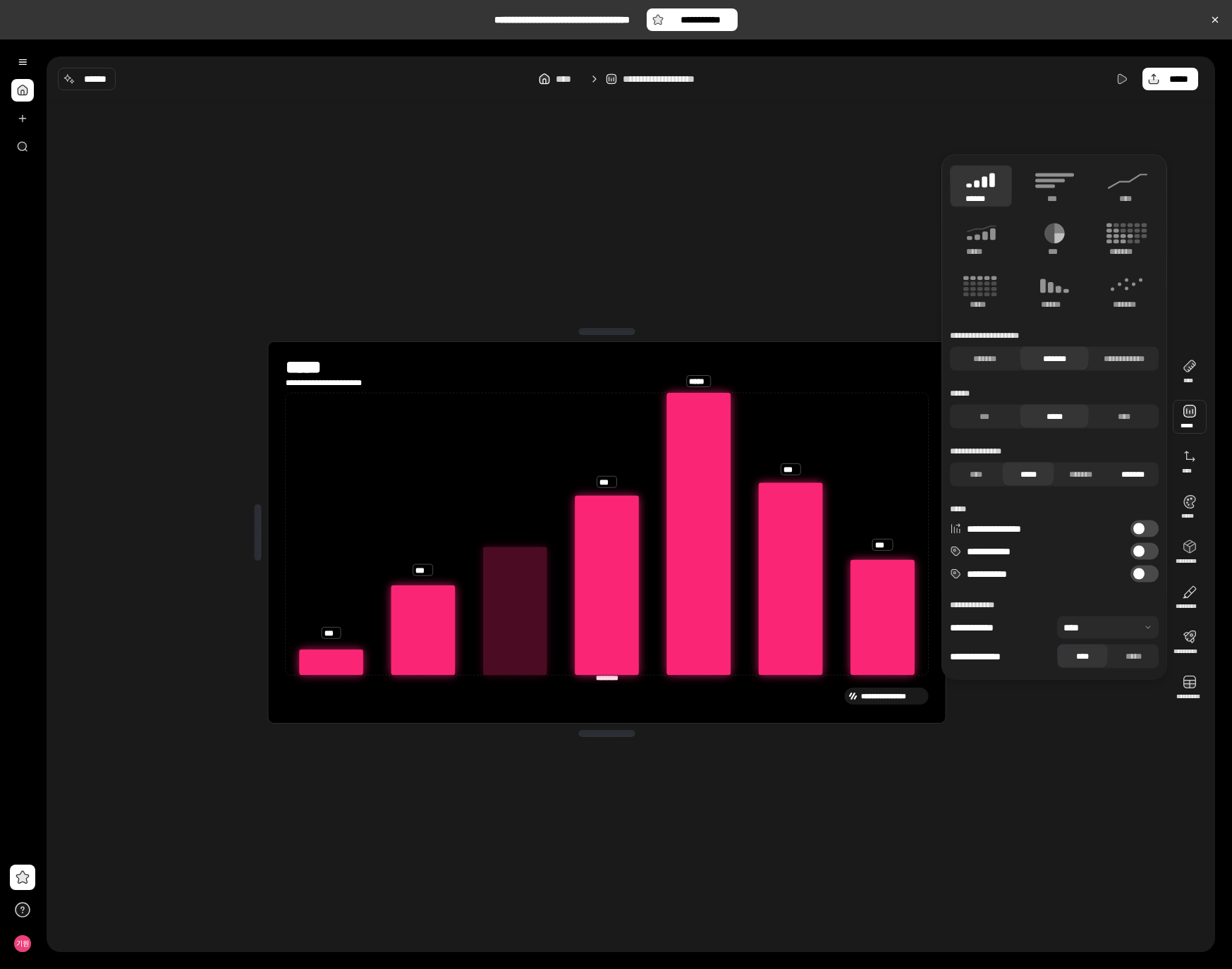 click on "*******" at bounding box center [1133, 475] 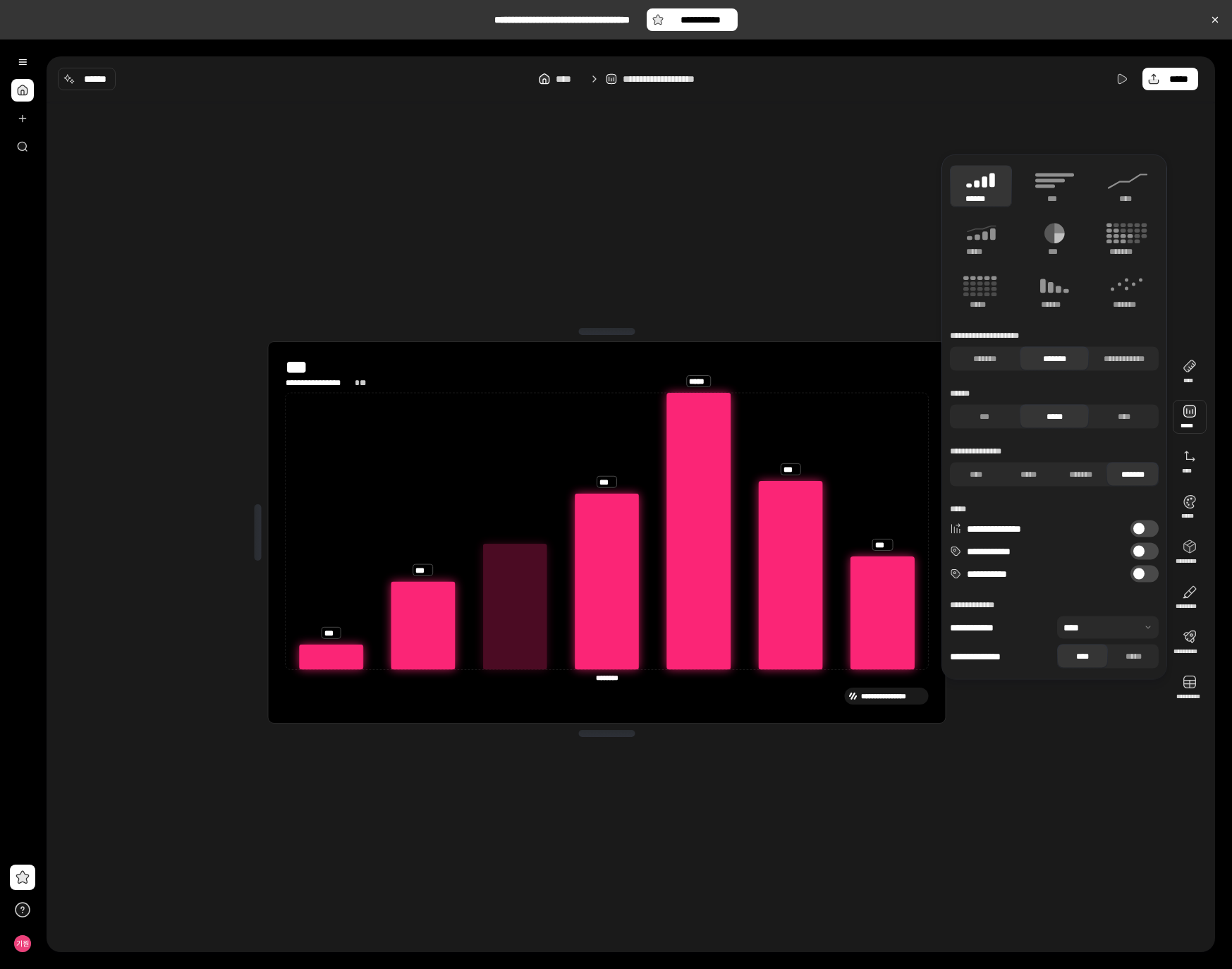 click on "*******" at bounding box center [1133, 475] 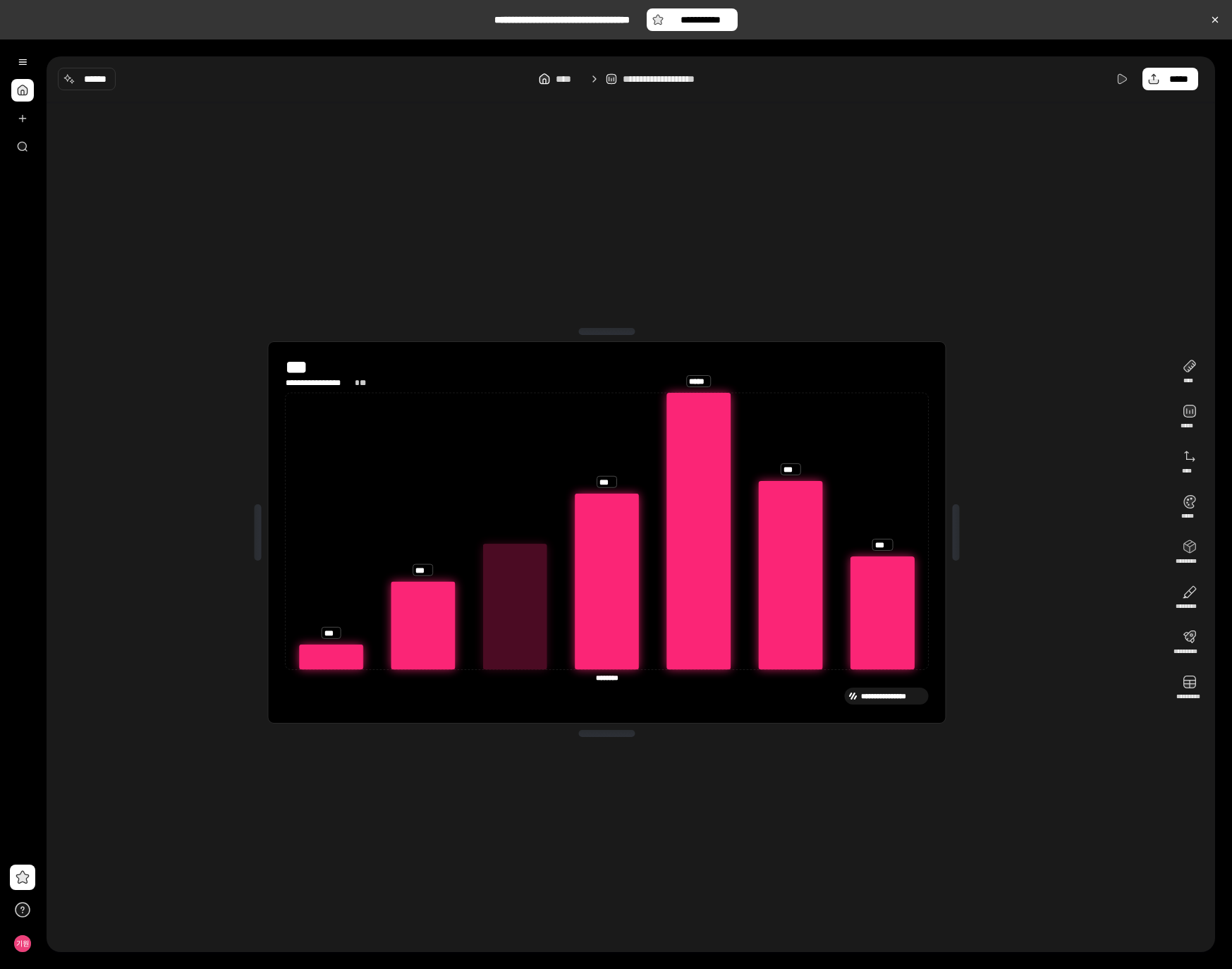 click on "**********" at bounding box center [606, 532] 